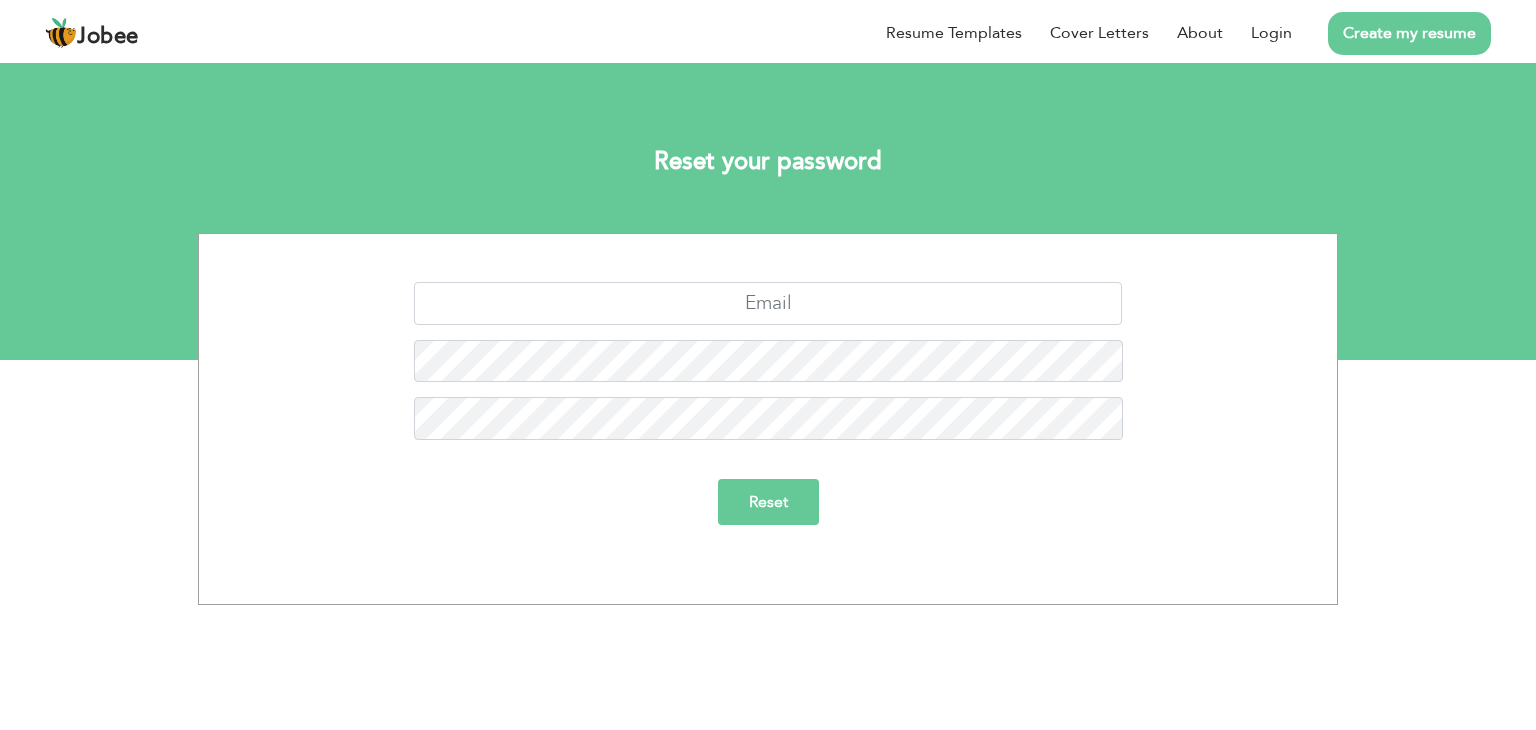 scroll, scrollTop: 0, scrollLeft: 0, axis: both 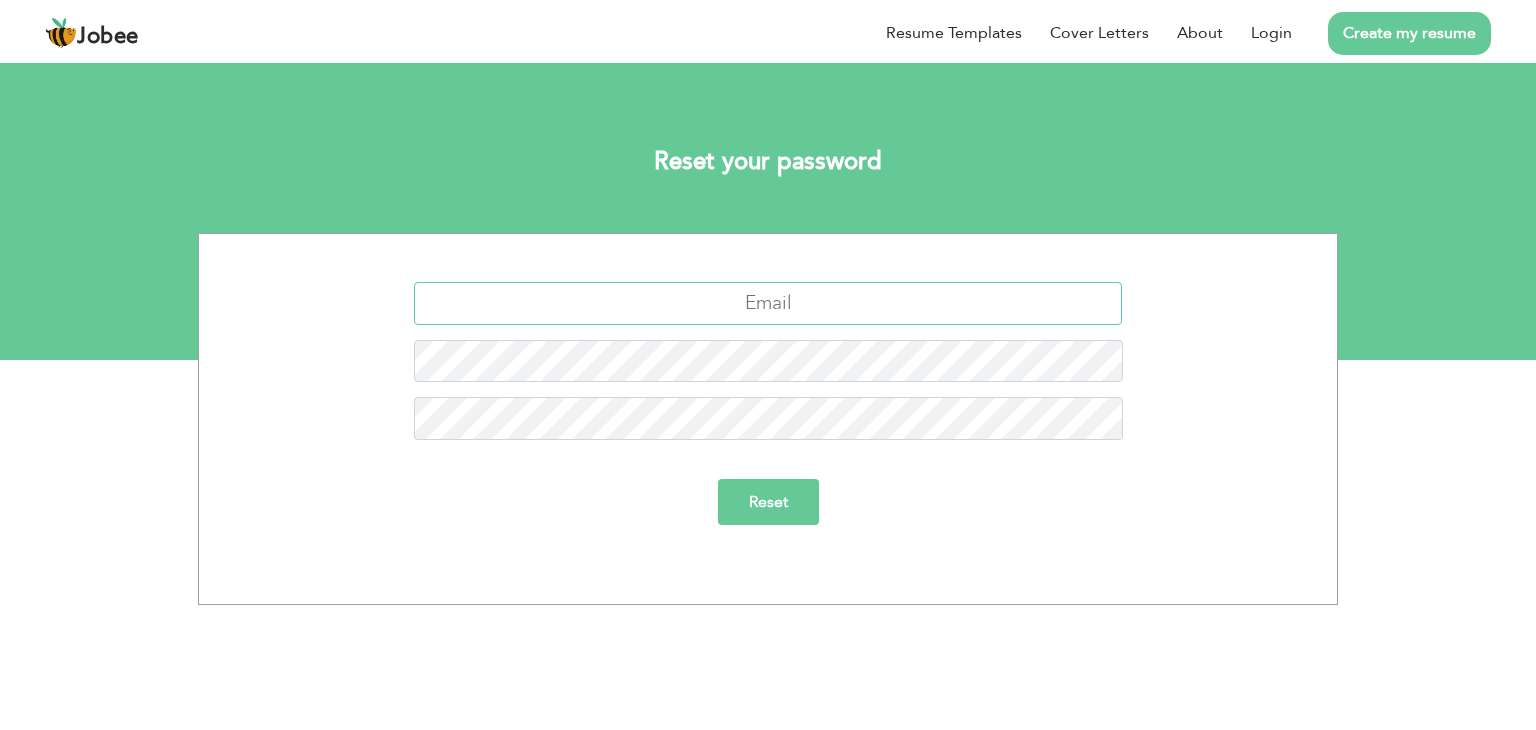 click at bounding box center [768, 303] 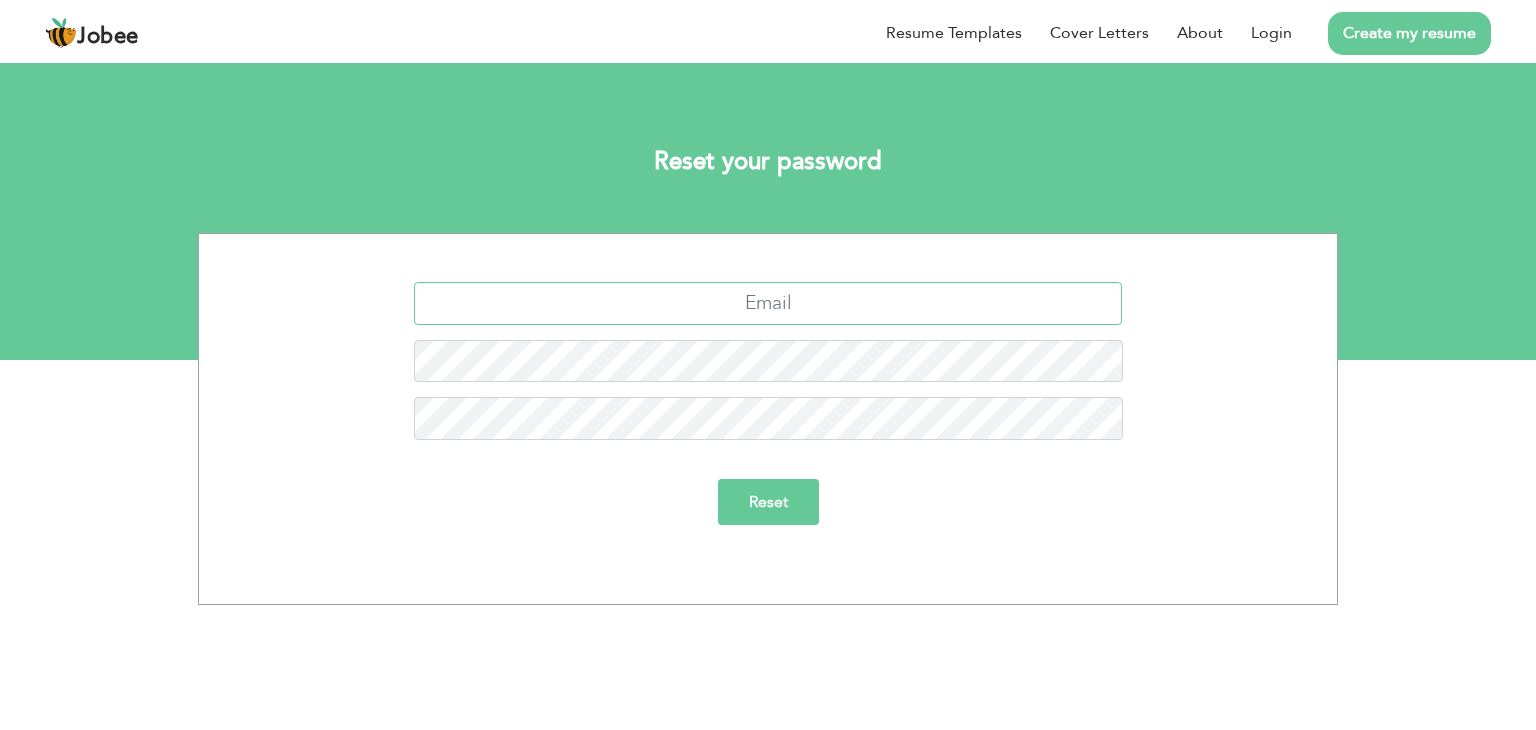 type on "[USERNAME]@[DOMAIN].com" 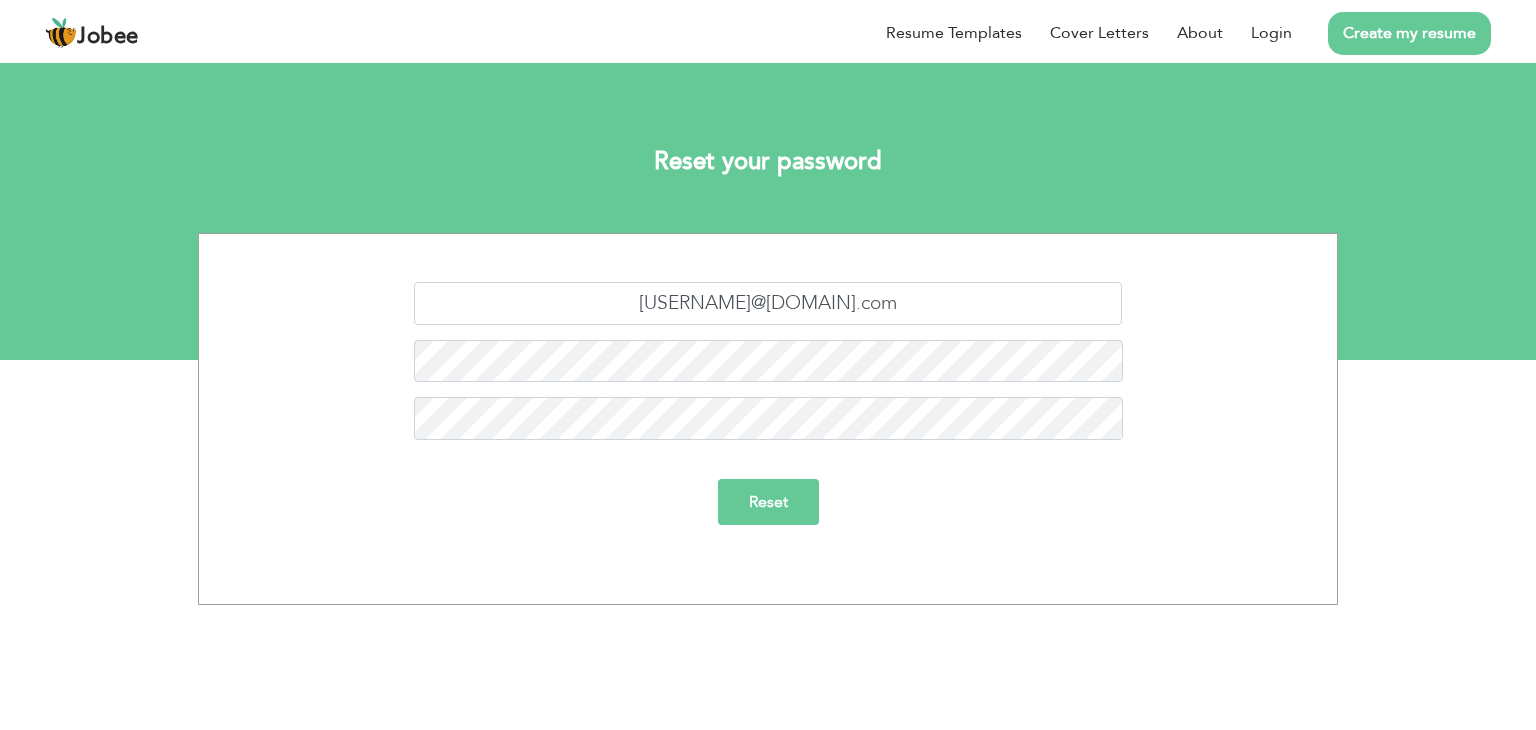 click on "Reset" at bounding box center [768, 502] 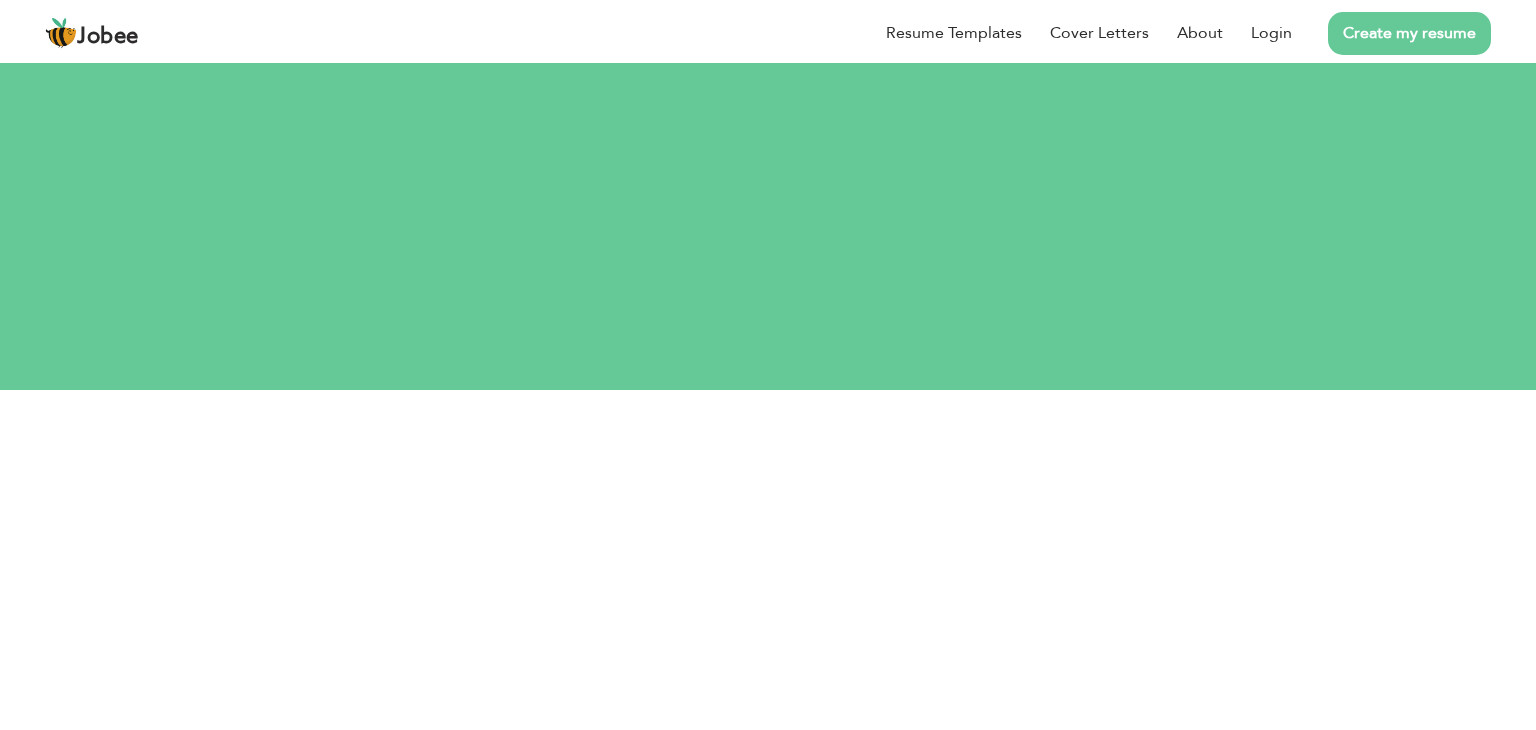 scroll, scrollTop: 0, scrollLeft: 0, axis: both 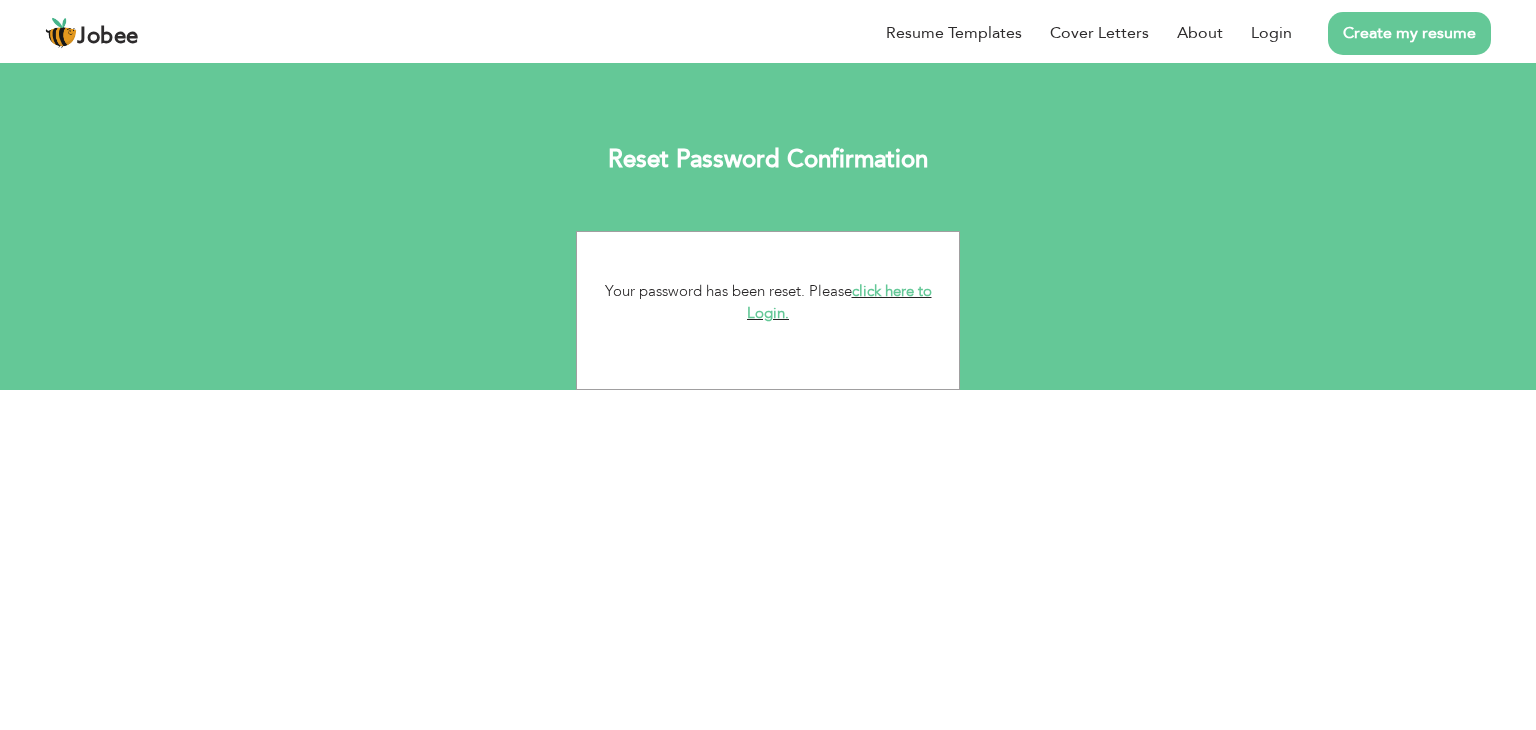 click on "click here to Login." at bounding box center [839, 302] 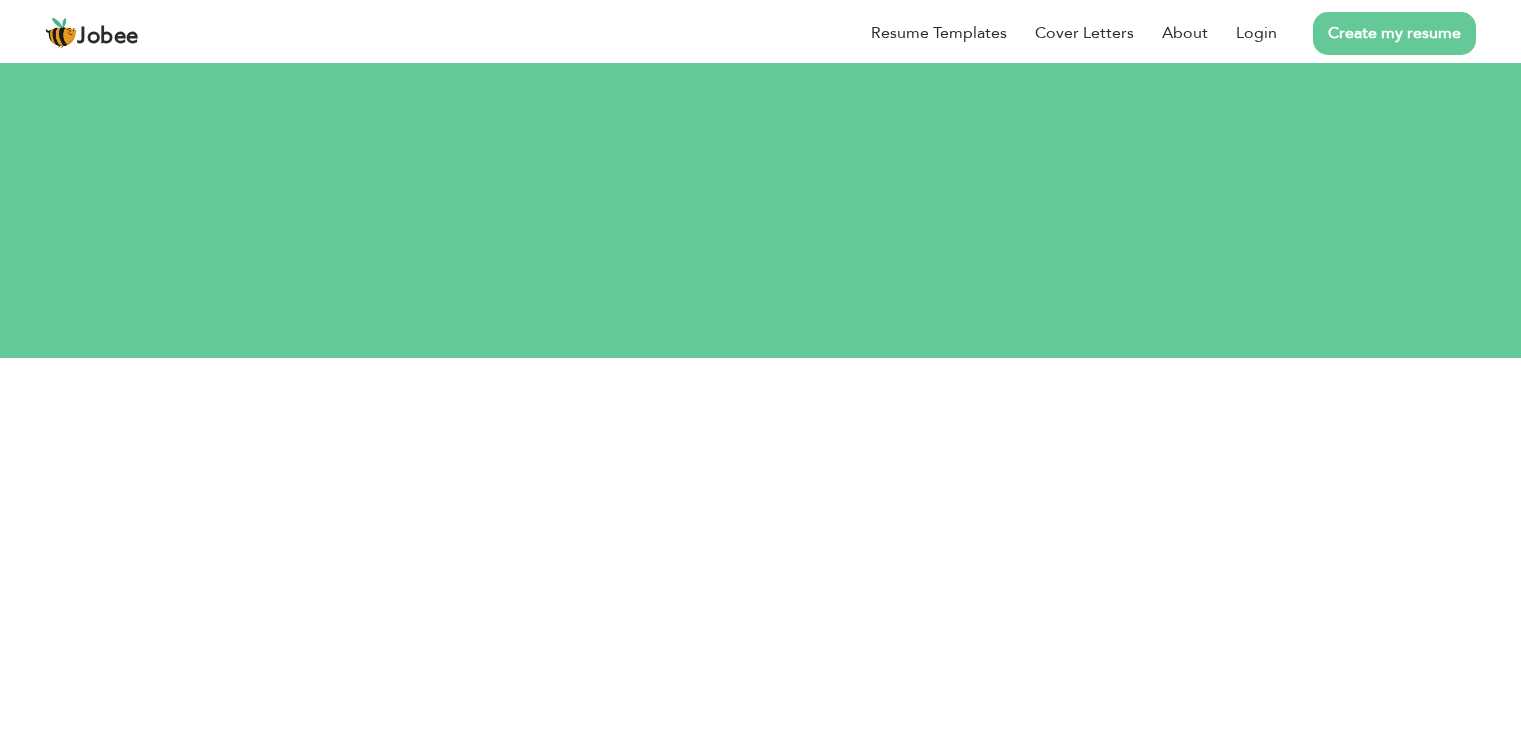 scroll, scrollTop: 0, scrollLeft: 0, axis: both 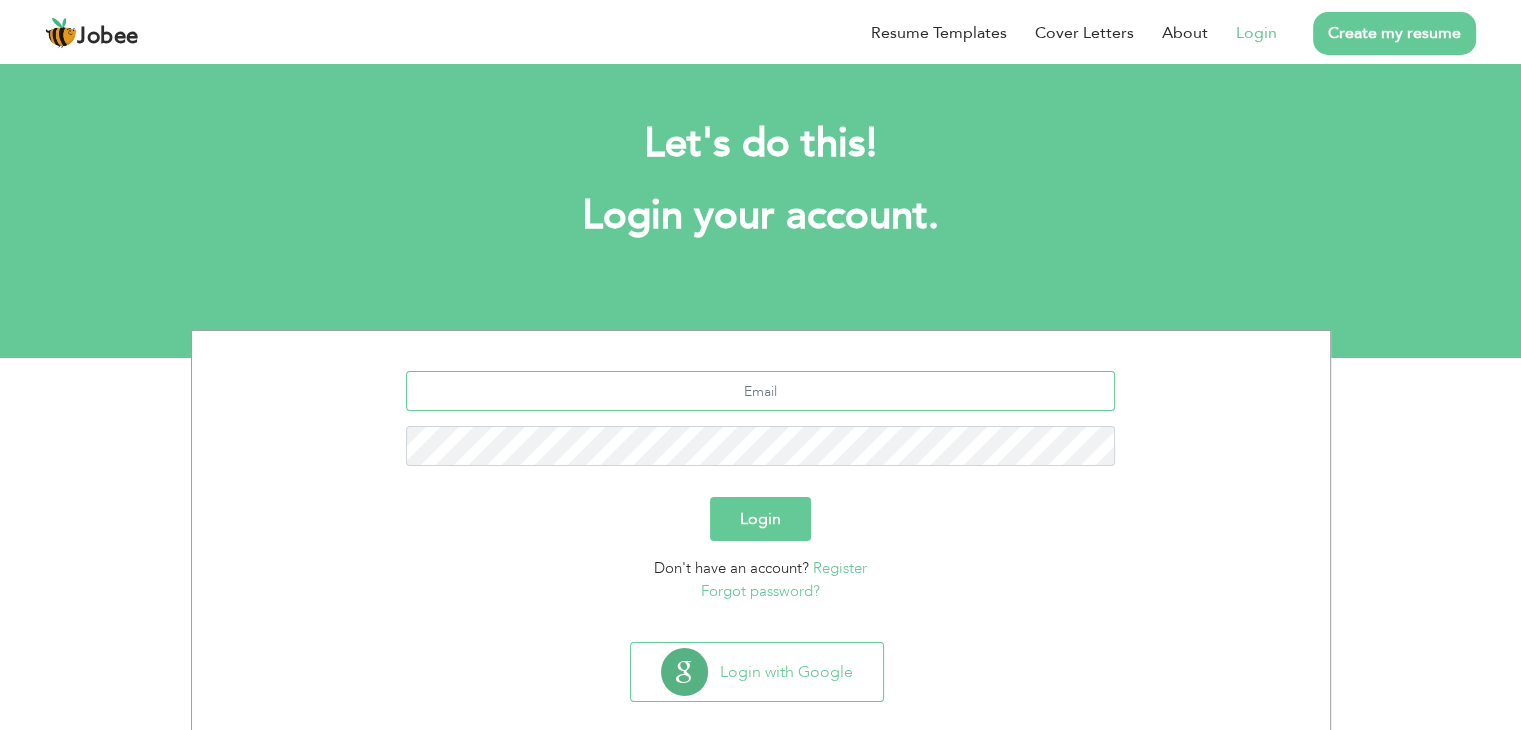 click at bounding box center (760, 391) 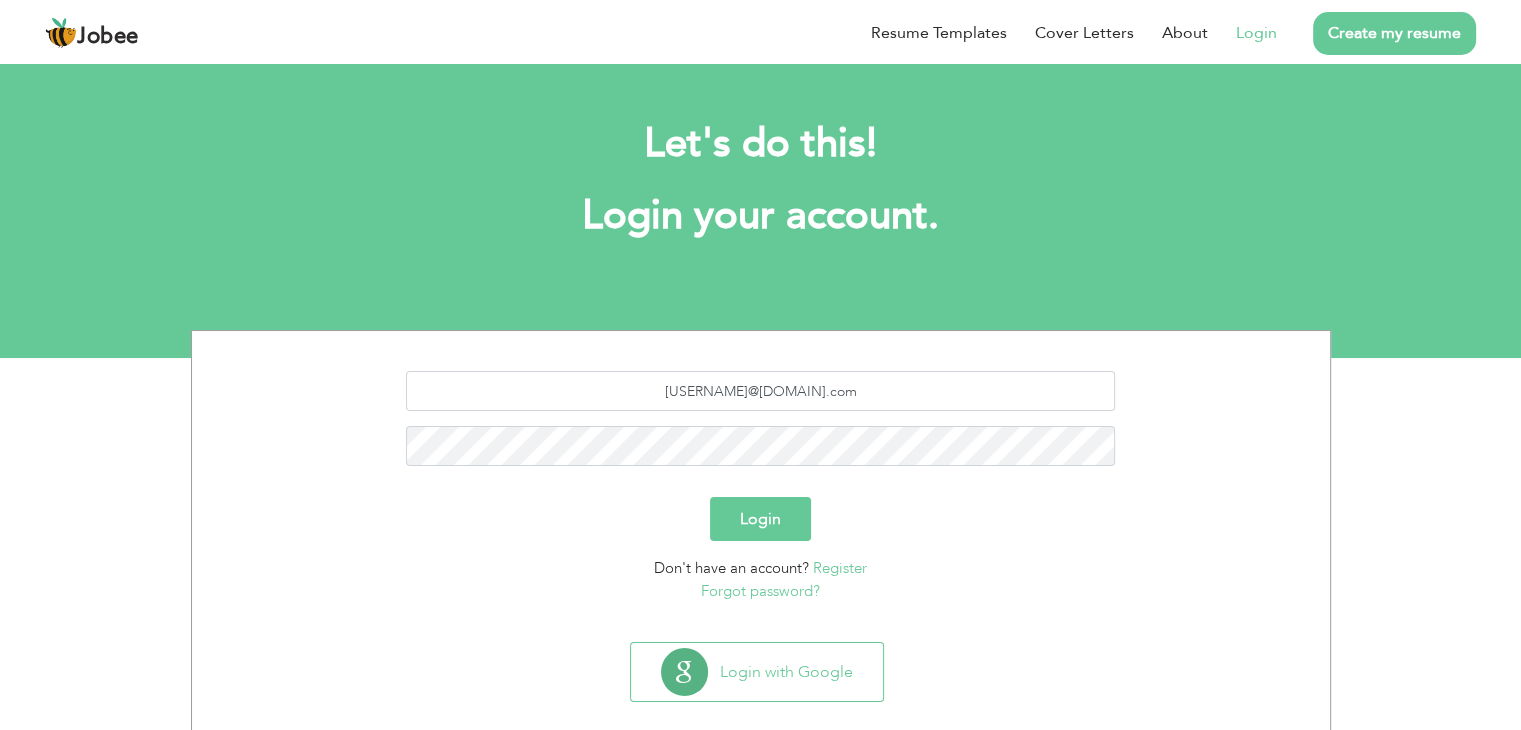 click on "Login" at bounding box center (760, 519) 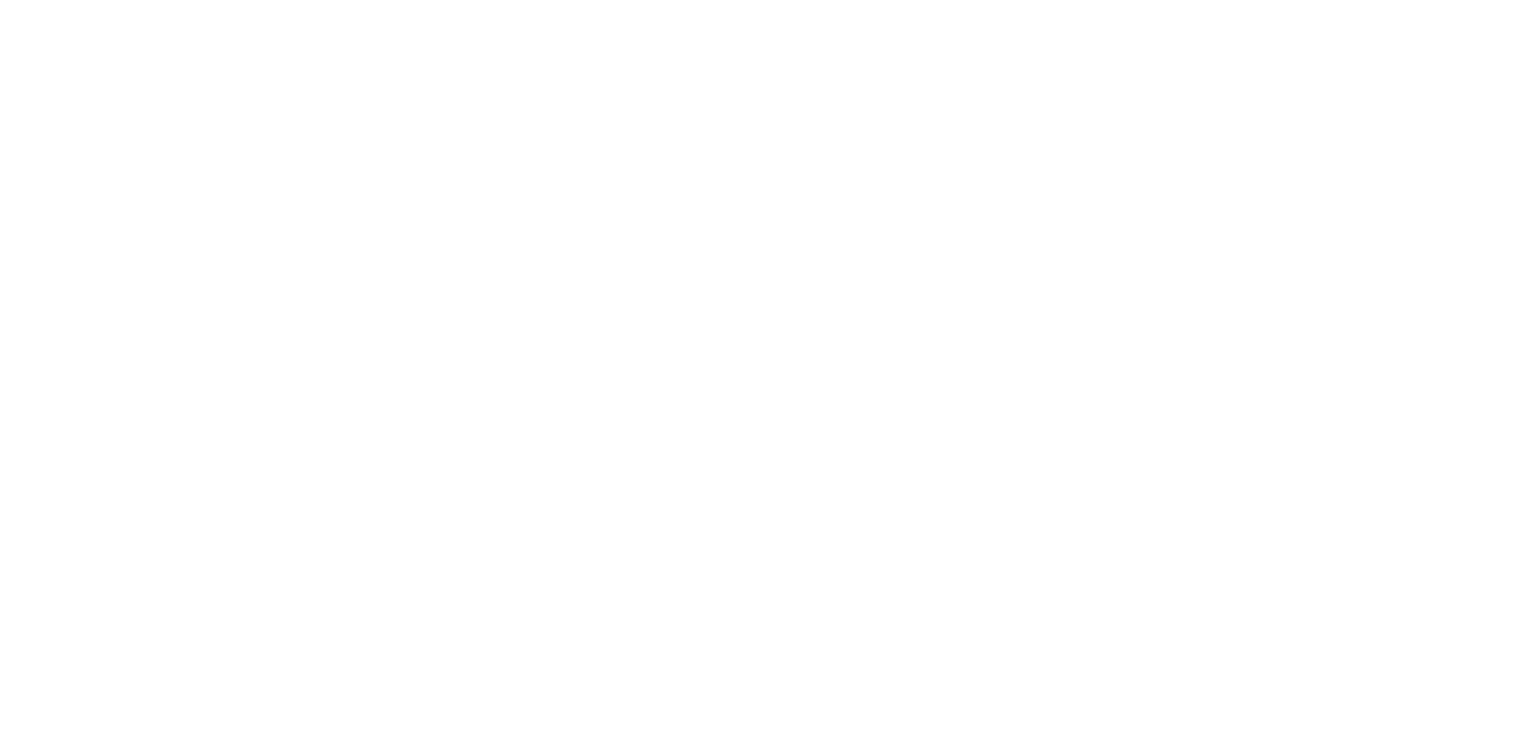 scroll, scrollTop: 0, scrollLeft: 0, axis: both 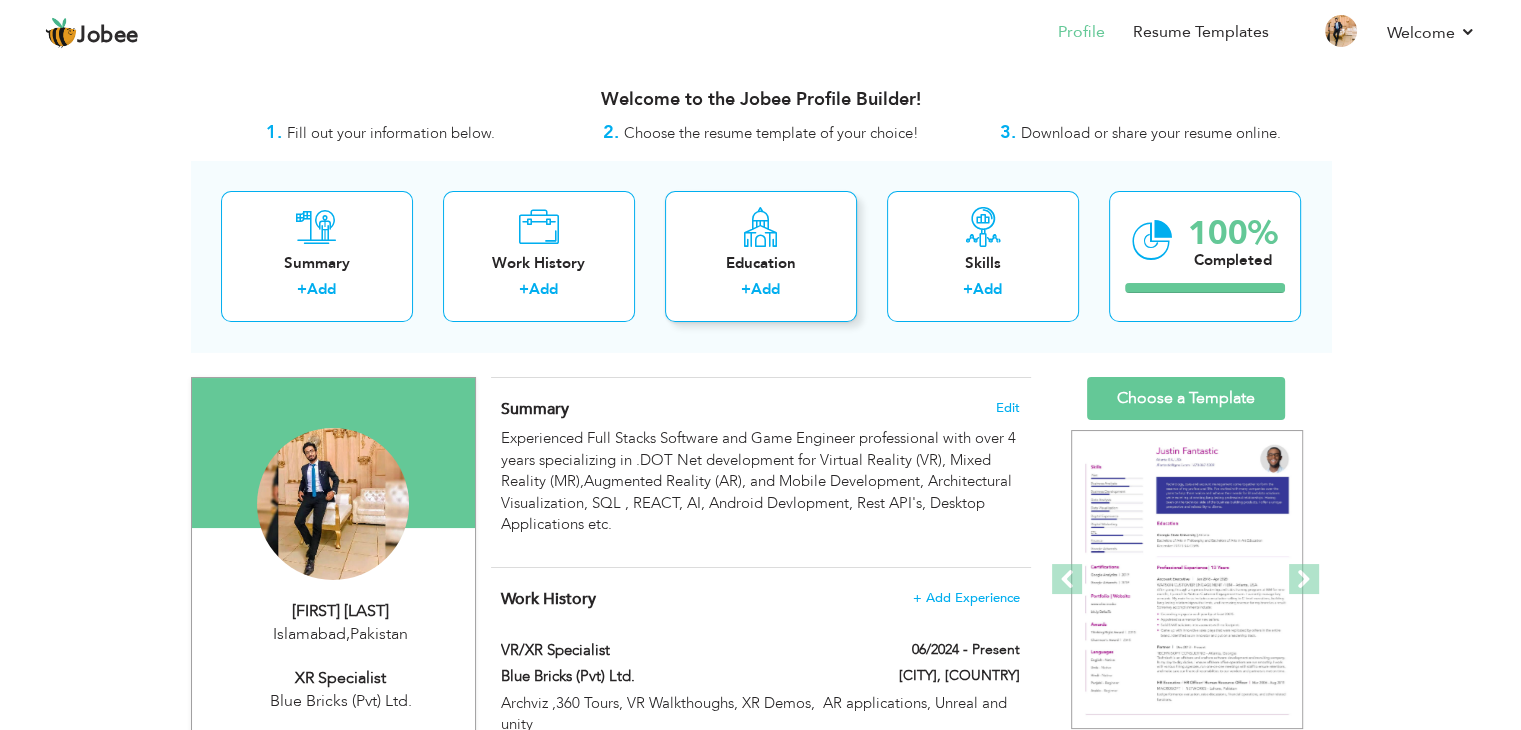 click on "Education
+  Add" at bounding box center (761, 256) 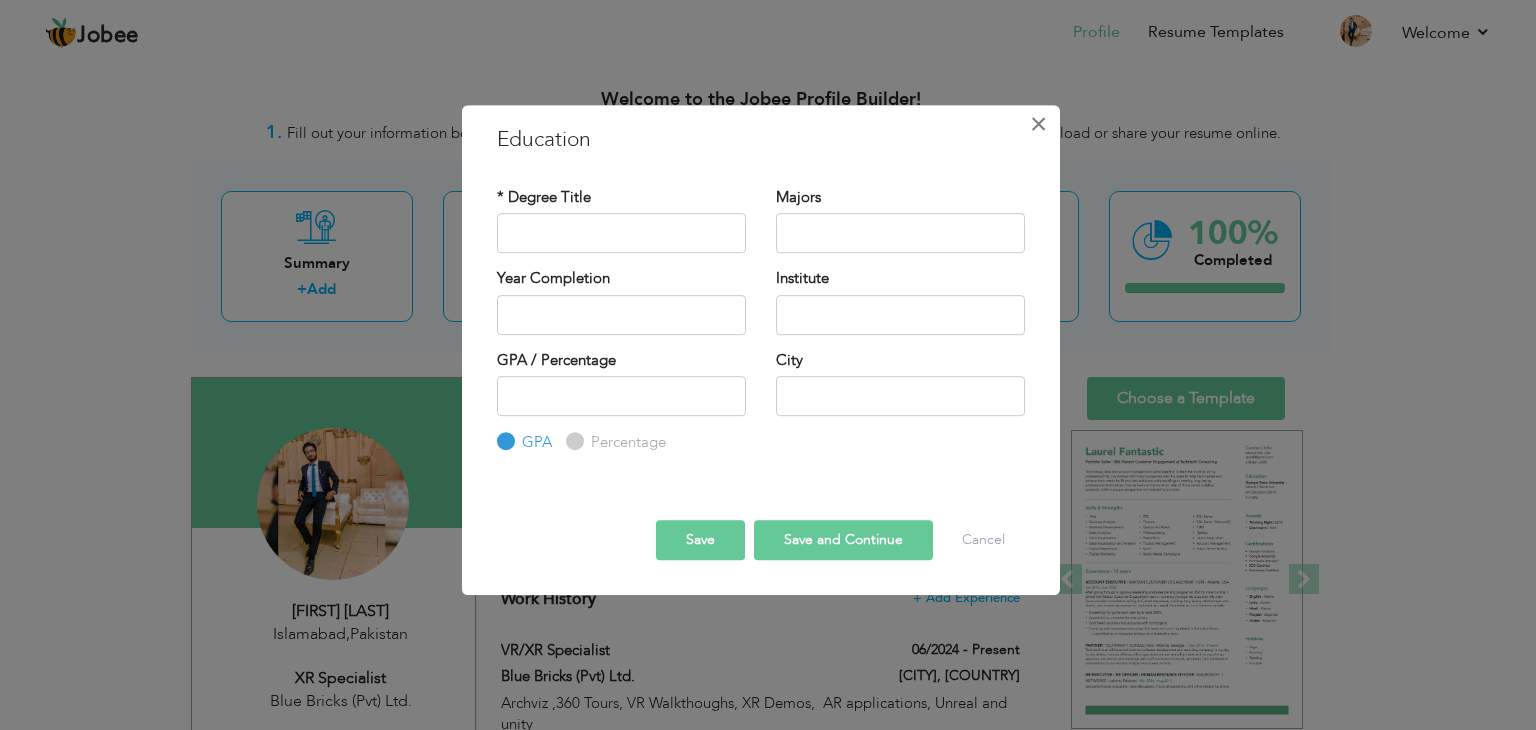click on "×" at bounding box center [1038, 124] 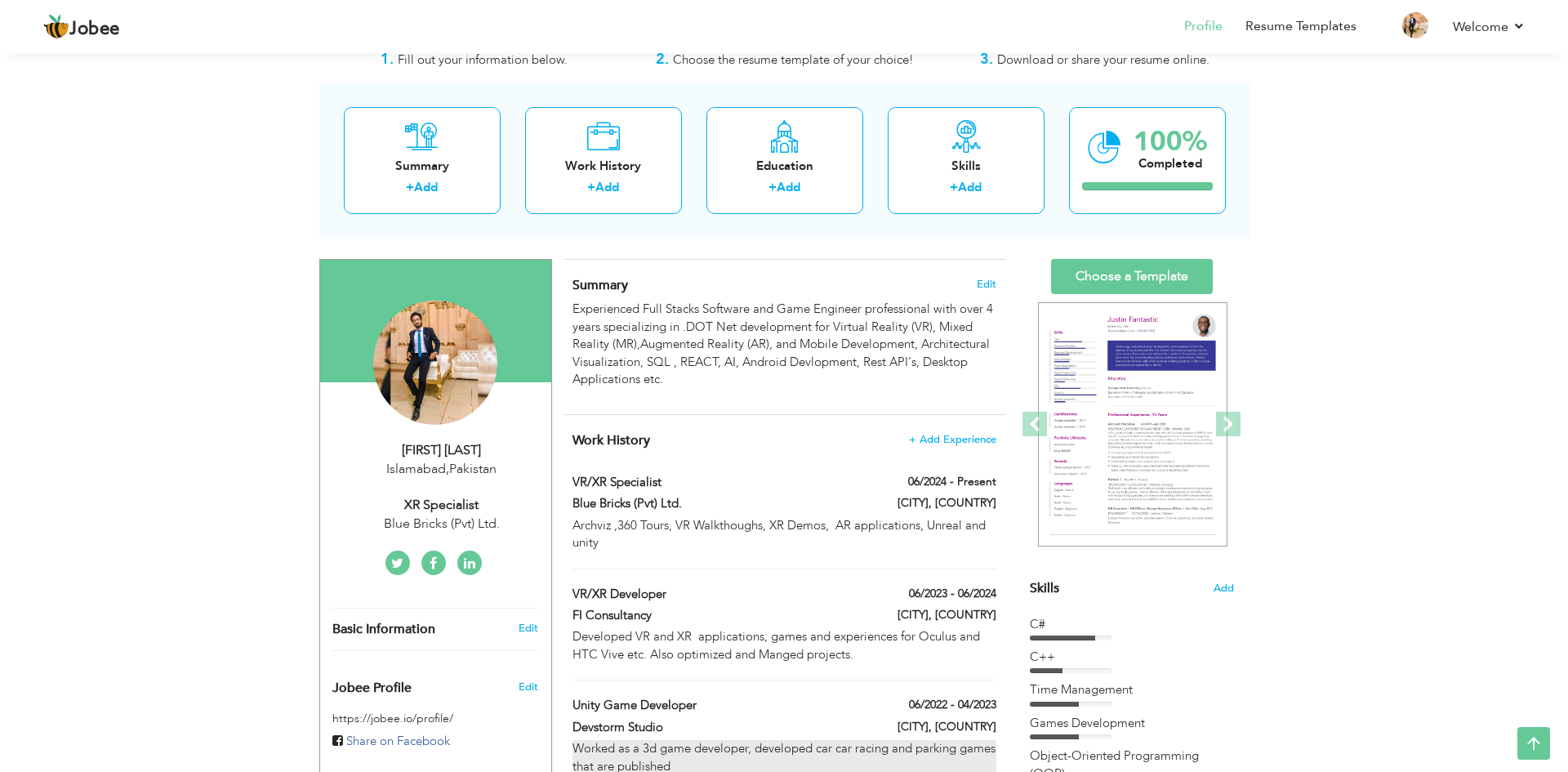 scroll, scrollTop: 0, scrollLeft: 0, axis: both 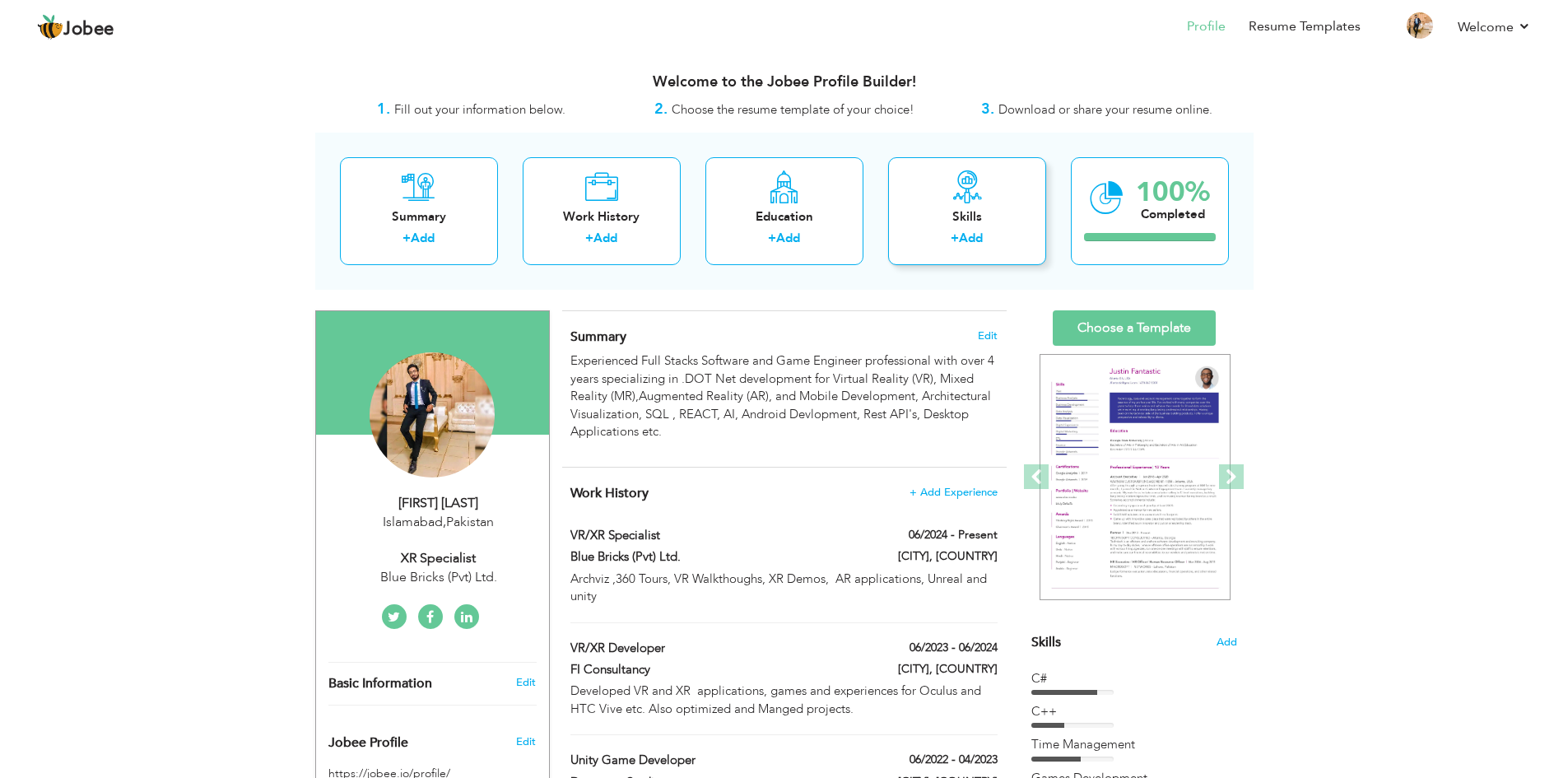 click on "Skills" at bounding box center [967, 217] 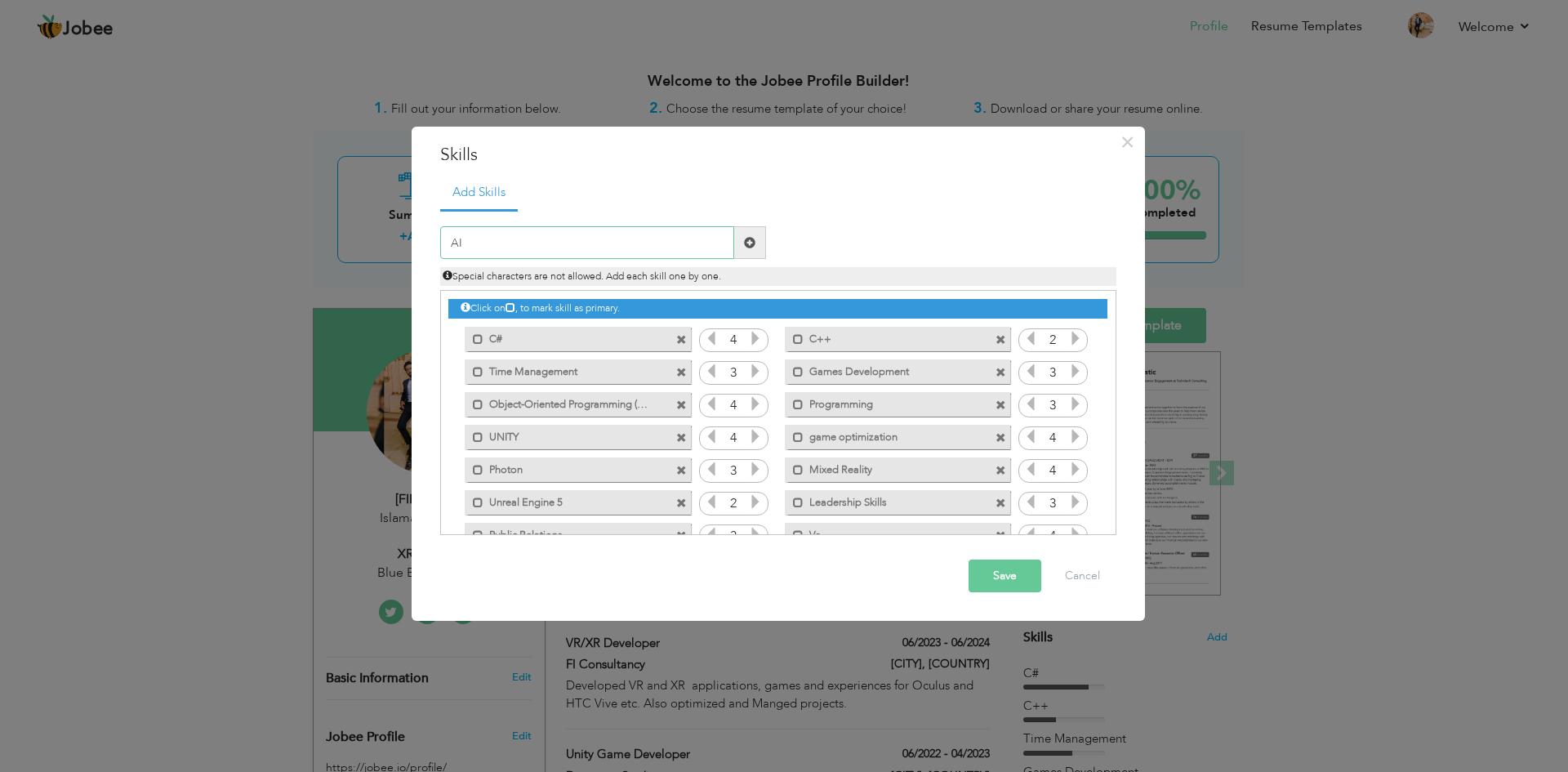 type on "AI" 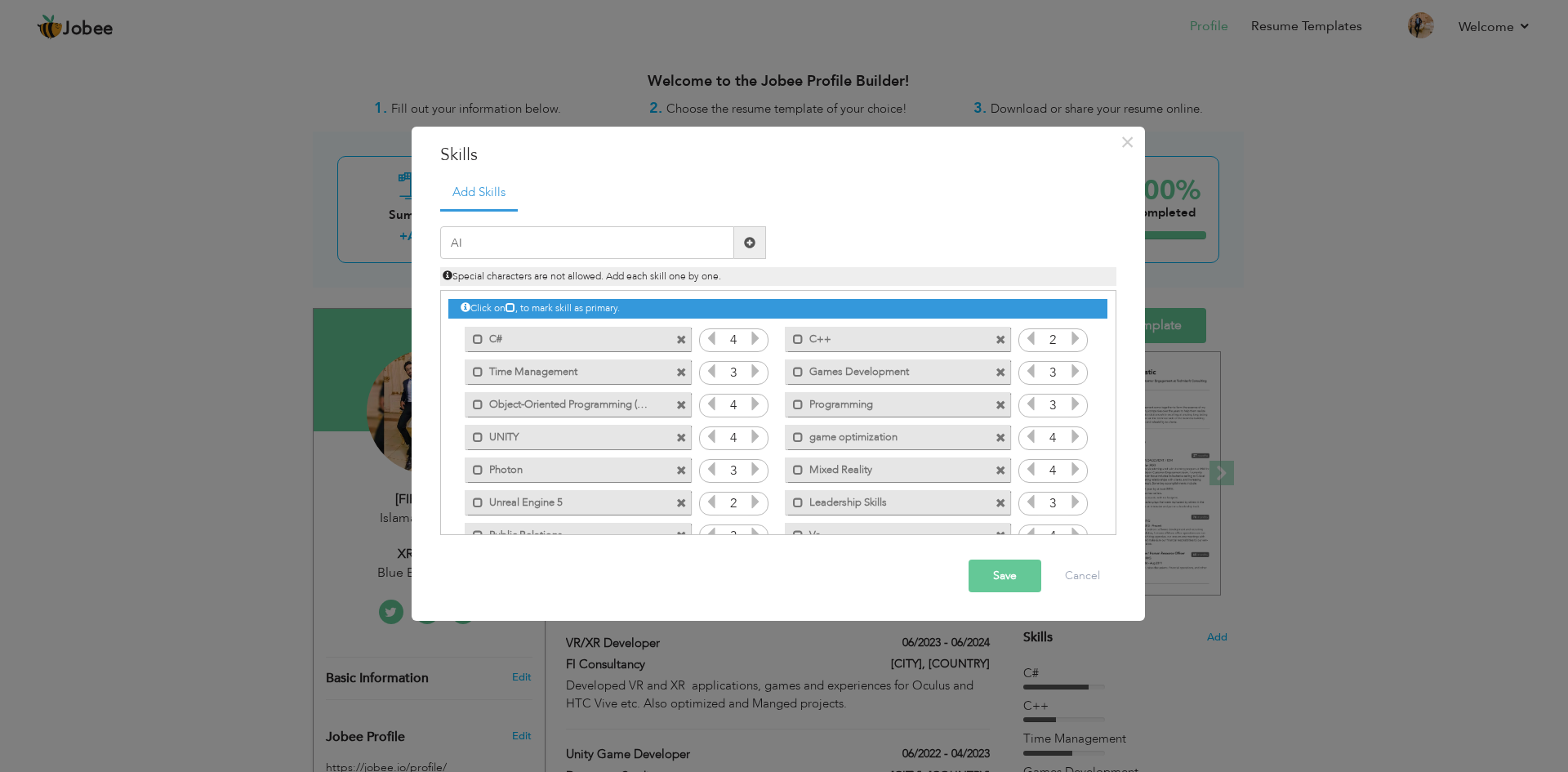 click at bounding box center (750, 243) 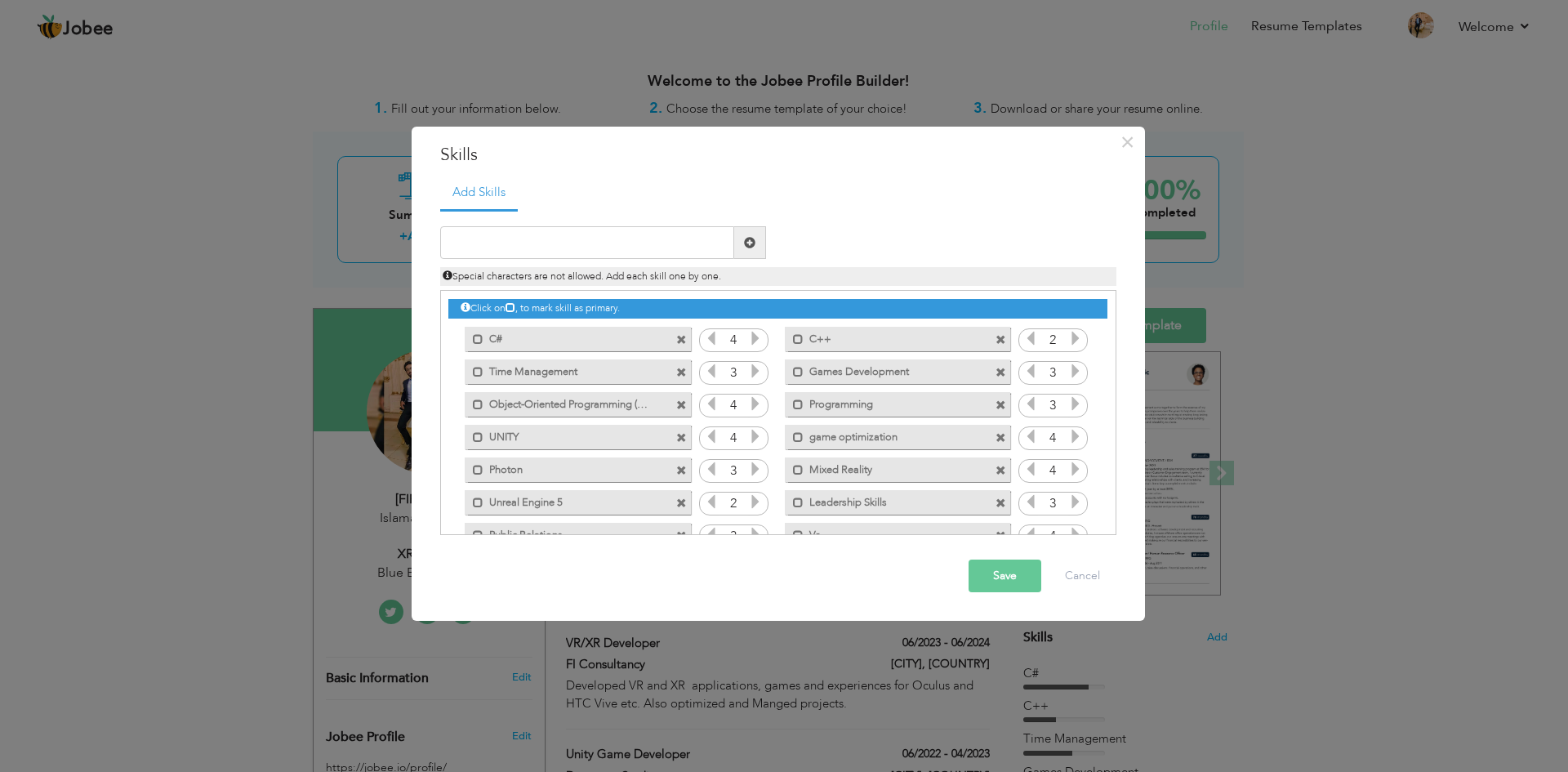 scroll, scrollTop: 69, scrollLeft: 0, axis: vertical 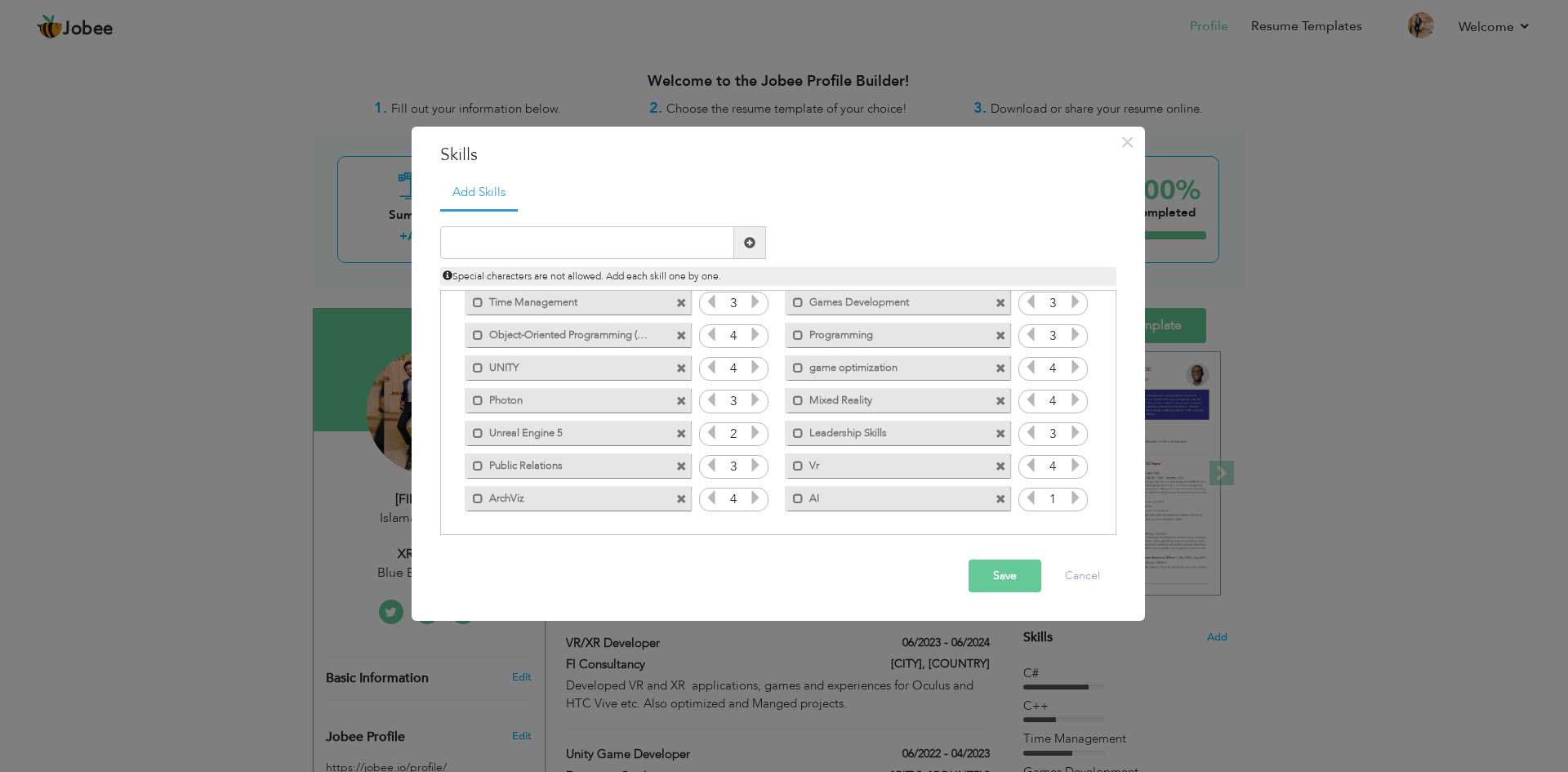 click on "Save" at bounding box center [1004, 576] 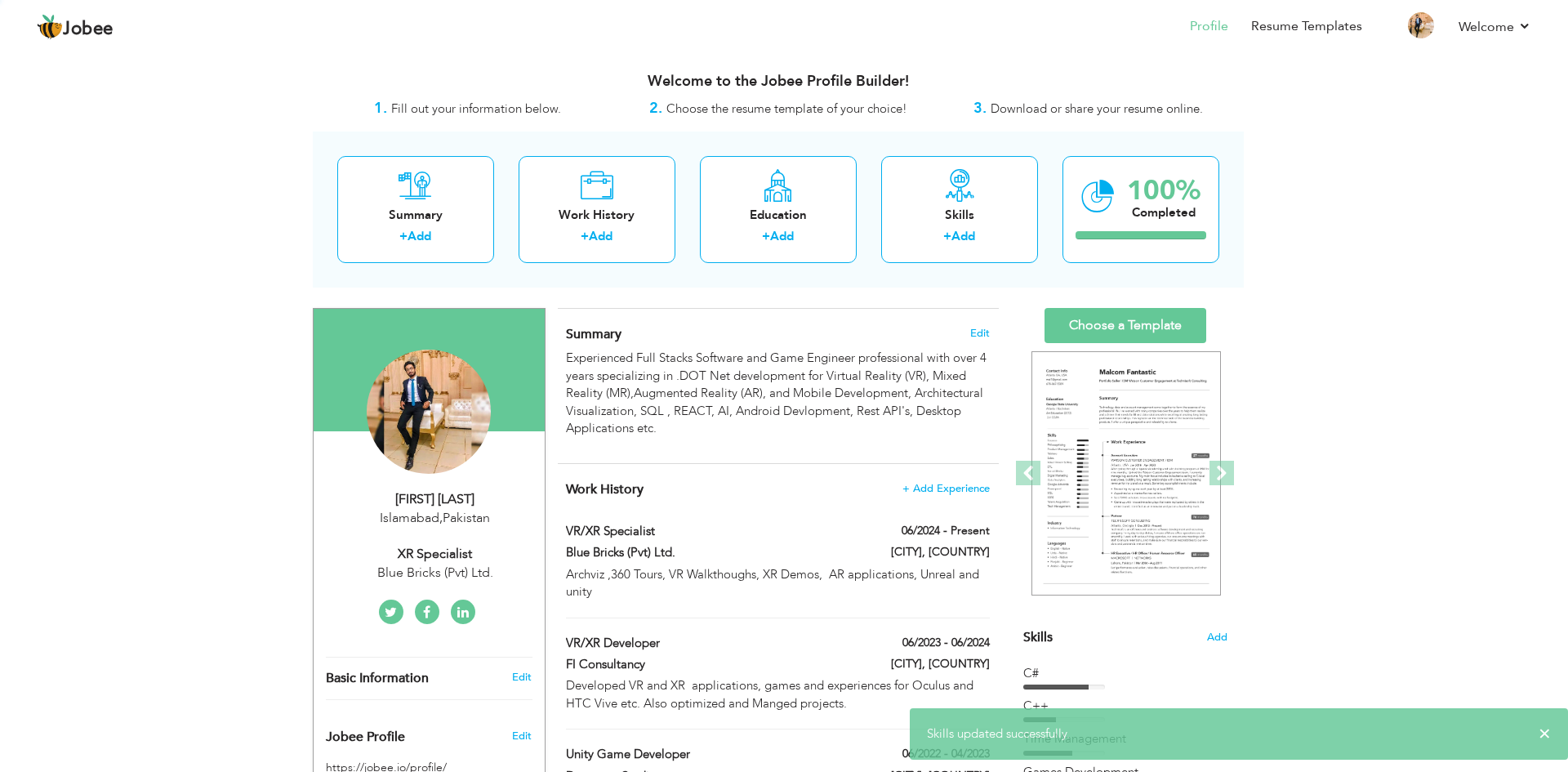 scroll, scrollTop: 0, scrollLeft: 0, axis: both 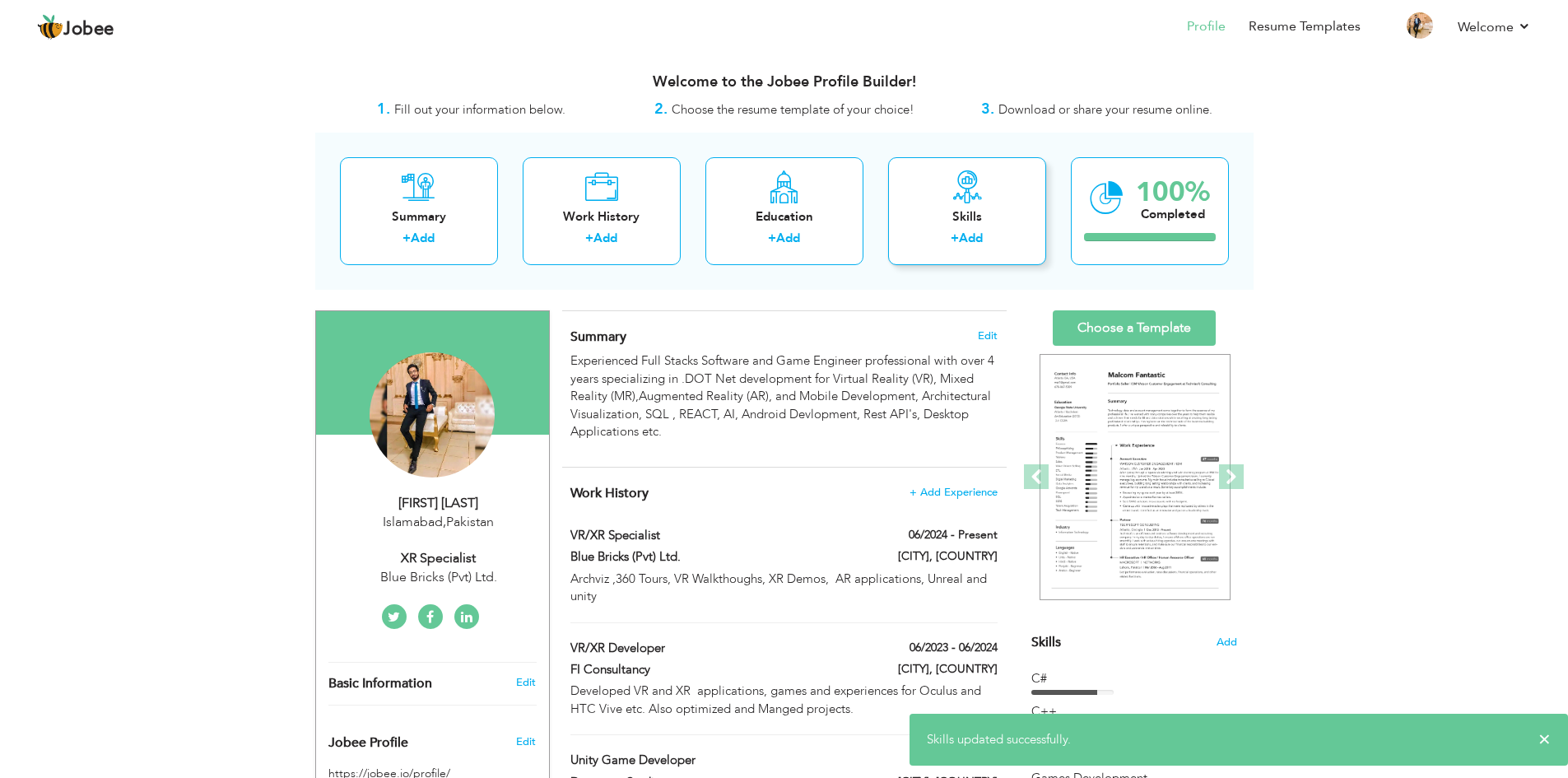 click on "Skills" at bounding box center (967, 217) 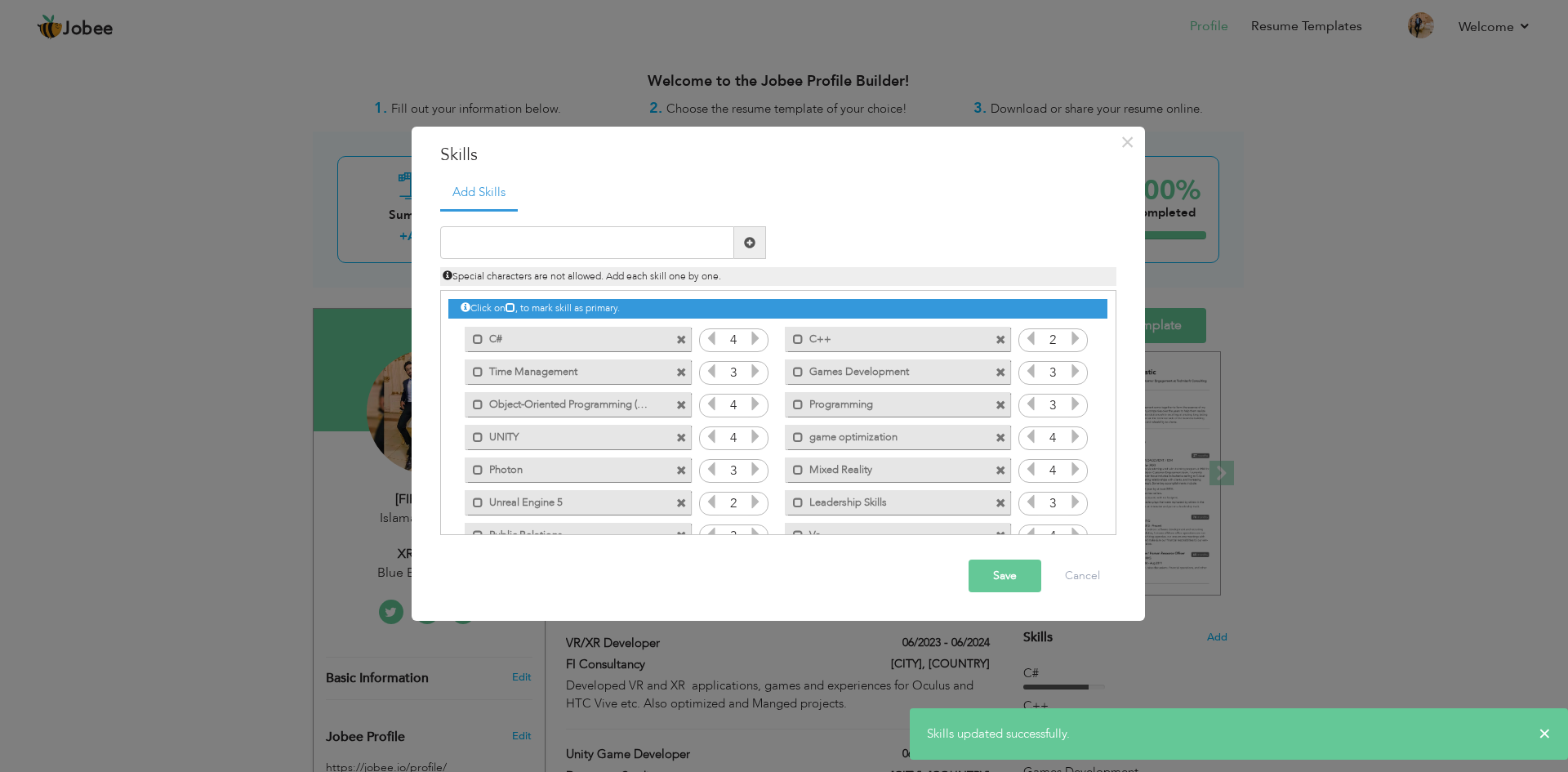 scroll, scrollTop: 0, scrollLeft: 0, axis: both 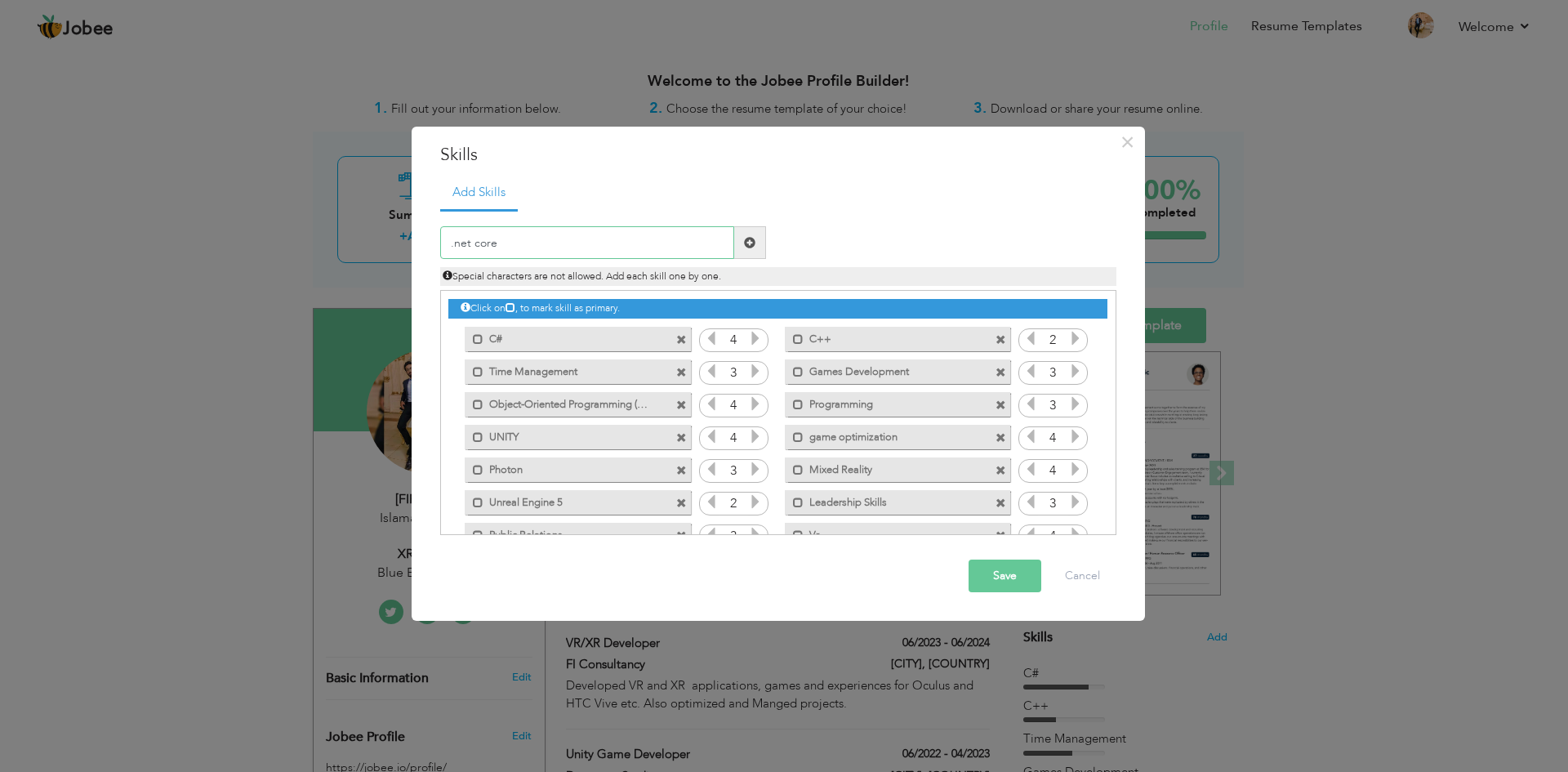 type on ".net core" 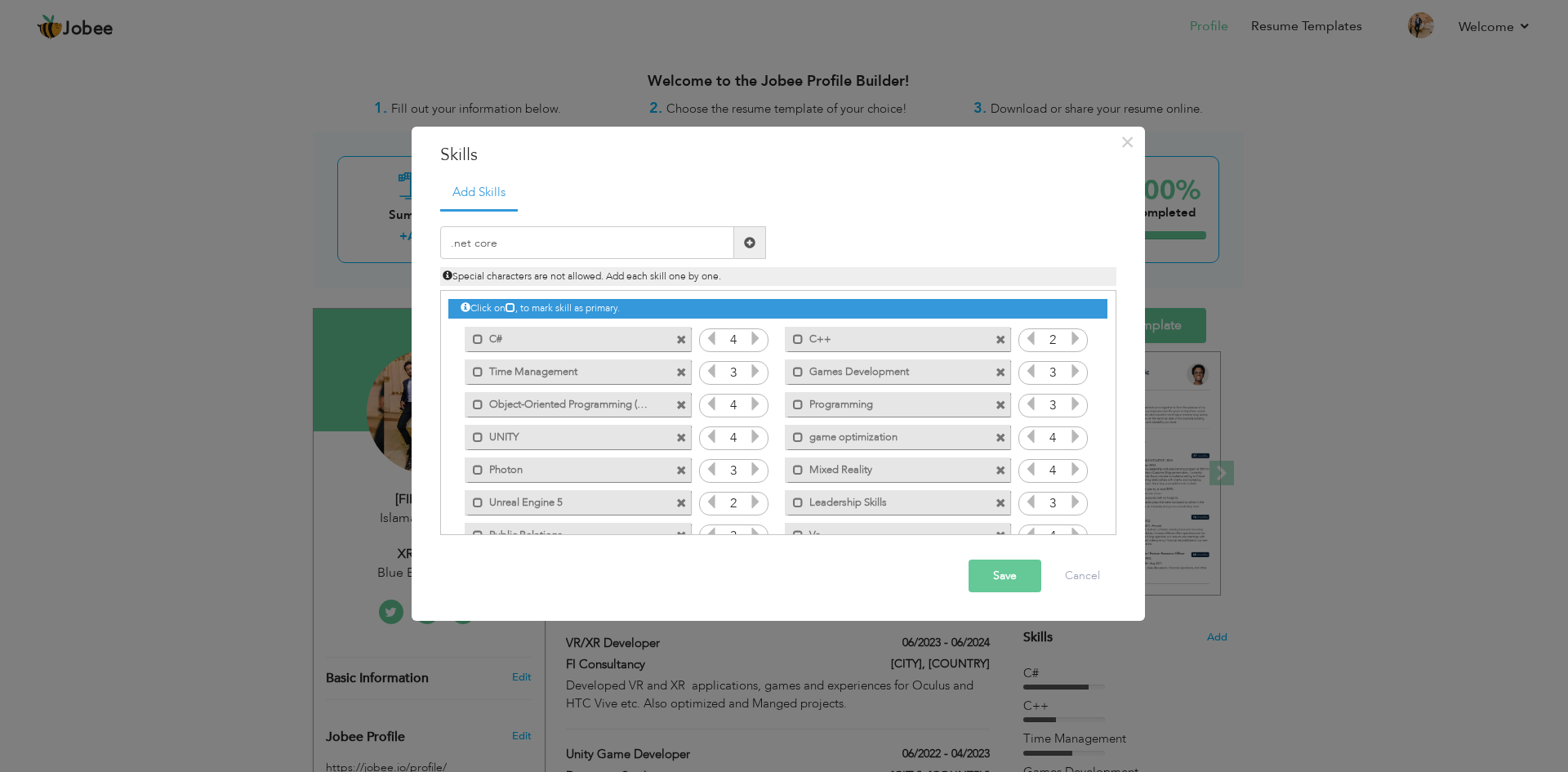 click at bounding box center [750, 243] 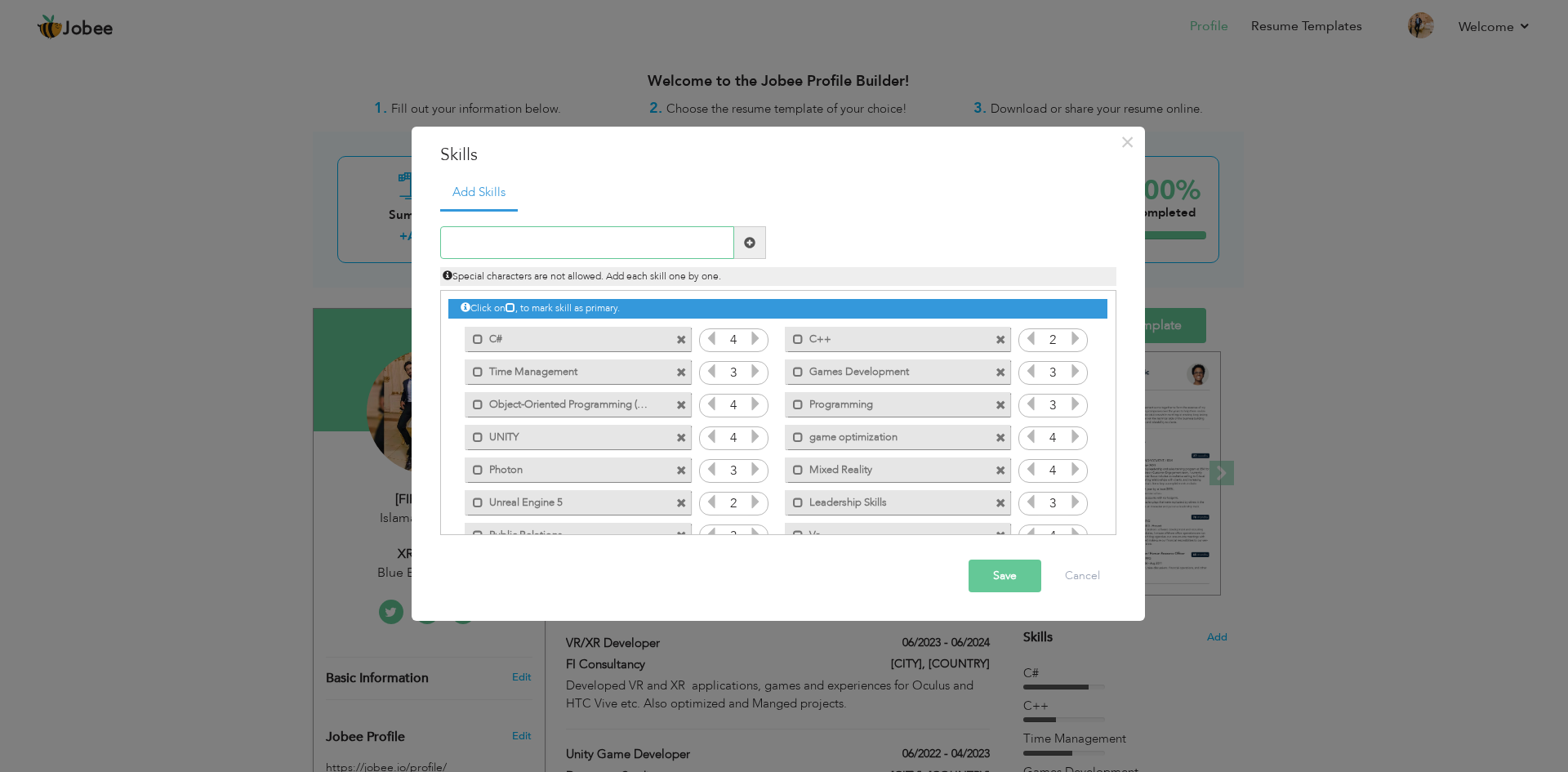 click at bounding box center [587, 243] 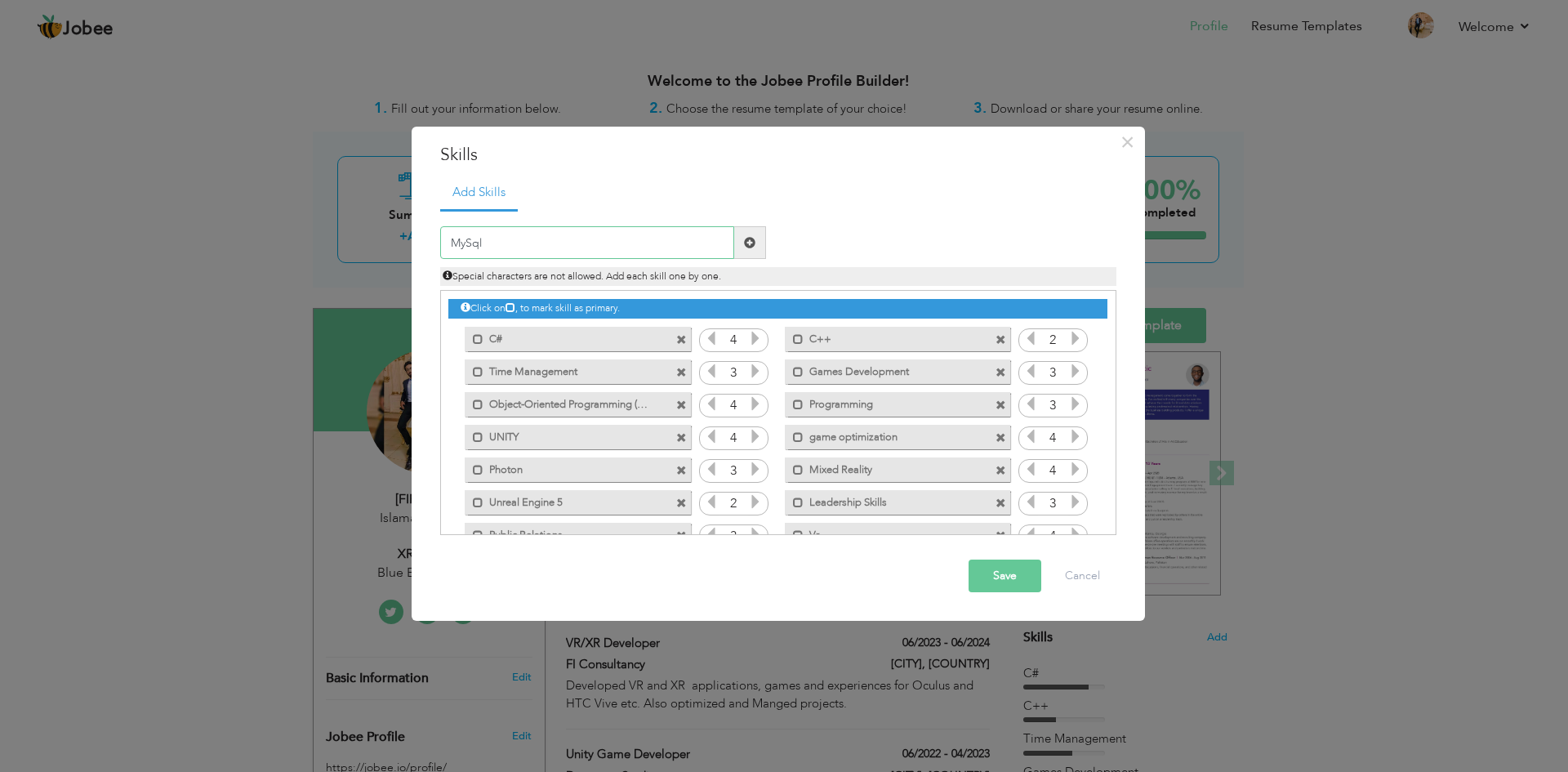 click on "MySql" at bounding box center (587, 243) 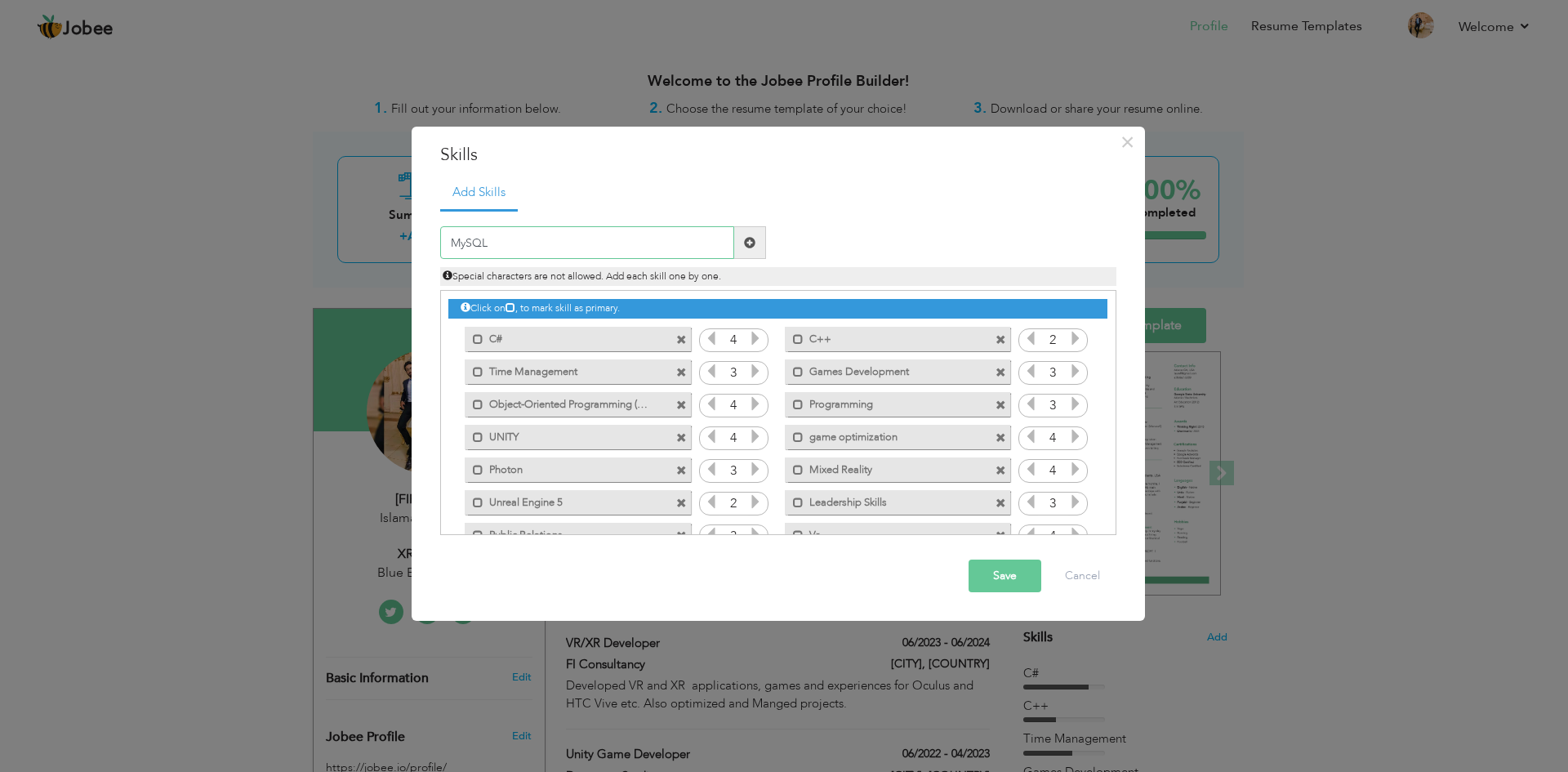 type on "MySQL" 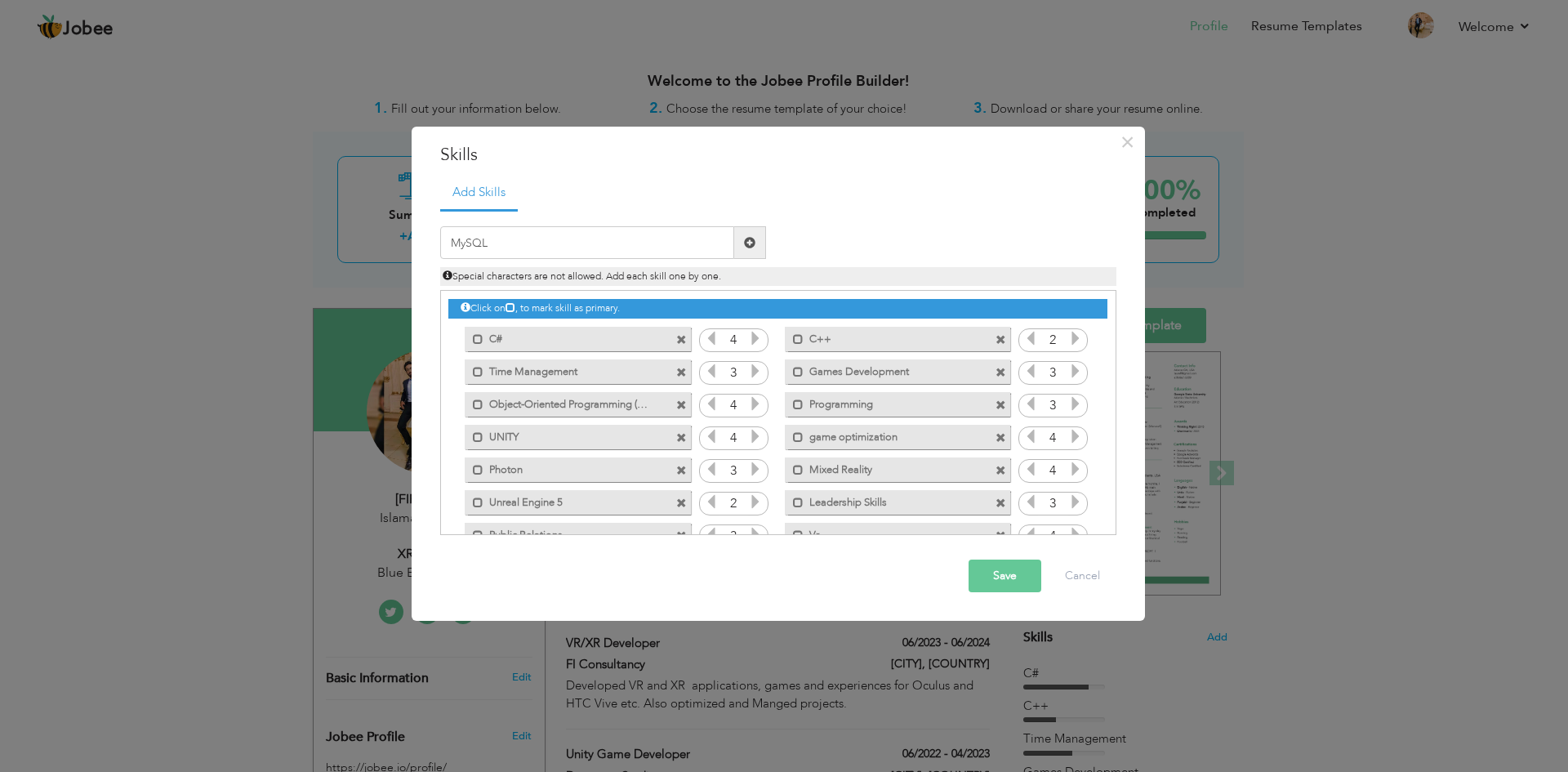 click at bounding box center (750, 243) 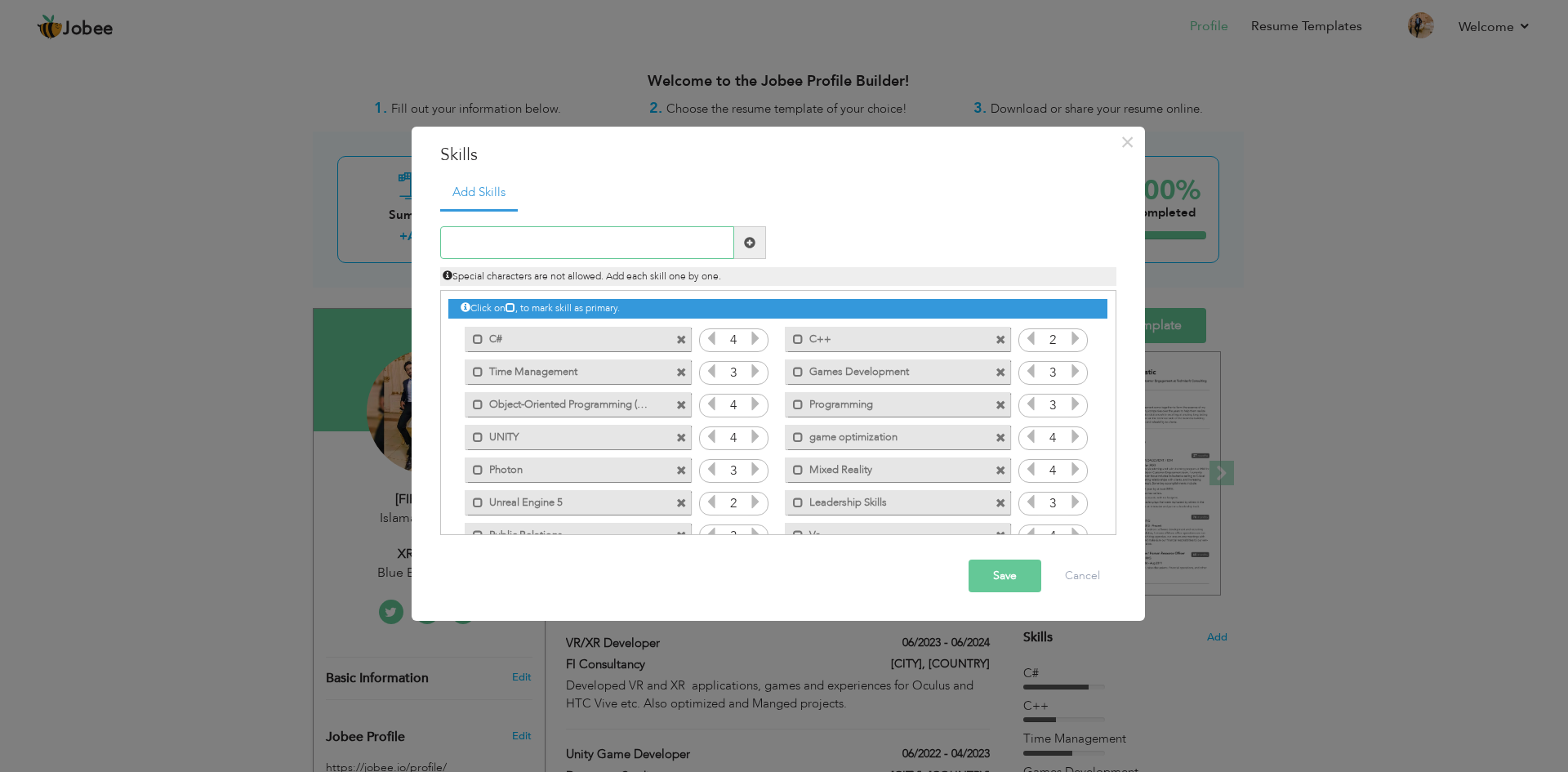 click at bounding box center [587, 243] 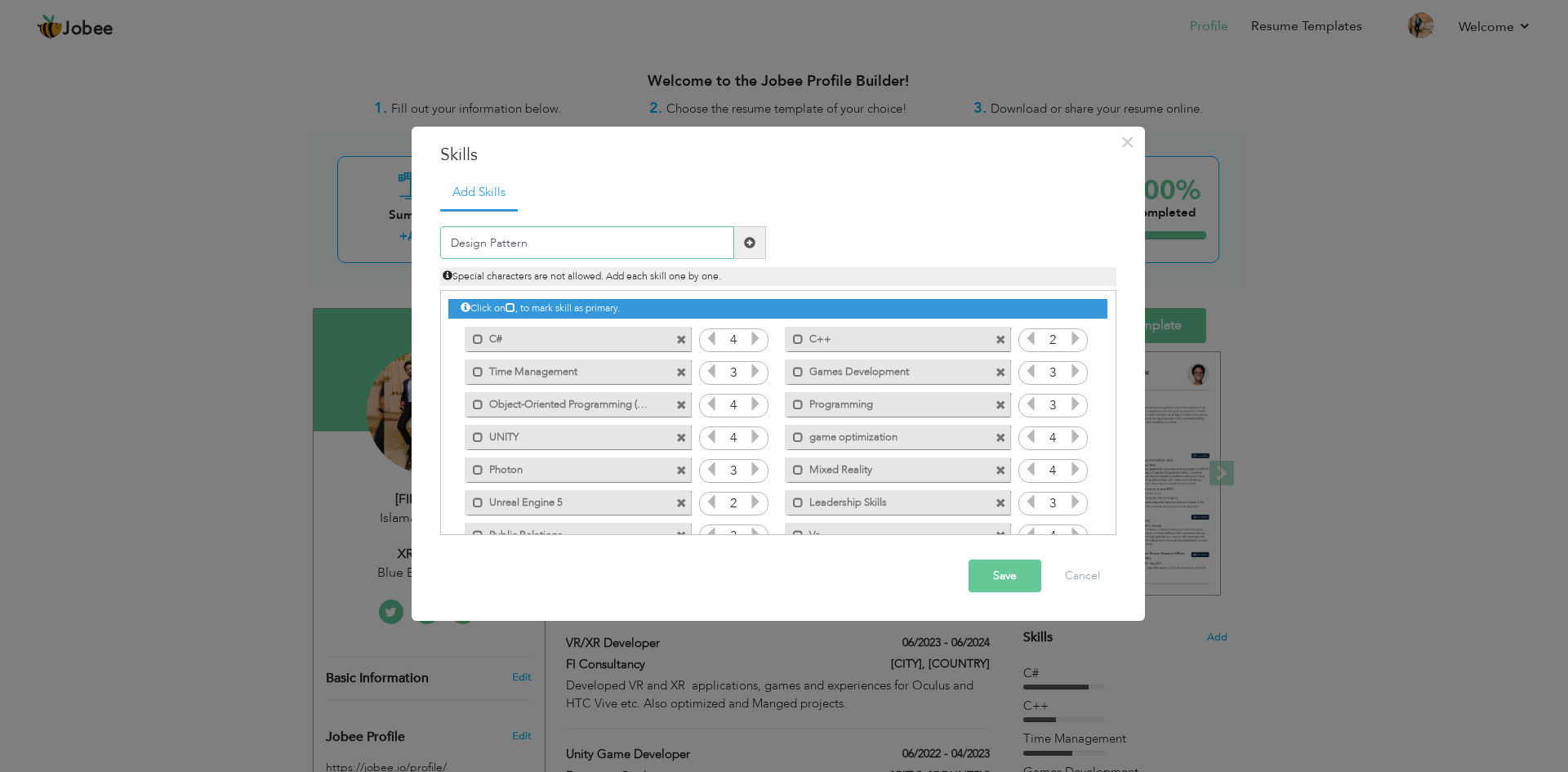 type on "Design Pattern" 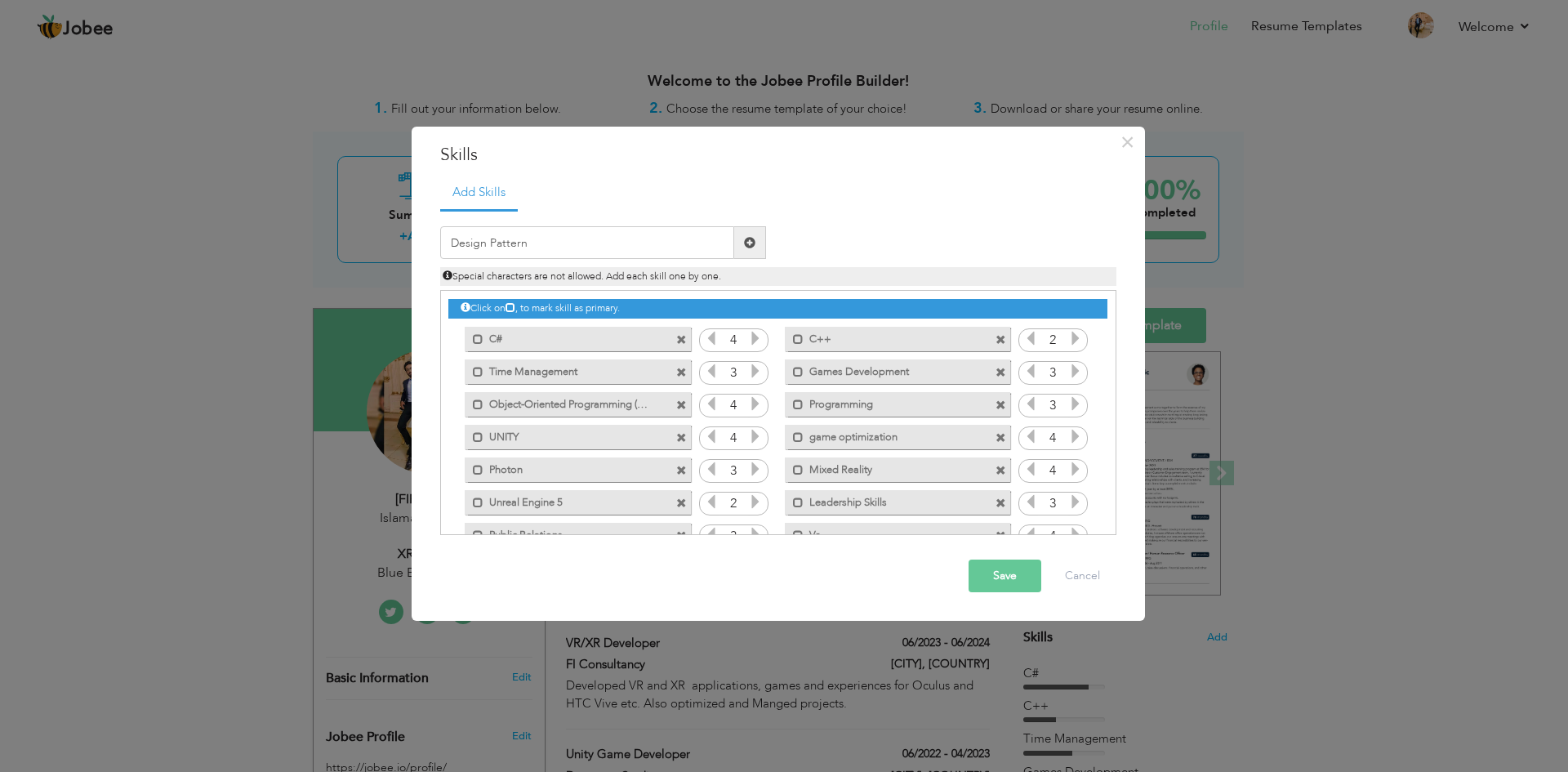click at bounding box center [750, 243] 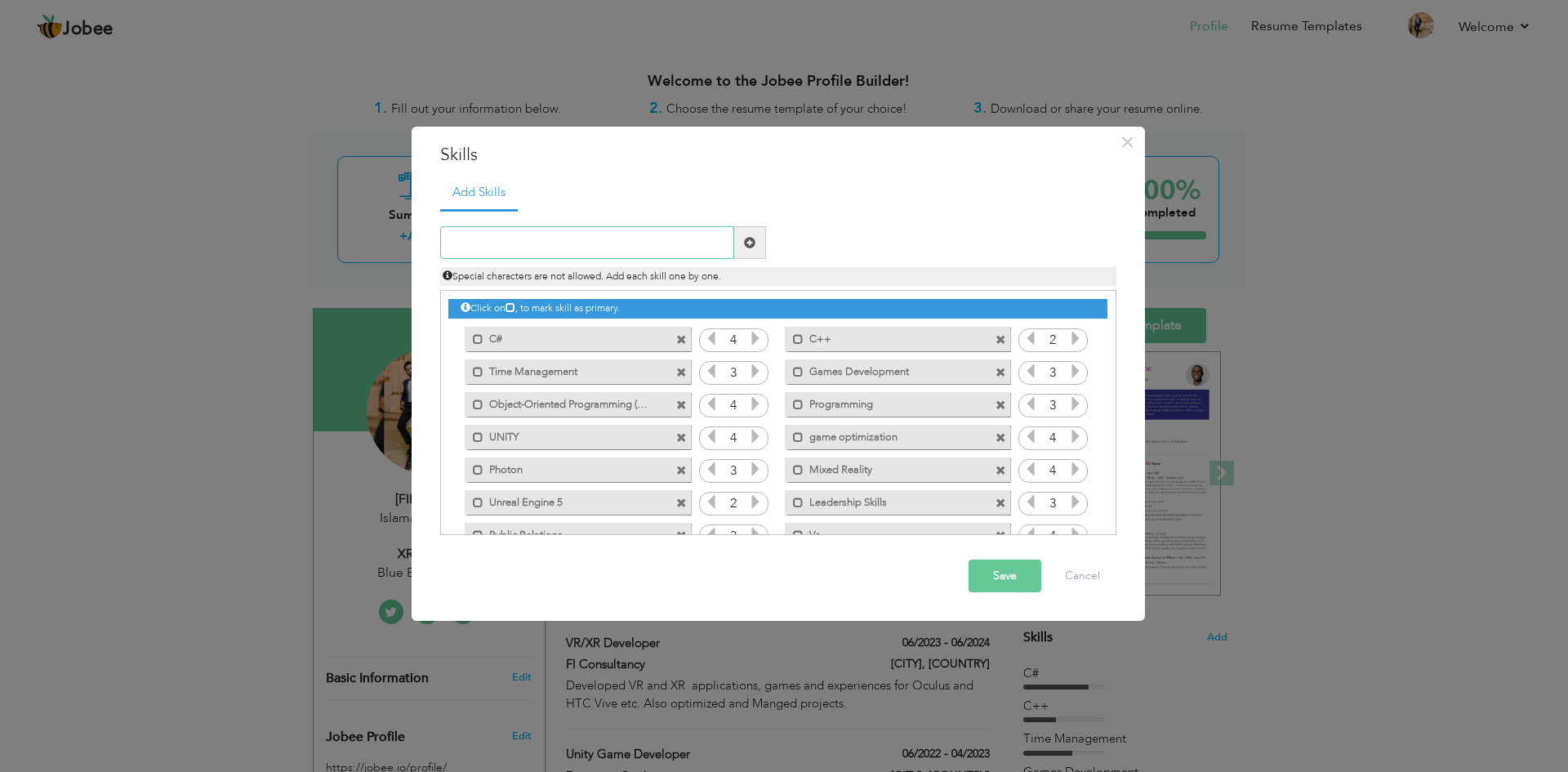click at bounding box center (587, 243) 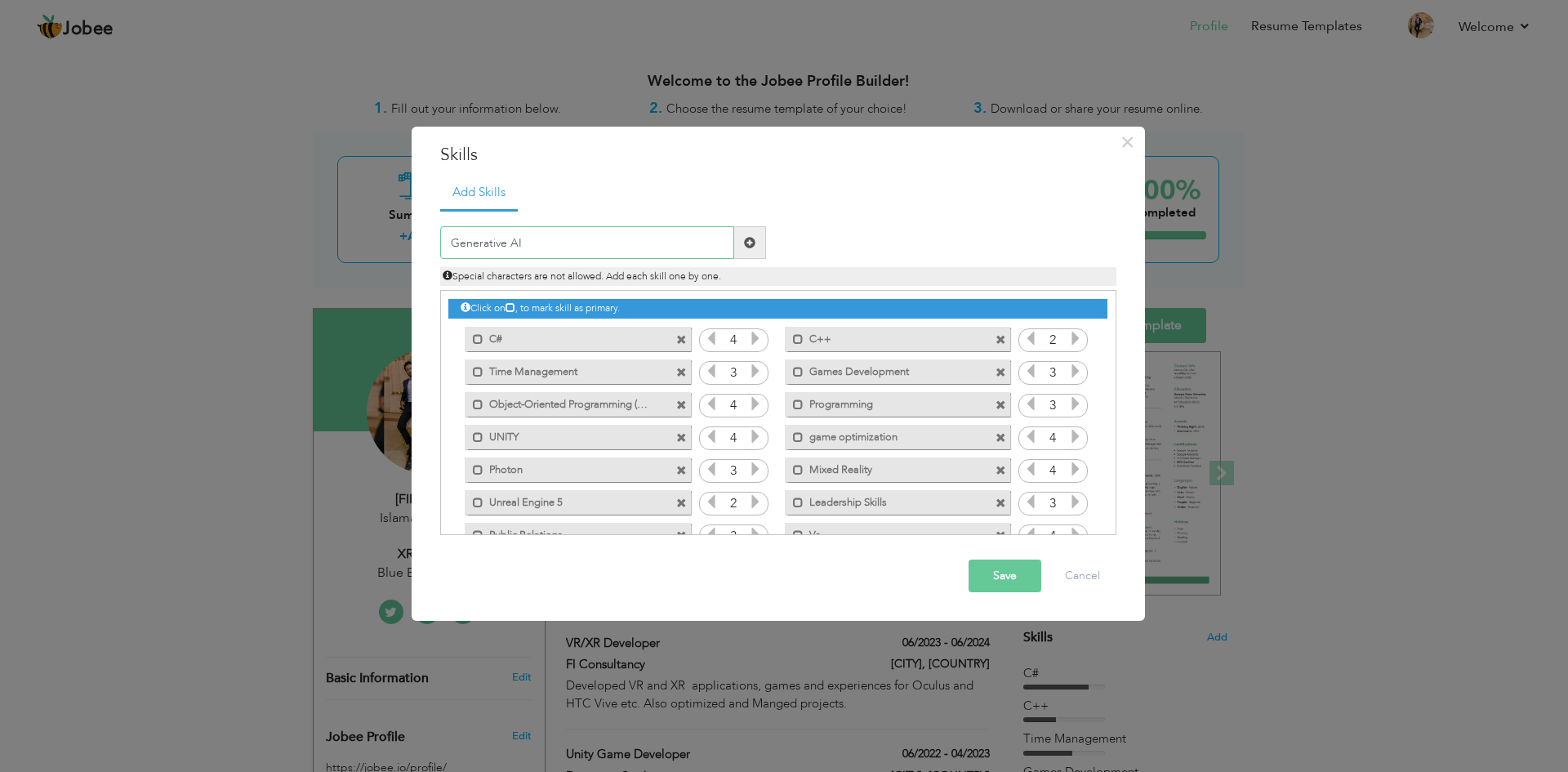 type on "Generative AI" 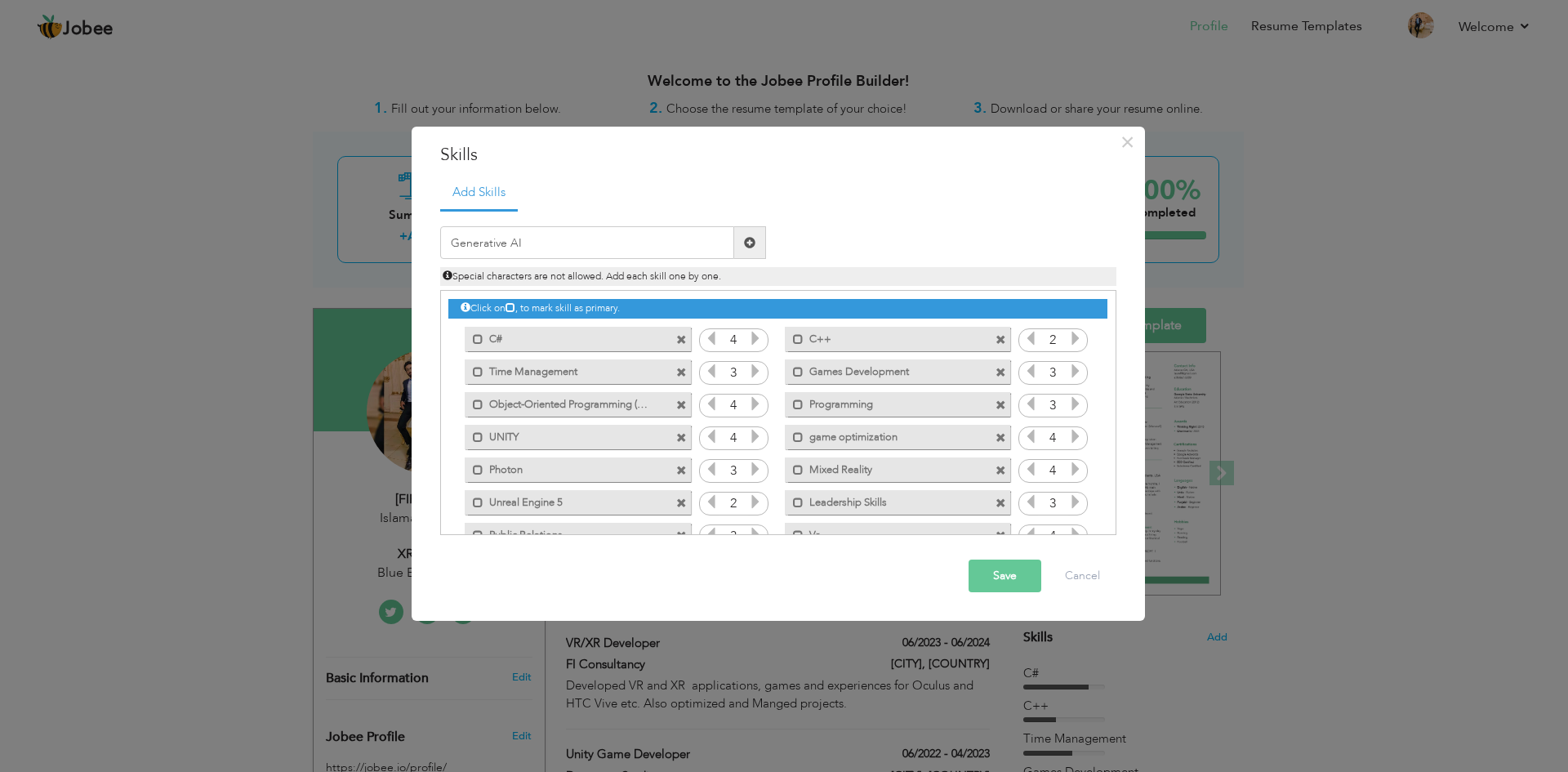 click at bounding box center [750, 243] 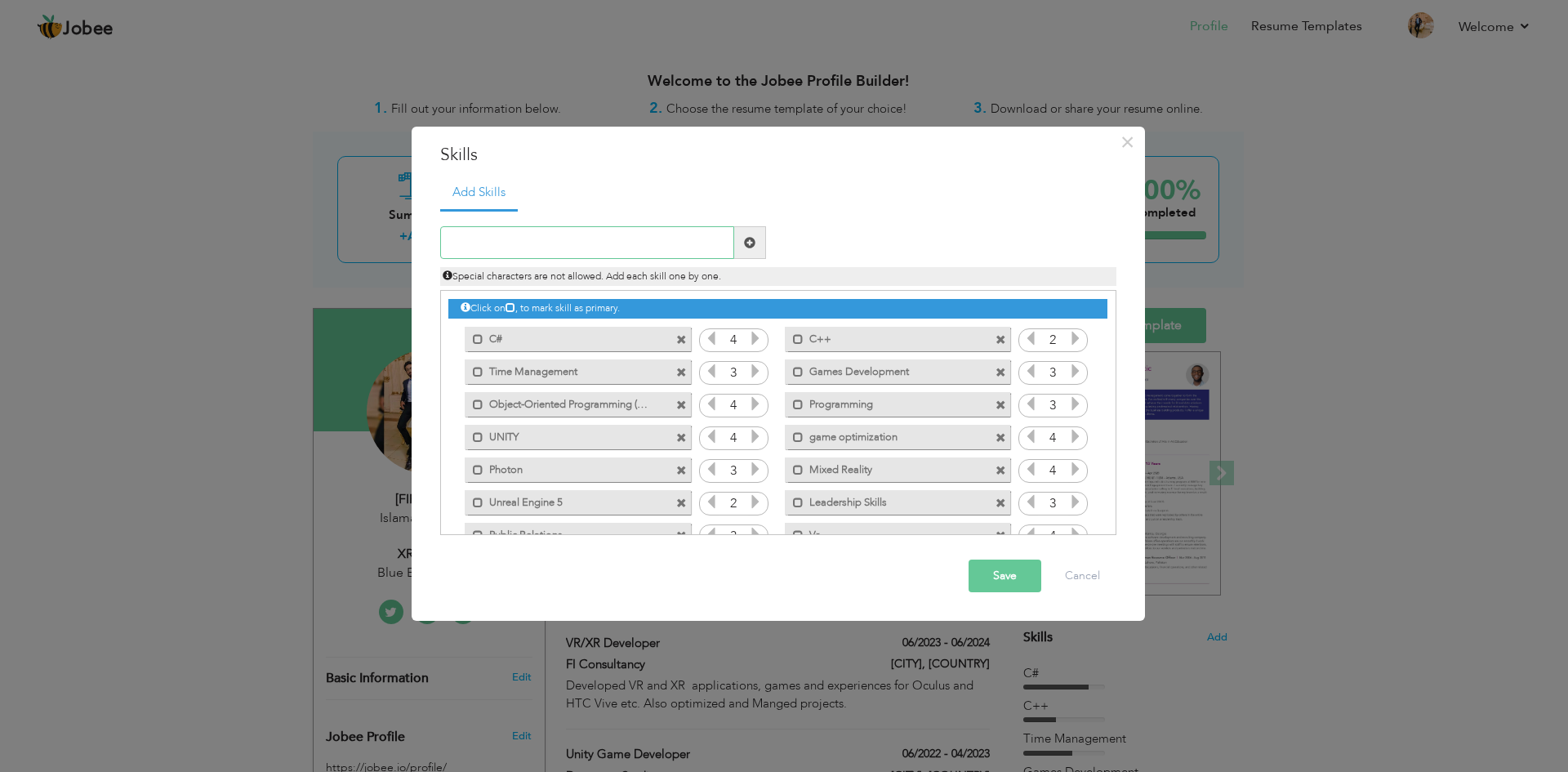 click at bounding box center [587, 243] 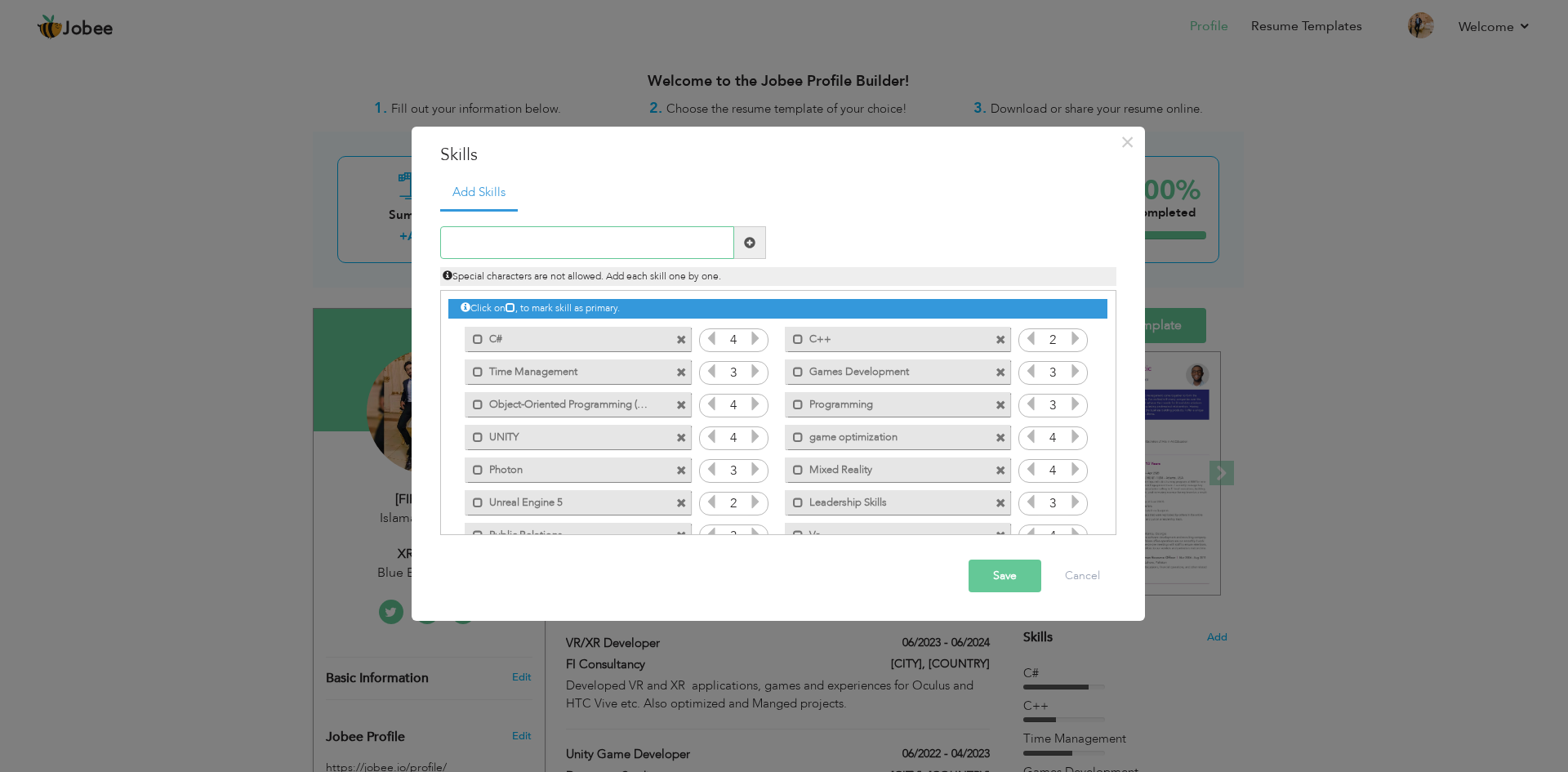 type on "w" 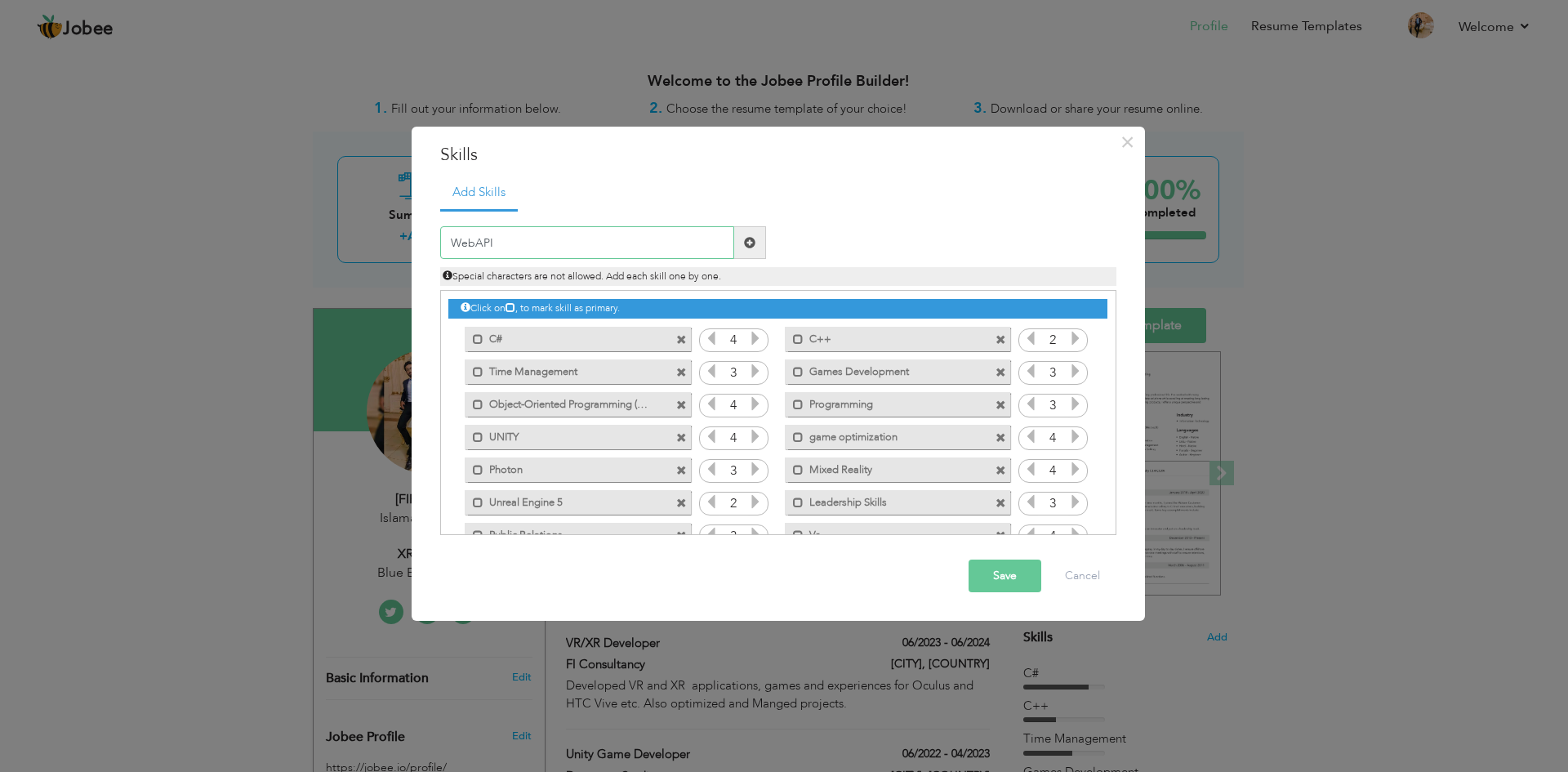 type on "WebAPI" 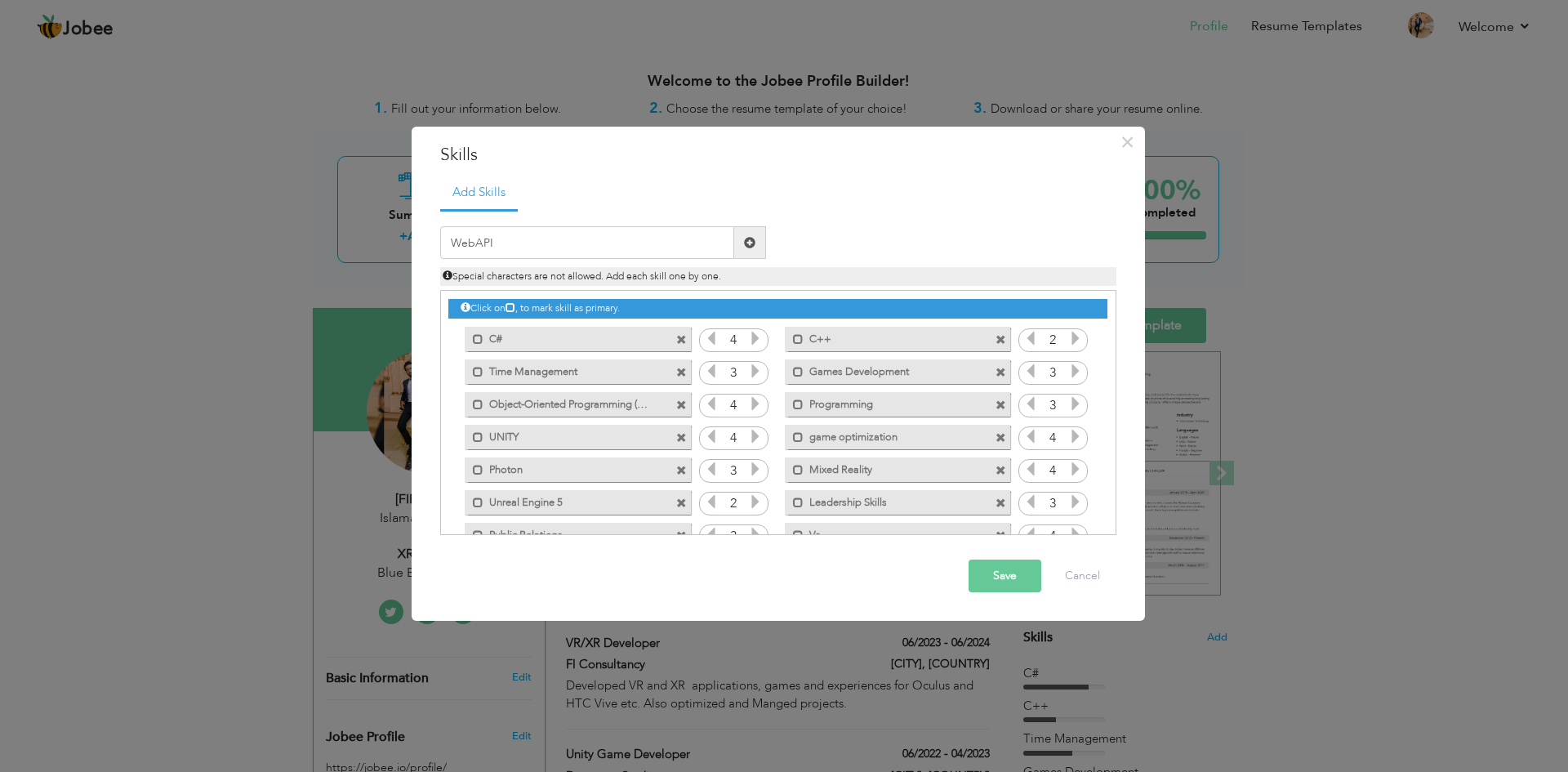 click at bounding box center (750, 243) 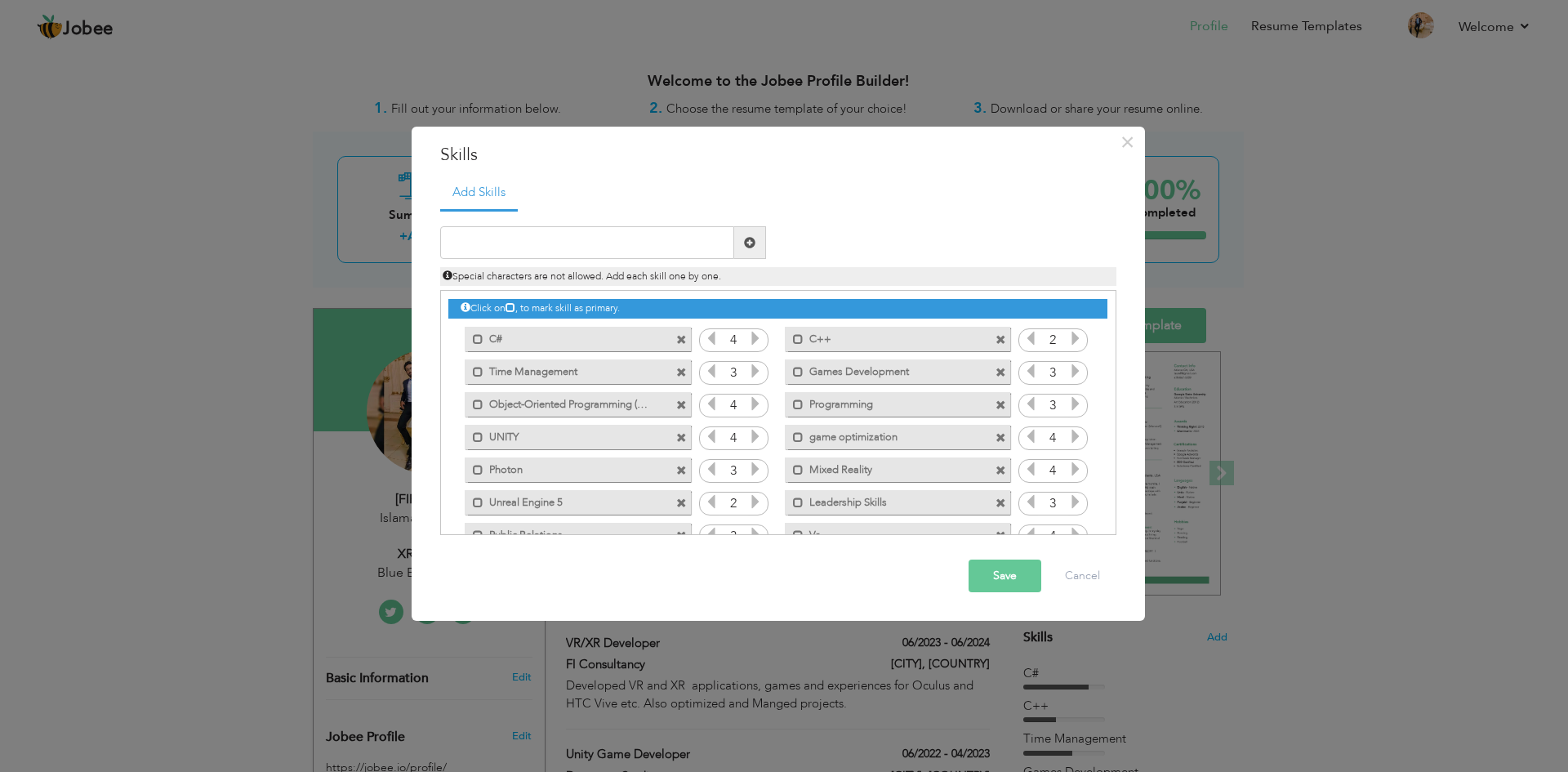 scroll, scrollTop: 82, scrollLeft: 0, axis: vertical 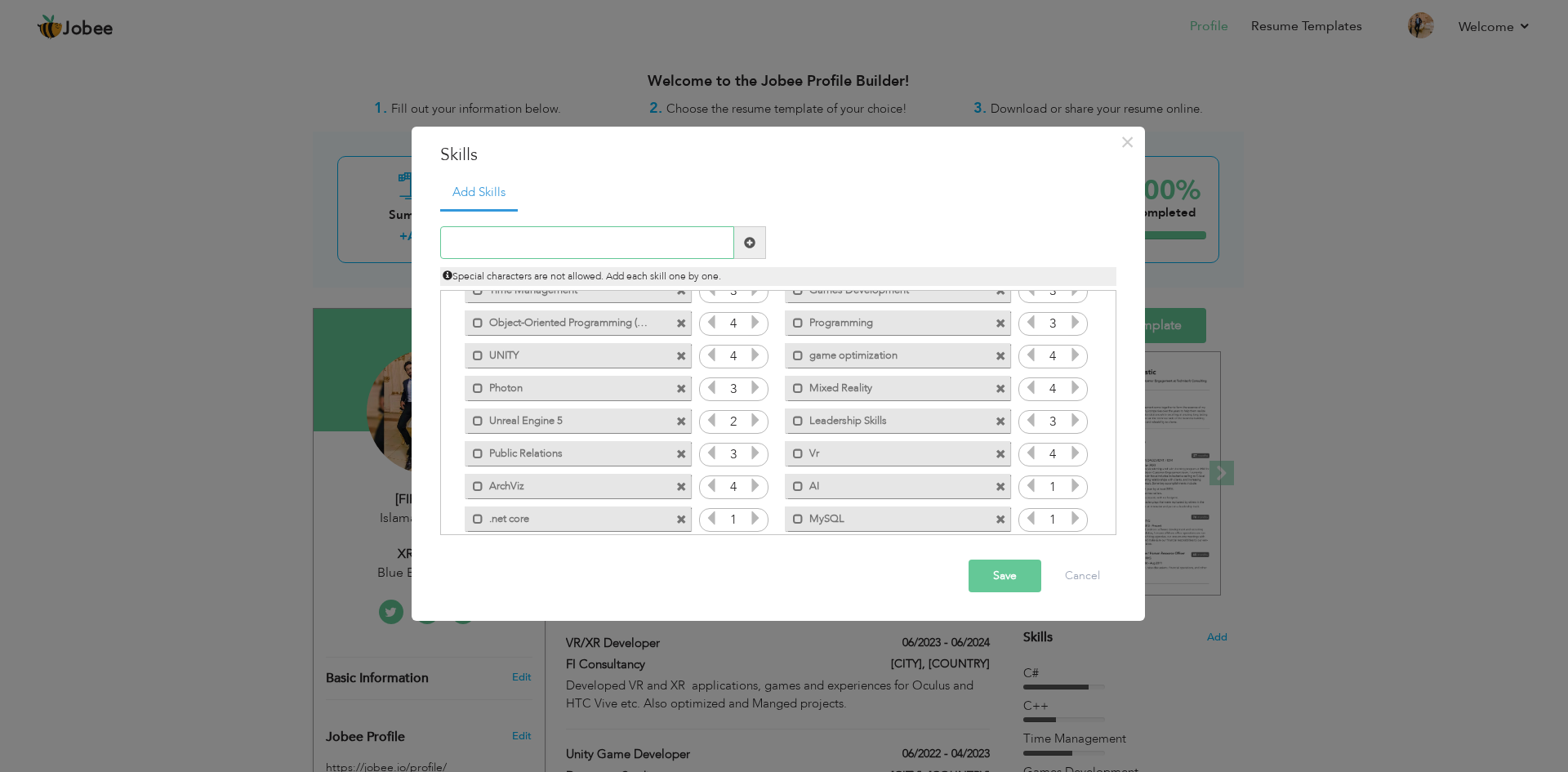 click at bounding box center [587, 243] 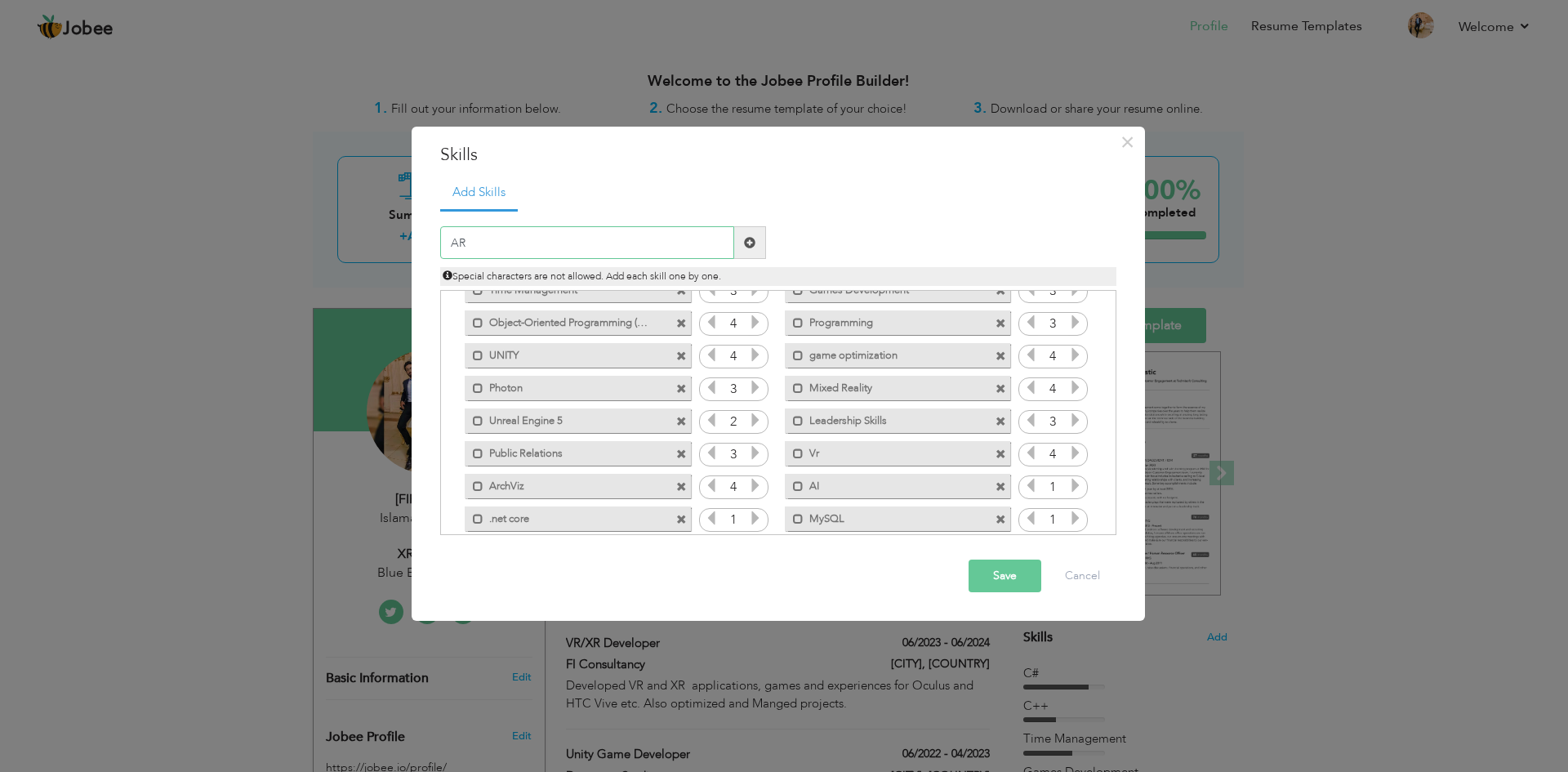 type on "AR" 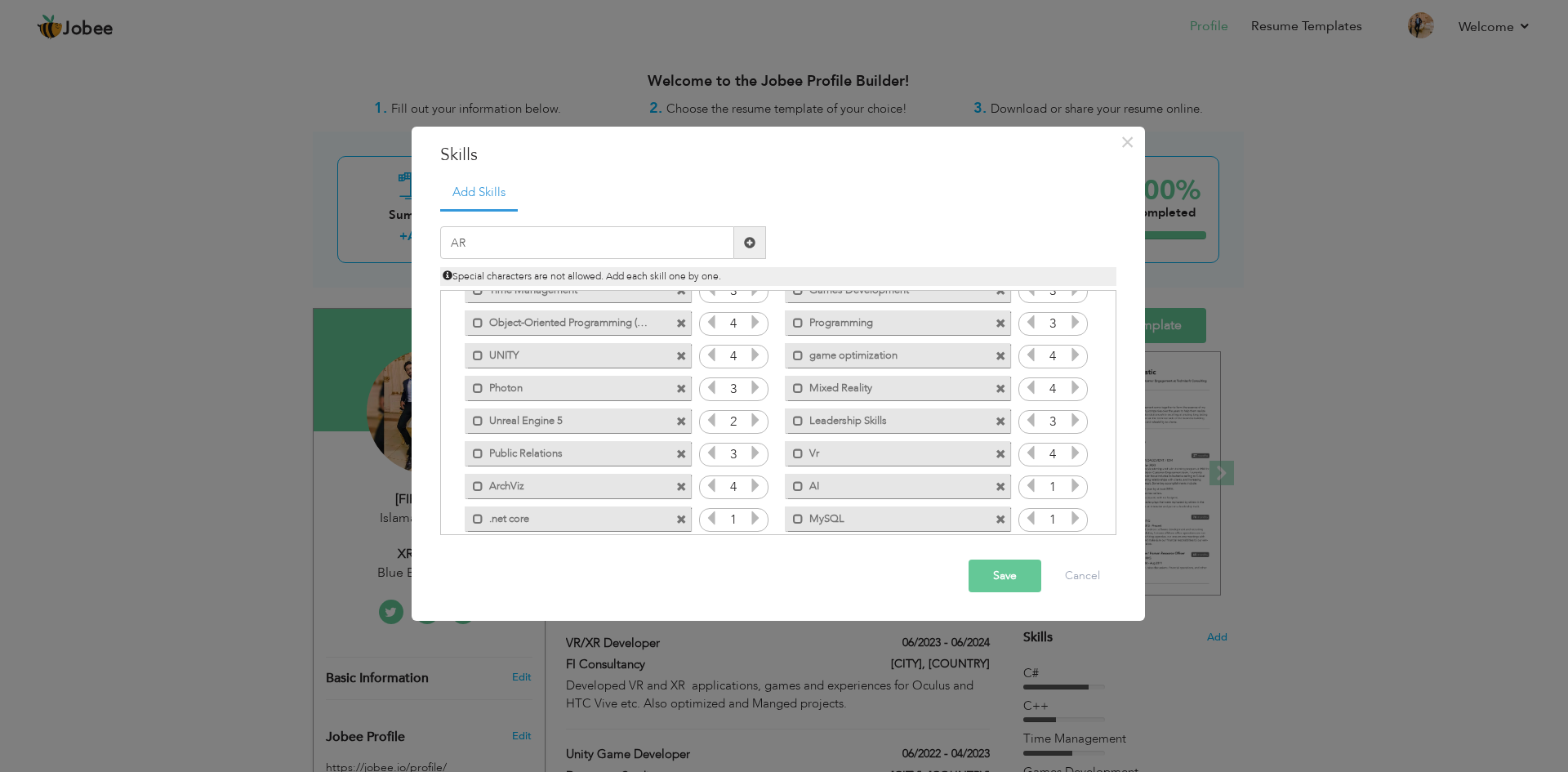 click at bounding box center [750, 243] 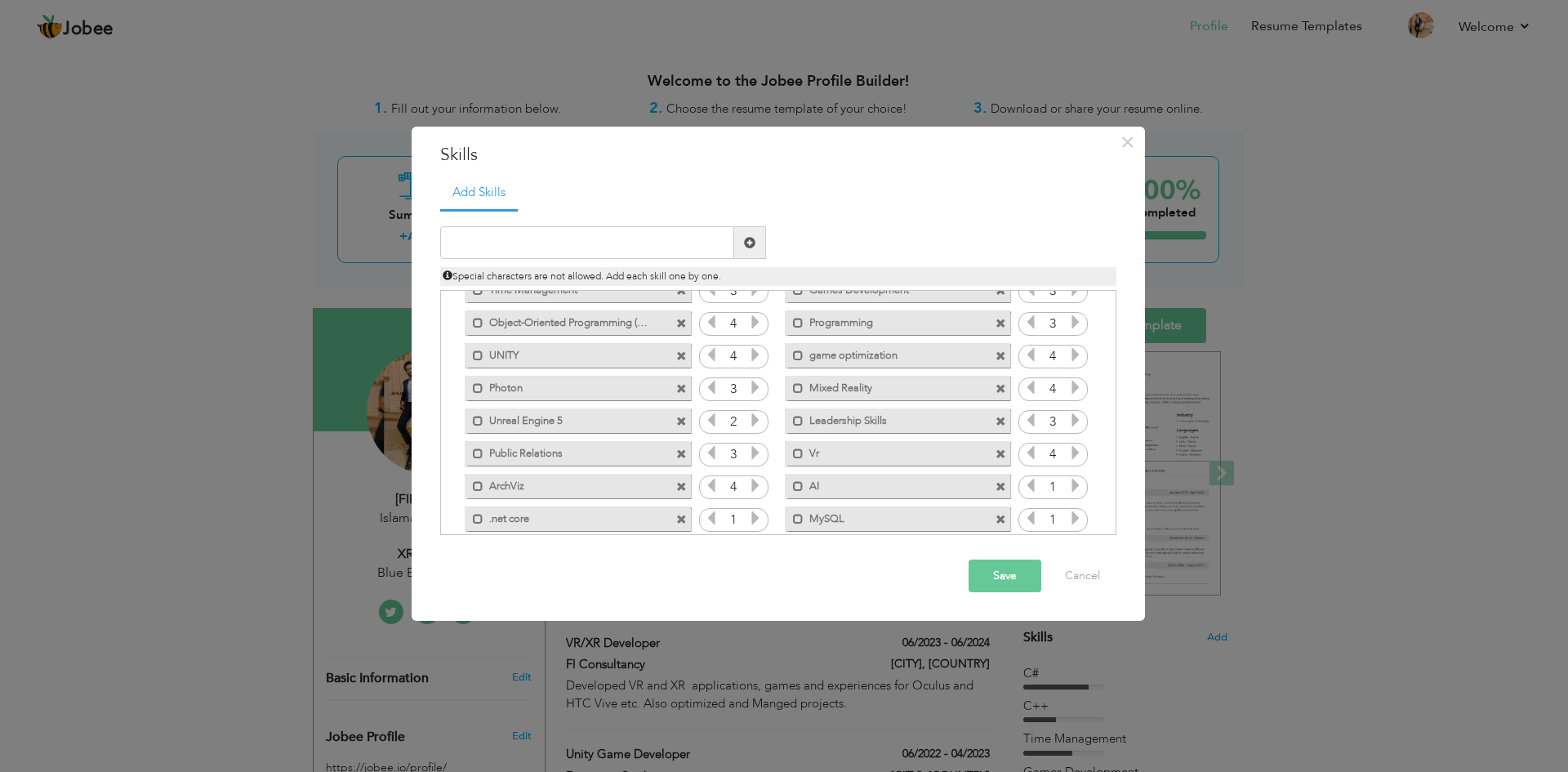 click at bounding box center [1000, 454] 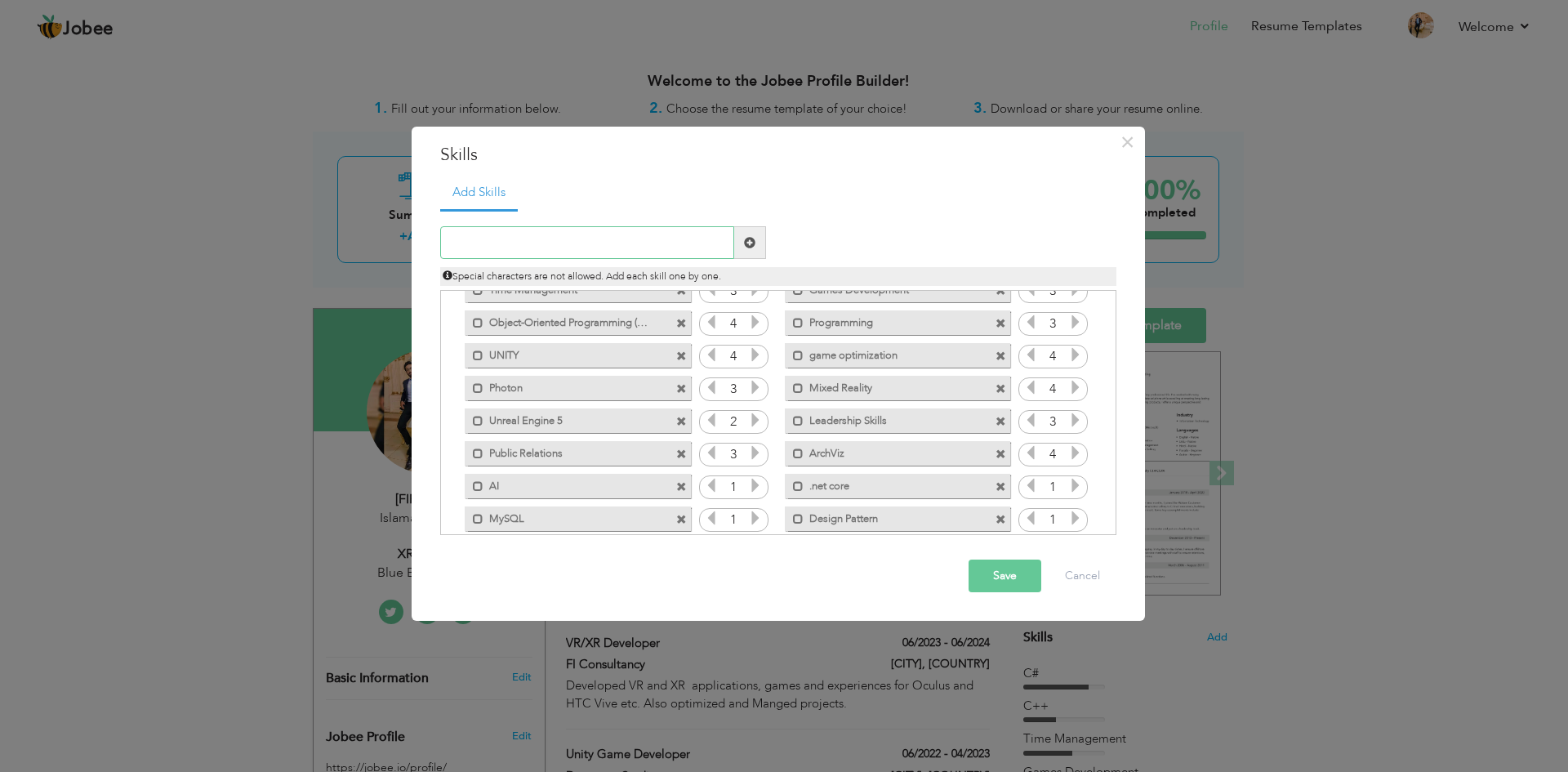 click at bounding box center (587, 243) 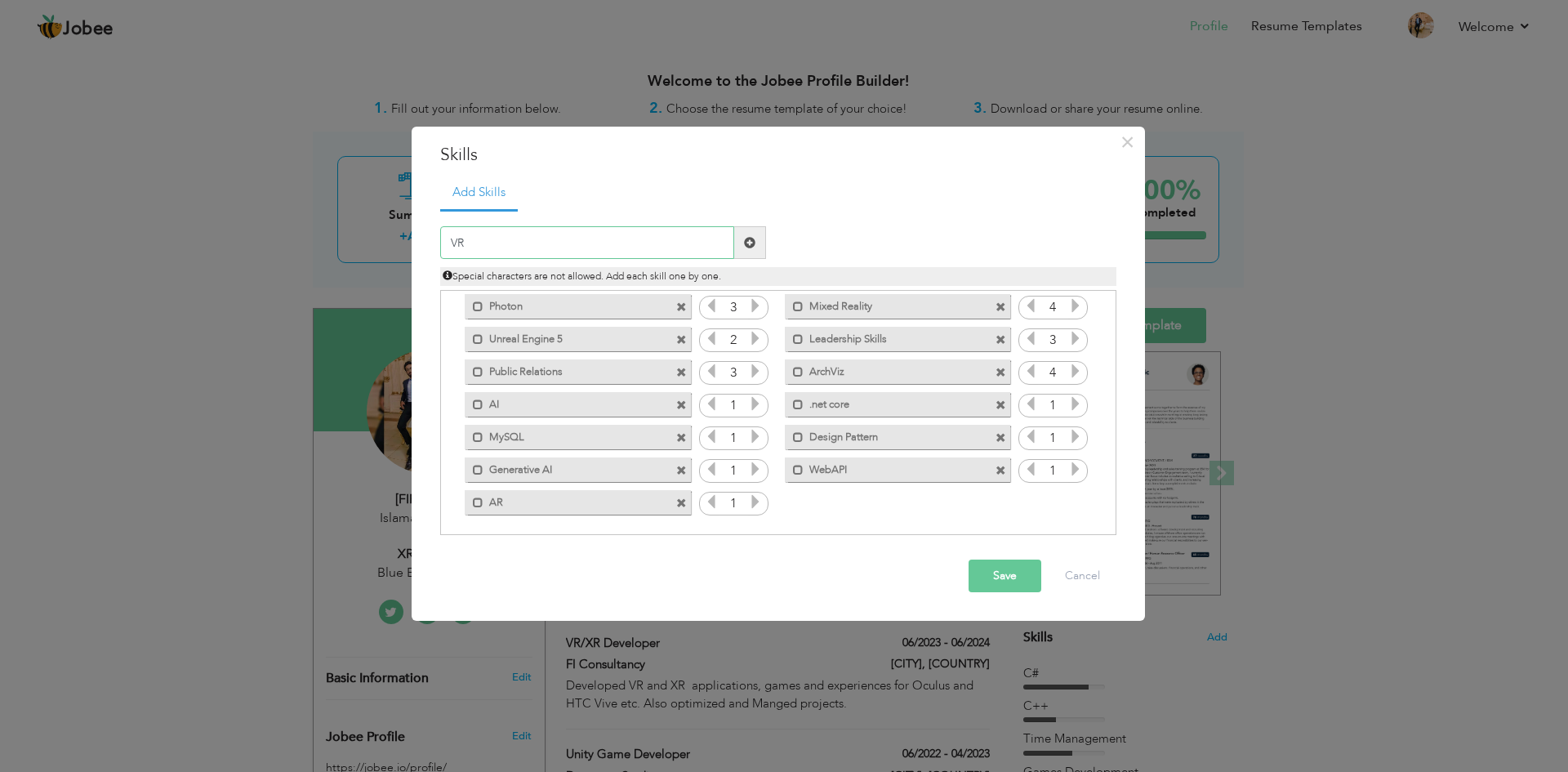scroll, scrollTop: 82, scrollLeft: 0, axis: vertical 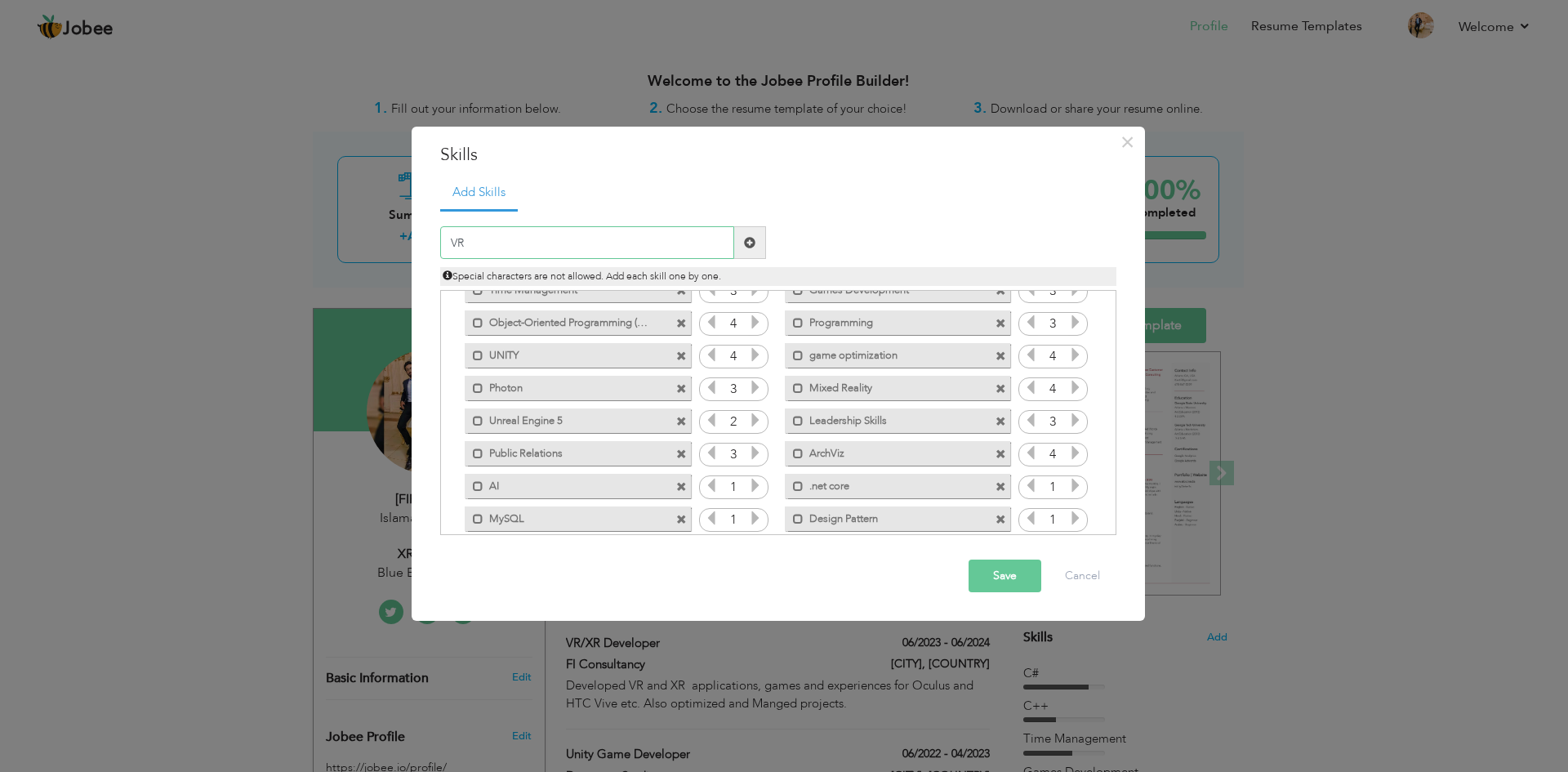 type on "VR" 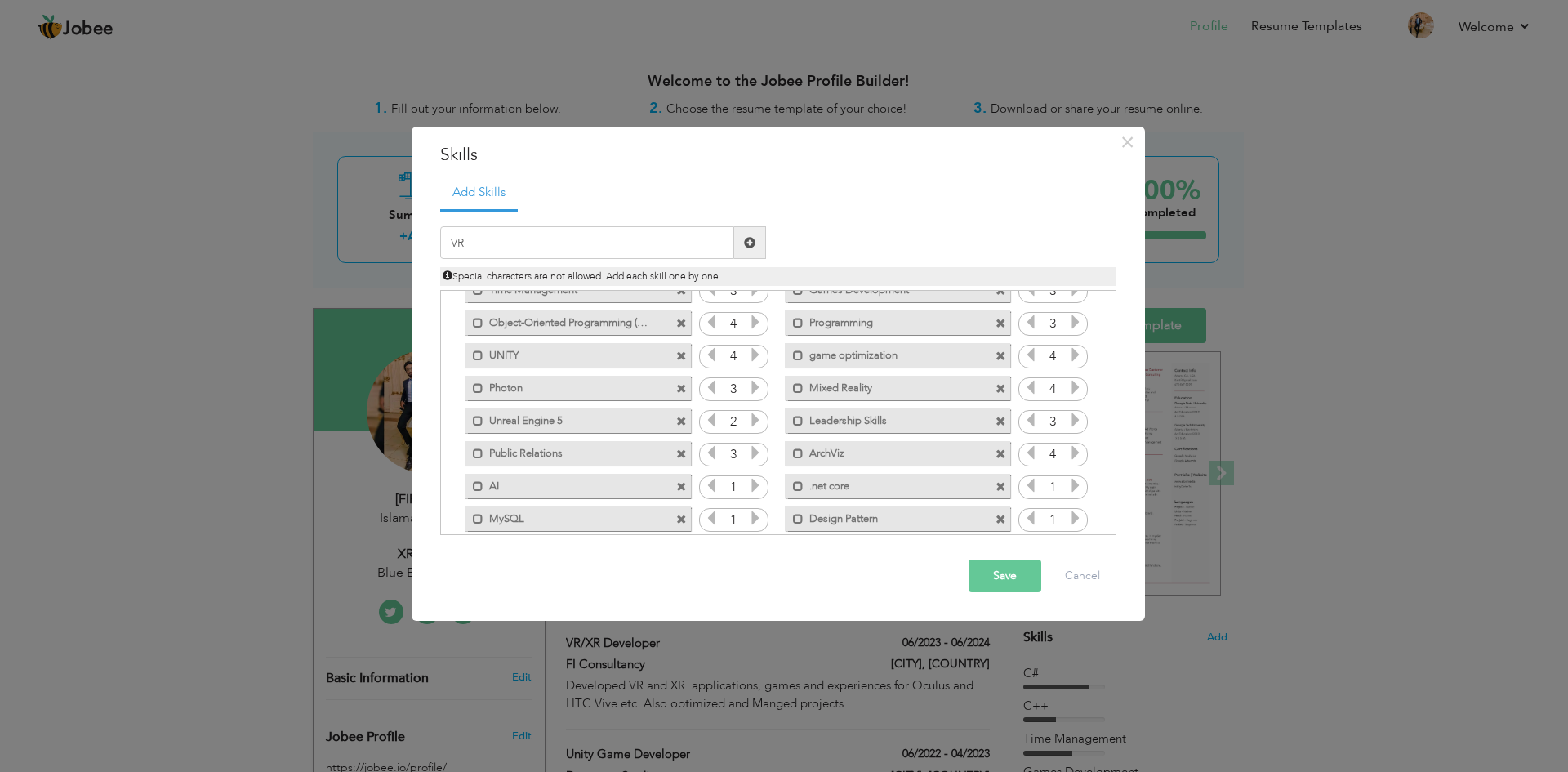 click at bounding box center [750, 243] 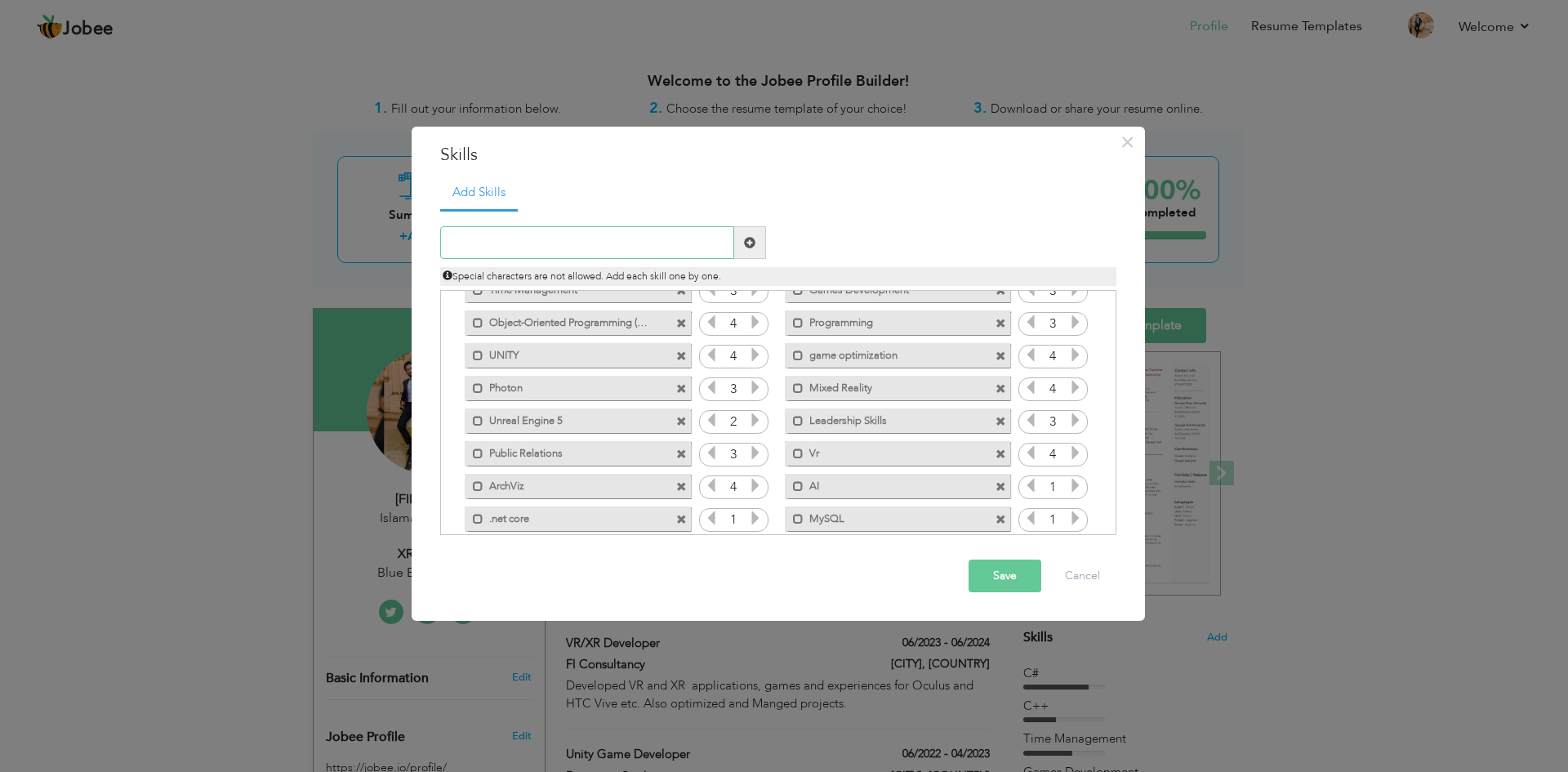 click at bounding box center (587, 243) 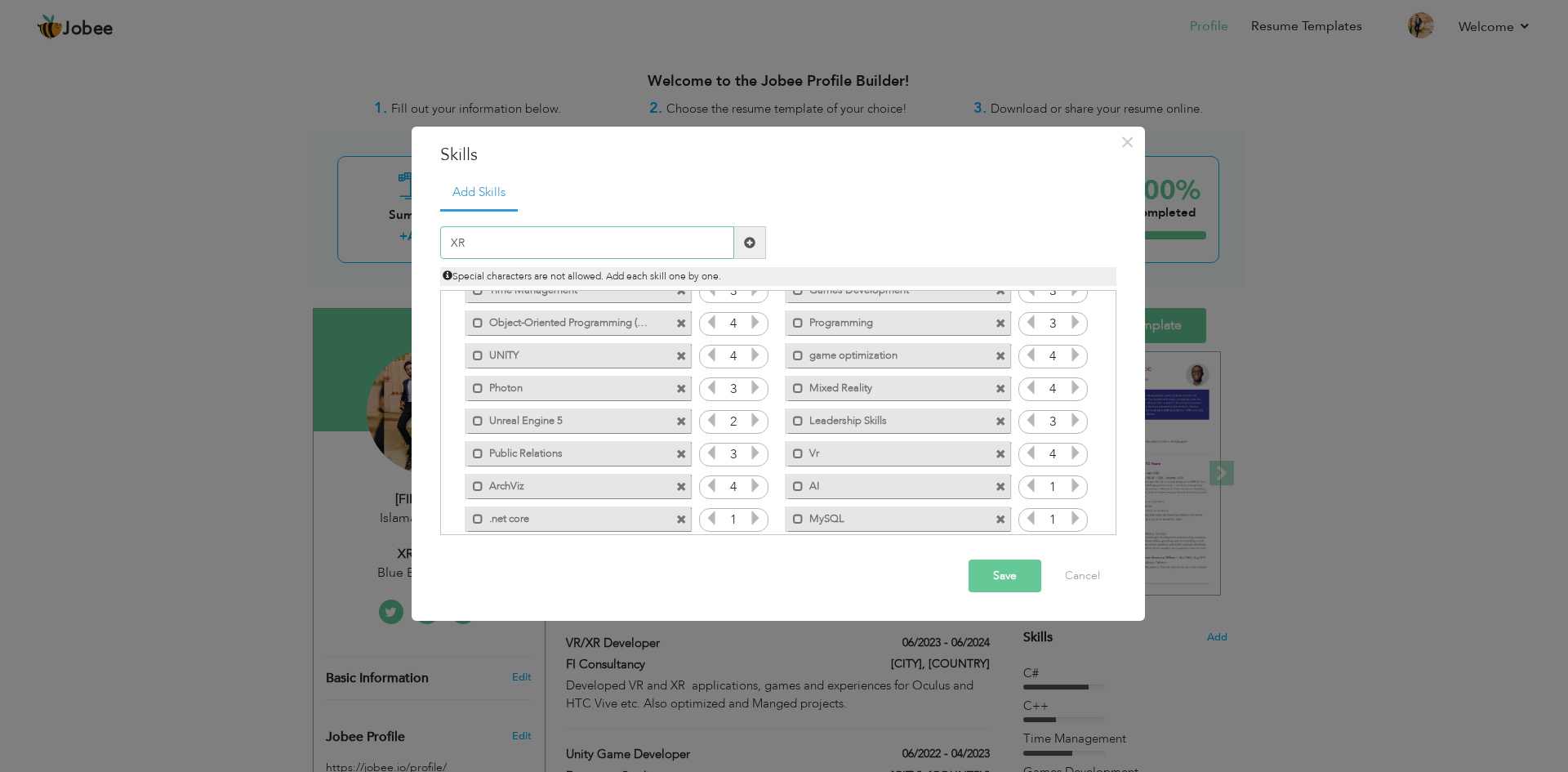 type on "XR" 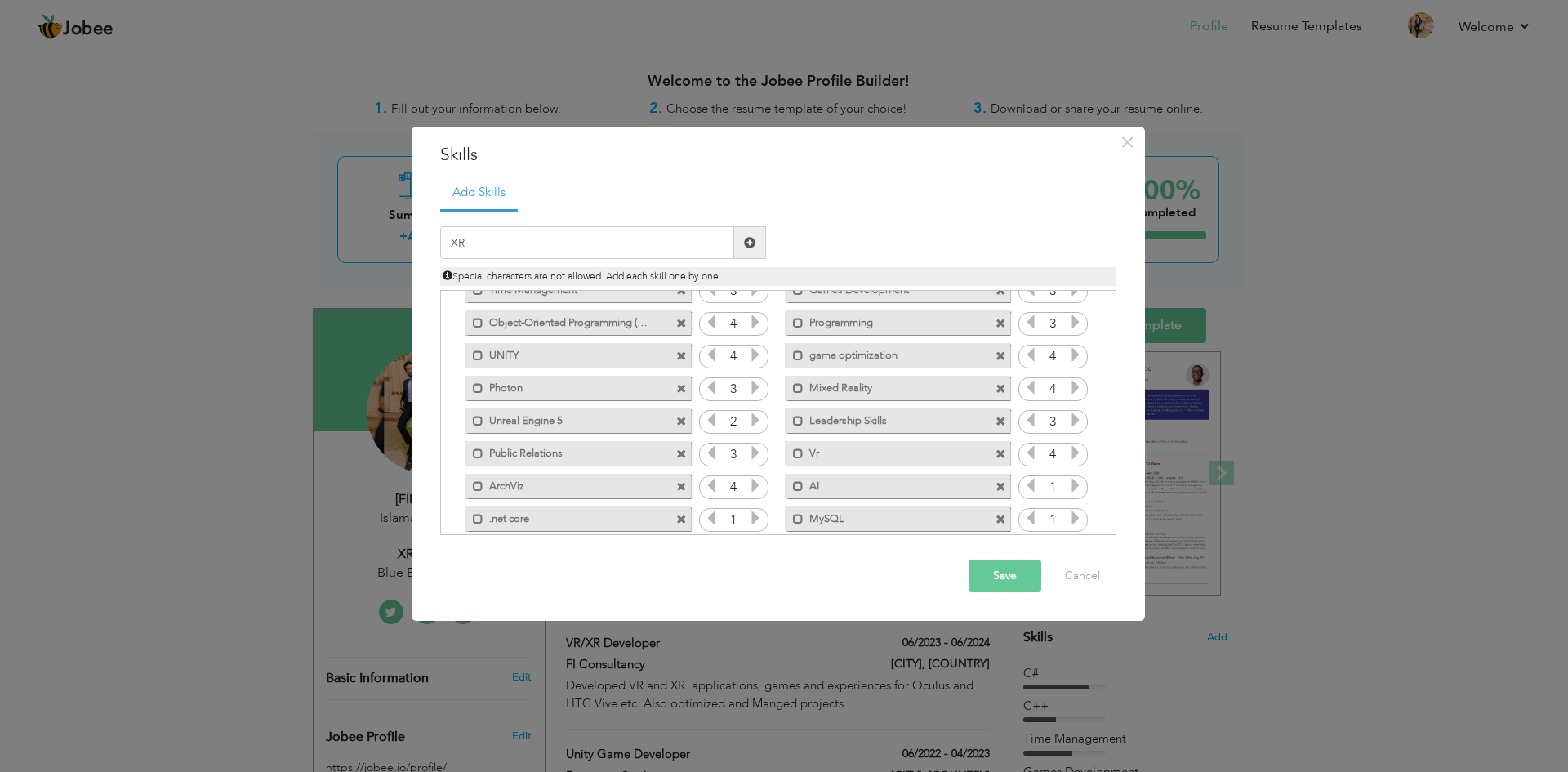 click at bounding box center (750, 243) 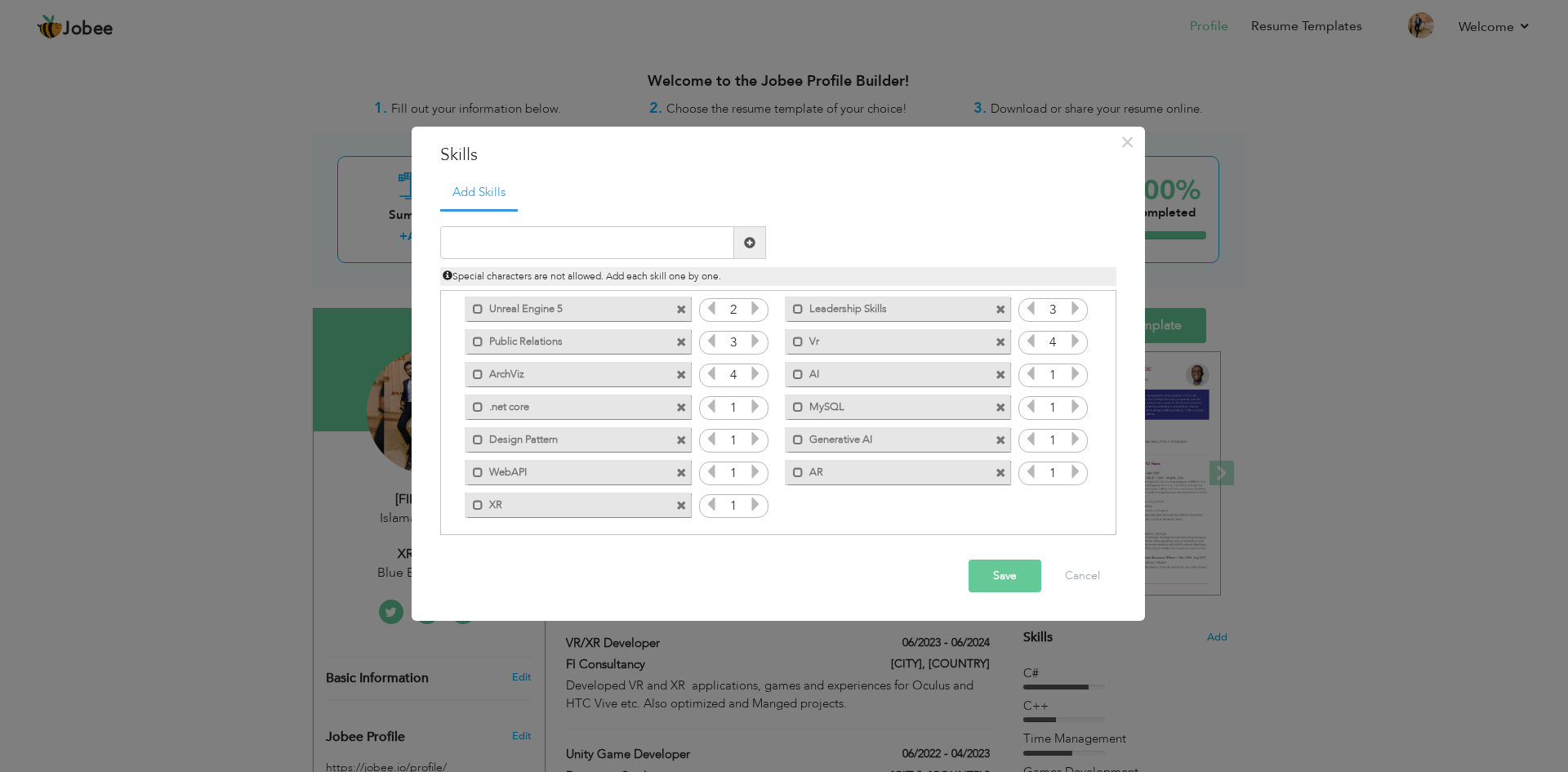 scroll, scrollTop: 200, scrollLeft: 0, axis: vertical 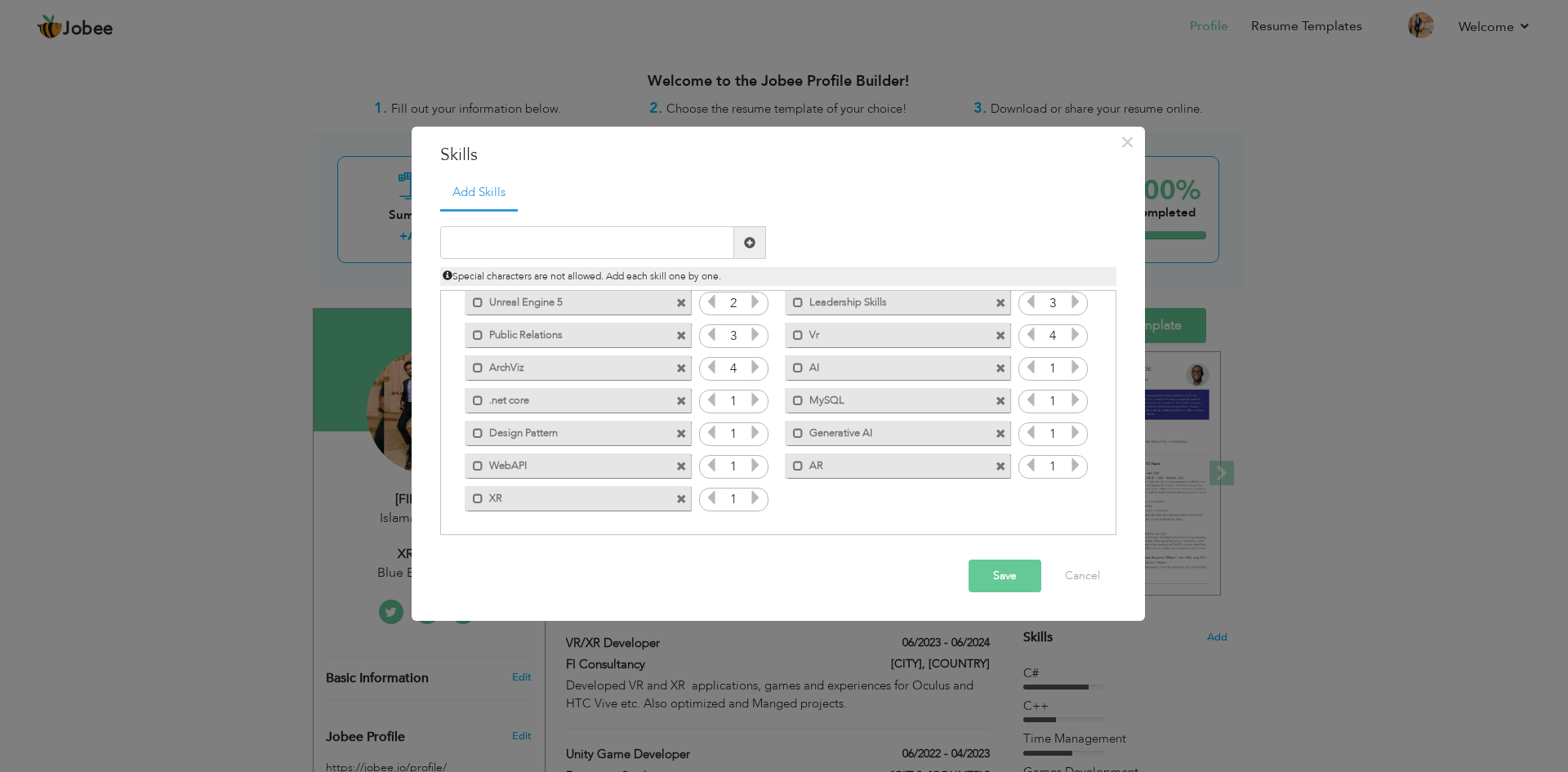 click at bounding box center [755, 498] 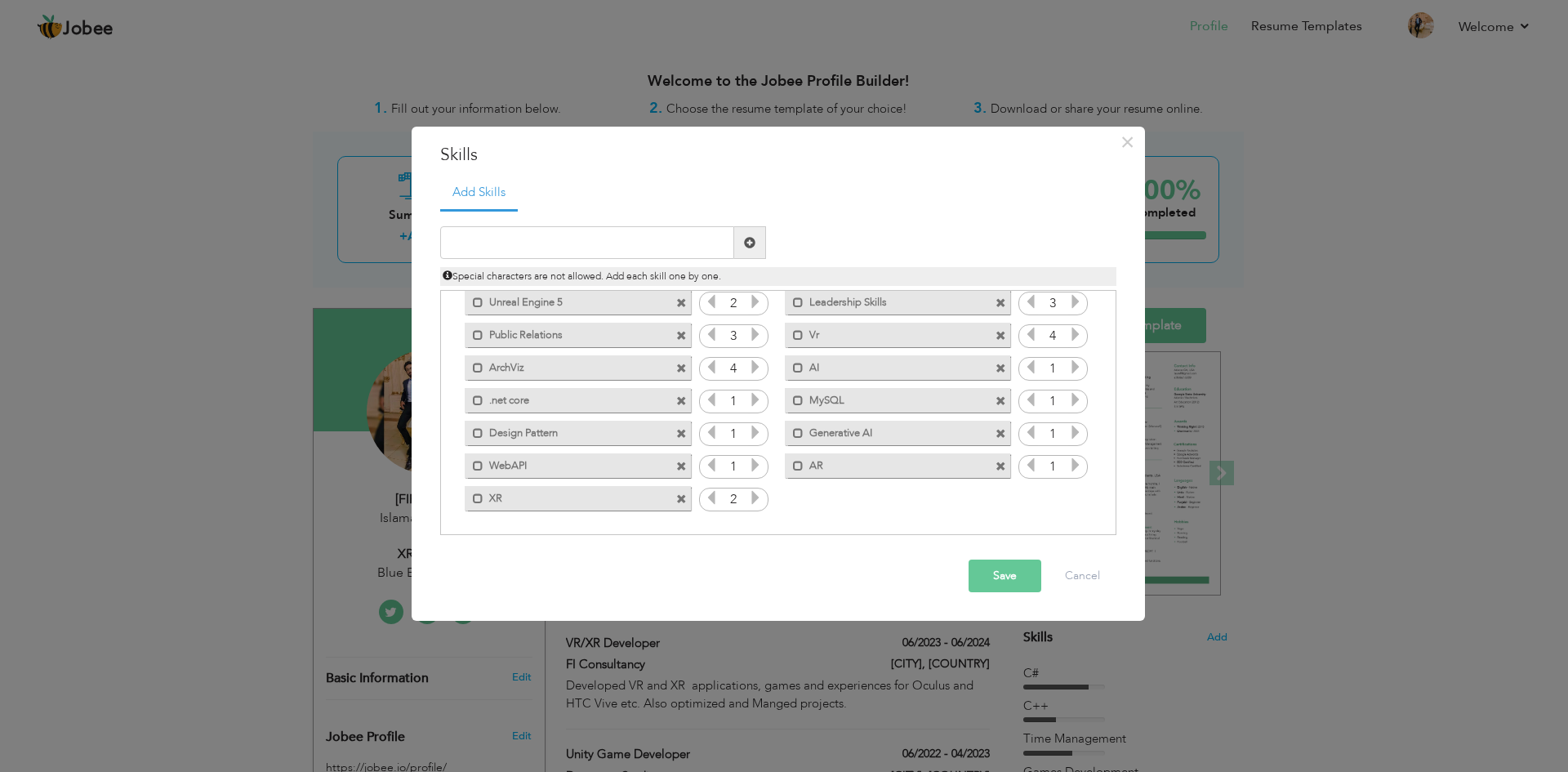 click at bounding box center [755, 498] 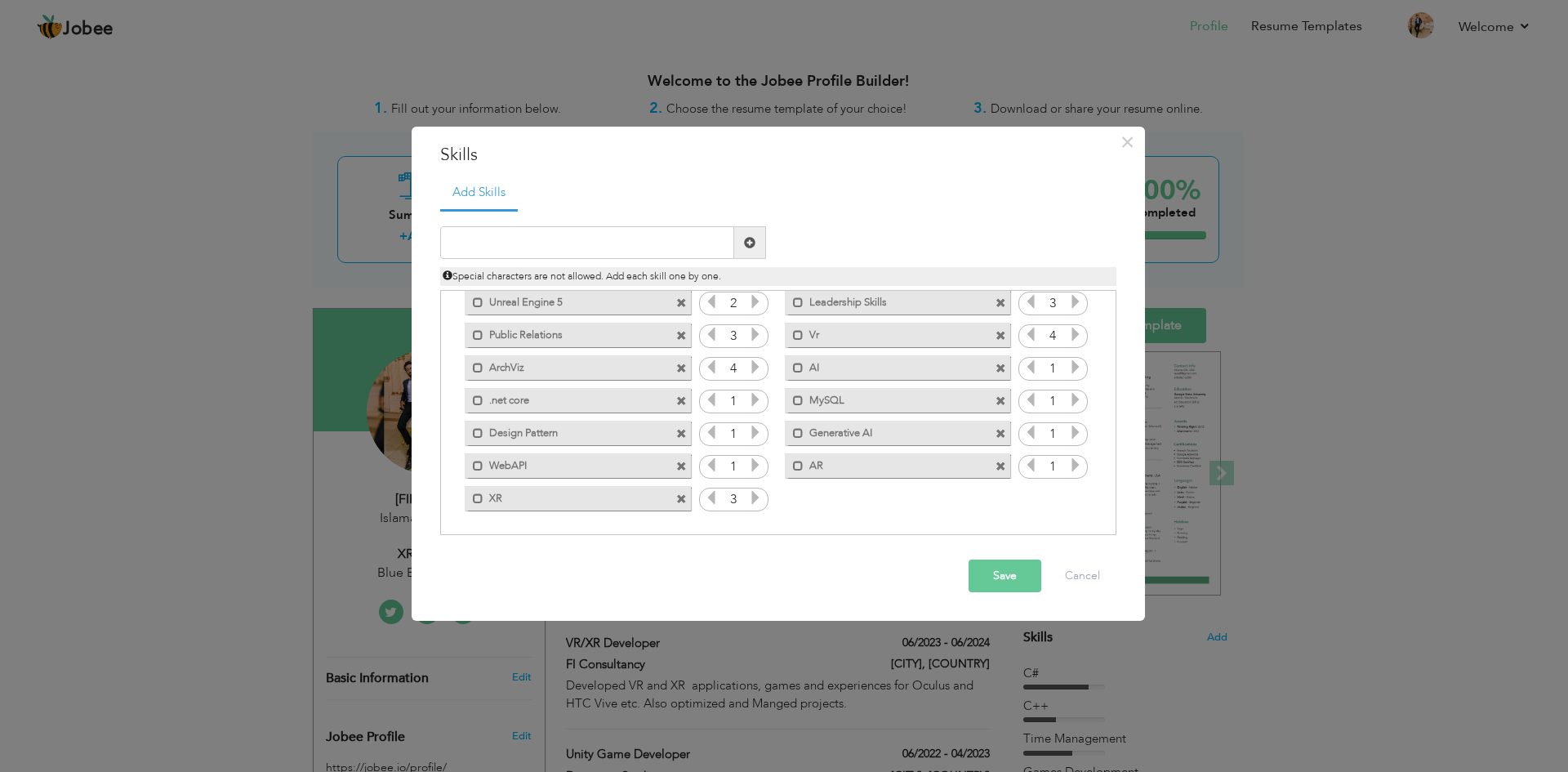 click at bounding box center [755, 498] 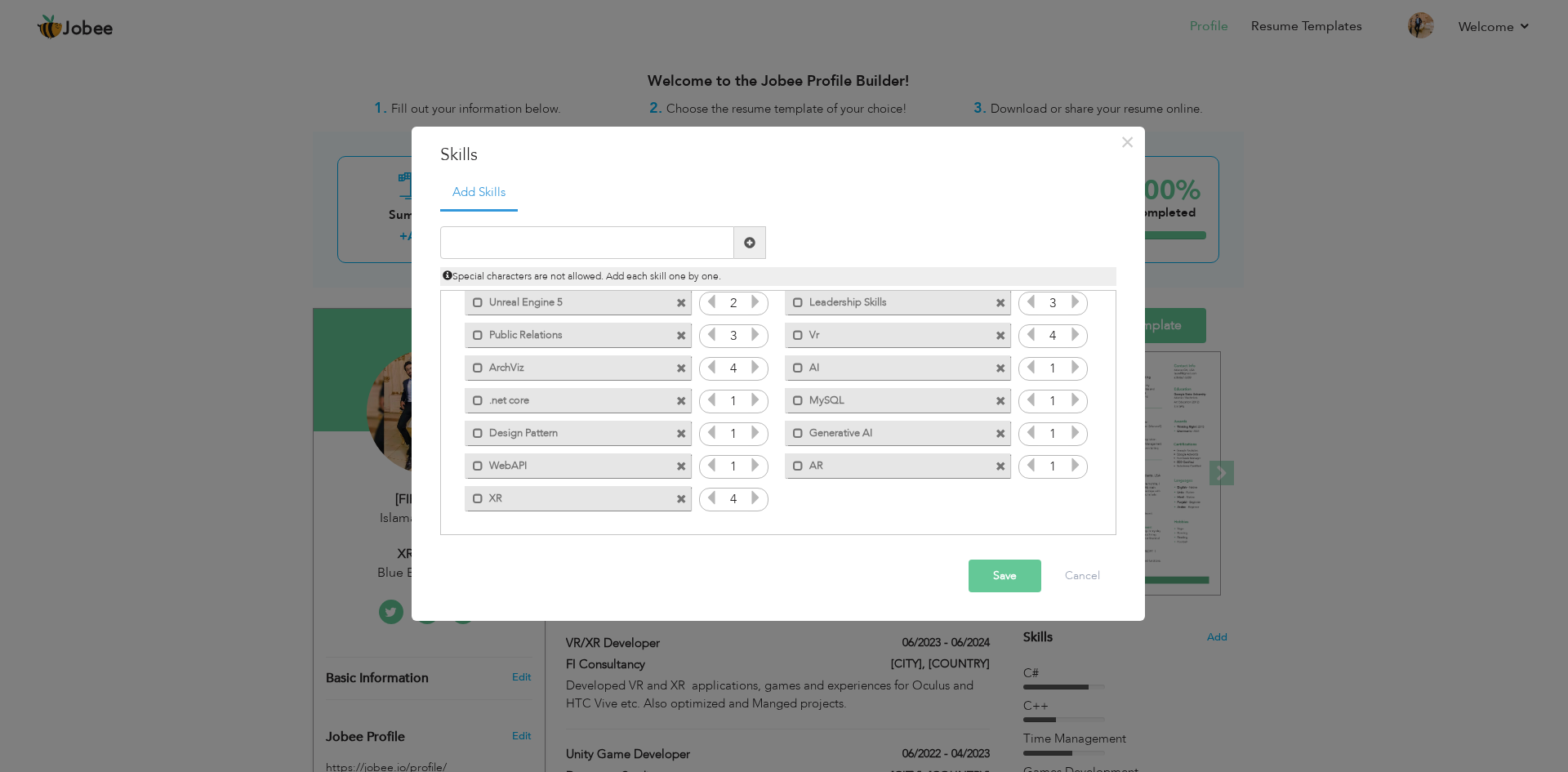 click at bounding box center (1076, 367) 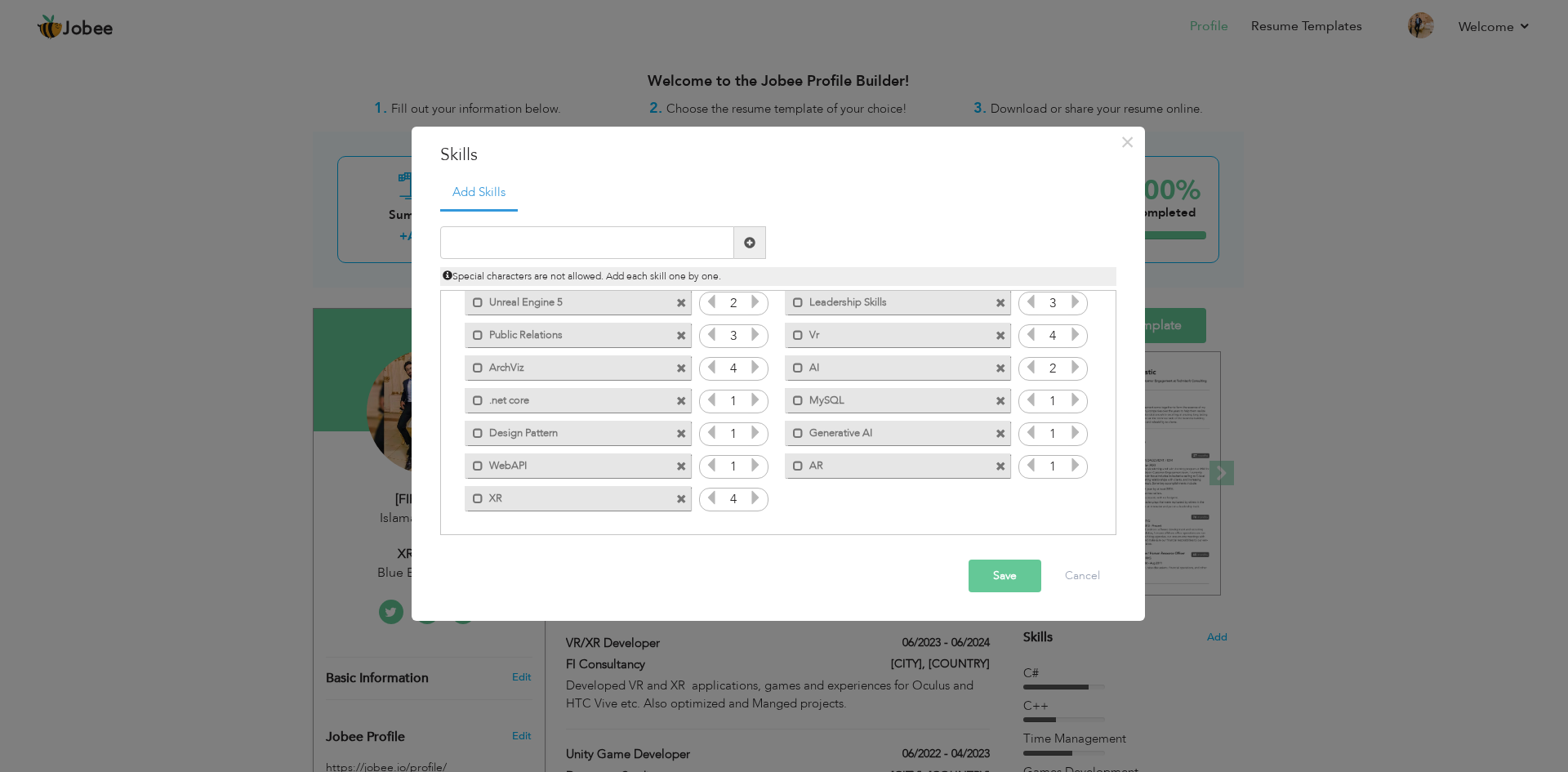 click at bounding box center (1076, 367) 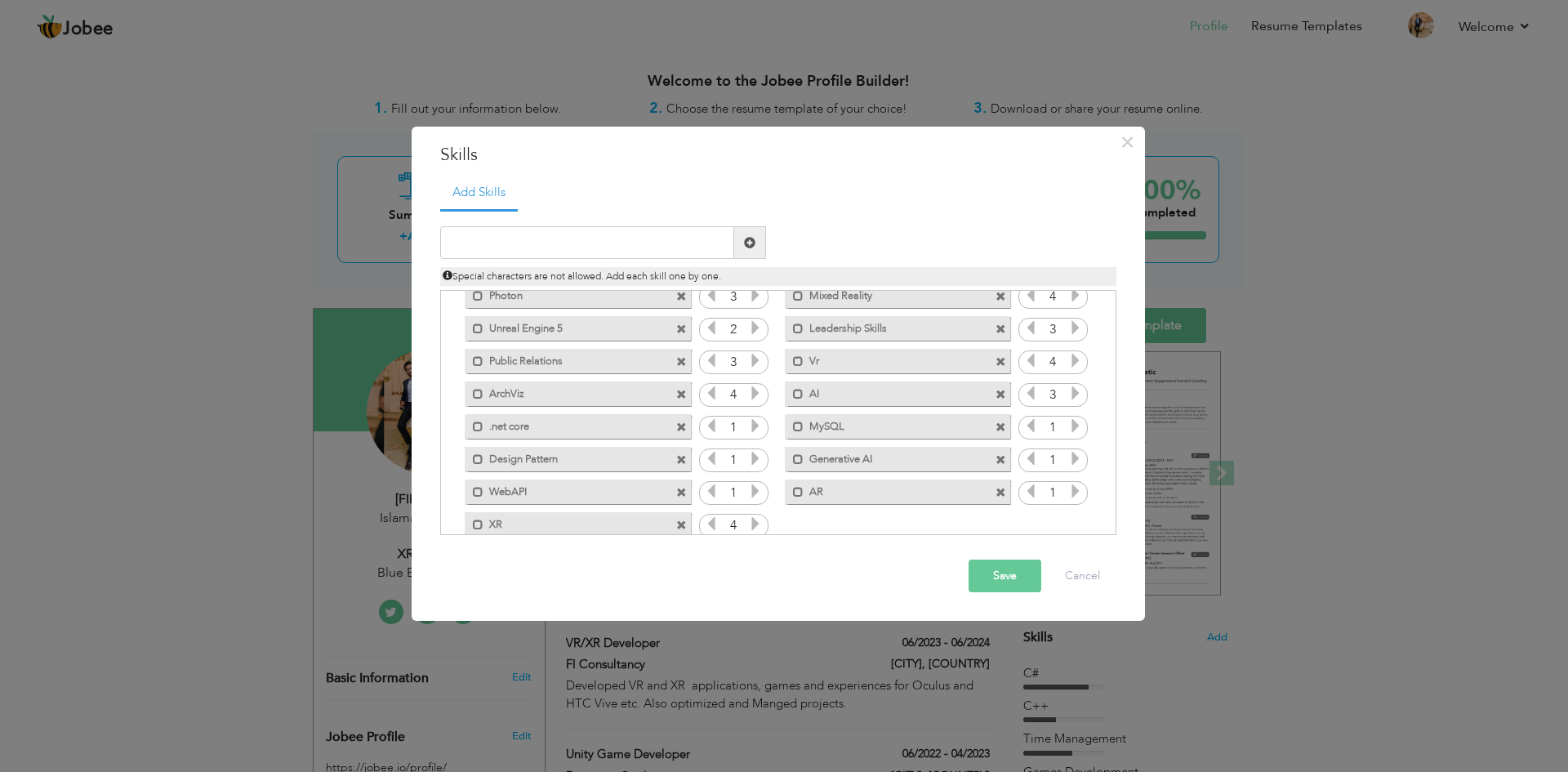 scroll, scrollTop: 200, scrollLeft: 0, axis: vertical 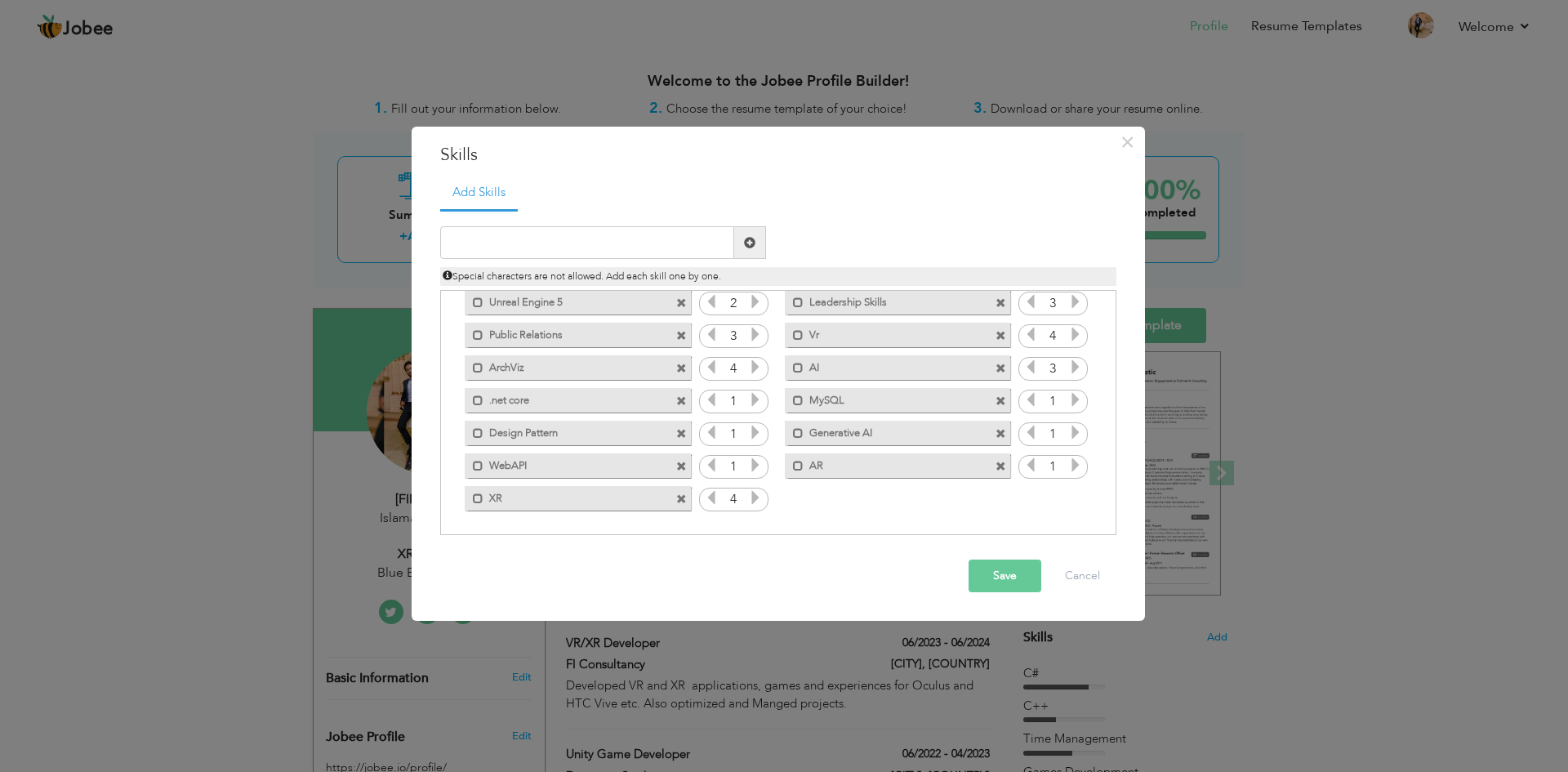 click on "1" at bounding box center [1053, 467] 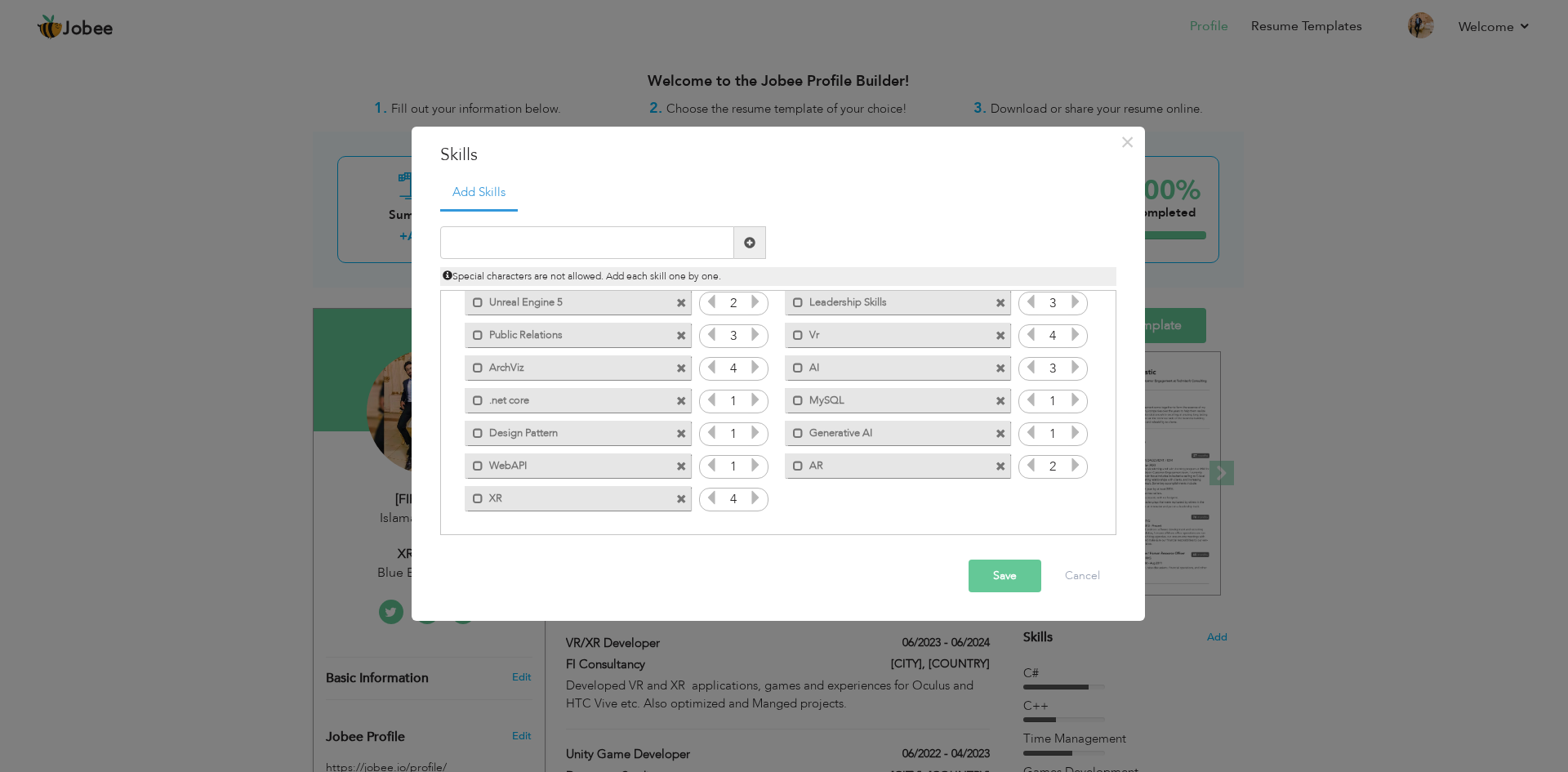 click at bounding box center (1076, 465) 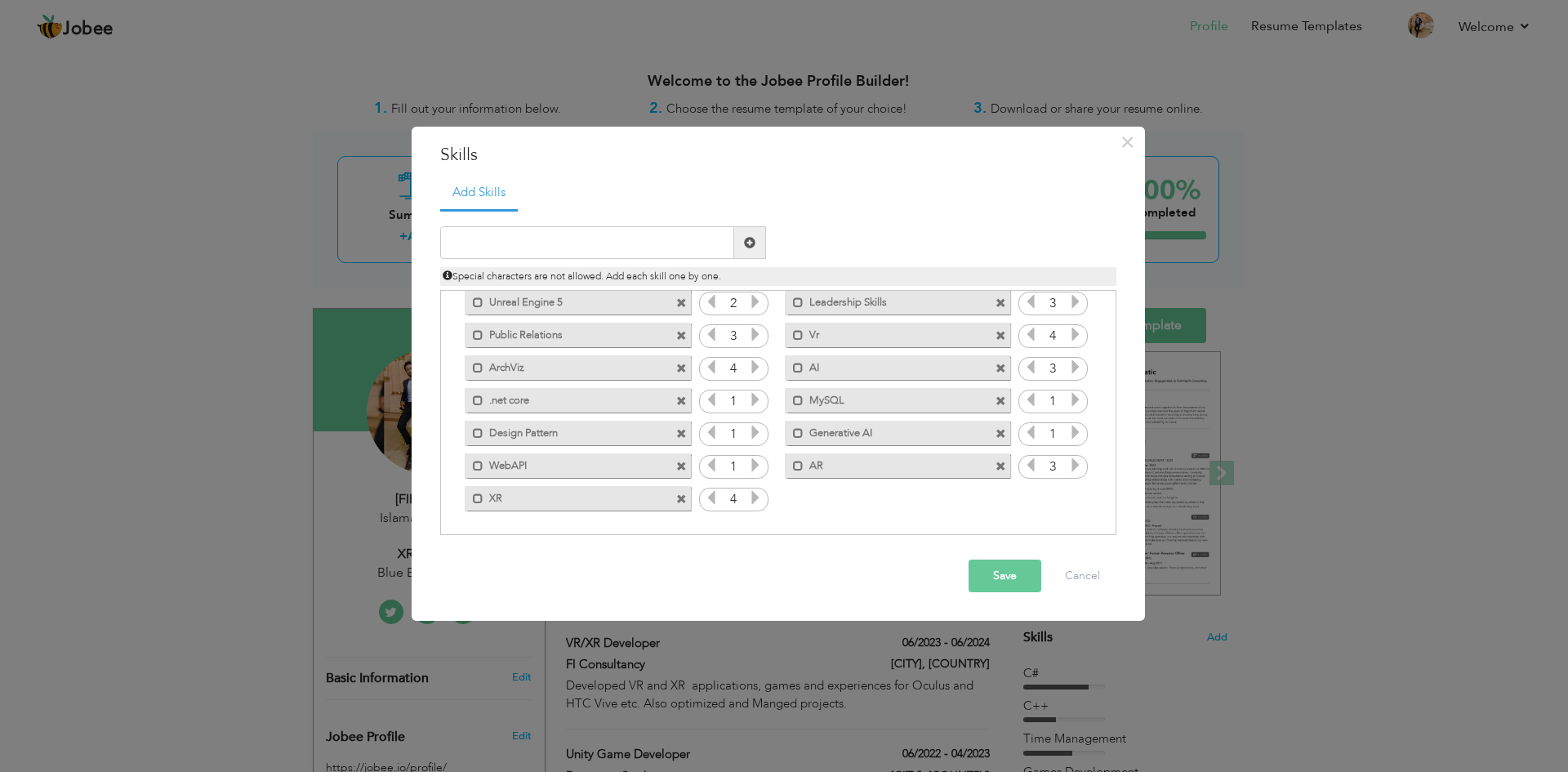 click at bounding box center [1076, 432] 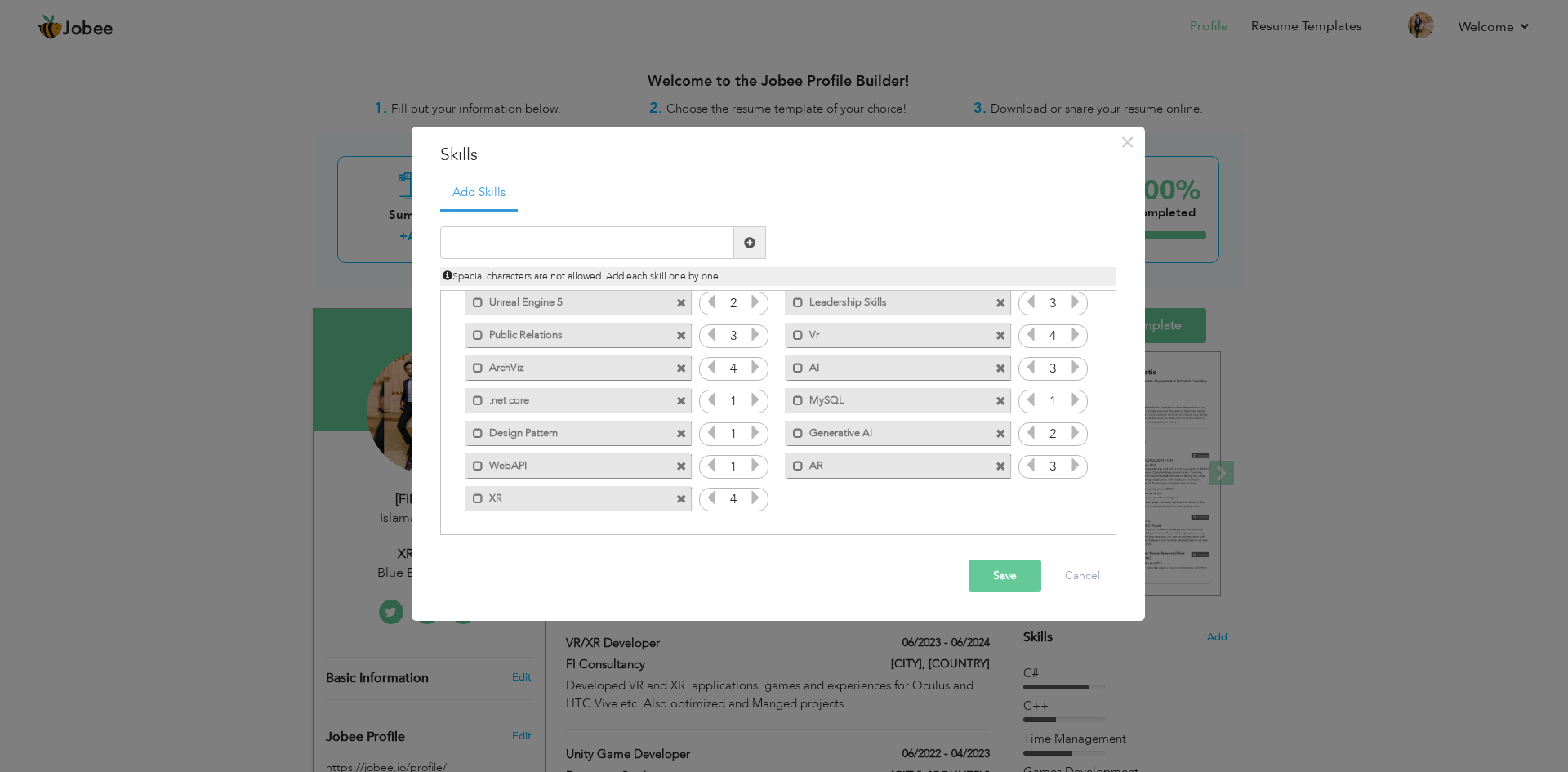 click at bounding box center (1076, 432) 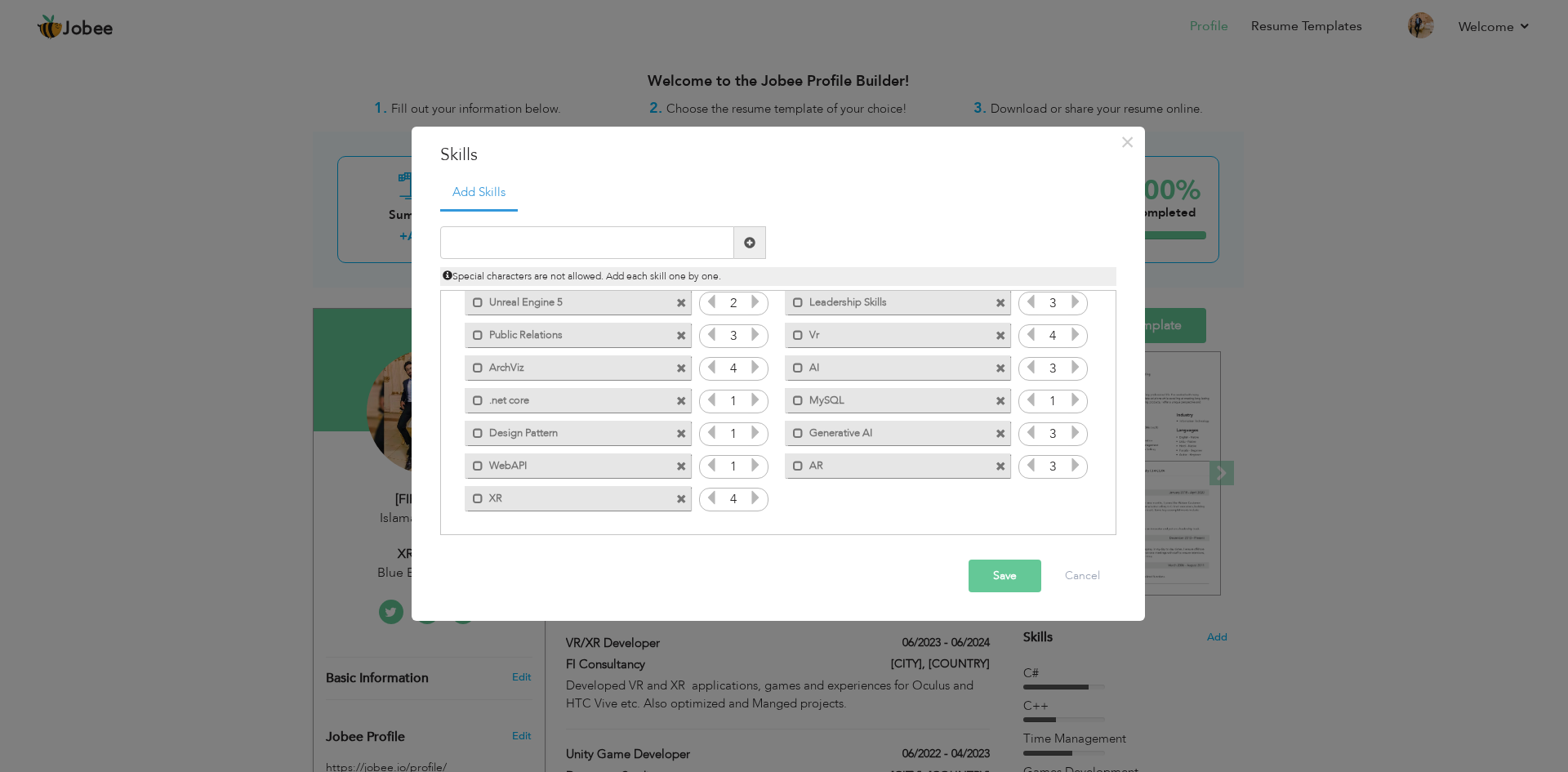 click at bounding box center (1076, 399) 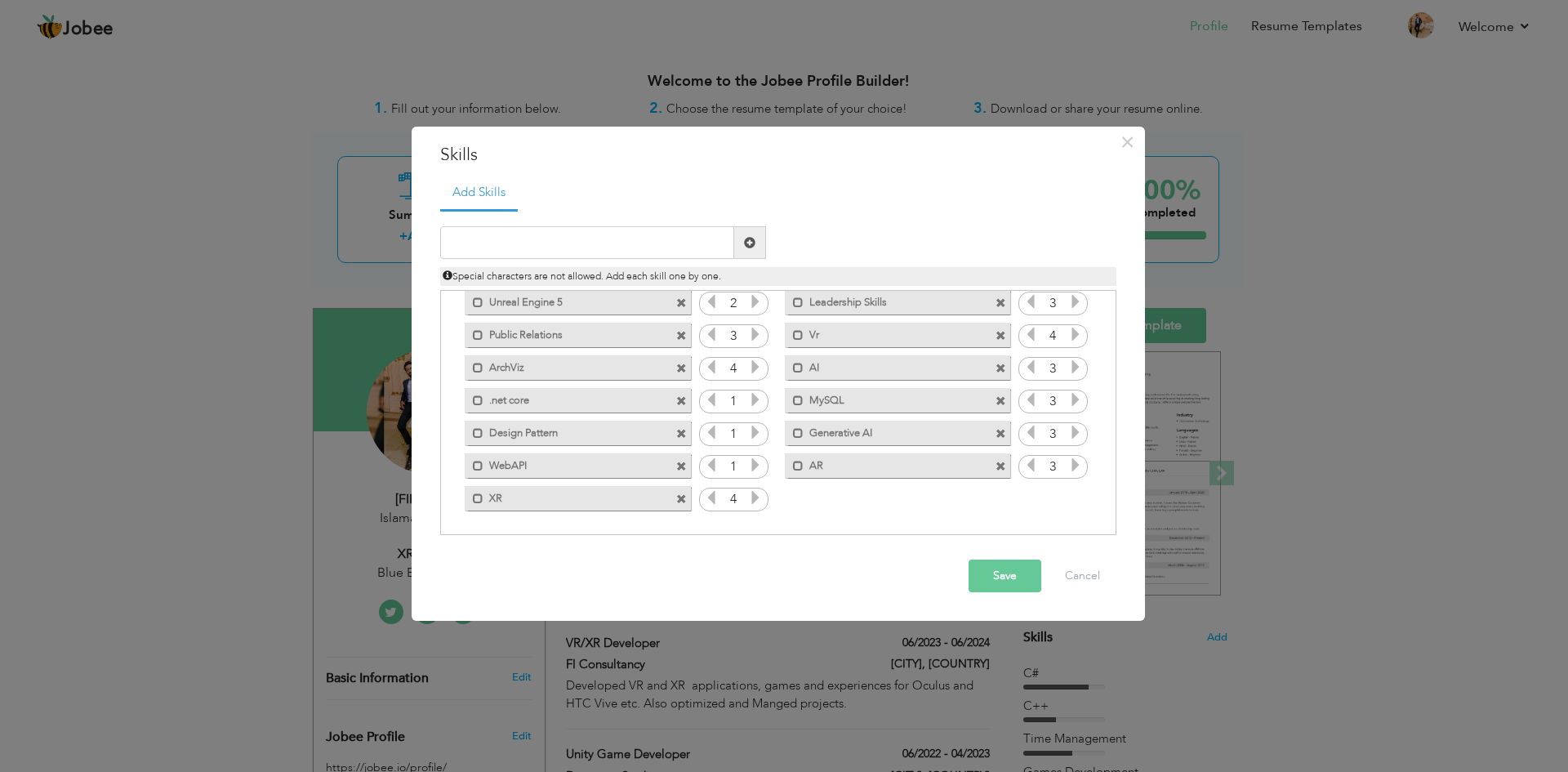 click on "1" at bounding box center (733, 435) 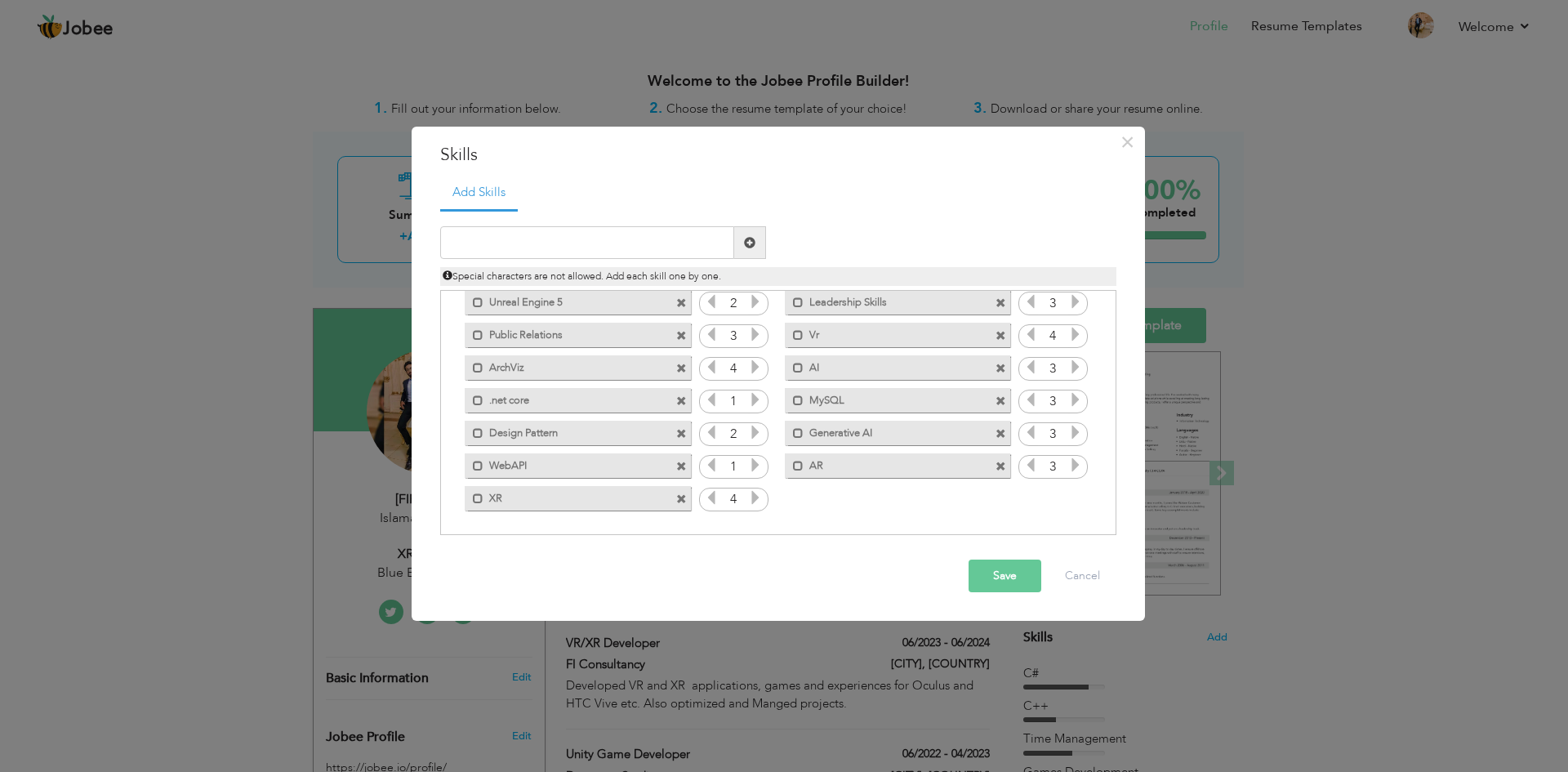click at bounding box center (755, 432) 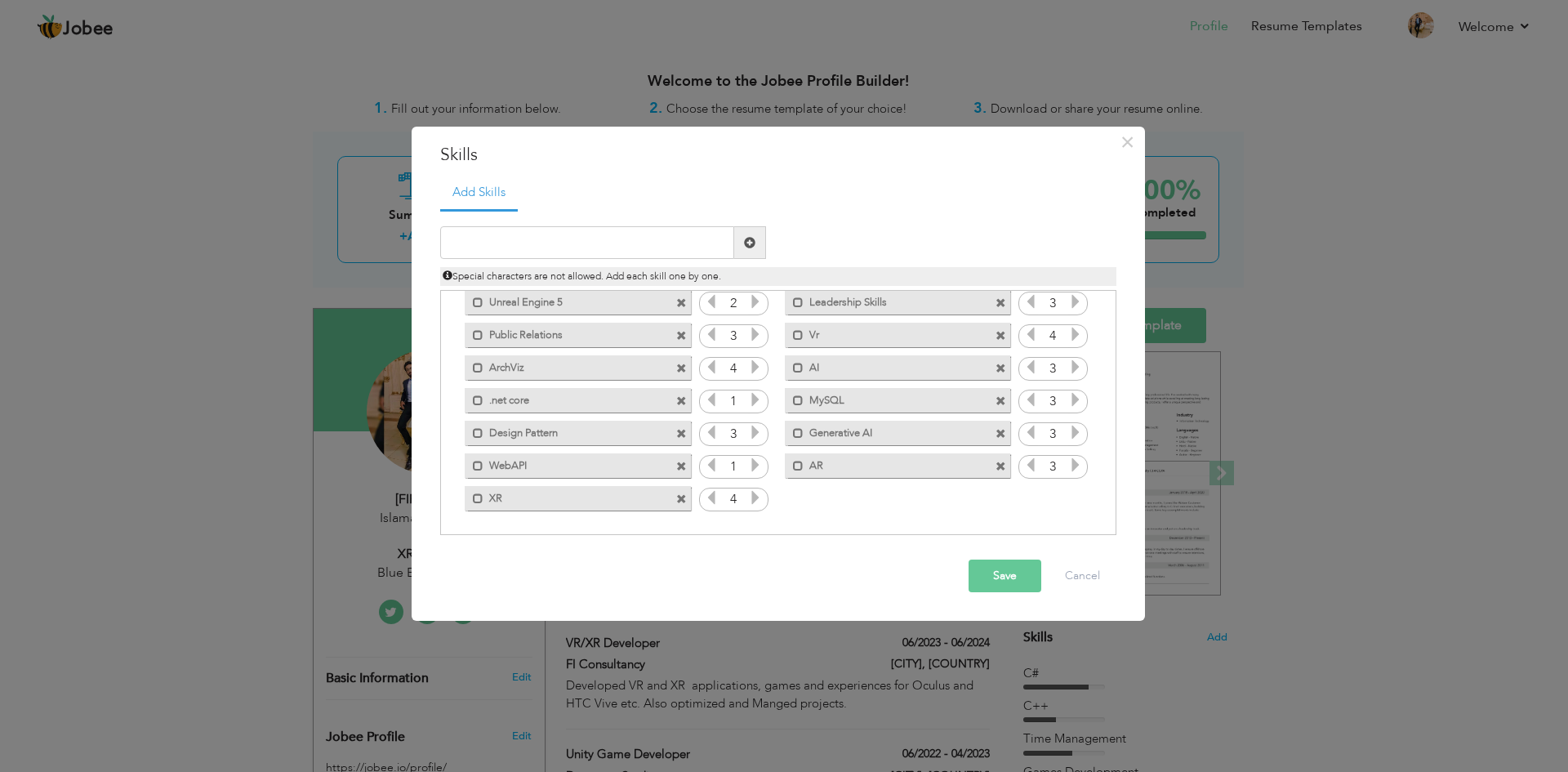 click at bounding box center [755, 399] 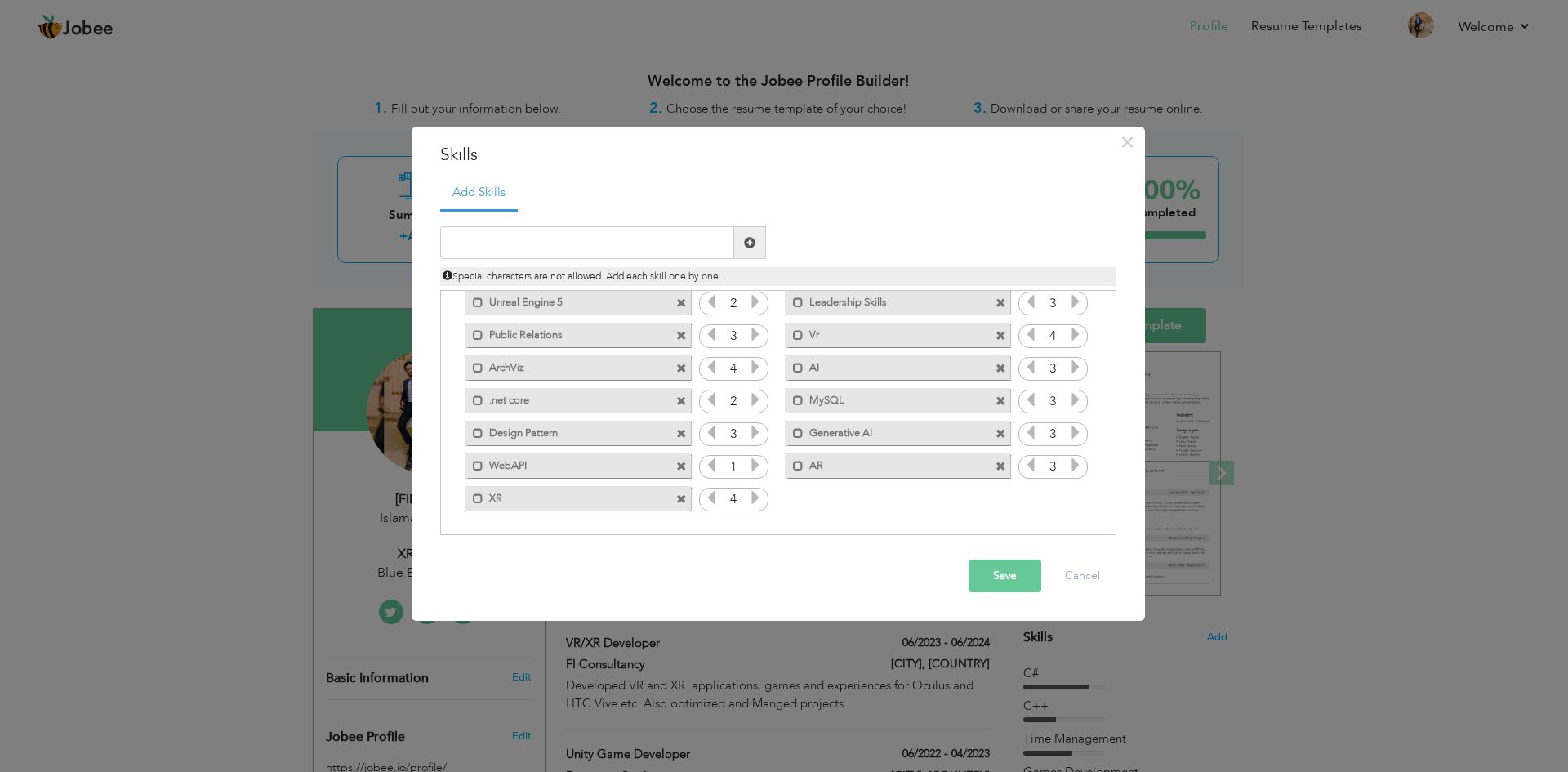 click at bounding box center [755, 399] 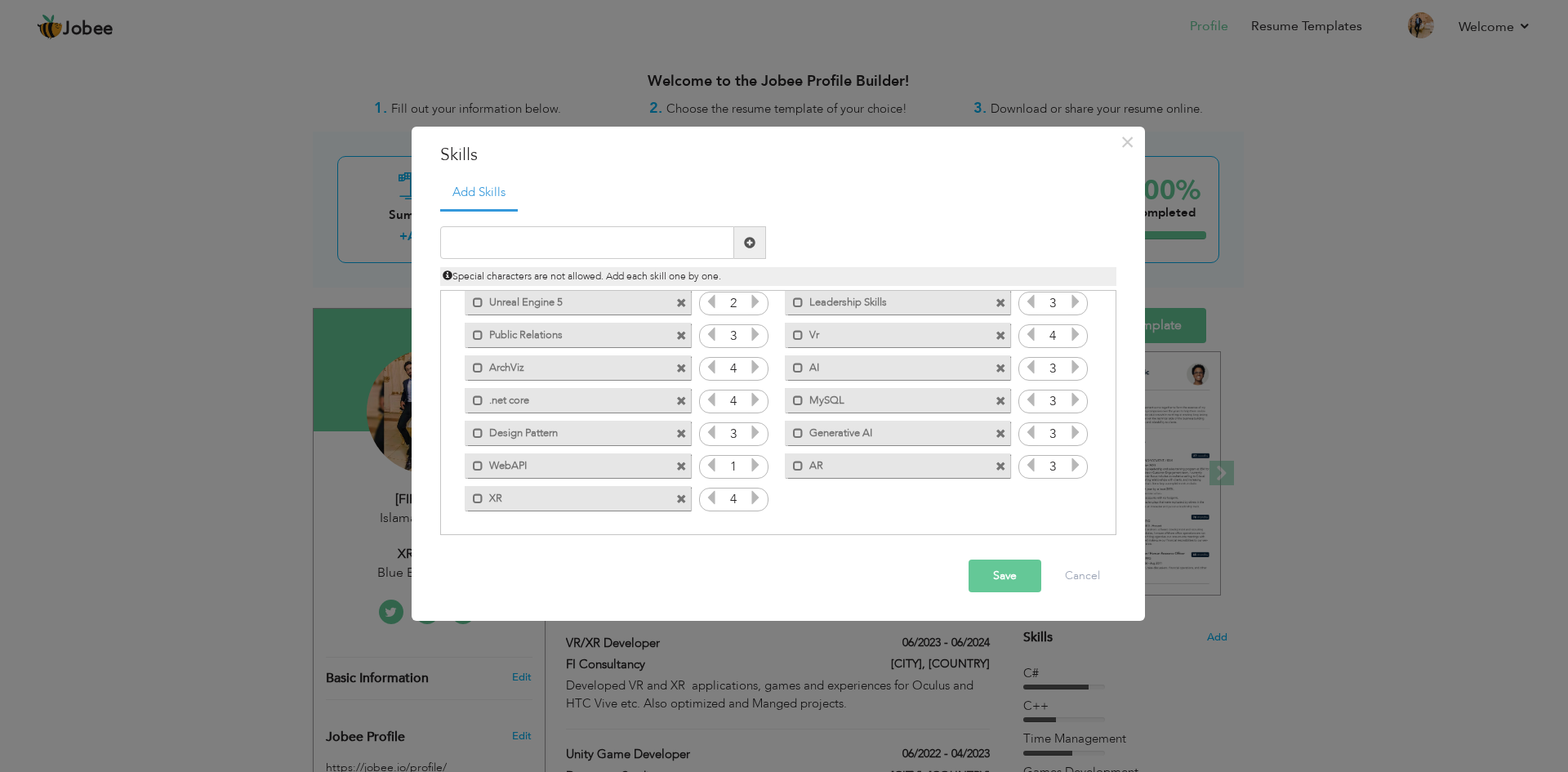 click at bounding box center (755, 465) 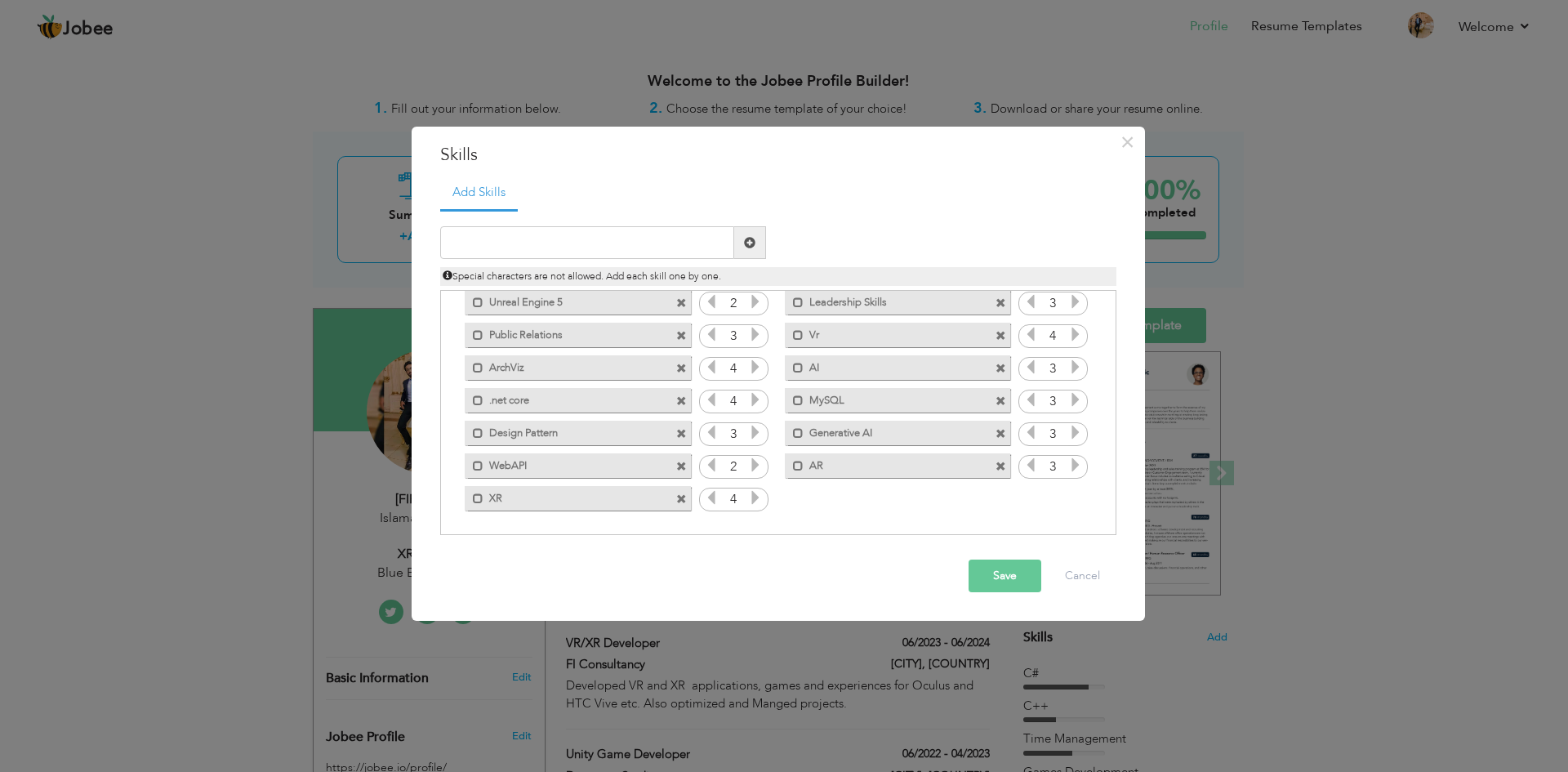 click at bounding box center (755, 465) 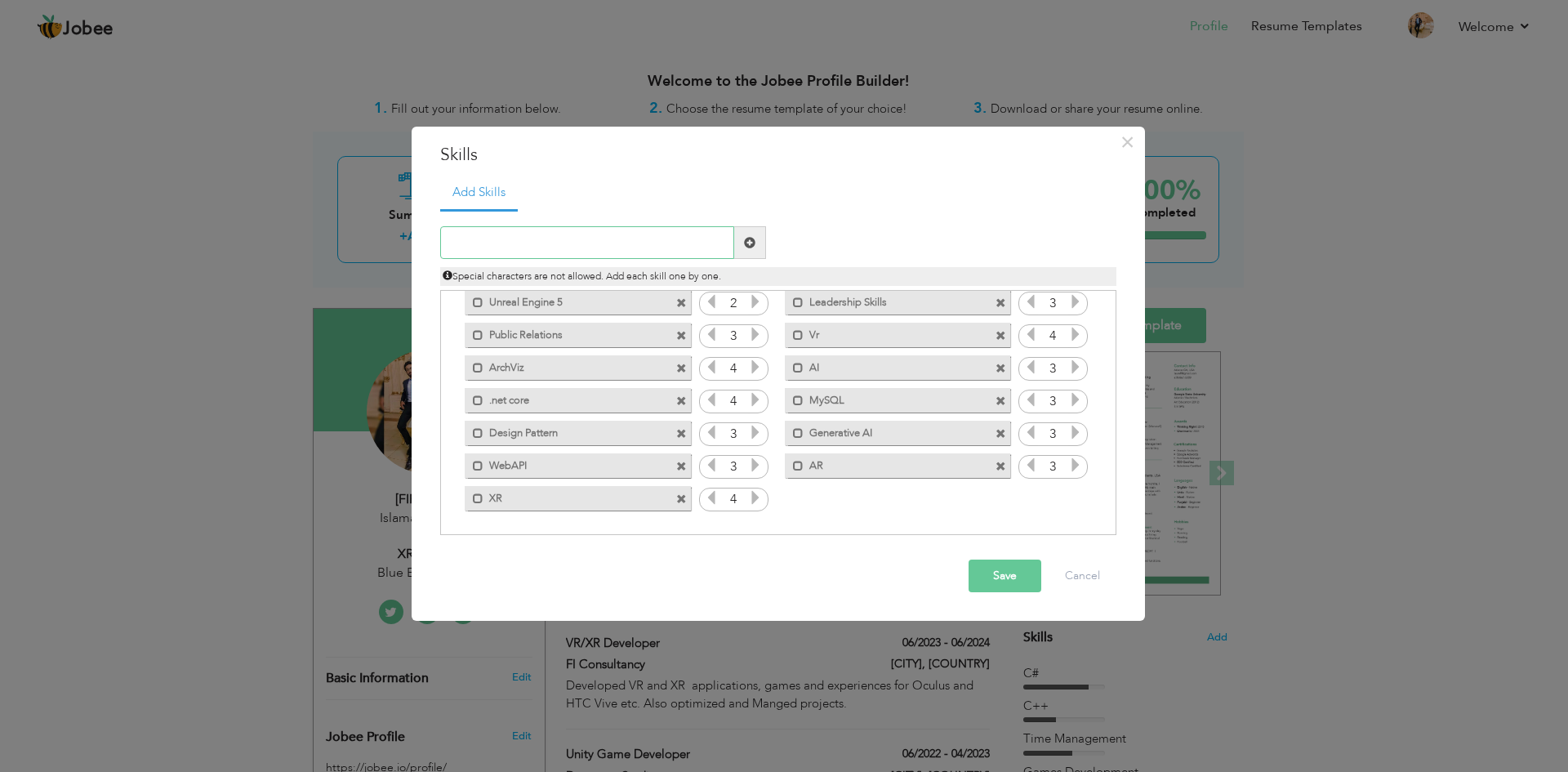 drag, startPoint x: 552, startPoint y: 246, endPoint x: 568, endPoint y: 230, distance: 22.62742 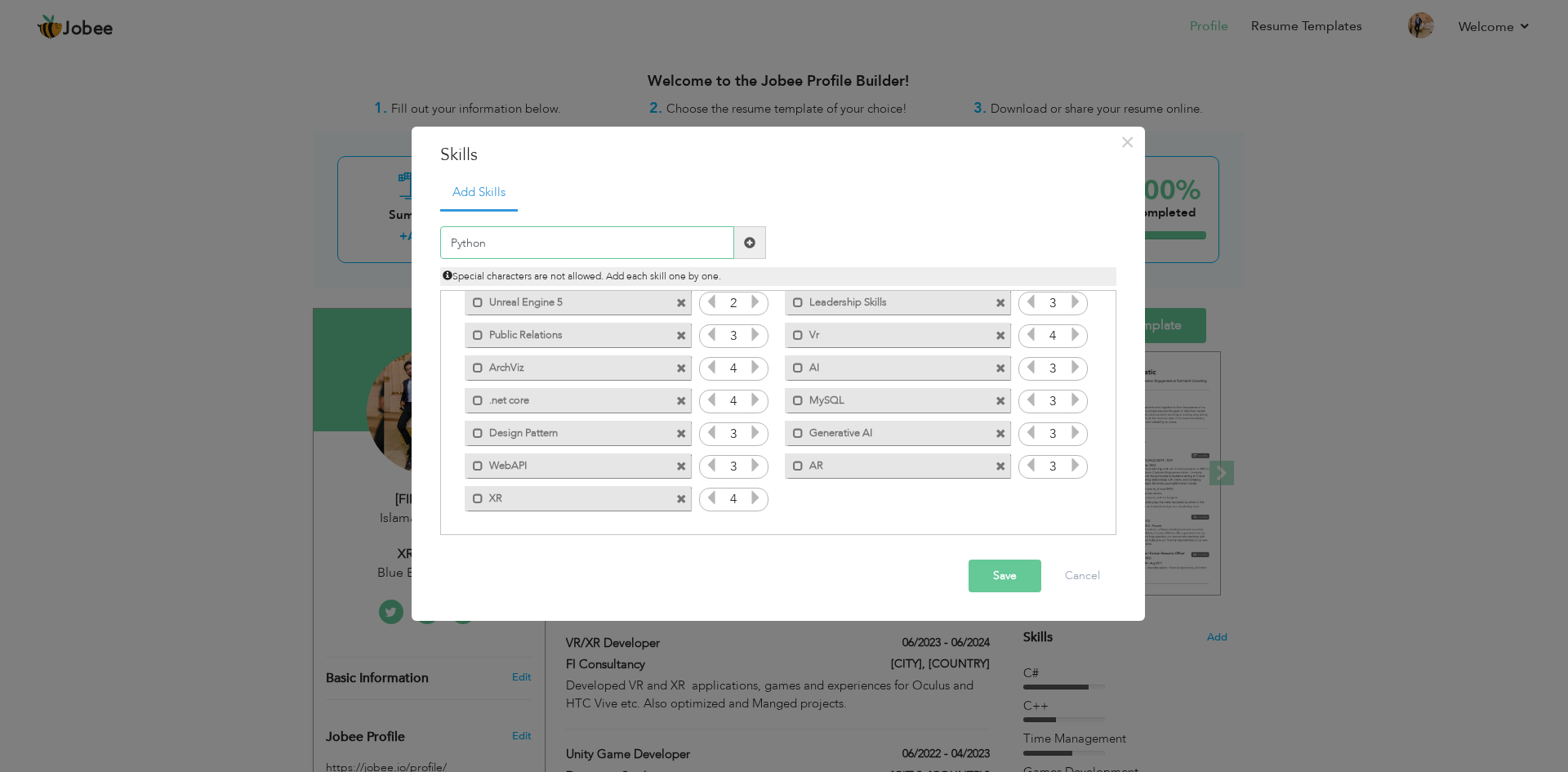 drag, startPoint x: 522, startPoint y: 246, endPoint x: 419, endPoint y: 259, distance: 103.81715 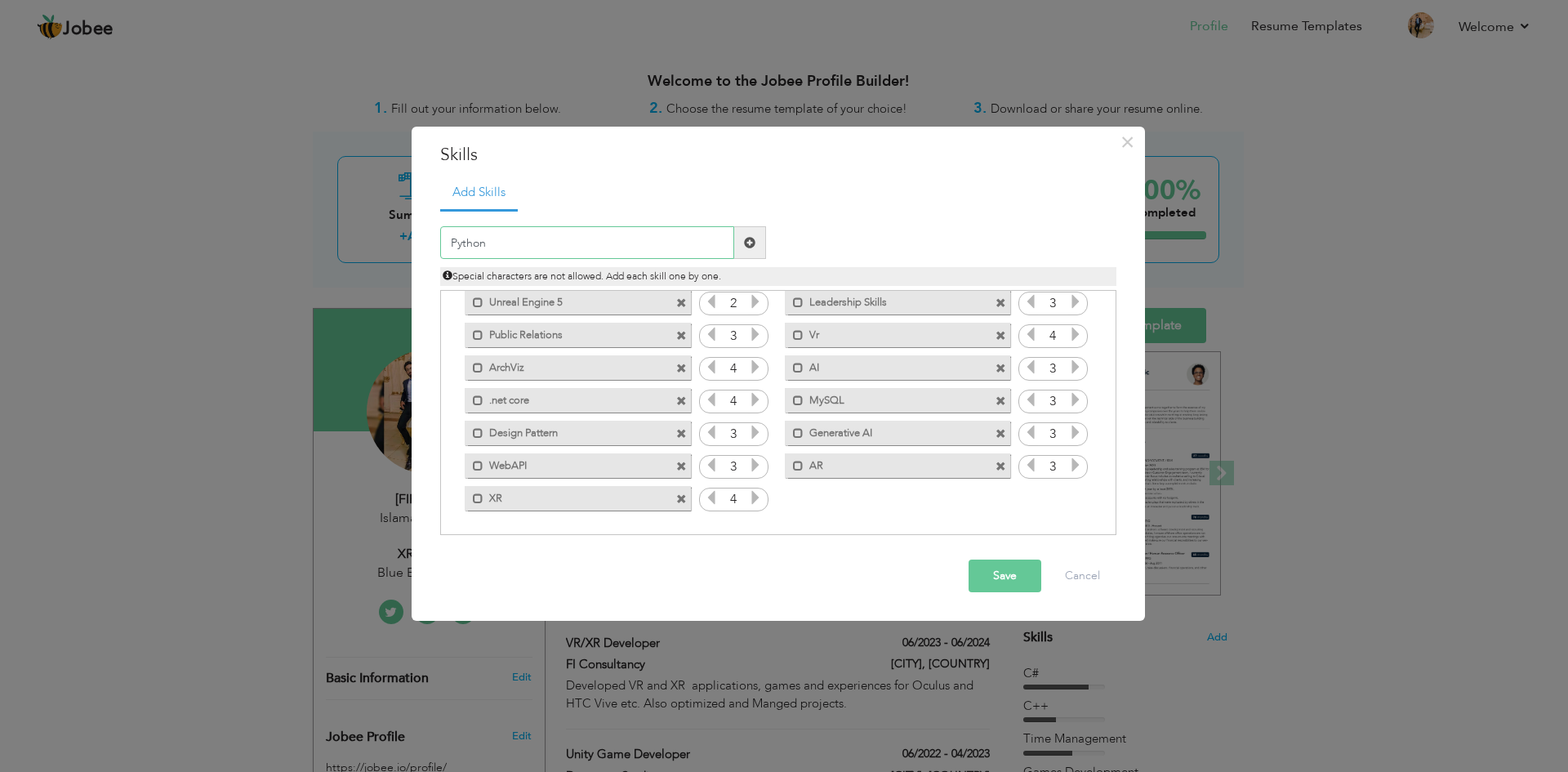 type on "Python" 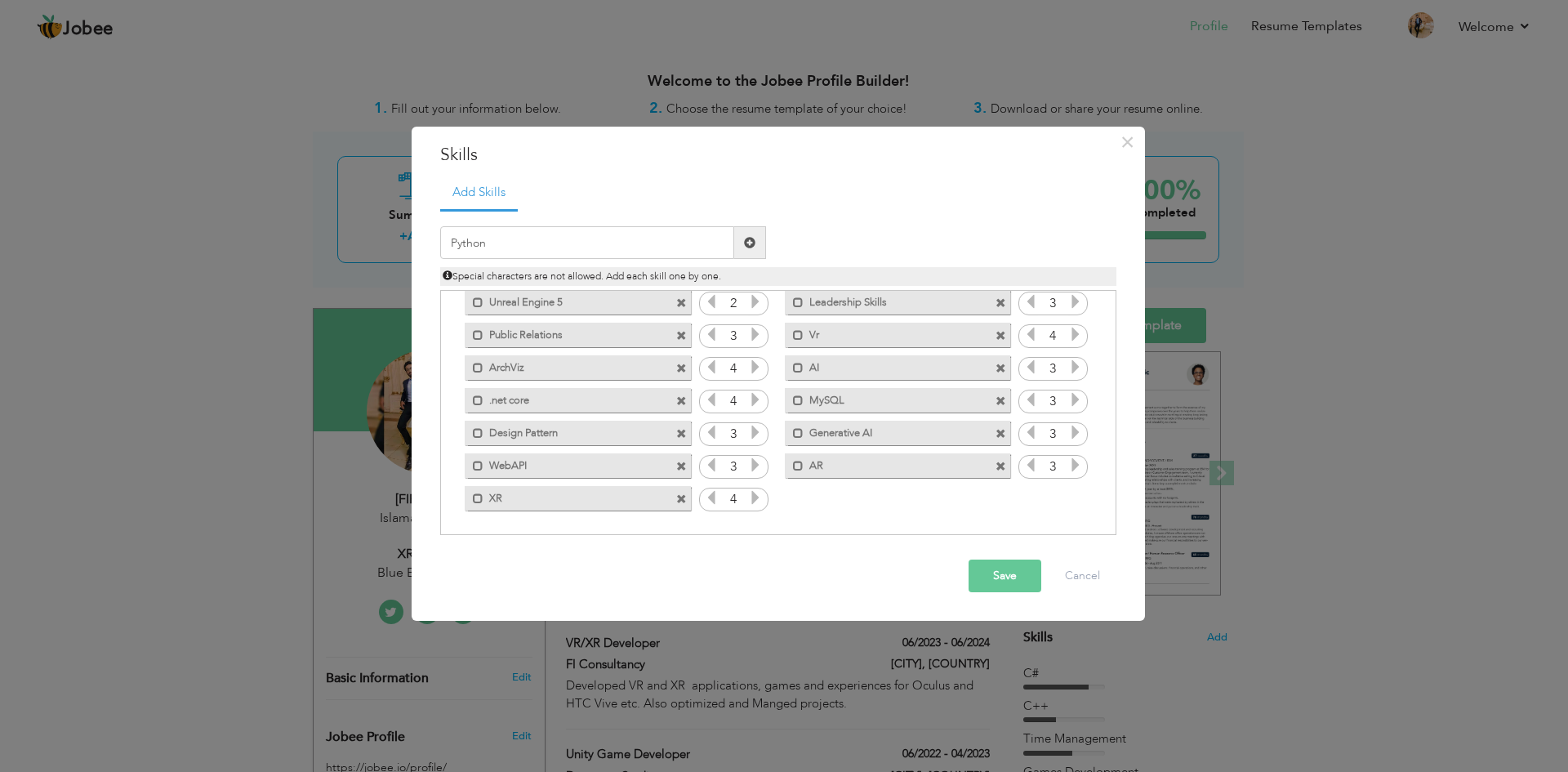 click at bounding box center (750, 243) 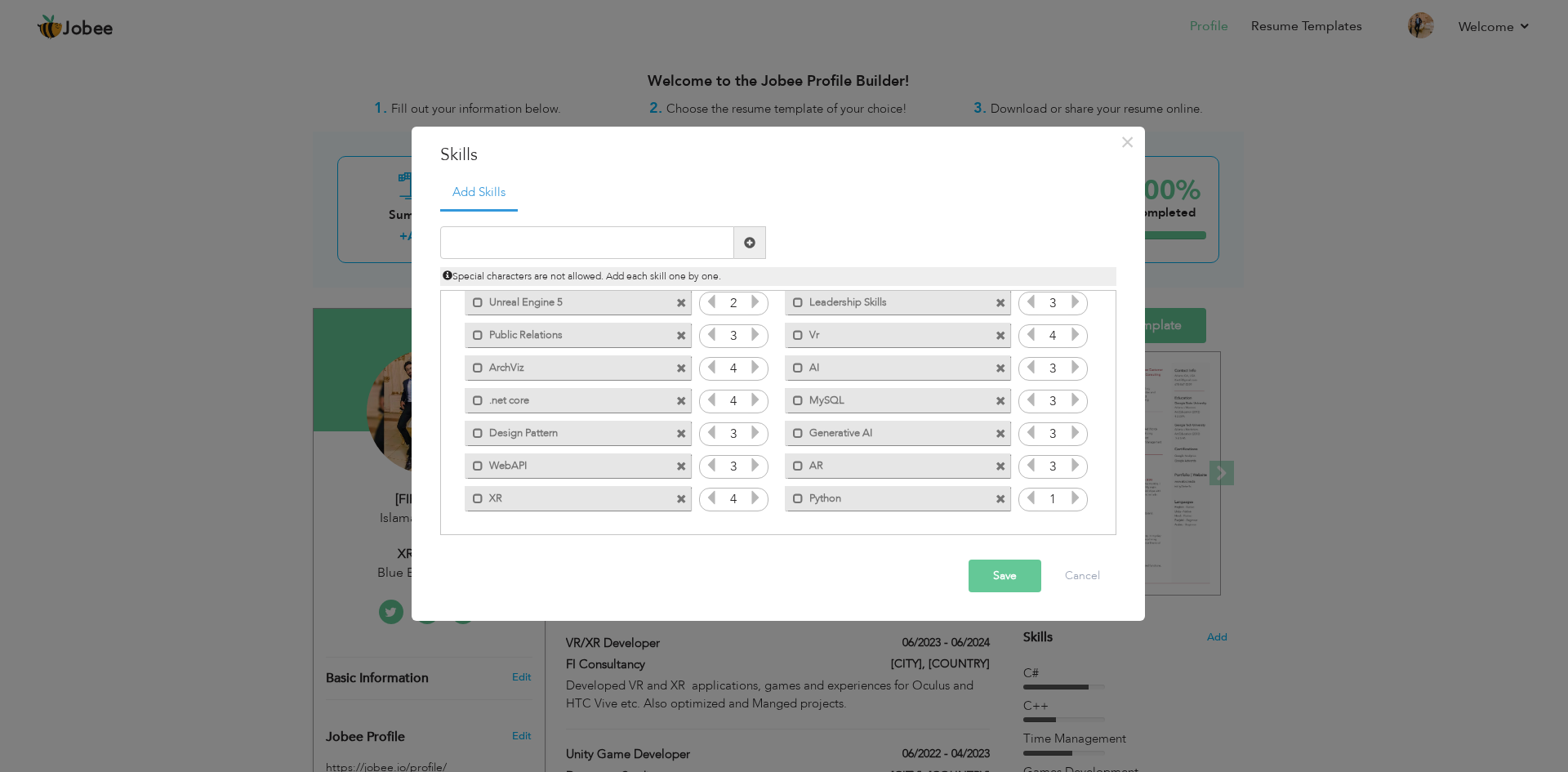 click on "Save" at bounding box center [1004, 576] 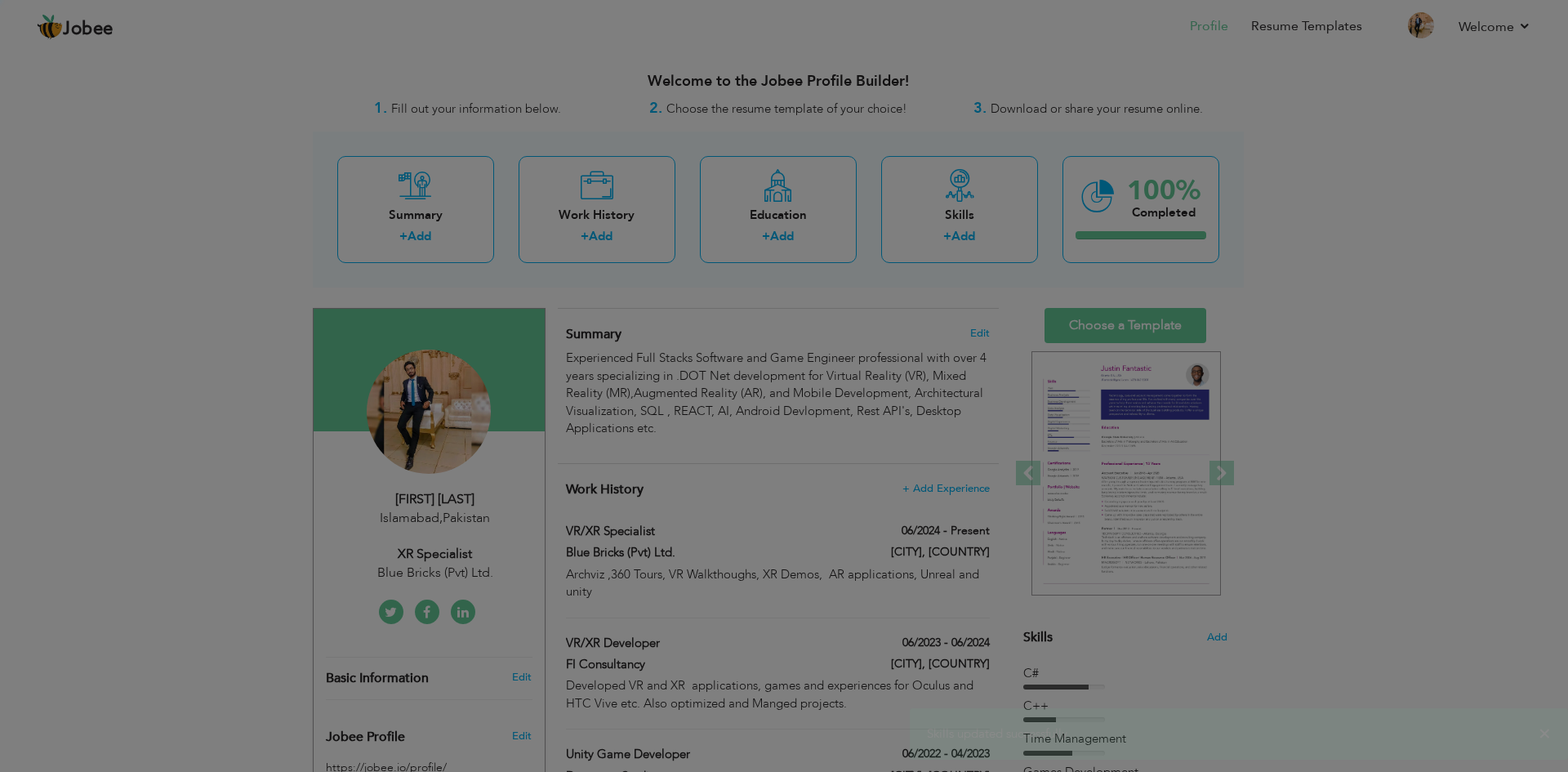 scroll, scrollTop: 0, scrollLeft: 0, axis: both 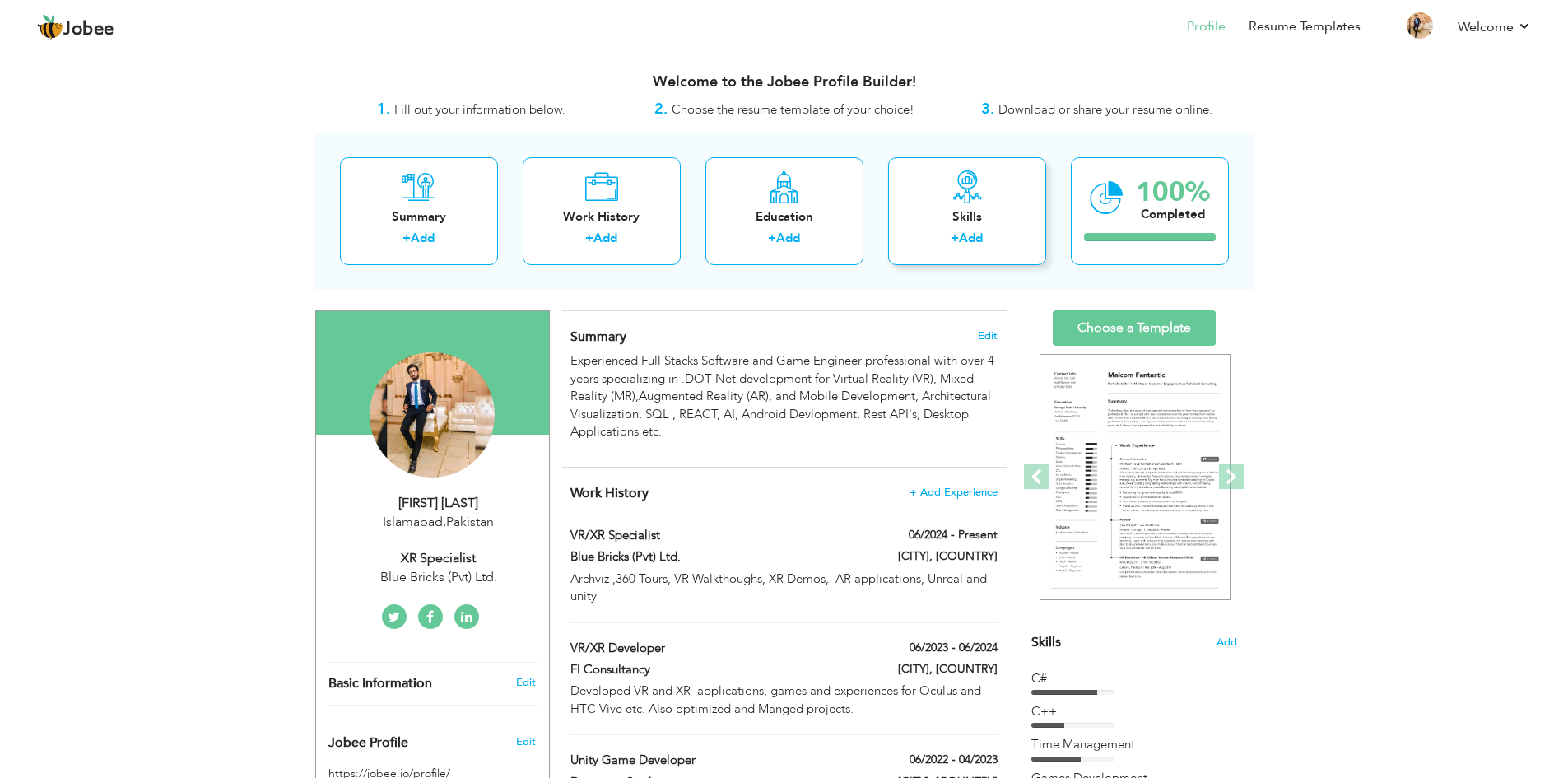 click on "Skills
+  Add" at bounding box center [967, 211] 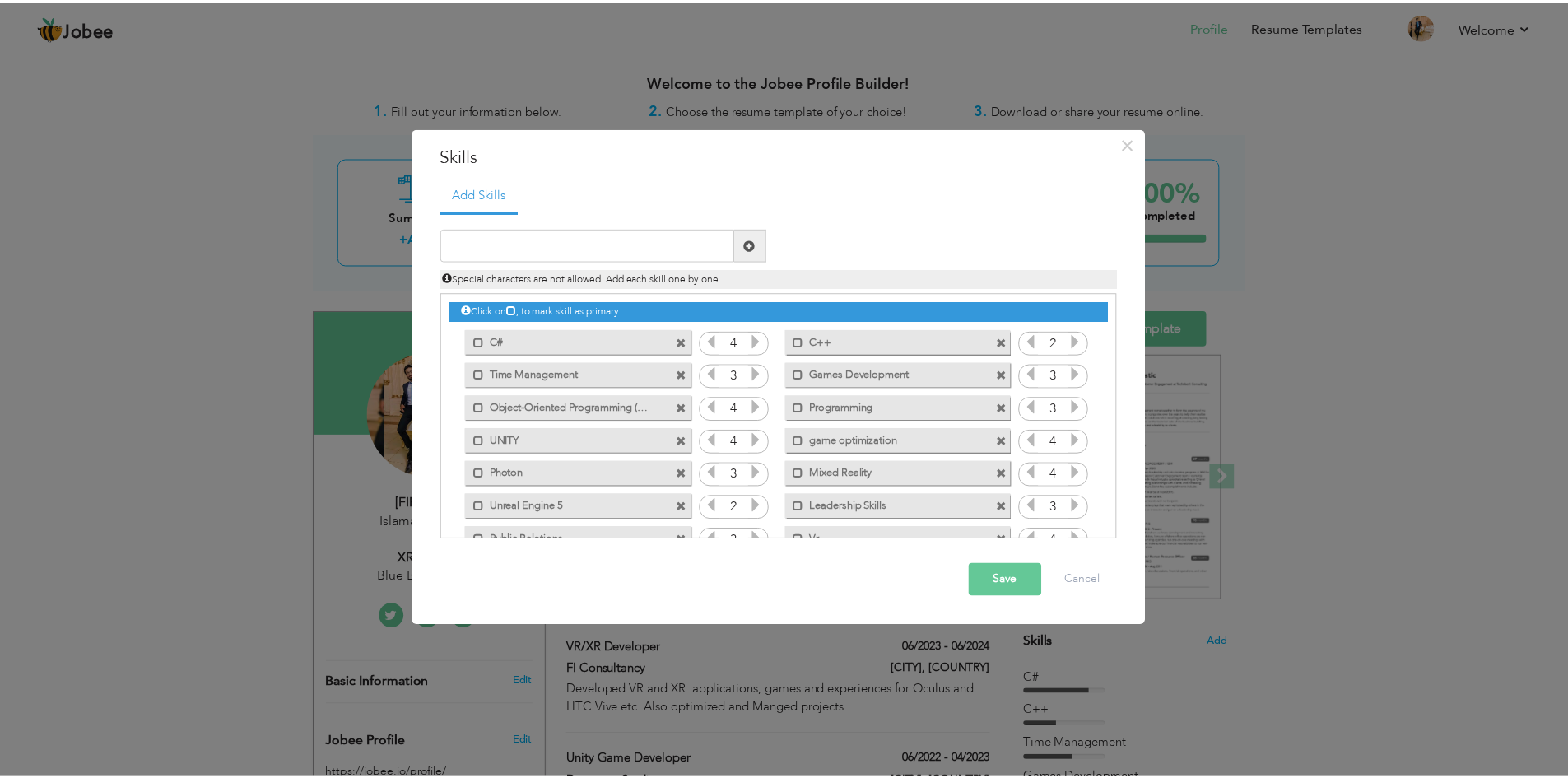 scroll, scrollTop: 0, scrollLeft: 0, axis: both 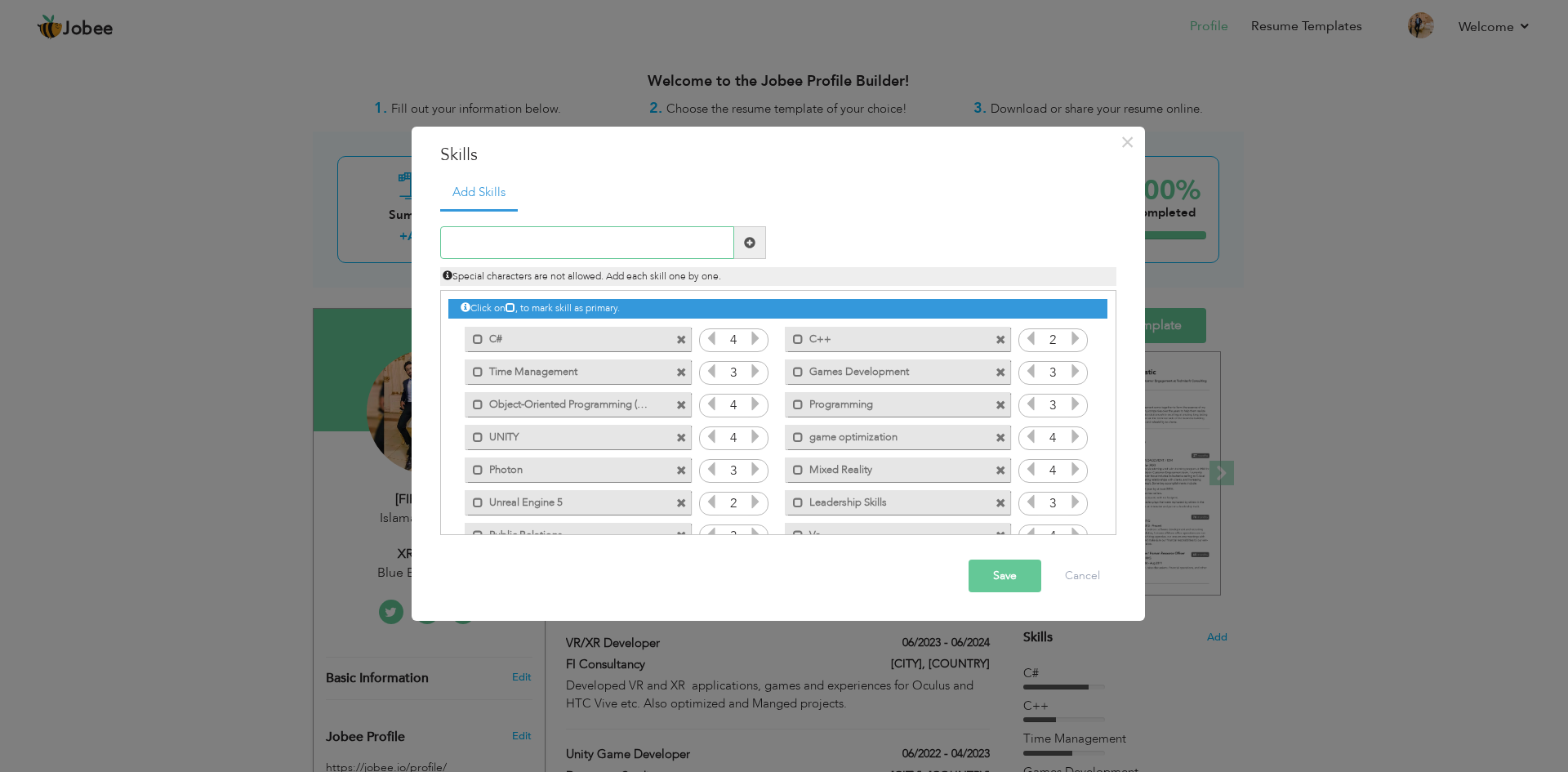 type on "T" 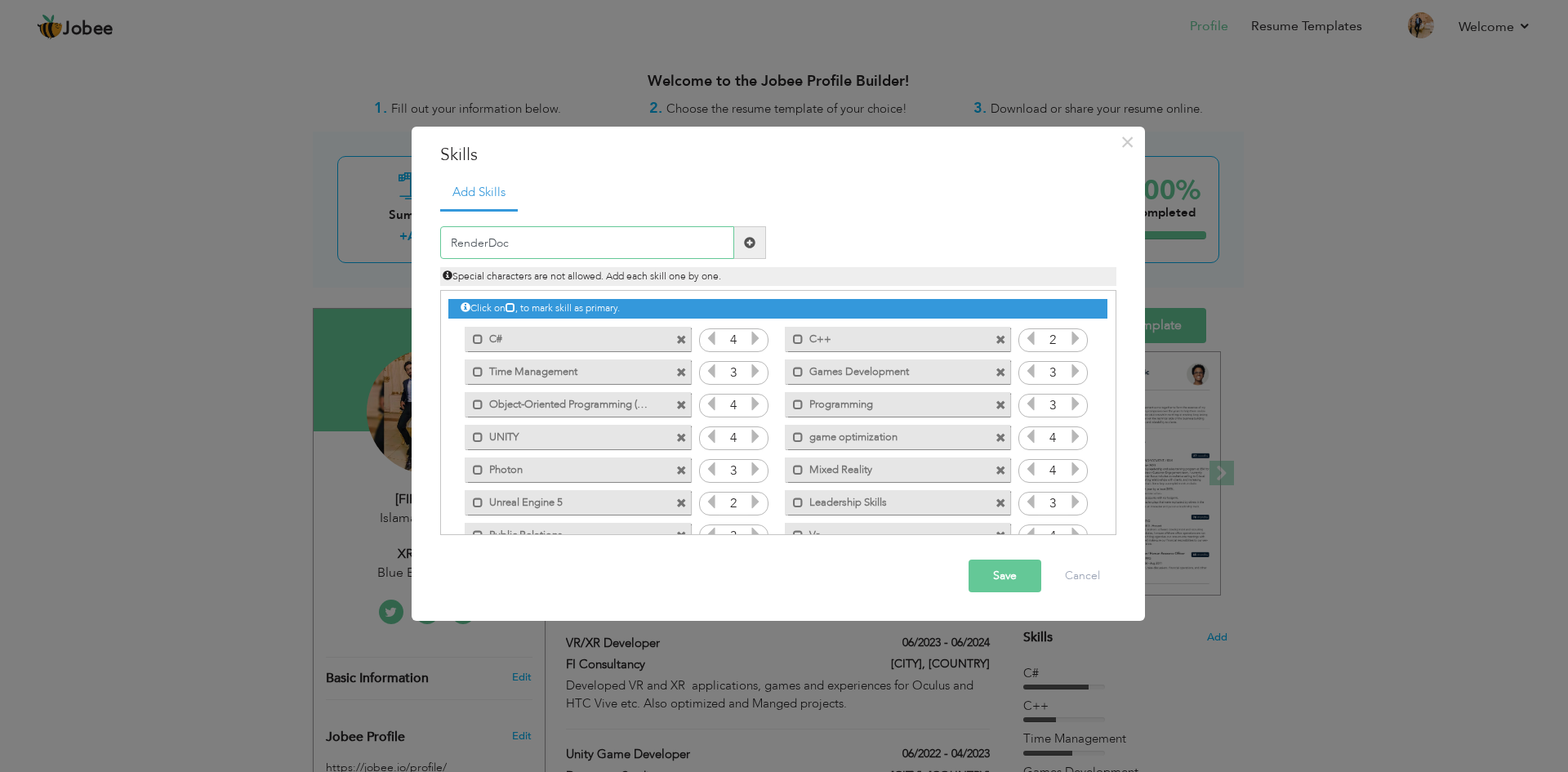 type on "RenderDoc" 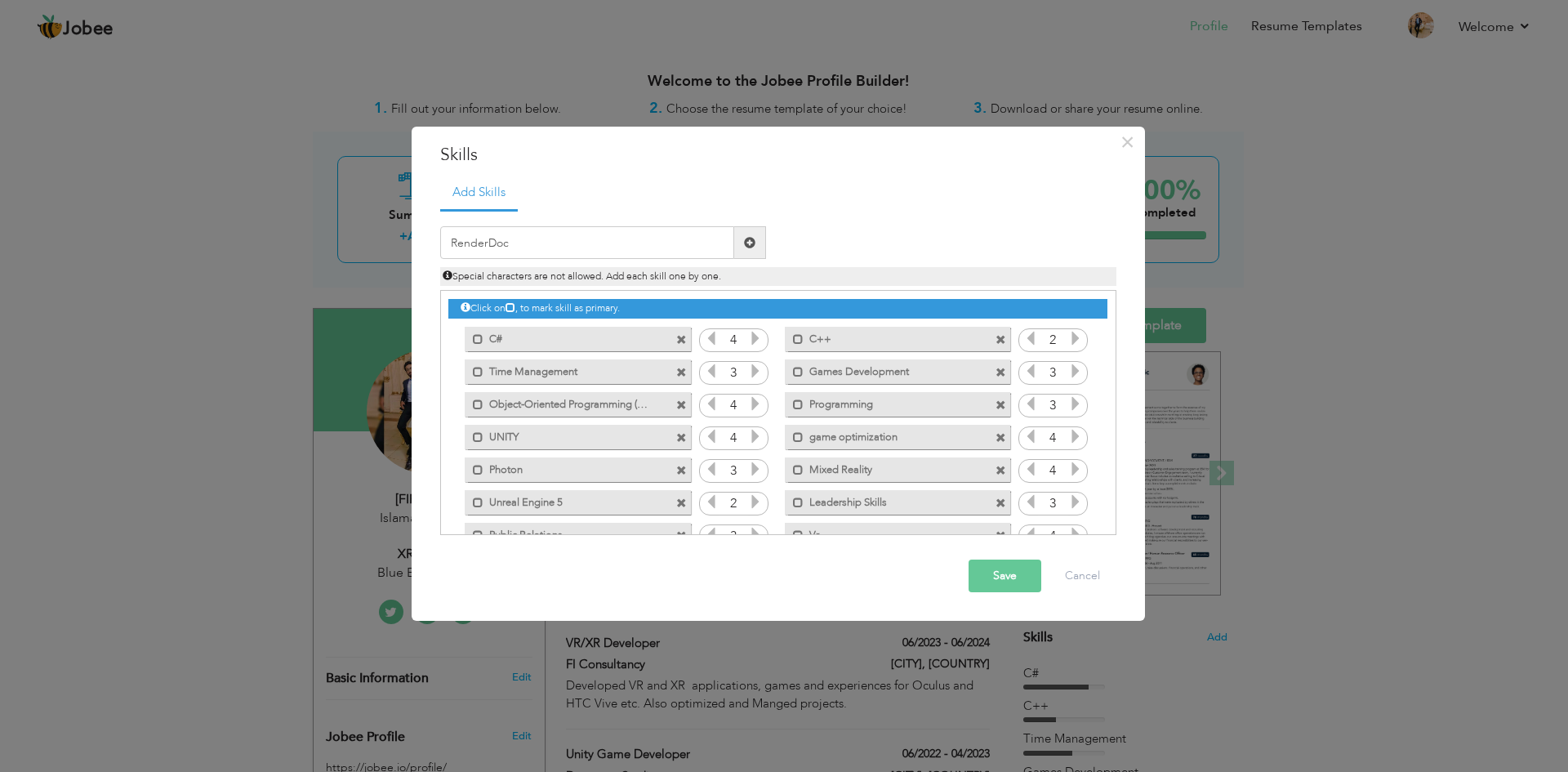 click on "Save" at bounding box center [1004, 576] 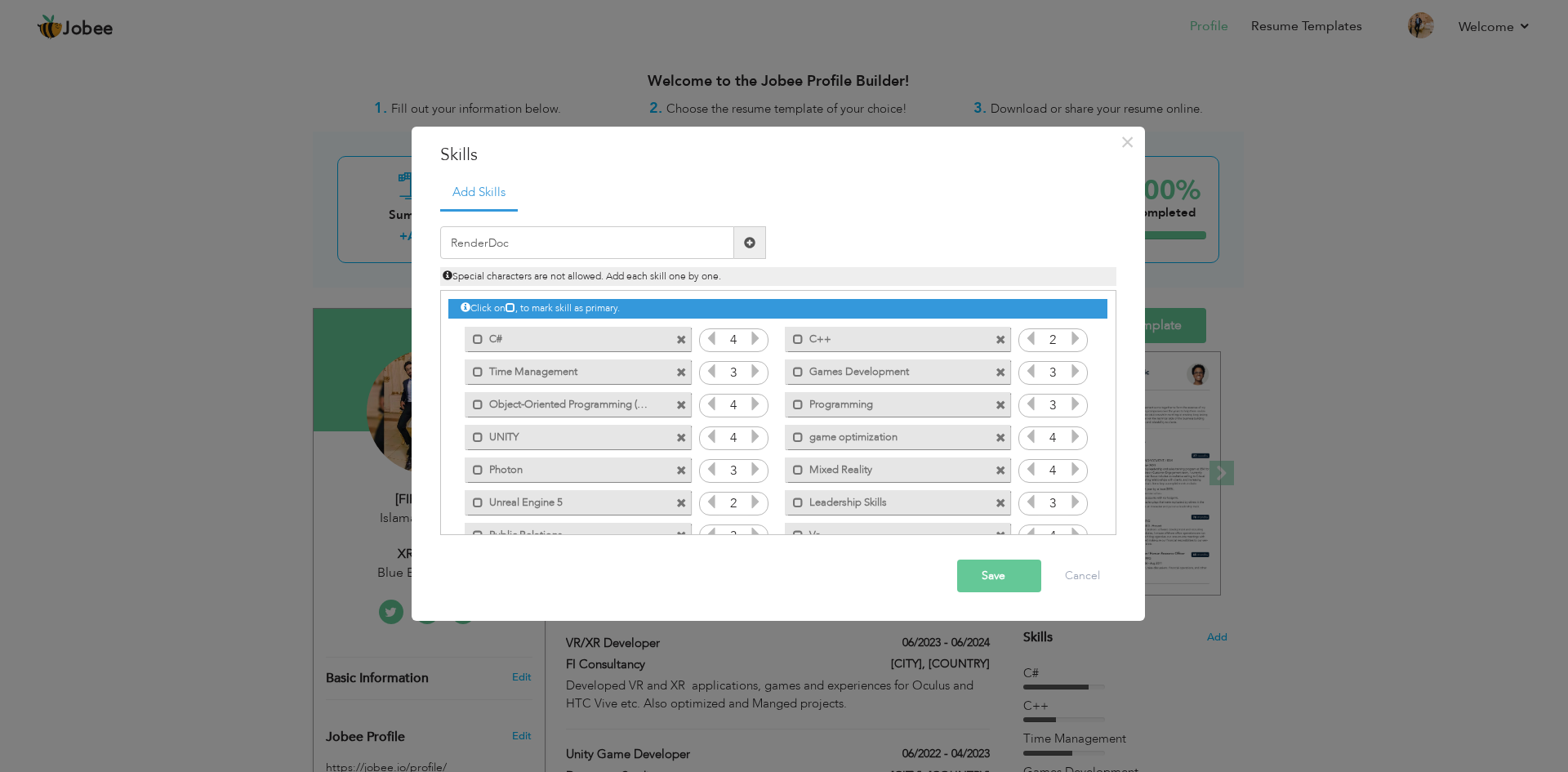 type 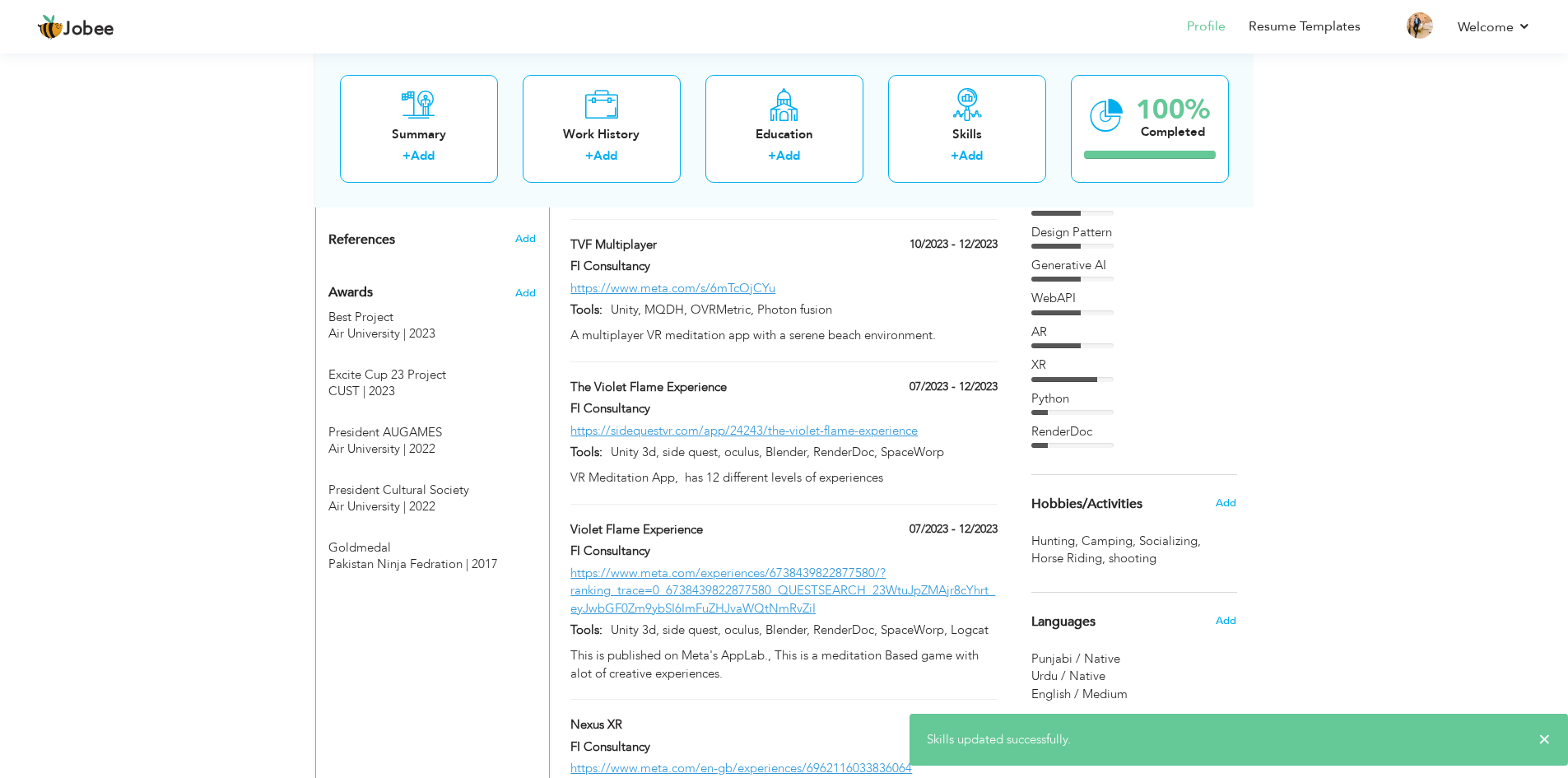 scroll, scrollTop: 1070, scrollLeft: 0, axis: vertical 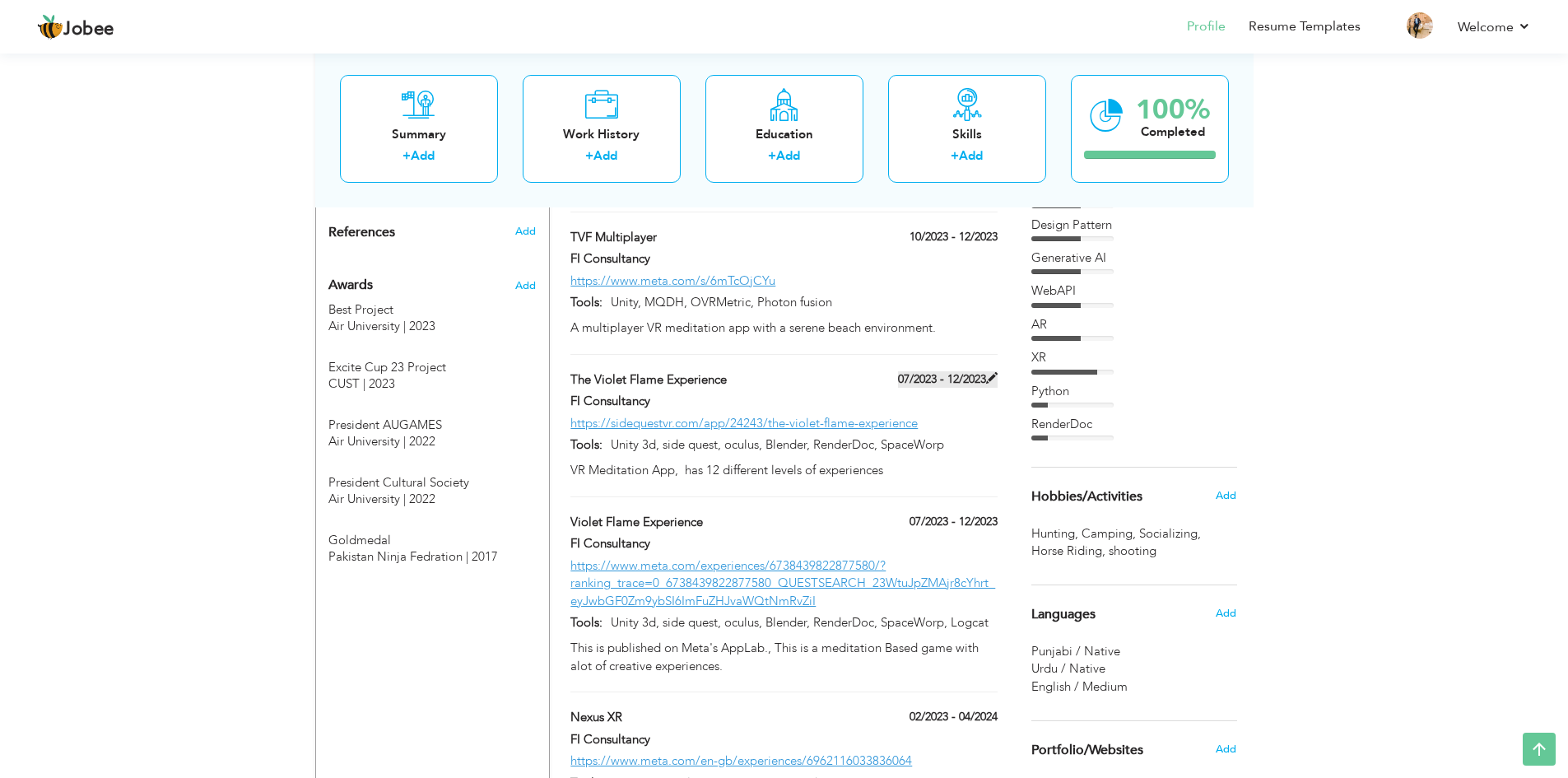 click at bounding box center [992, 378] 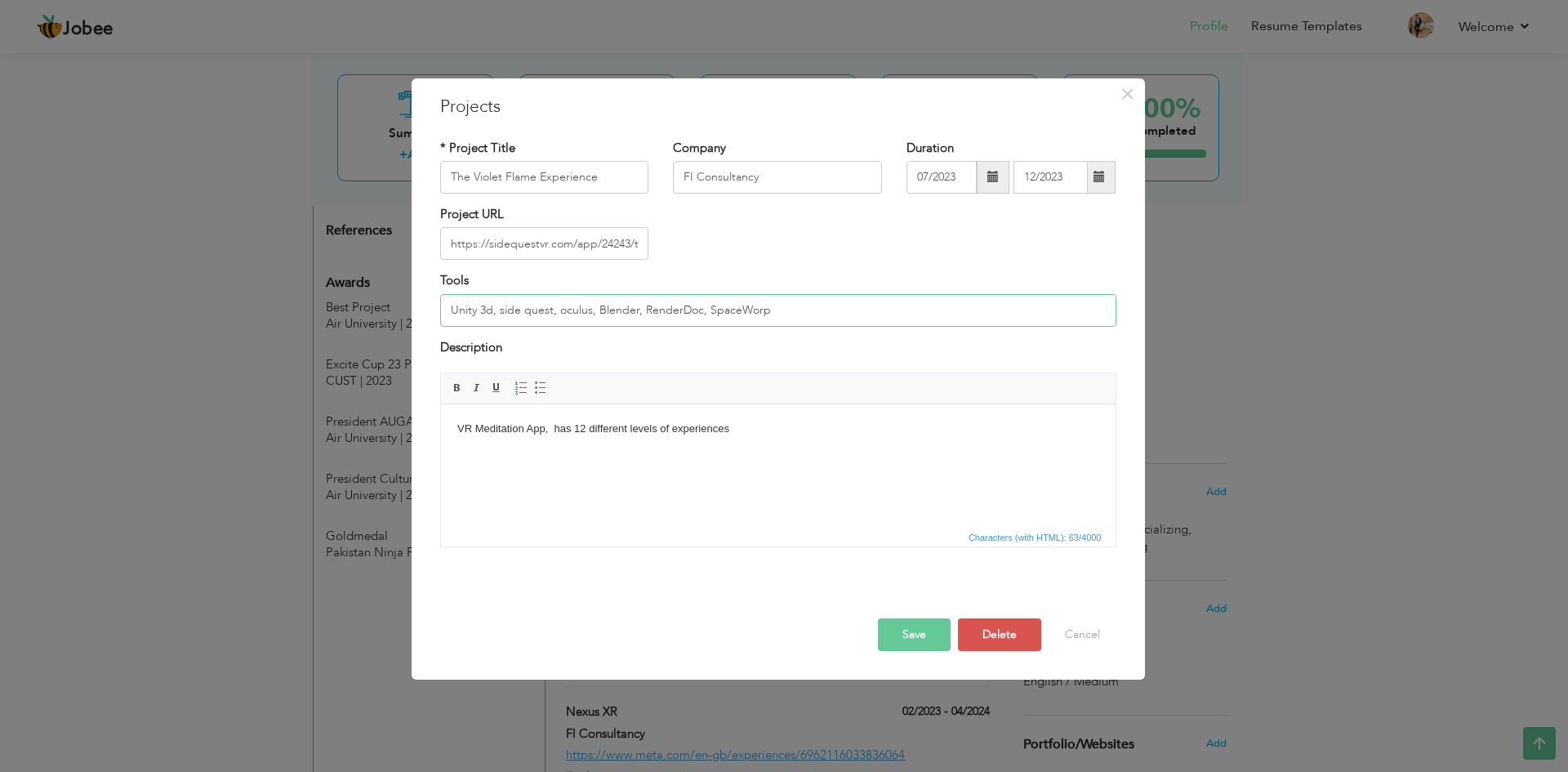 click on "Unity 3d, side quest, oculus, Blender, RenderDoc, SpaceWorp" at bounding box center [778, 310] 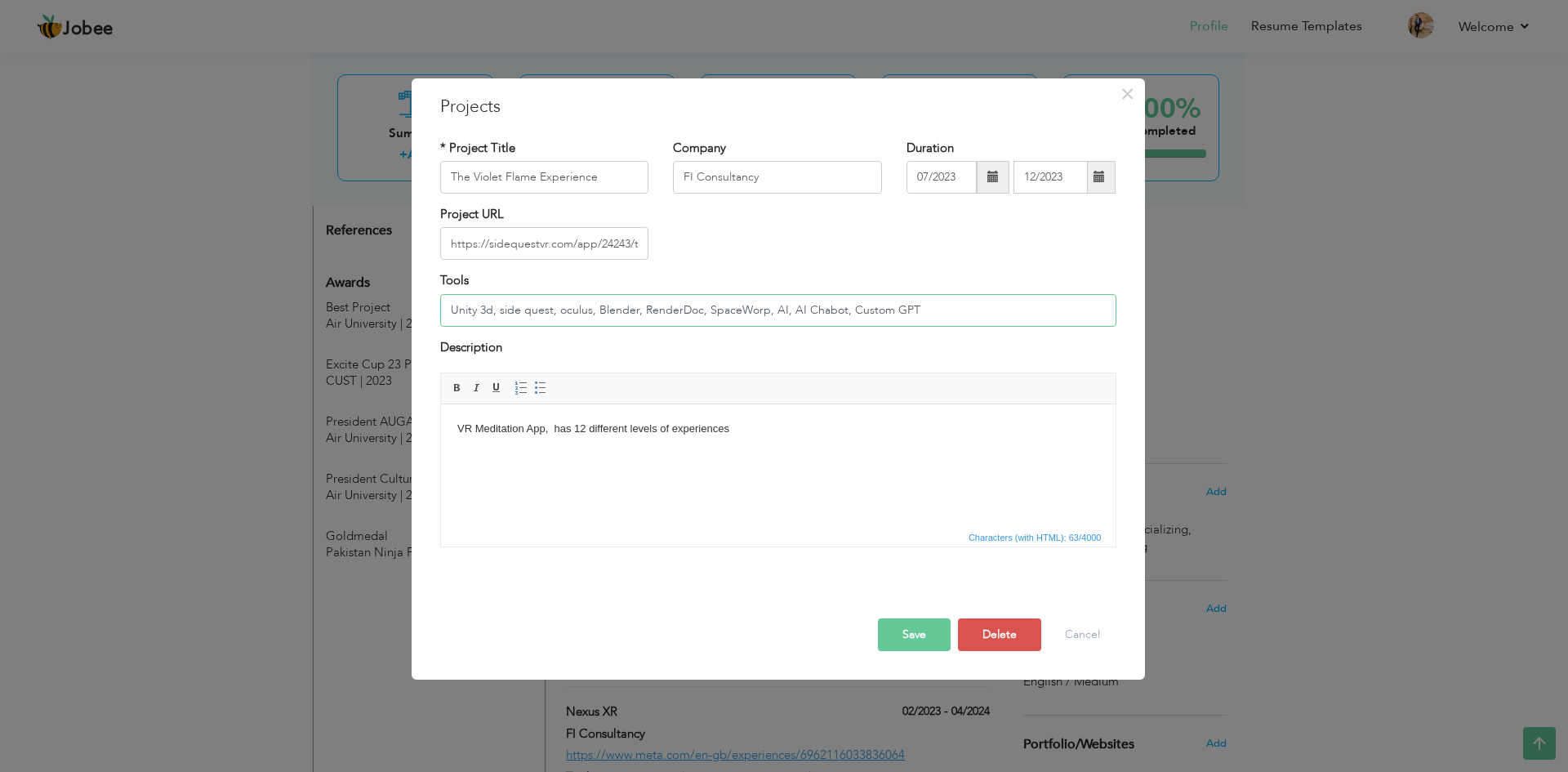 type on "Unity 3d, side quest, oculus, Blender, RenderDoc, SpaceWorp, AI, AI Chabot, Custom GPT" 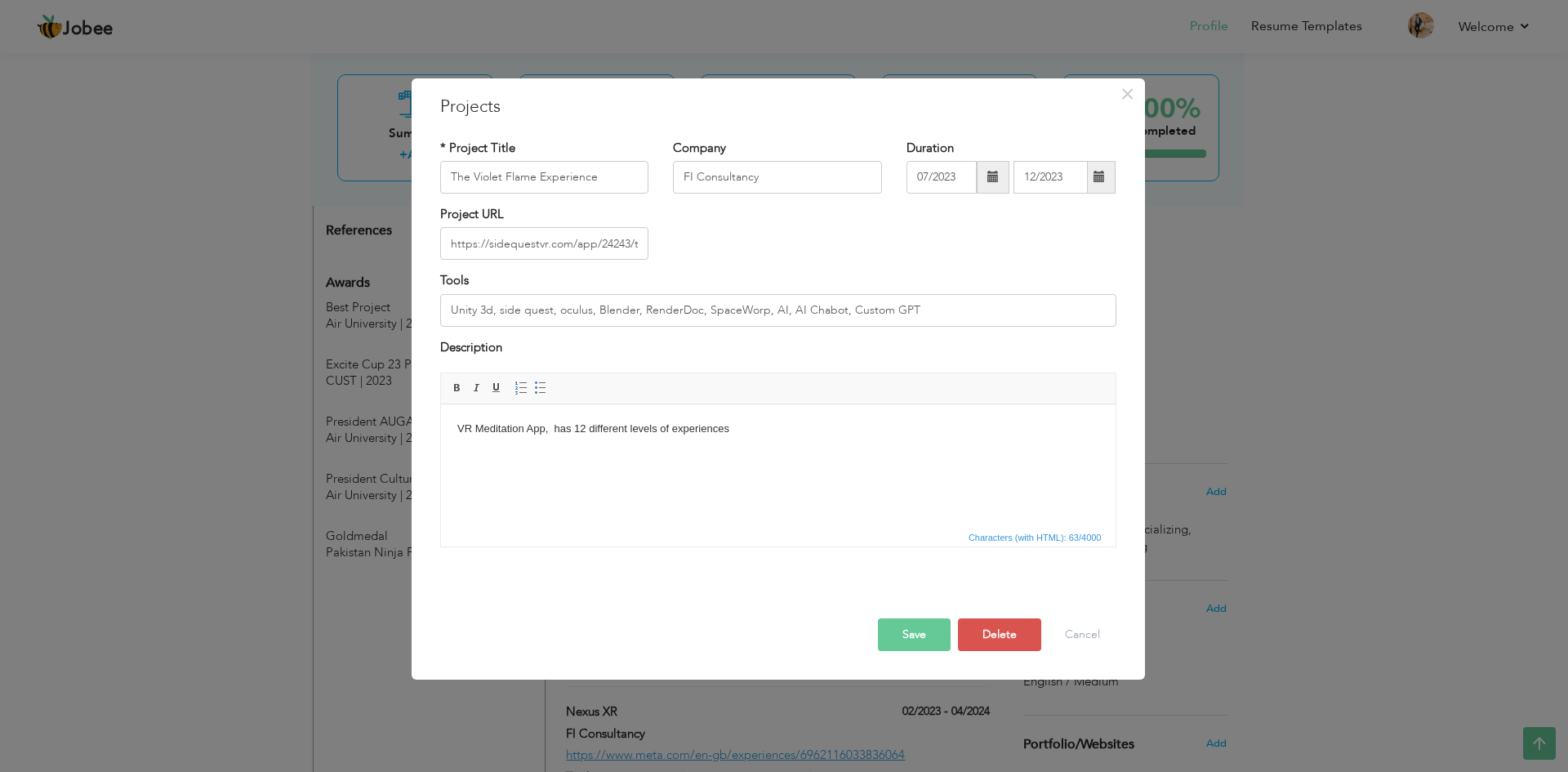 click on "VR Meditation App,  has 12 different levels of experiences" at bounding box center [777, 429] 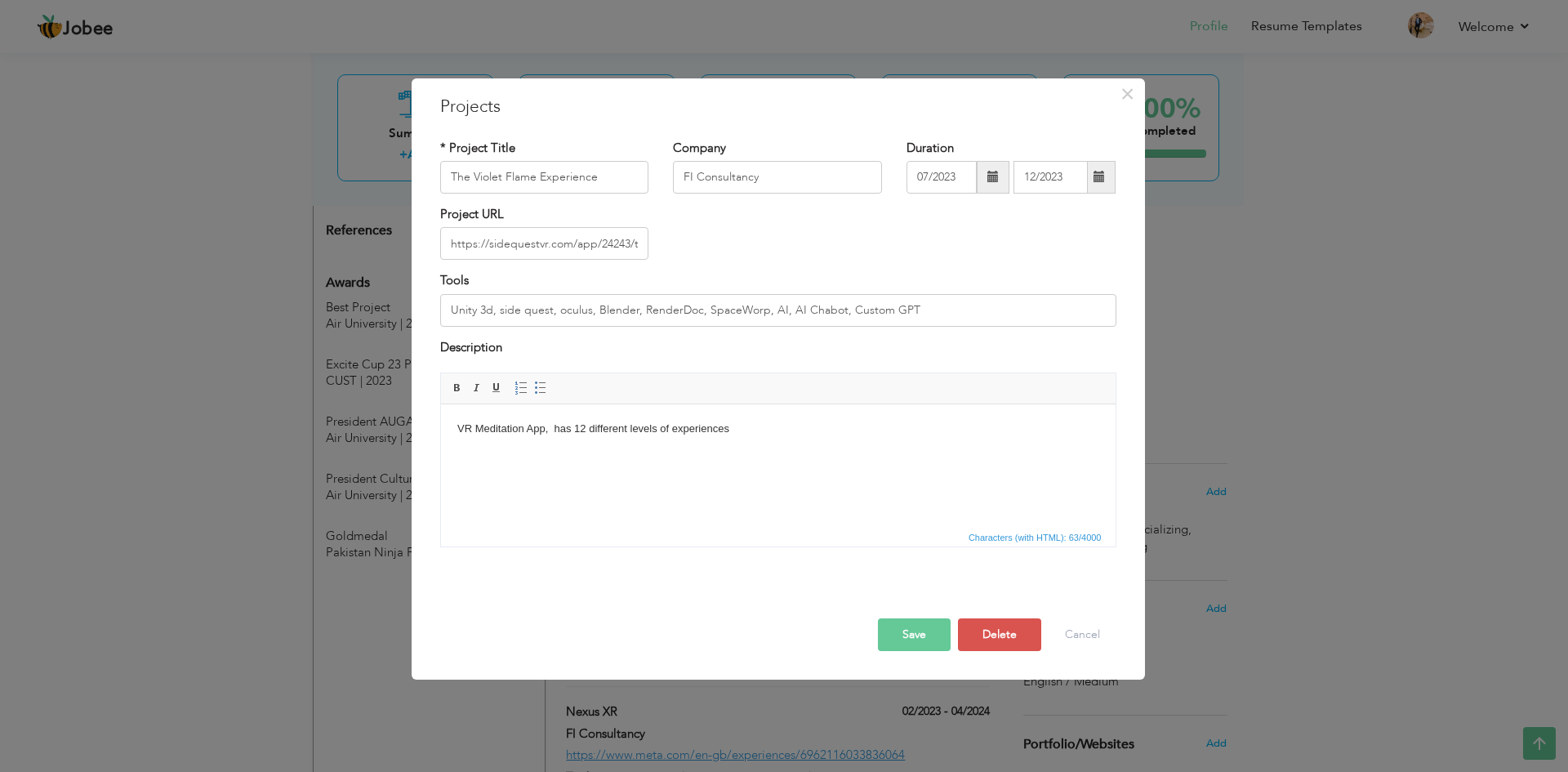 type 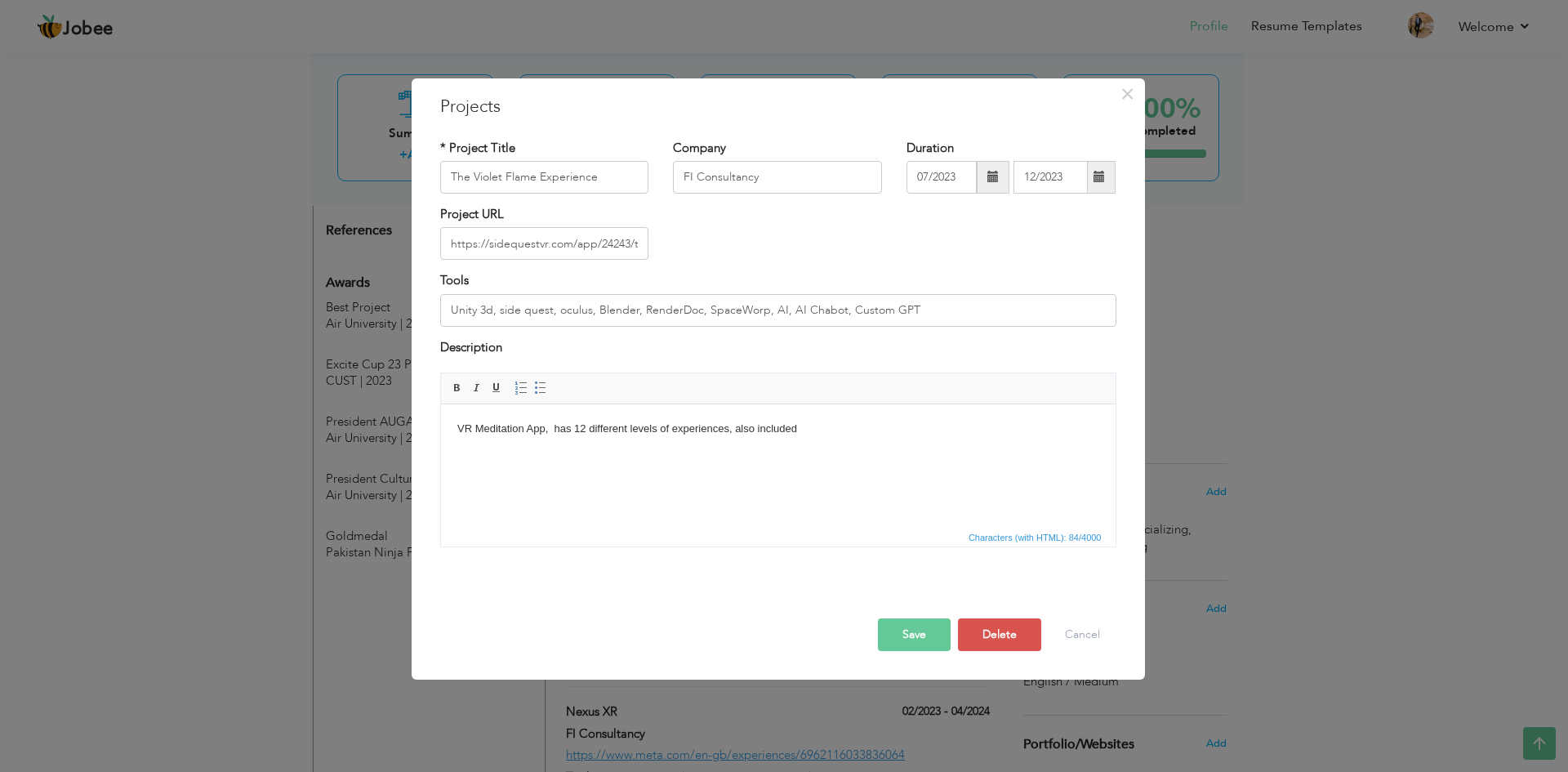 click on "VR Meditation App,  has 12 different levels of experiences, also included" at bounding box center [777, 429] 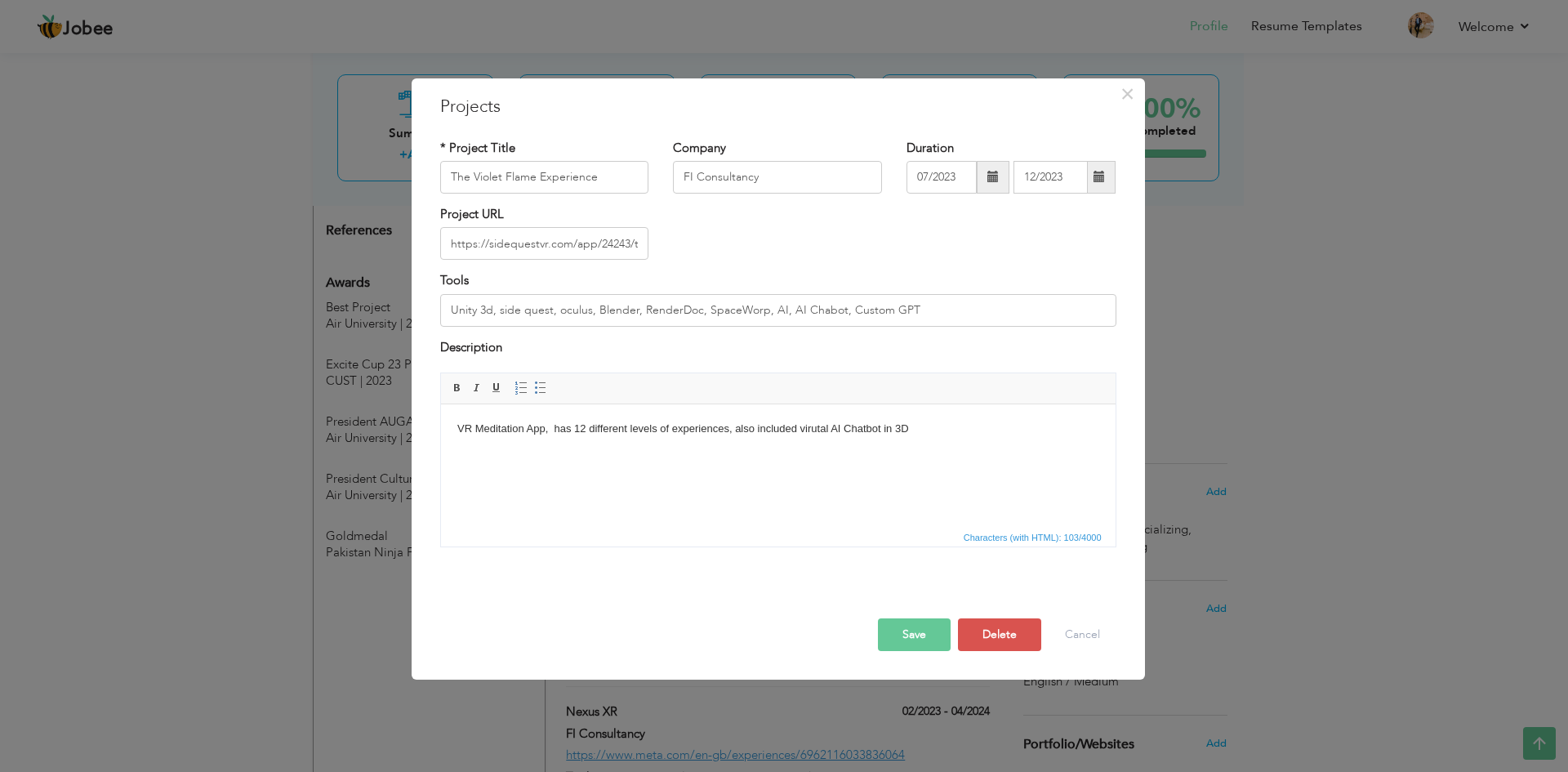 click on "Save" at bounding box center [914, 635] 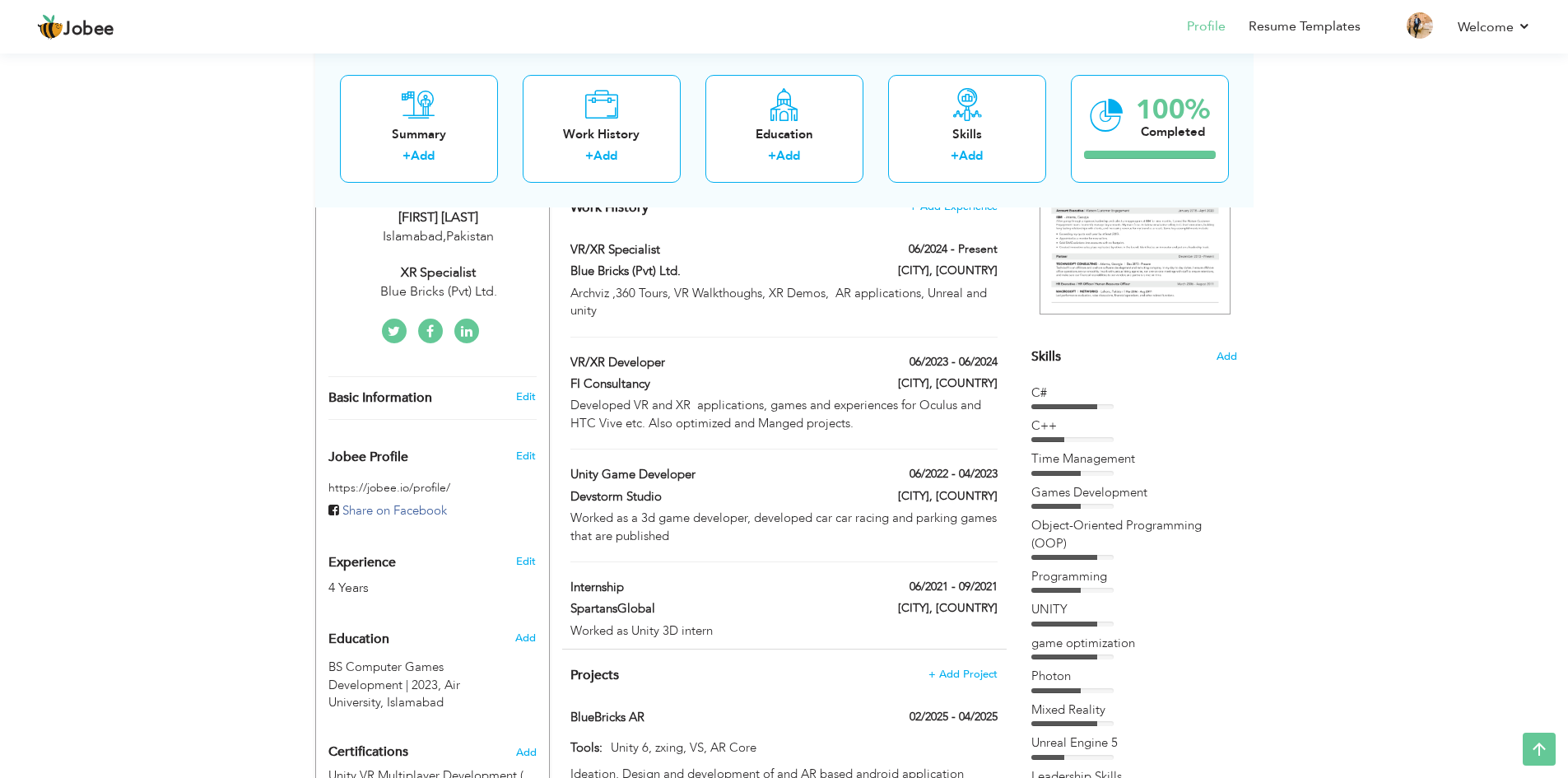 scroll, scrollTop: 247, scrollLeft: 0, axis: vertical 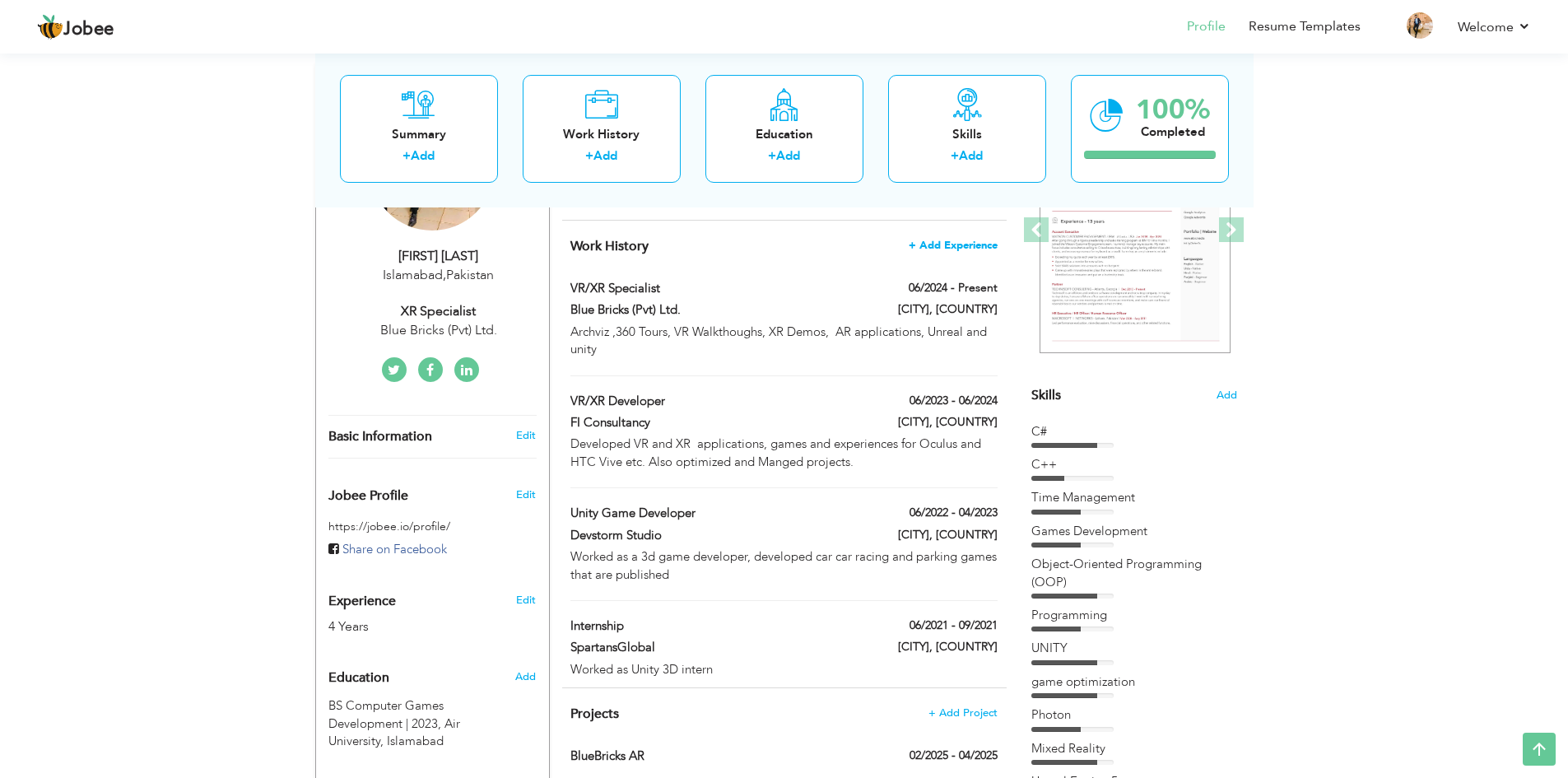 click on "+ Add Experience" at bounding box center (953, 245) 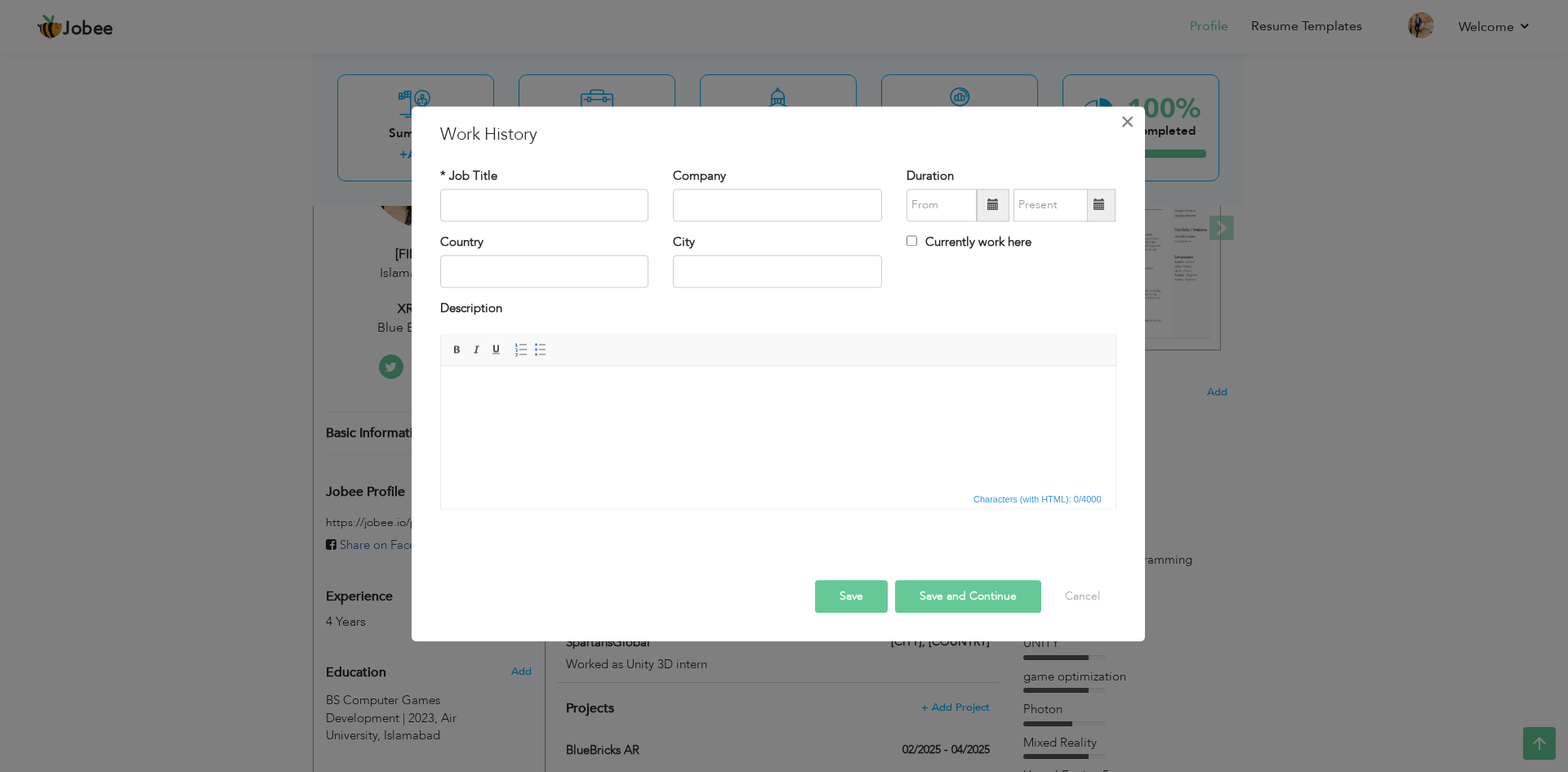 click on "×" at bounding box center [1127, 122] 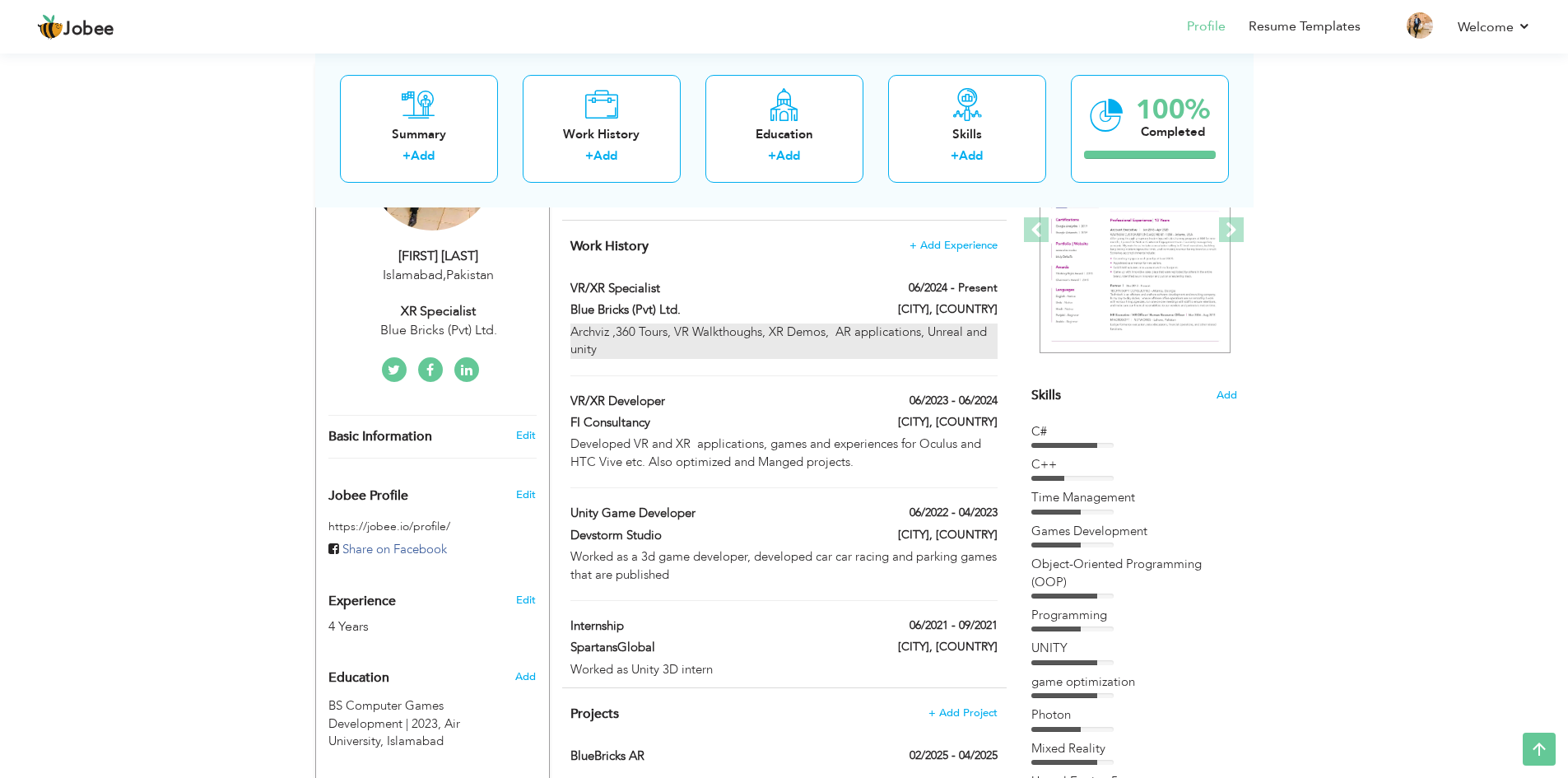 click on "Archviz ,360 Tours, VR Walkthoughs, XR Demos,  AR applications, Unreal and unity" at bounding box center (784, 341) 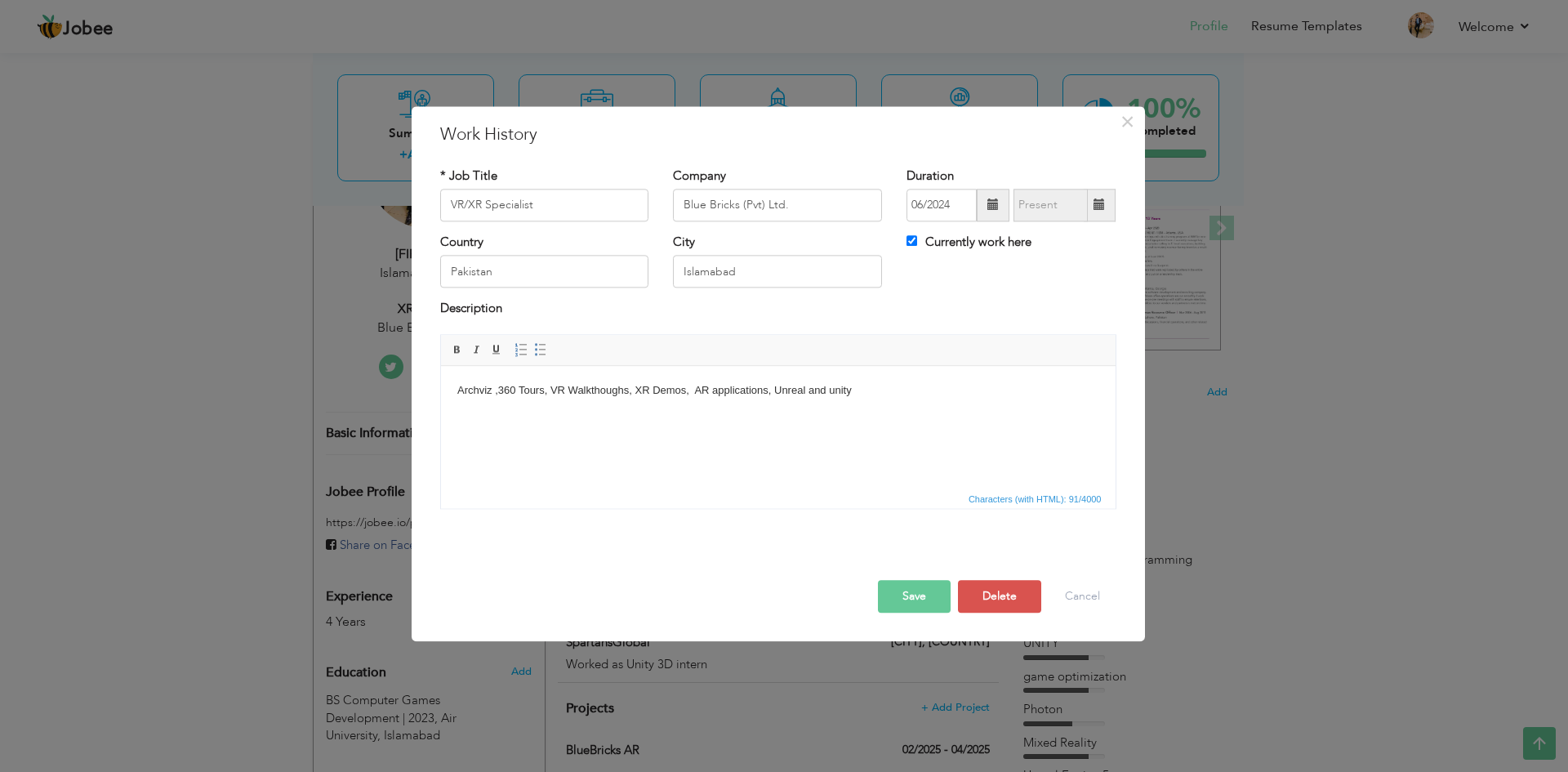 click on "Archviz ,360 Tours, VR Walkthoughs, XR Demos,  AR applications, Unreal and unity" at bounding box center [777, 390] 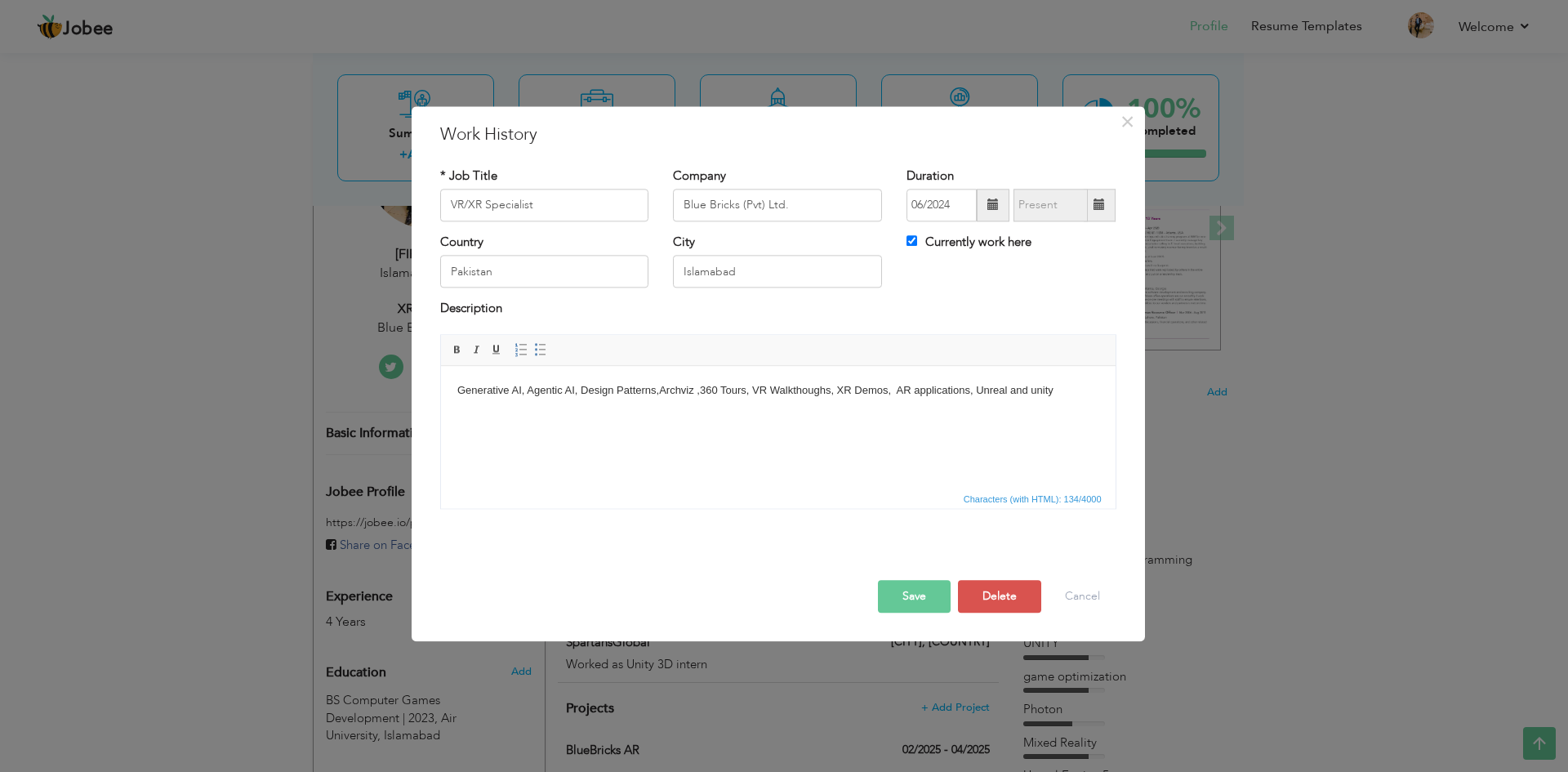 click on "Generative AI, Agentic AI, Design Patterns,Archviz ,360 Tours, VR Walkthoughs, XR Demos,  AR applications, Unreal and unity" at bounding box center [777, 390] 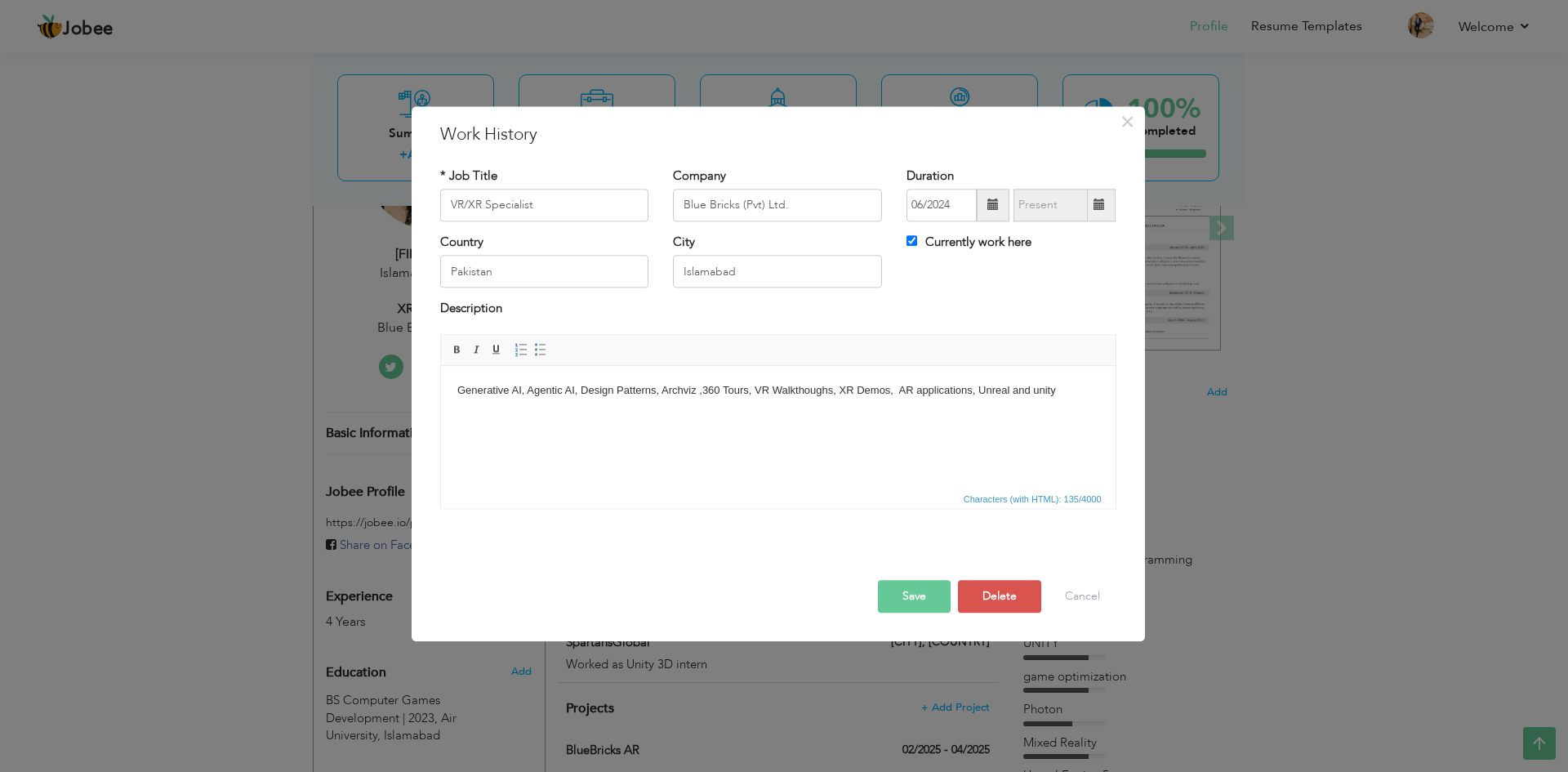 click on "Save" at bounding box center (914, 596) 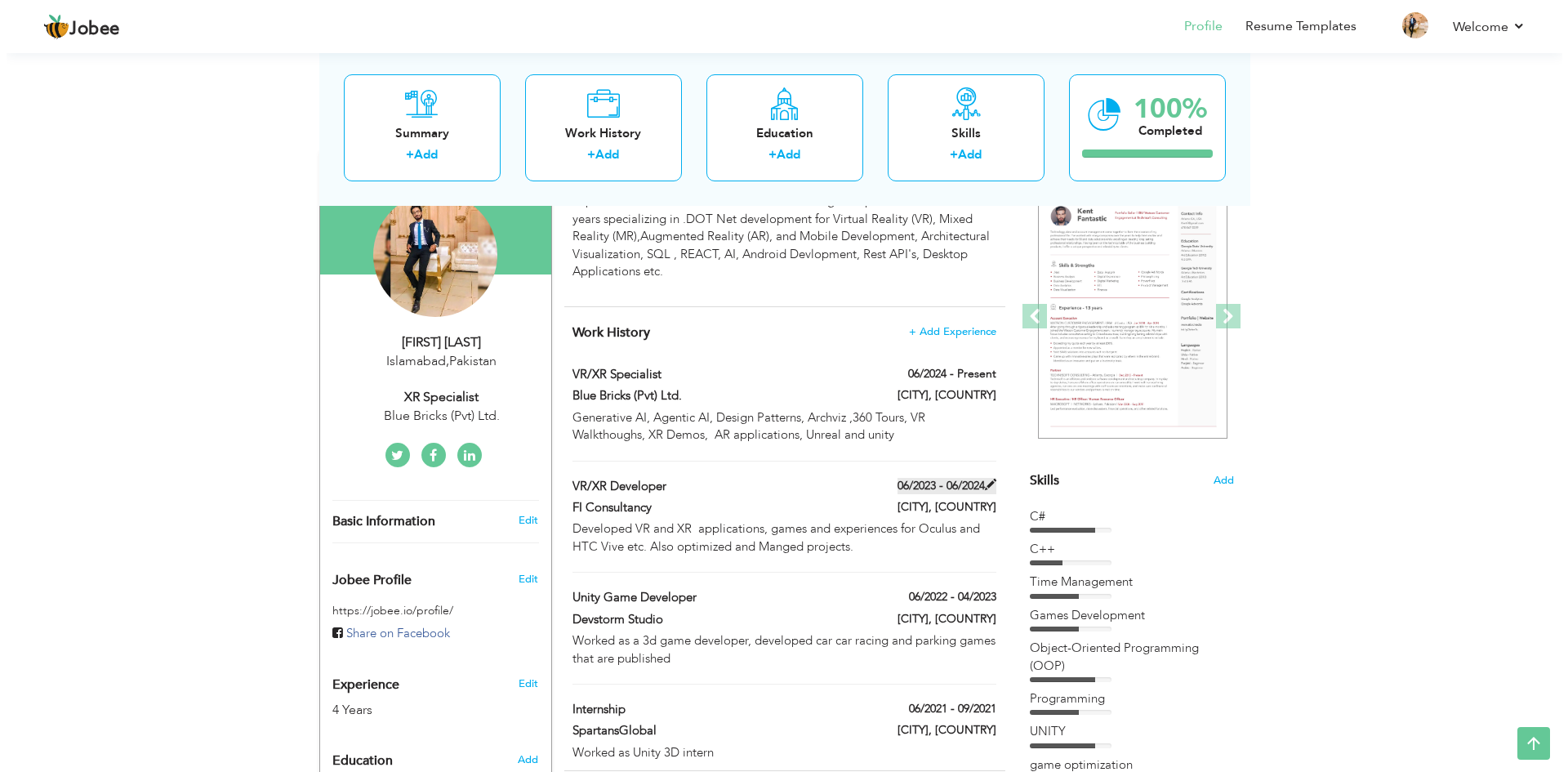 scroll, scrollTop: 82, scrollLeft: 0, axis: vertical 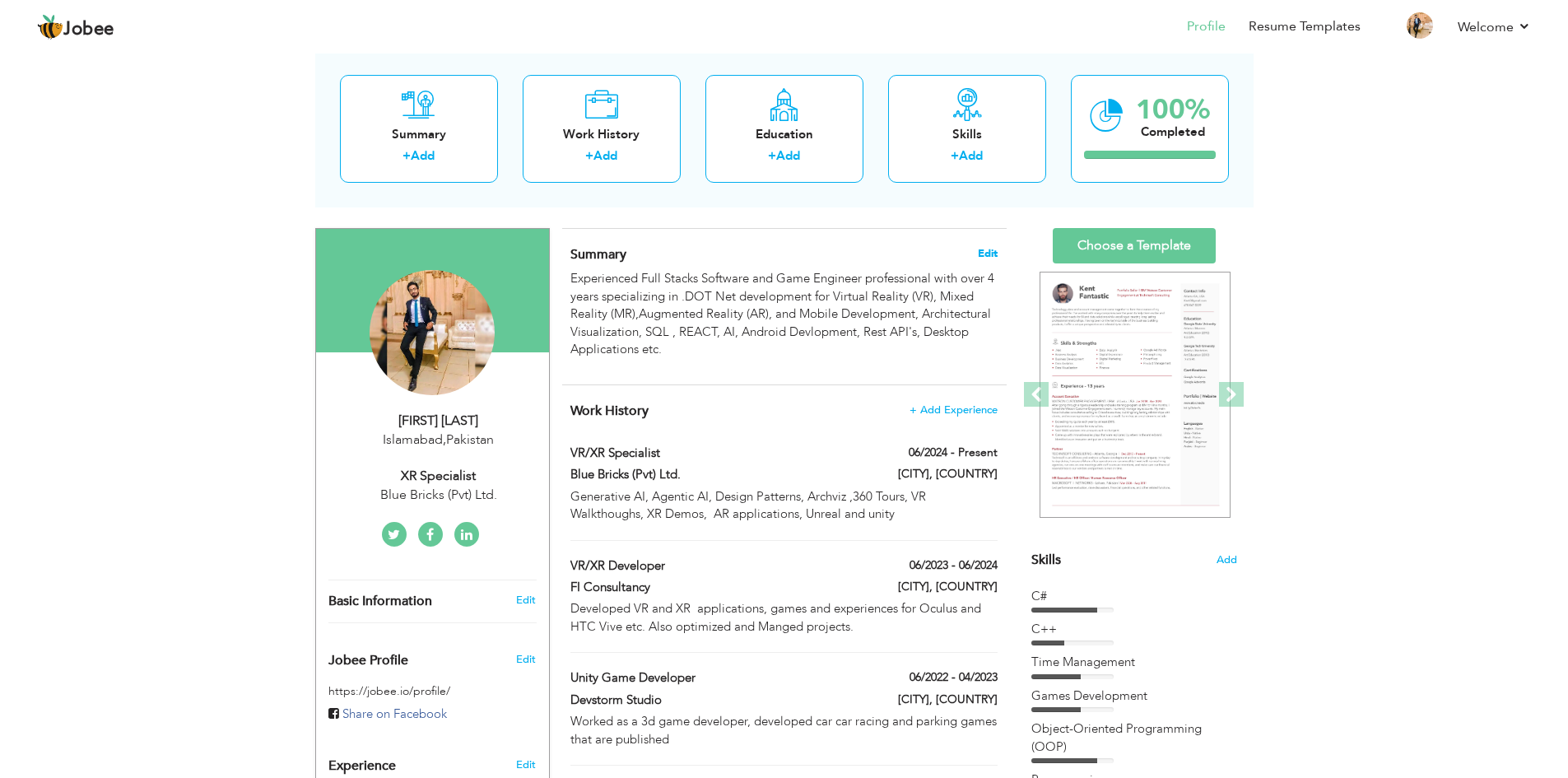 click on "Edit" at bounding box center (988, 254) 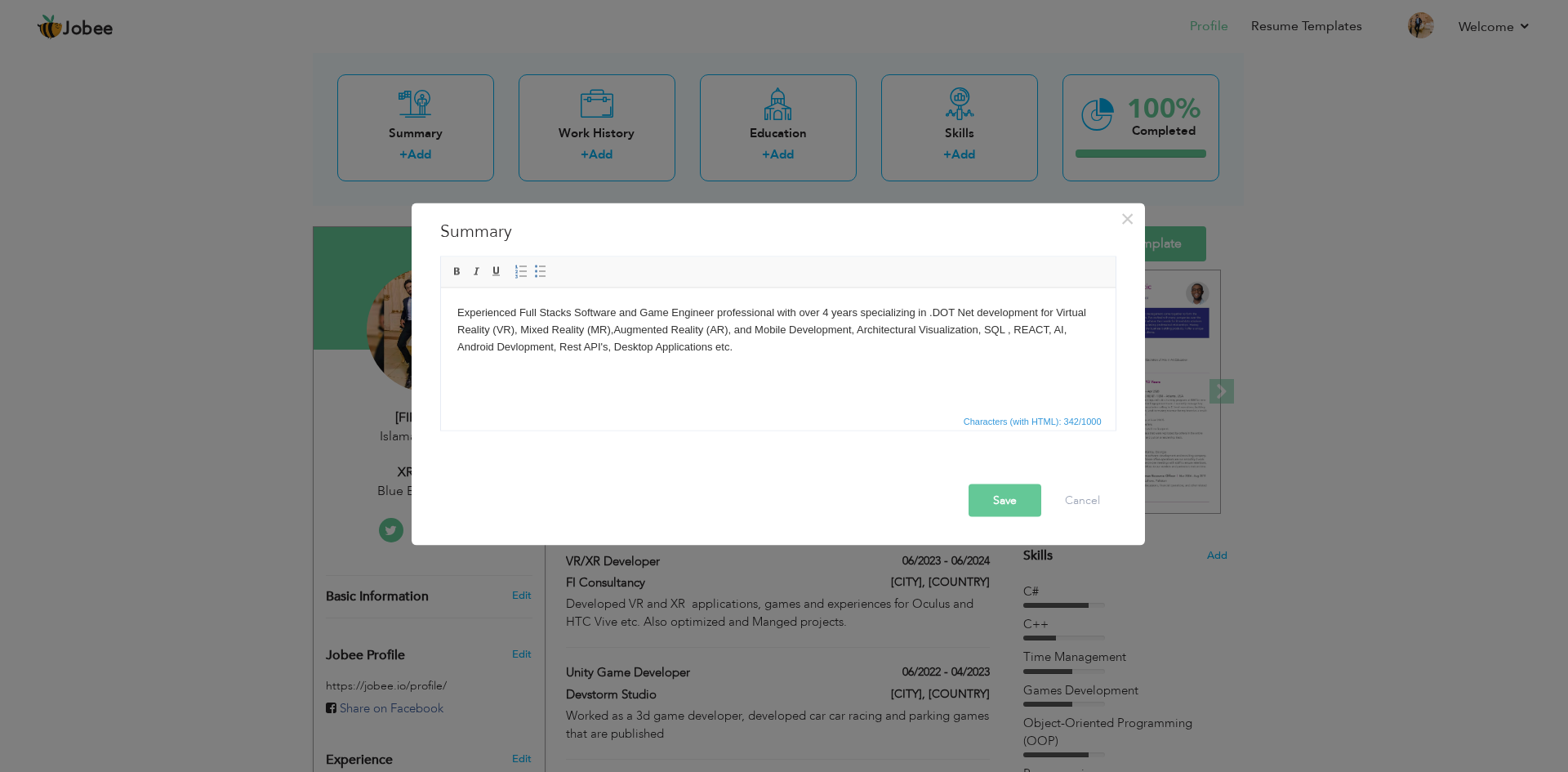 drag, startPoint x: 733, startPoint y: 366, endPoint x: 505, endPoint y: 314, distance: 233.8547 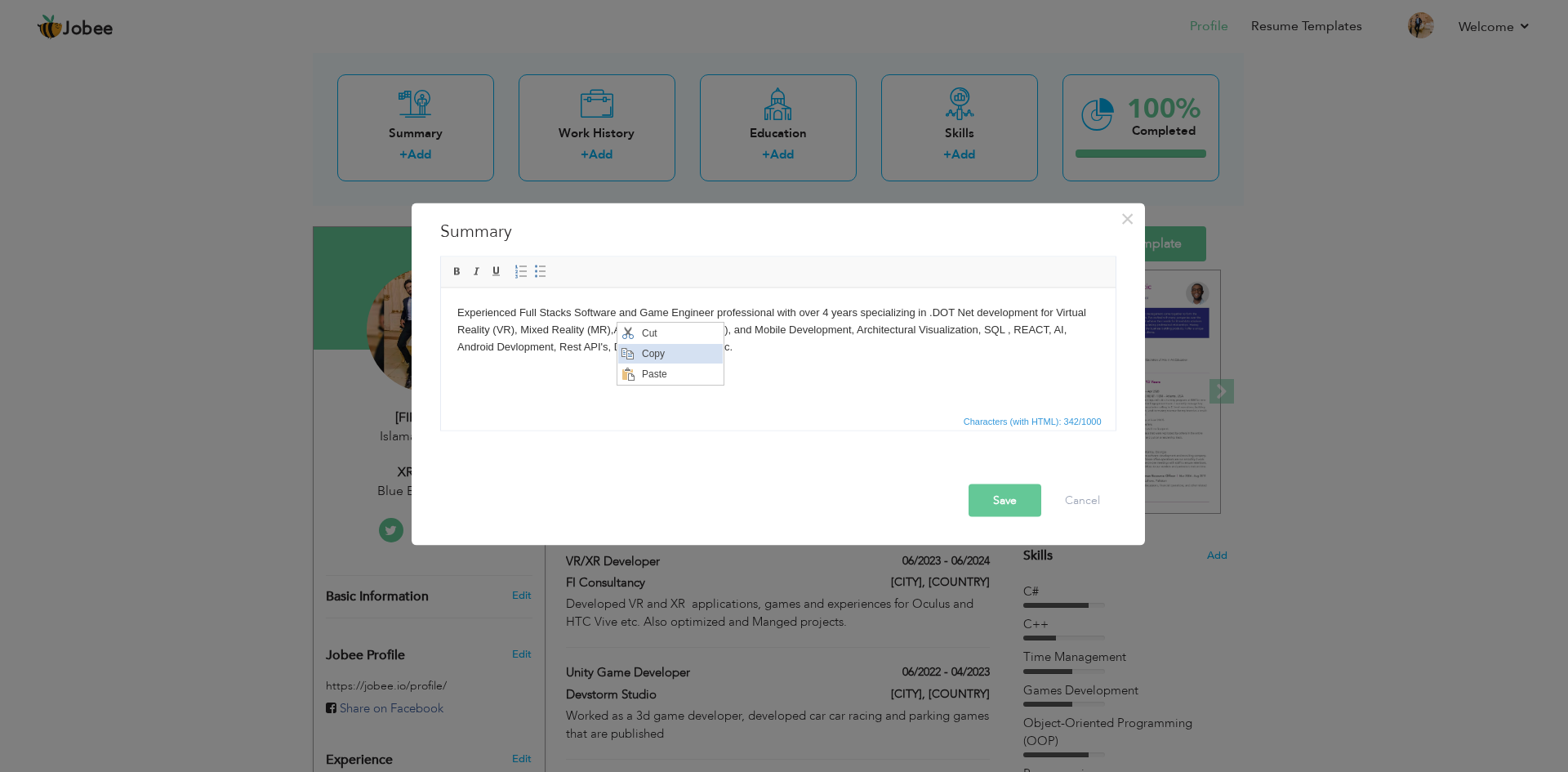 click on "Copy" at bounding box center [679, 354] 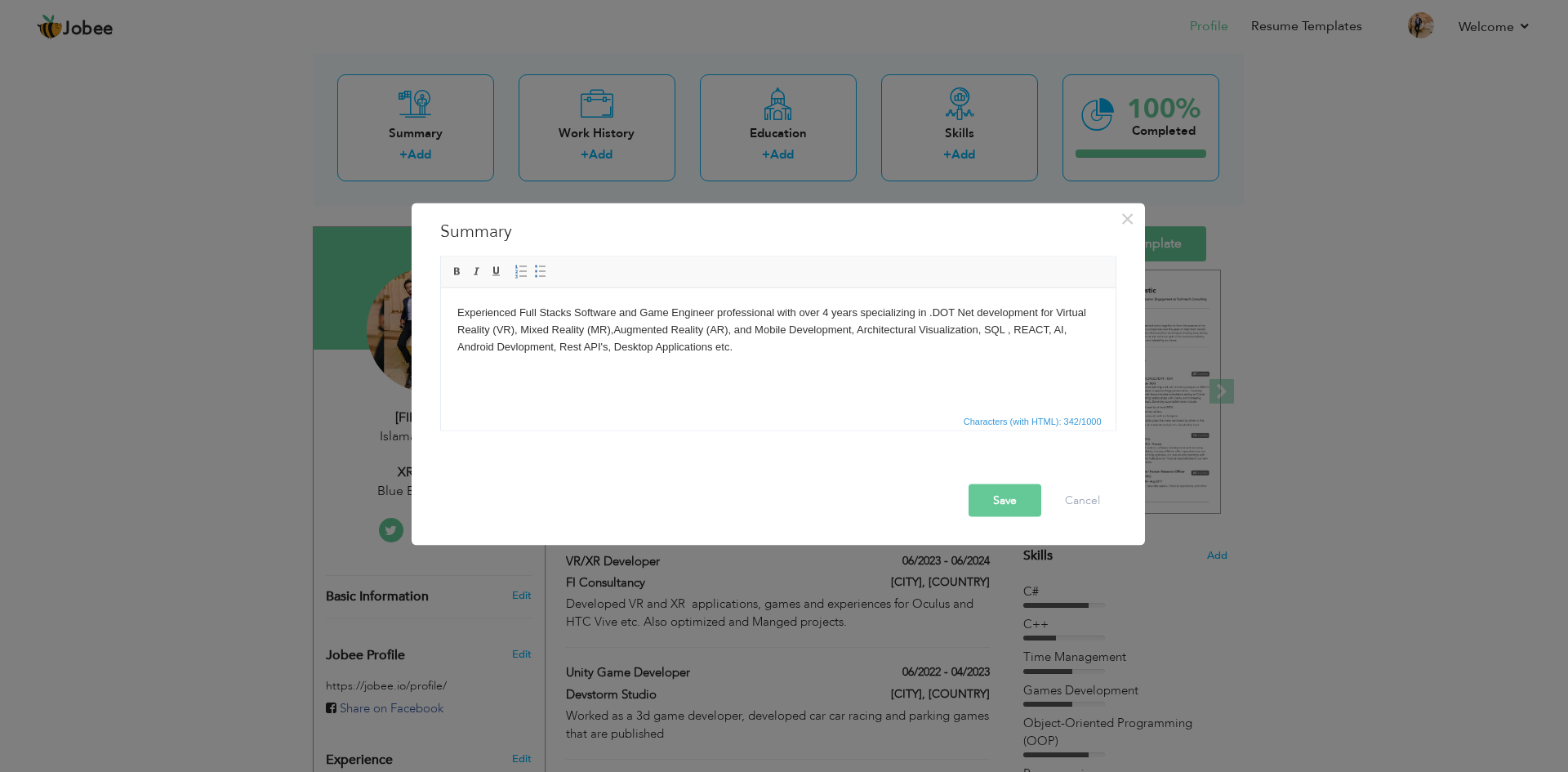 click on "Experienced Full Stacks Software and Game Engineer professional with over 4 years specializing in .DOT Net development for Virtual Reality (VR), Mixed Reality (MR),Augmented Reality (AR), and Mobile Development, Architectural Visualization, SQL , REACT, AI, Android Devlopment, Rest API's, Desktop Applications etc." at bounding box center [777, 329] 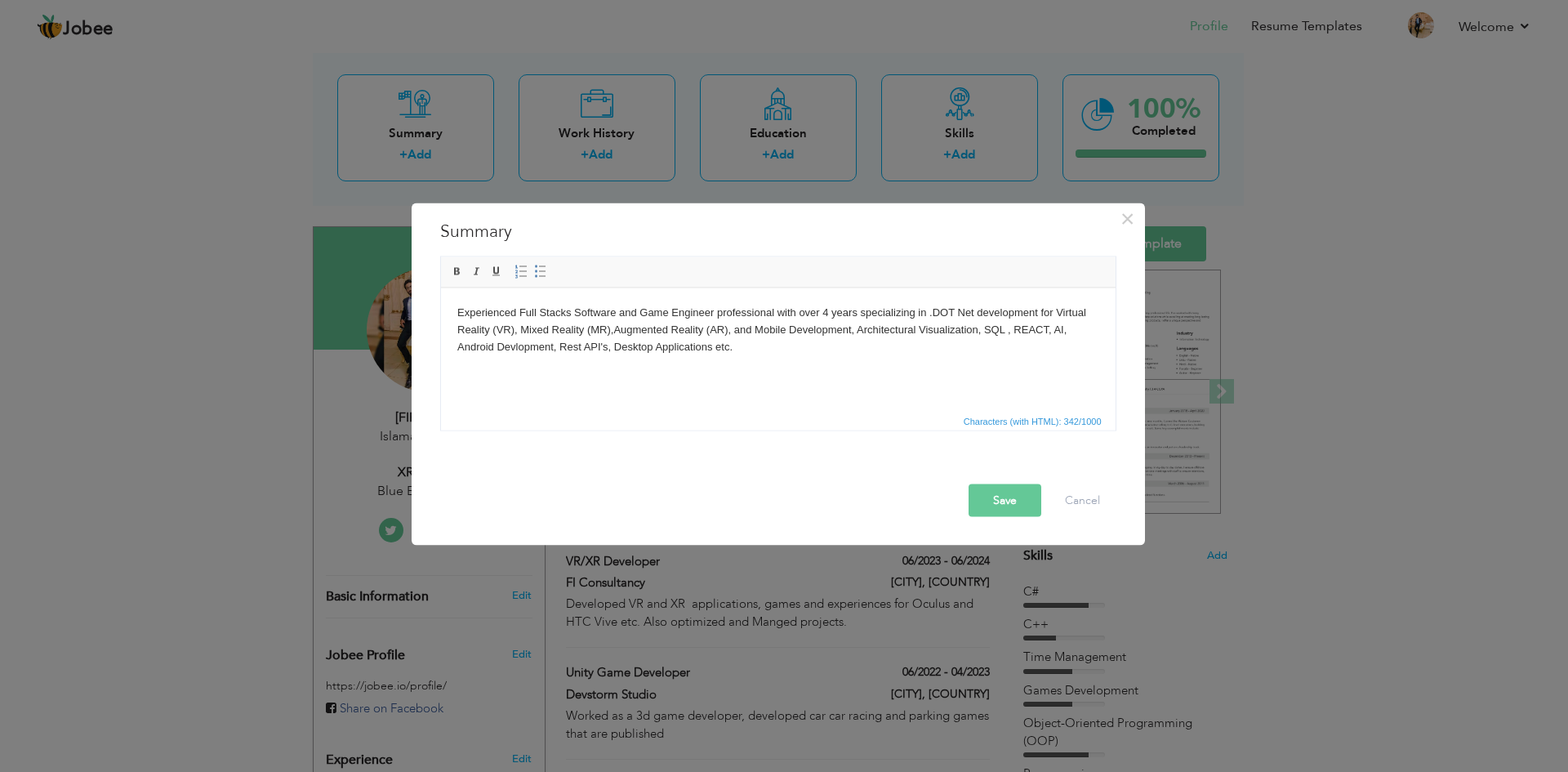 click on "Experienced Full Stacks Software and Game Engineer professional with over 4 years specializing in .DOT Net development for Virtual Reality (VR), Mixed Reality (MR),Augmented Reality (AR), and Mobile Development, Architectural Visualization, SQL , REACT, AI, Android Devlopment, Rest API's, Desktop Applications etc." at bounding box center [777, 329] 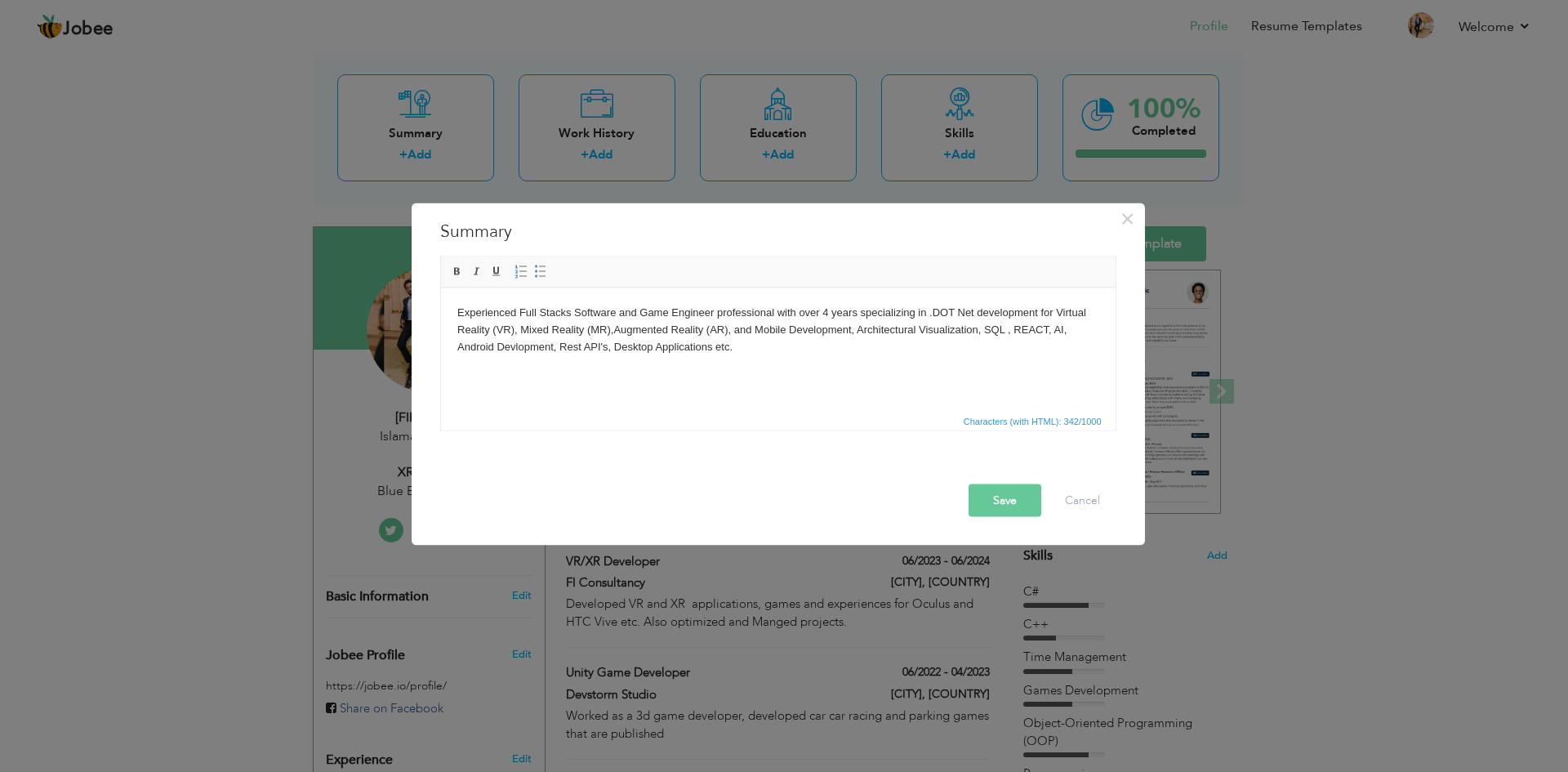 drag, startPoint x: 776, startPoint y: 370, endPoint x: 727, endPoint y: 369, distance: 49.0102 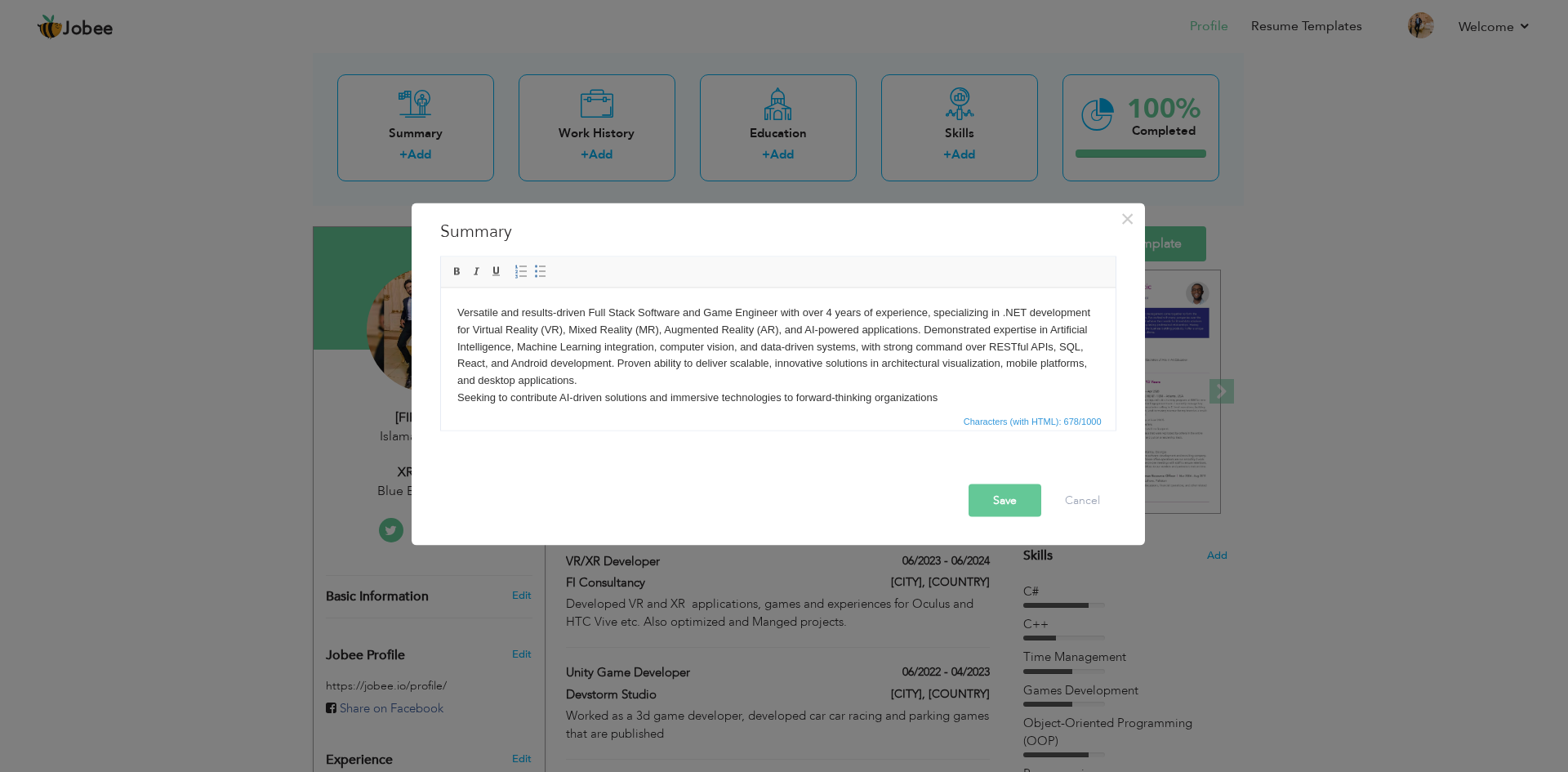 drag, startPoint x: 701, startPoint y: 312, endPoint x: 702, endPoint y: 324, distance: 12.041595 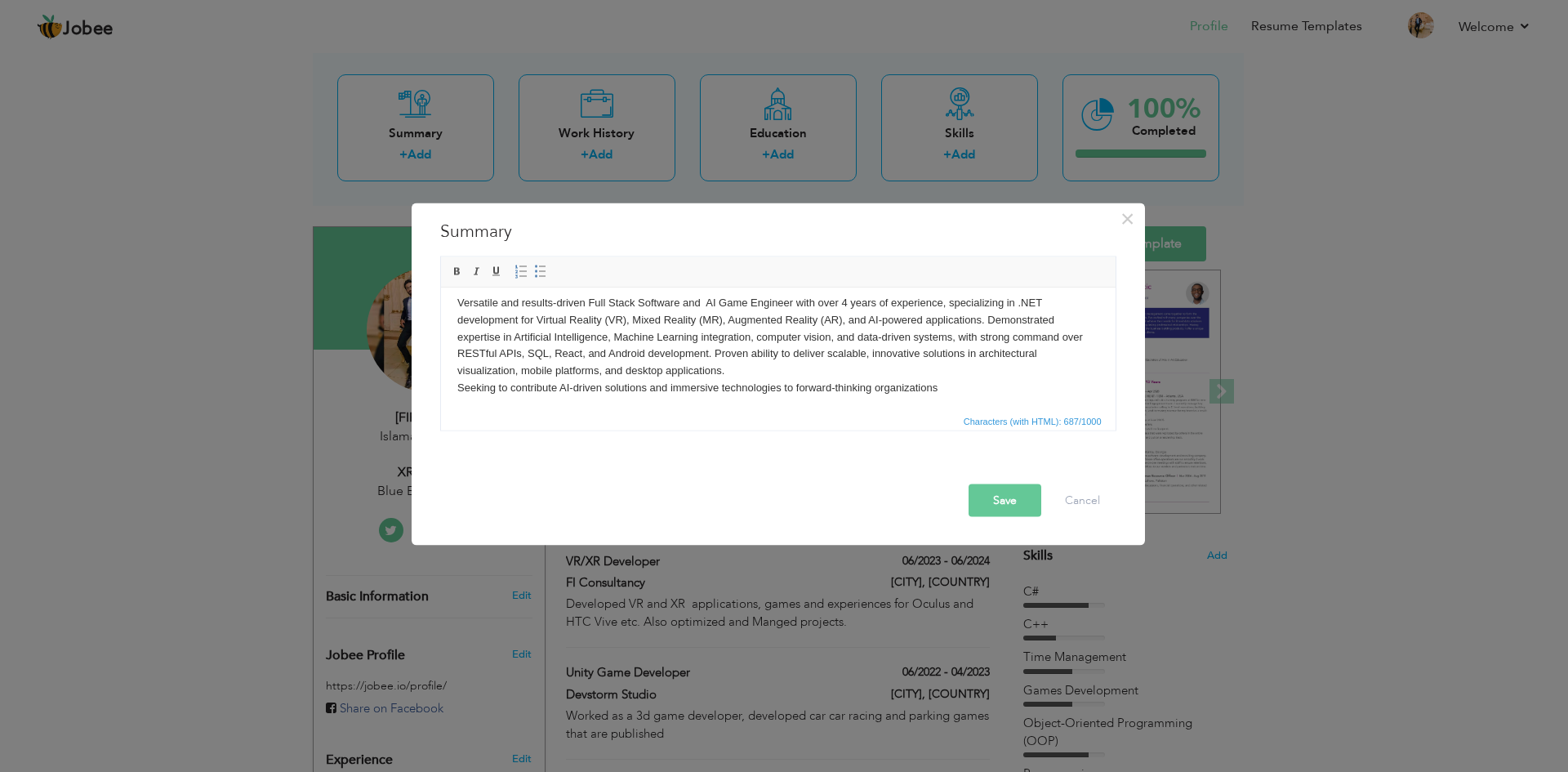 scroll, scrollTop: 12, scrollLeft: 0, axis: vertical 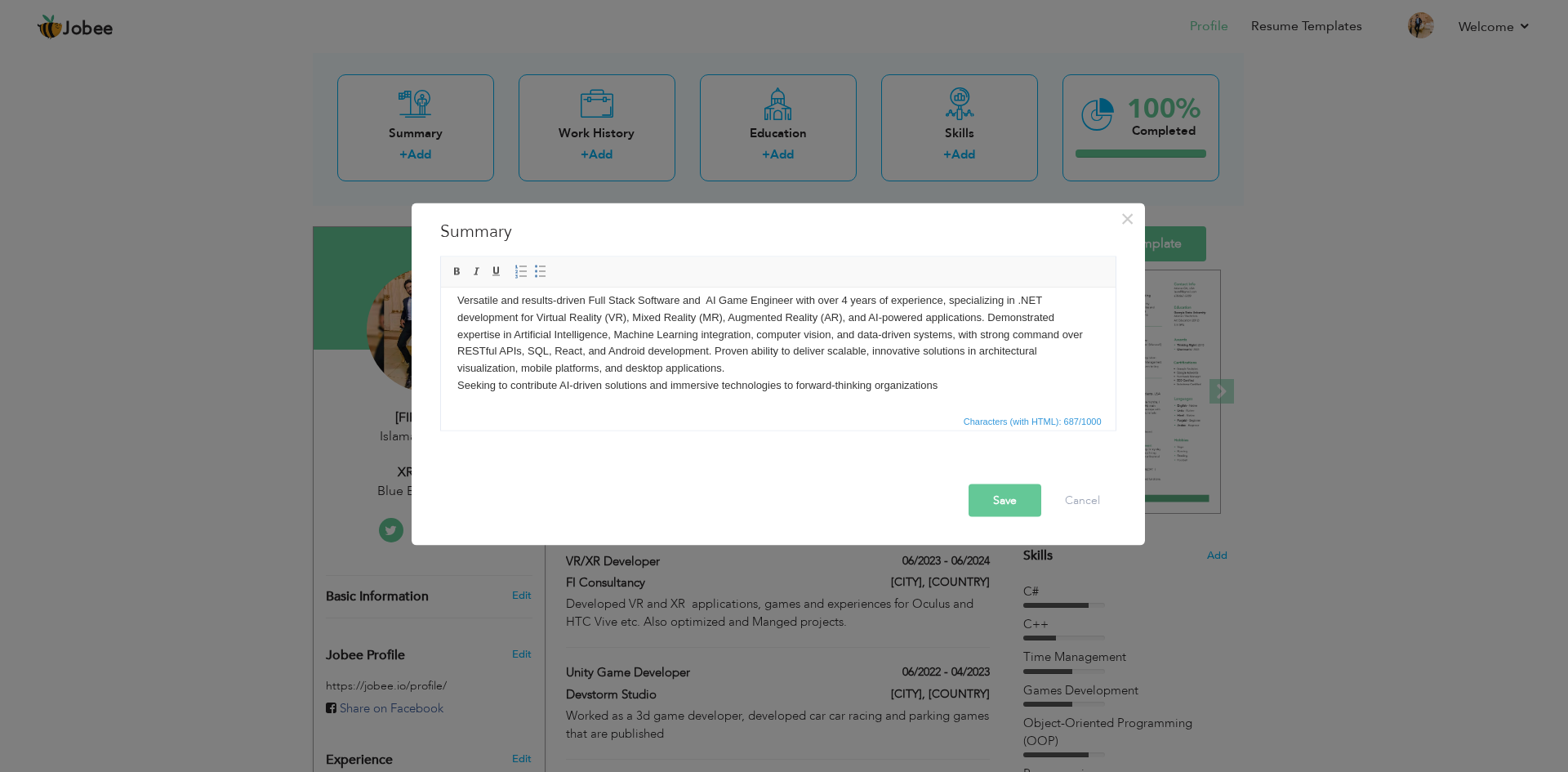click on "Versatile and results-driven Full Stack Software and  AI Game Engineer with over 4 years of experience, specializing in .NET development for Virtual Reality (VR), Mixed Reality (MR), Augmented Reality (AR), and AI-powered applications. Demonstrated expertise in Artificial Intelligence, Machine Learning integration, computer vision, and data-driven systems, with strong command over RESTful APIs, SQL, React, and Android development. Proven ability to deliver scalable, innovative solutions in architectural visualization, mobile platforms, and desktop applications. Seeking to contribute AI-driven solutions and immersive technologies to forward-thinking organizations" at bounding box center [777, 342] 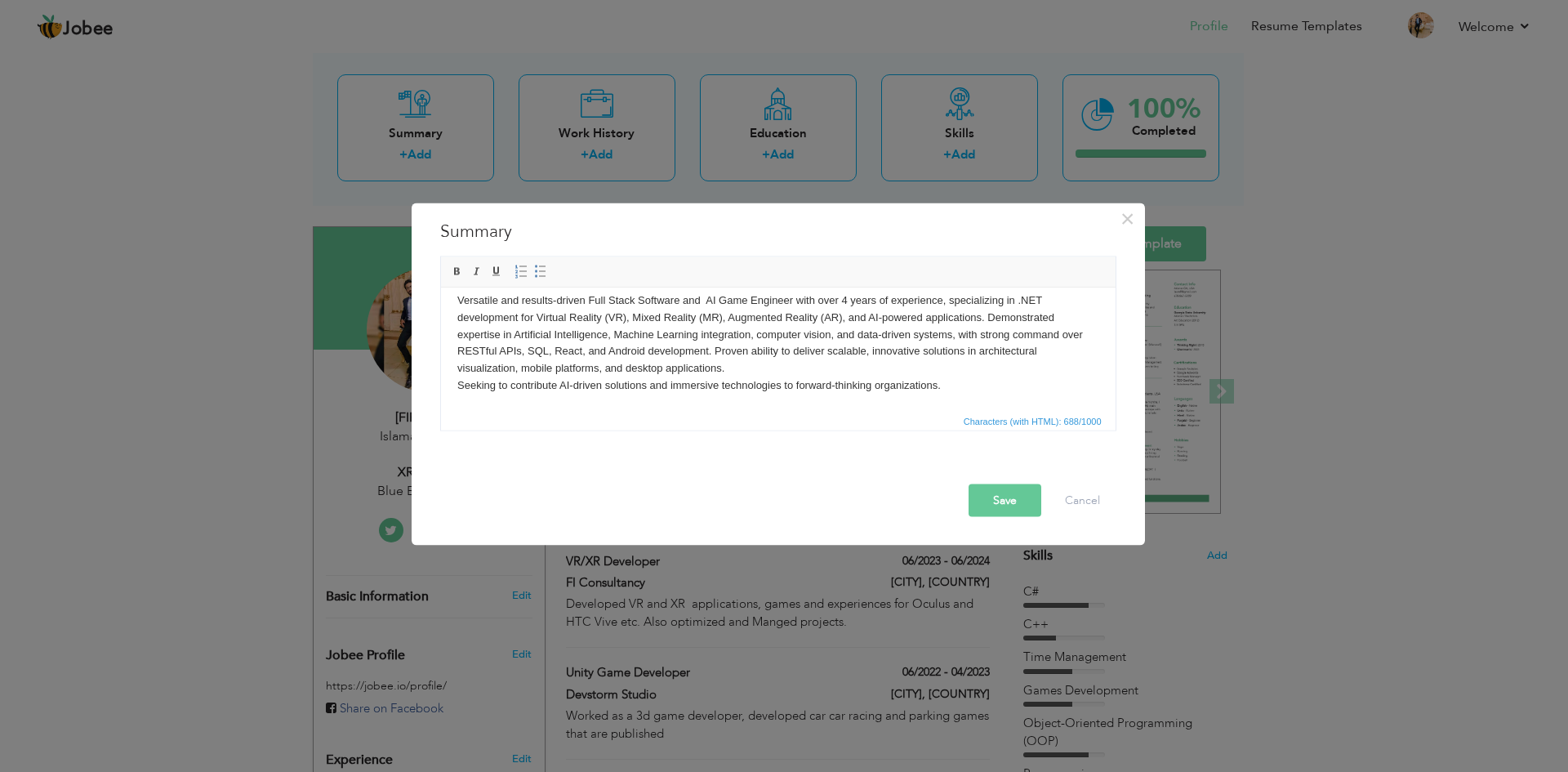 click on "Save" at bounding box center (1004, 500) 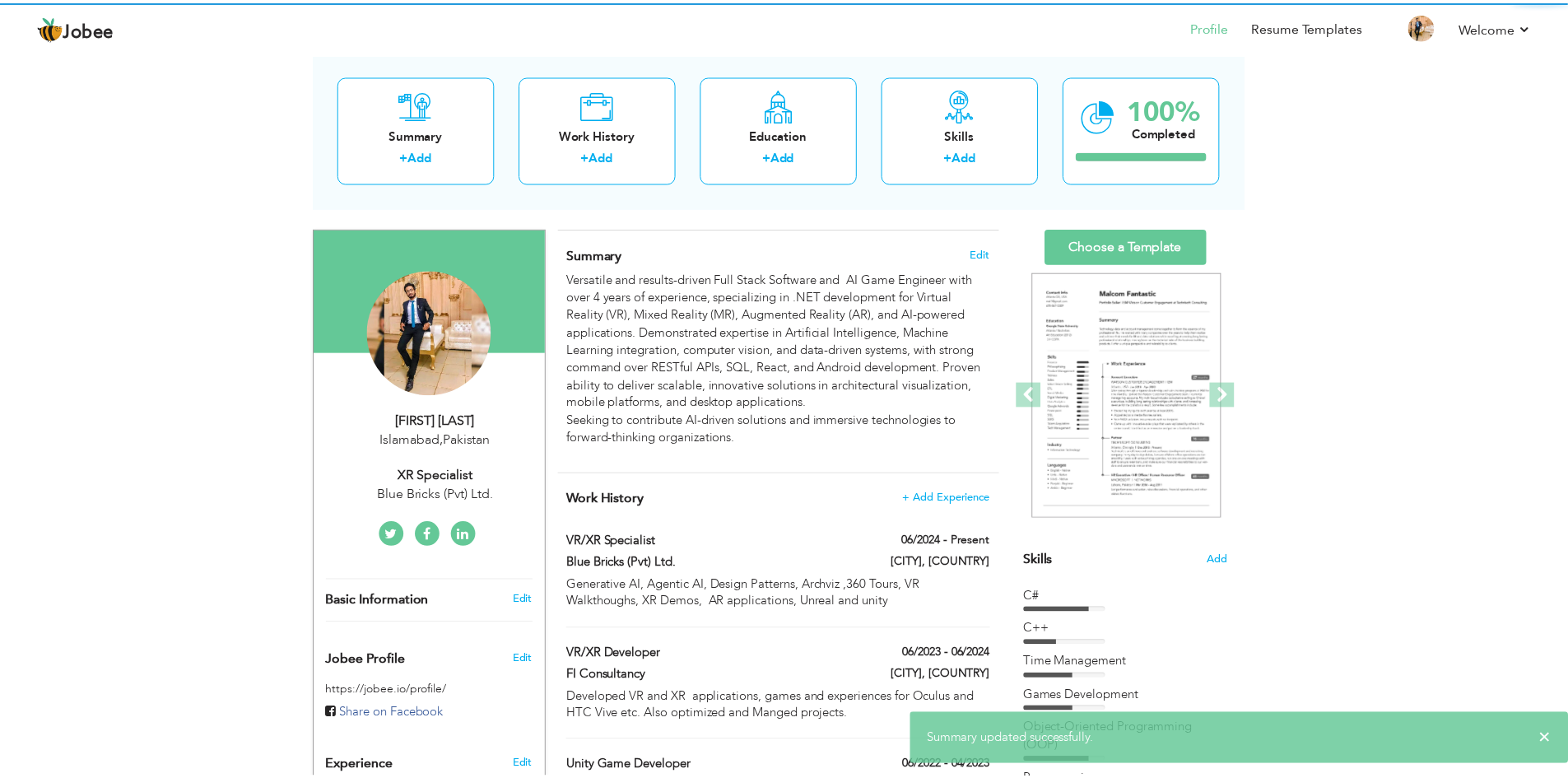 scroll, scrollTop: 0, scrollLeft: 0, axis: both 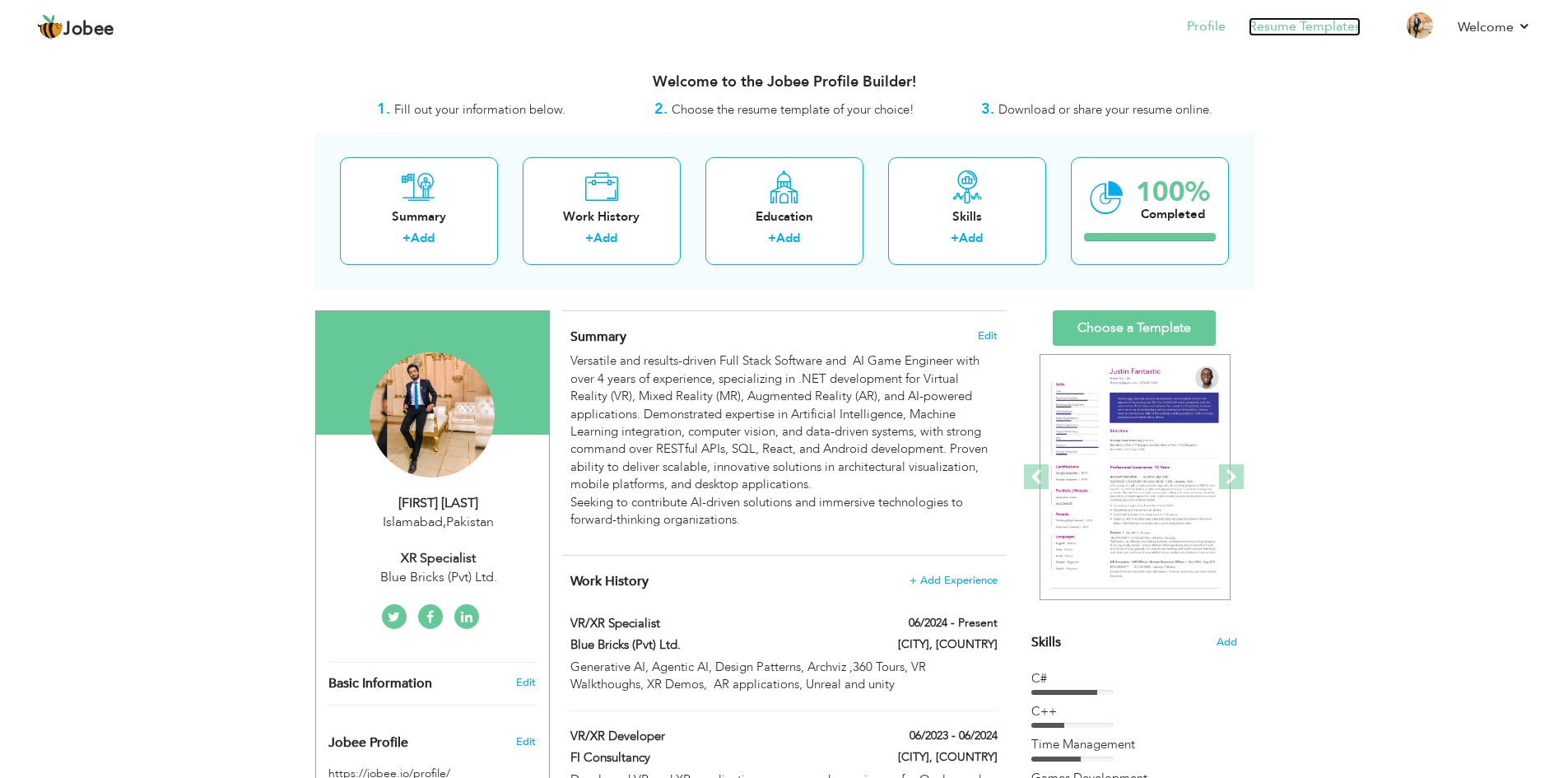 click on "Resume Templates" at bounding box center [1305, 26] 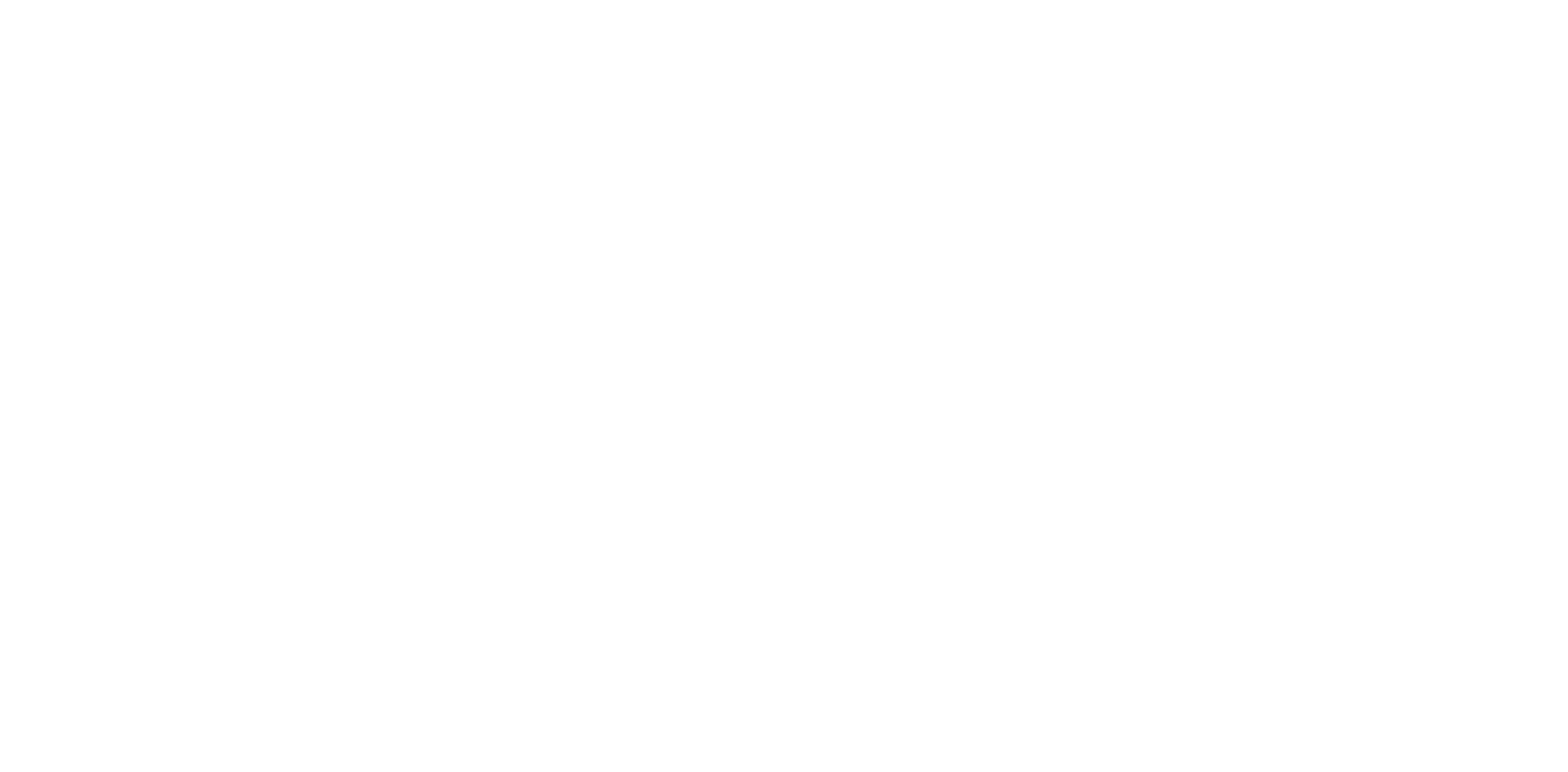 scroll, scrollTop: 0, scrollLeft: 0, axis: both 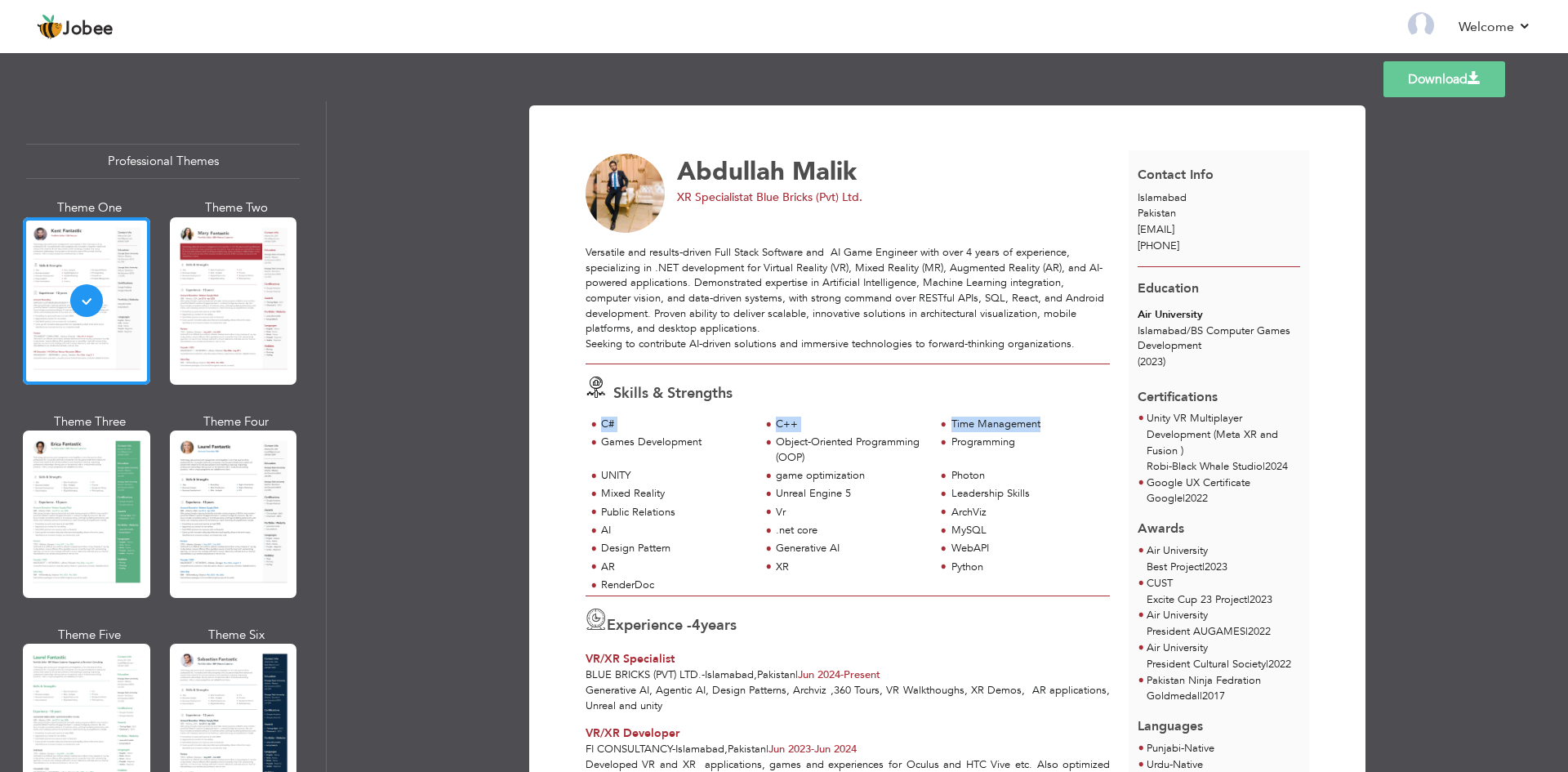 click on "Skills & Strengths
C#
C++
Time Management
Games Development Vr" at bounding box center [848, 480] 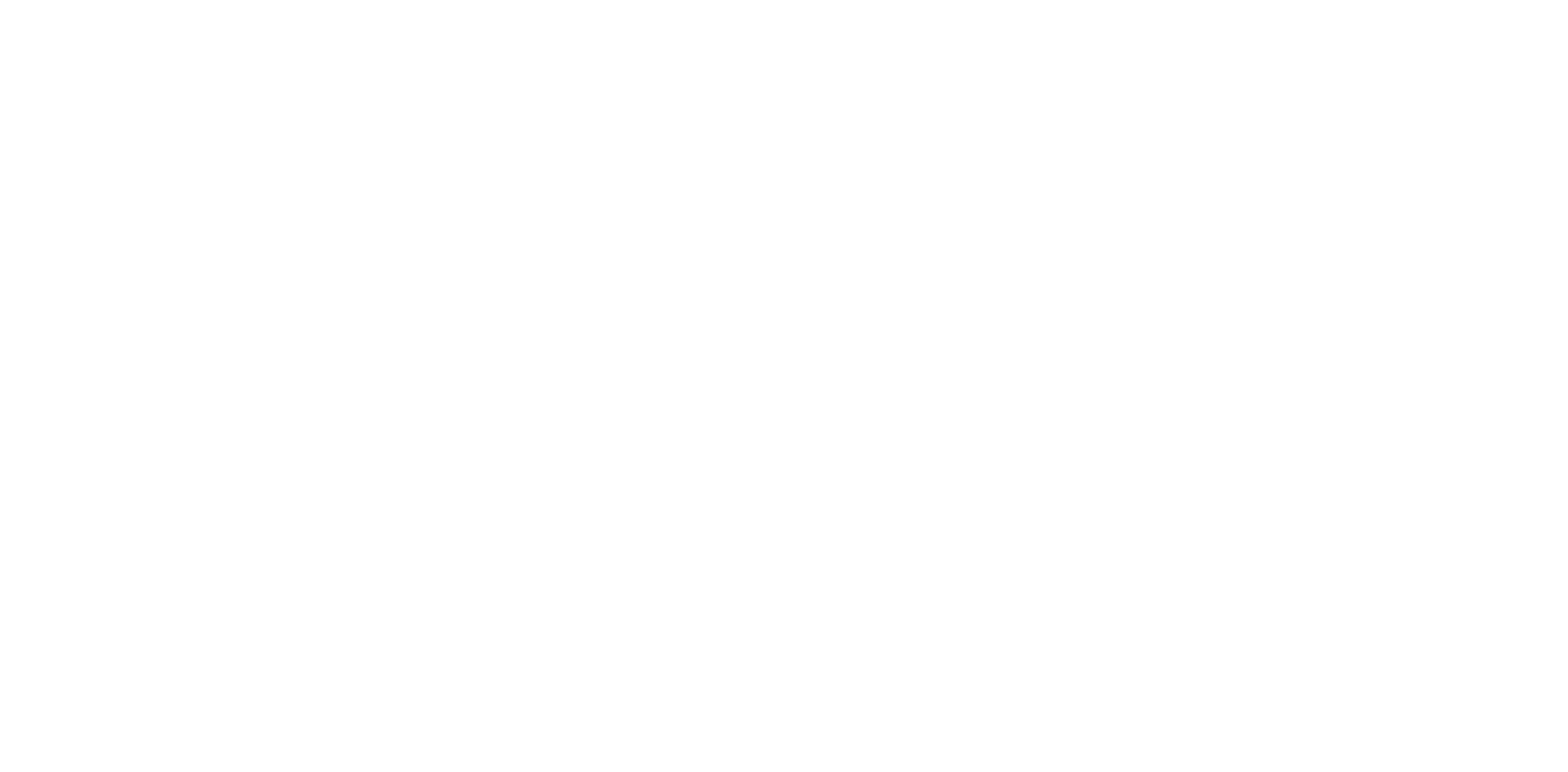 scroll, scrollTop: 0, scrollLeft: 0, axis: both 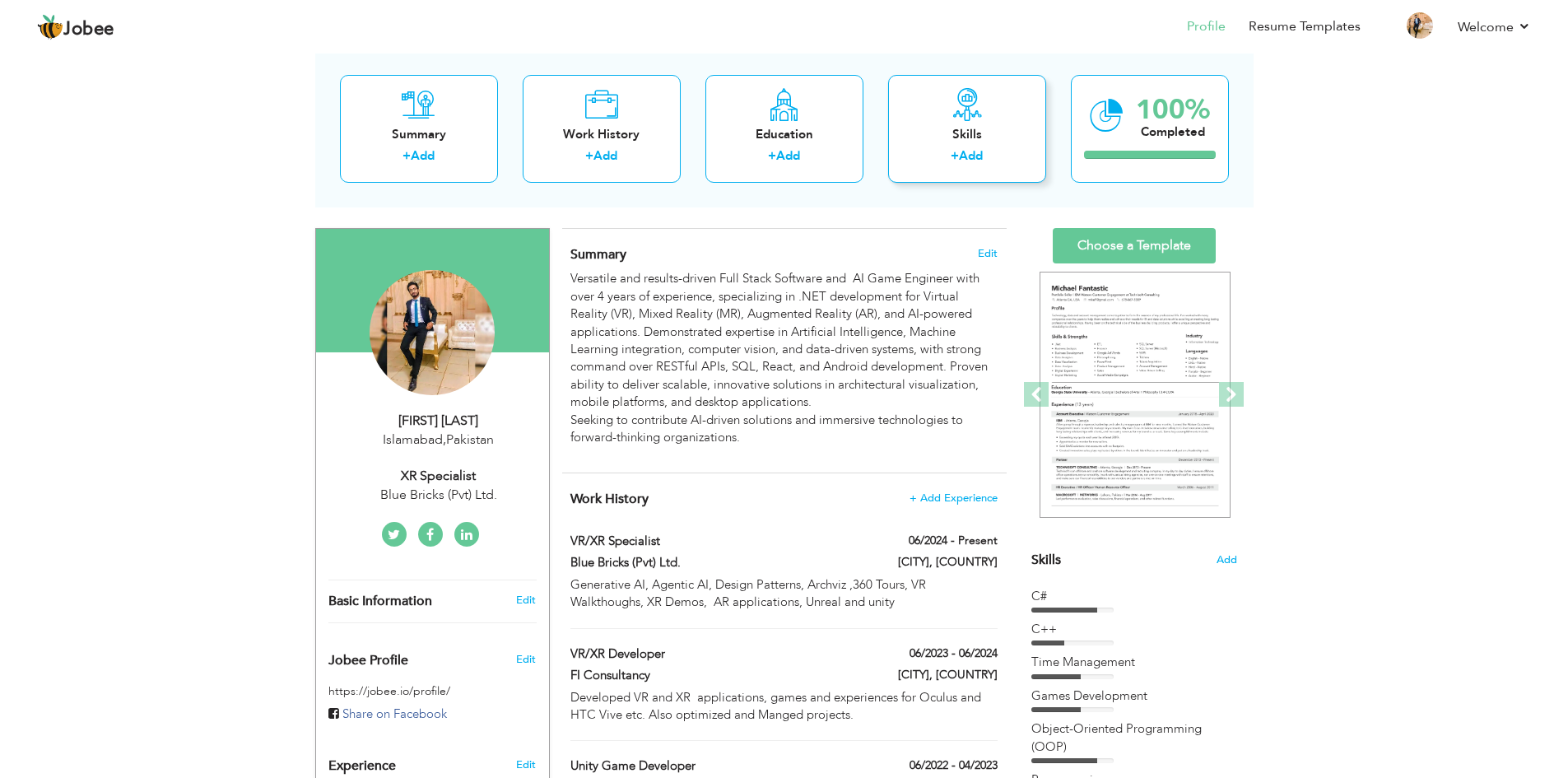 click on "Add" at bounding box center (970, 156) 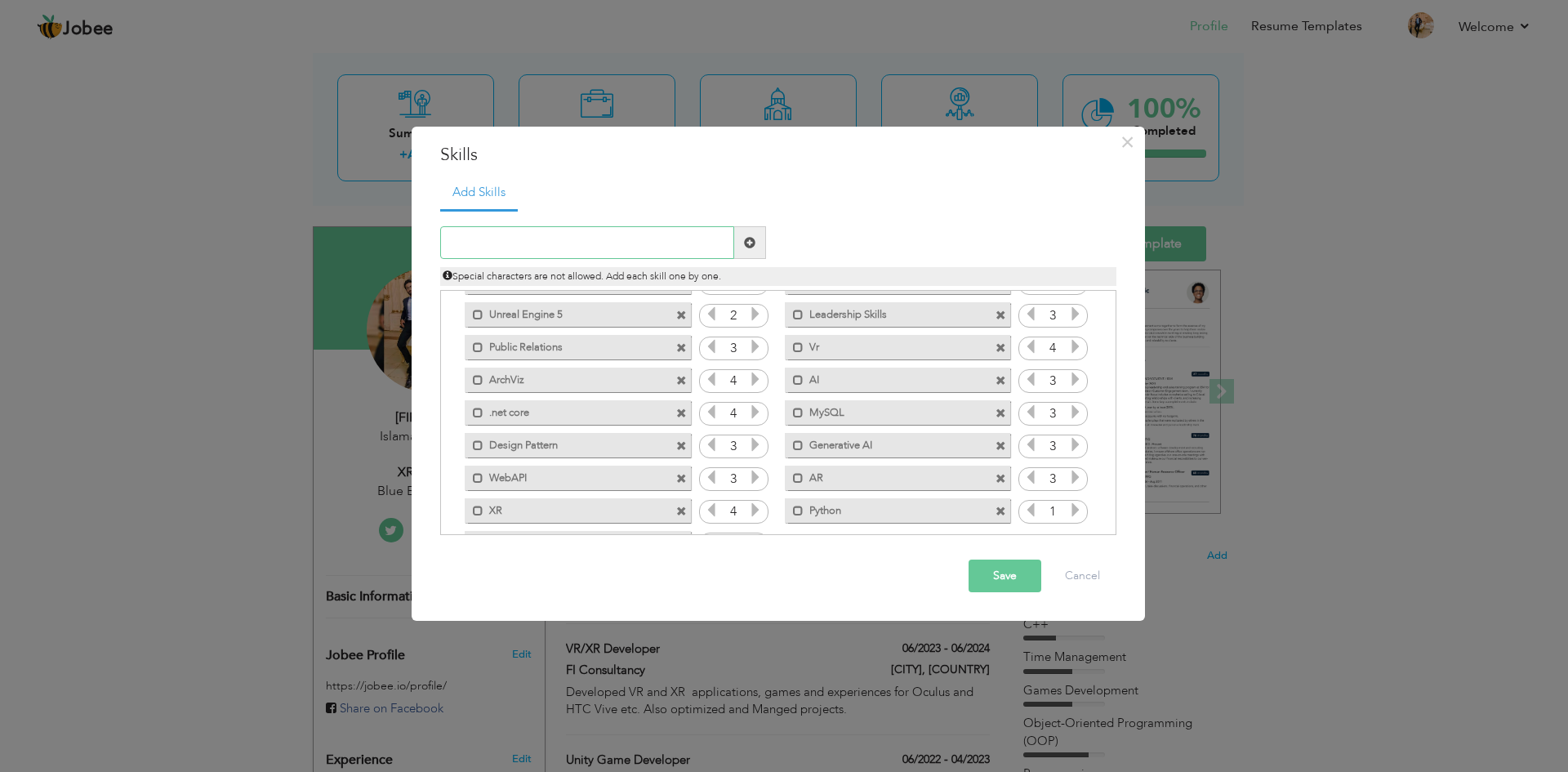 scroll, scrollTop: 233, scrollLeft: 0, axis: vertical 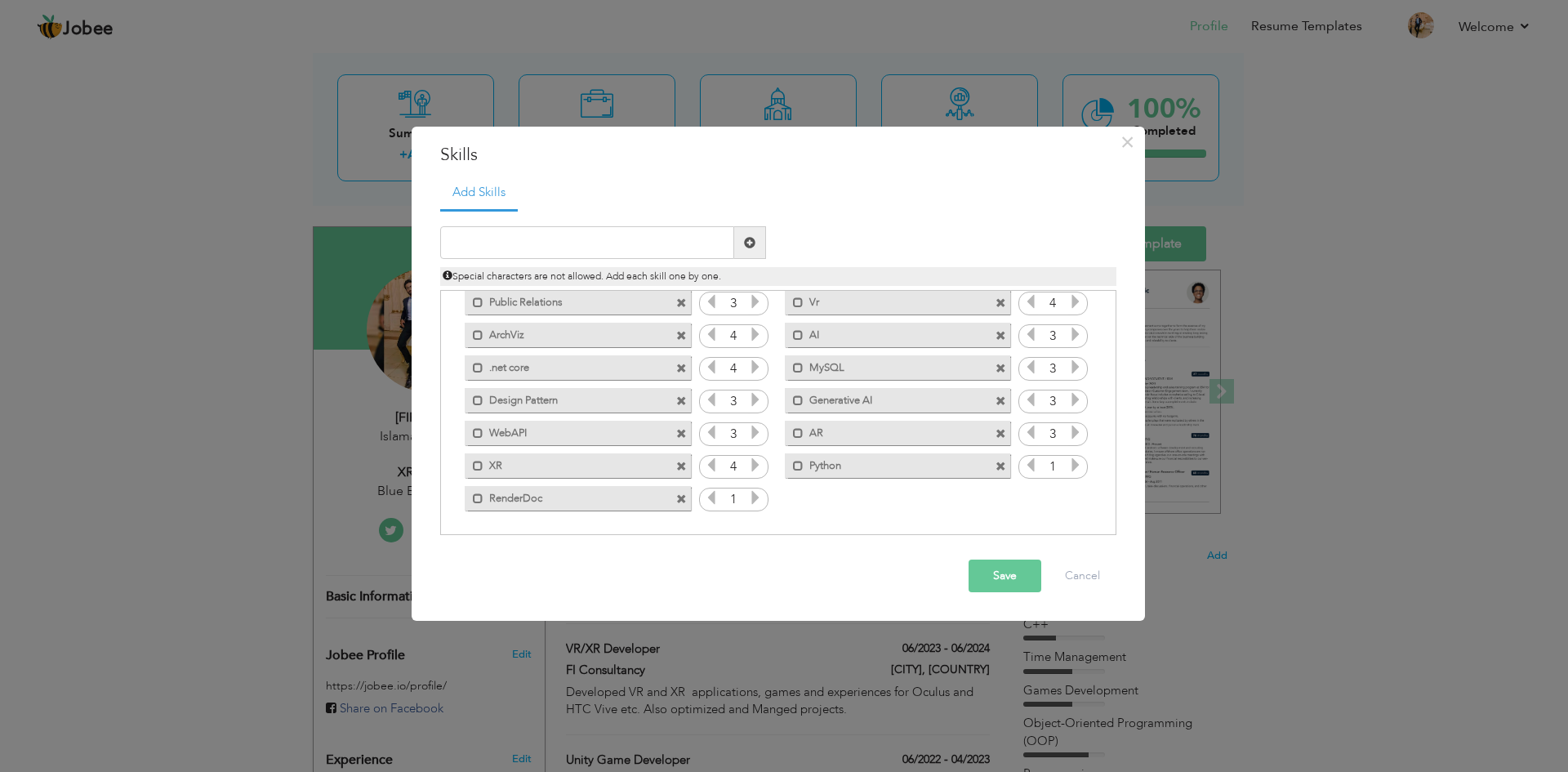click at bounding box center [755, 465] 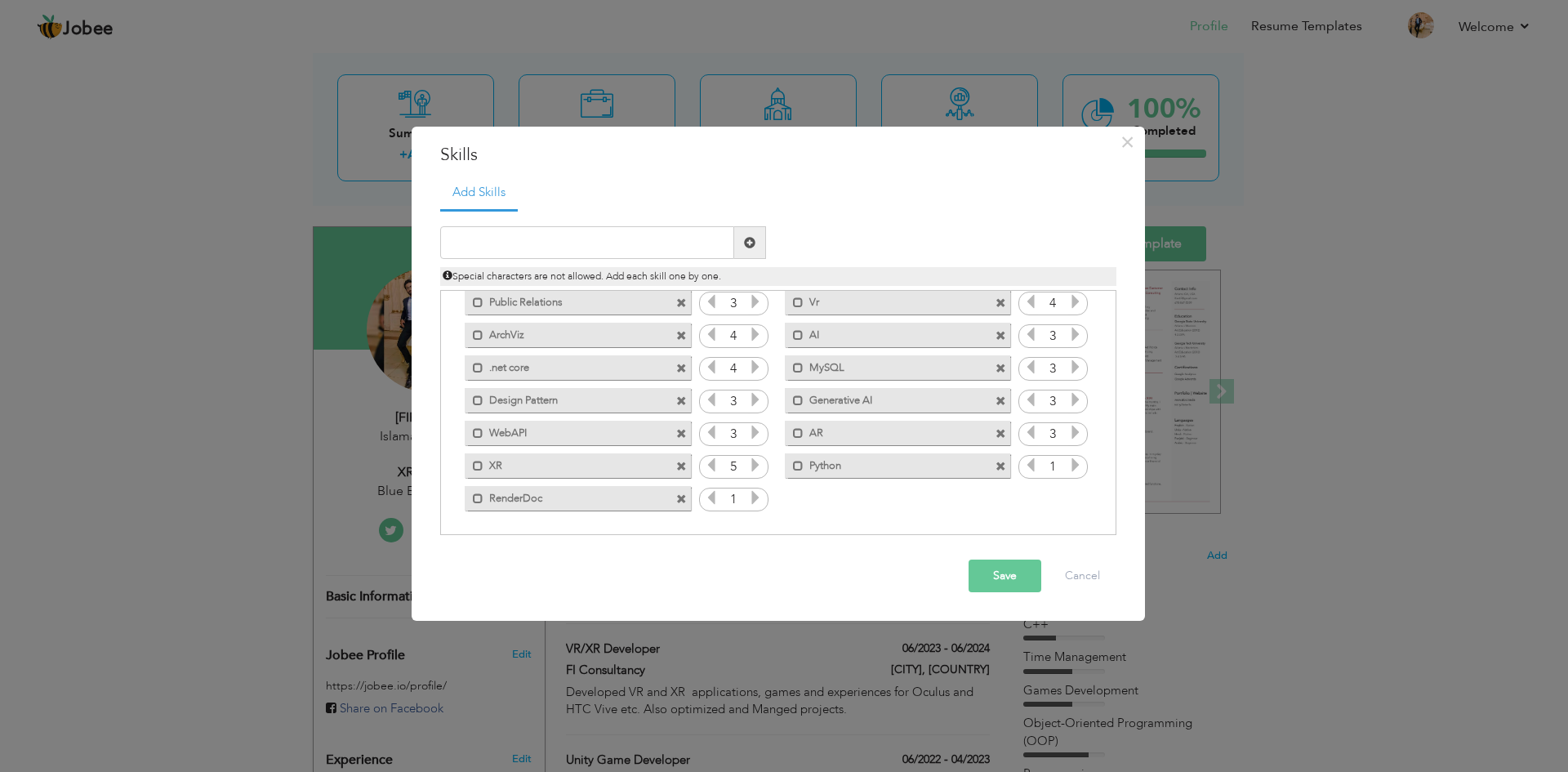 click at bounding box center [711, 465] 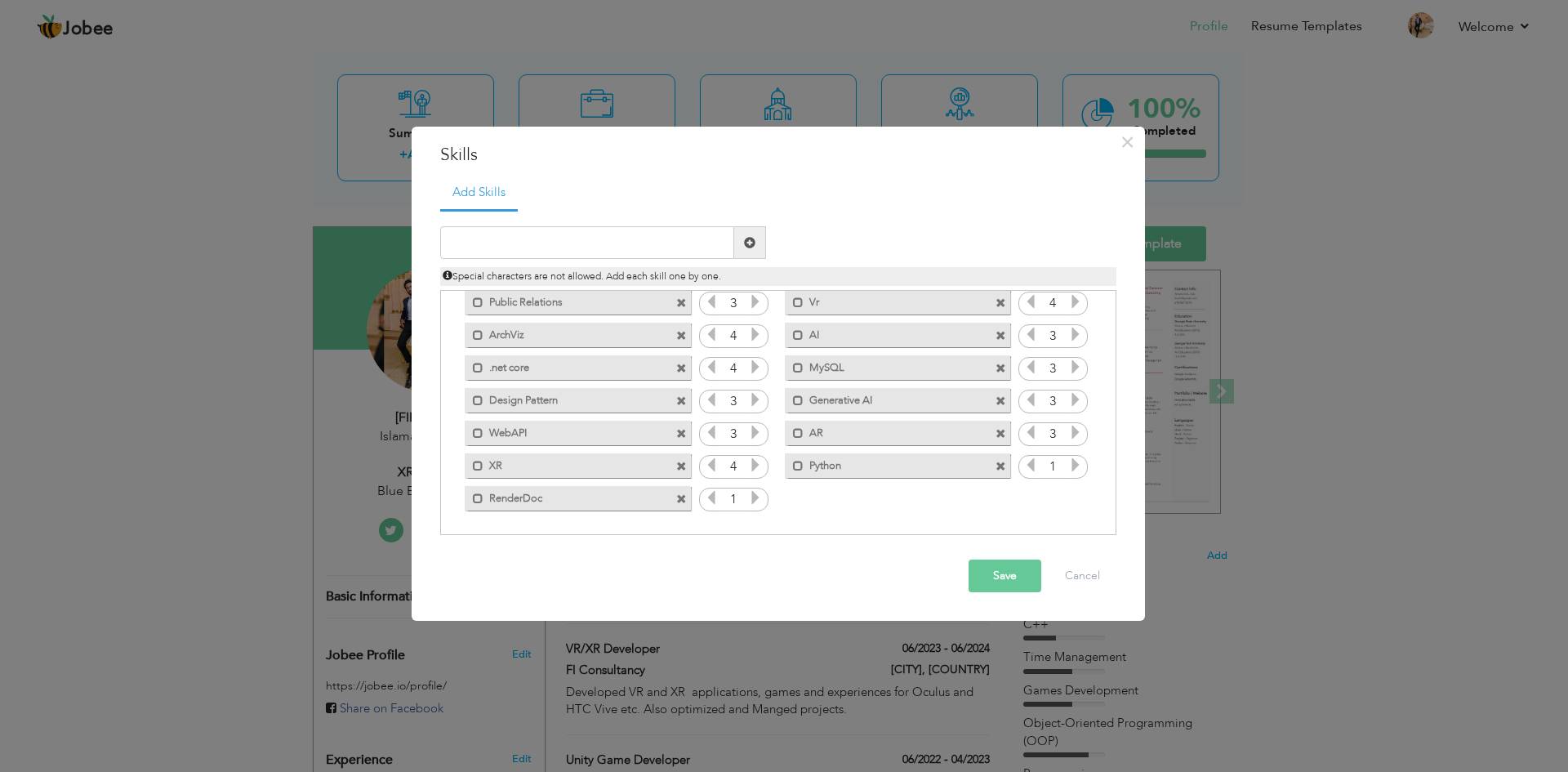 click at bounding box center (1076, 465) 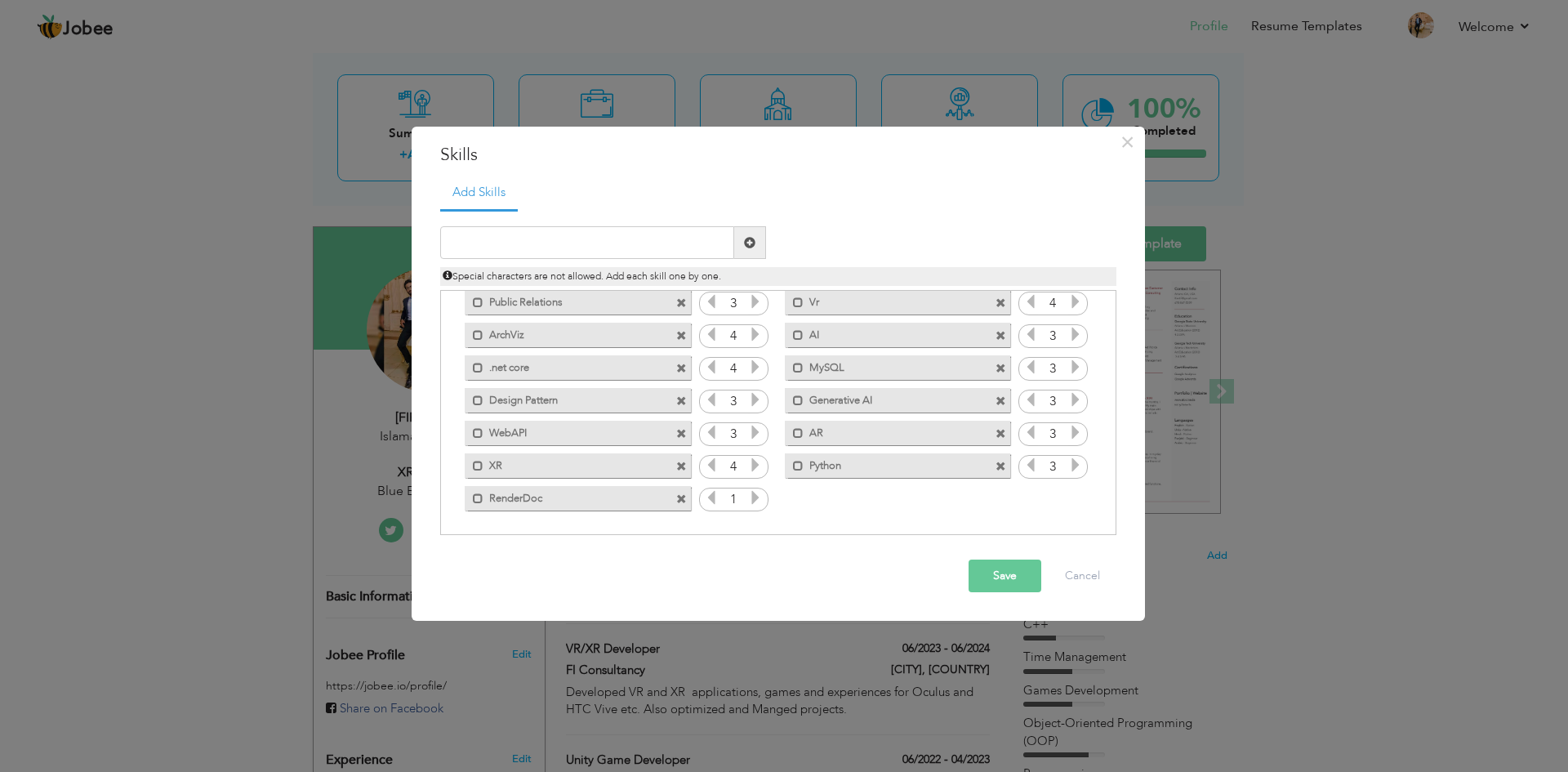 click at bounding box center (1076, 465) 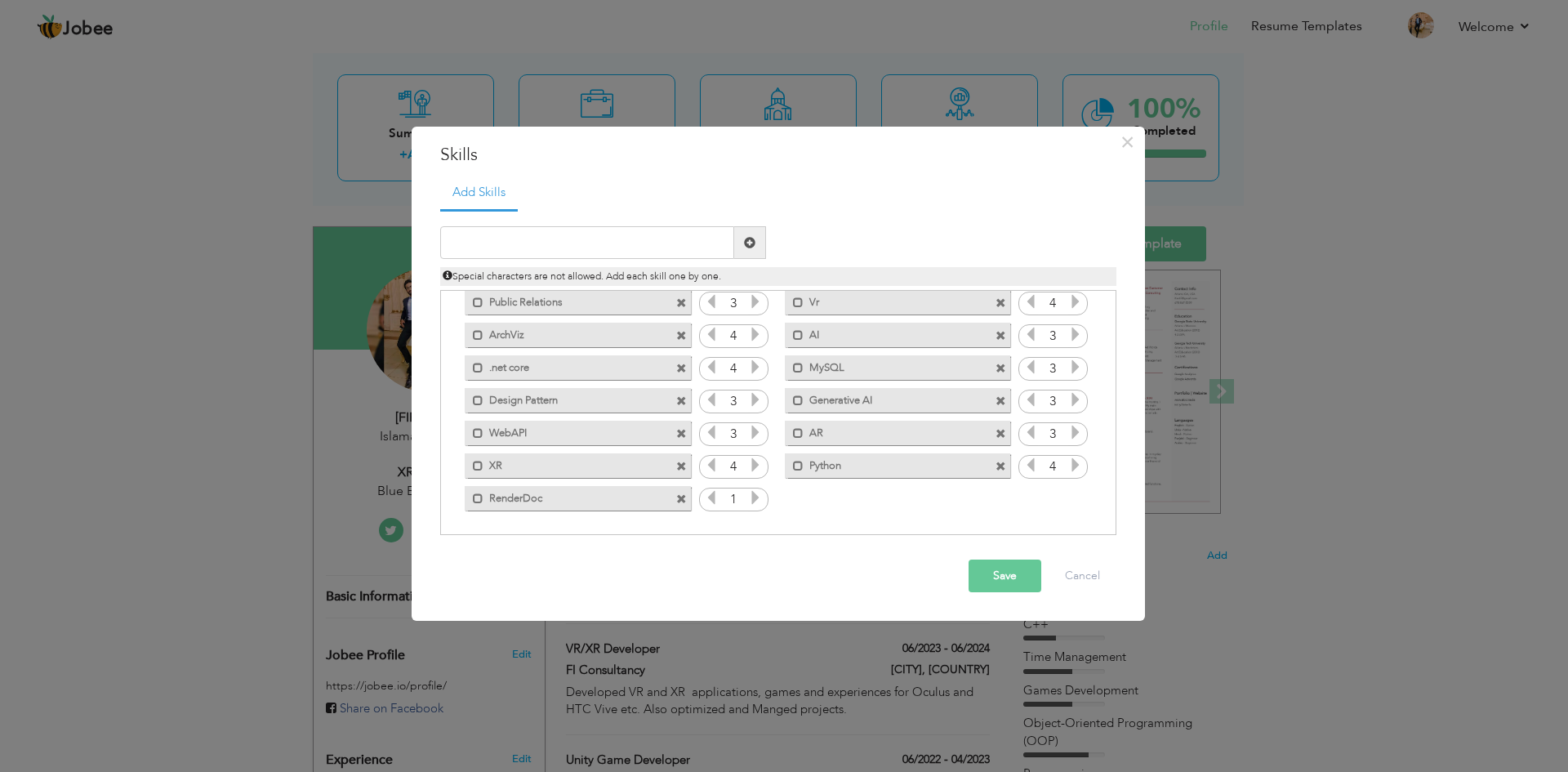 click at bounding box center (1076, 334) 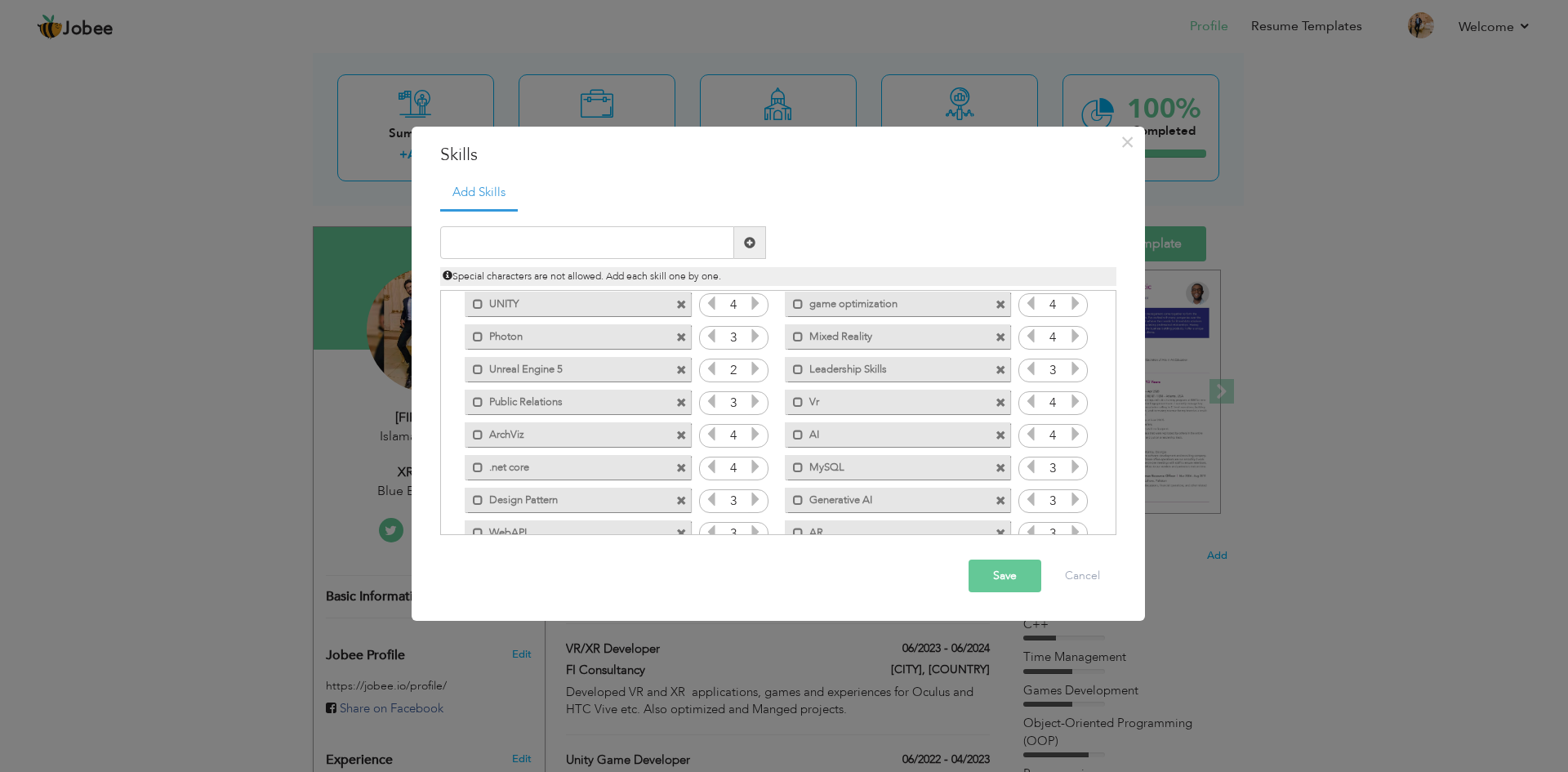 scroll, scrollTop: 163, scrollLeft: 0, axis: vertical 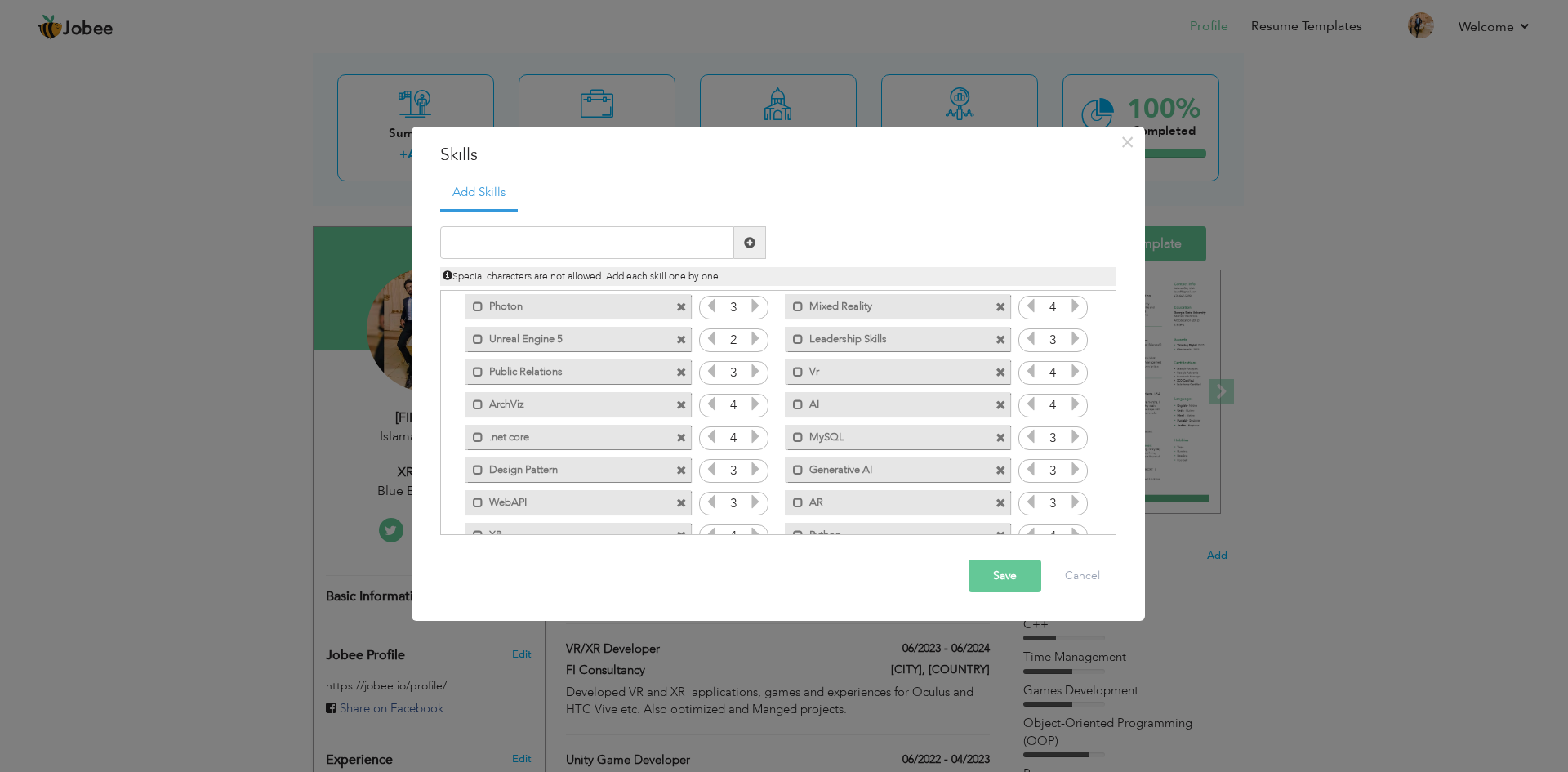 click at bounding box center (1076, 404) 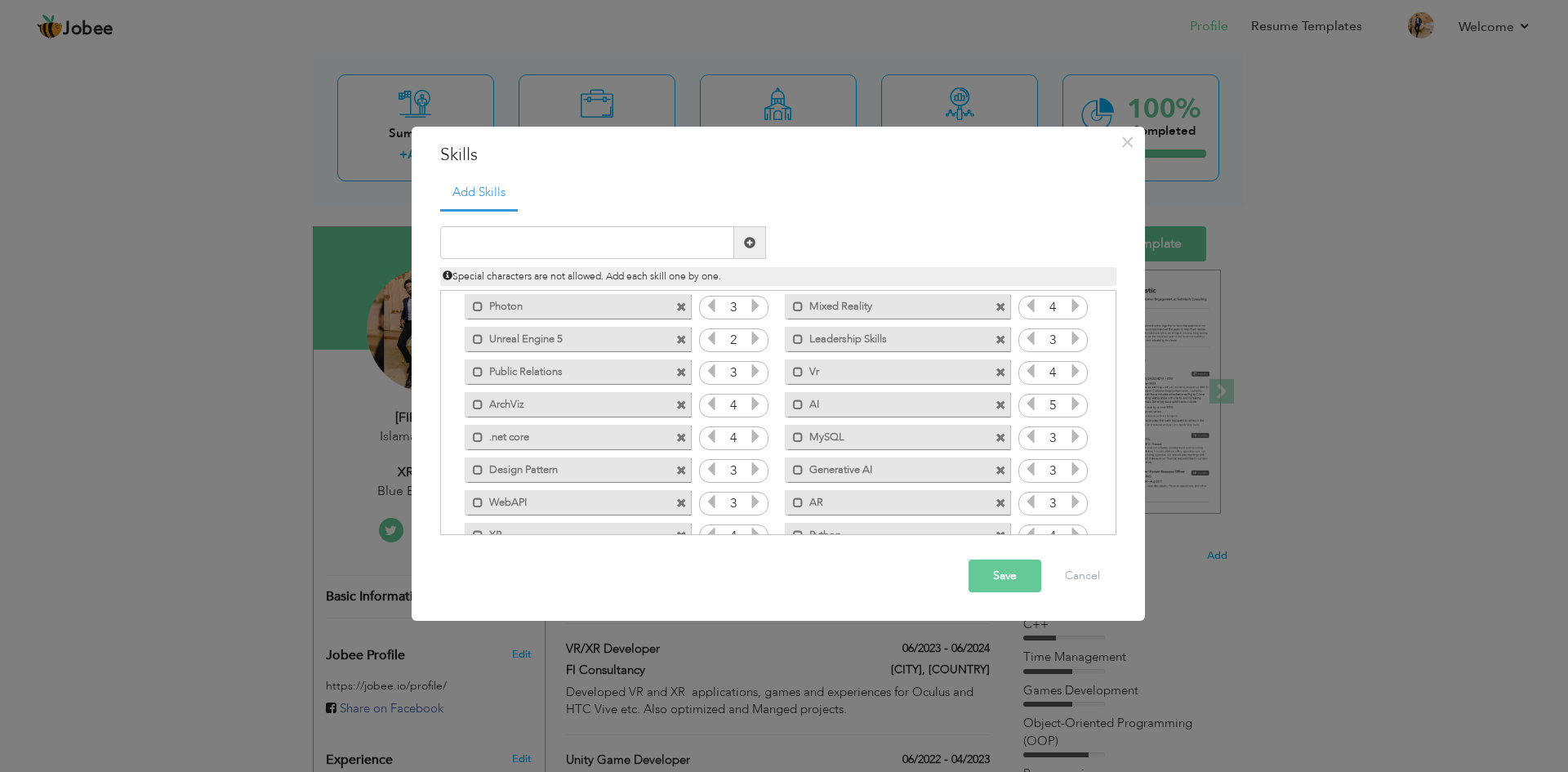 click at bounding box center (755, 436) 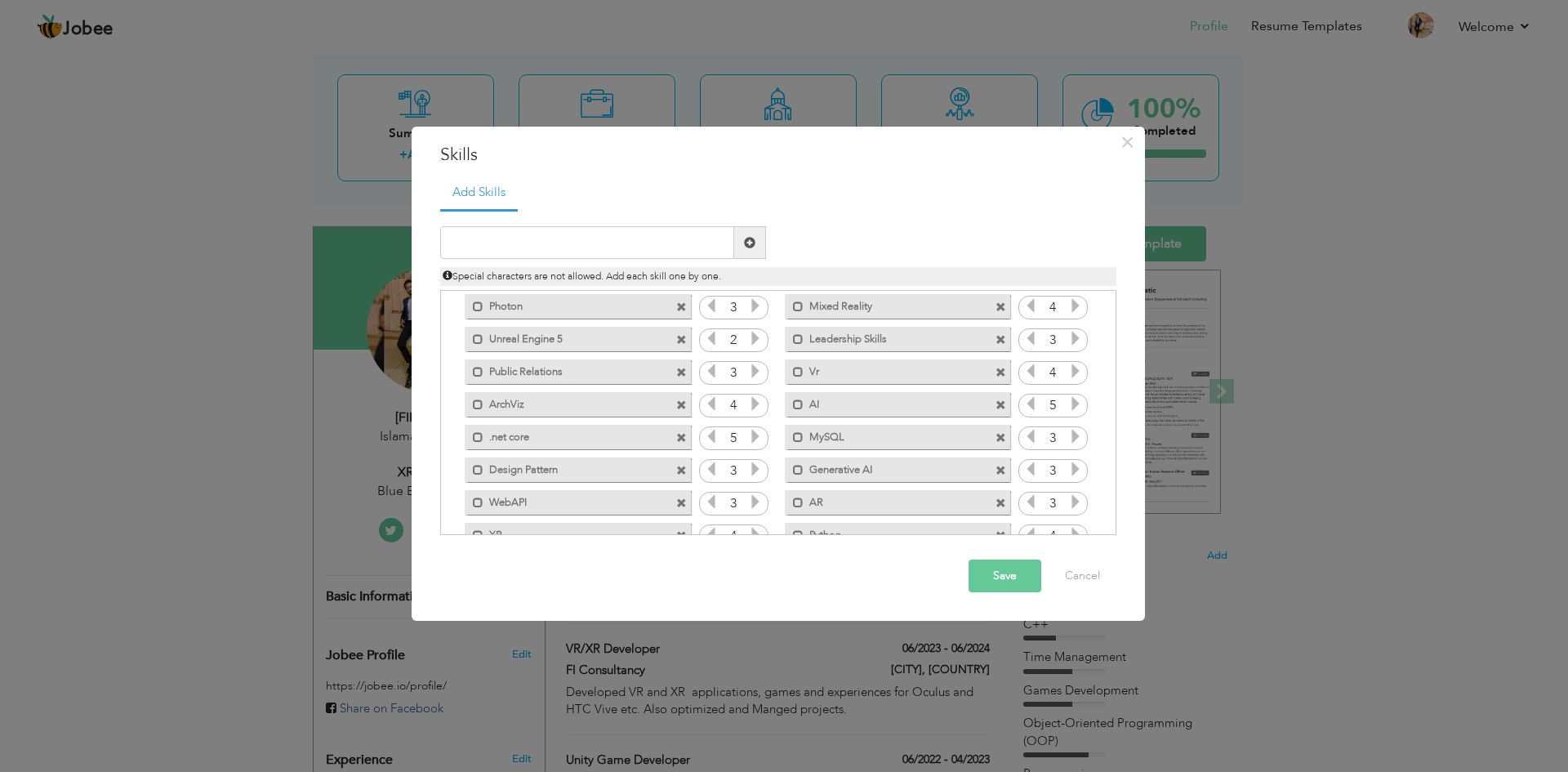 click at bounding box center (1076, 371) 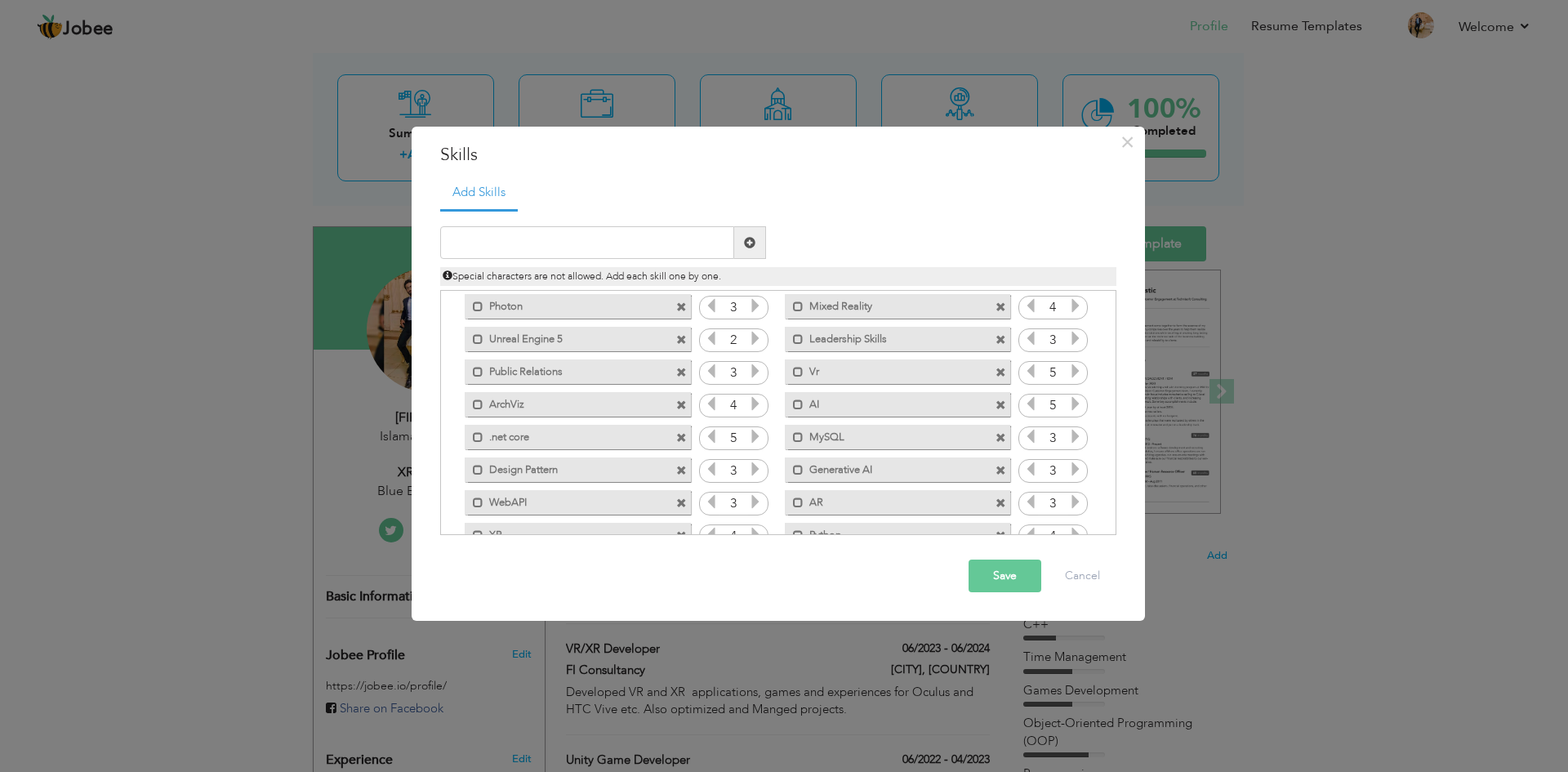 scroll, scrollTop: 233, scrollLeft: 0, axis: vertical 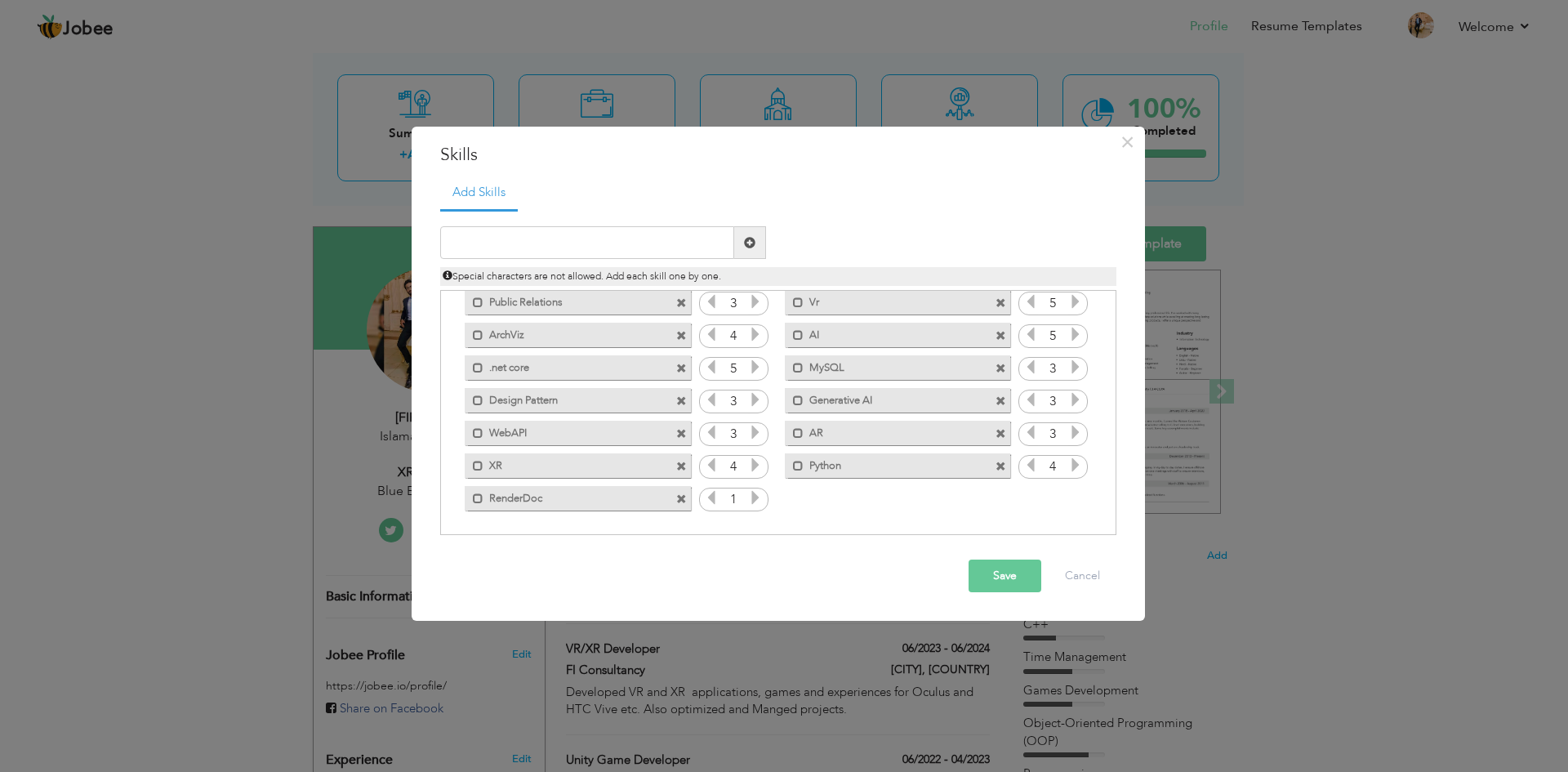 drag, startPoint x: 1068, startPoint y: 426, endPoint x: 1048, endPoint y: 435, distance: 21.932 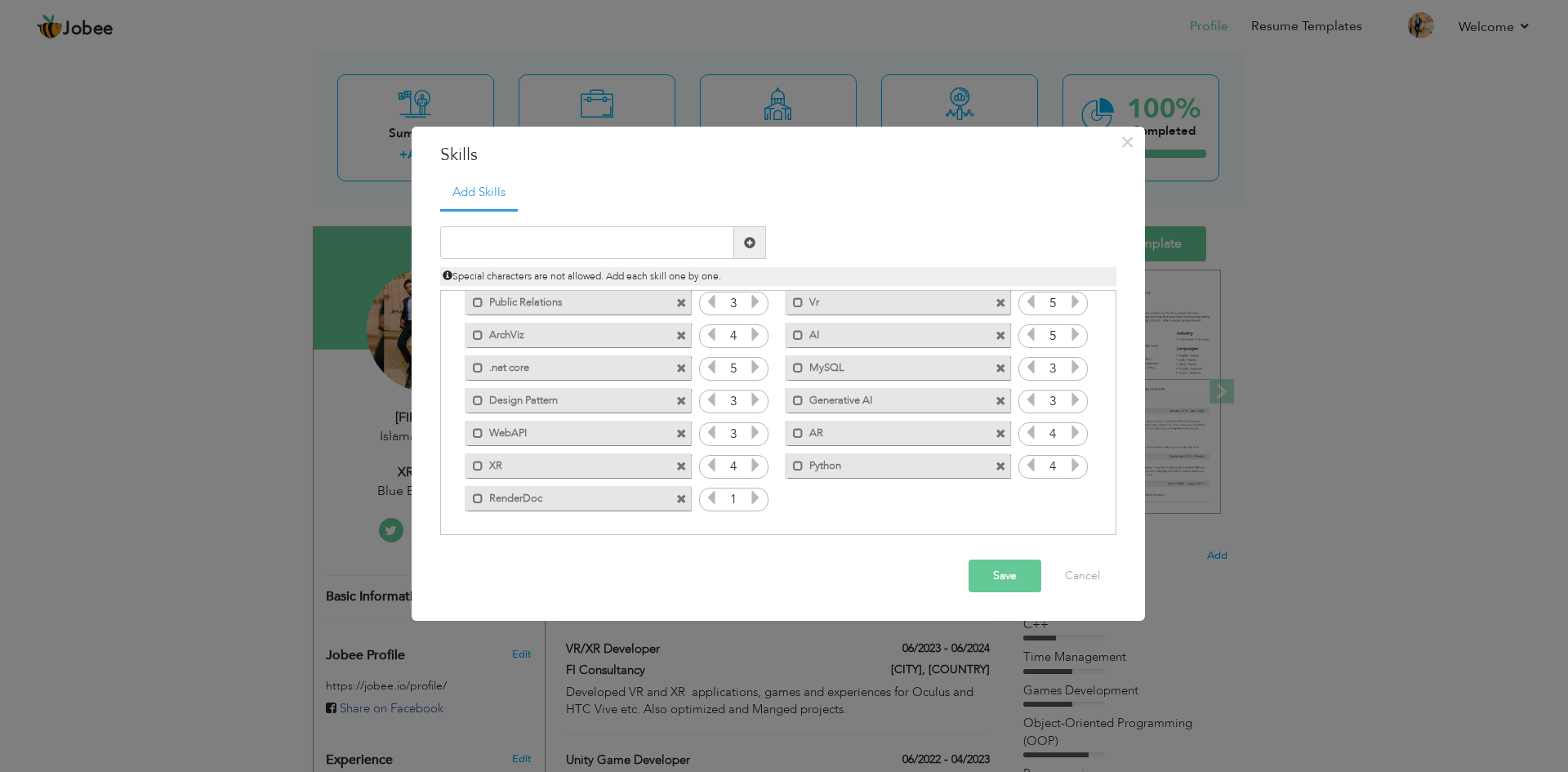 click at bounding box center (755, 465) 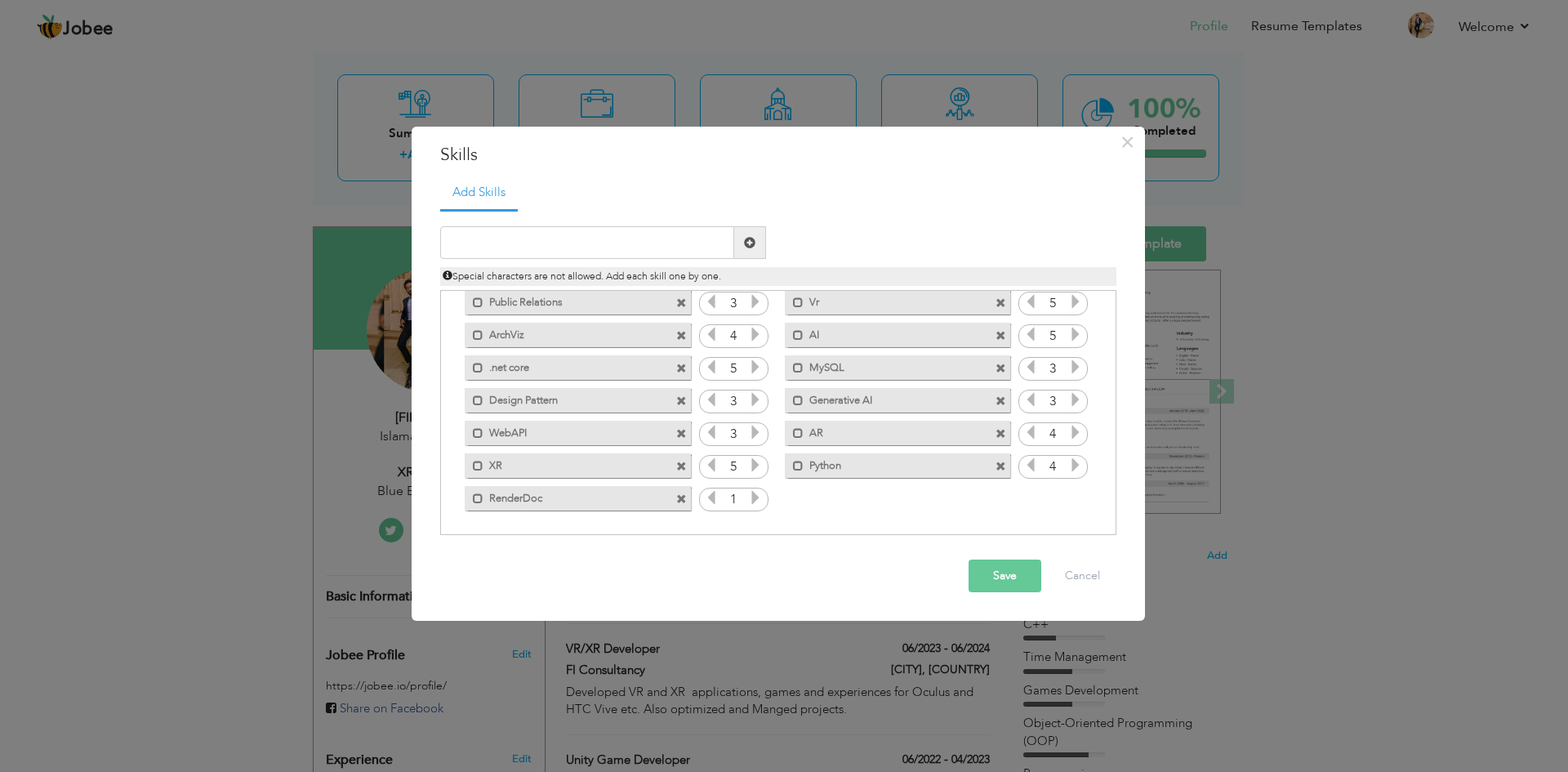 click on "1" at bounding box center [1053, 467] 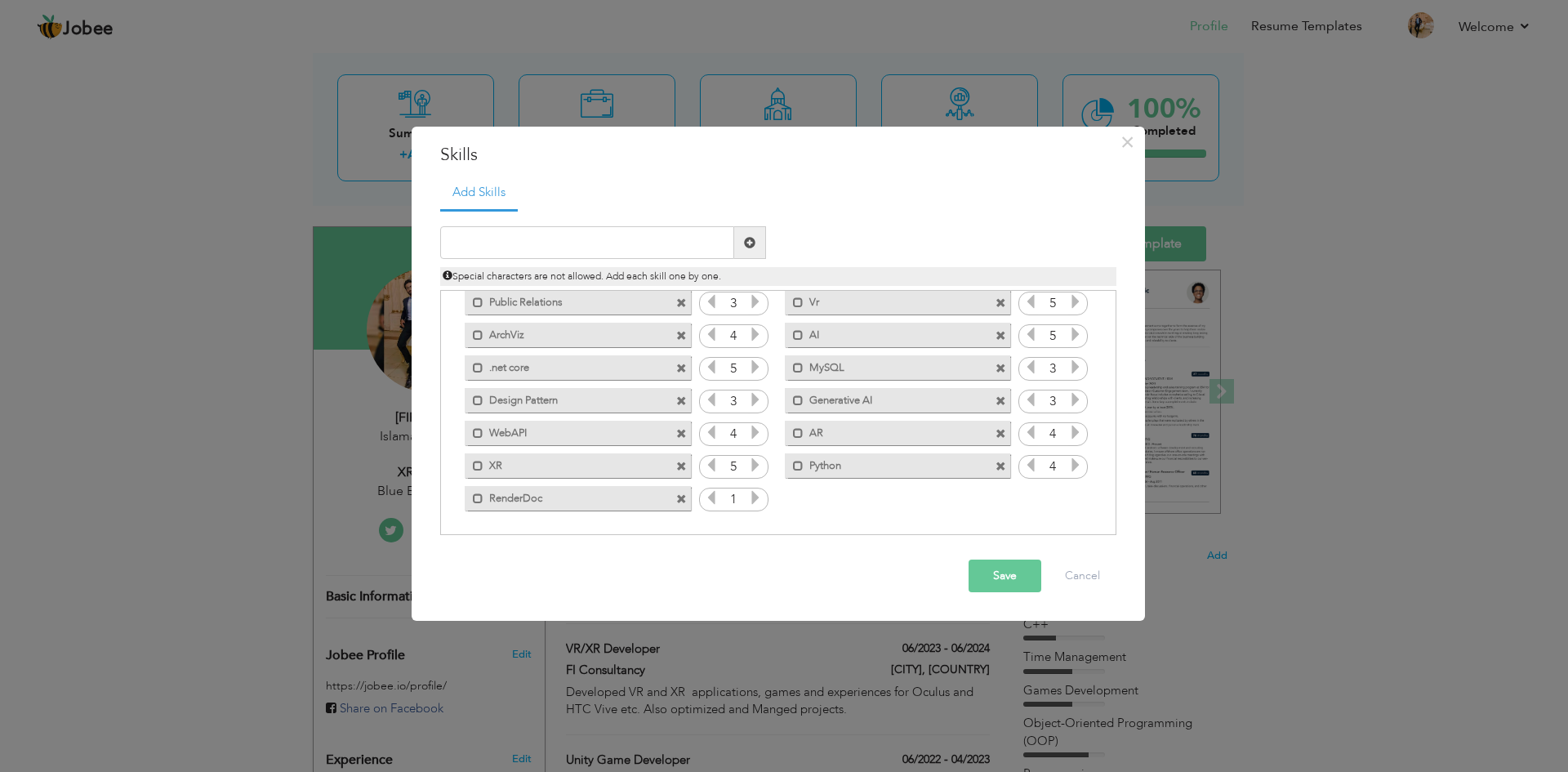 click at bounding box center [755, 399] 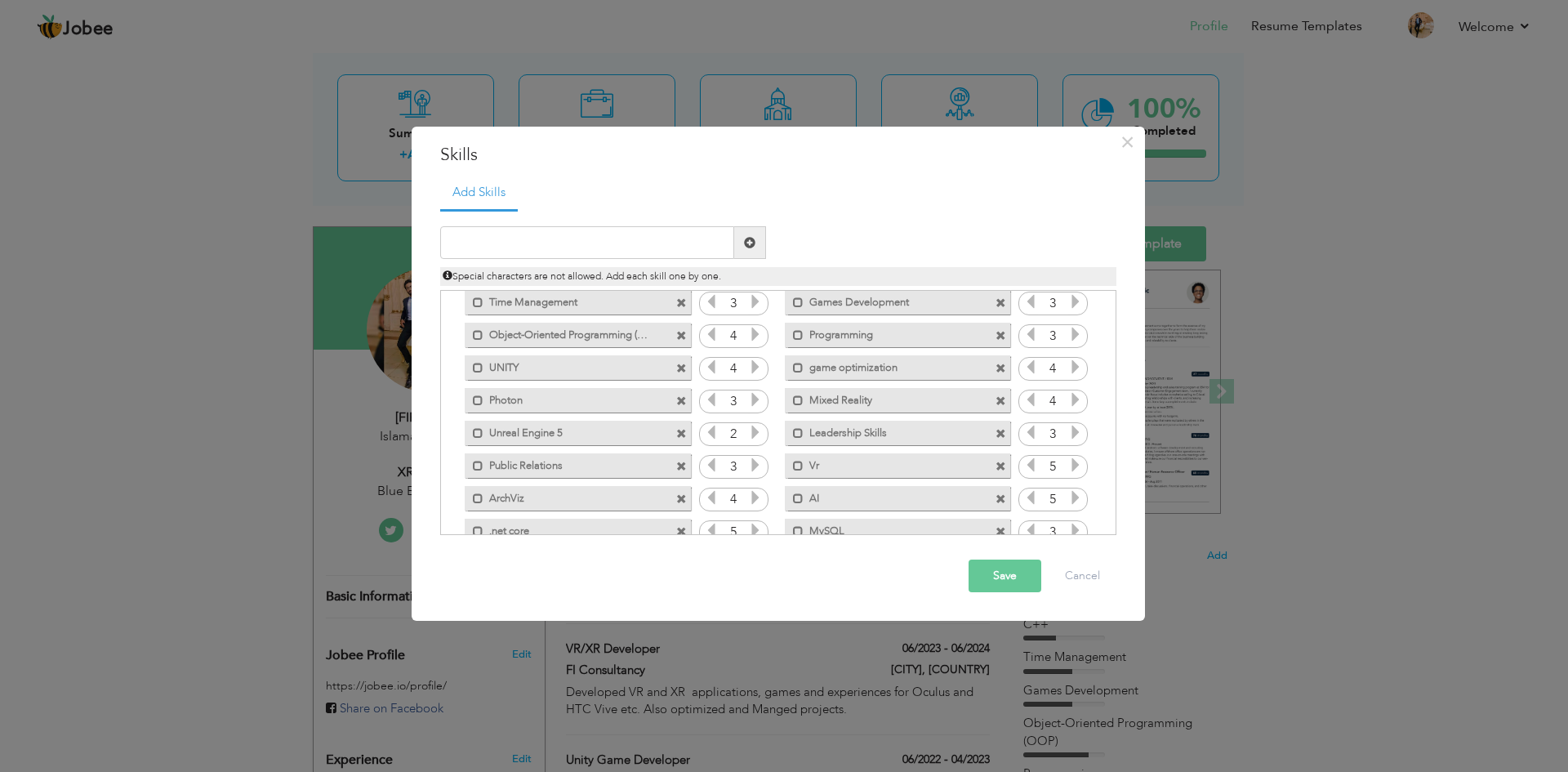 scroll, scrollTop: 0, scrollLeft: 0, axis: both 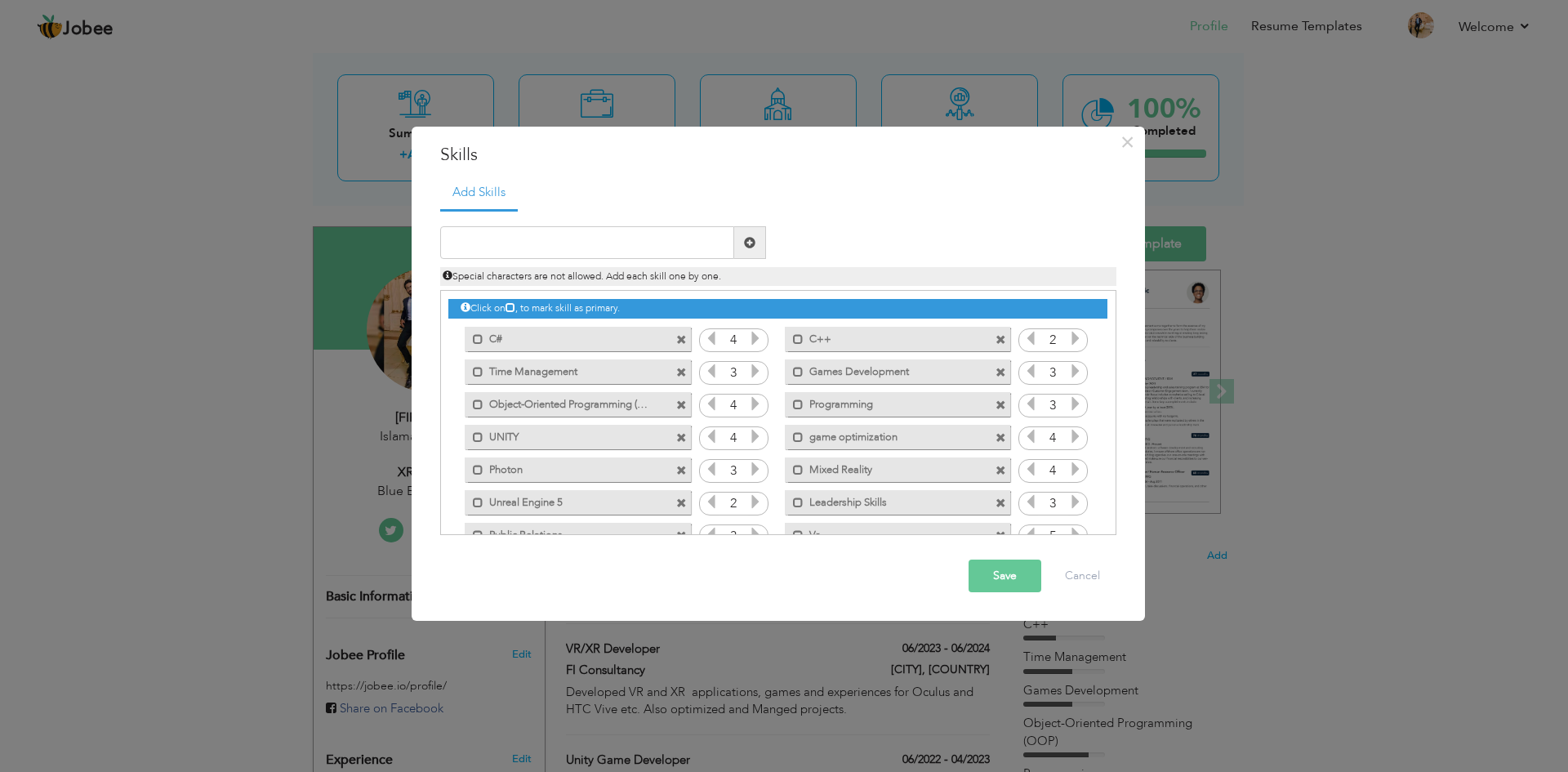 drag, startPoint x: 677, startPoint y: 404, endPoint x: 668, endPoint y: 385, distance: 21.023796 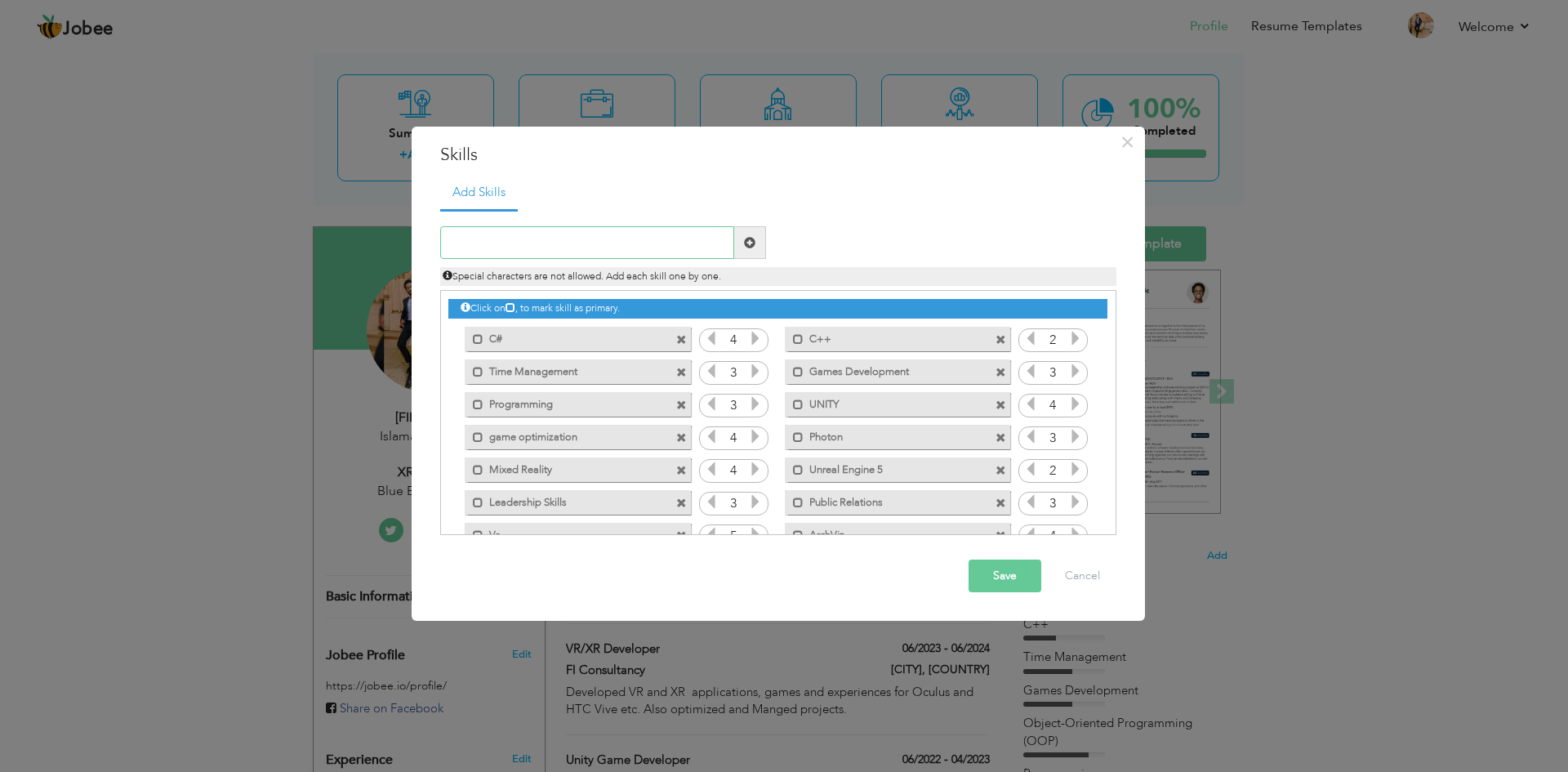 click at bounding box center [587, 243] 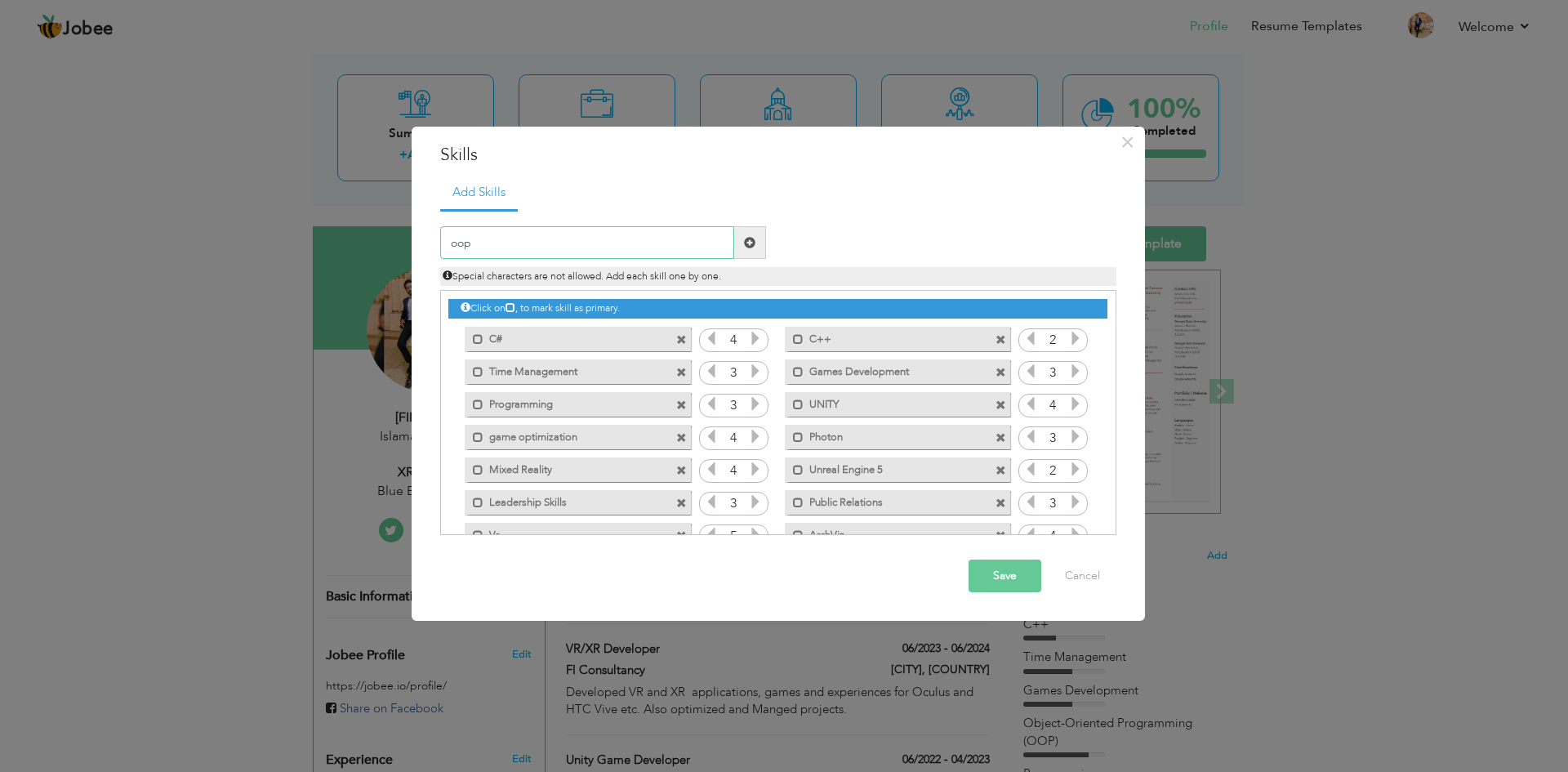 drag, startPoint x: 491, startPoint y: 231, endPoint x: 345, endPoint y: 253, distance: 147.6482 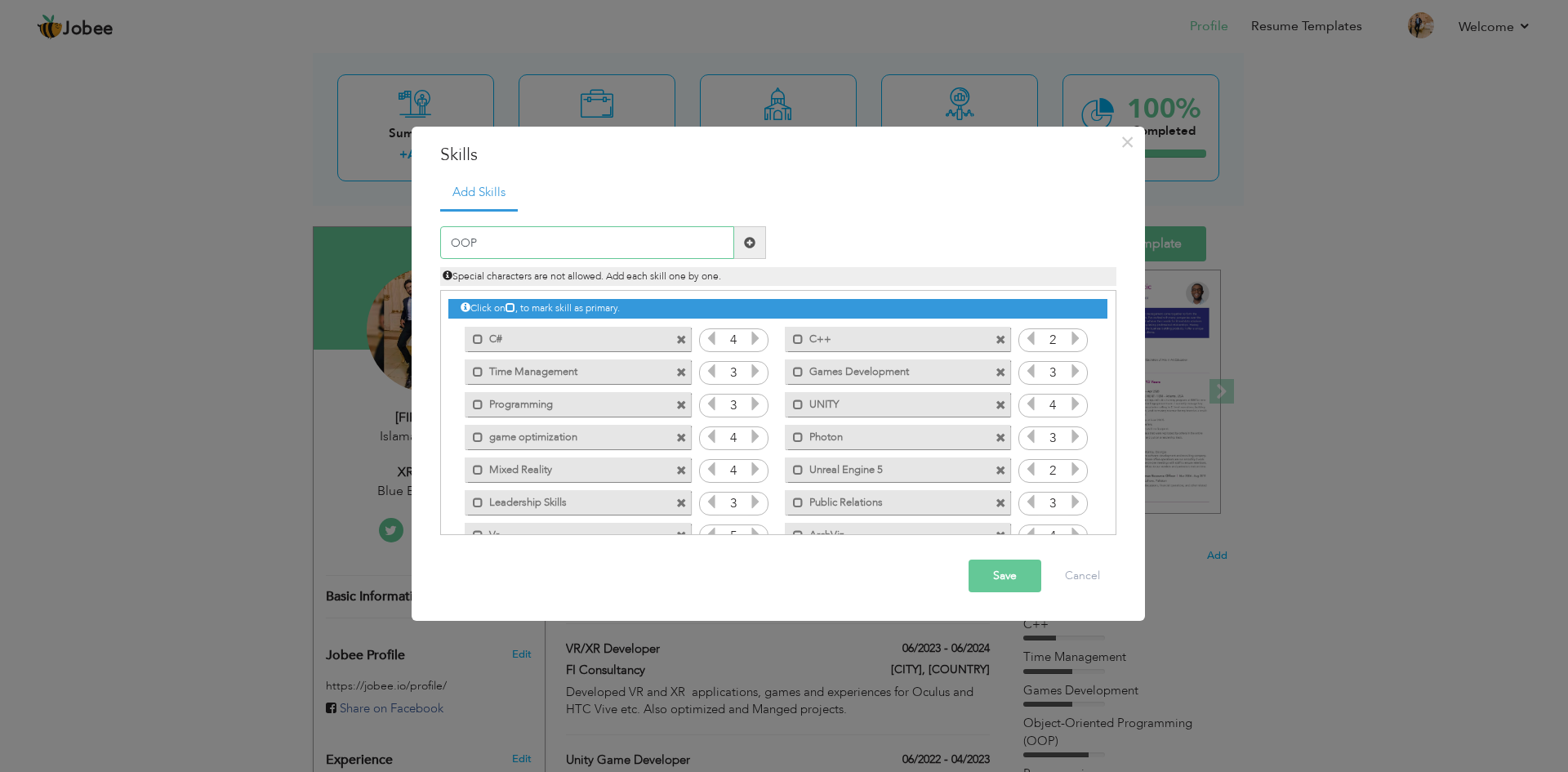 type on "OOP" 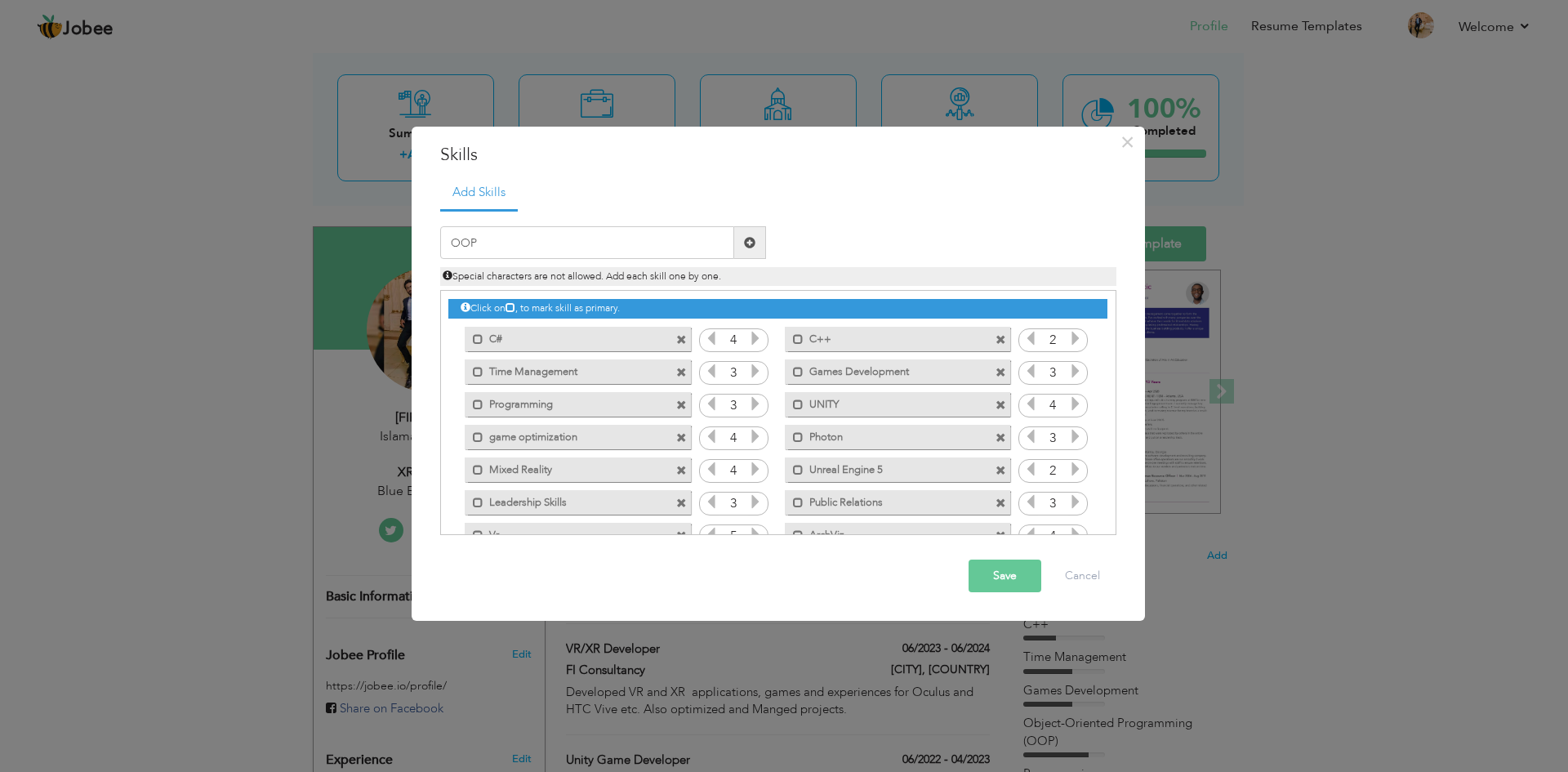 click at bounding box center (750, 243) 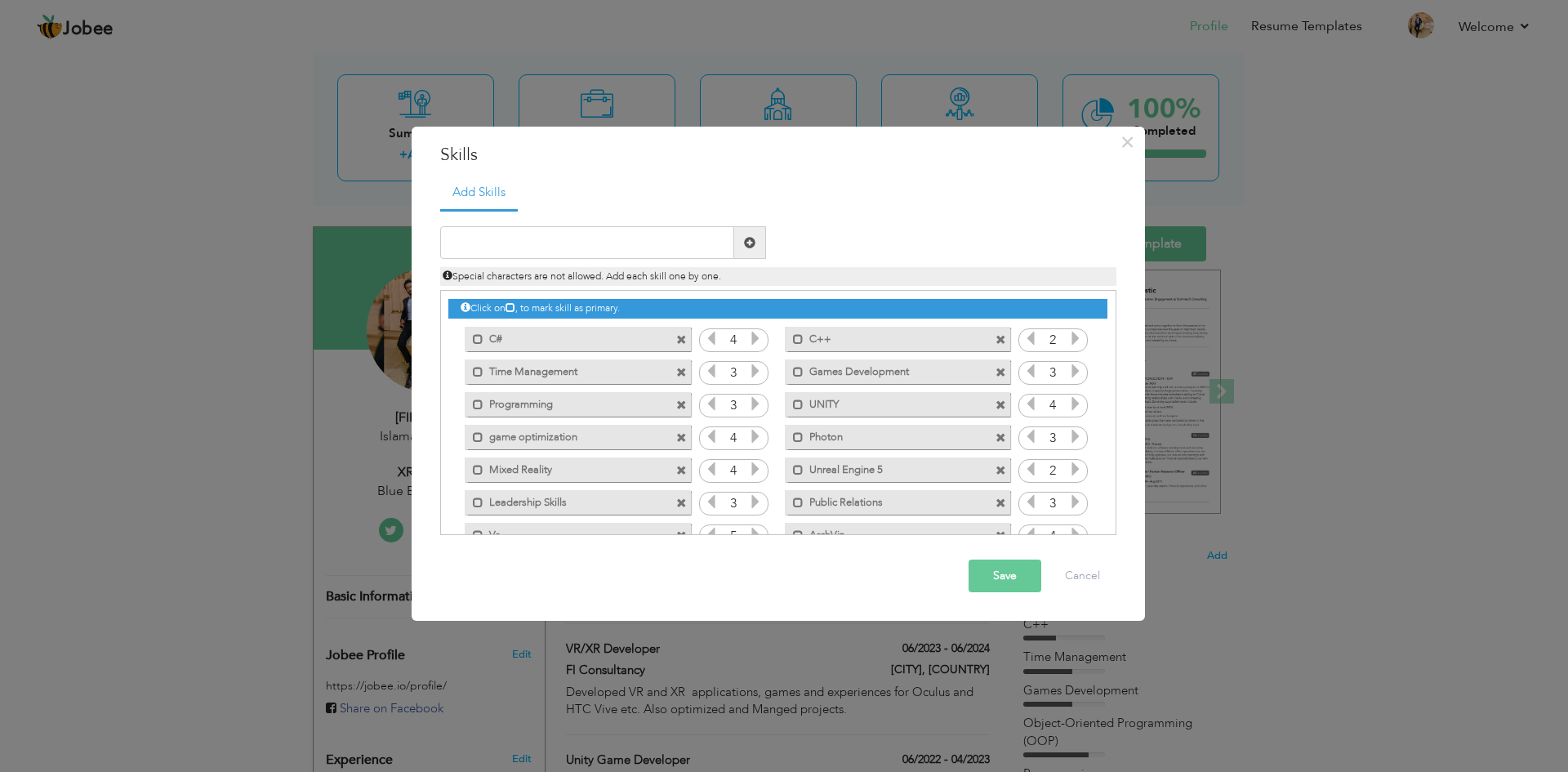 click at bounding box center (681, 438) 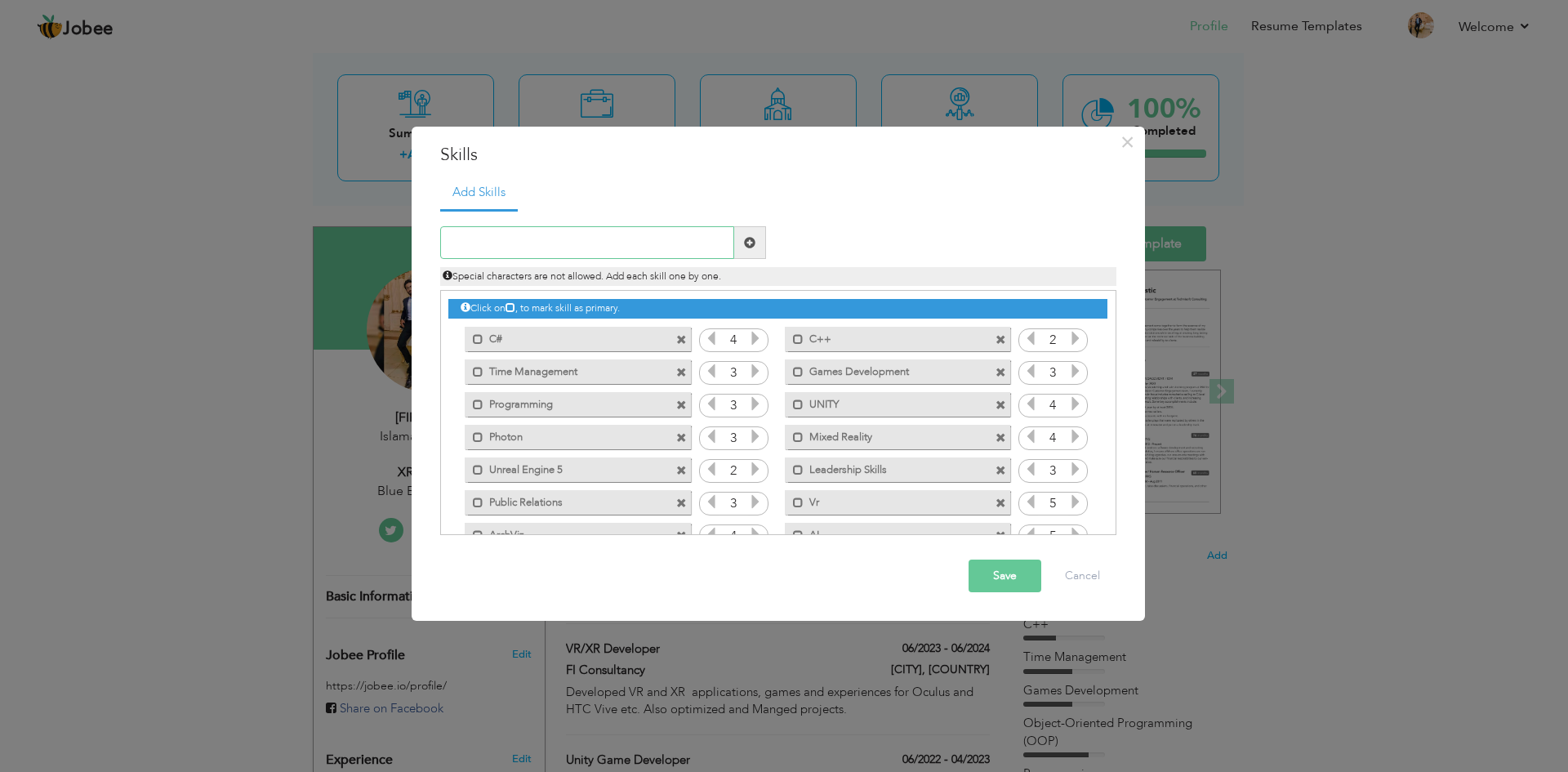 click at bounding box center (587, 243) 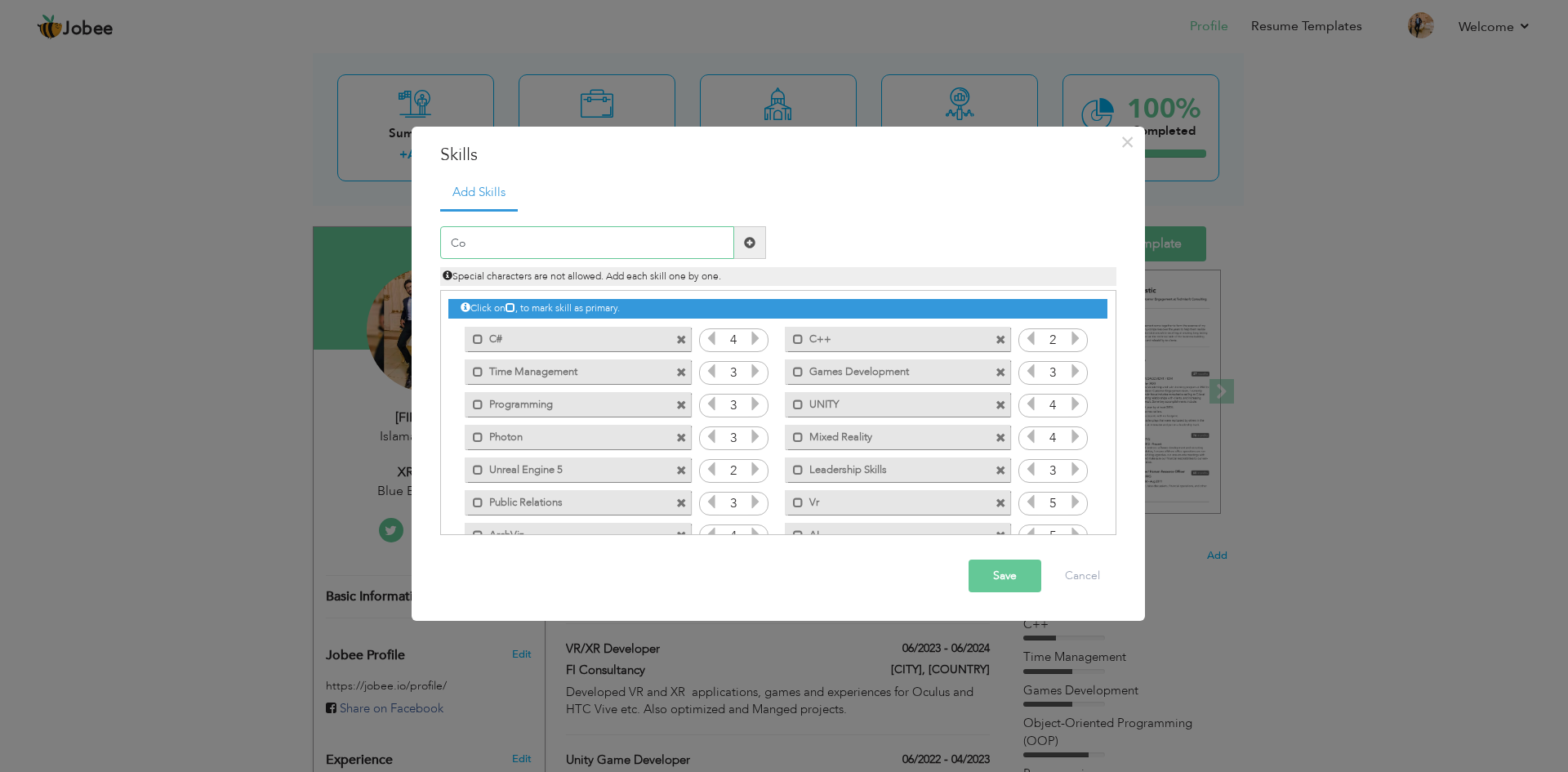 type on "C" 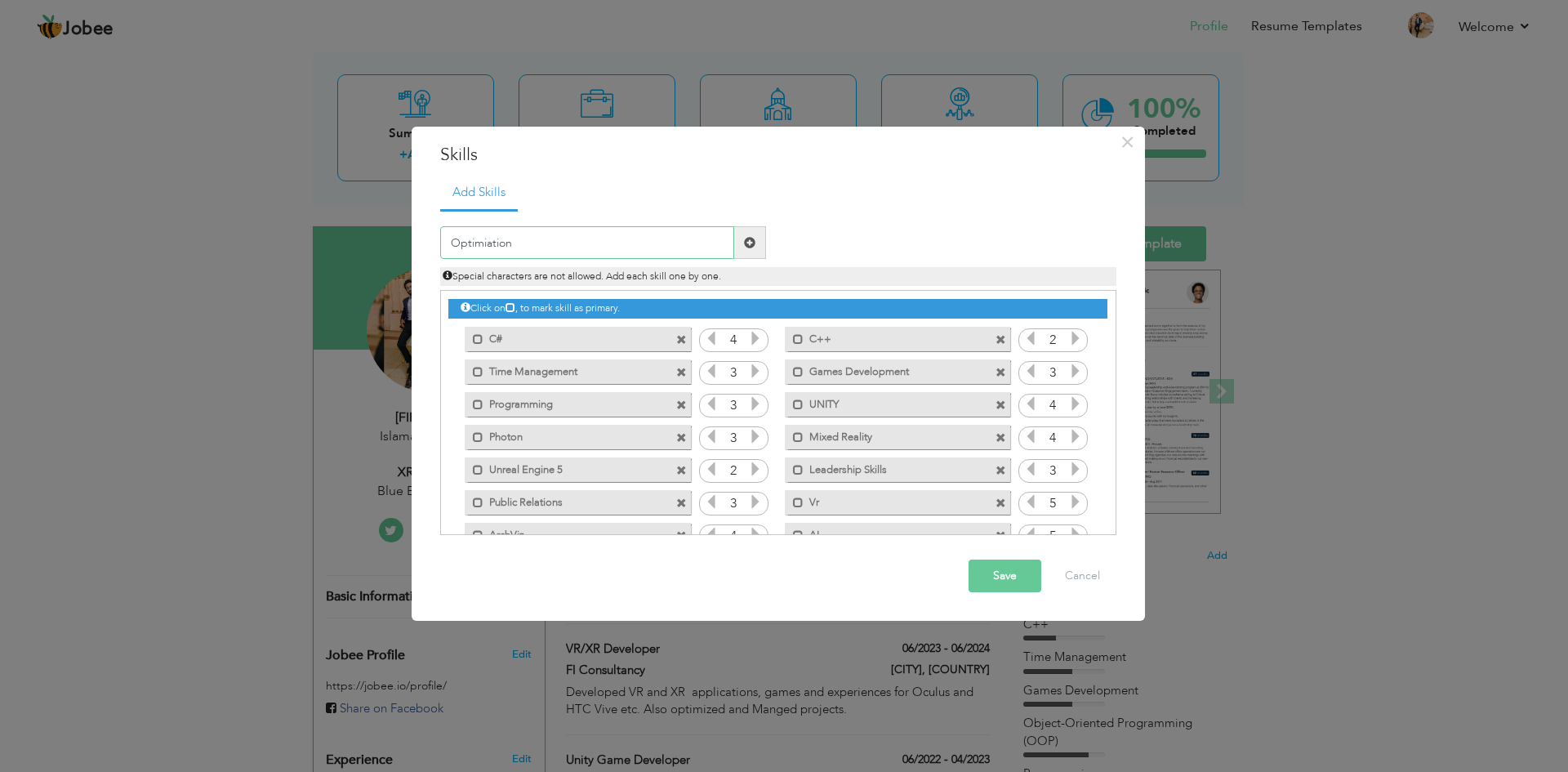 type on "Optimiation" 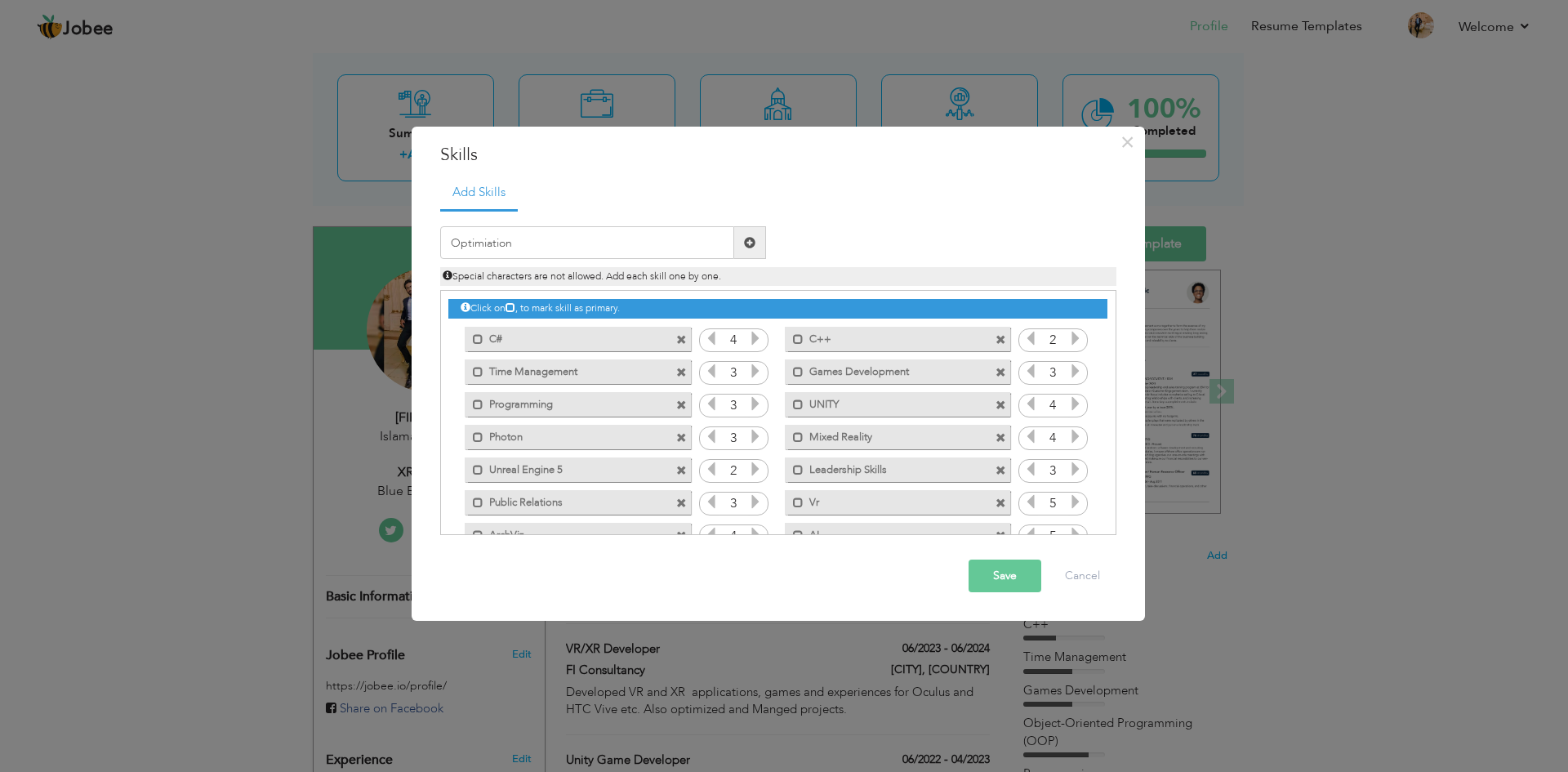 click at bounding box center (750, 243) 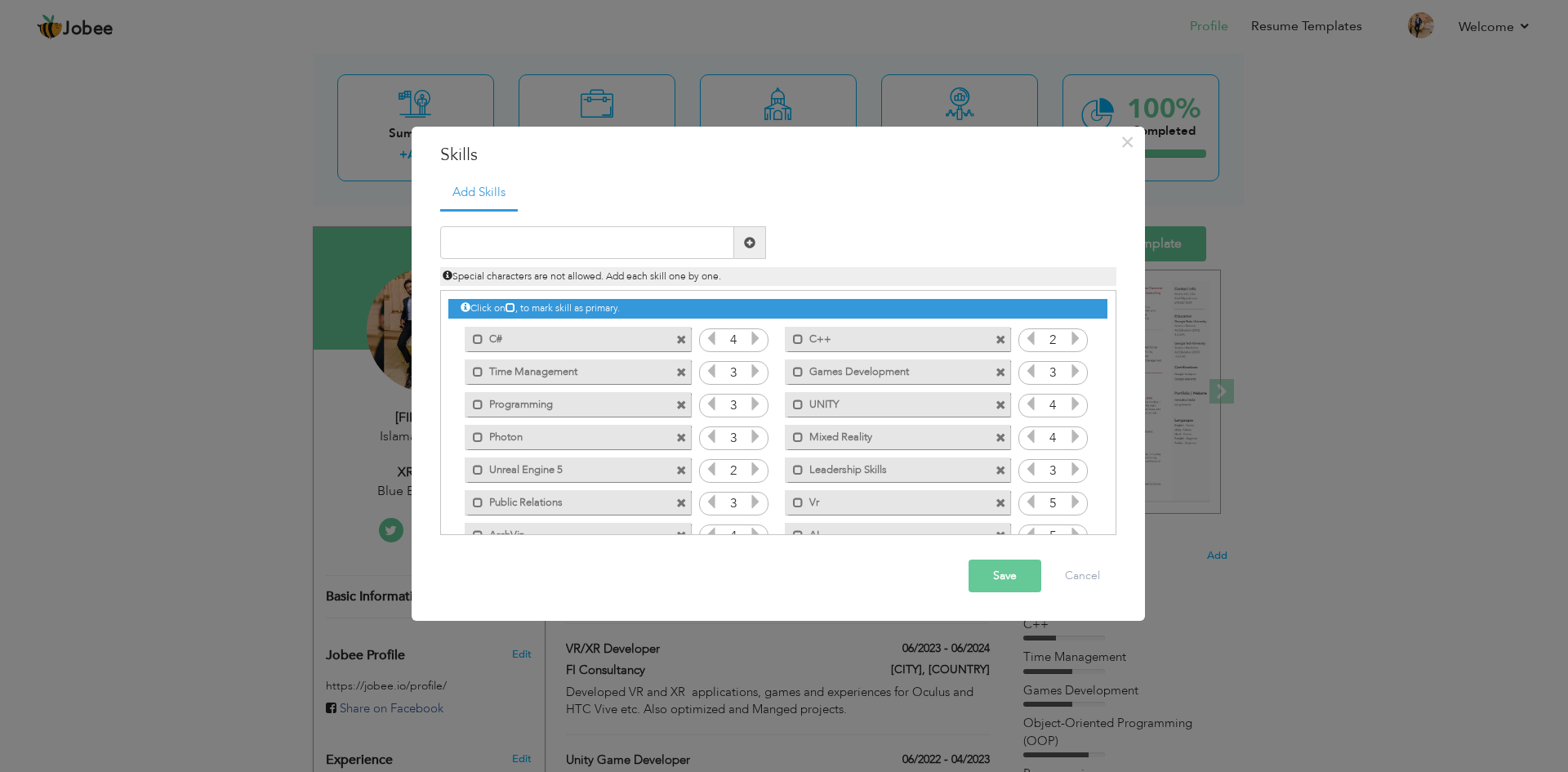 scroll, scrollTop: 82, scrollLeft: 0, axis: vertical 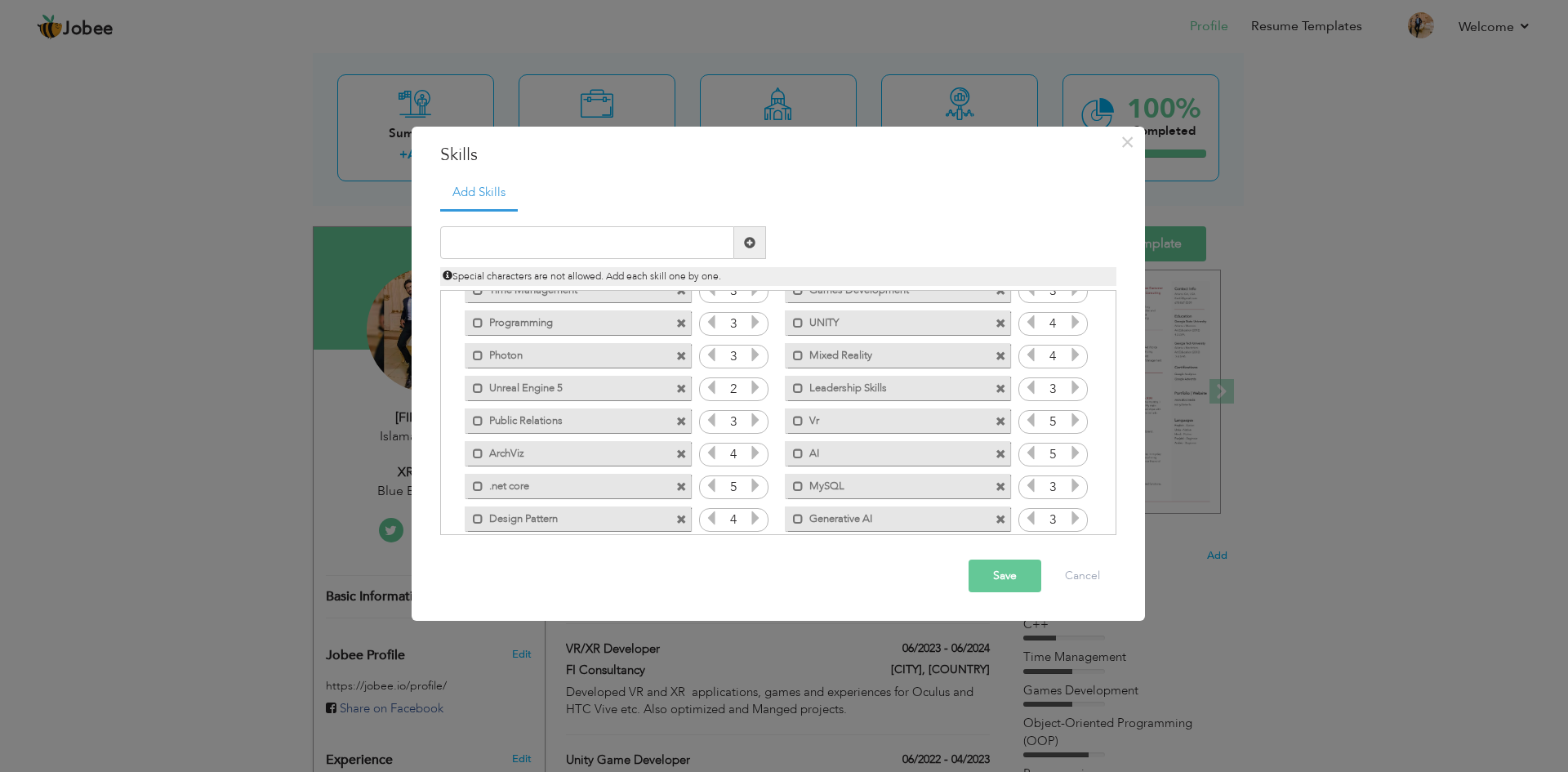 click on "Save" at bounding box center [1004, 576] 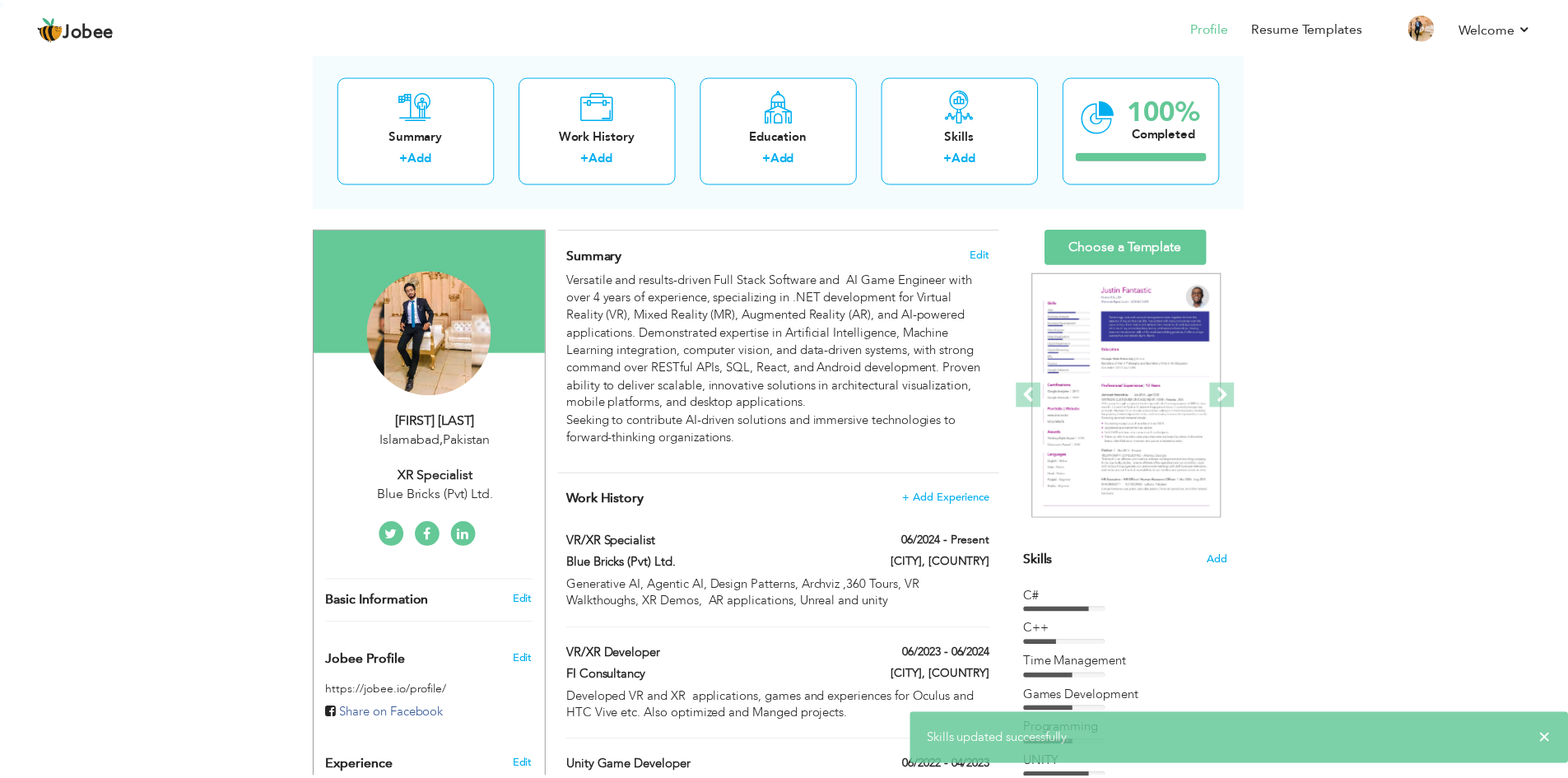 scroll, scrollTop: 0, scrollLeft: 0, axis: both 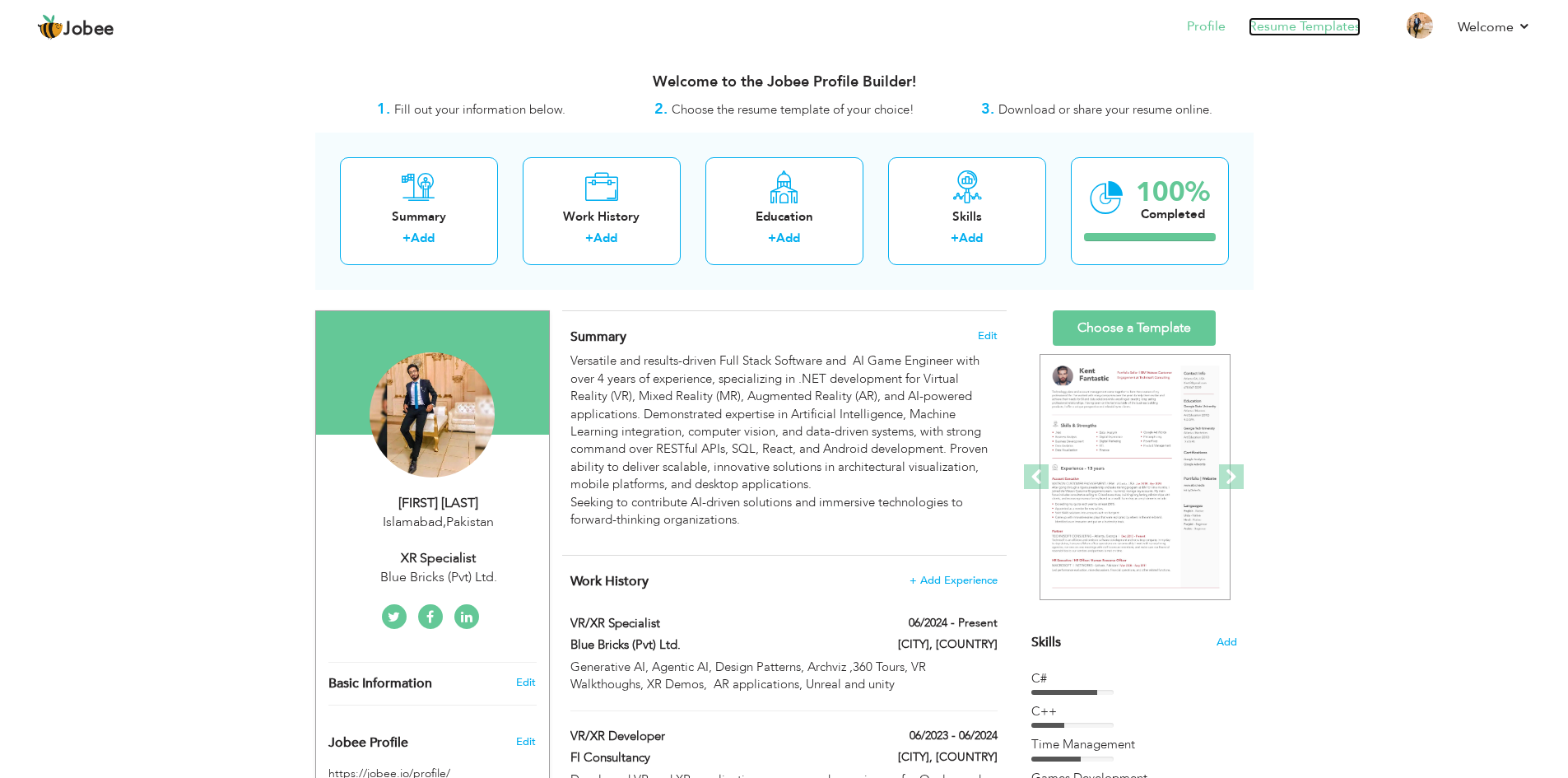 click on "Resume Templates" at bounding box center (1305, 26) 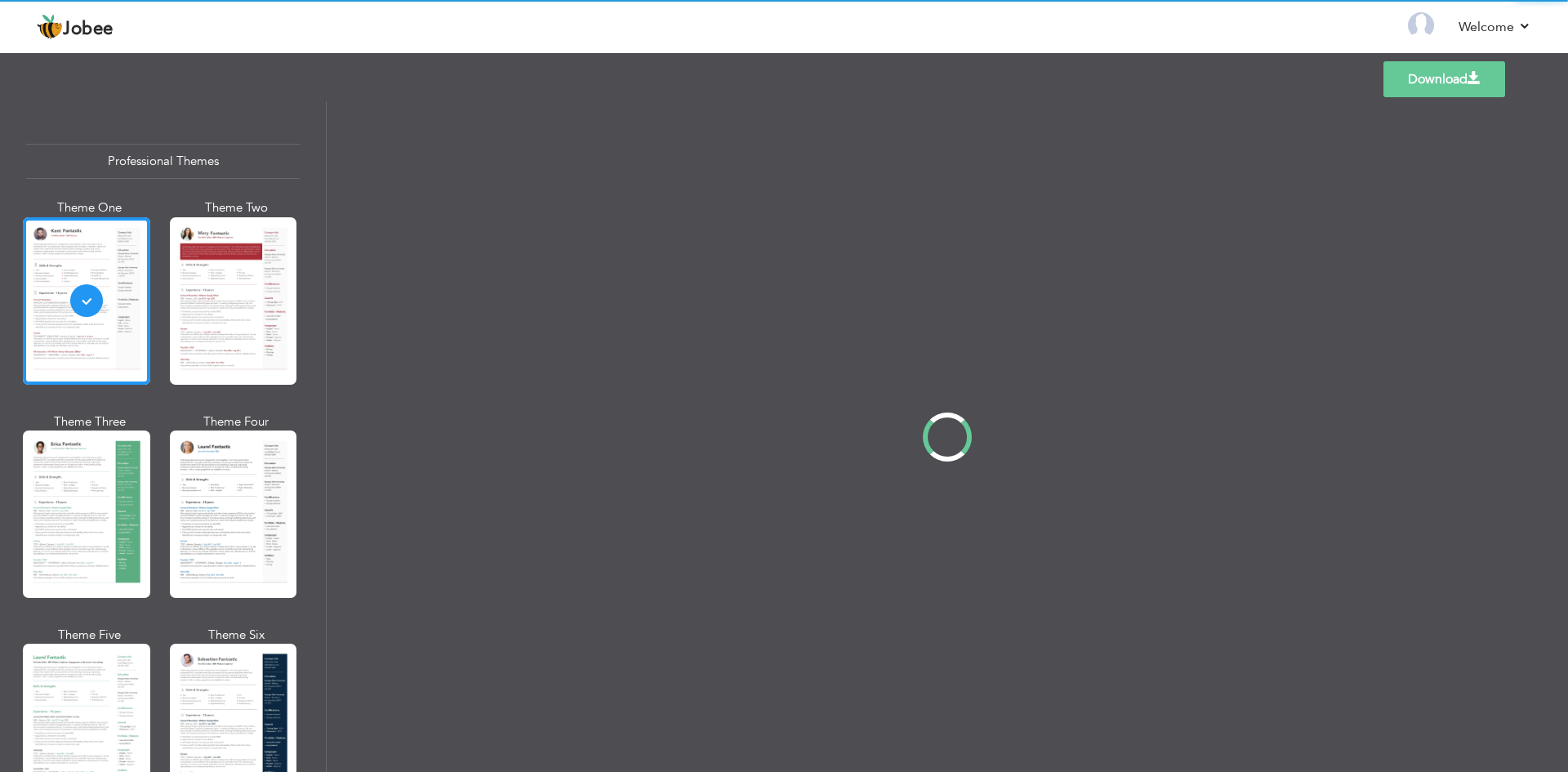 scroll, scrollTop: 0, scrollLeft: 0, axis: both 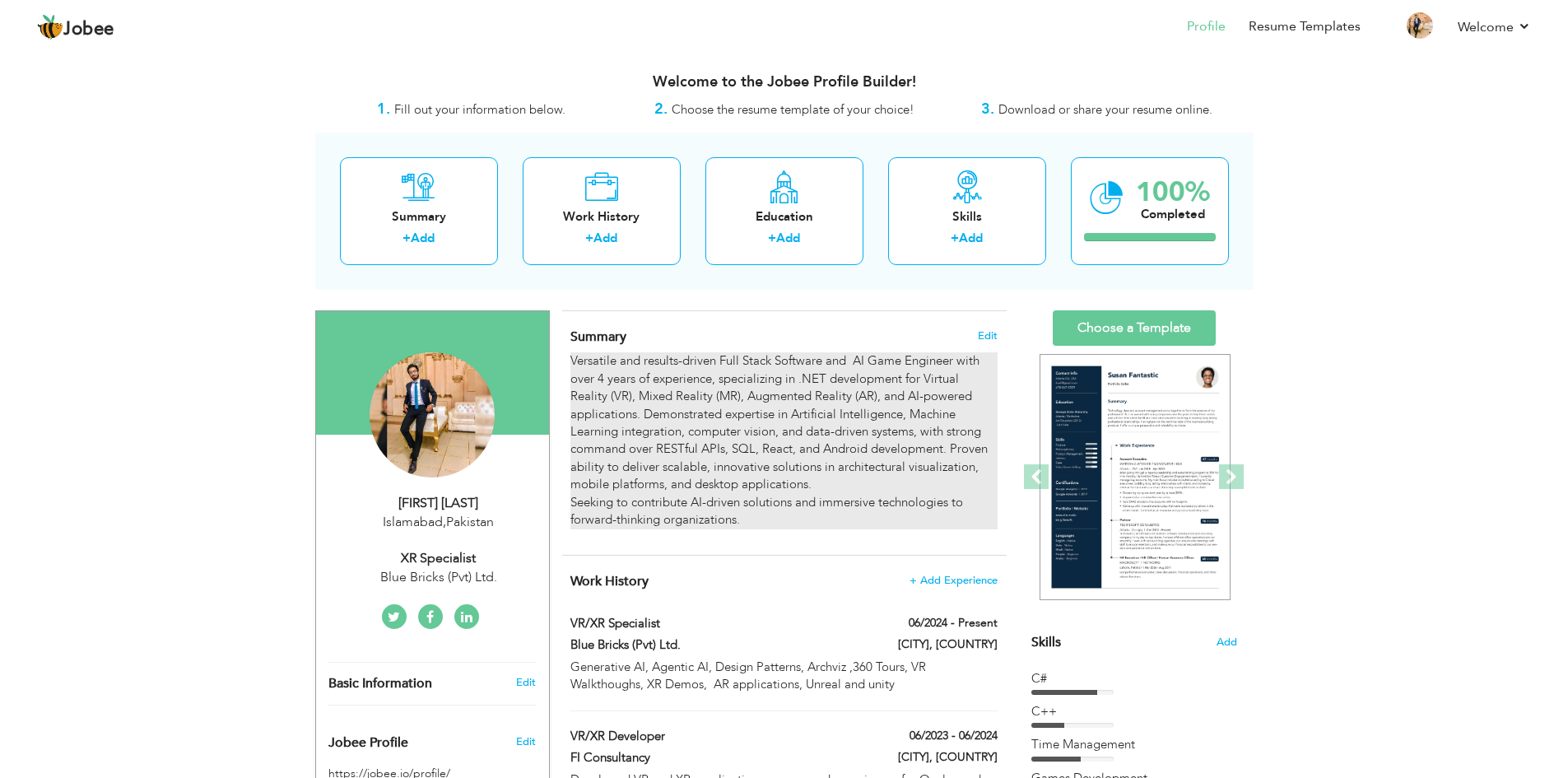 click on "Versatile and results-driven Full Stack Software and  AI Game Engineer with over 4 years of experience, specializing in .NET development for Virtual Reality (VR), Mixed Reality (MR), Augmented Reality (AR), and AI-powered applications. Demonstrated expertise in Artificial Intelligence, Machine Learning integration, computer vision, and data-driven systems, with strong command over RESTful APIs, SQL, React, and Android development. Proven ability to deliver scalable, innovative solutions in architectural visualization, mobile platforms, and desktop applications.
Seeking to contribute AI-driven solutions and immersive technologies to forward-thinking organizations." at bounding box center (784, 440) 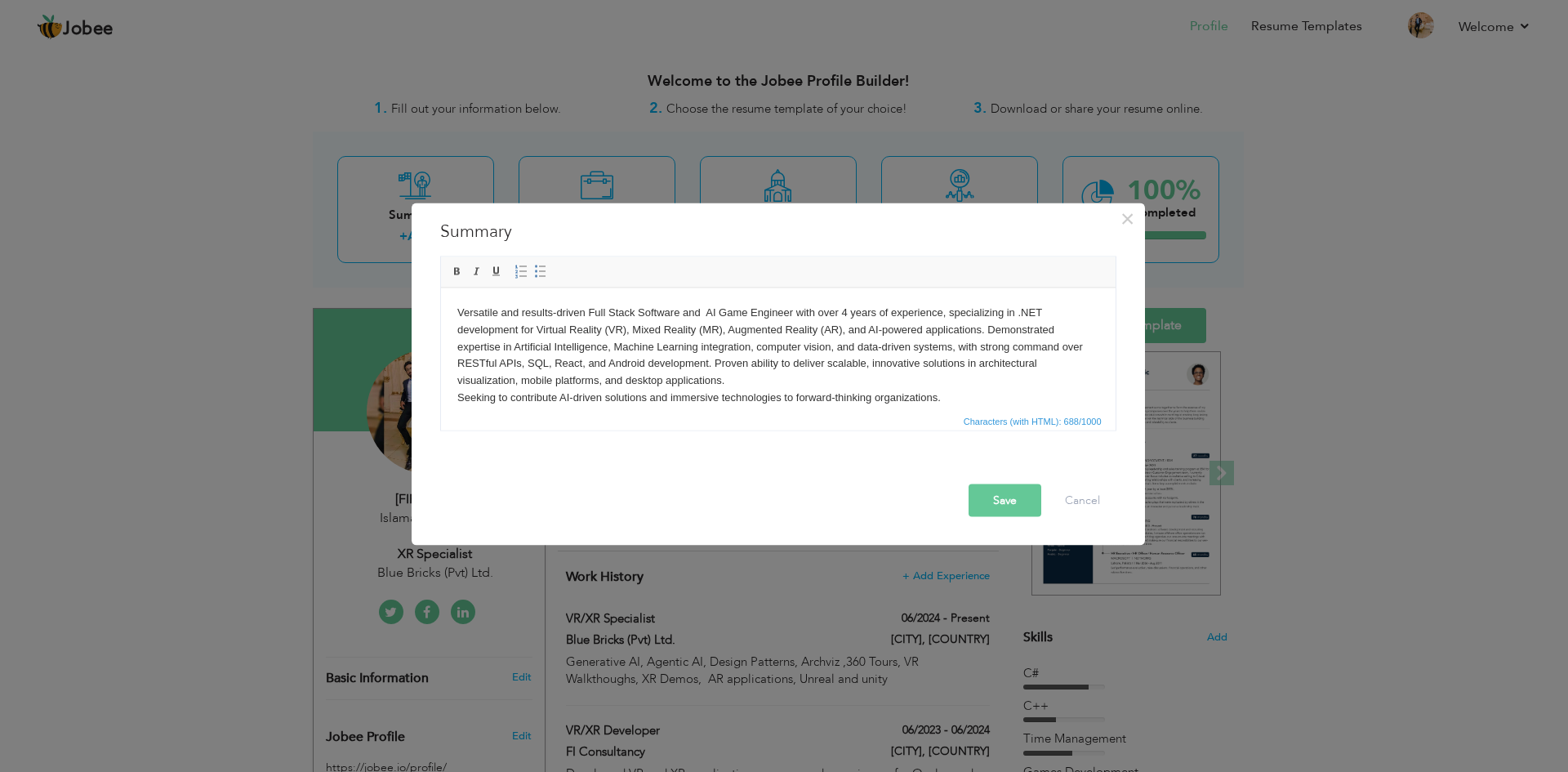 click on "Versatile and results-driven Full Stack Software and  AI Game Engineer with over 4 years of experience, specializing in .NET development for Virtual Reality (VR), Mixed Reality (MR), Augmented Reality (AR), and AI-powered applications. Demonstrated expertise in Artificial Intelligence, Machine Learning integration, computer vision, and data-driven systems, with strong command over RESTful APIs, SQL, React, and Android development. Proven ability to deliver scalable, innovative solutions in architectural visualization, mobile platforms, and desktop applications. Seeking to contribute AI-driven solutions and immersive technologies to forward-thinking organizations." at bounding box center (777, 355) 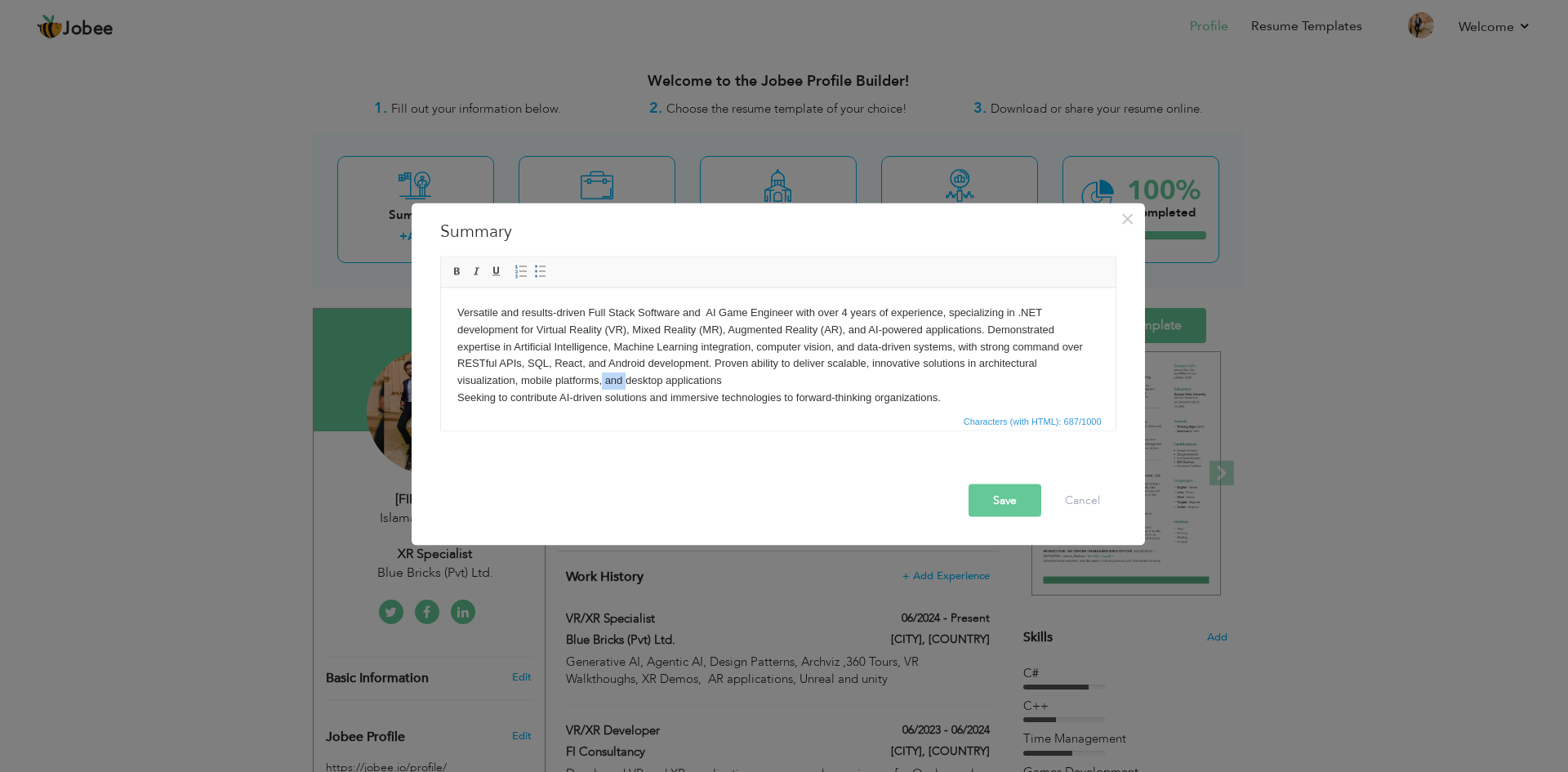 drag, startPoint x: 626, startPoint y: 386, endPoint x: 599, endPoint y: 377, distance: 28.460499 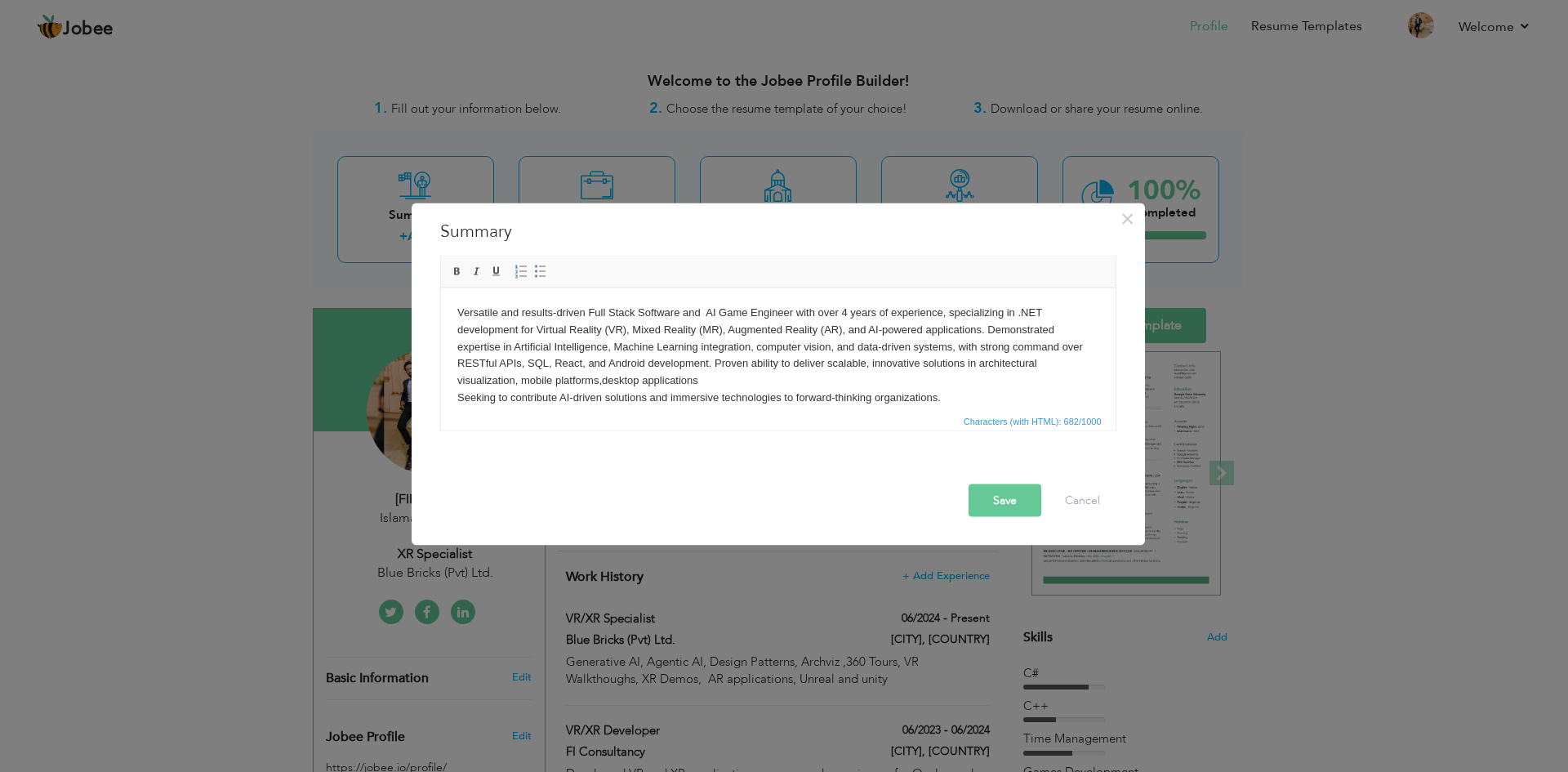click on "Versatile and results-driven Full Stack Software and  AI Game Engineer with over 4 years of experience, specializing in .NET development for Virtual Reality (VR), Mixed Reality (MR), Augmented Reality (AR), and AI-powered applications. Demonstrated expertise in Artificial Intelligence, Machine Learning integration, computer vision, and data-driven systems, with strong command over RESTful APIs, SQL, React, and Android development. Proven ability to deliver scalable, innovative solutions in architectural visualization, mobile platforms,desktop applications Seeking to contribute AI-driven solutions and immersive technologies to forward-thinking organizations." at bounding box center (777, 355) 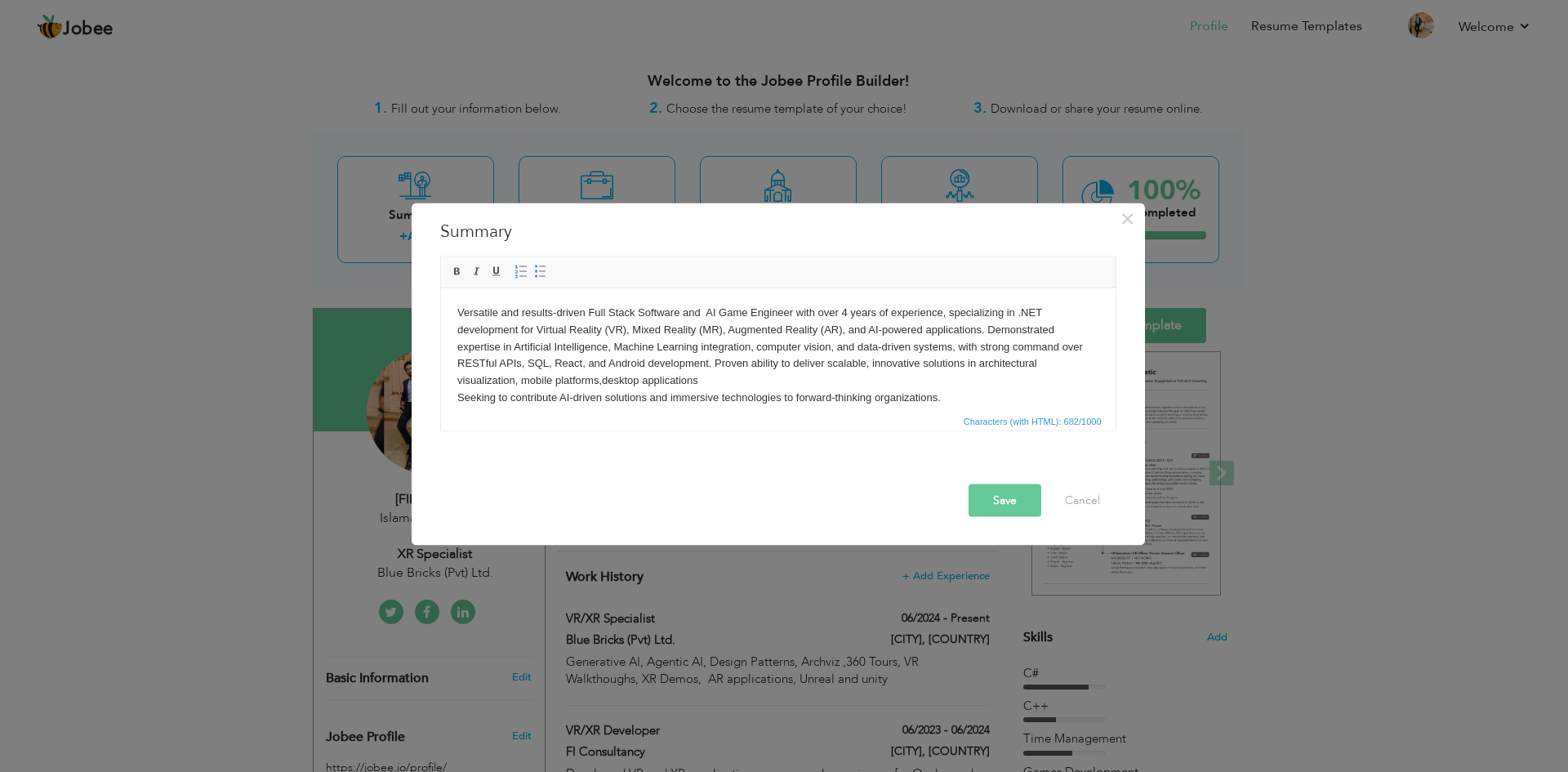 click on "Versatile and results-driven Full Stack Software and  AI Game Engineer with over 4 years of experience, specializing in .NET development for Virtual Reality (VR), Mixed Reality (MR), Augmented Reality (AR), and AI-powered applications. Demonstrated expertise in Artificial Intelligence, Machine Learning integration, computer vision, and data-driven systems, with strong command over RESTful APIs, SQL, React, and Android development. Proven ability to deliver scalable, innovative solutions in architectural visualization, mobile platforms,desktop applications Seeking to contribute AI-driven solutions and immersive technologies to forward-thinking organizations." at bounding box center [777, 355] 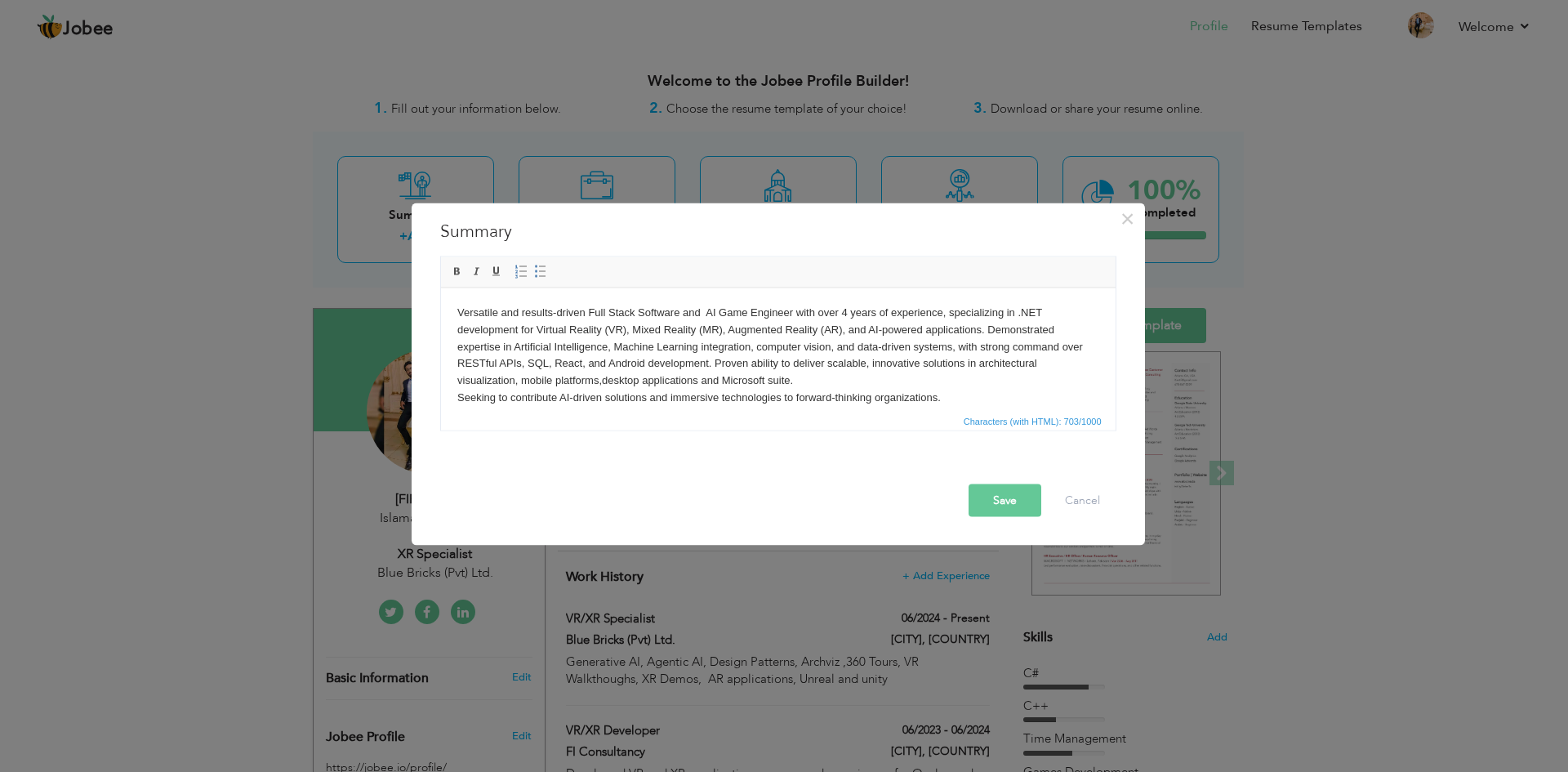 click on "Save" at bounding box center (1004, 500) 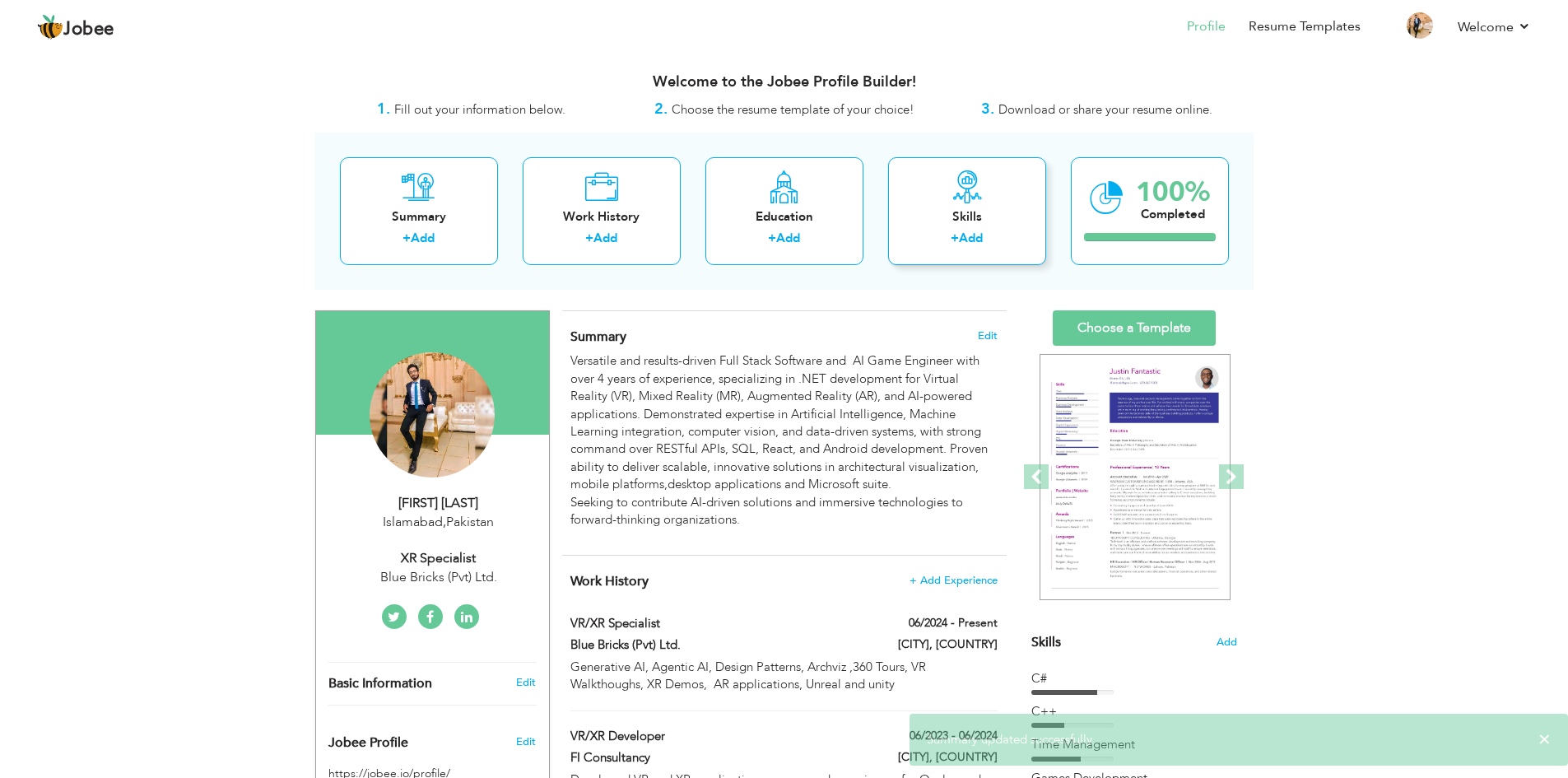 click at bounding box center [967, 187] 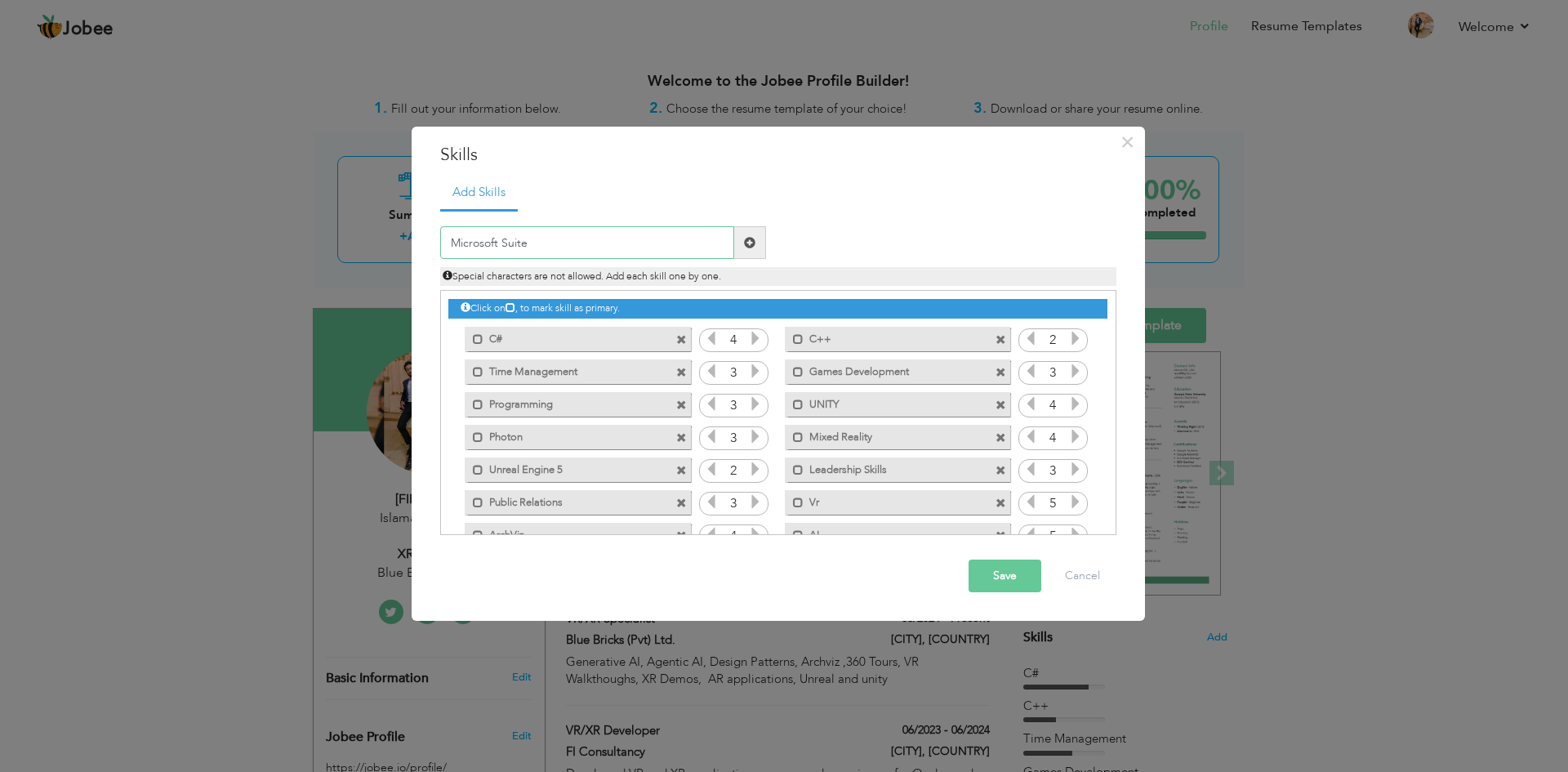 type on "Microsoft Suite" 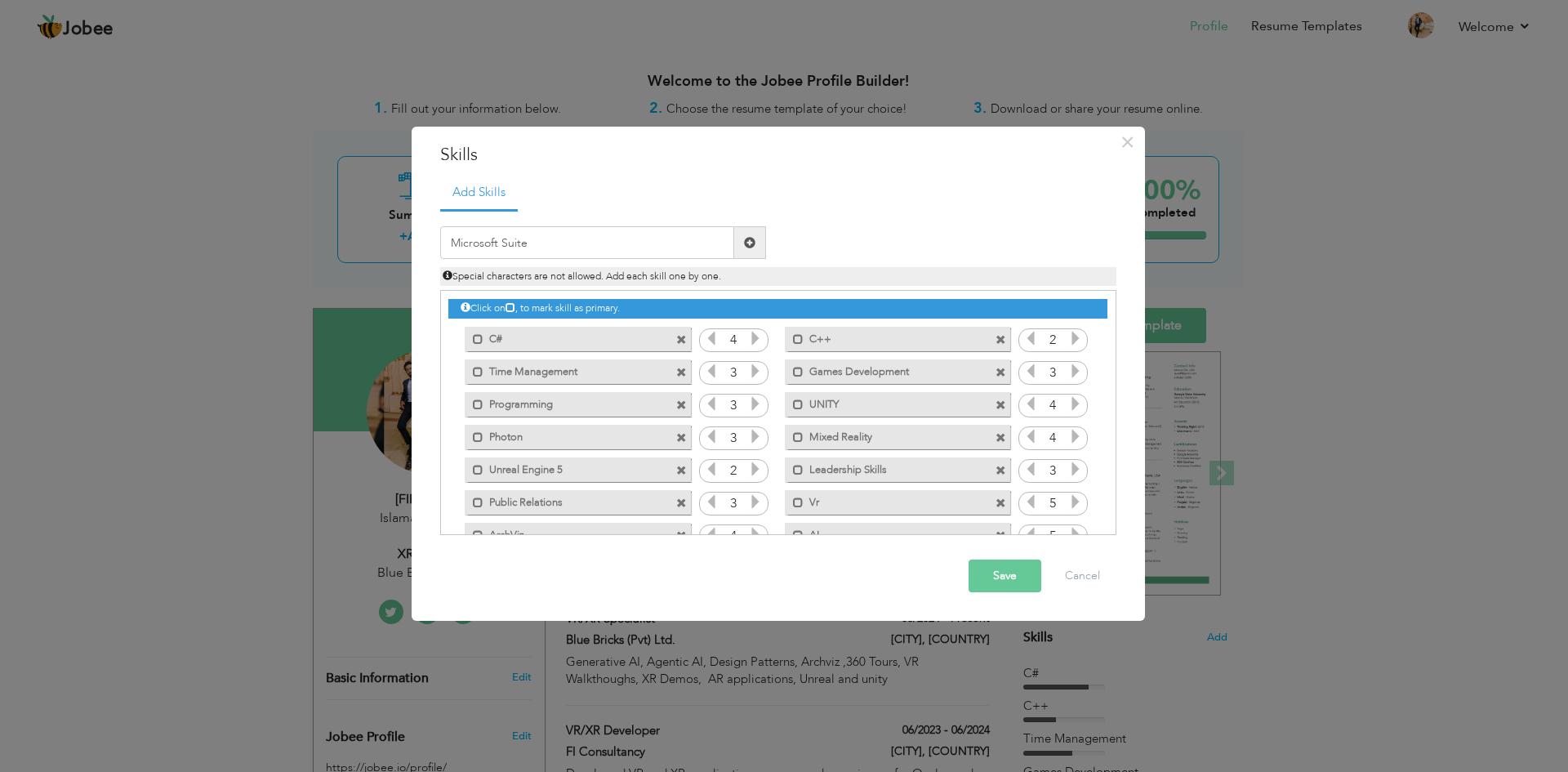 click at bounding box center (750, 243) 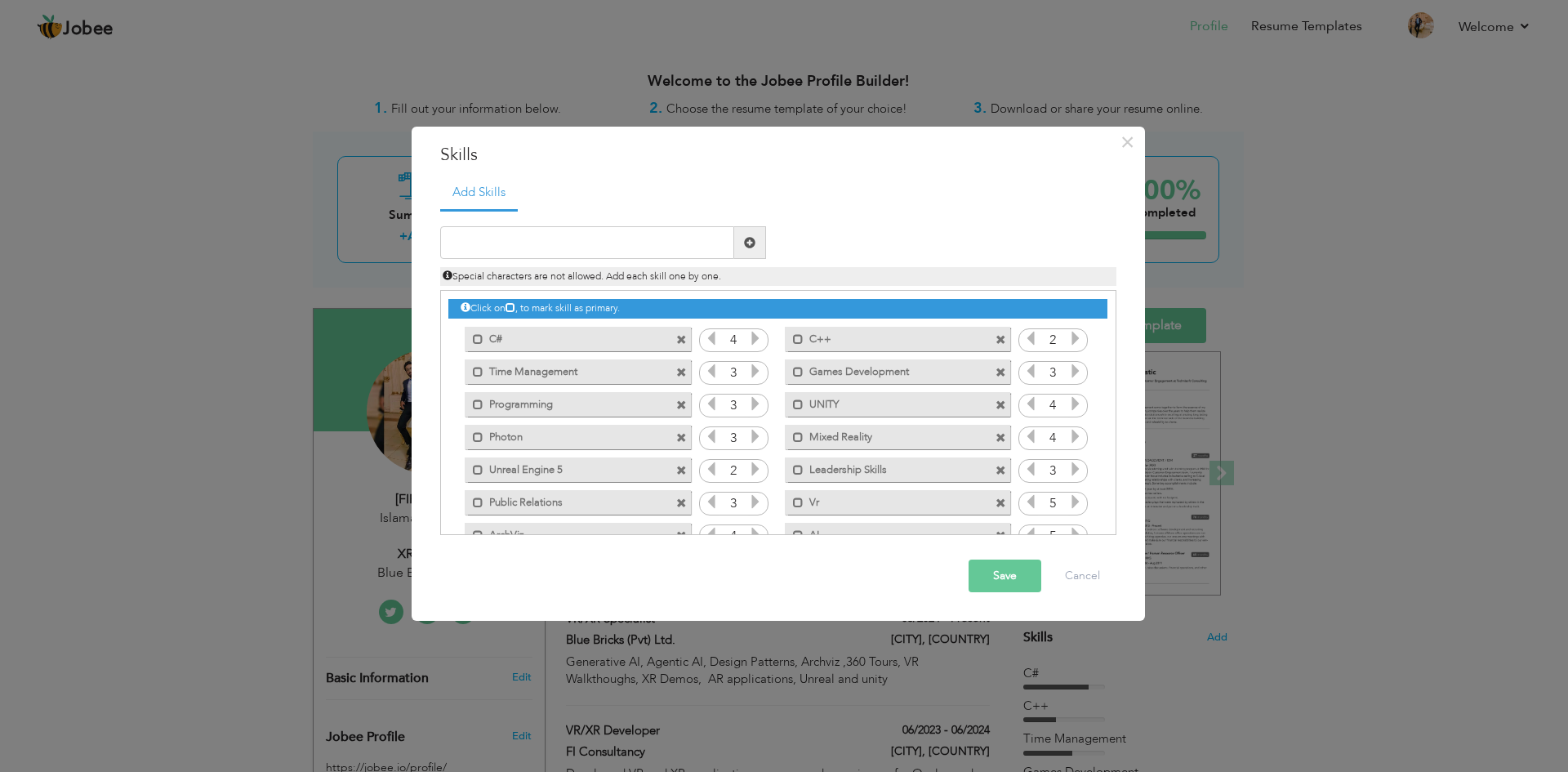 click on "Save" at bounding box center [1004, 576] 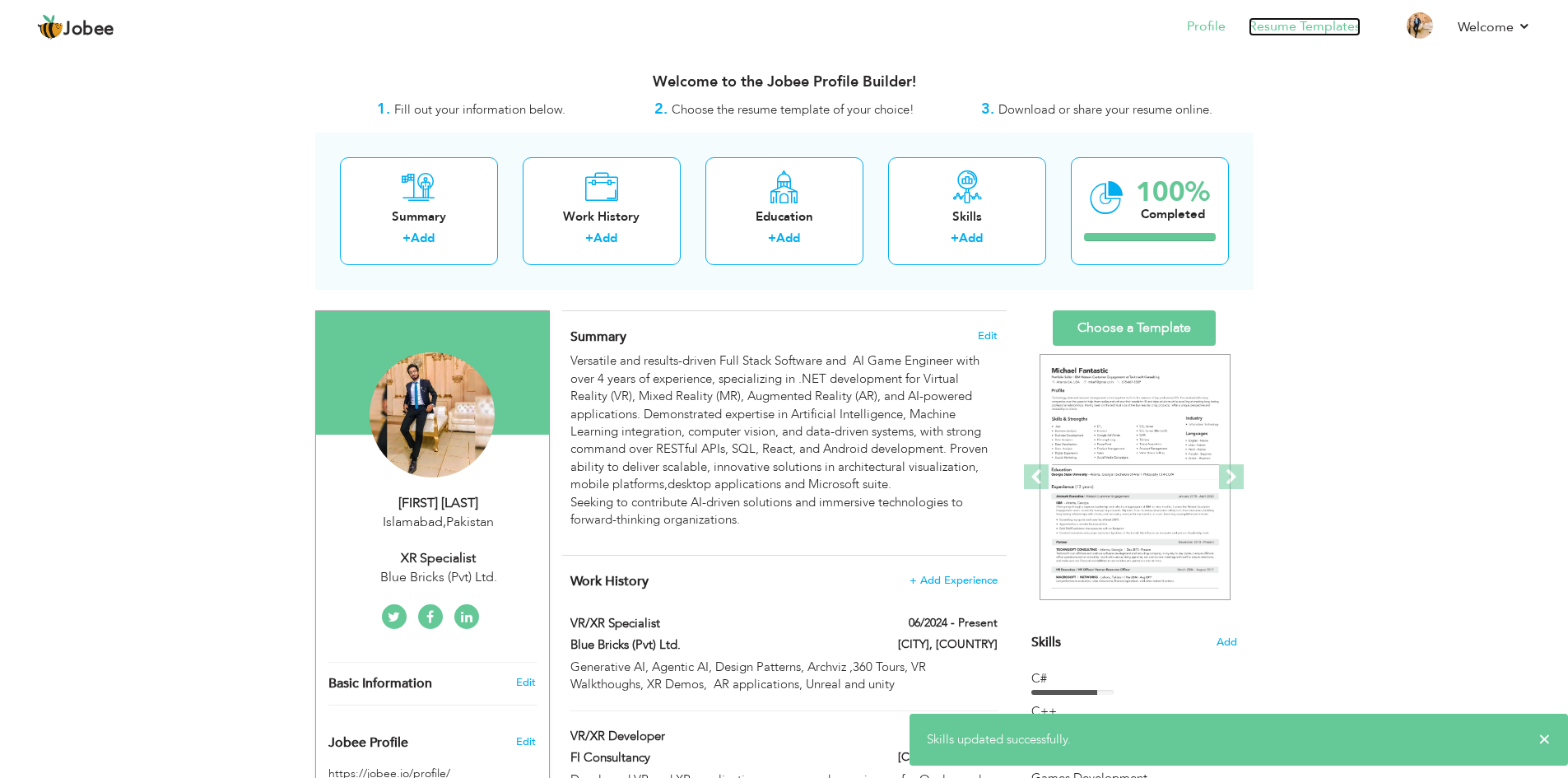 click on "Resume Templates" at bounding box center [1305, 26] 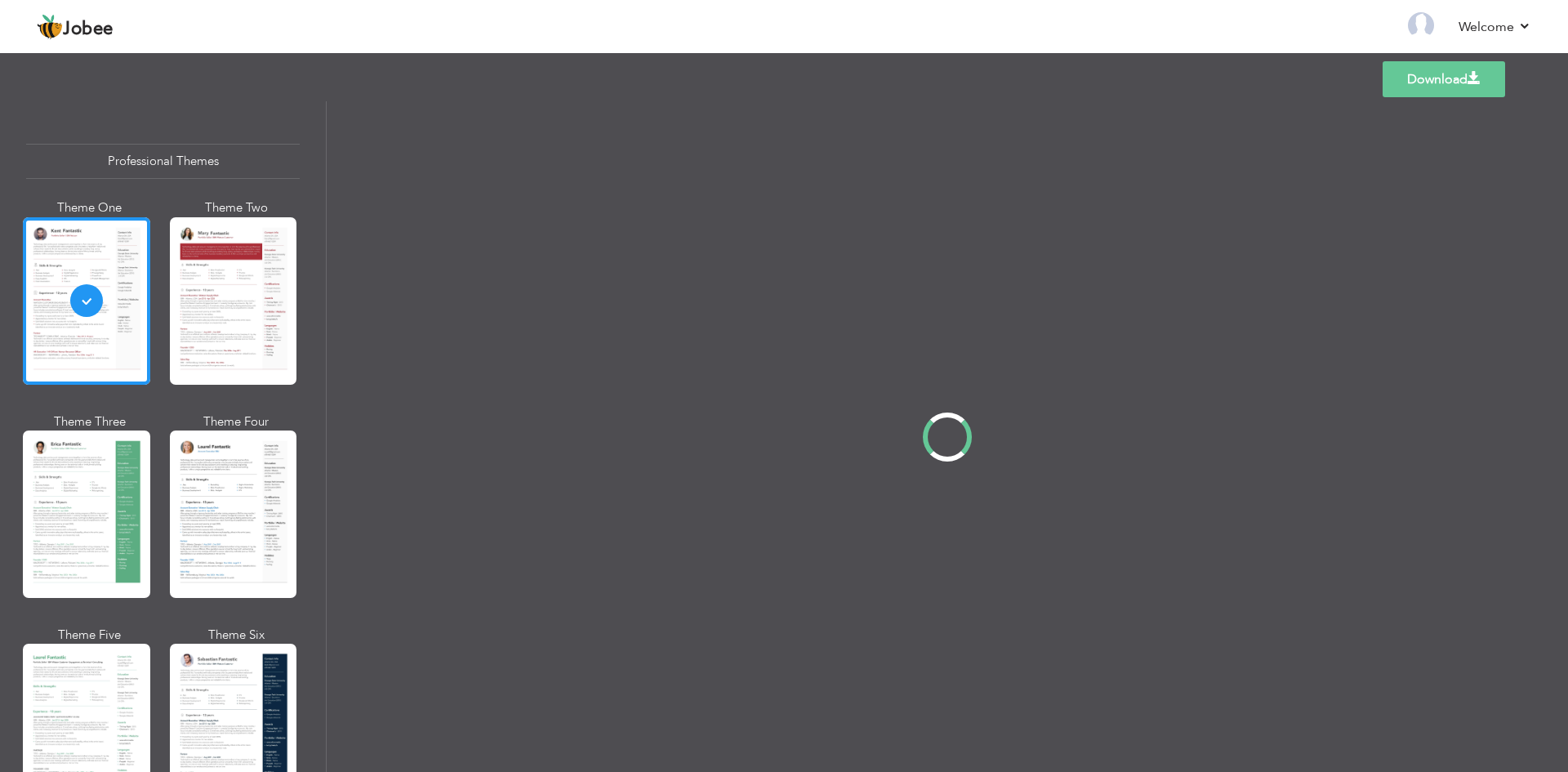 scroll, scrollTop: 0, scrollLeft: 0, axis: both 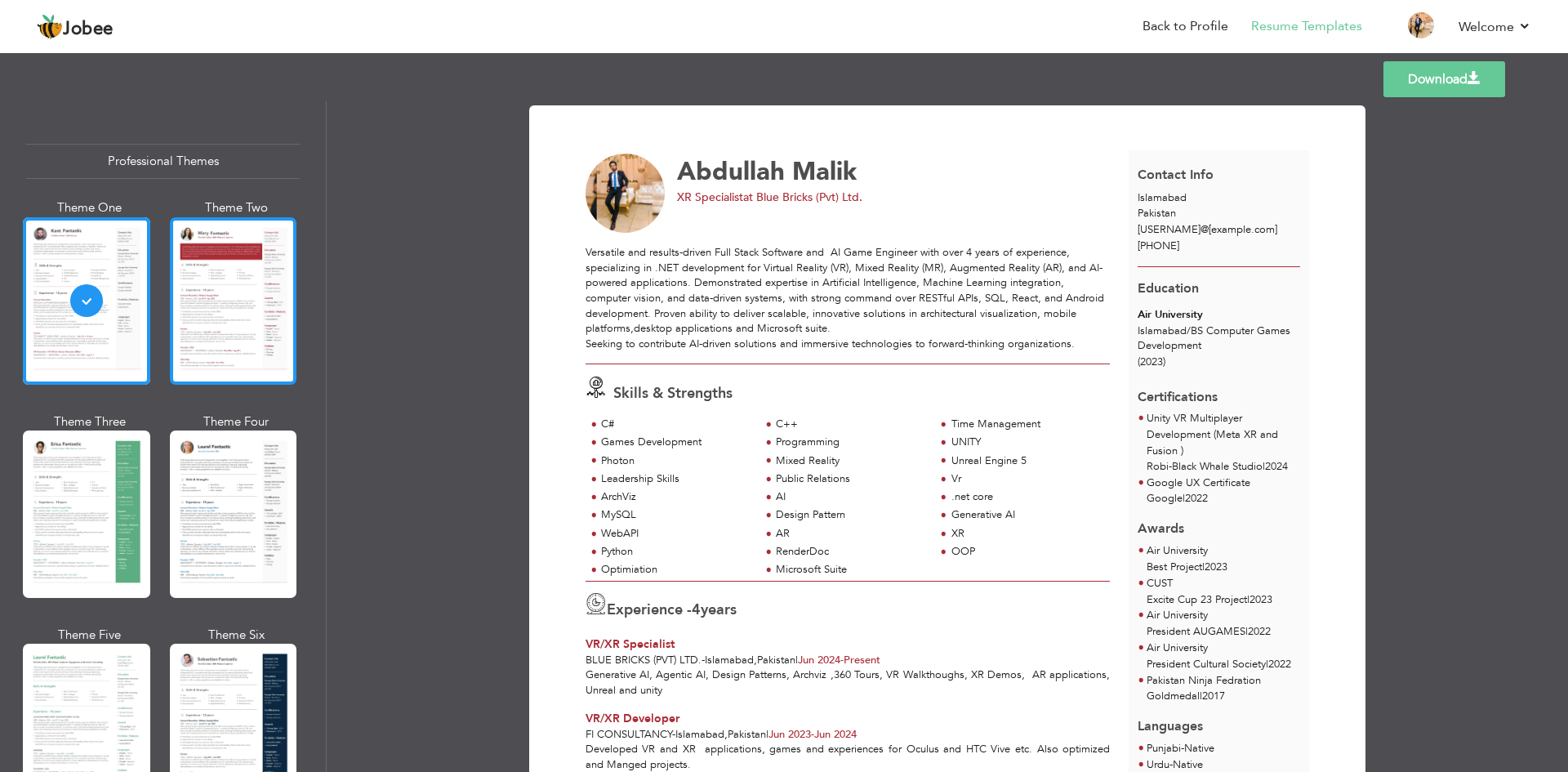 click at bounding box center (234, 301) 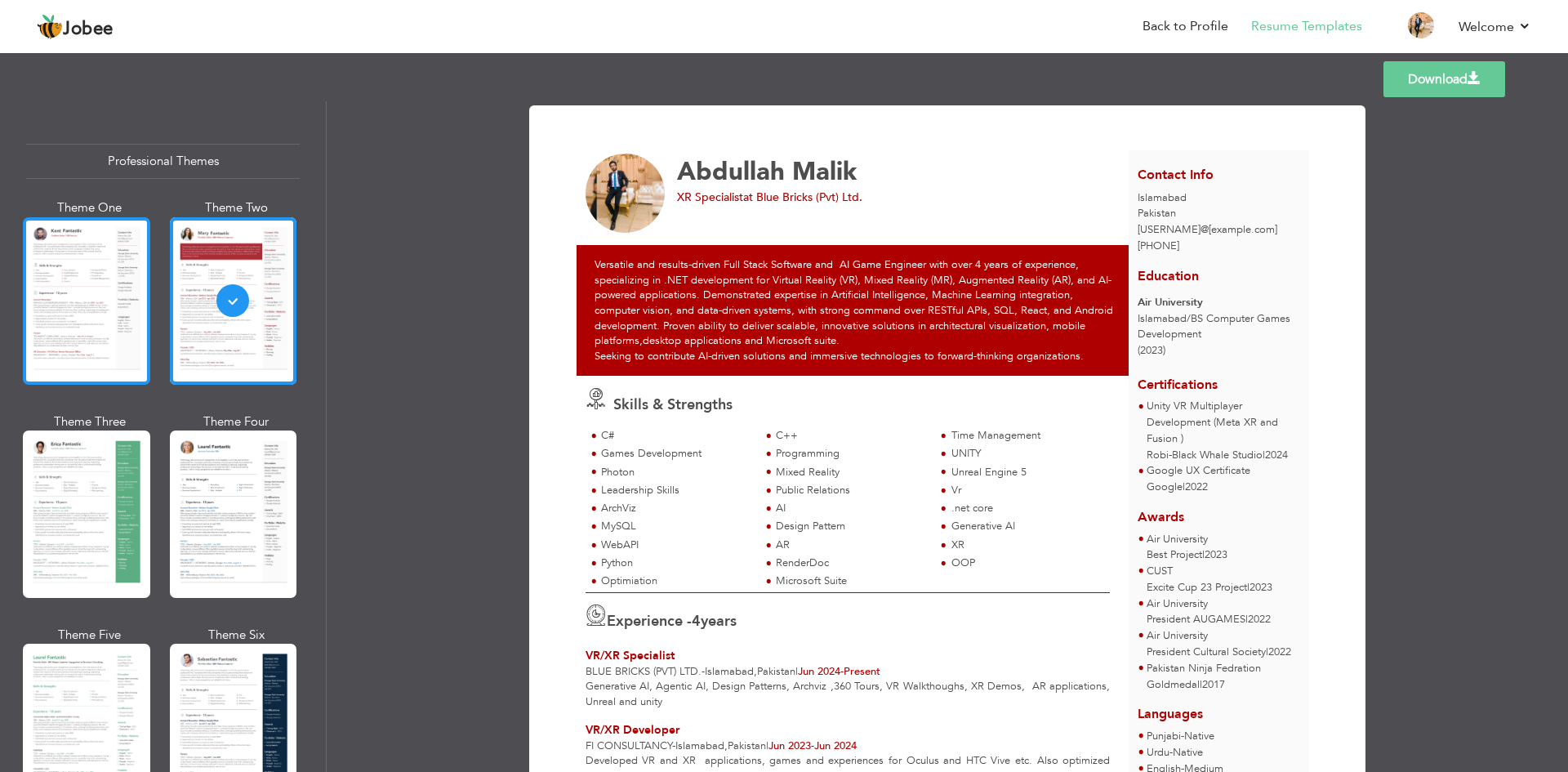 click at bounding box center [87, 301] 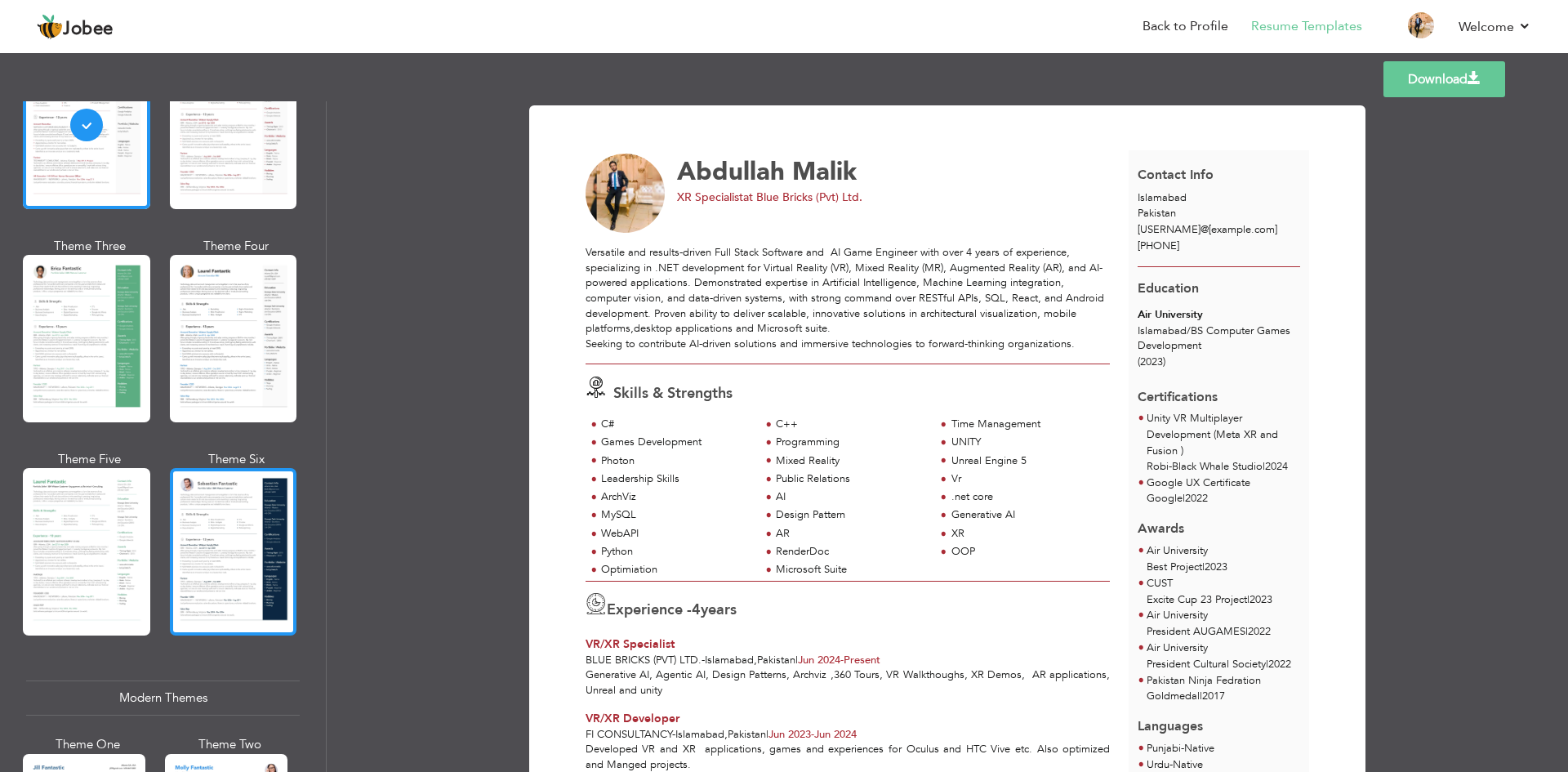 scroll, scrollTop: 163, scrollLeft: 0, axis: vertical 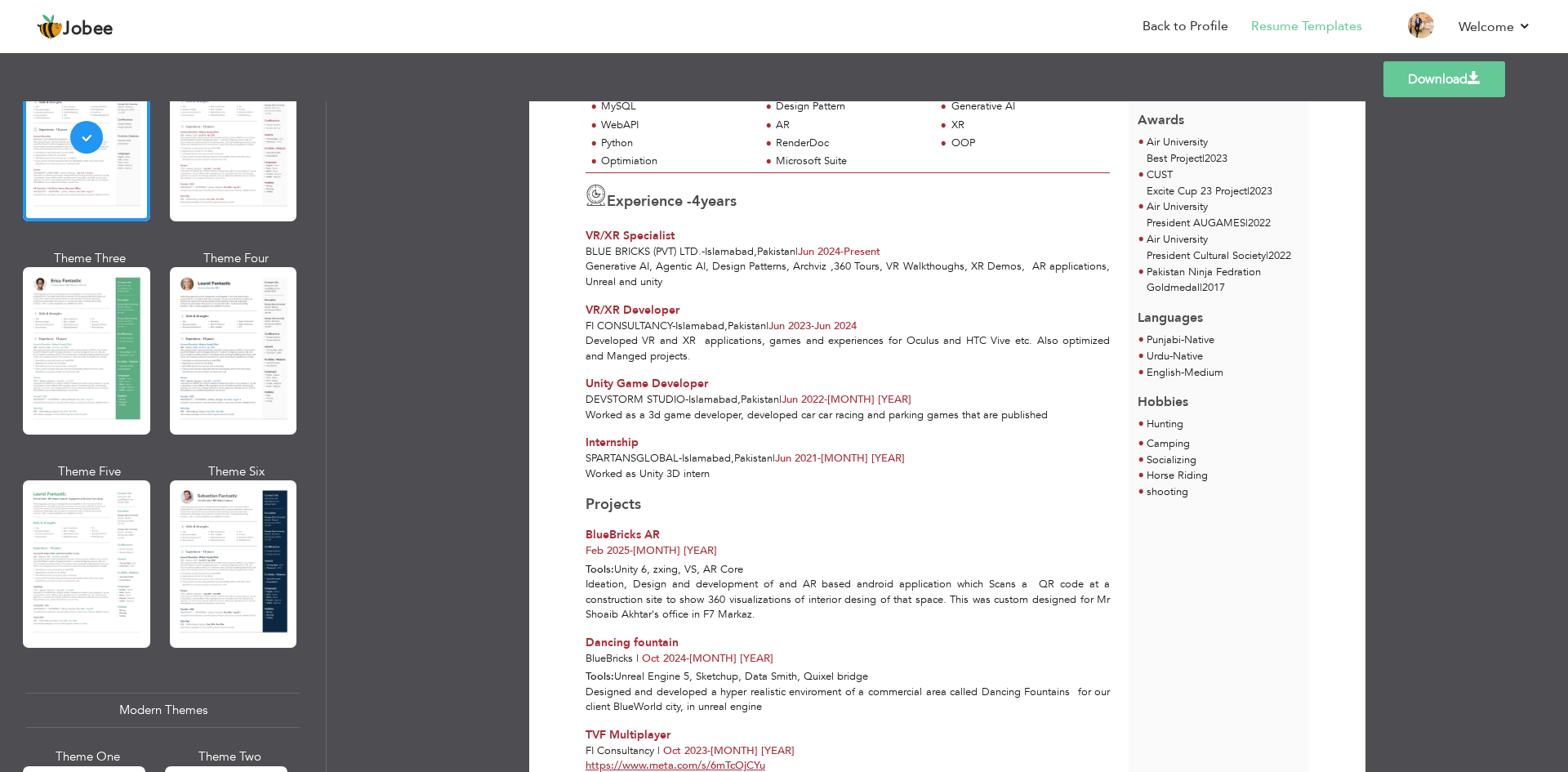 click on "[MONTH] [YEAR]  -  [MONTH] [YEAR]" at bounding box center [846, 399] 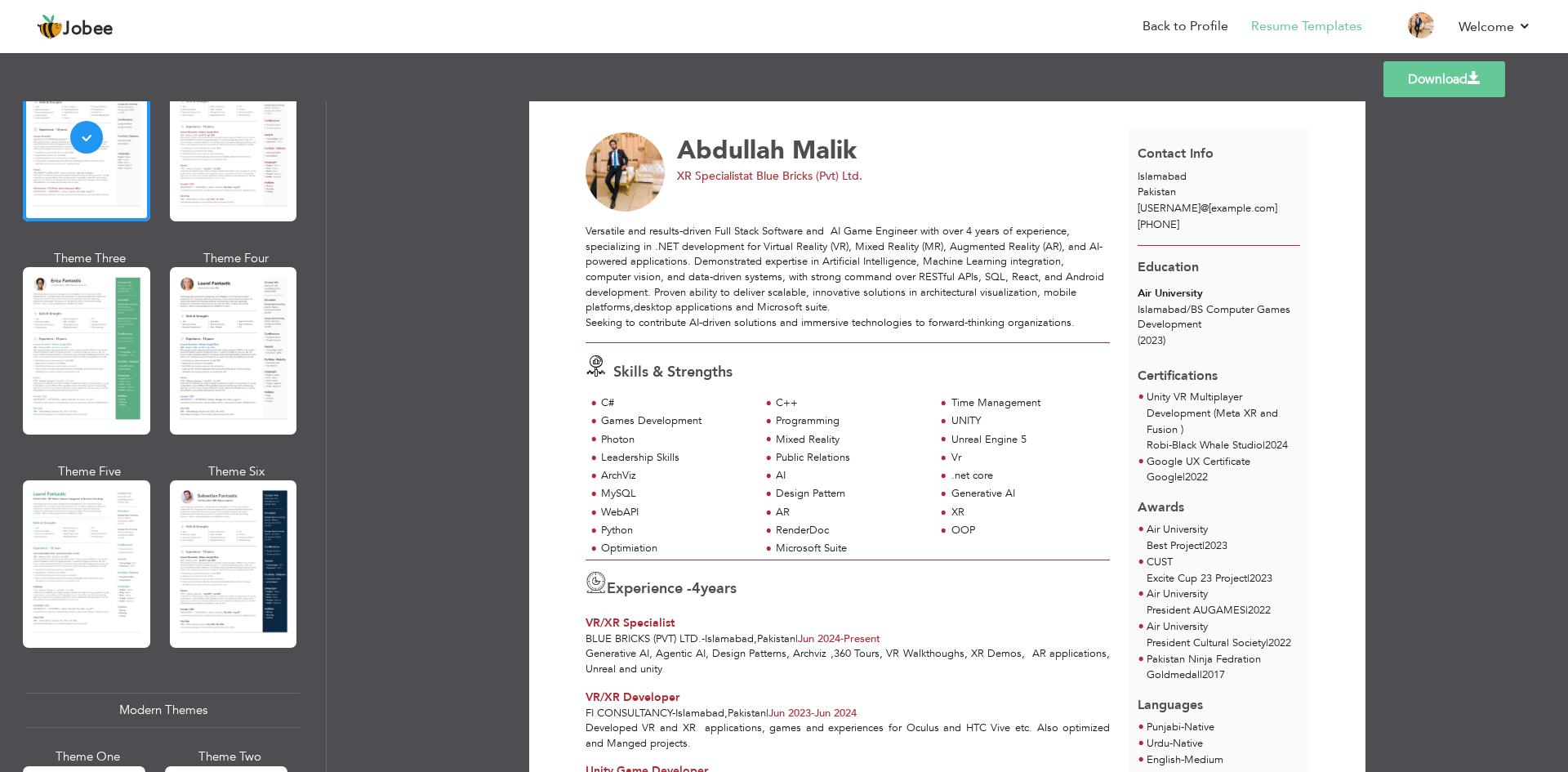 scroll, scrollTop: 0, scrollLeft: 0, axis: both 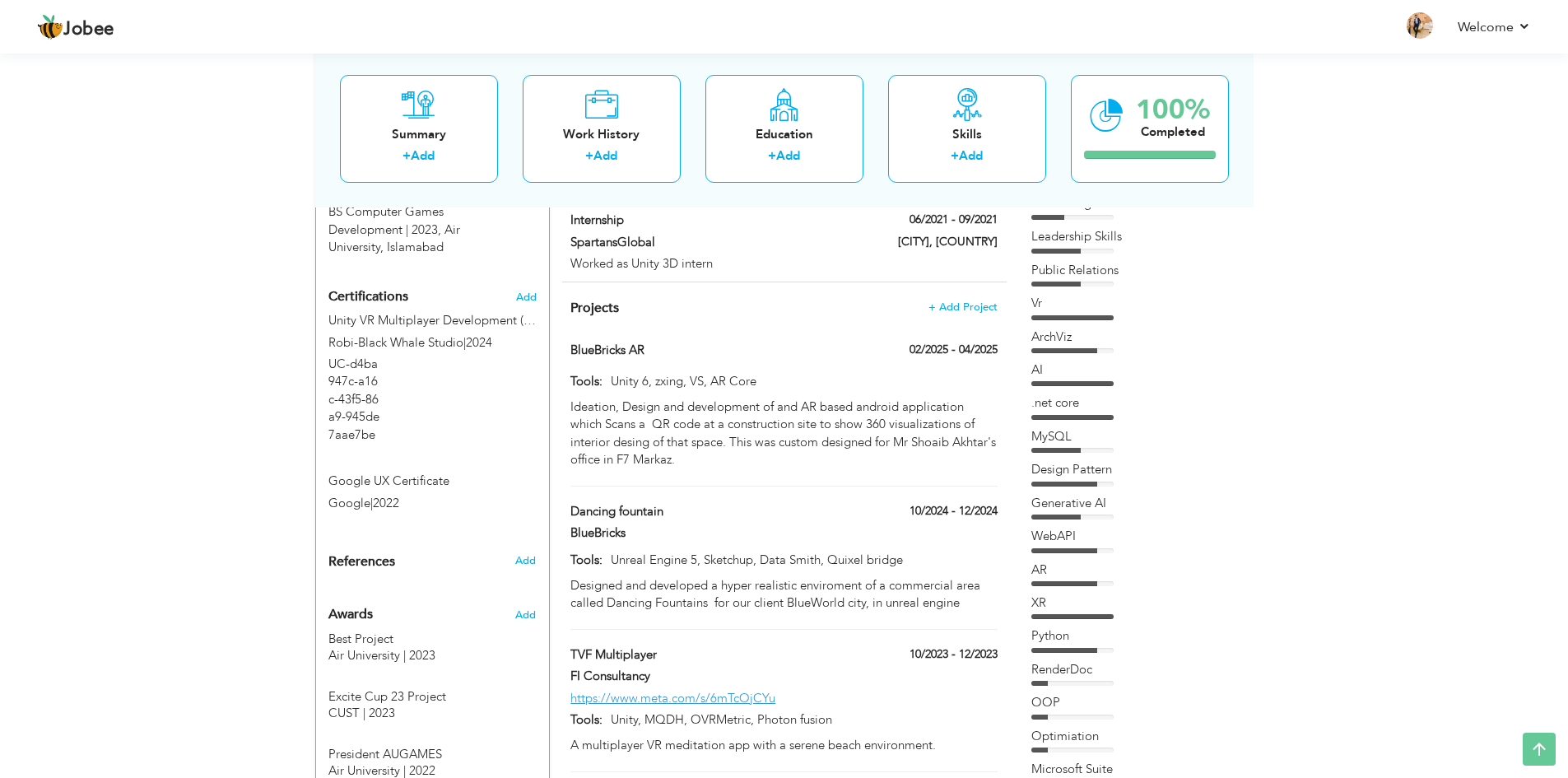 click on "AI" at bounding box center [1134, 370] 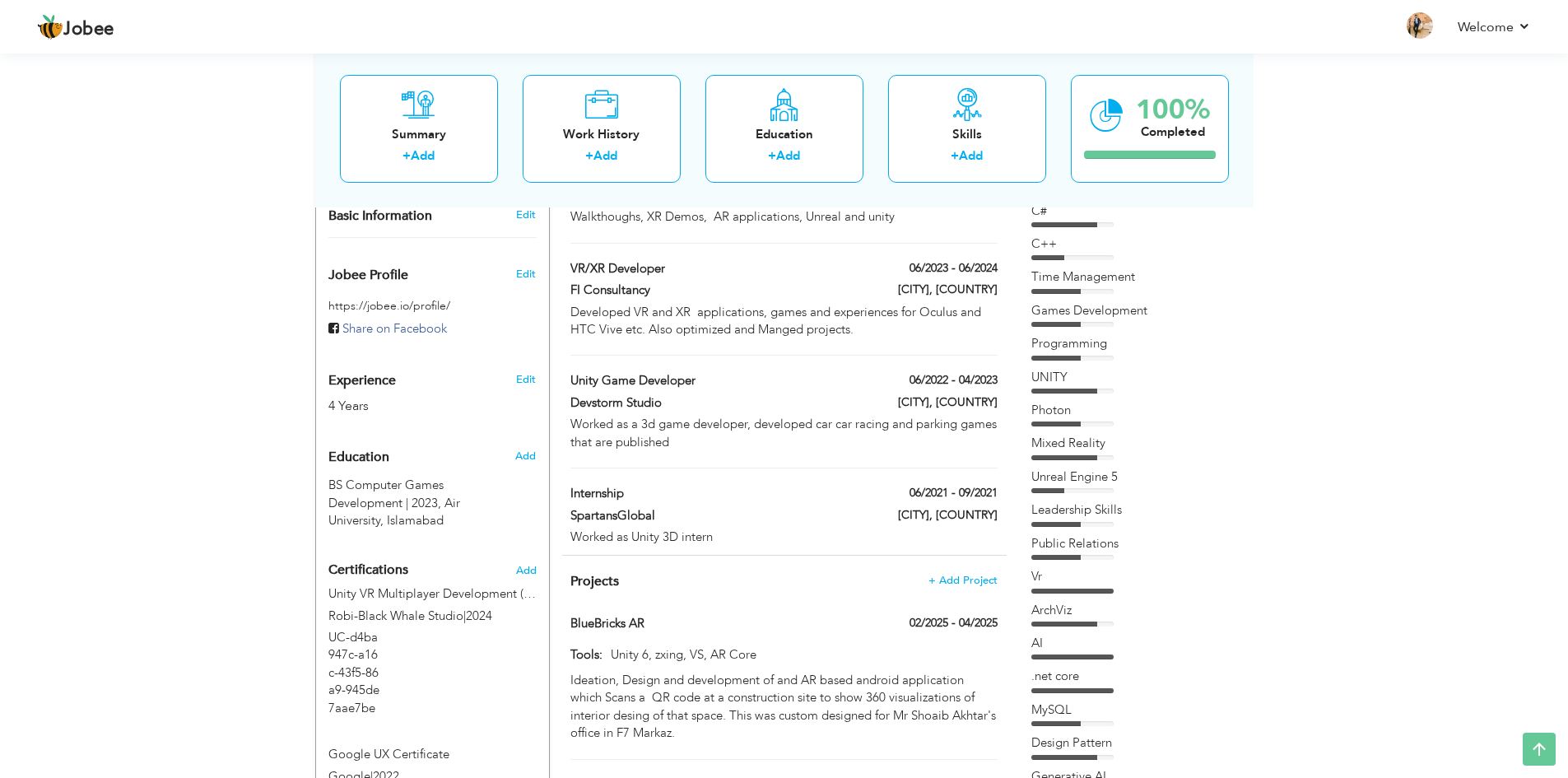 scroll, scrollTop: 412, scrollLeft: 0, axis: vertical 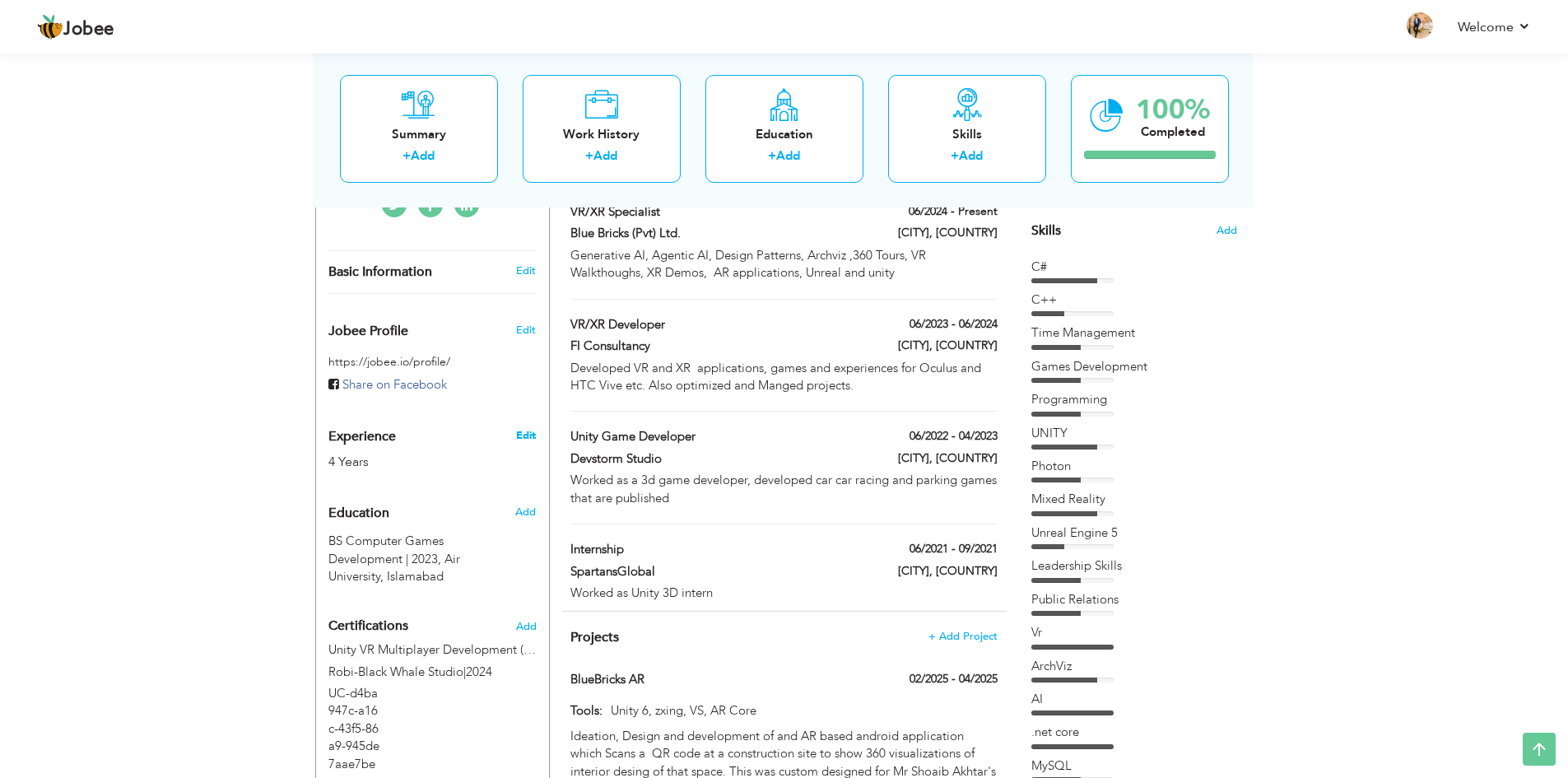 click on "Edit" at bounding box center [526, 436] 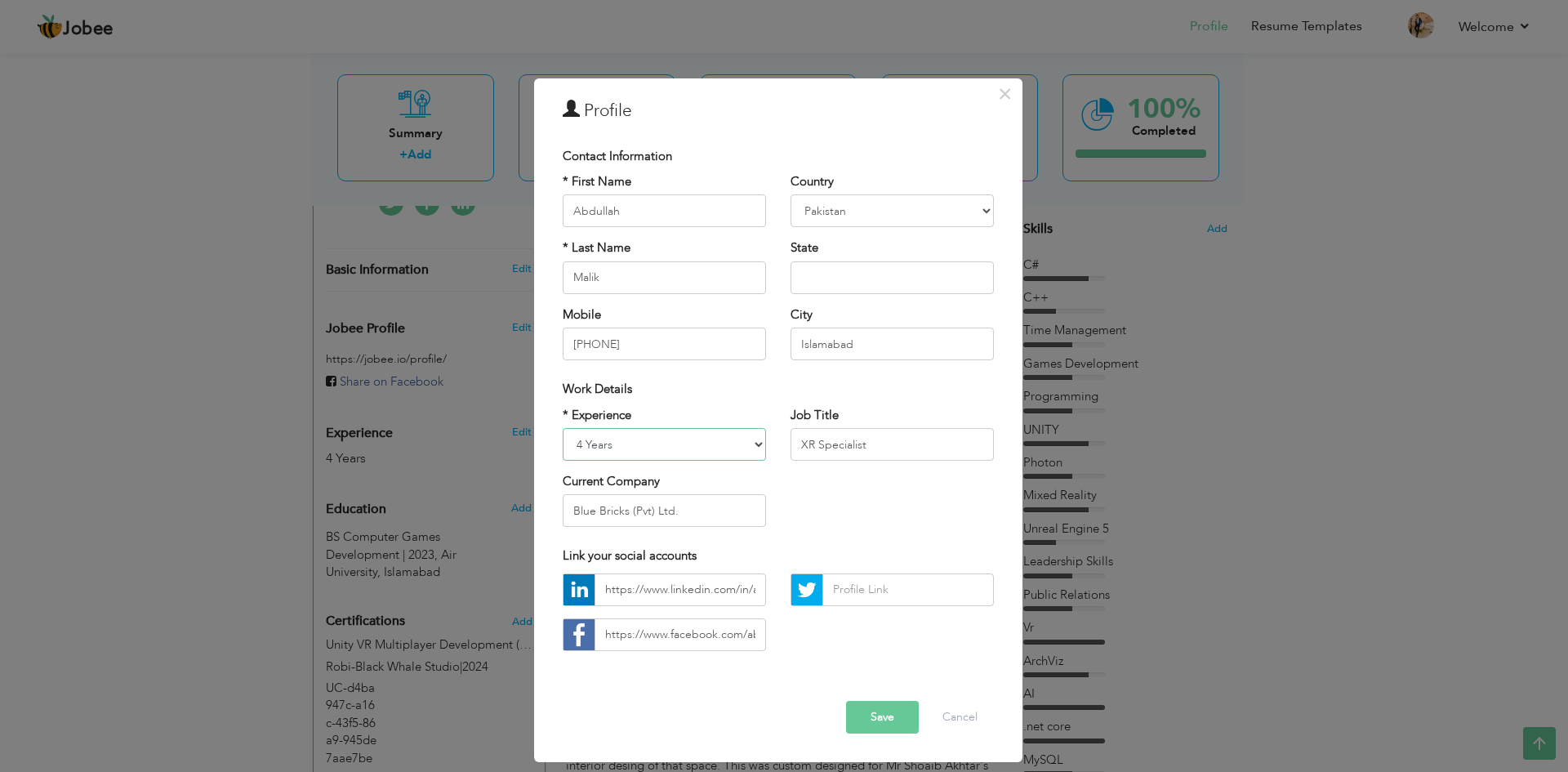 click on "Entry Level Less than 1 Year 1 Year 2 Years 3 Years 4 Years 5 Years 6 Years 7 Years 8 Years 9 Years 10 Years 11 Years 12 Years 13 Years 14 Years 15 Years 16 Years 17 Years 18 Years 19 Years 20 Years 21 Years 22 Years 23 Years 24 Years 25 Years 26 Years 27 Years 28 Years 29 Years 30 Years 31 Years 32 Years 33 Years 34 Years 35 Years More than 35 Years" at bounding box center [664, 444] 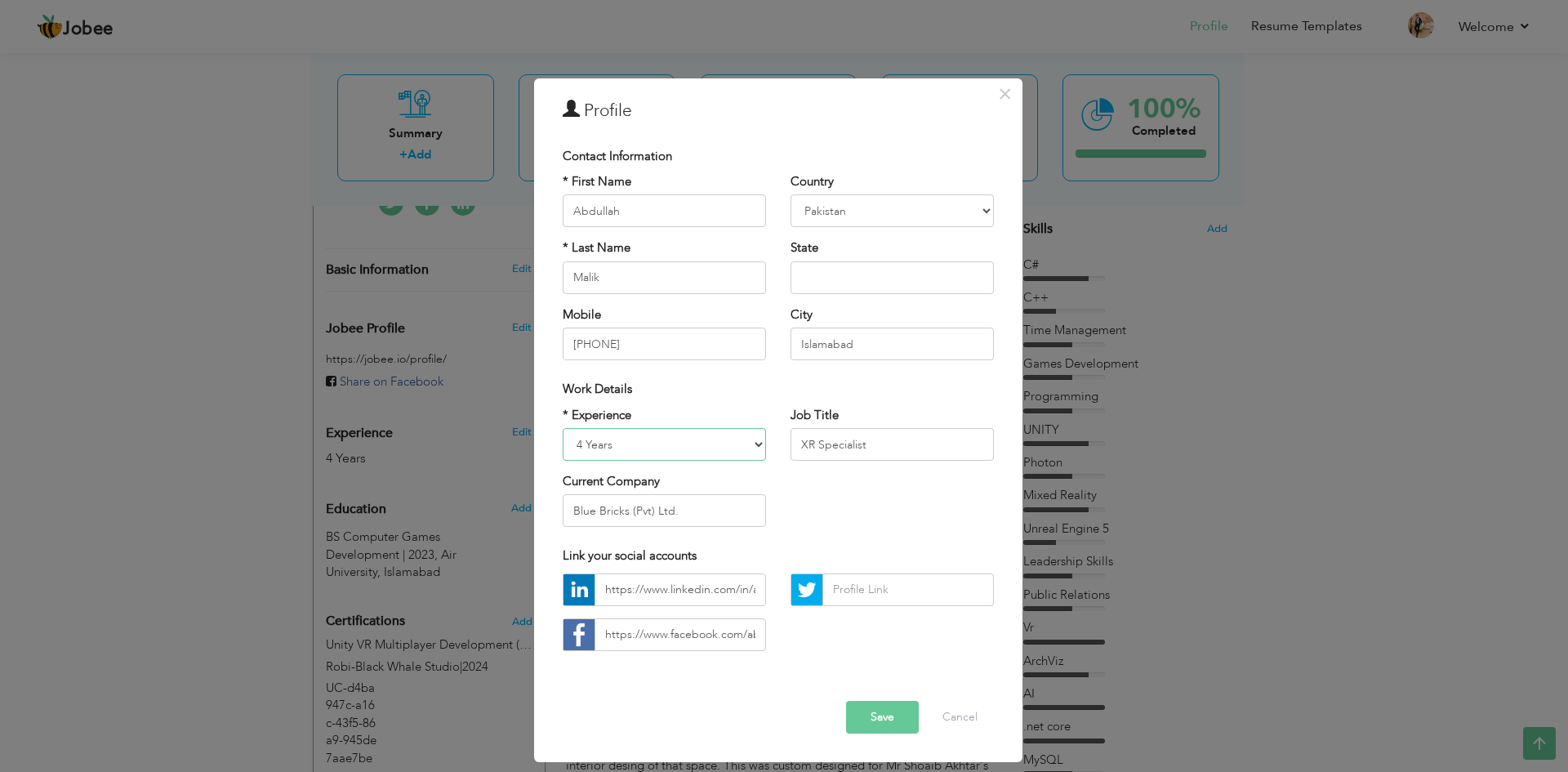 select on "number:5" 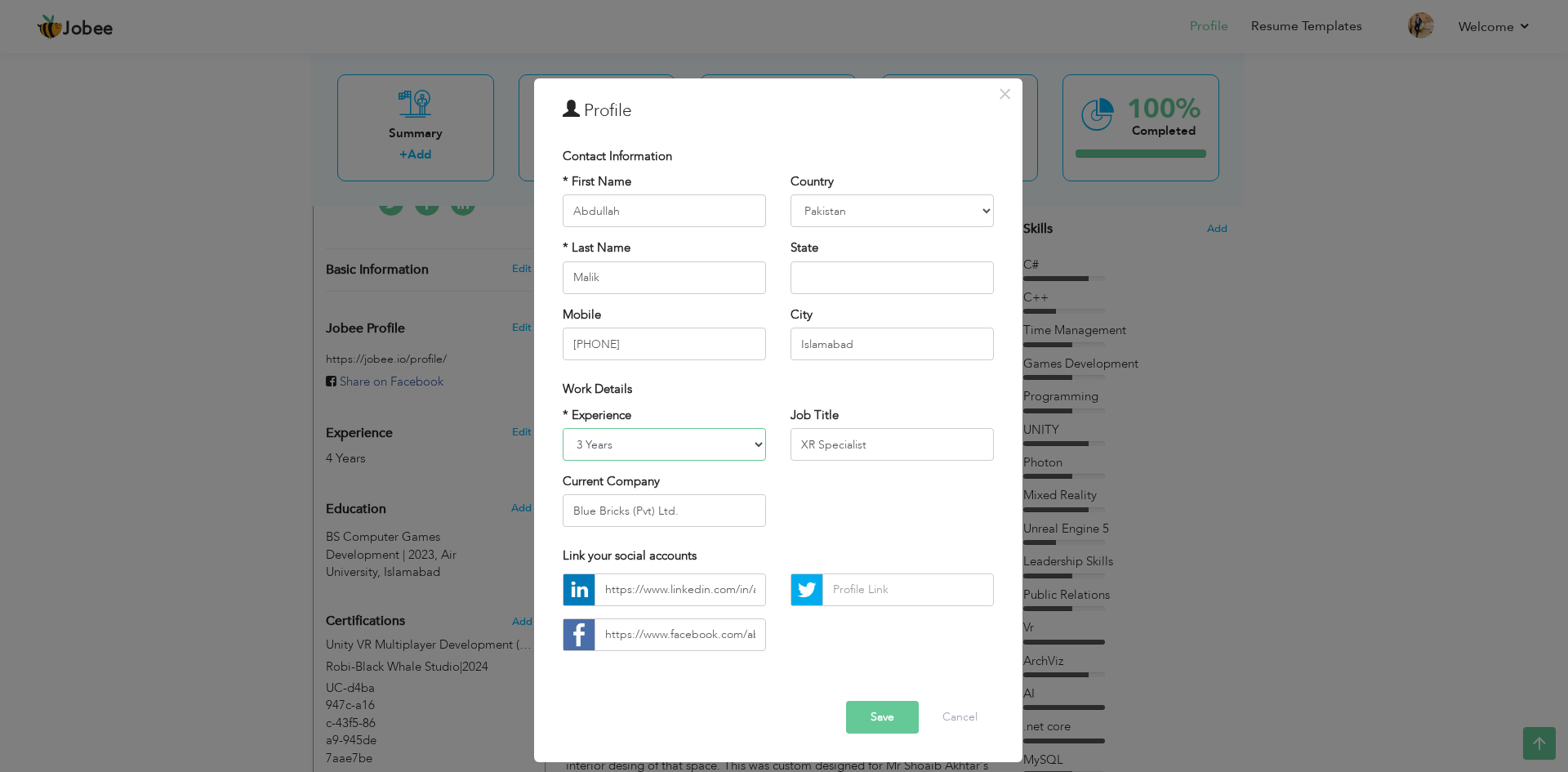 click on "Entry Level Less than 1 Year 1 Year 2 Years 3 Years 4 Years 5 Years 6 Years 7 Years 8 Years 9 Years 10 Years 11 Years 12 Years 13 Years 14 Years 15 Years 16 Years 17 Years 18 Years 19 Years 20 Years 21 Years 22 Years 23 Years 24 Years 25 Years 26 Years 27 Years 28 Years 29 Years 30 Years 31 Years 32 Years 33 Years 34 Years 35 Years More than 35 Years" at bounding box center [664, 444] 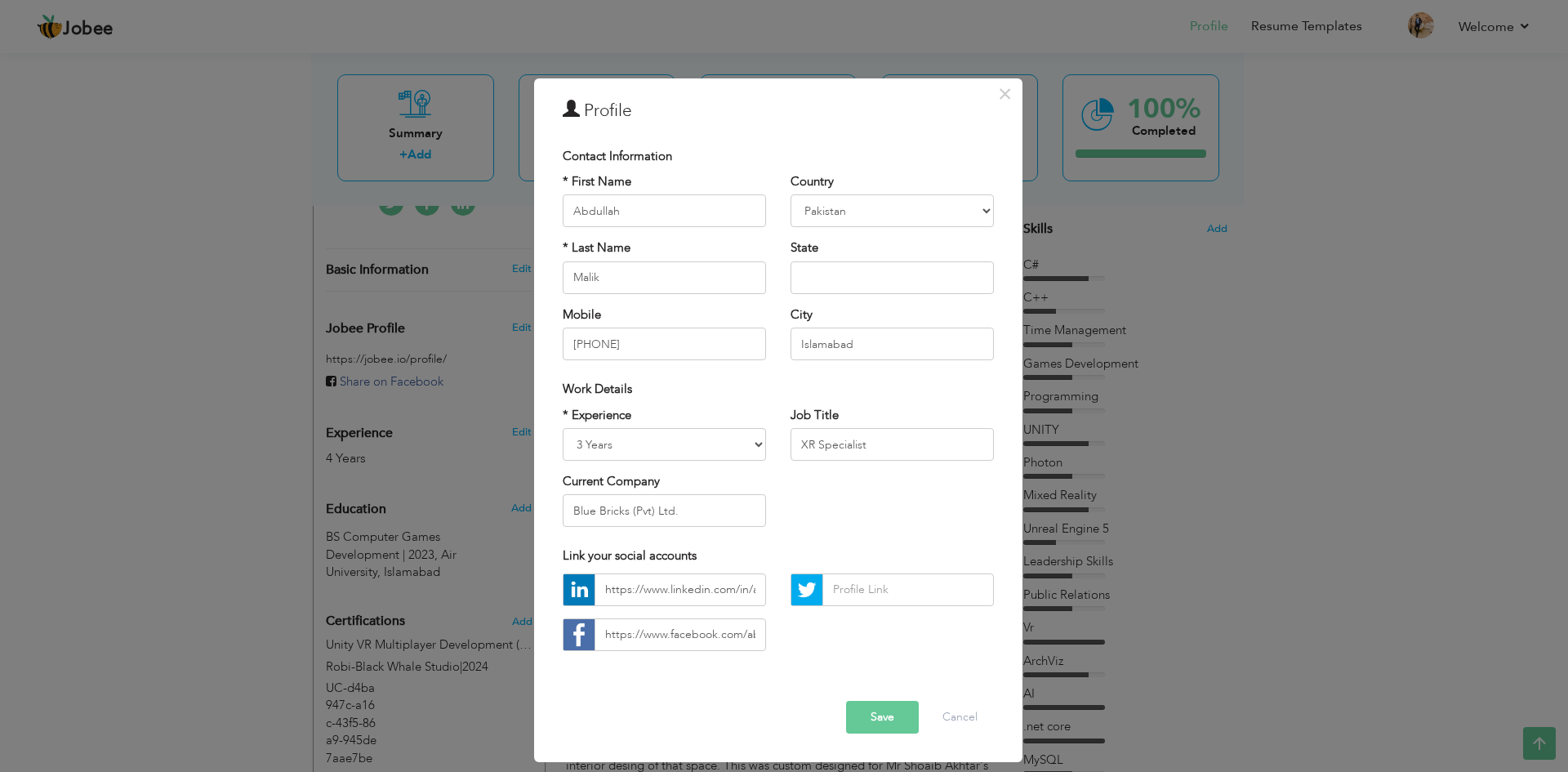 click on "Save" at bounding box center [882, 717] 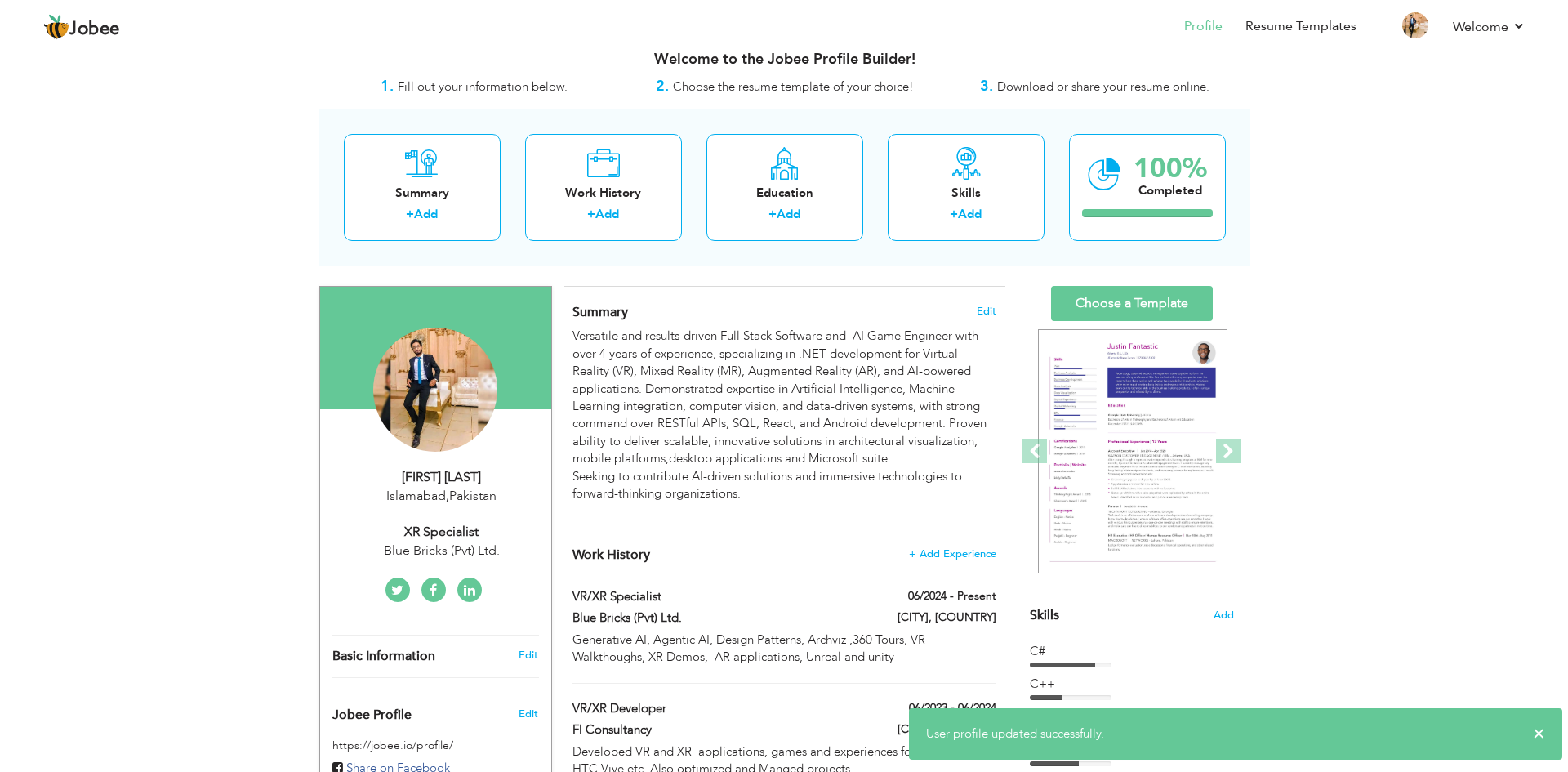 scroll, scrollTop: 0, scrollLeft: 0, axis: both 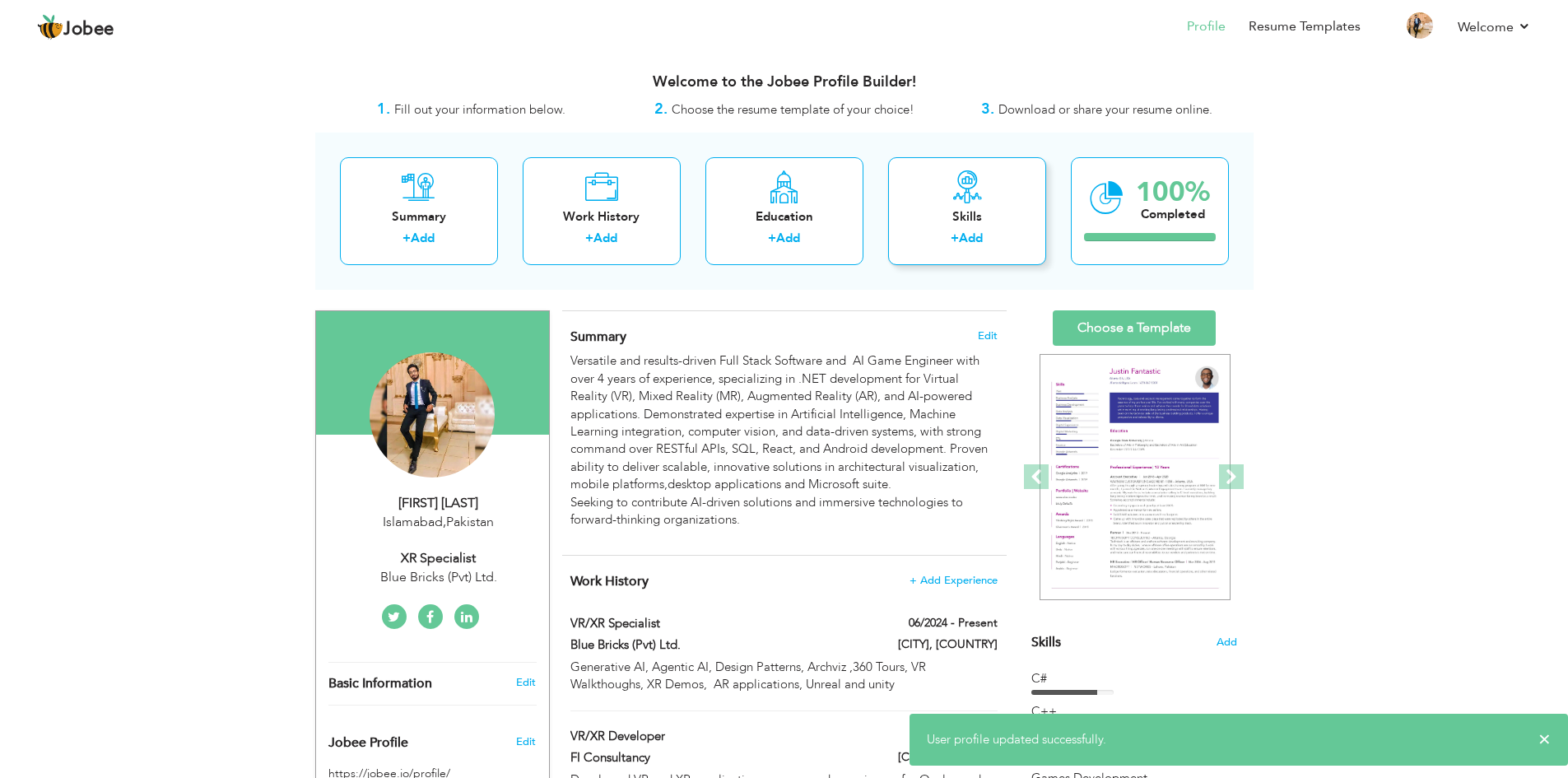 click at bounding box center (967, 187) 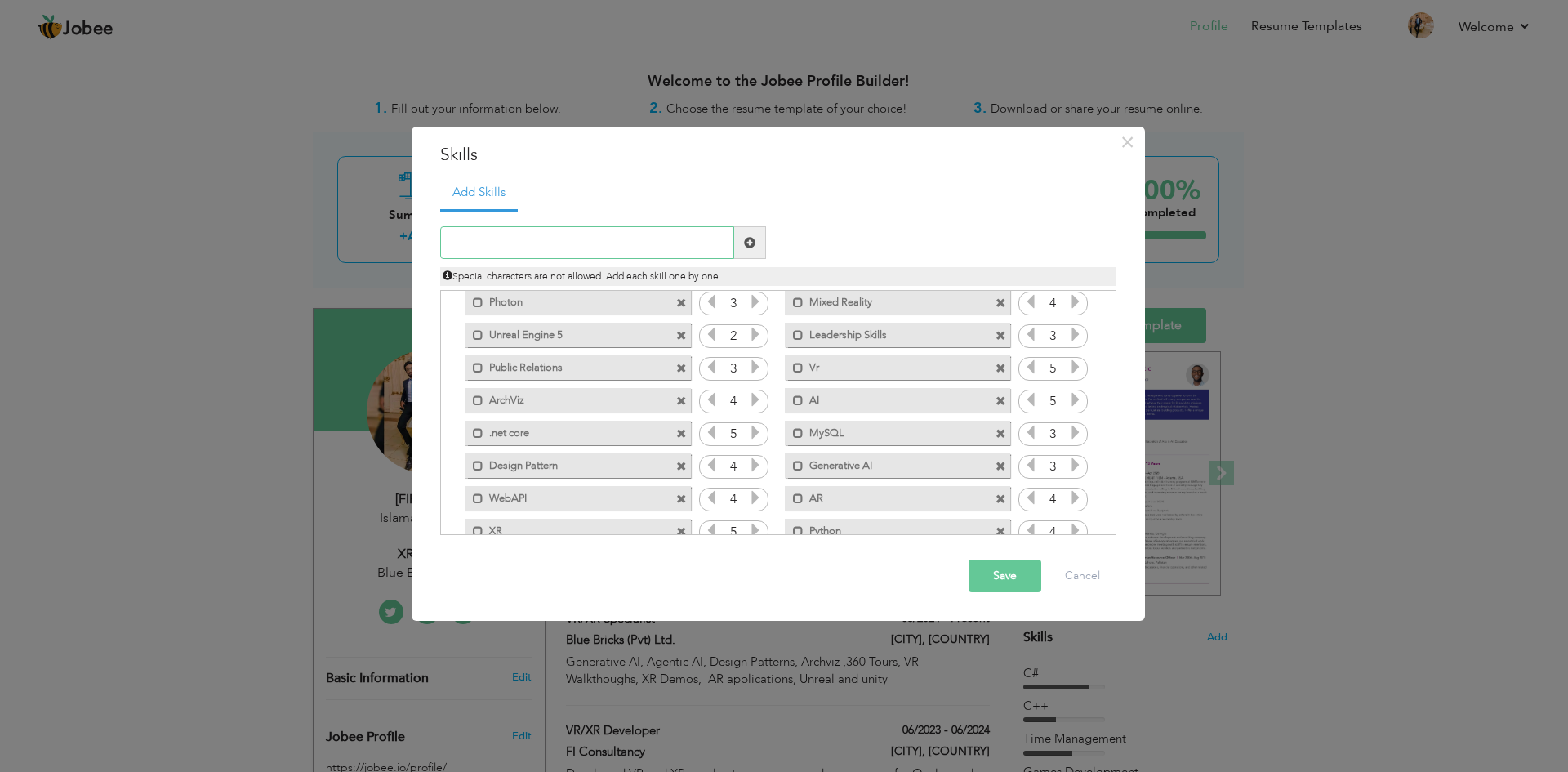 scroll, scrollTop: 163, scrollLeft: 0, axis: vertical 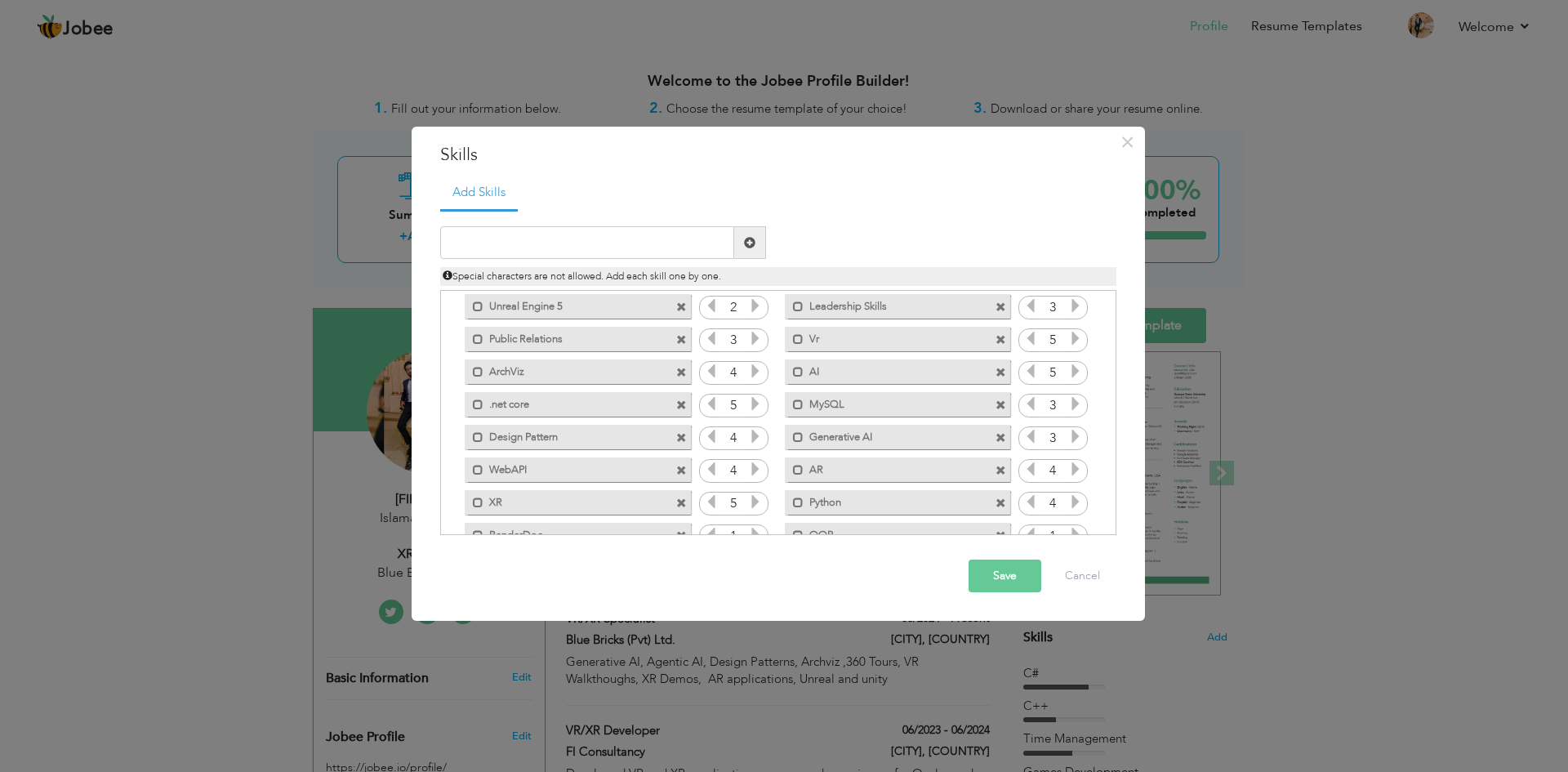 drag, startPoint x: 791, startPoint y: 374, endPoint x: 806, endPoint y: 384, distance: 18.027756 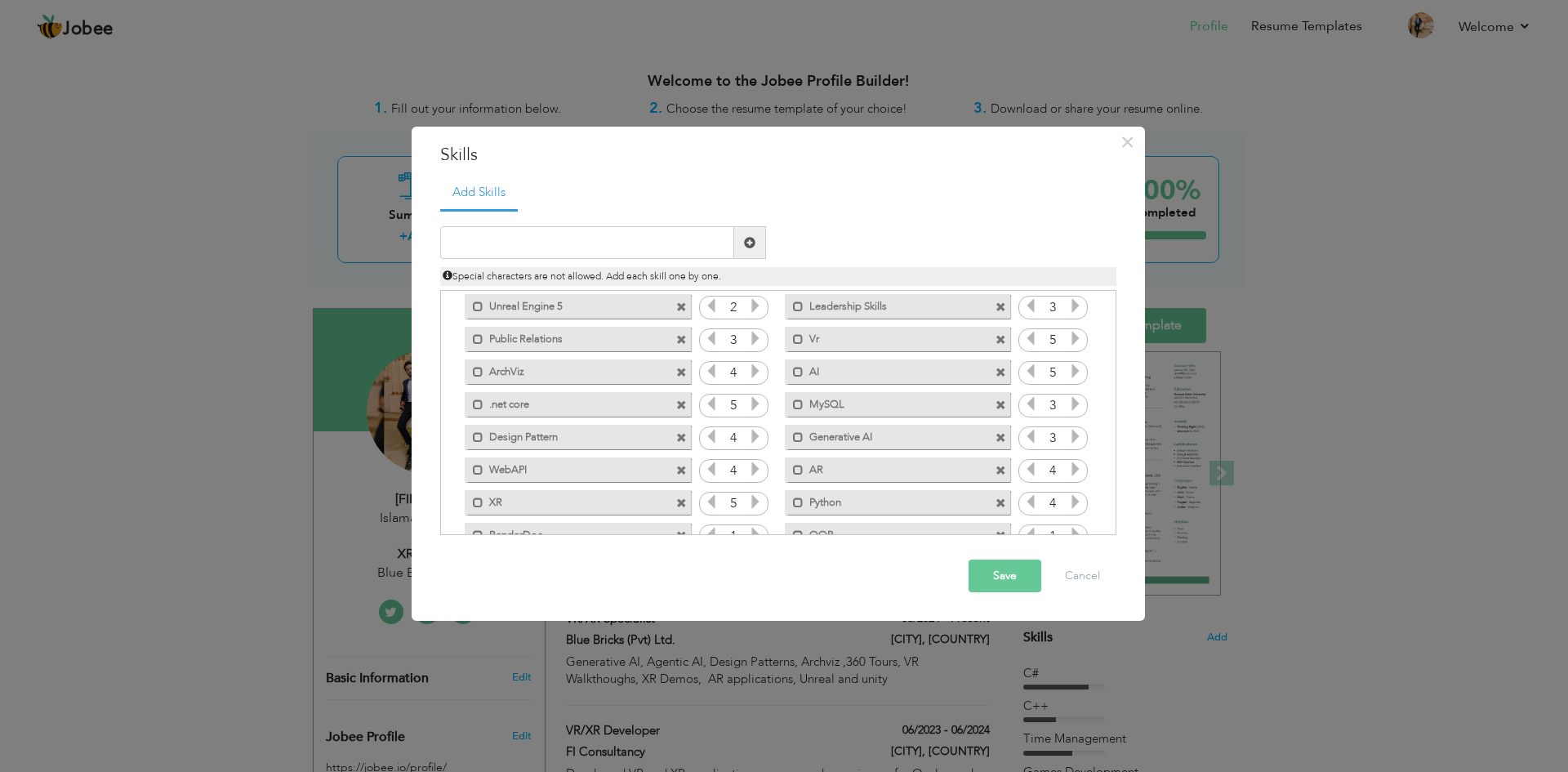 click on "Click on  , to mark skill as primary.
Mark as primary skill. C# 4 Mark as primary skill." at bounding box center [777, 355] 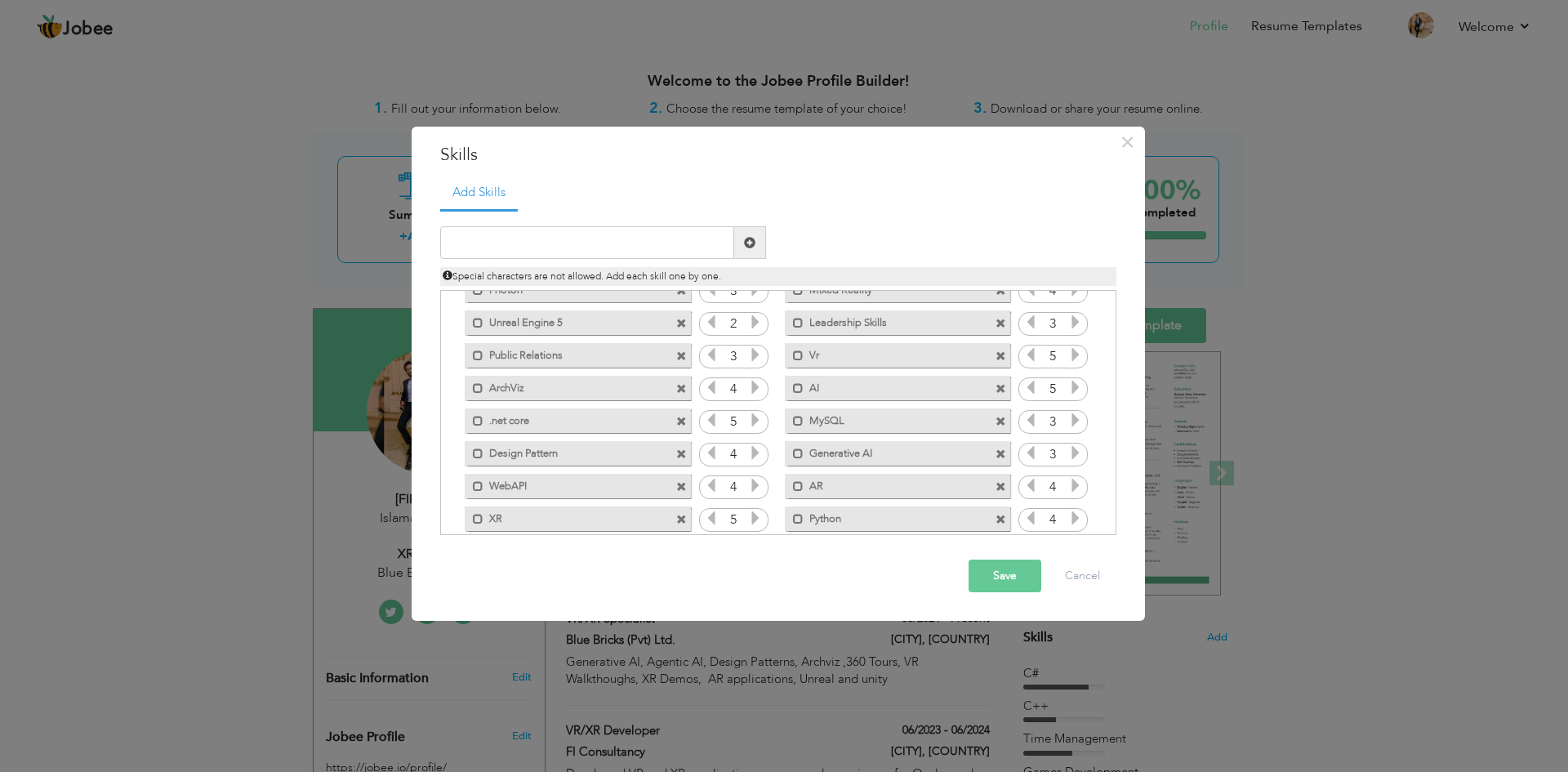 scroll, scrollTop: 163, scrollLeft: 0, axis: vertical 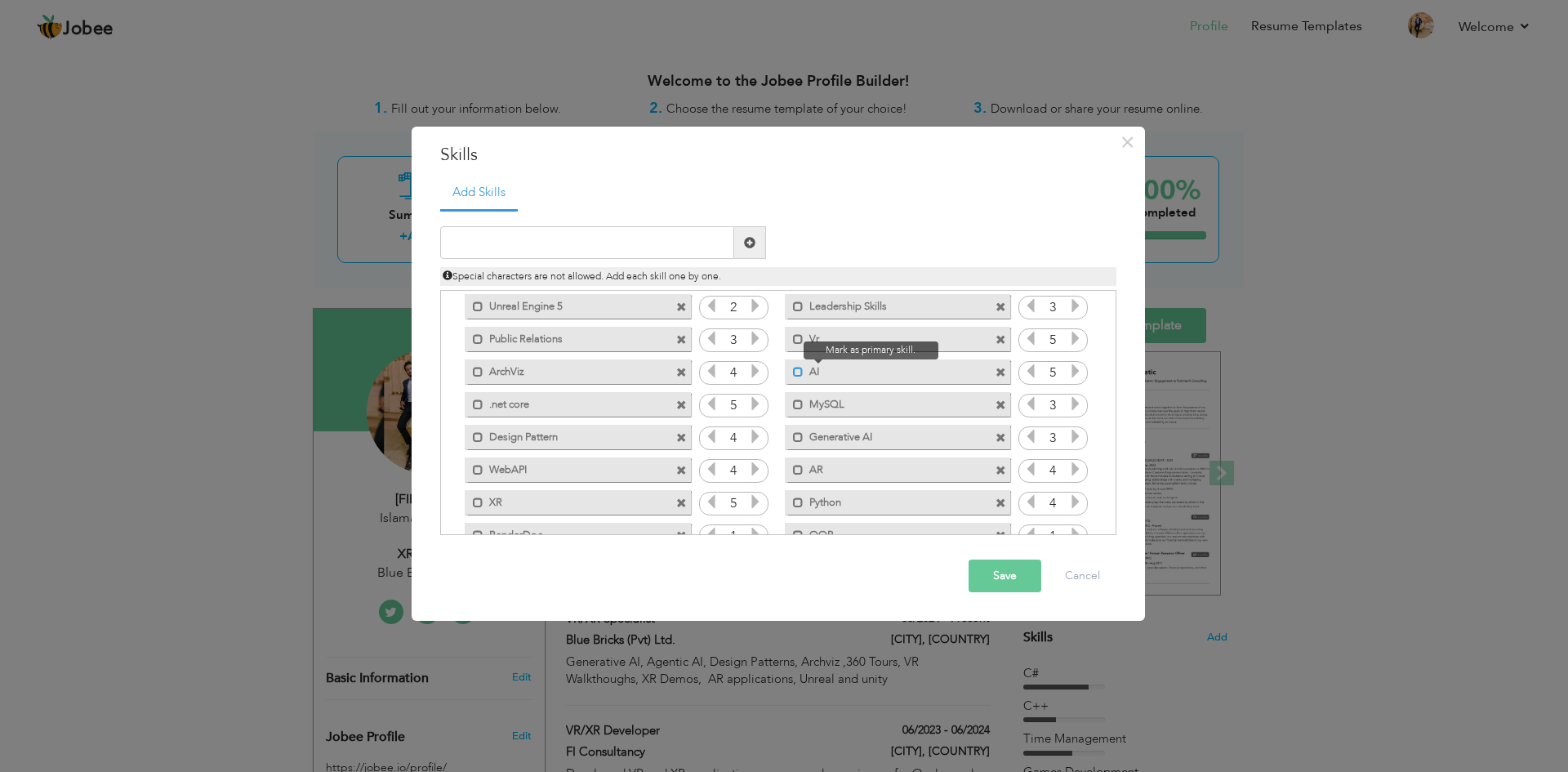 click at bounding box center (798, 372) 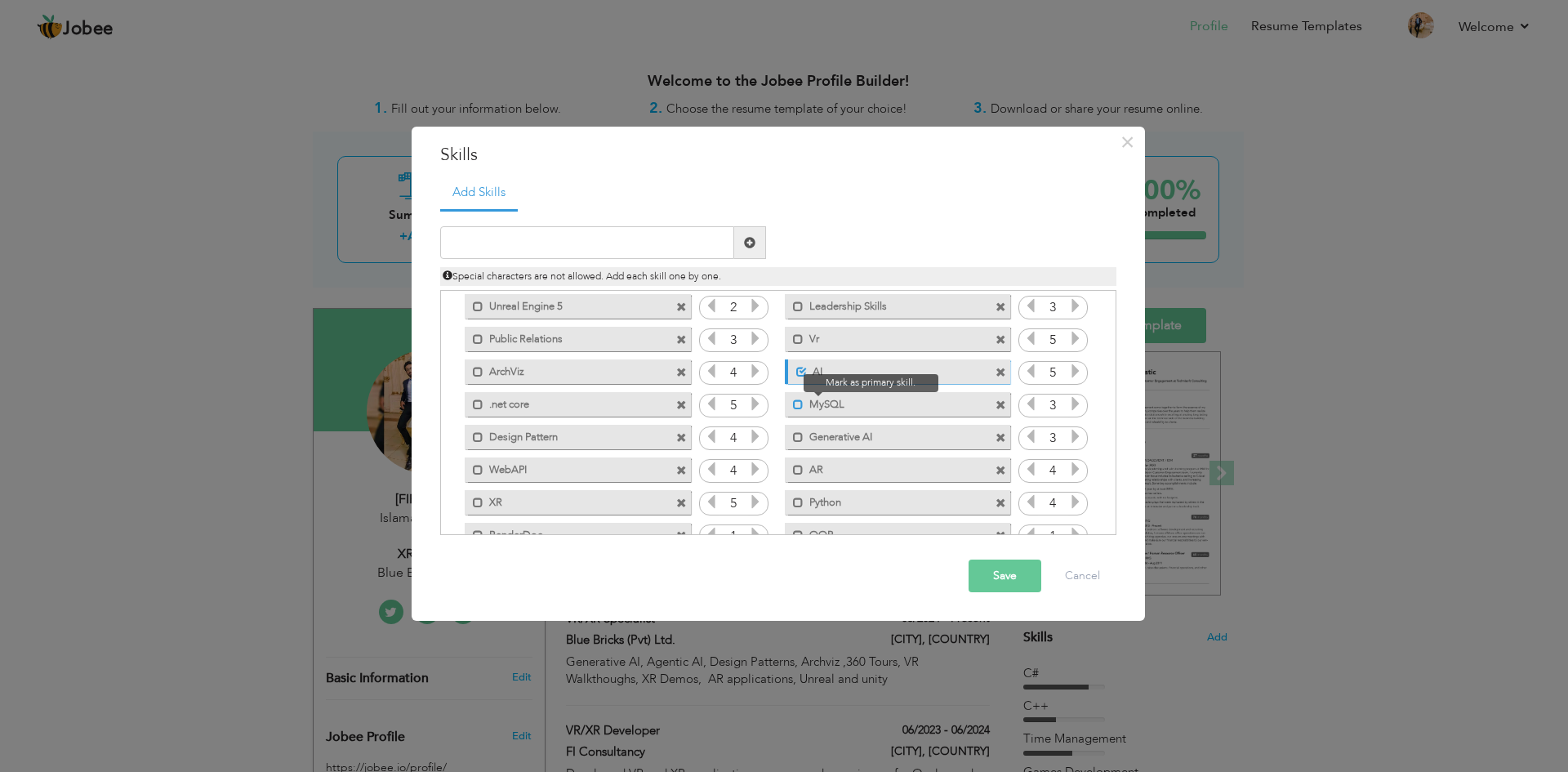click at bounding box center (798, 404) 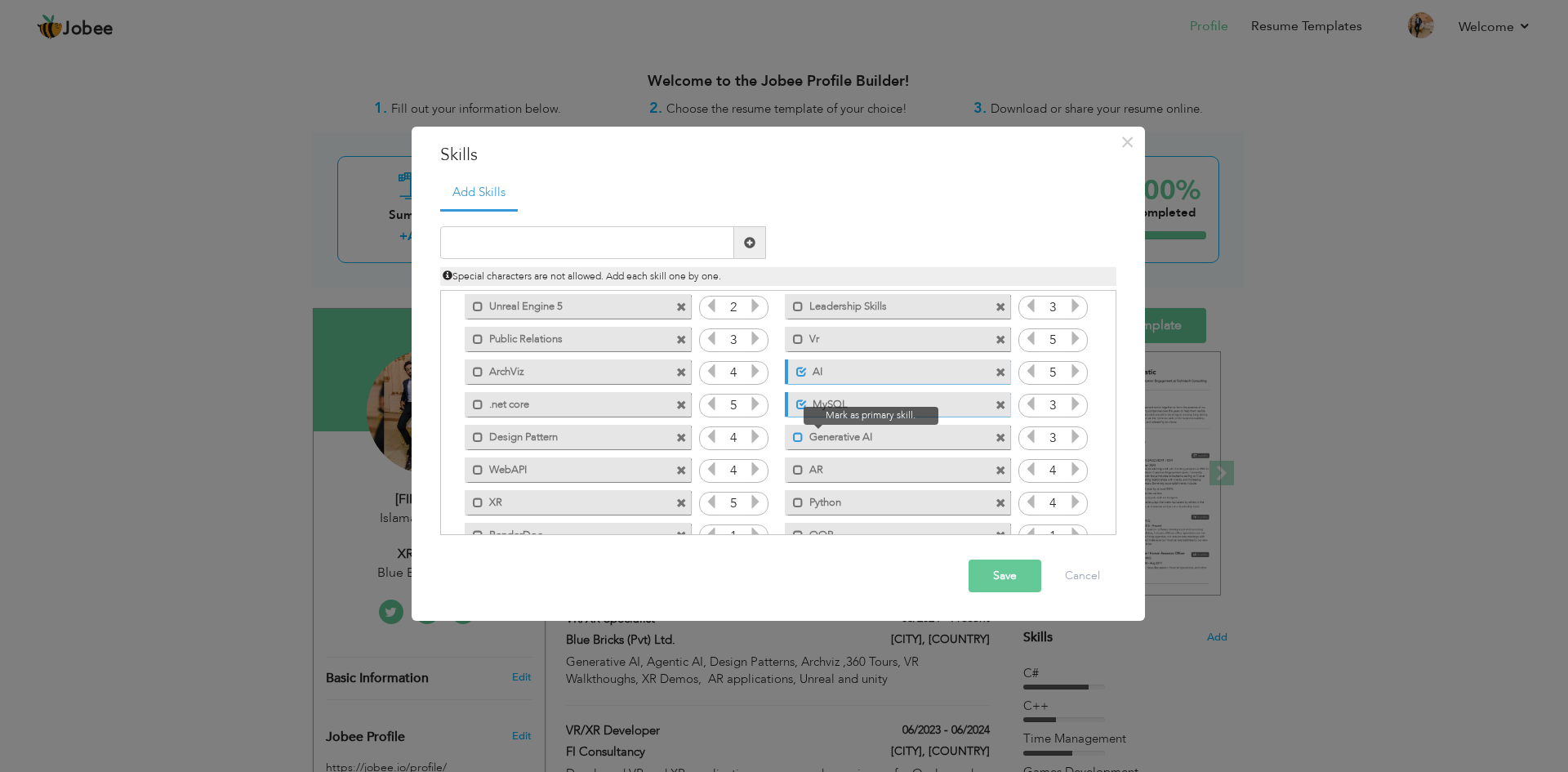 click at bounding box center (798, 437) 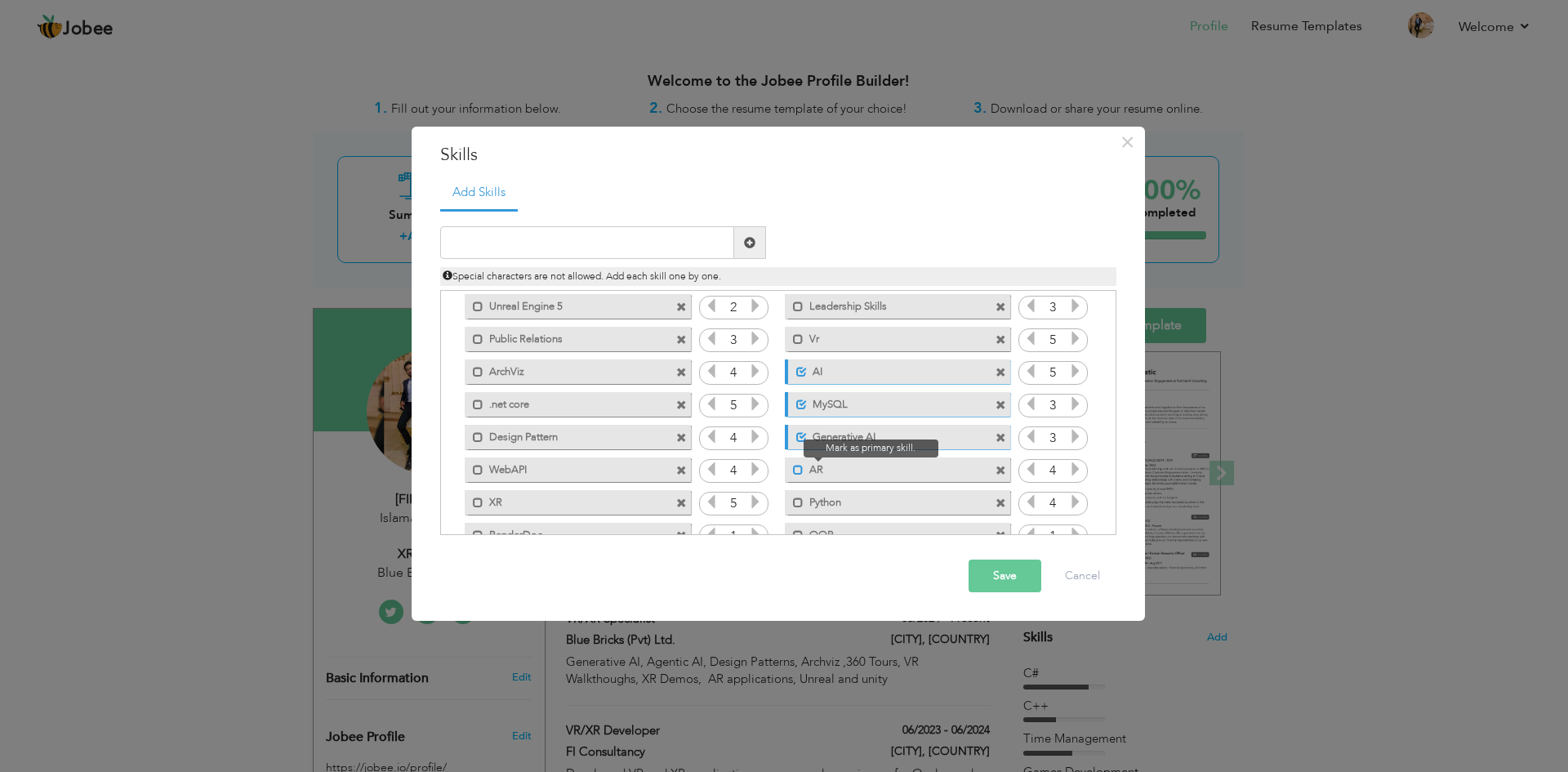 click at bounding box center [798, 470] 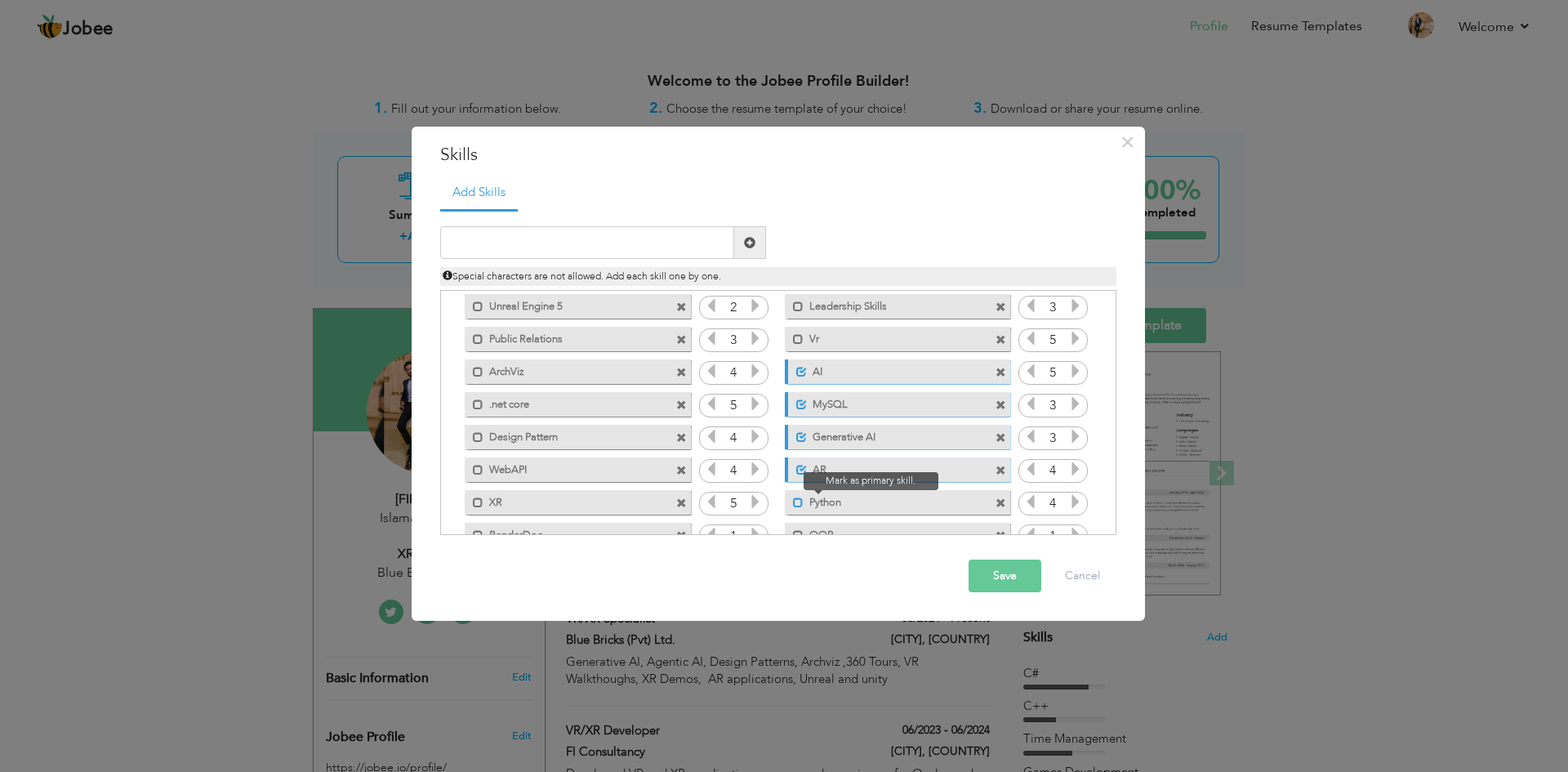 click at bounding box center [798, 502] 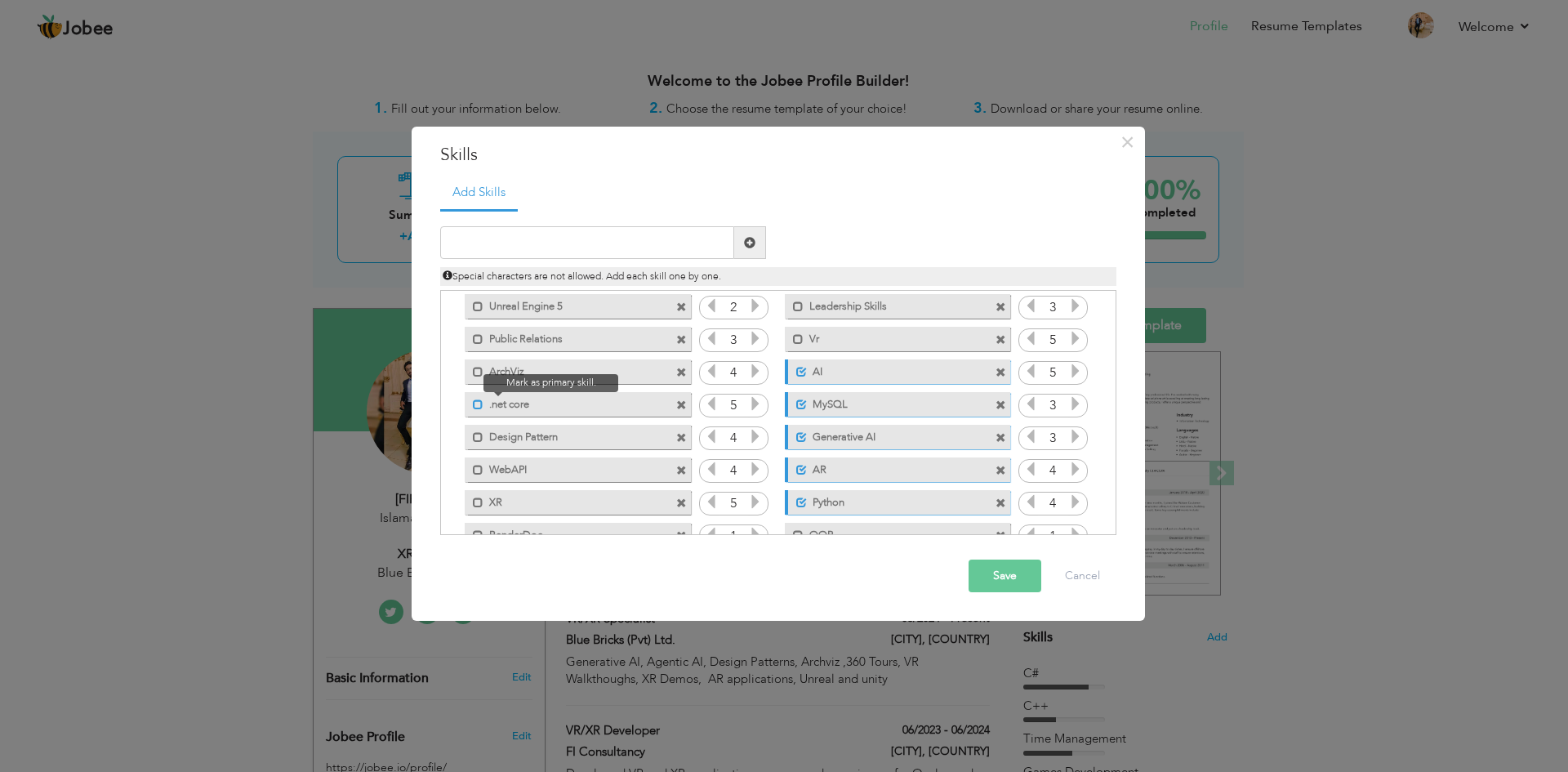 click at bounding box center (478, 404) 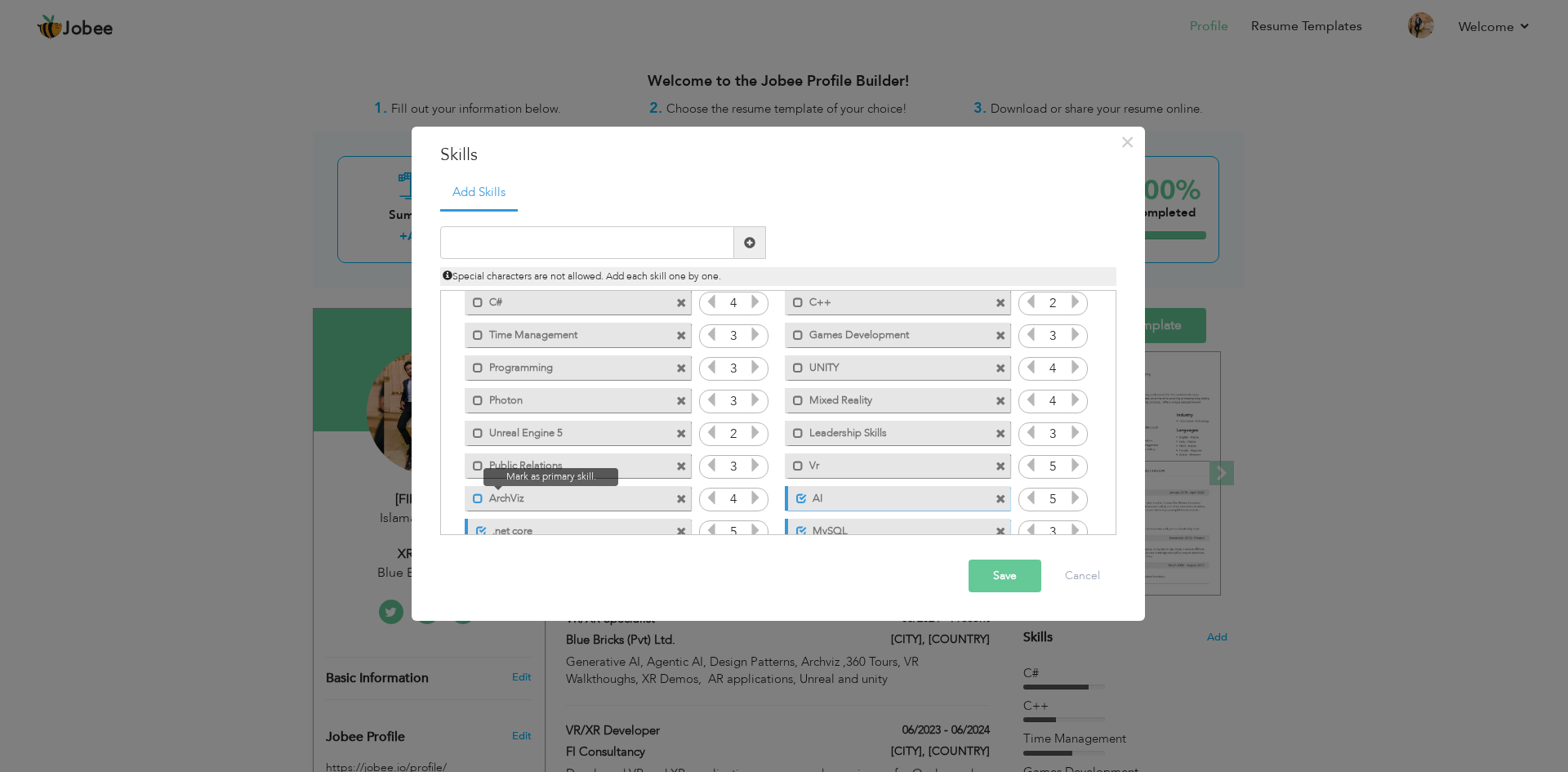scroll, scrollTop: 0, scrollLeft: 0, axis: both 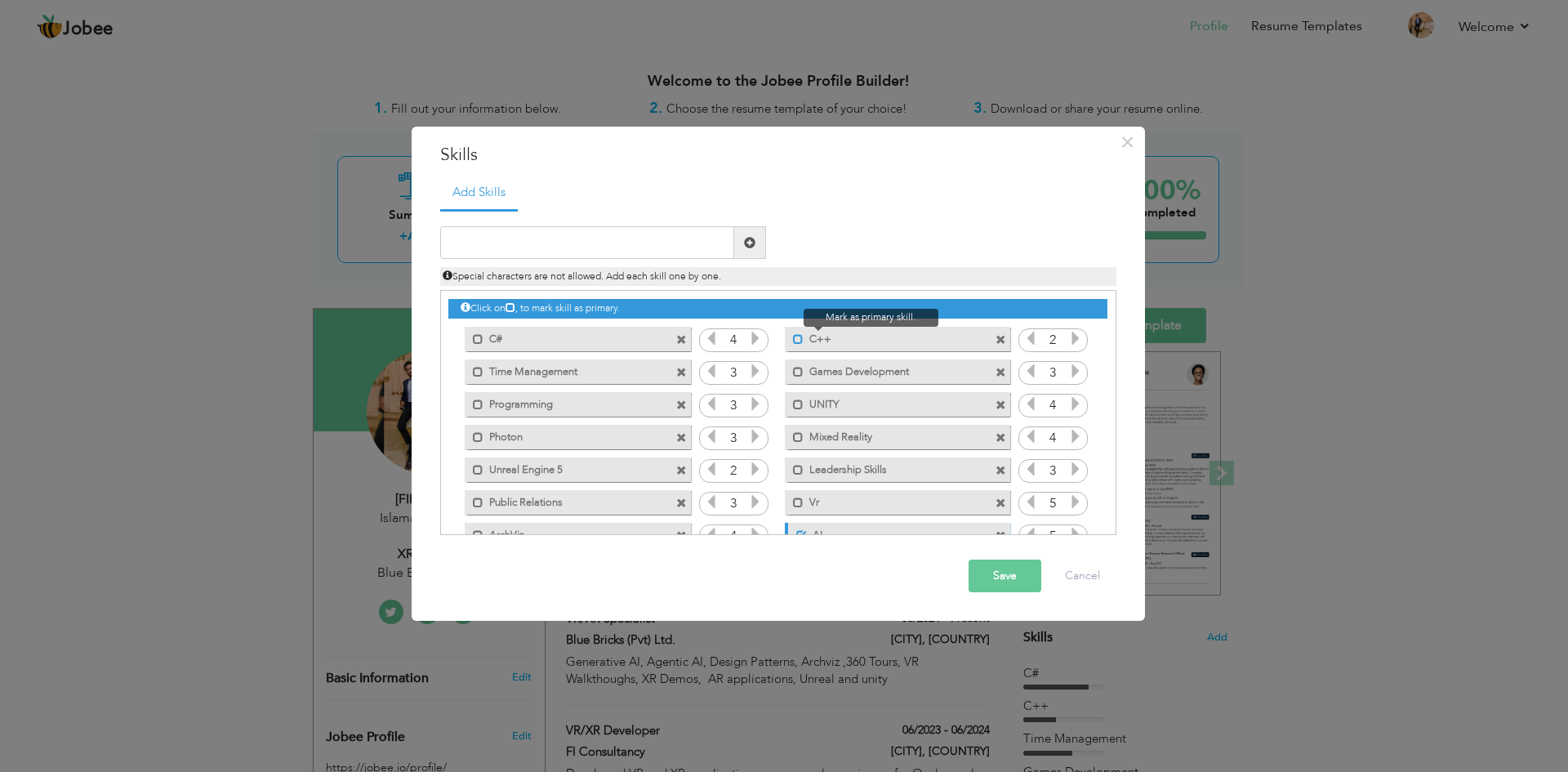 click at bounding box center (798, 339) 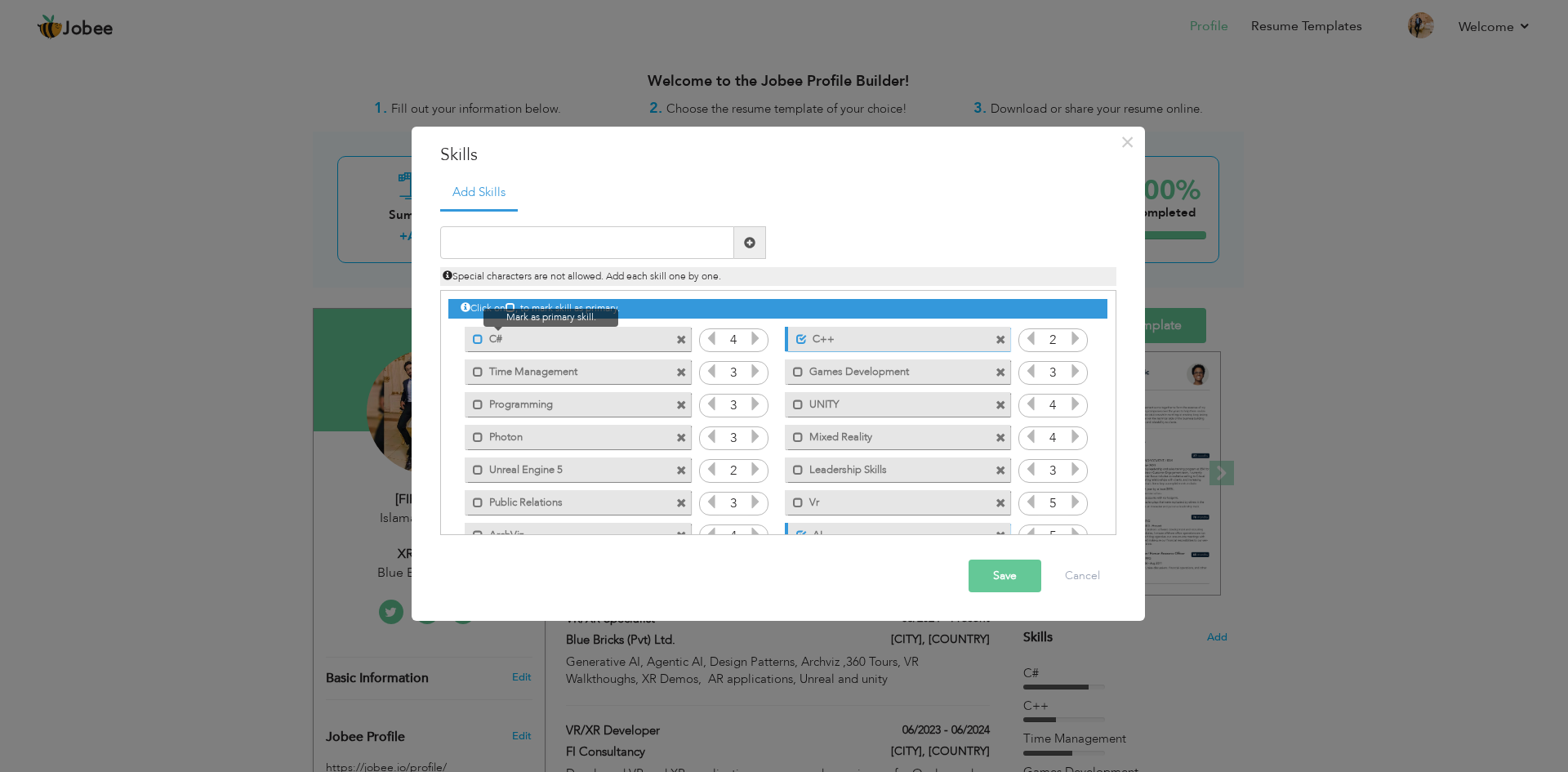 click at bounding box center (478, 339) 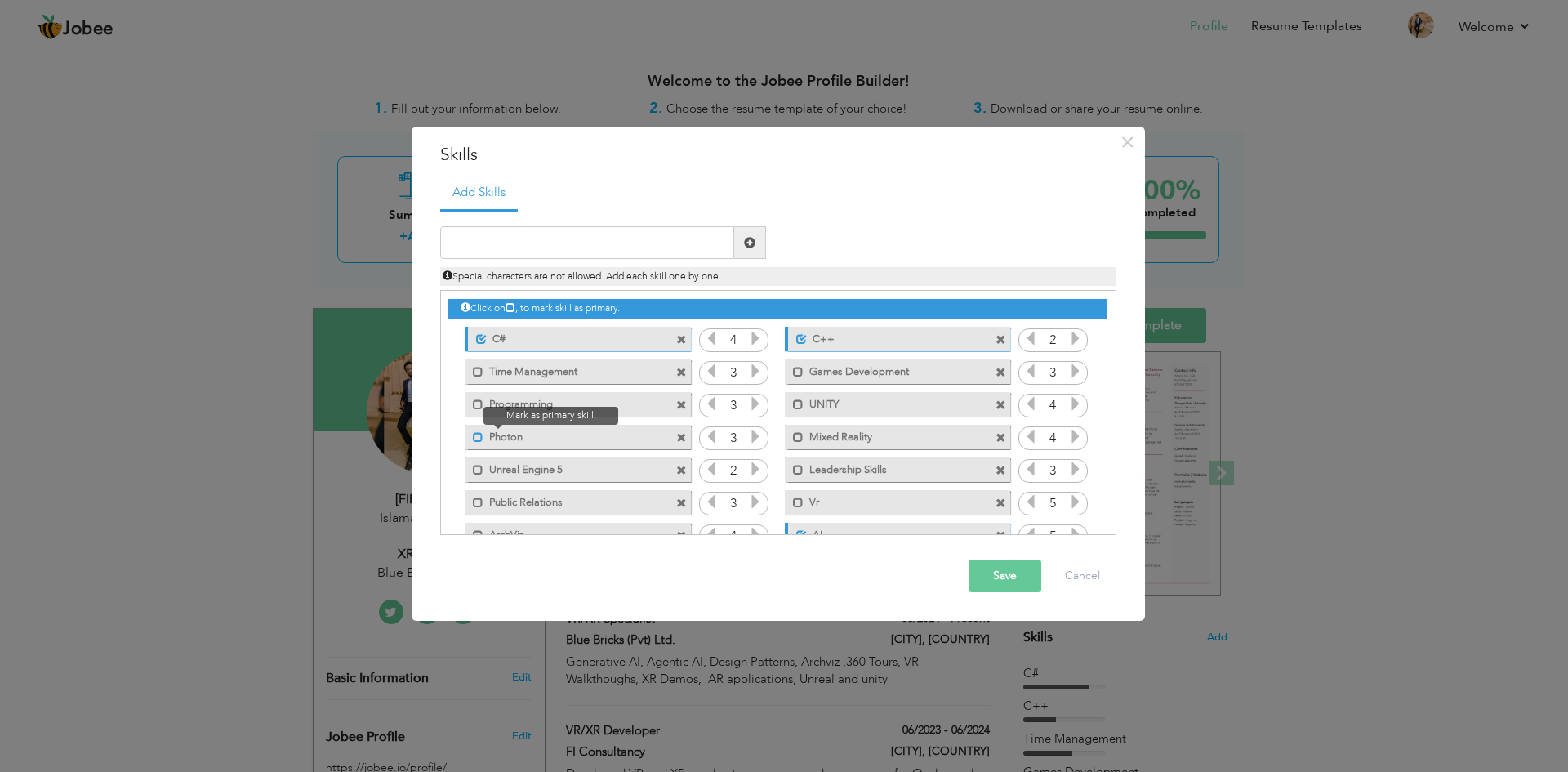 click at bounding box center [478, 437] 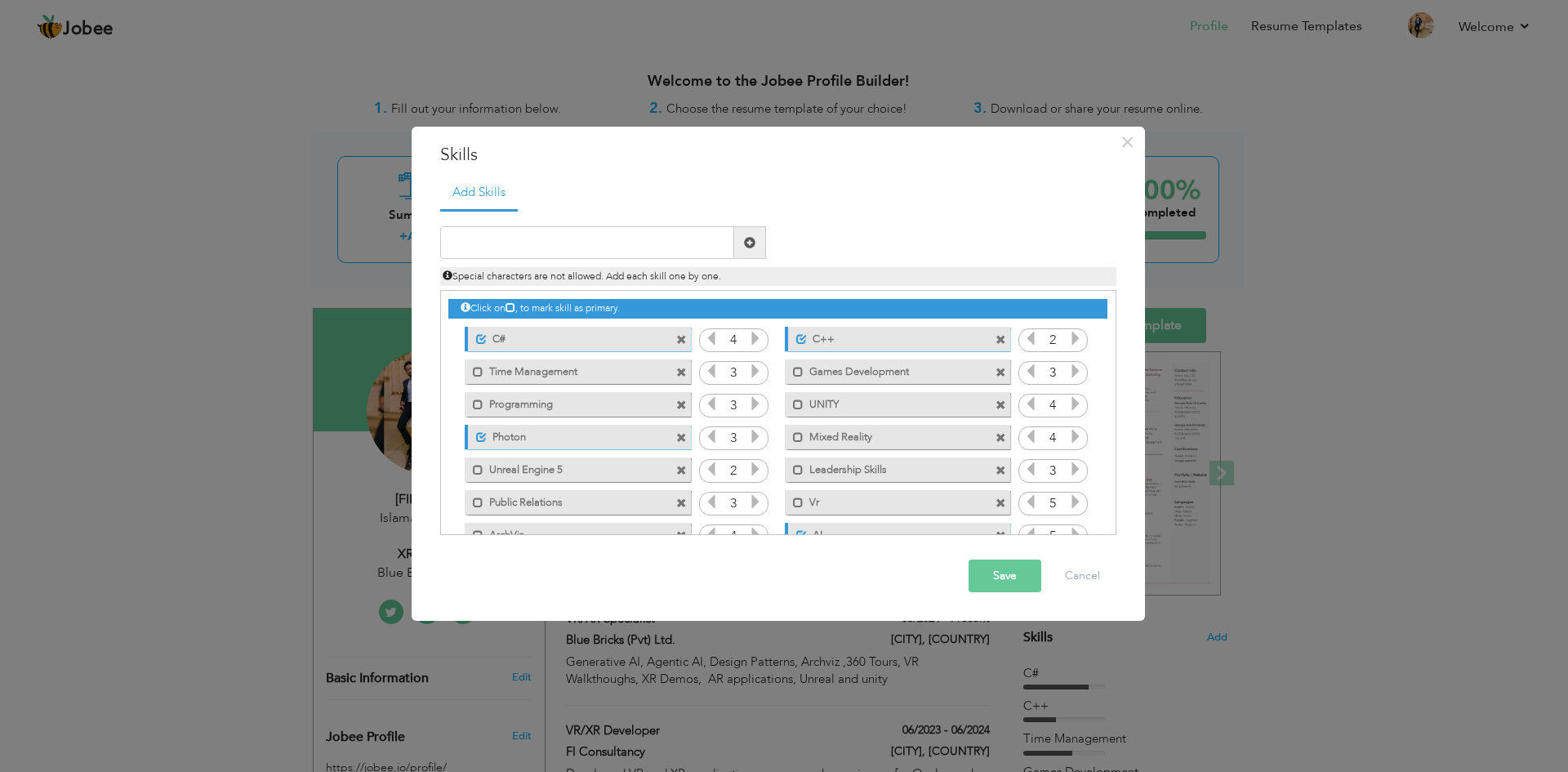 scroll, scrollTop: 233, scrollLeft: 0, axis: vertical 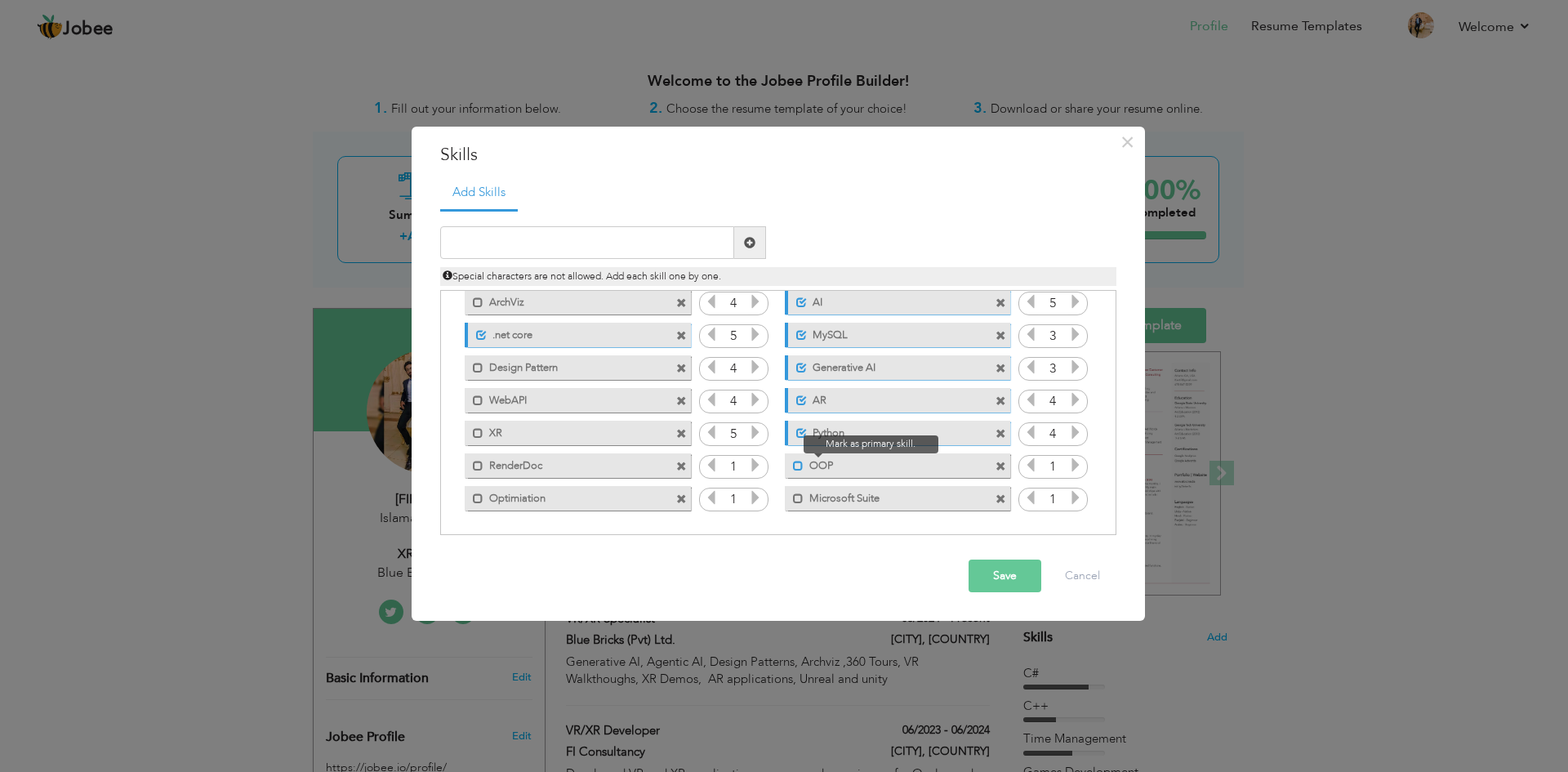 click at bounding box center (798, 466) 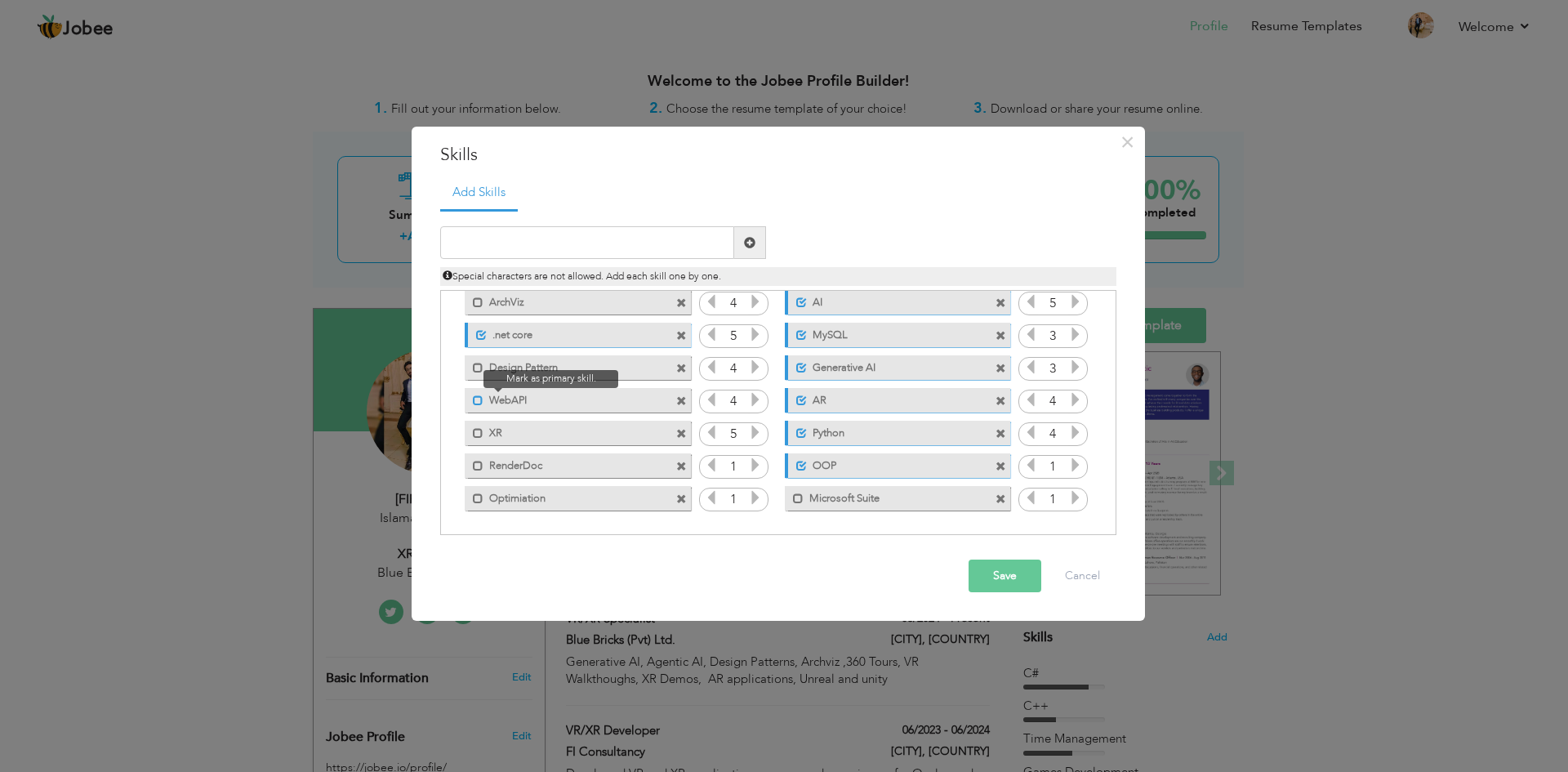 click at bounding box center (478, 400) 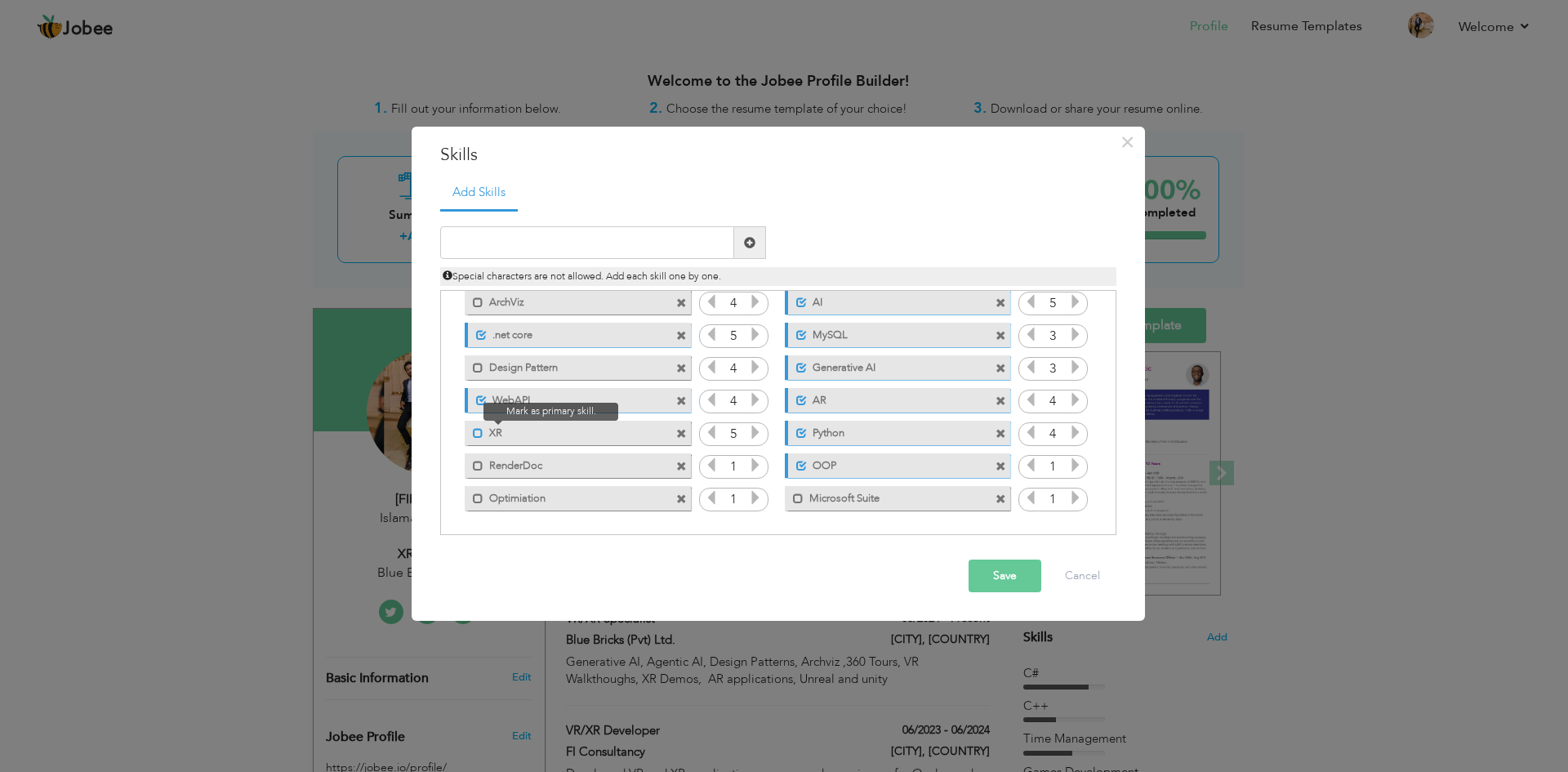 click at bounding box center (478, 433) 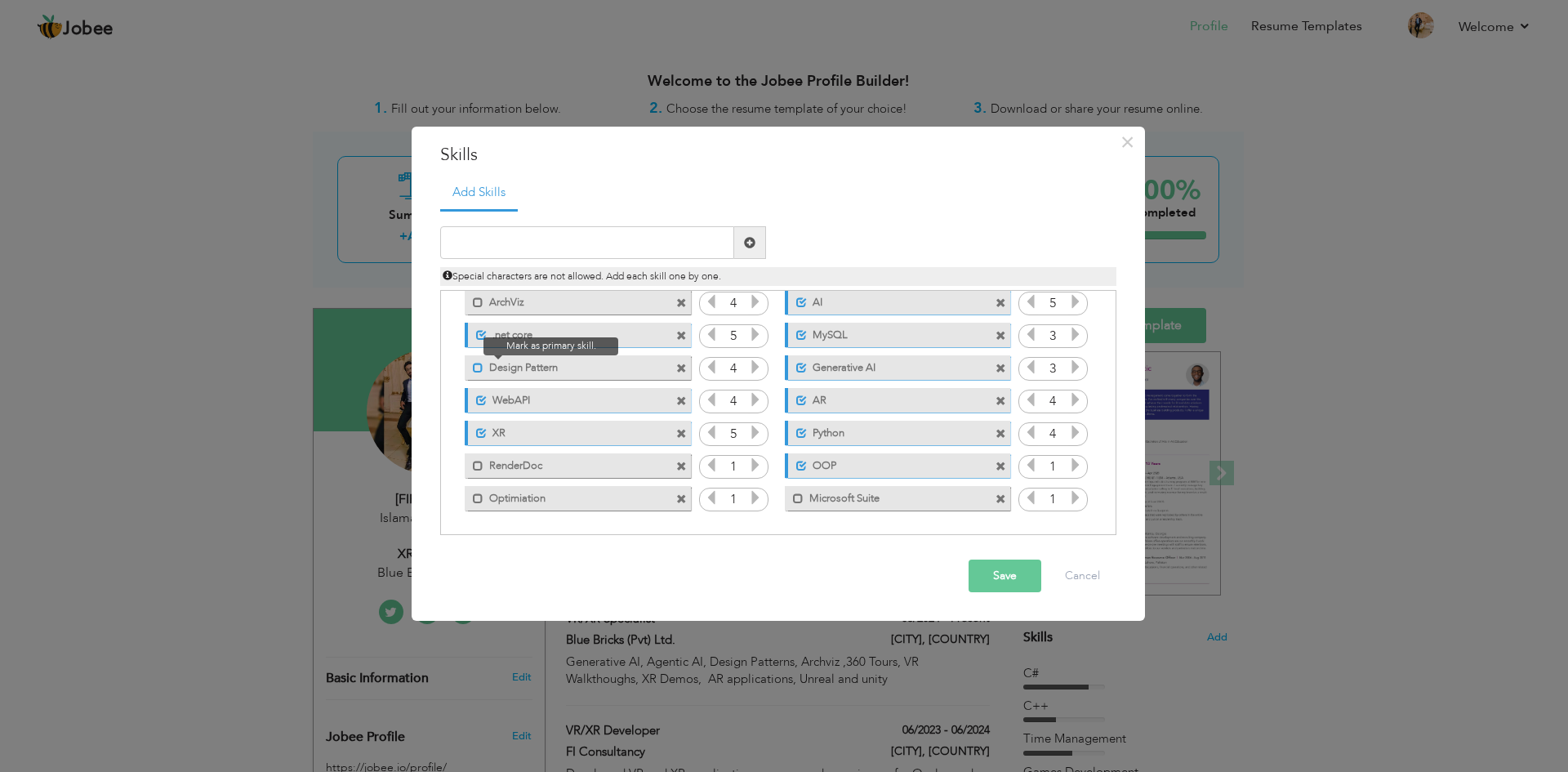 click at bounding box center [478, 368] 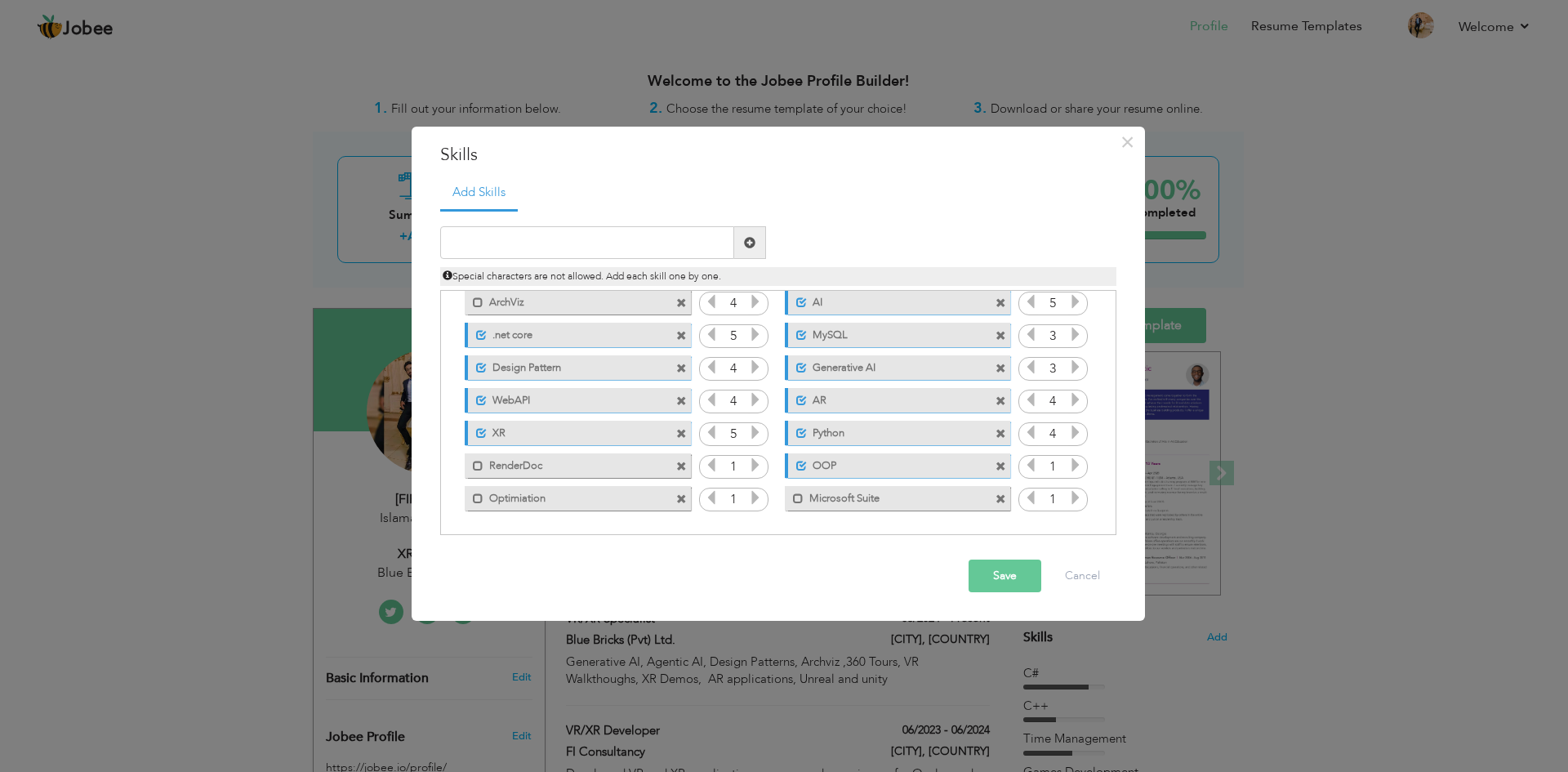 click on "Save" at bounding box center (1004, 576) 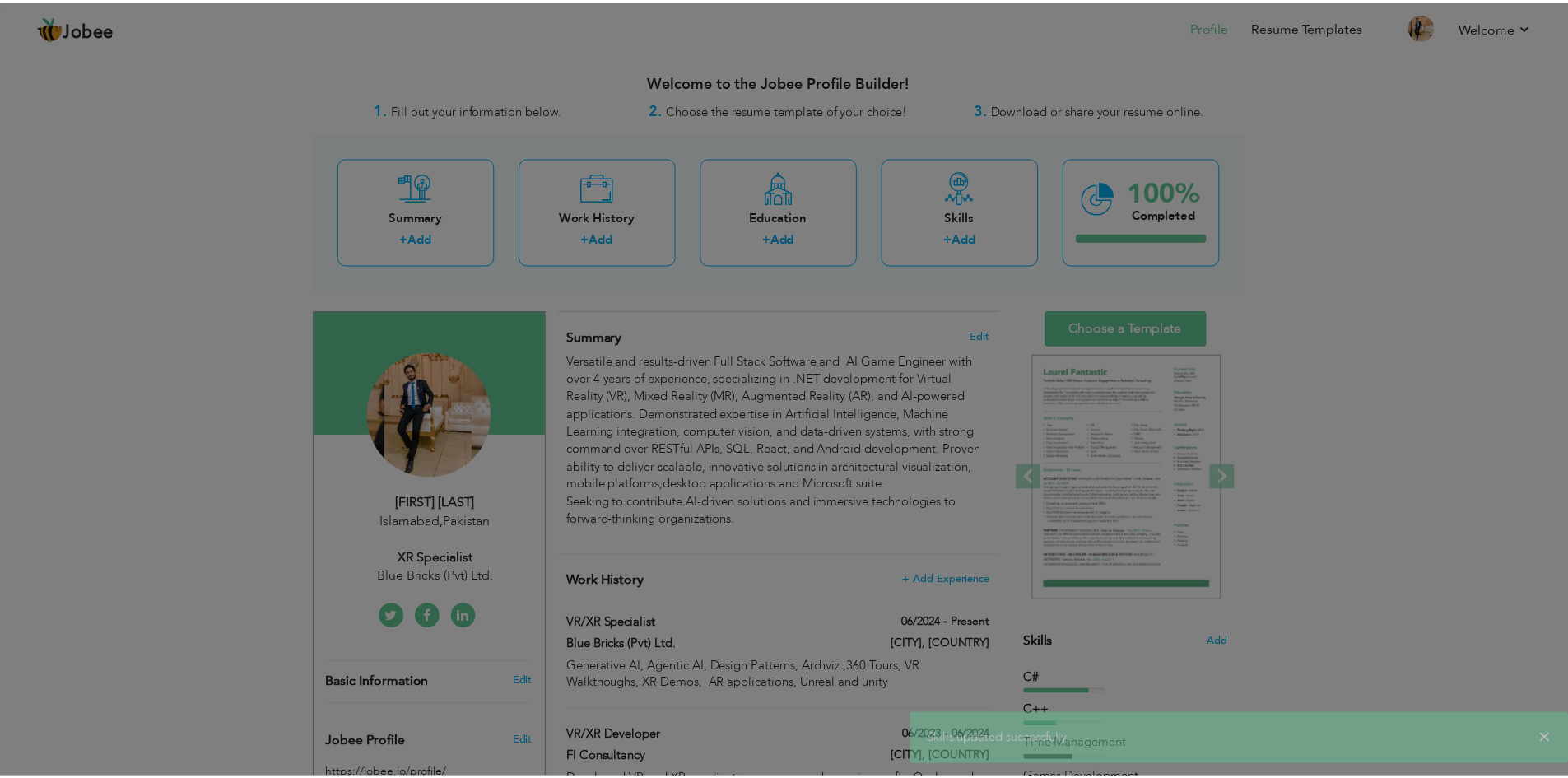 scroll, scrollTop: 0, scrollLeft: 0, axis: both 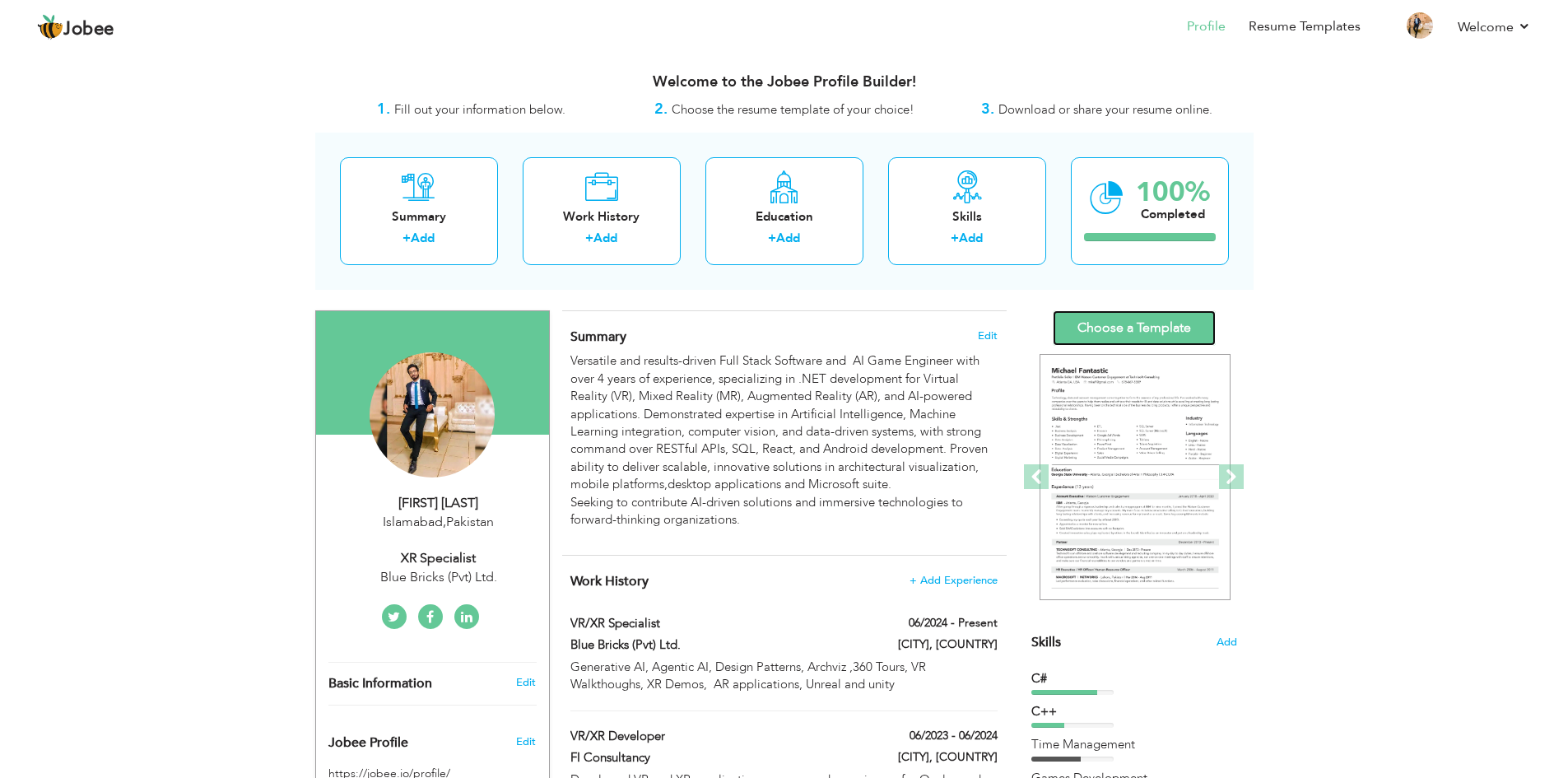 click on "Choose a Template" at bounding box center (1134, 328) 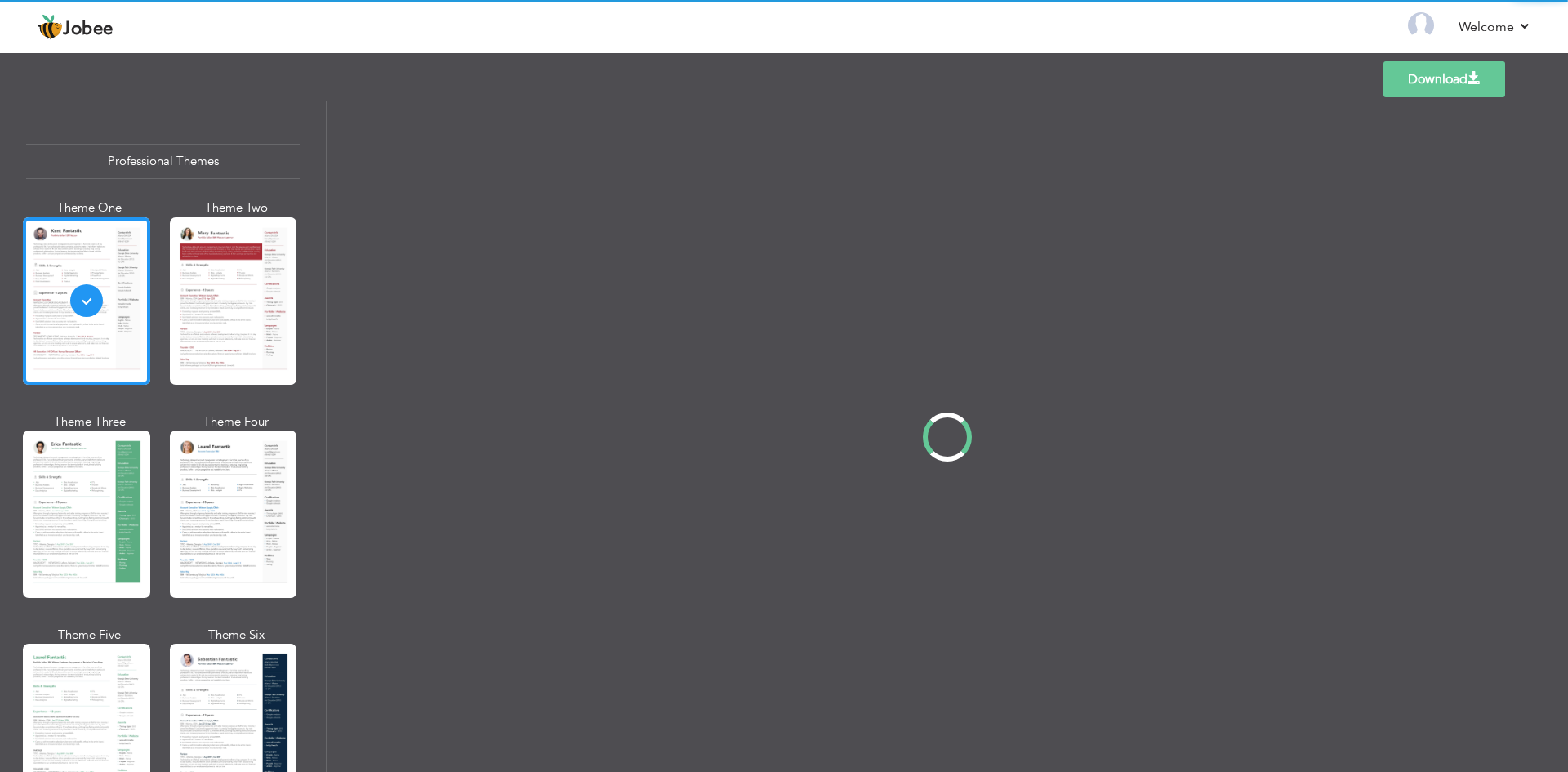 scroll, scrollTop: 0, scrollLeft: 0, axis: both 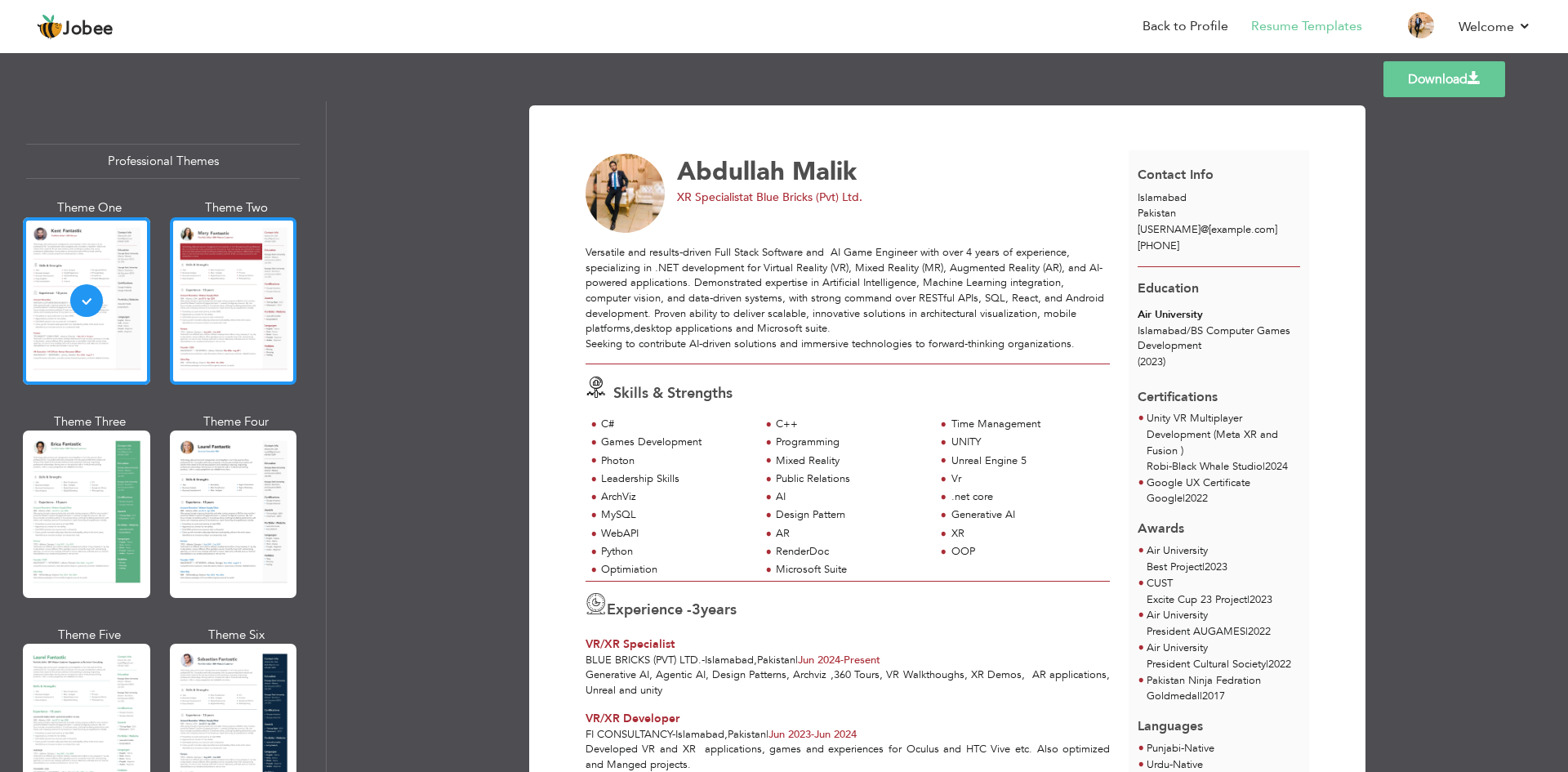 click at bounding box center [234, 301] 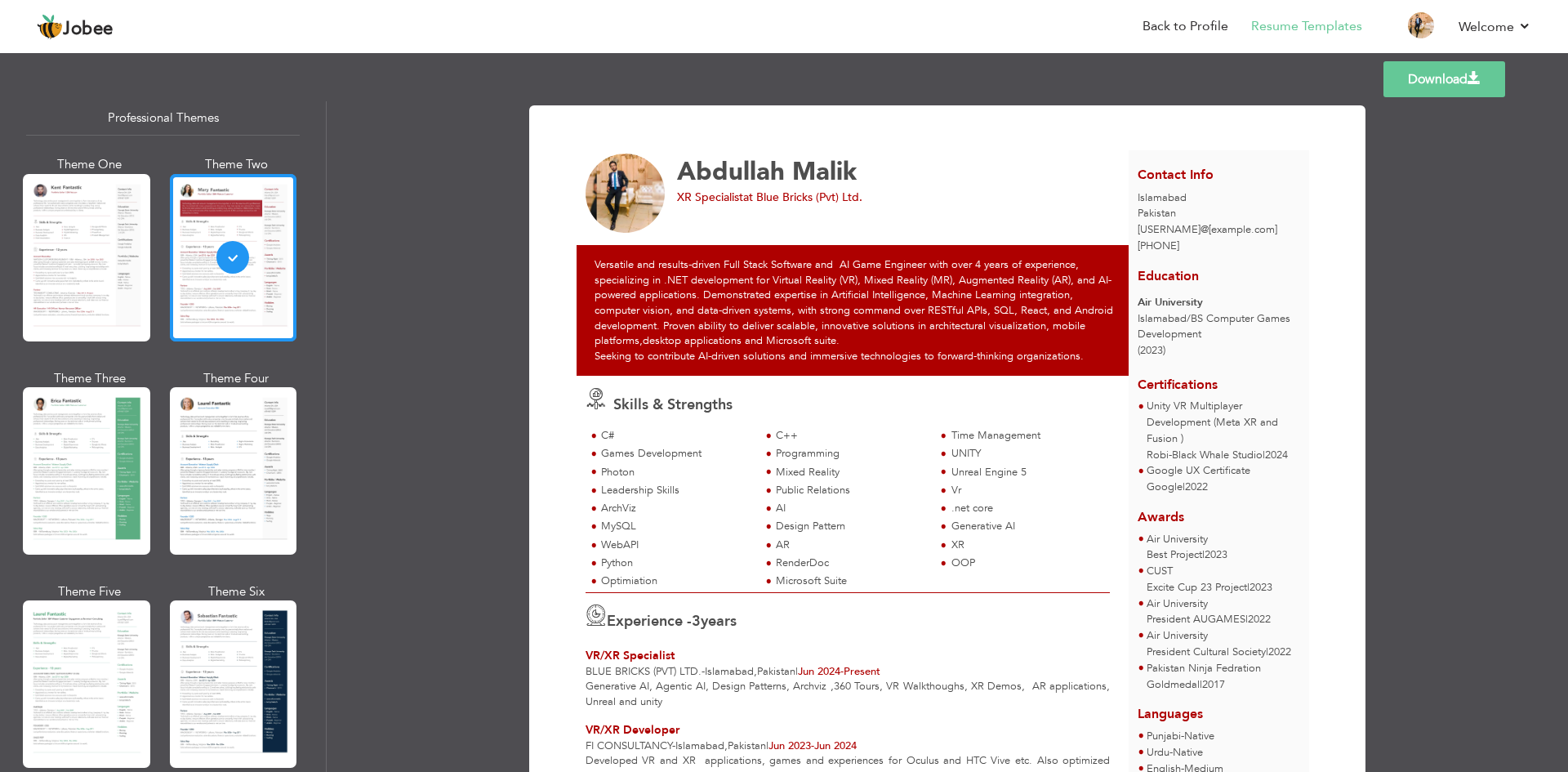 scroll, scrollTop: 82, scrollLeft: 0, axis: vertical 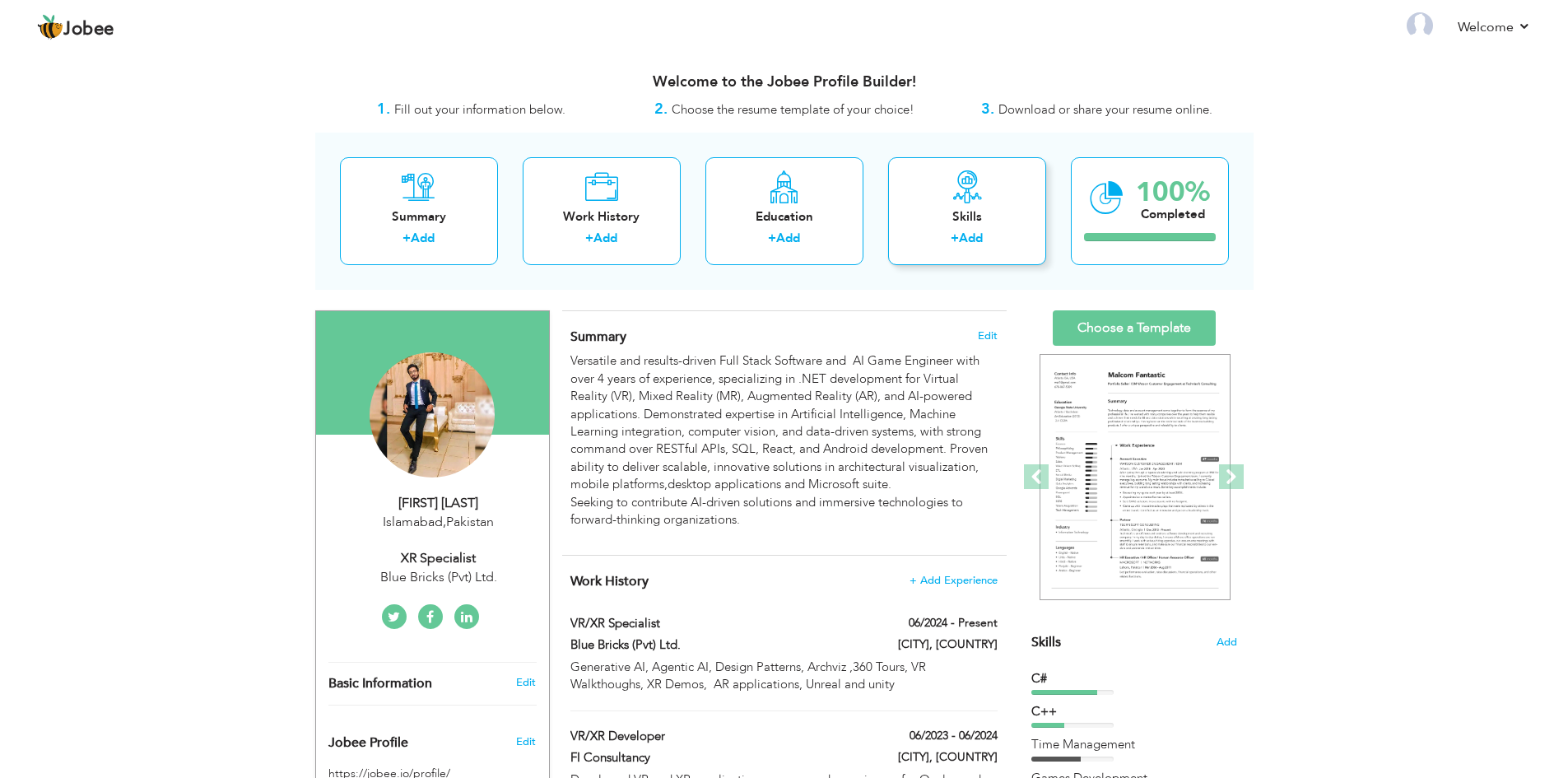 click on "Skills" at bounding box center (967, 217) 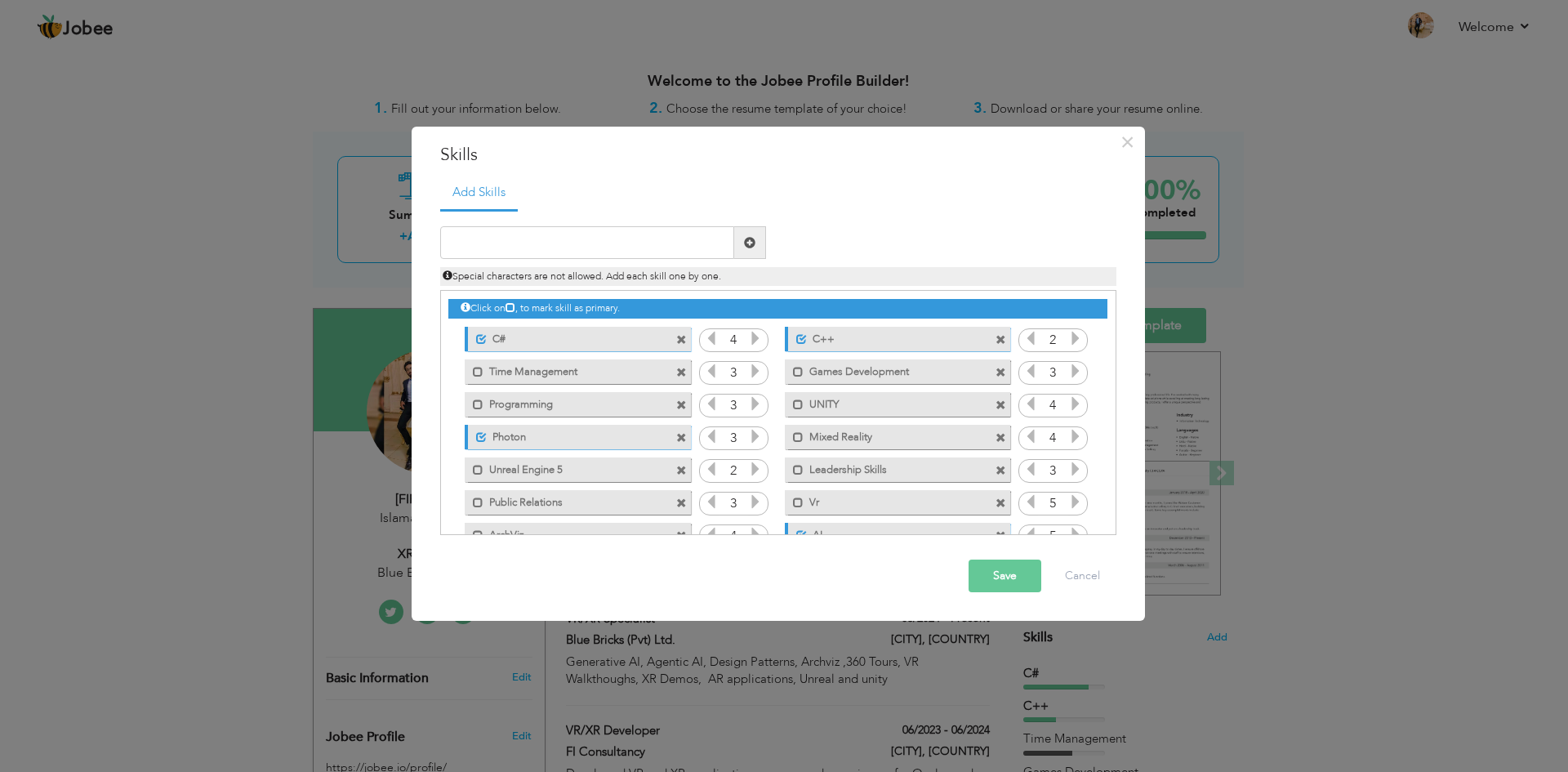 drag, startPoint x: 515, startPoint y: 355, endPoint x: 515, endPoint y: 369, distance: 14 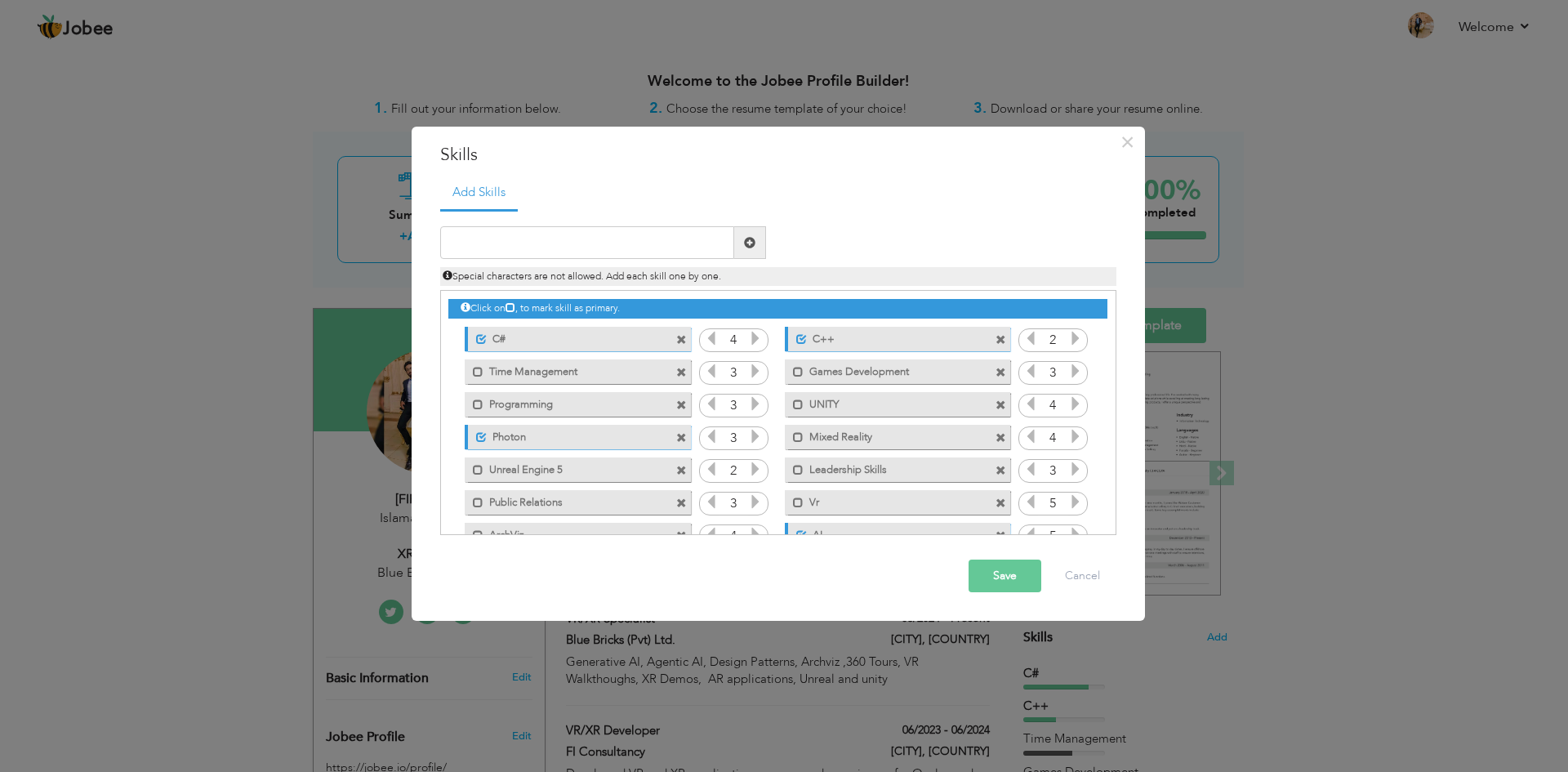 drag, startPoint x: 506, startPoint y: 364, endPoint x: 509, endPoint y: 309, distance: 55.08176 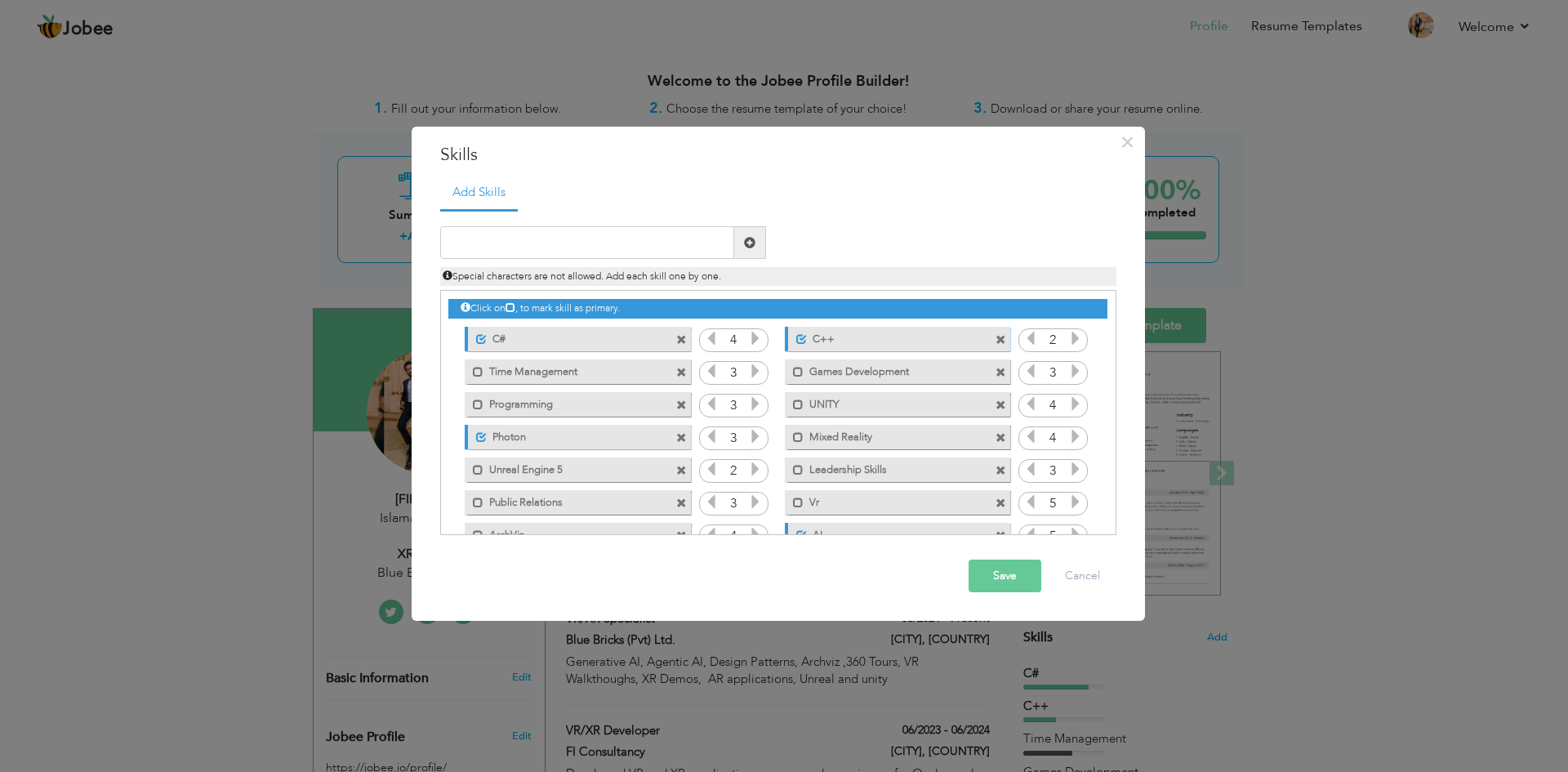 drag, startPoint x: 542, startPoint y: 341, endPoint x: 559, endPoint y: 390, distance: 51.86521 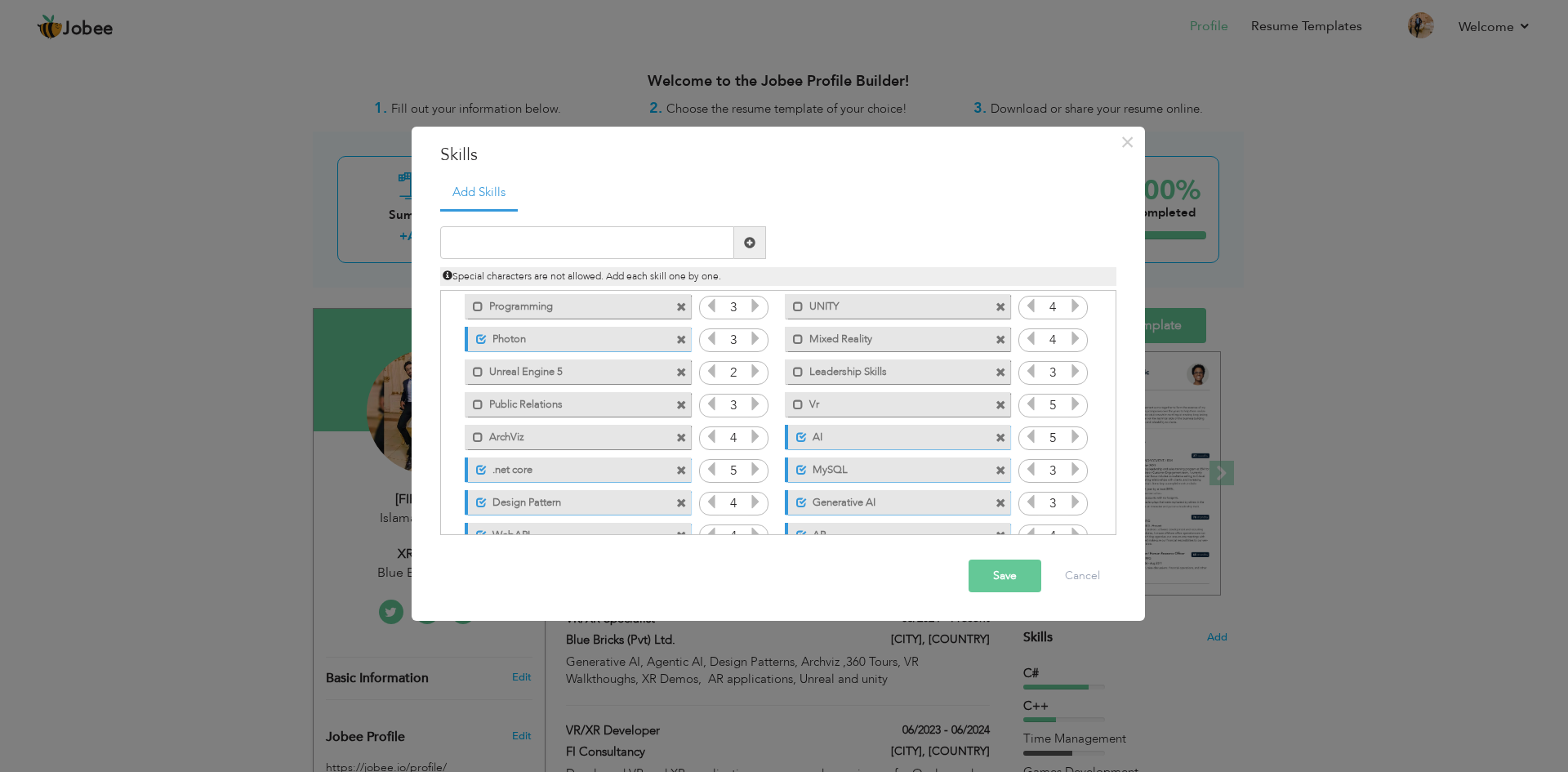 scroll, scrollTop: 233, scrollLeft: 0, axis: vertical 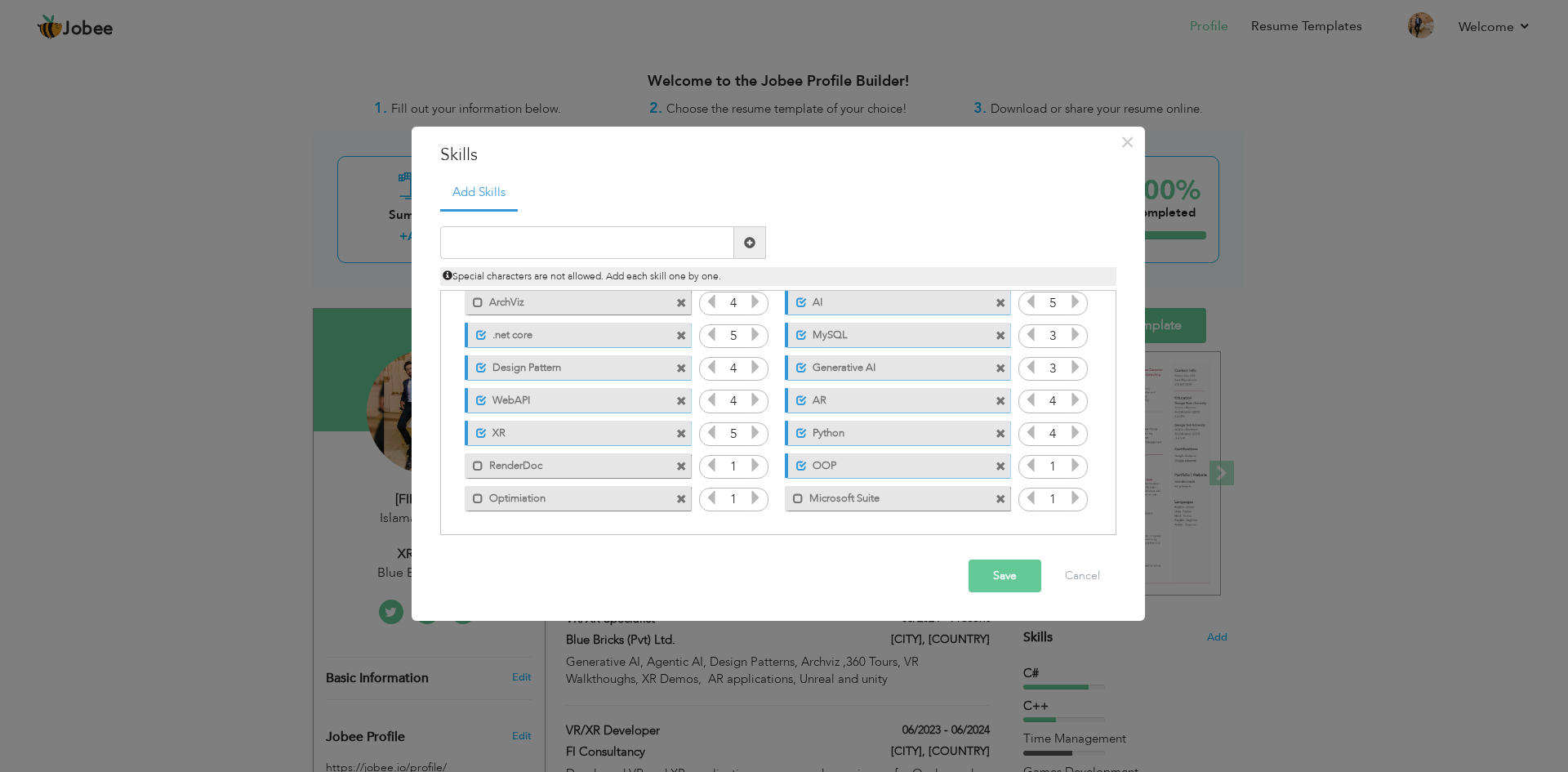 drag, startPoint x: 1070, startPoint y: 493, endPoint x: 1054, endPoint y: 383, distance: 111.15755 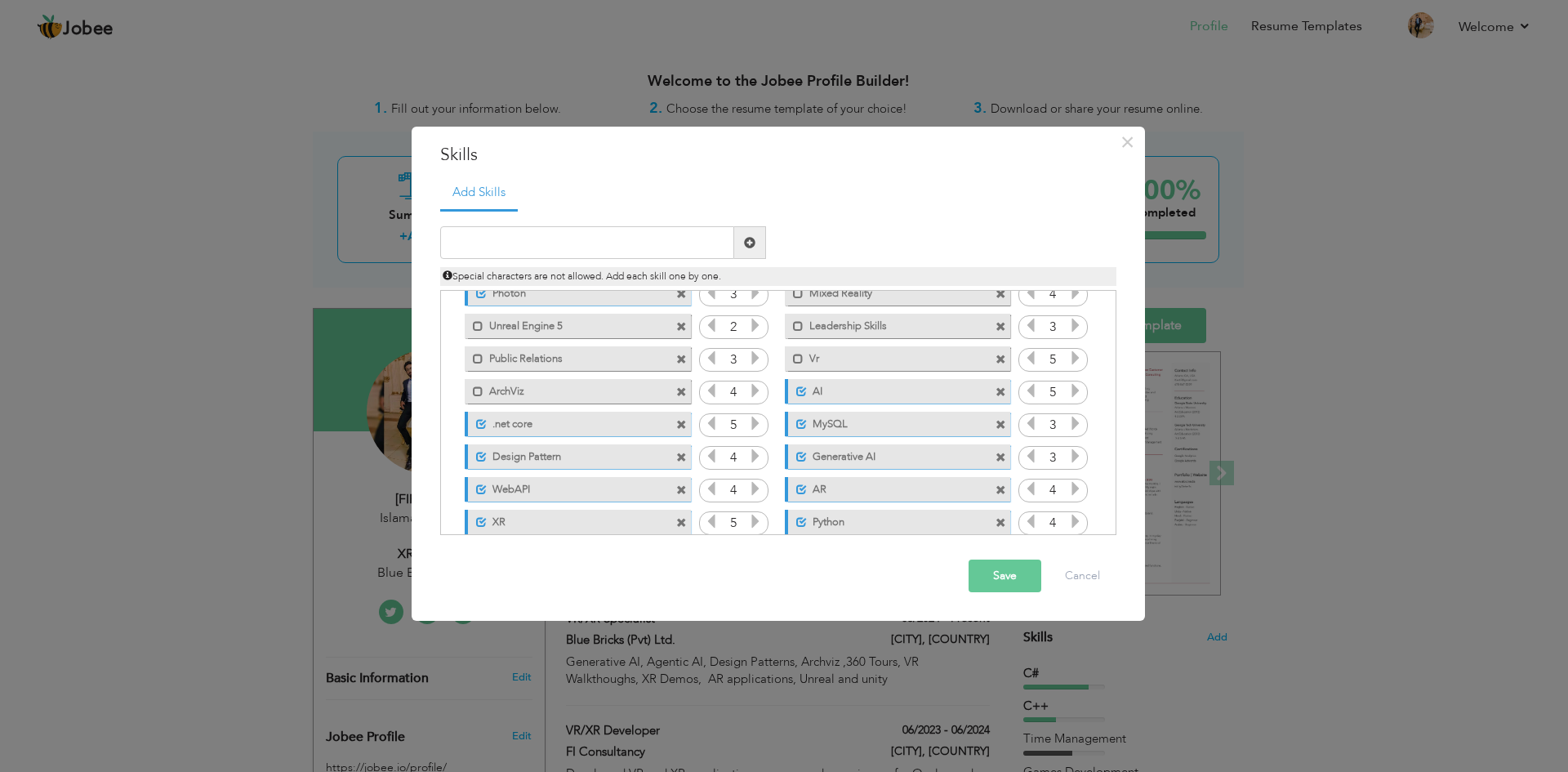 scroll, scrollTop: 0, scrollLeft: 0, axis: both 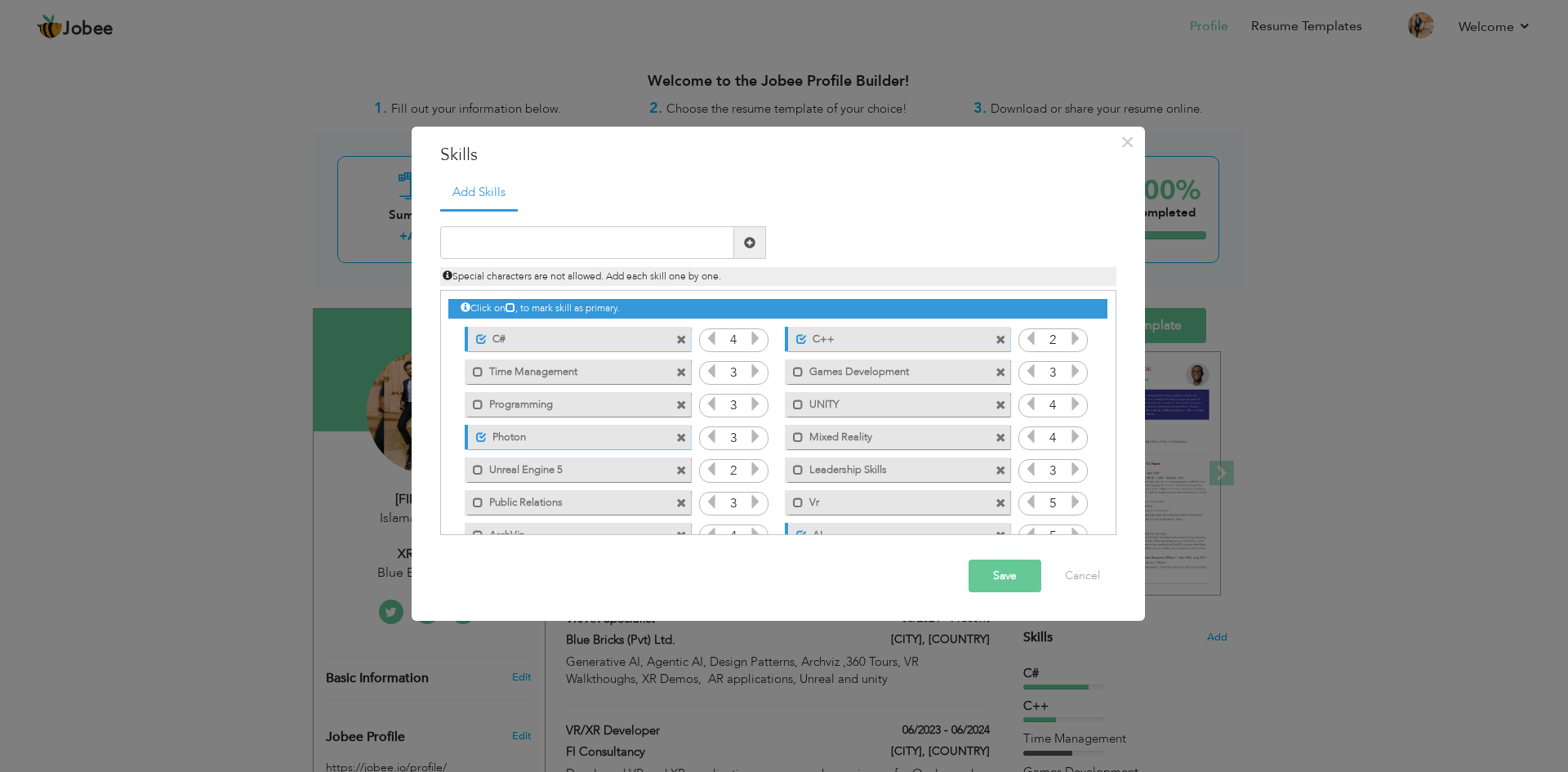 click at bounding box center [711, 338] 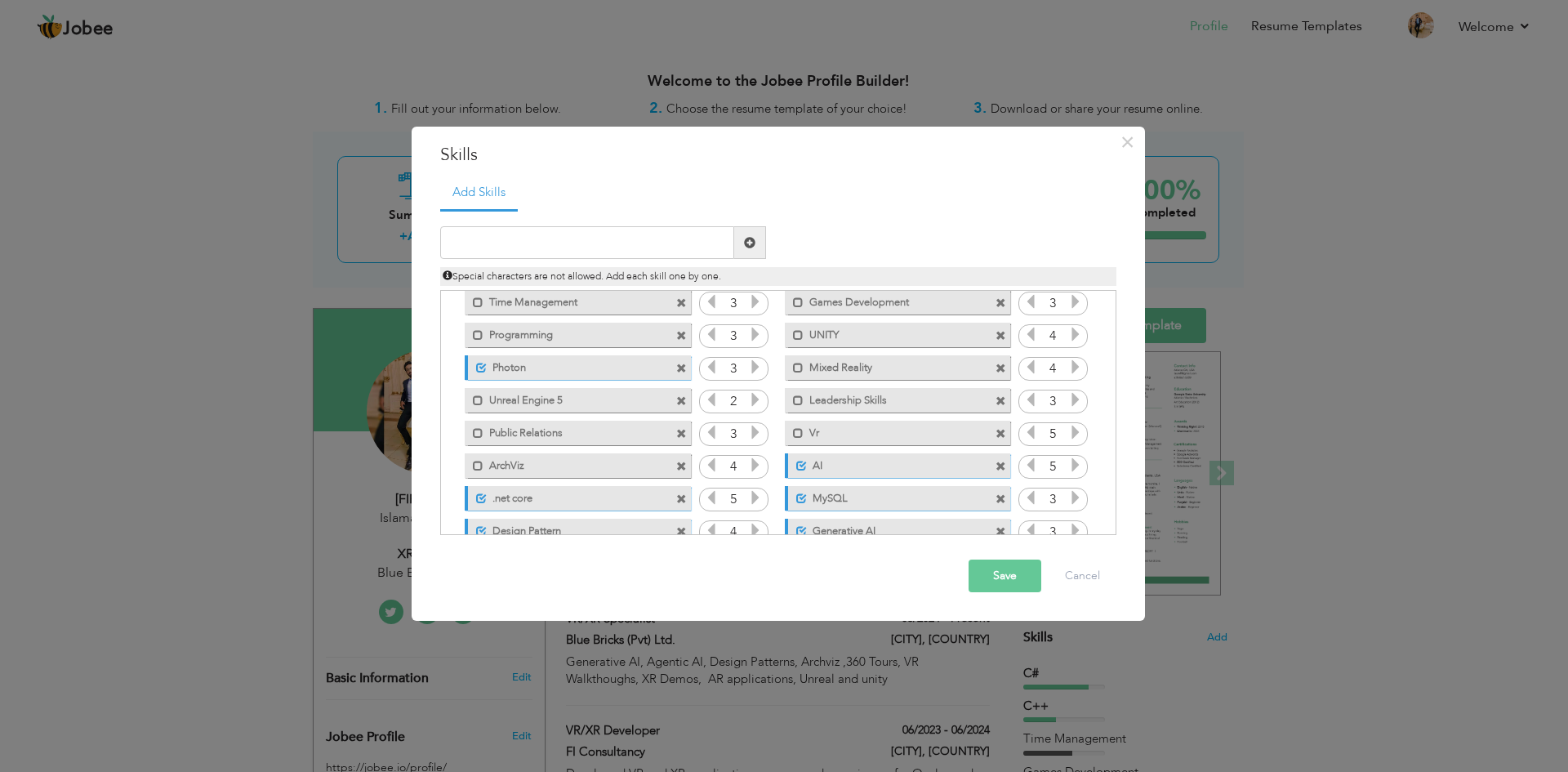 scroll, scrollTop: 0, scrollLeft: 0, axis: both 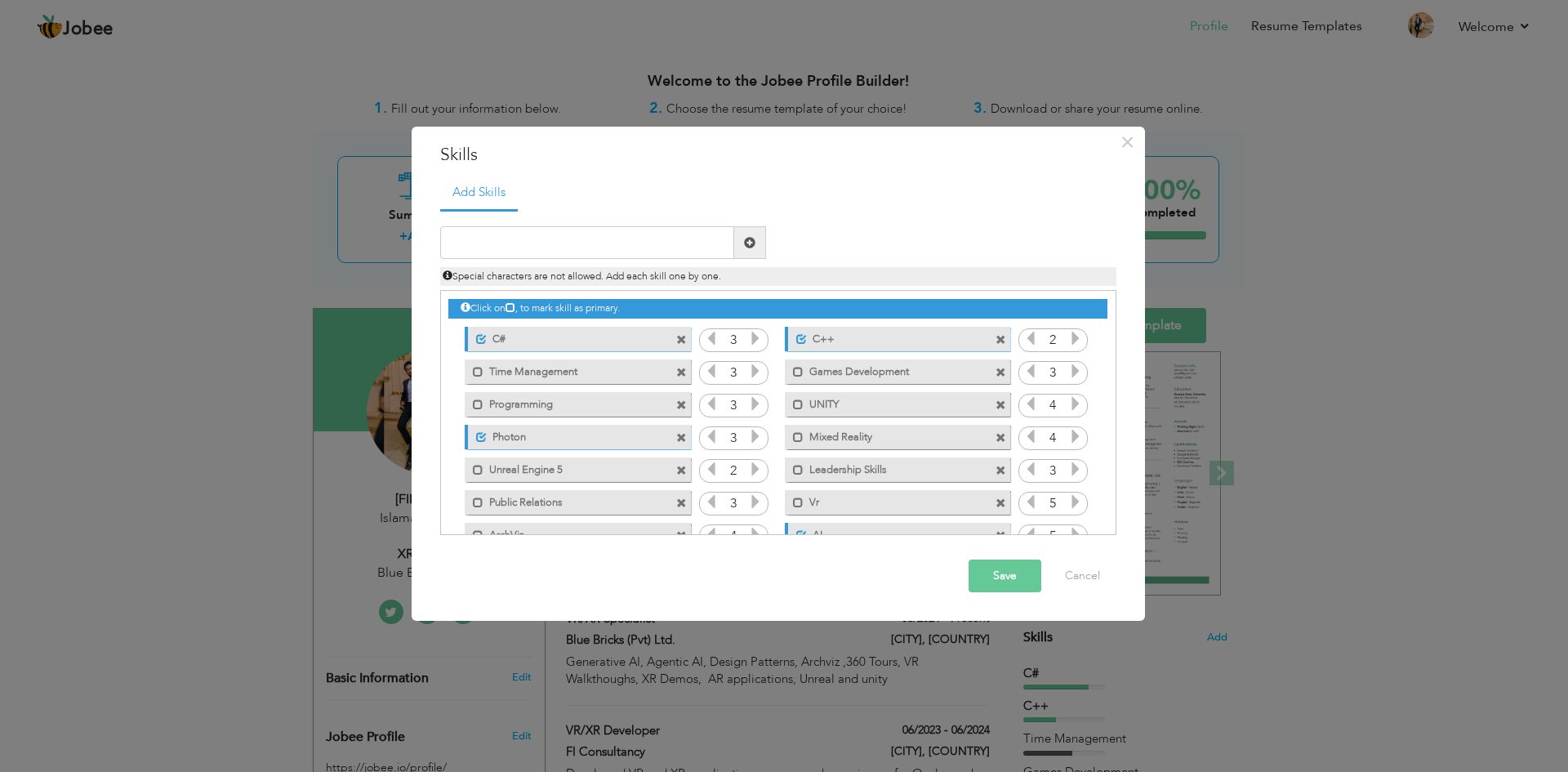 drag, startPoint x: 561, startPoint y: 378, endPoint x: 604, endPoint y: 338, distance: 58.72819 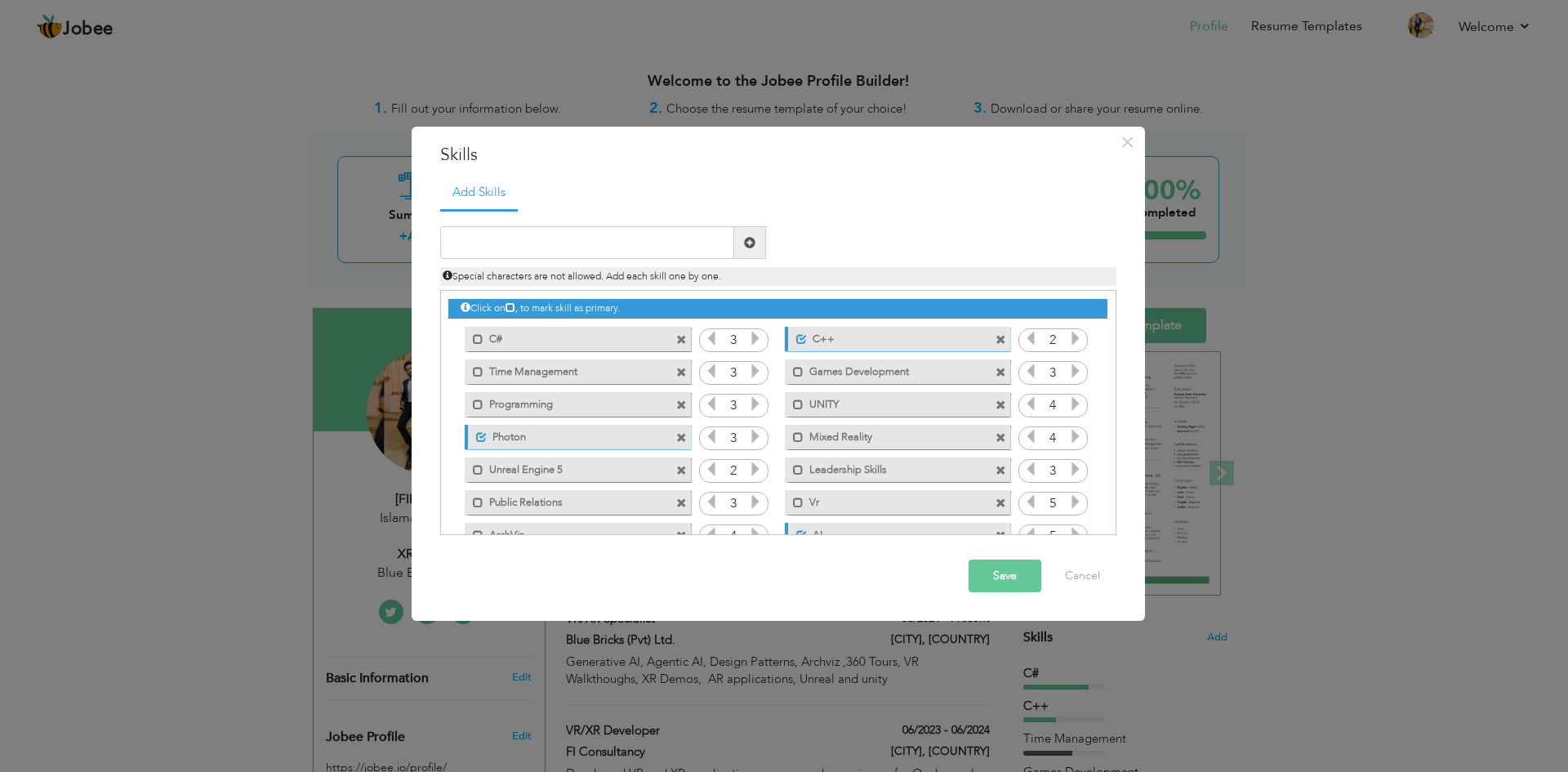 click on "C#" at bounding box center [566, 337] 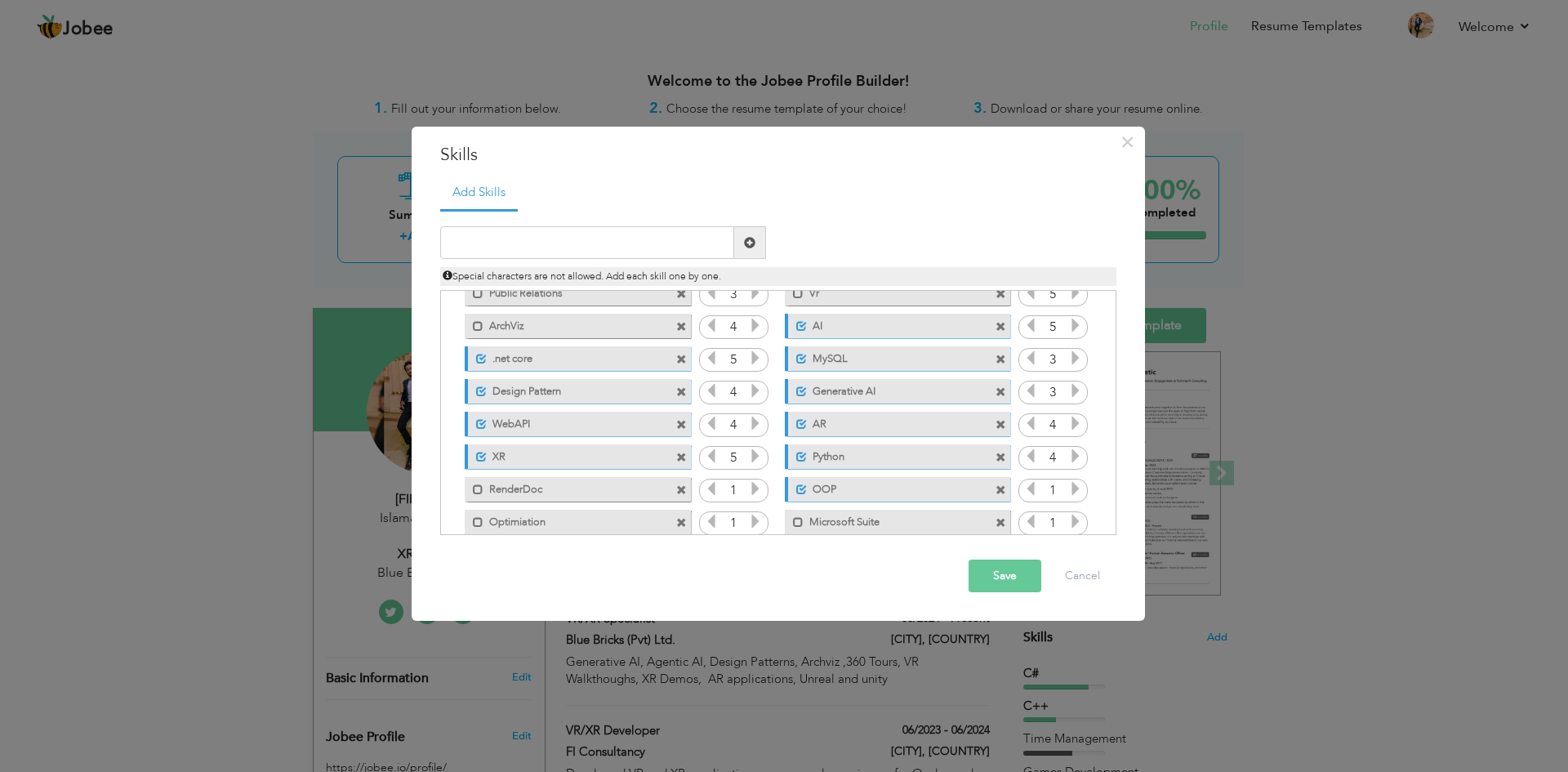 scroll, scrollTop: 233, scrollLeft: 0, axis: vertical 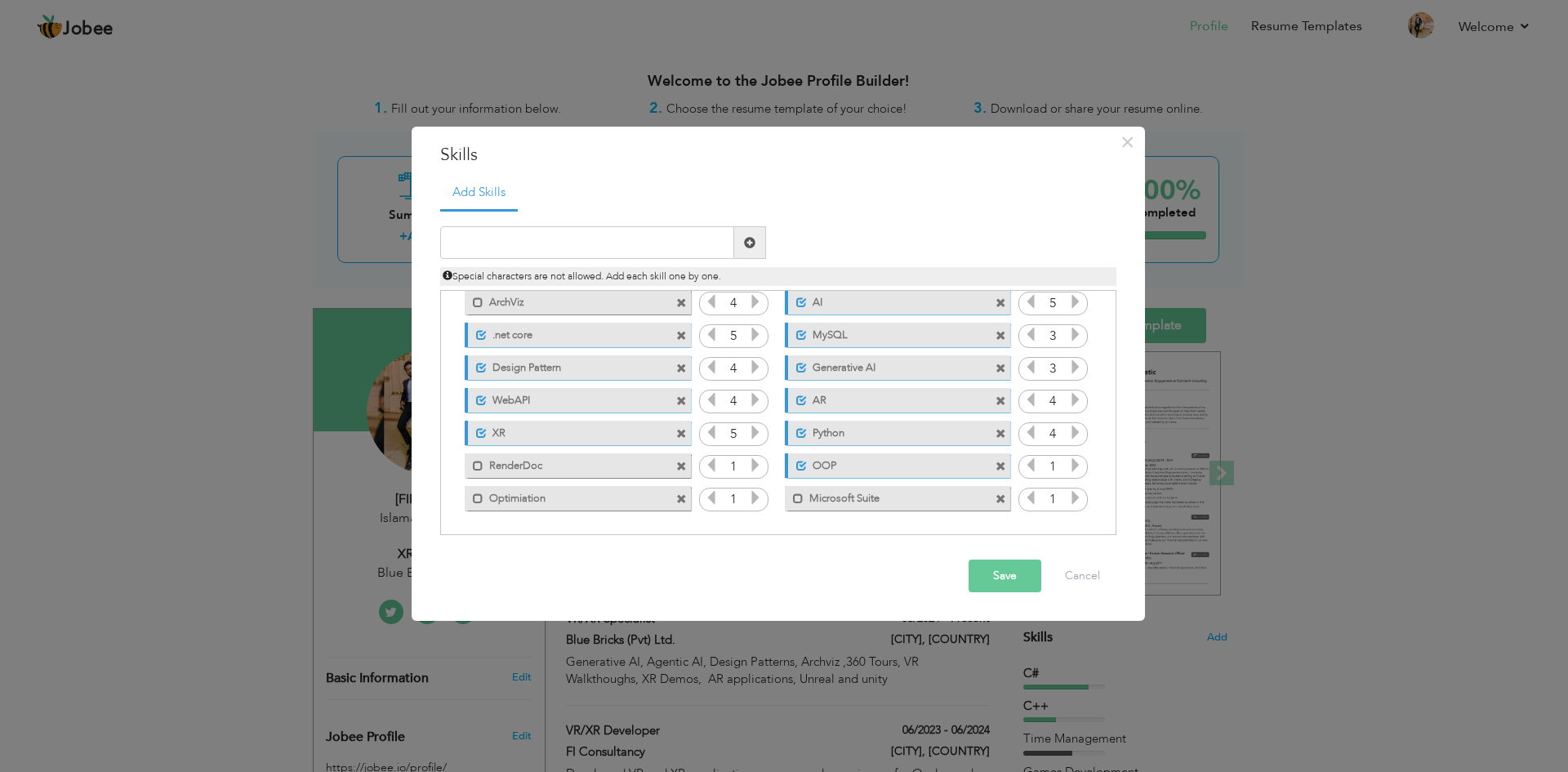 click on "Save" at bounding box center [1004, 576] 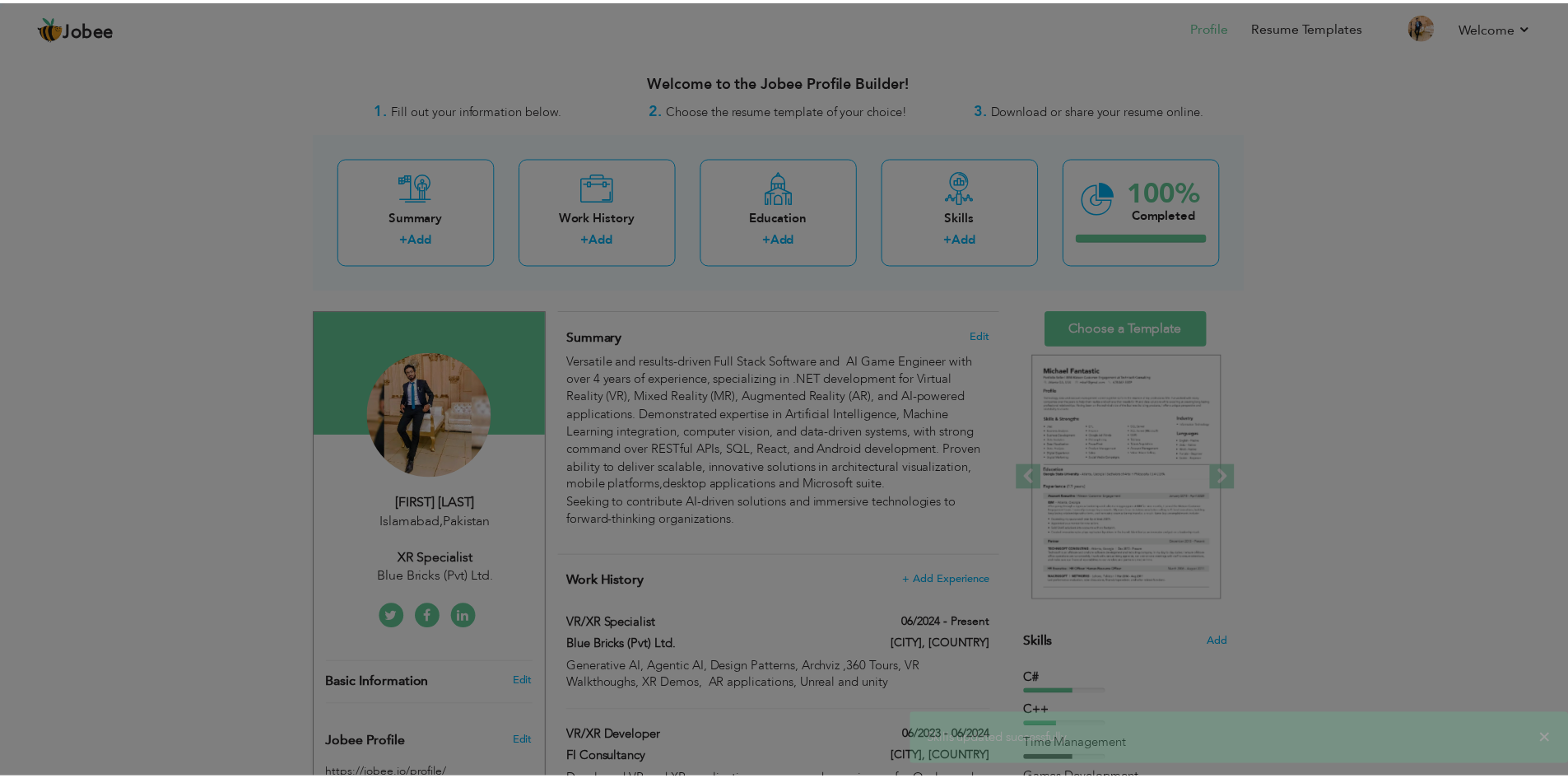 scroll, scrollTop: 0, scrollLeft: 0, axis: both 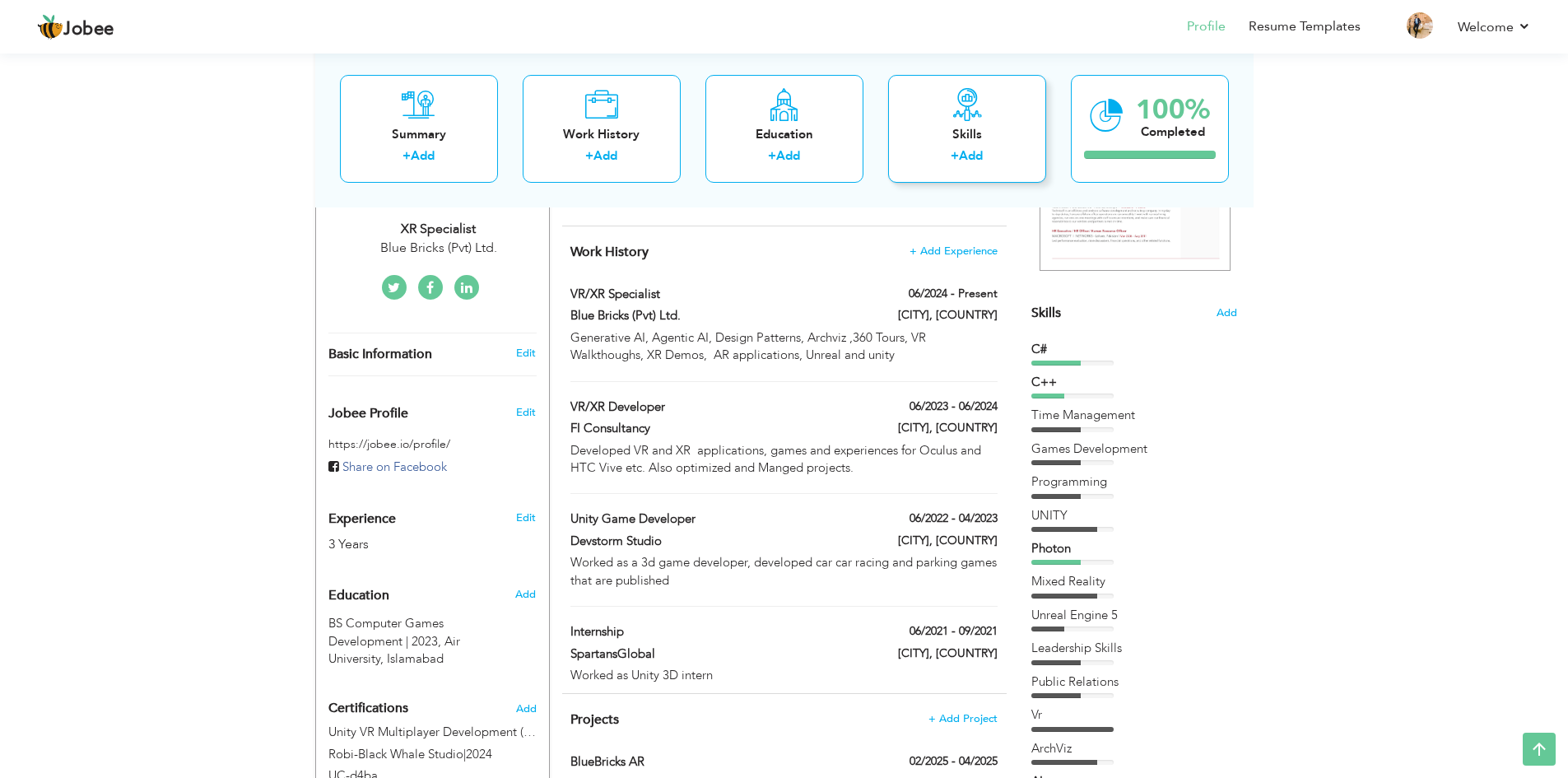 click on "Skills
+  Add" at bounding box center [967, 128] 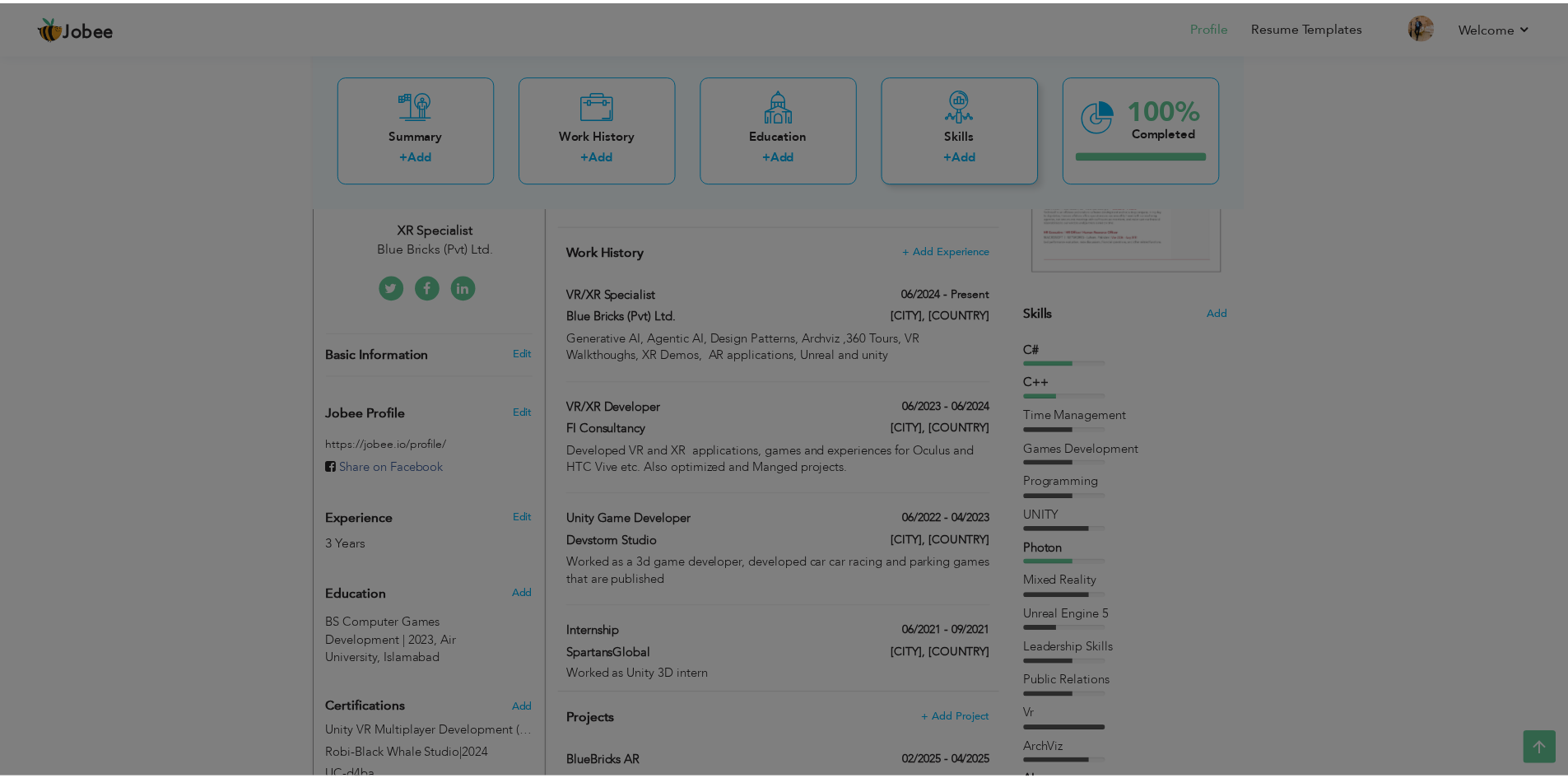scroll, scrollTop: 0, scrollLeft: 0, axis: both 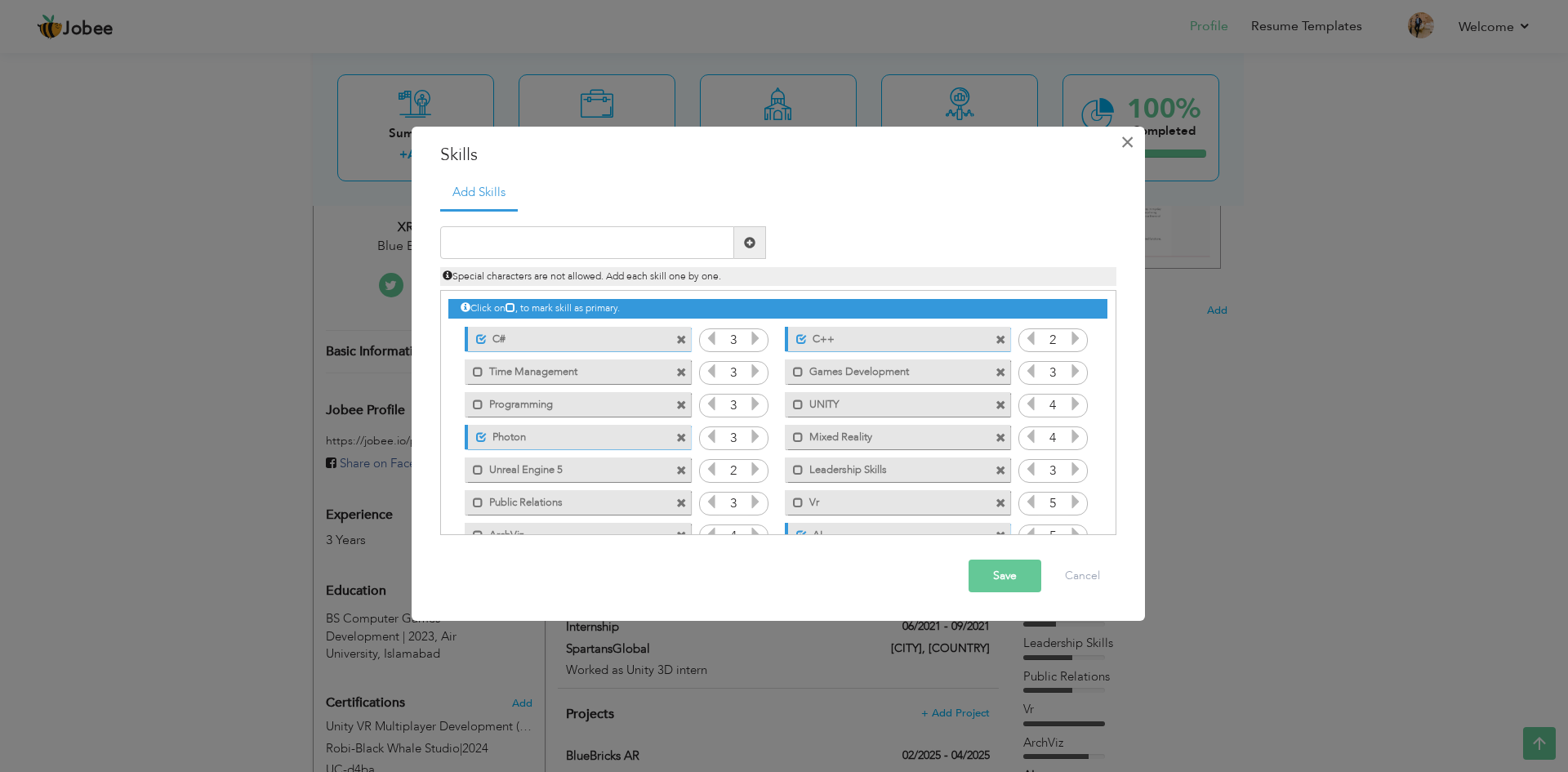 drag, startPoint x: 1131, startPoint y: 148, endPoint x: 1119, endPoint y: 141, distance: 14 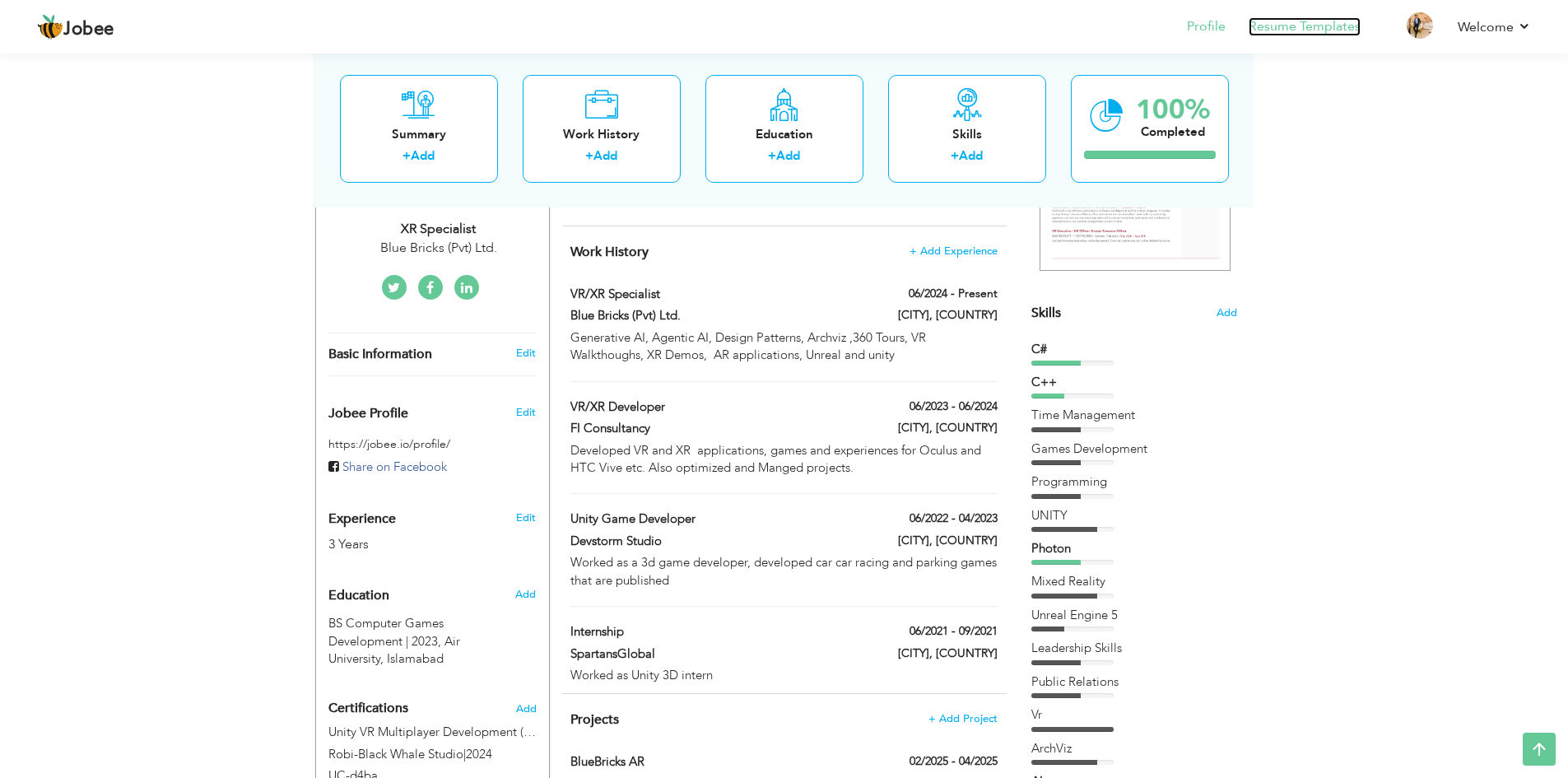 click on "Resume Templates" at bounding box center [1305, 26] 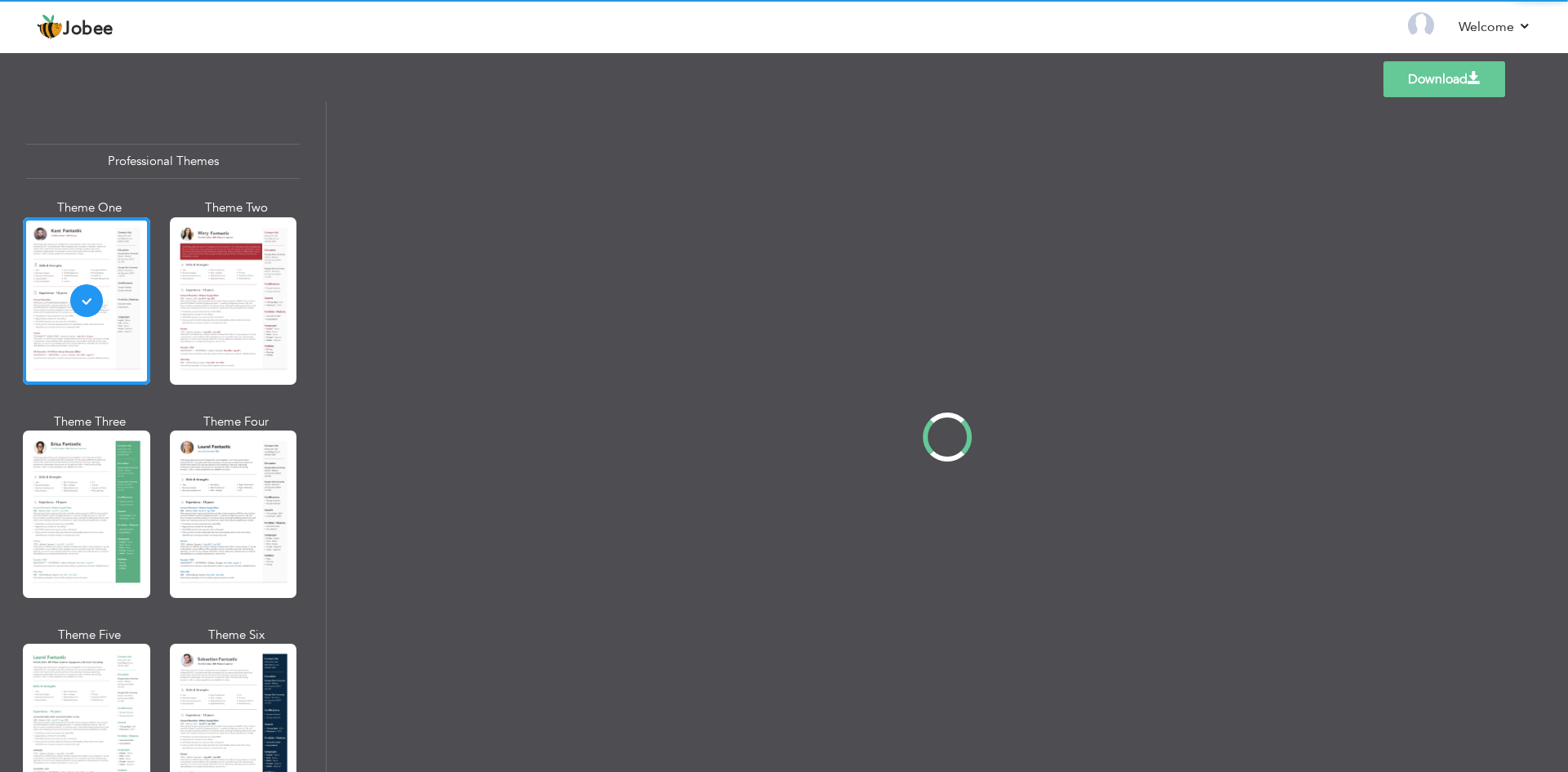 scroll, scrollTop: 0, scrollLeft: 0, axis: both 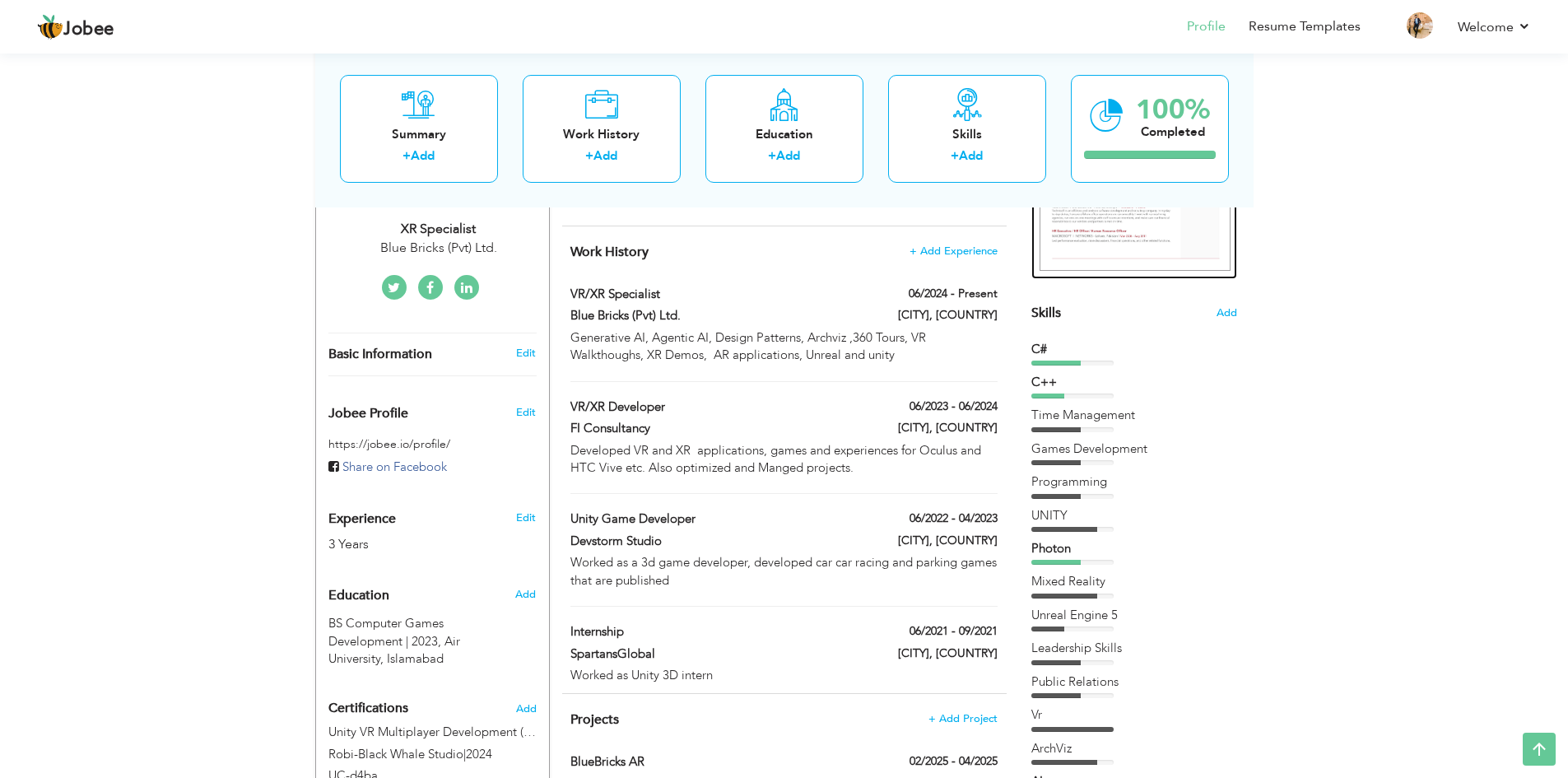 click on "‹ › Previous Next" at bounding box center [1134, 148] 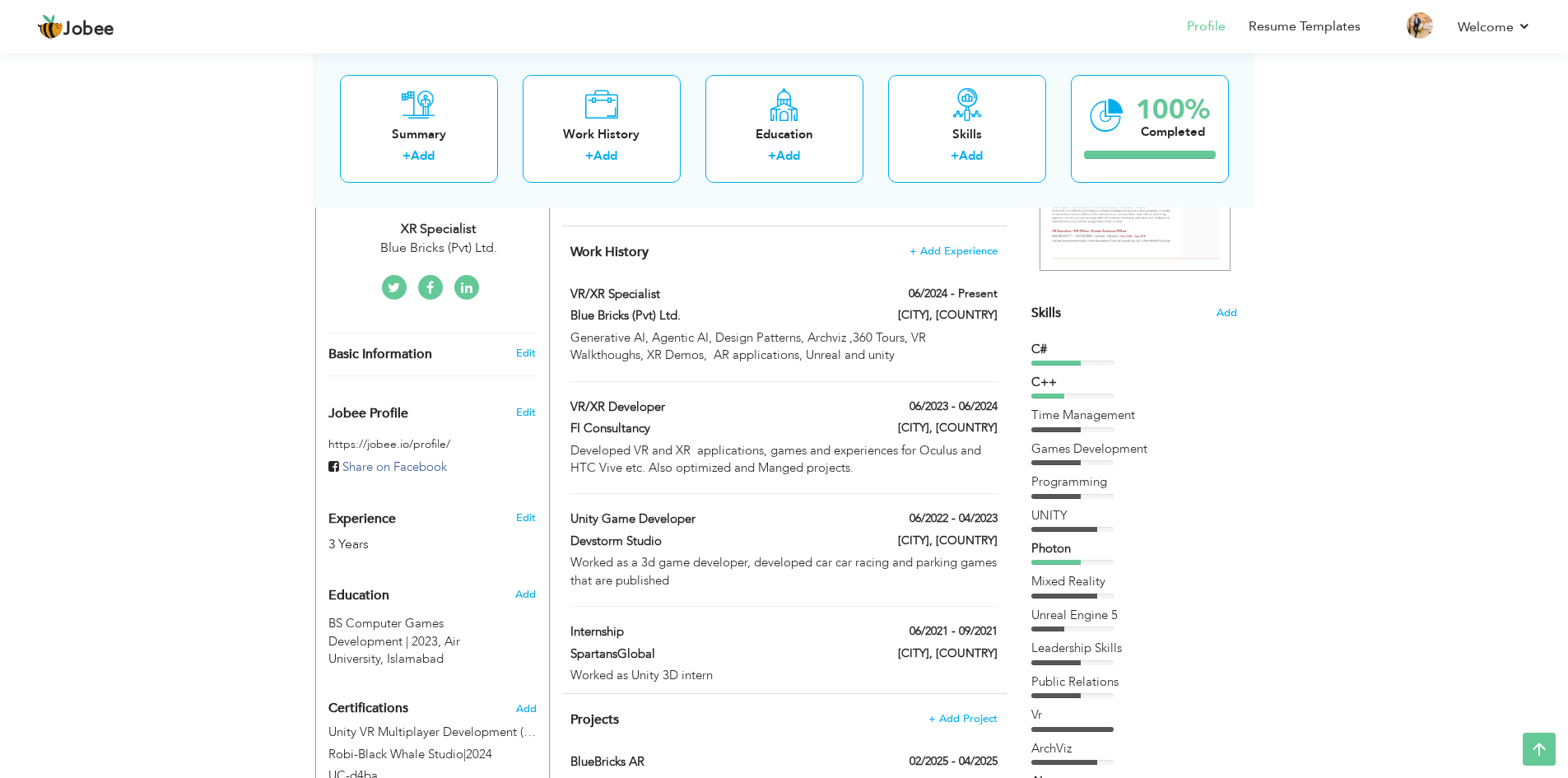 click on "Choose a Template
‹" at bounding box center (1136, 1169) 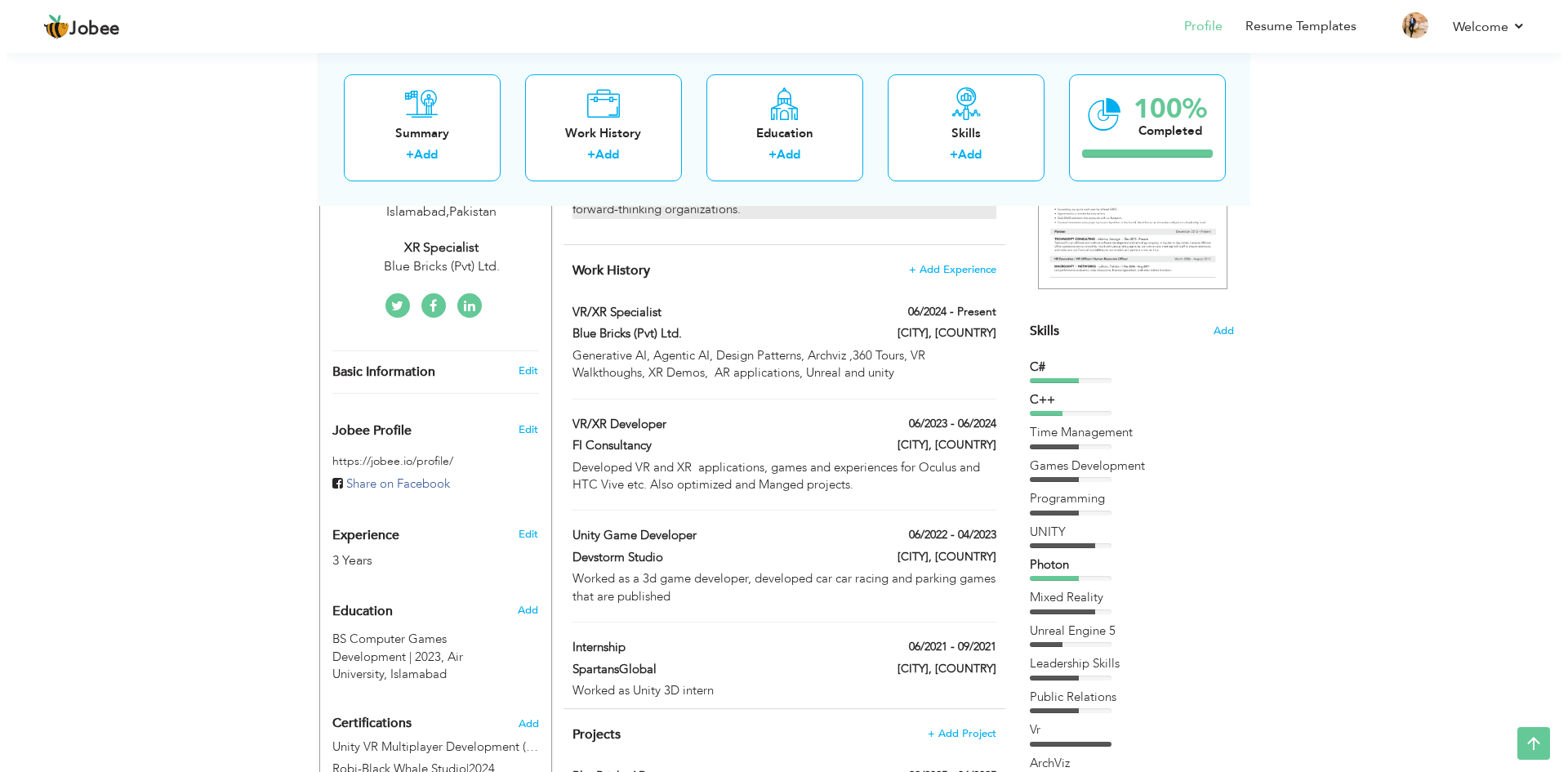 scroll, scrollTop: 245, scrollLeft: 0, axis: vertical 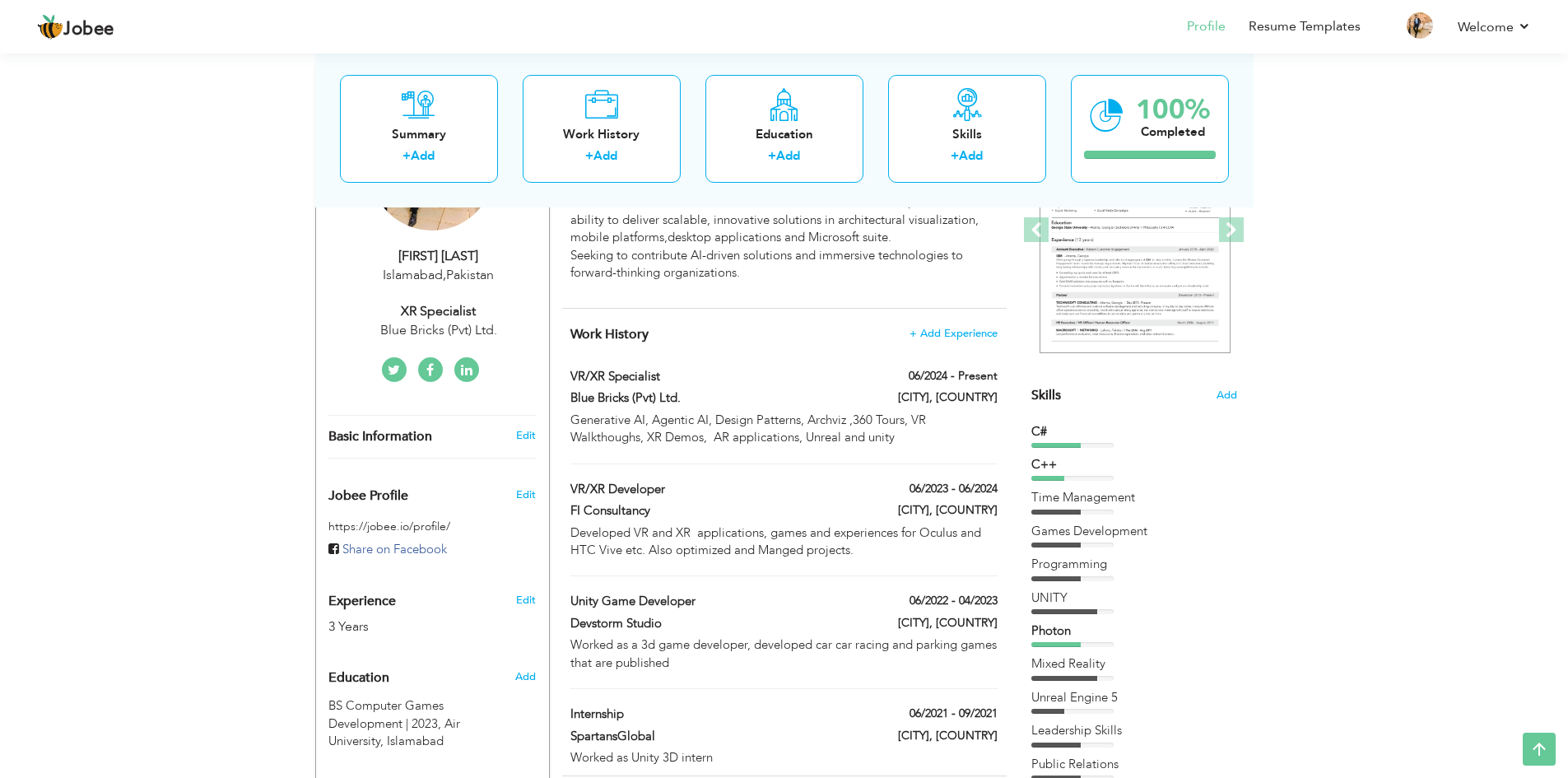 click on "Work History
+ Add Experience" at bounding box center [784, 334] 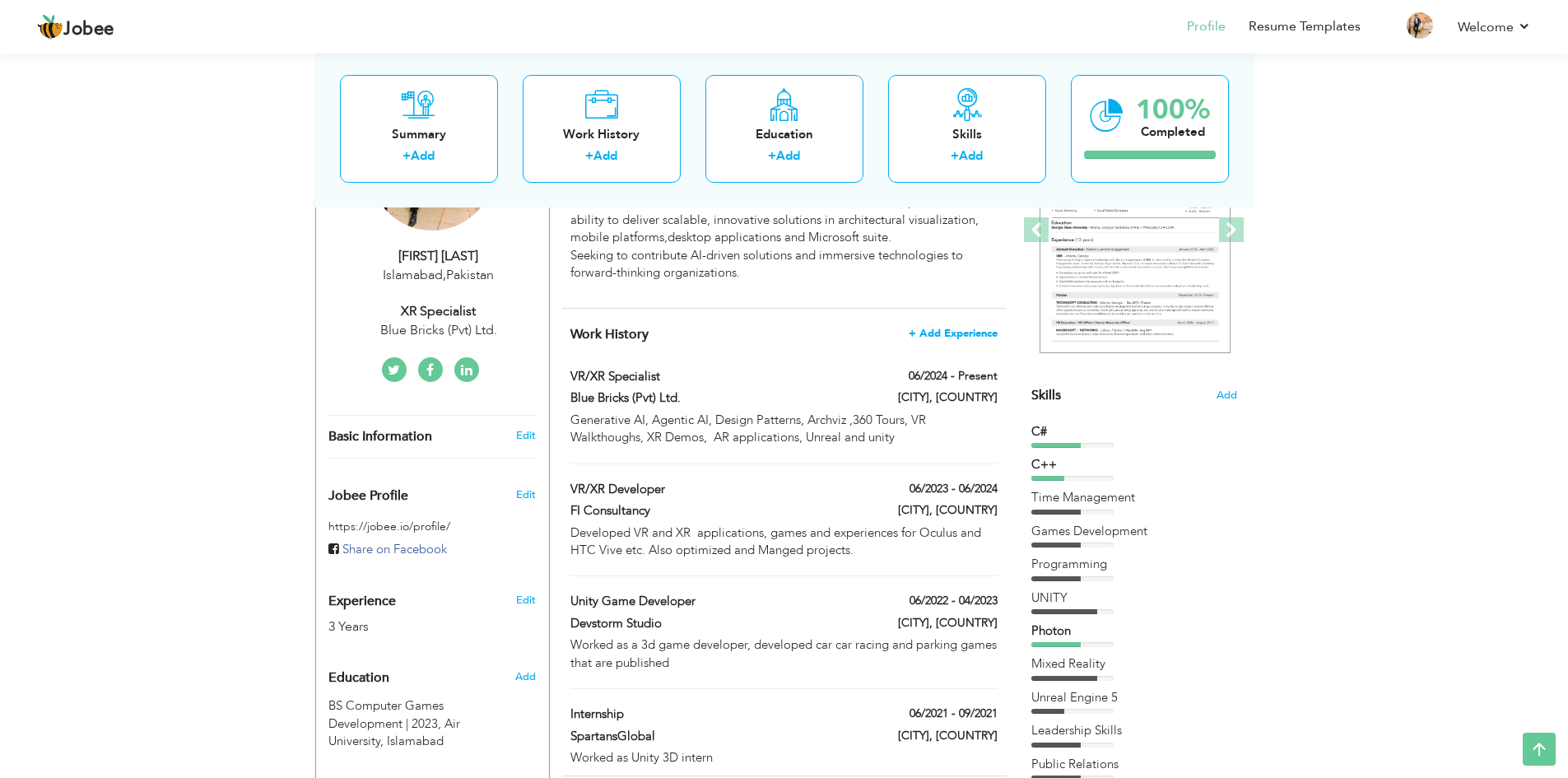 click on "+ Add Experience" at bounding box center [953, 333] 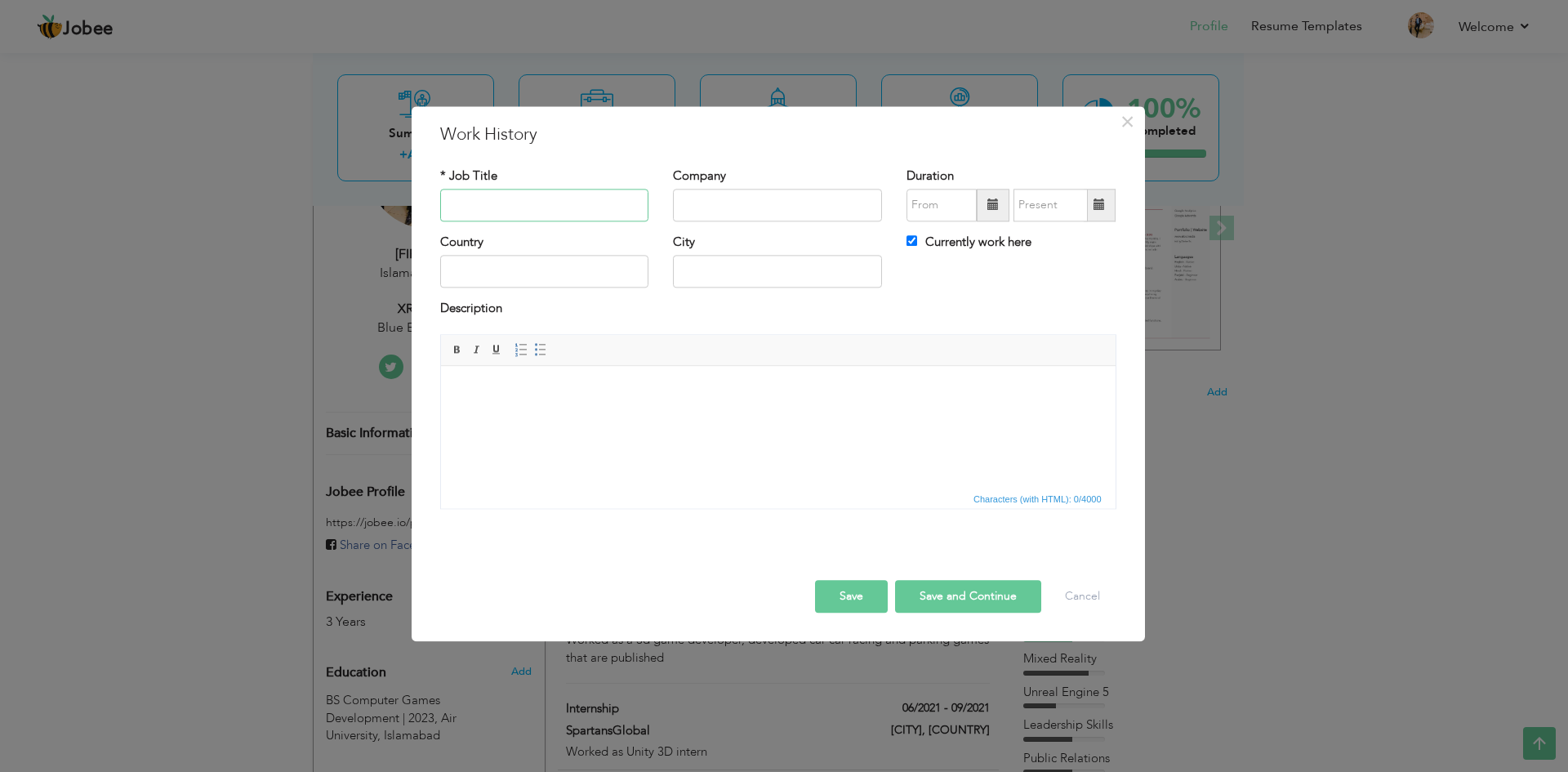 click at bounding box center (545, 205) 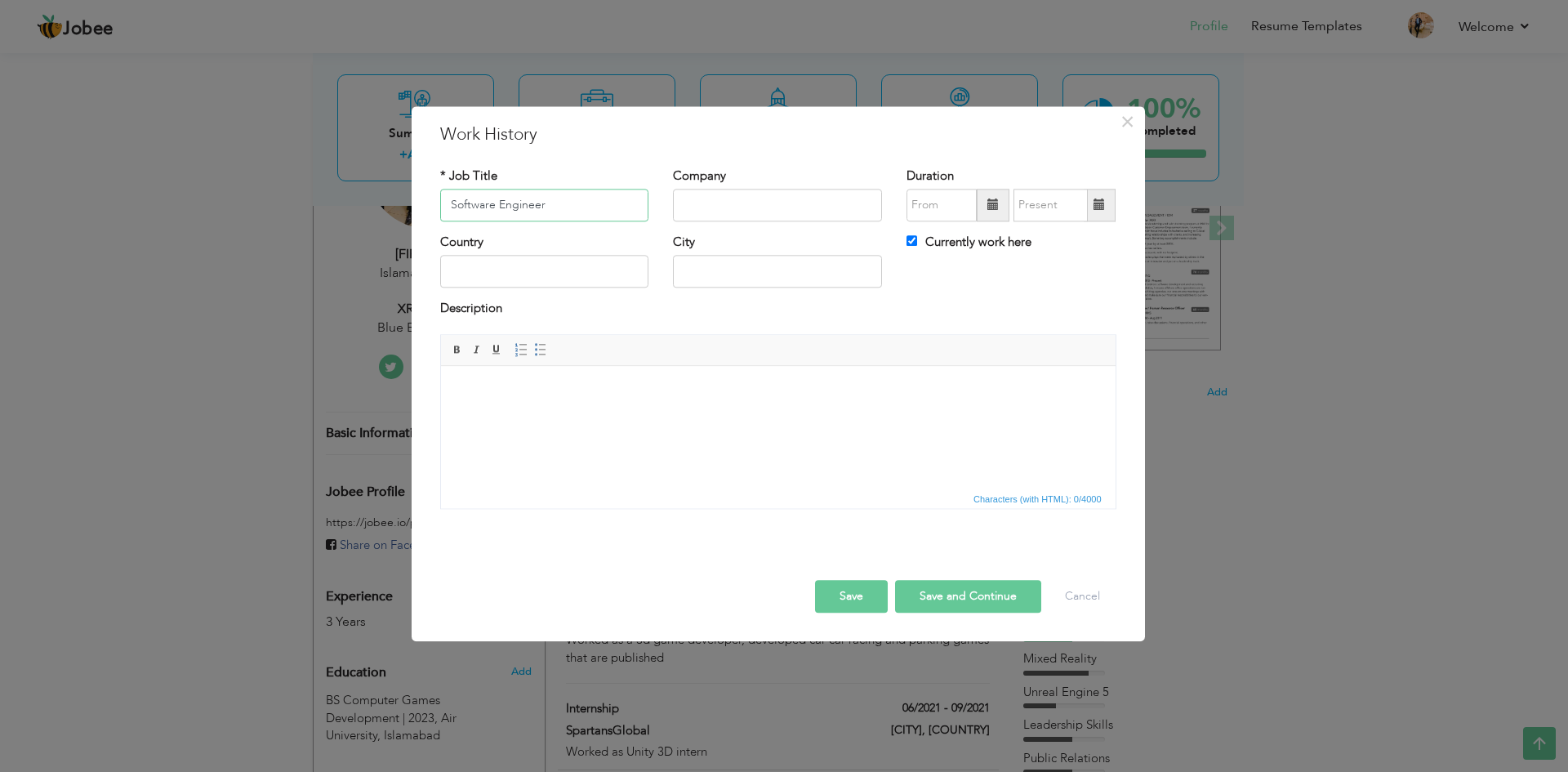 type on "Software Engineer" 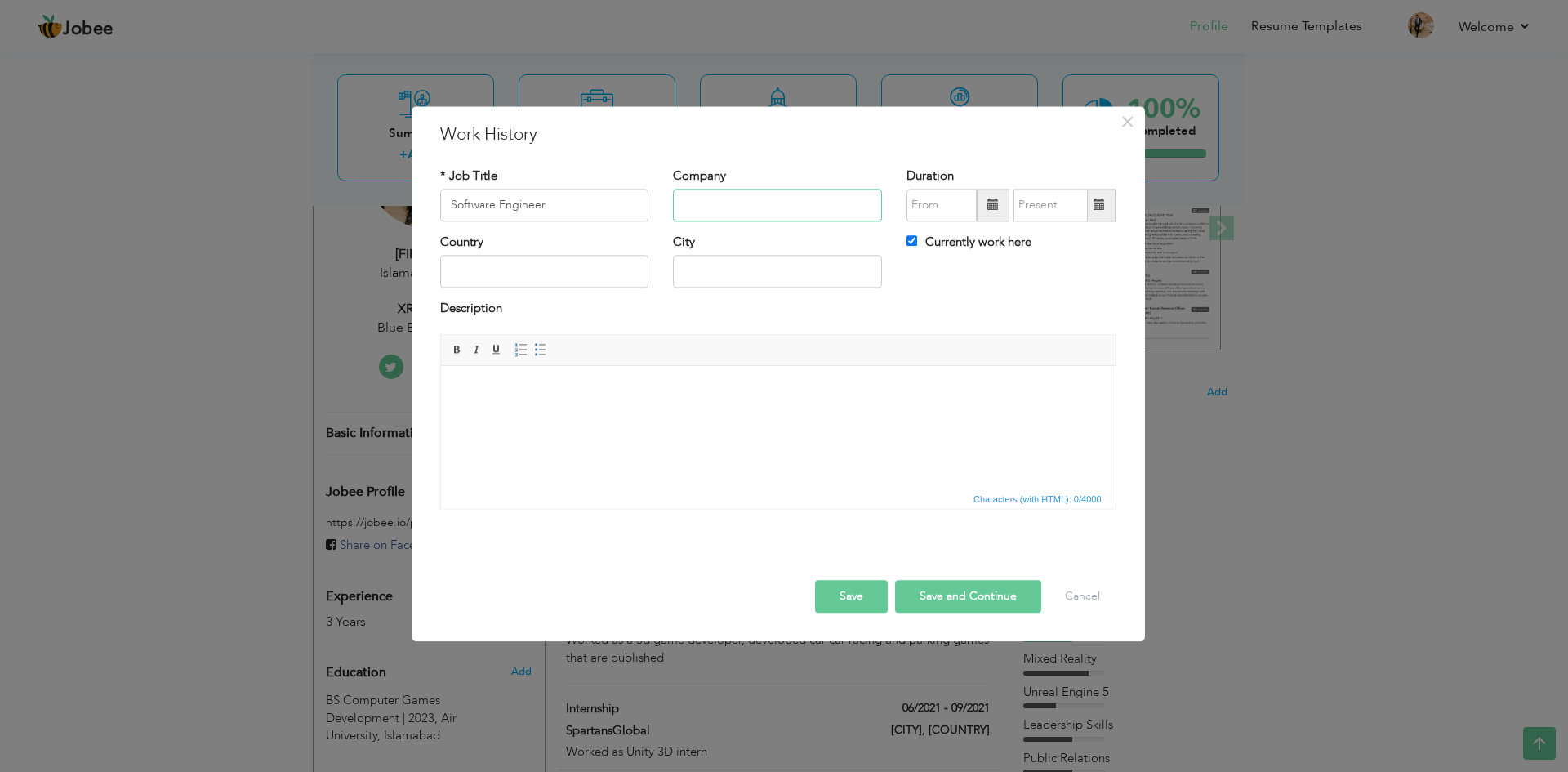 click at bounding box center [777, 205] 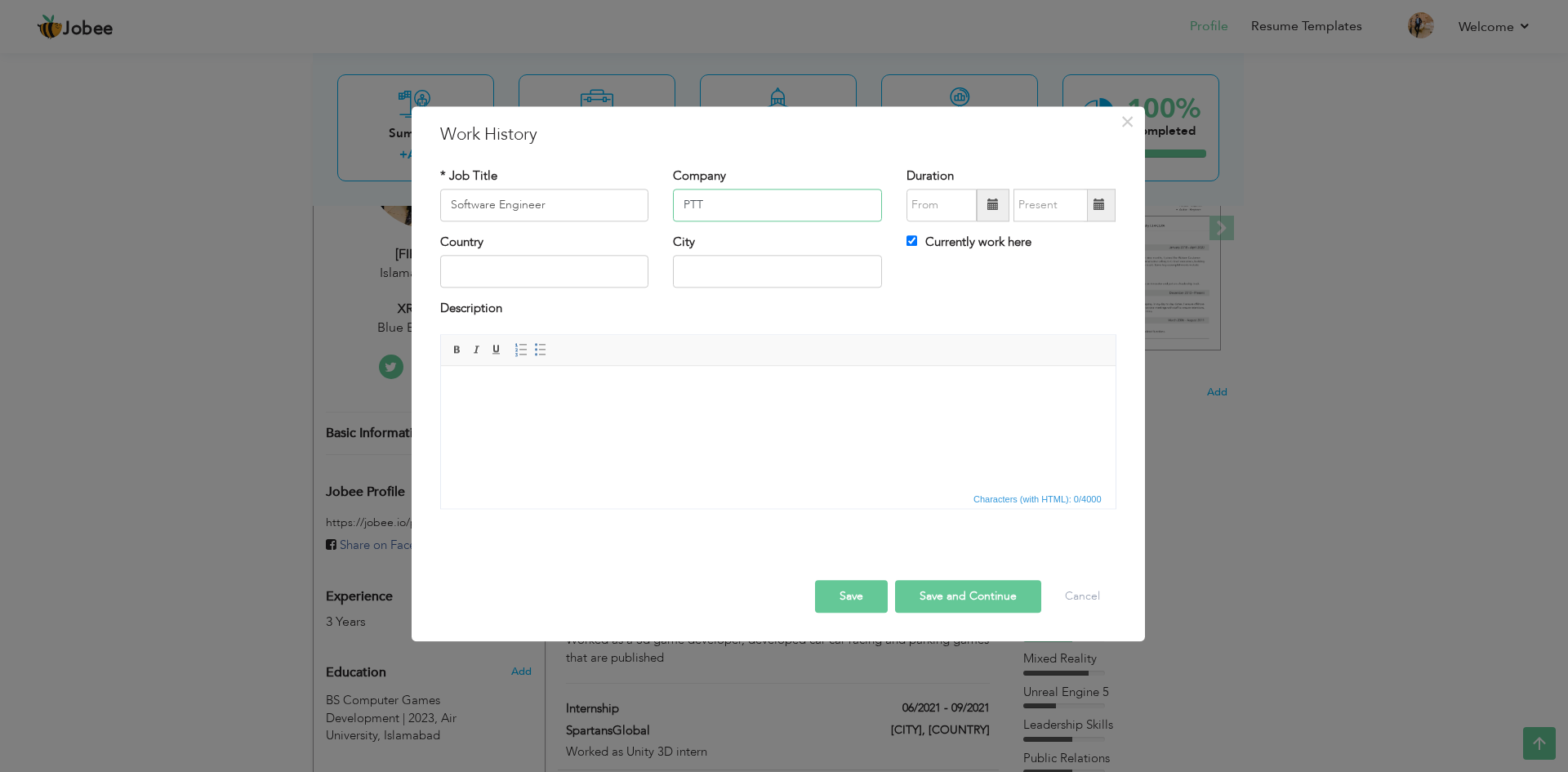 type on "PTT" 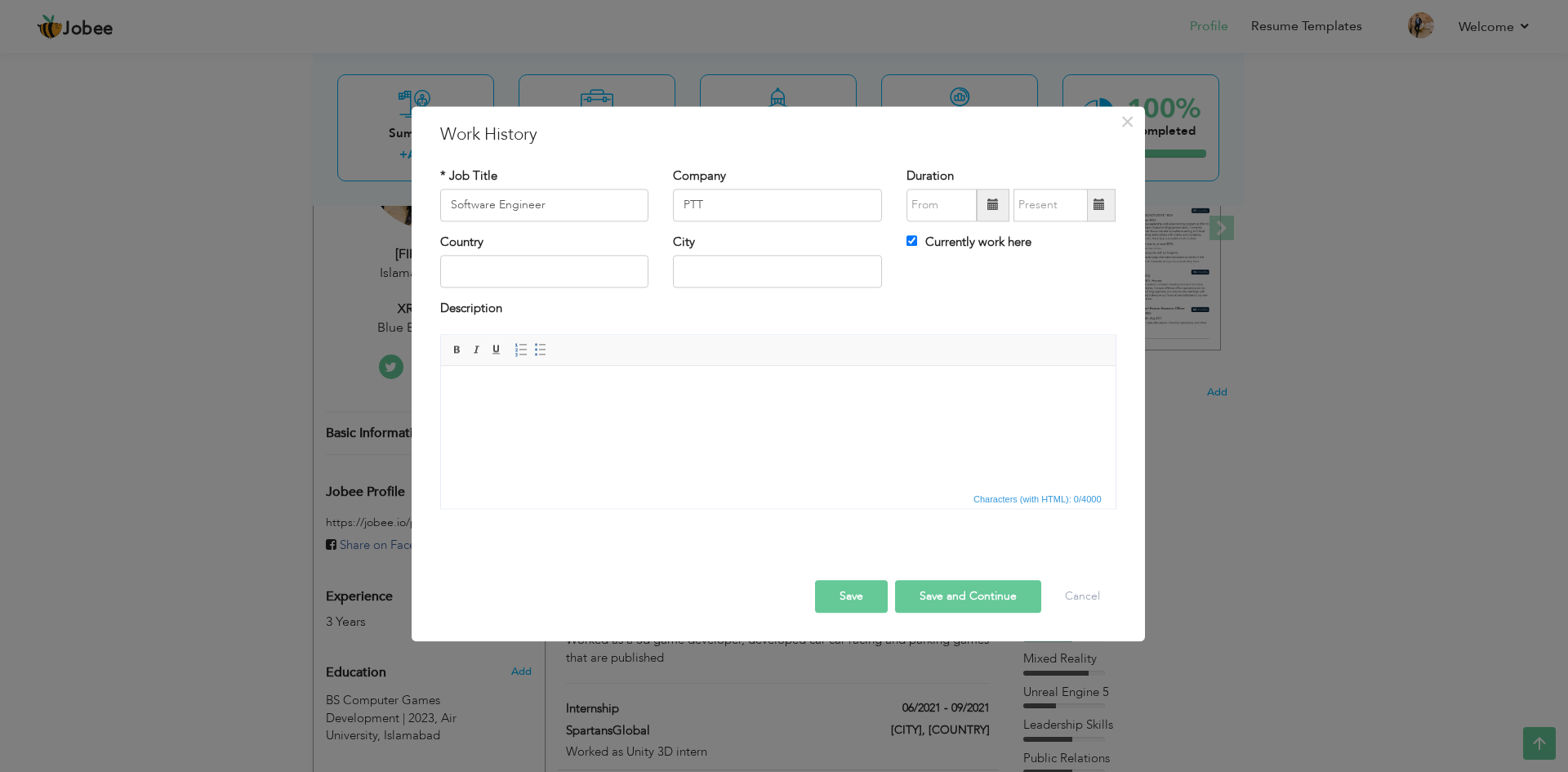 click at bounding box center [993, 205] 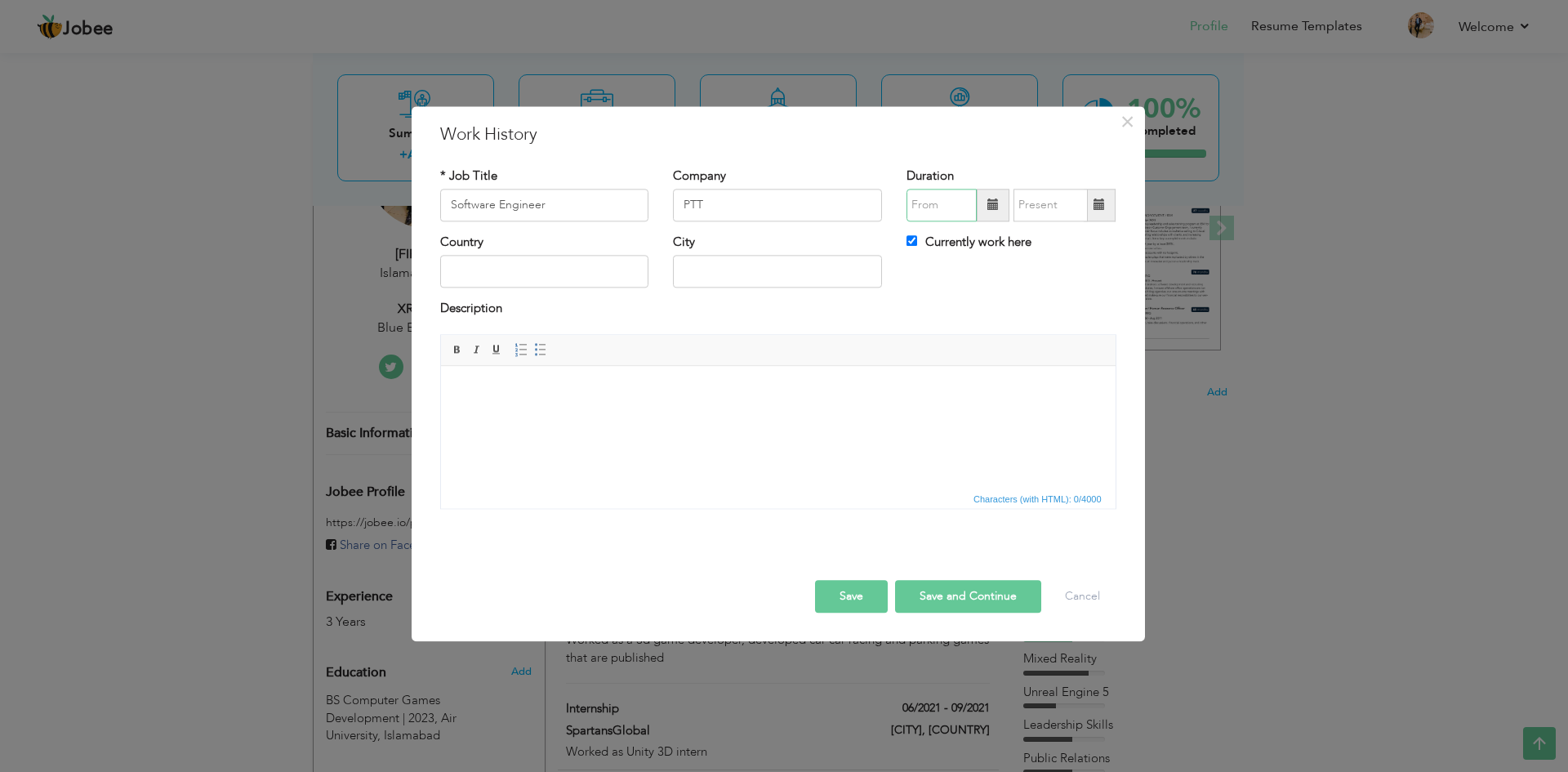 type on "08/2025" 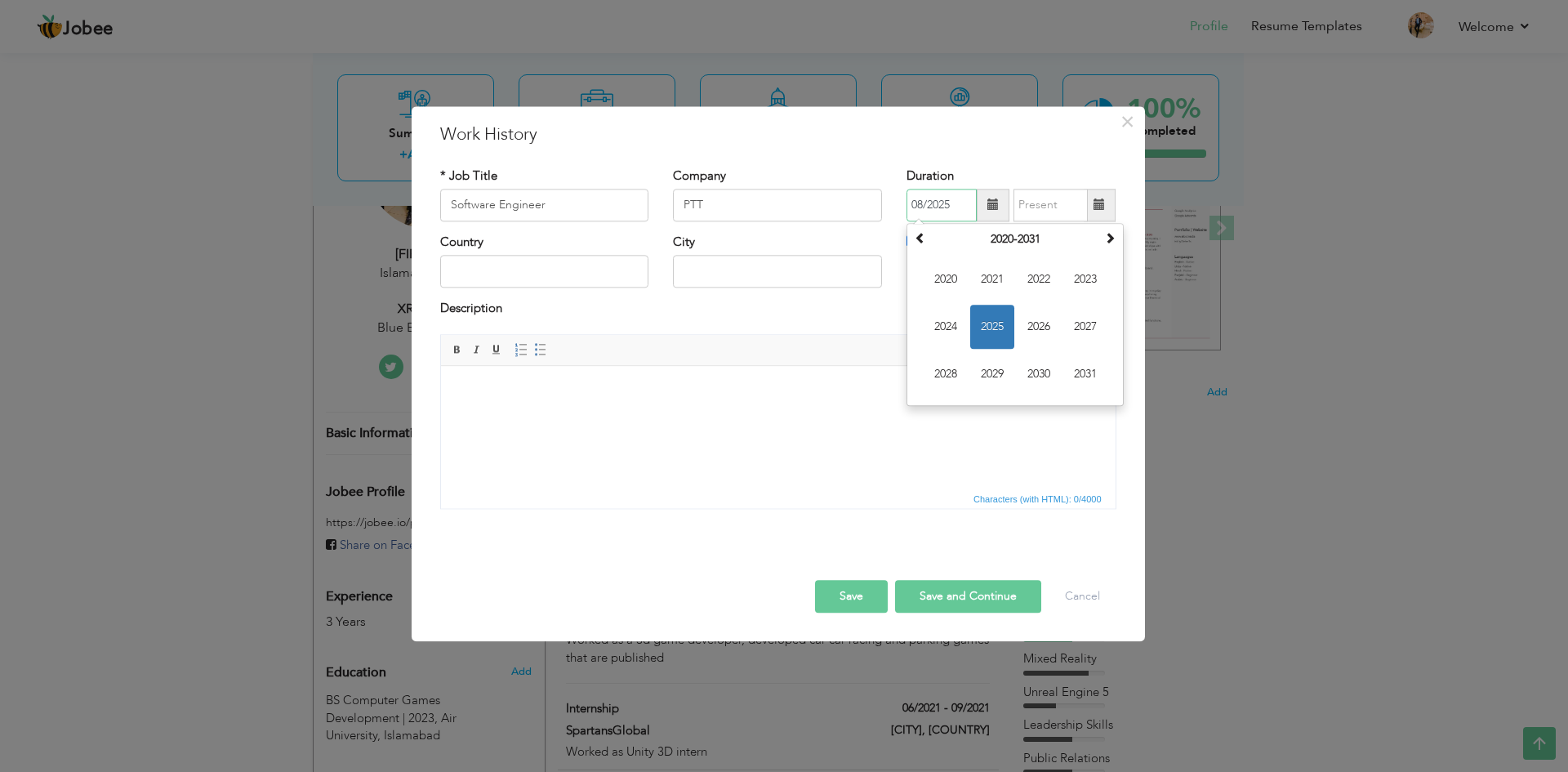 click on "2025" at bounding box center (992, 327) 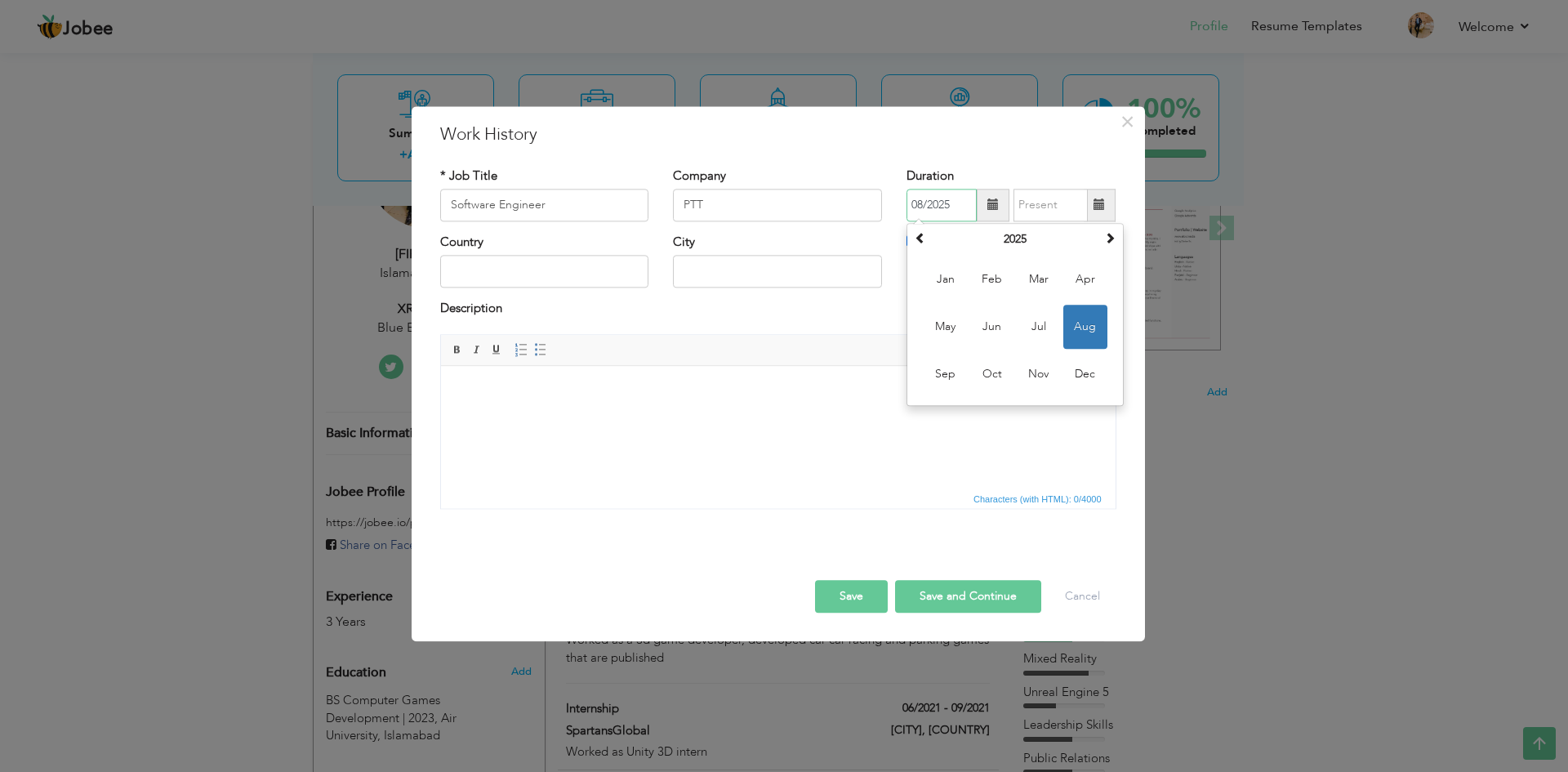 click on "Aug" at bounding box center (1085, 327) 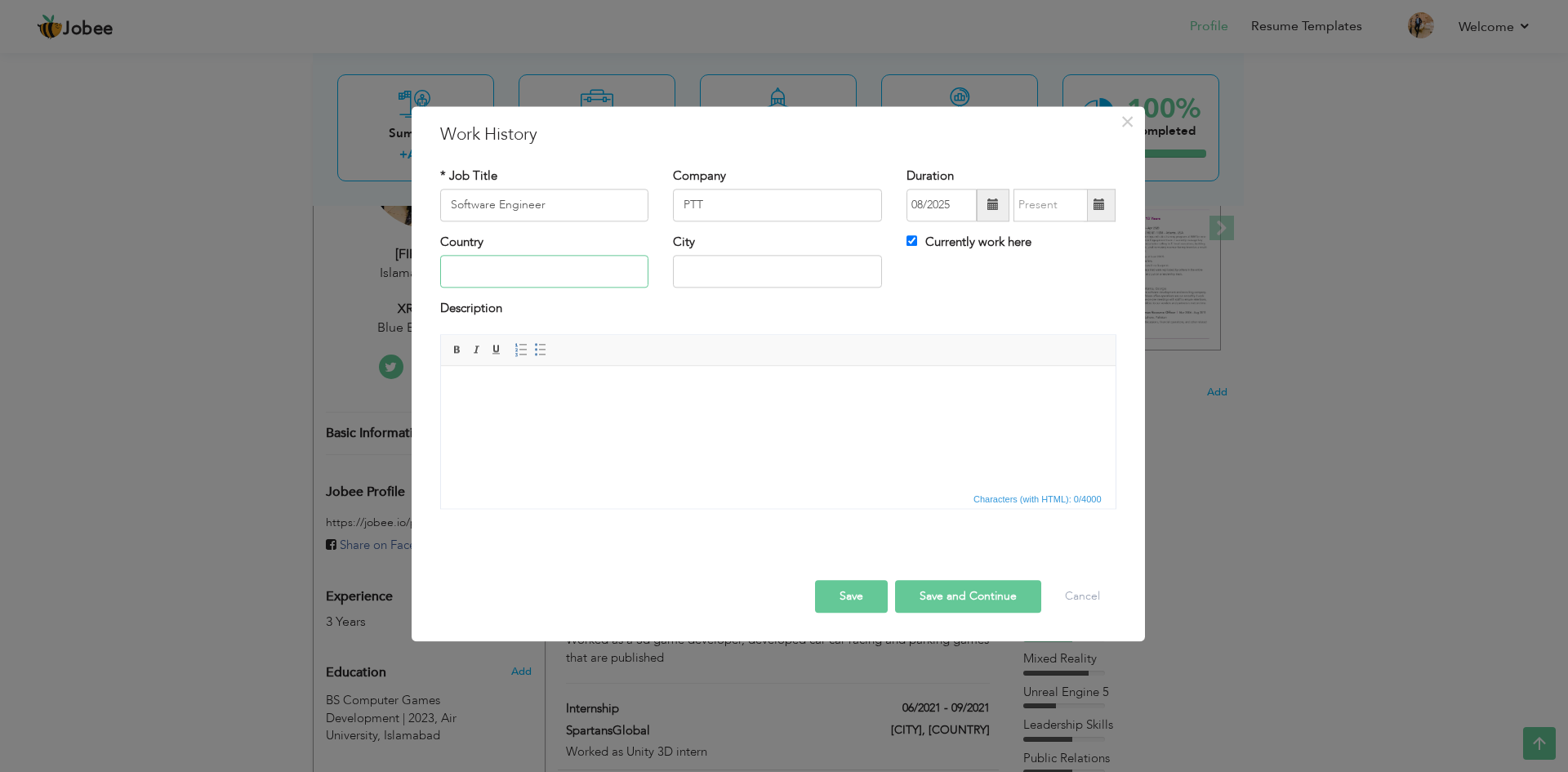 click at bounding box center [545, 272] 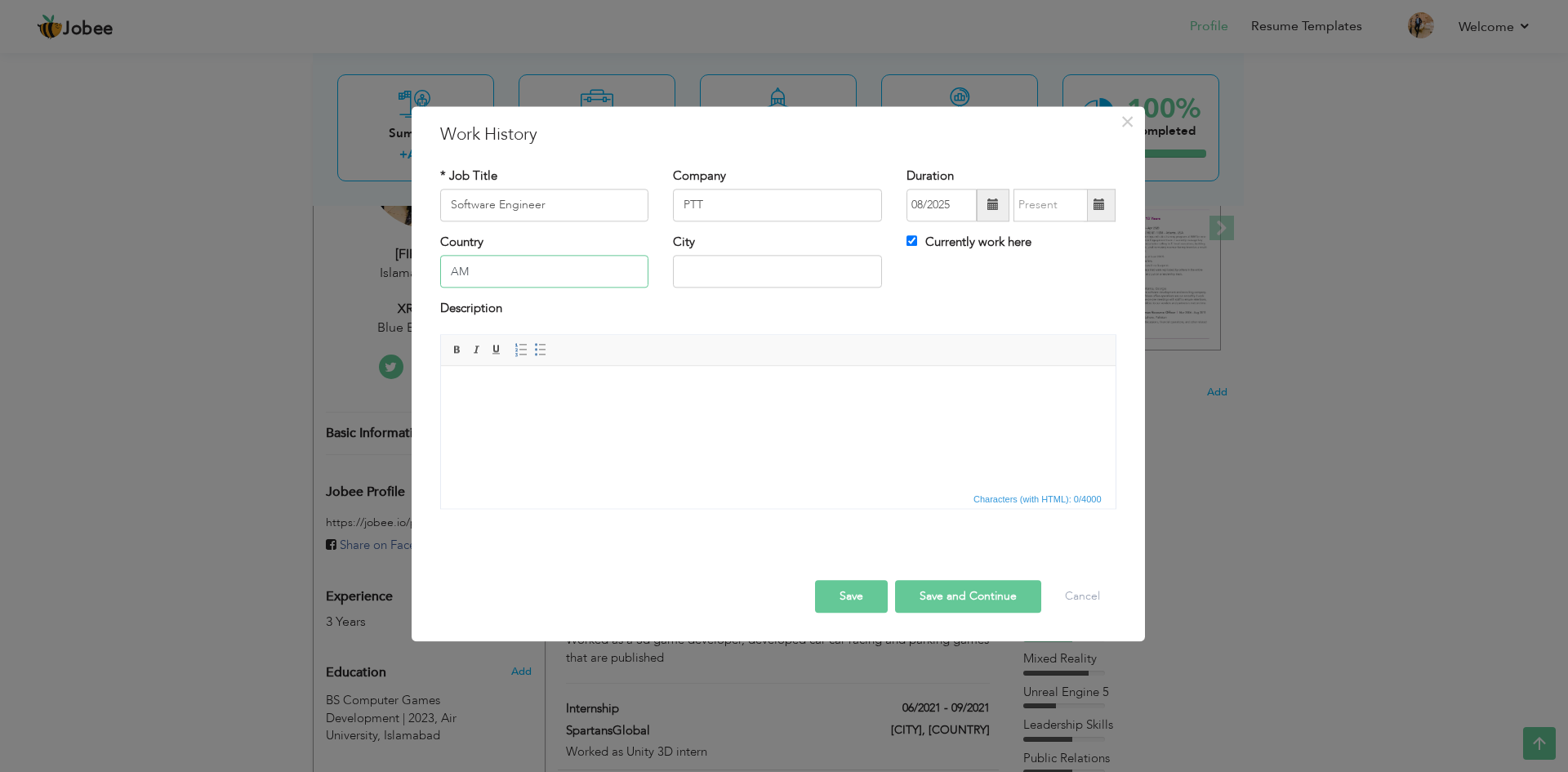 type on "A" 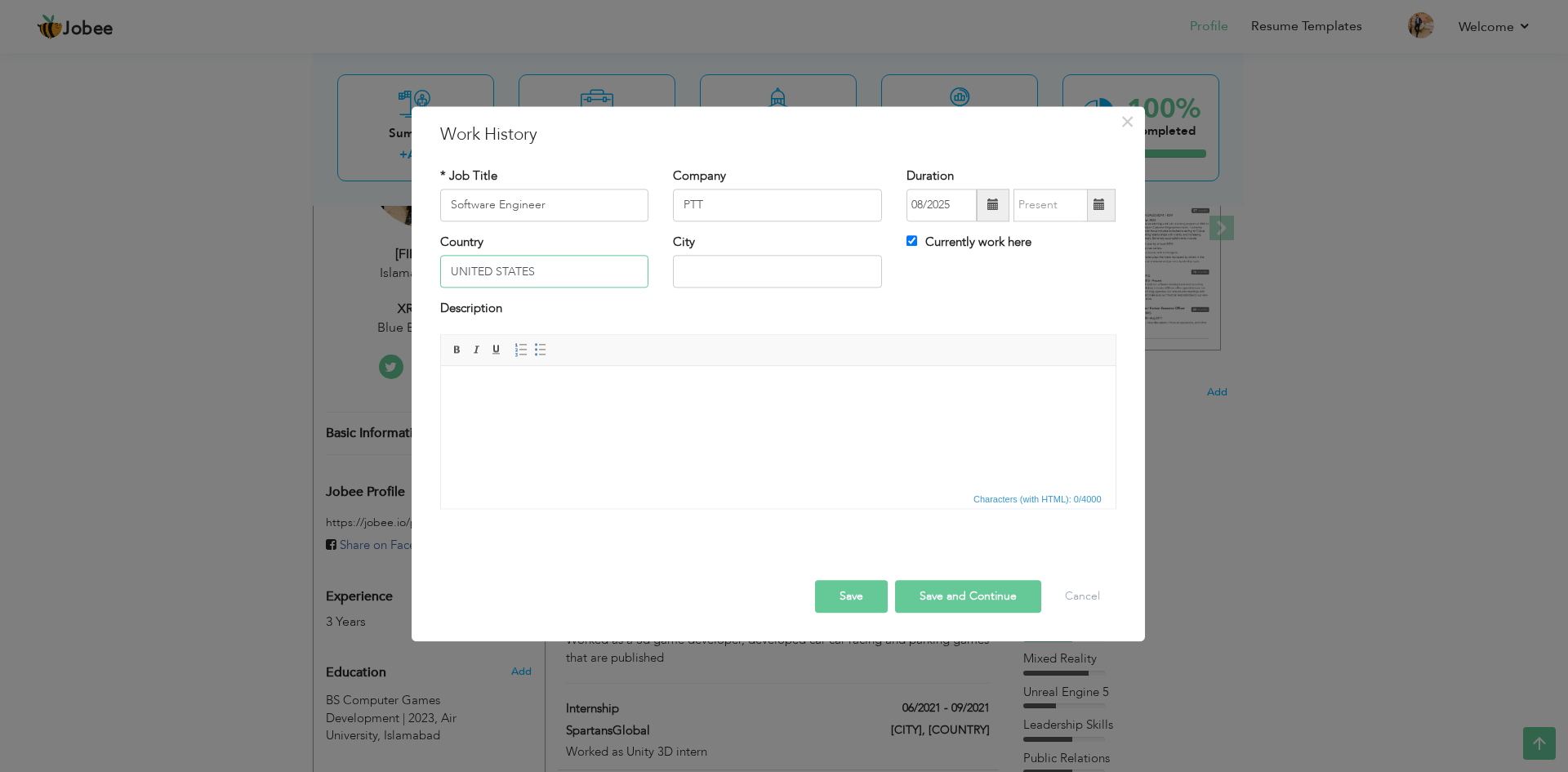 type on "UNITED STATES" 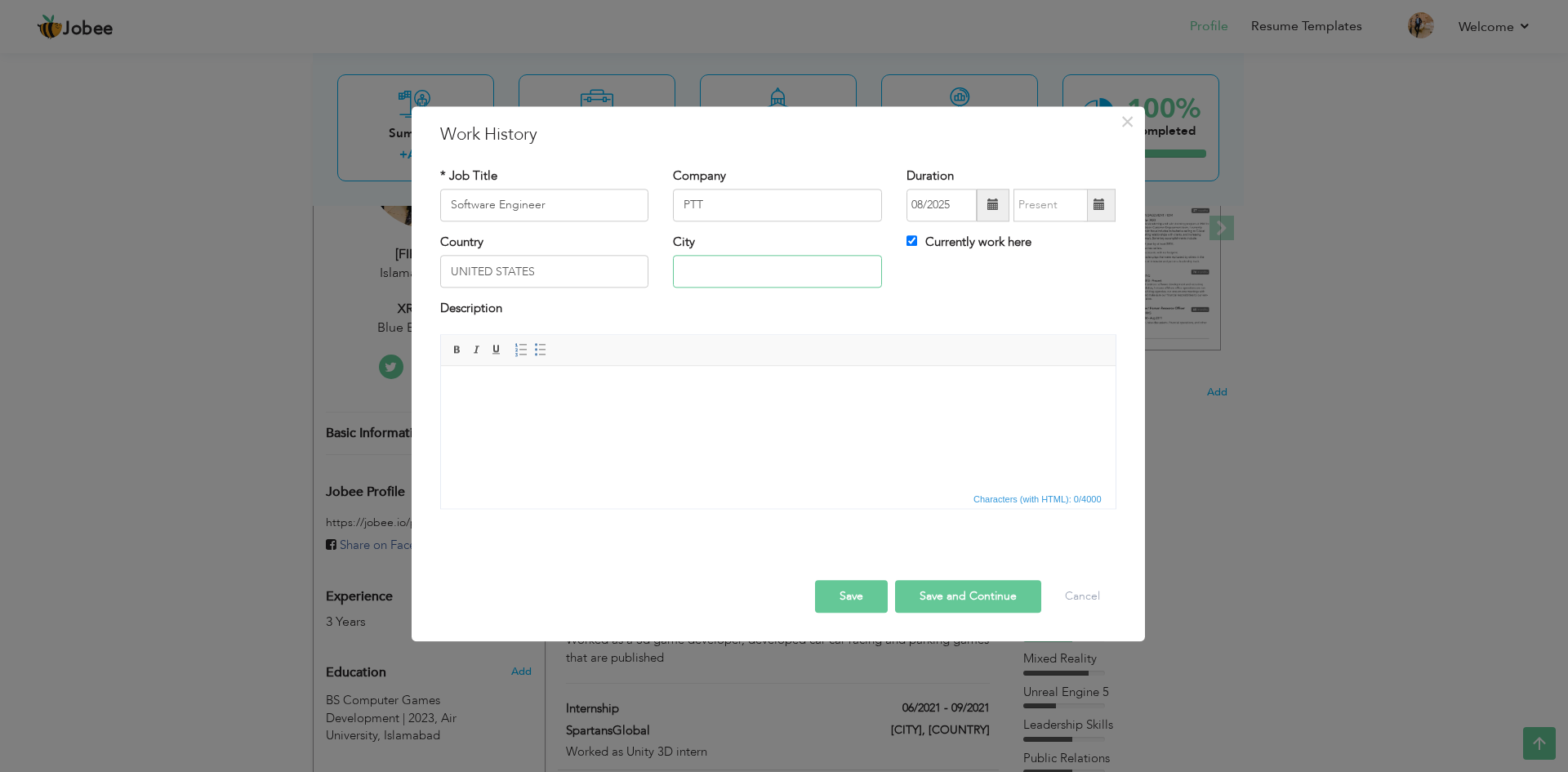 click at bounding box center [777, 272] 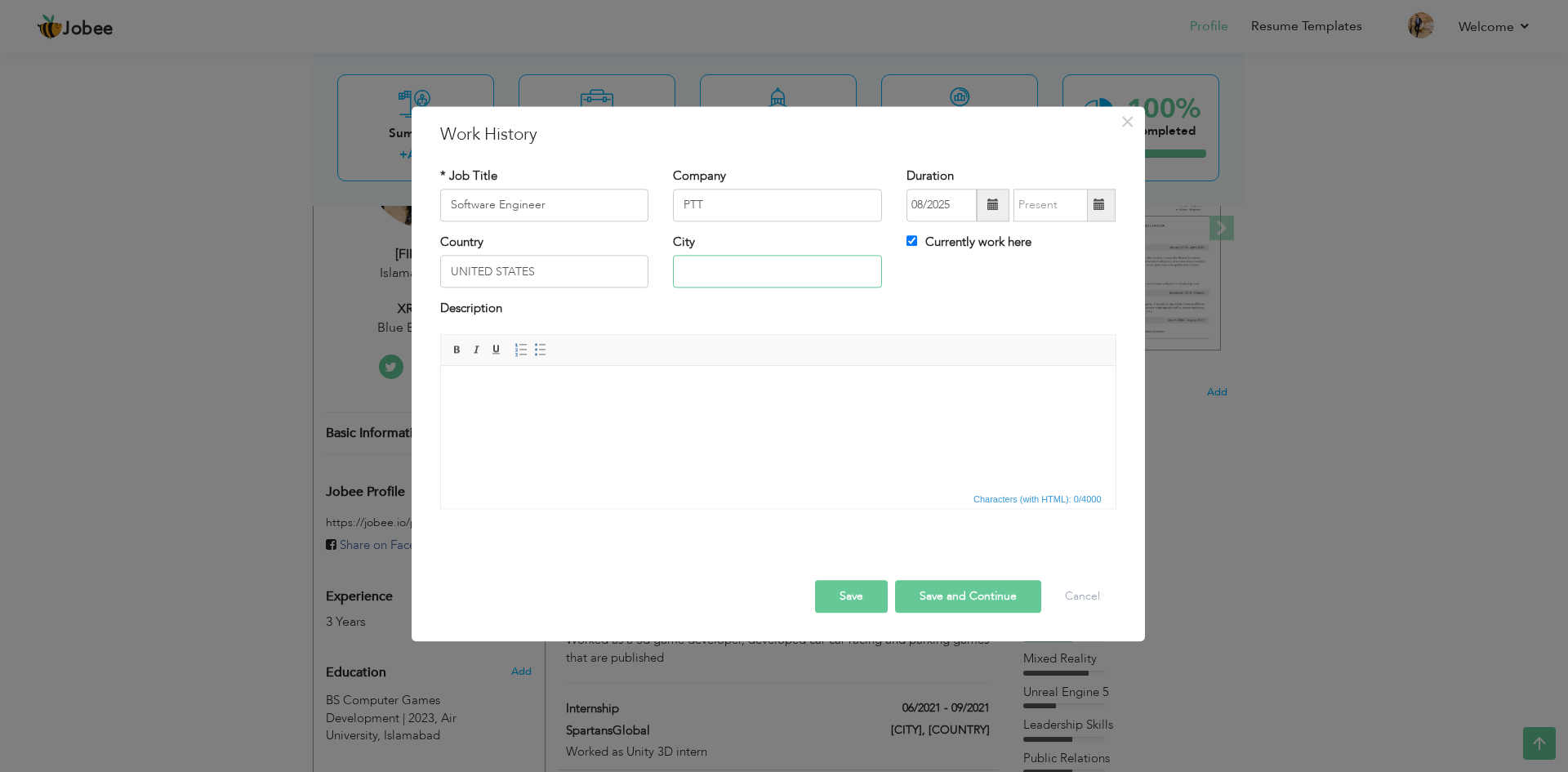 type on "p" 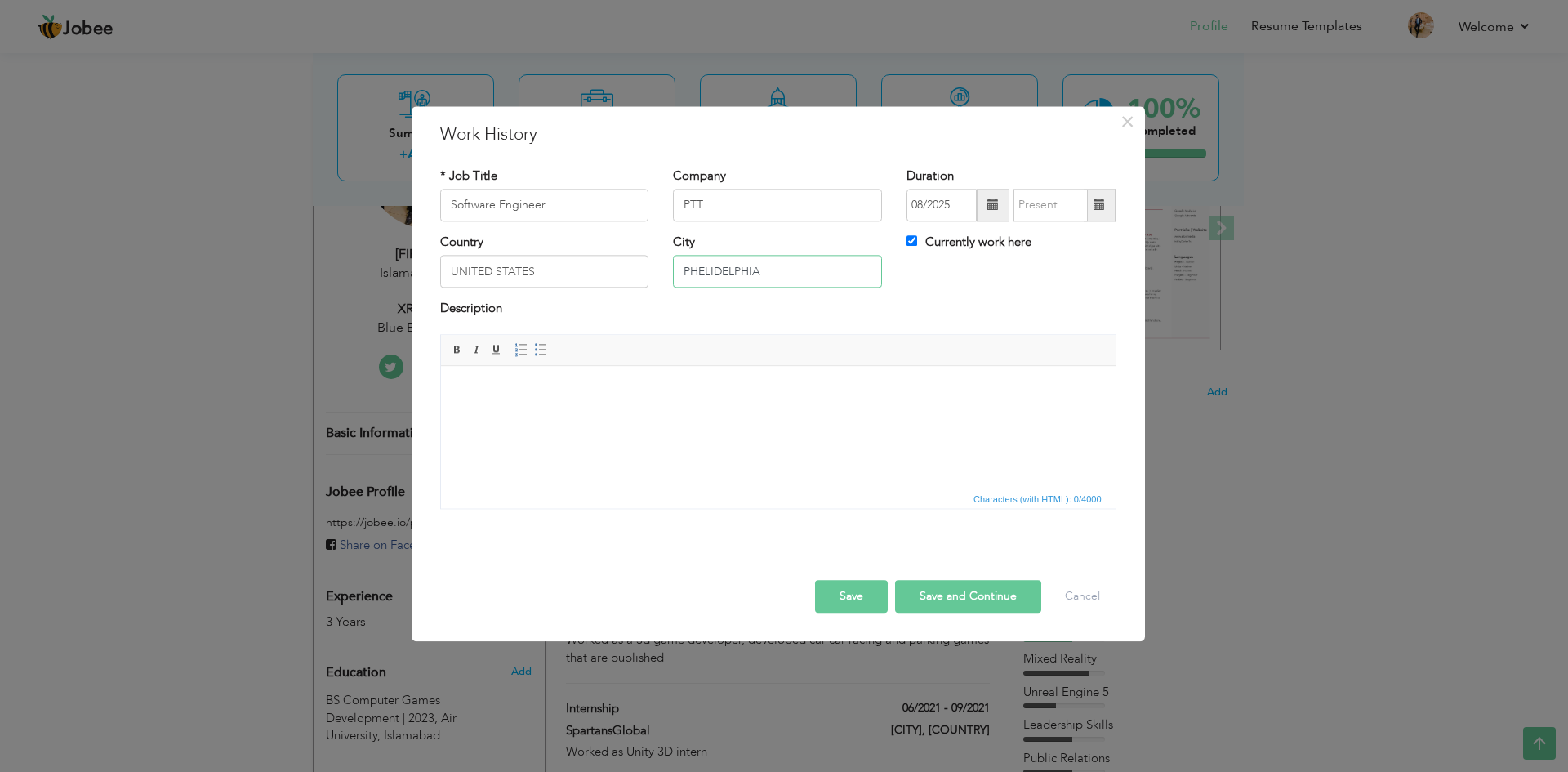 drag, startPoint x: 773, startPoint y: 276, endPoint x: 458, endPoint y: 212, distance: 321.43584 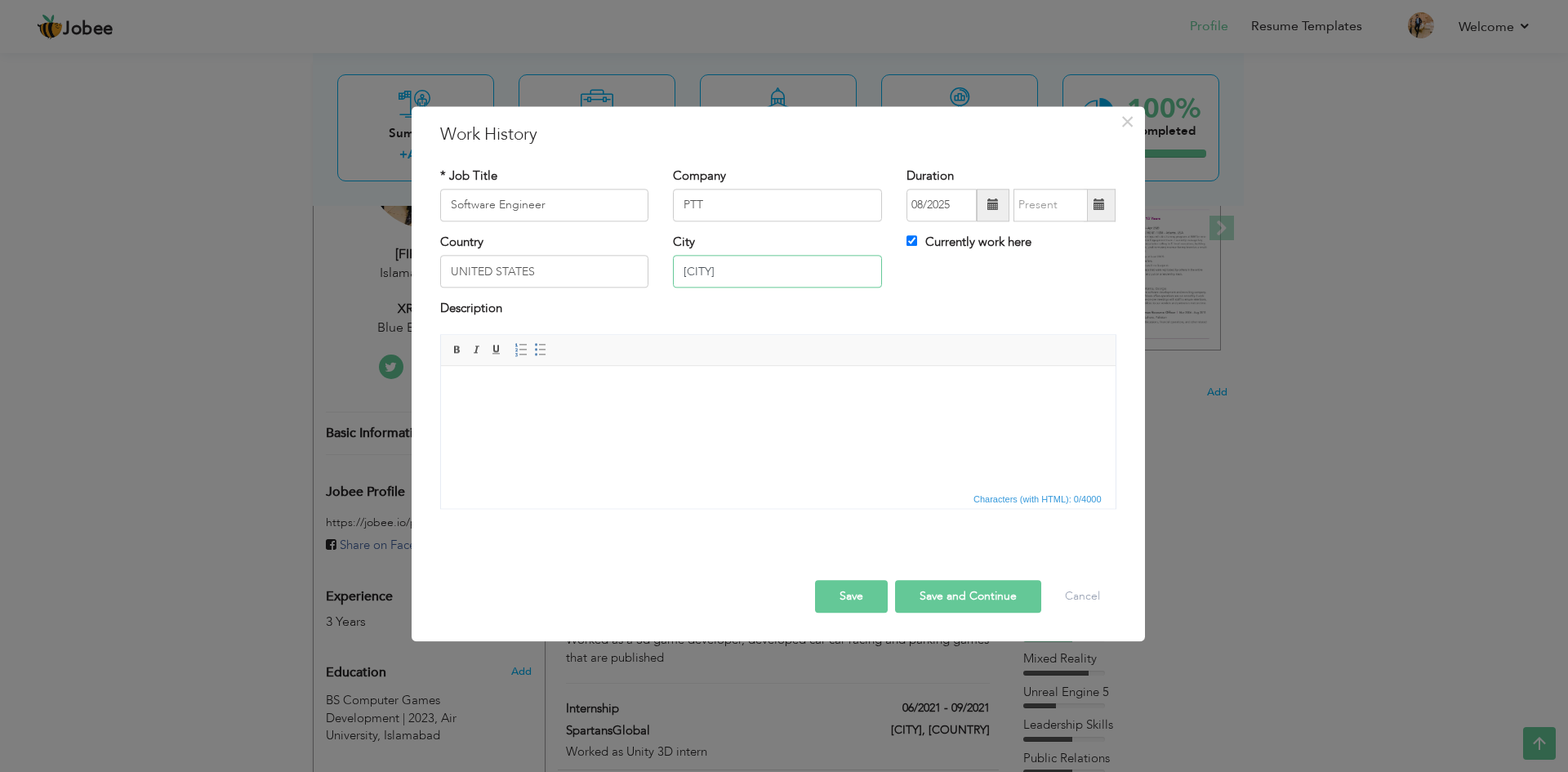 drag, startPoint x: 690, startPoint y: 272, endPoint x: 660, endPoint y: 279, distance: 30.805844 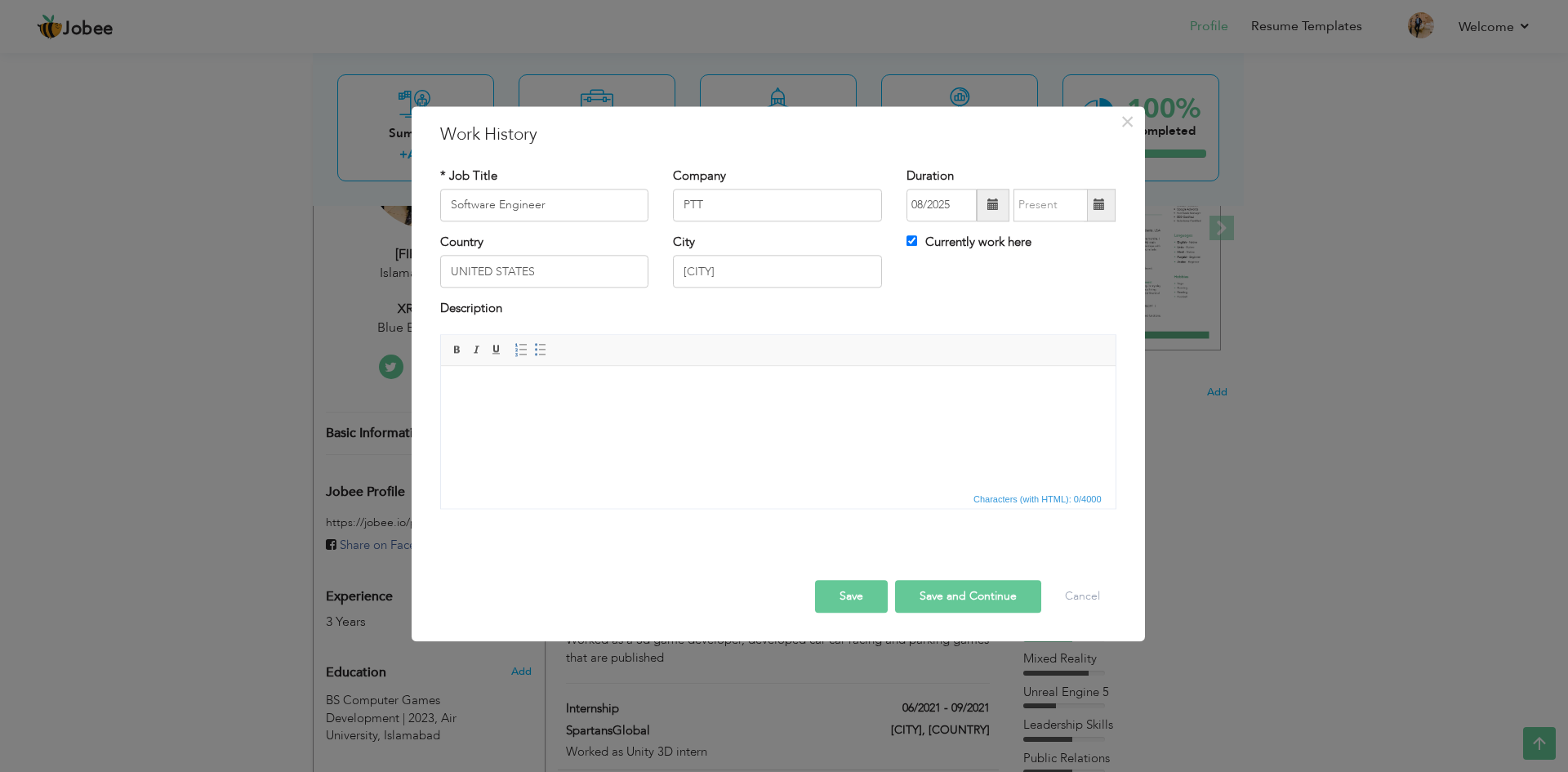 click at bounding box center [777, 390] 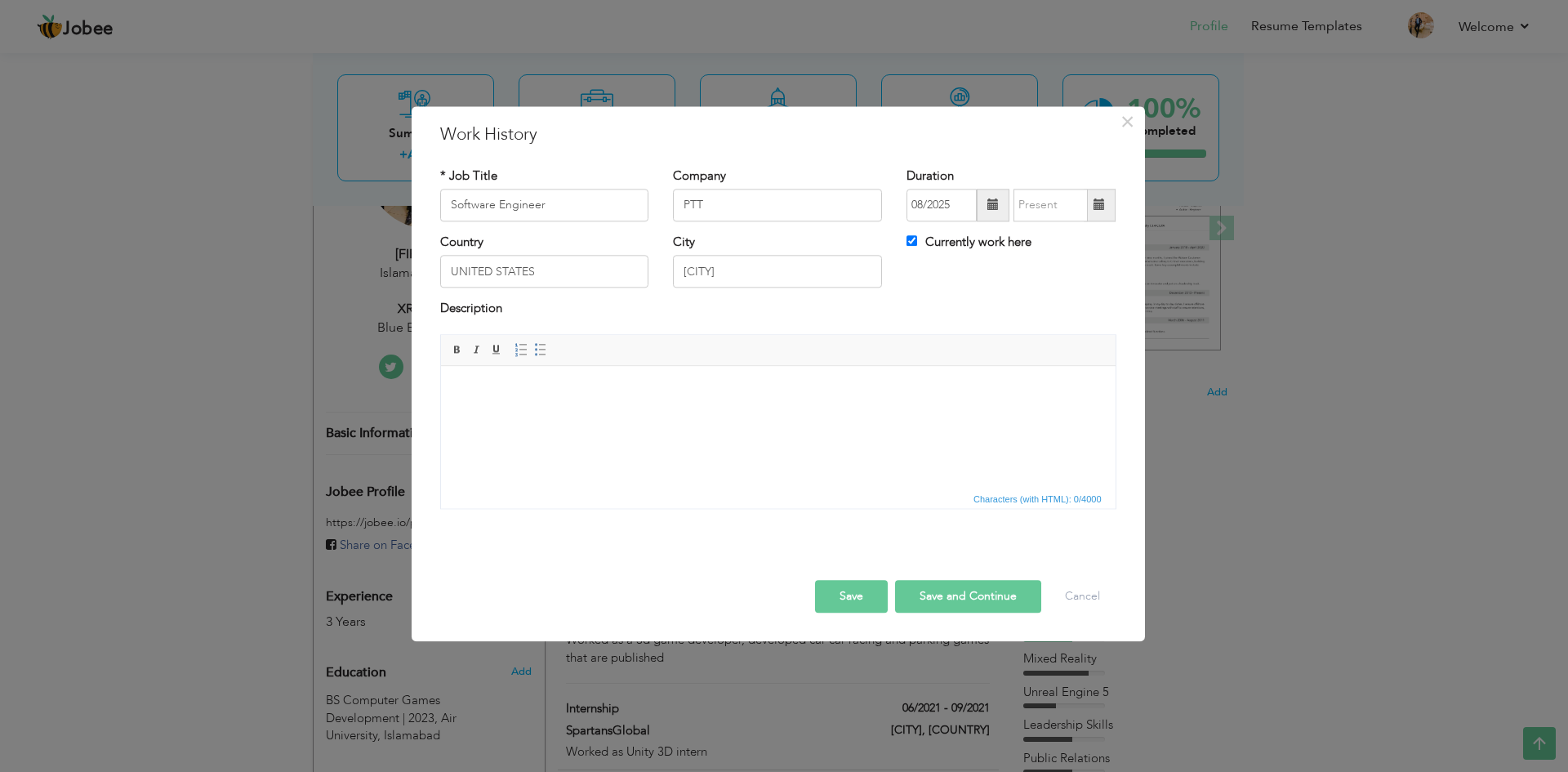 type 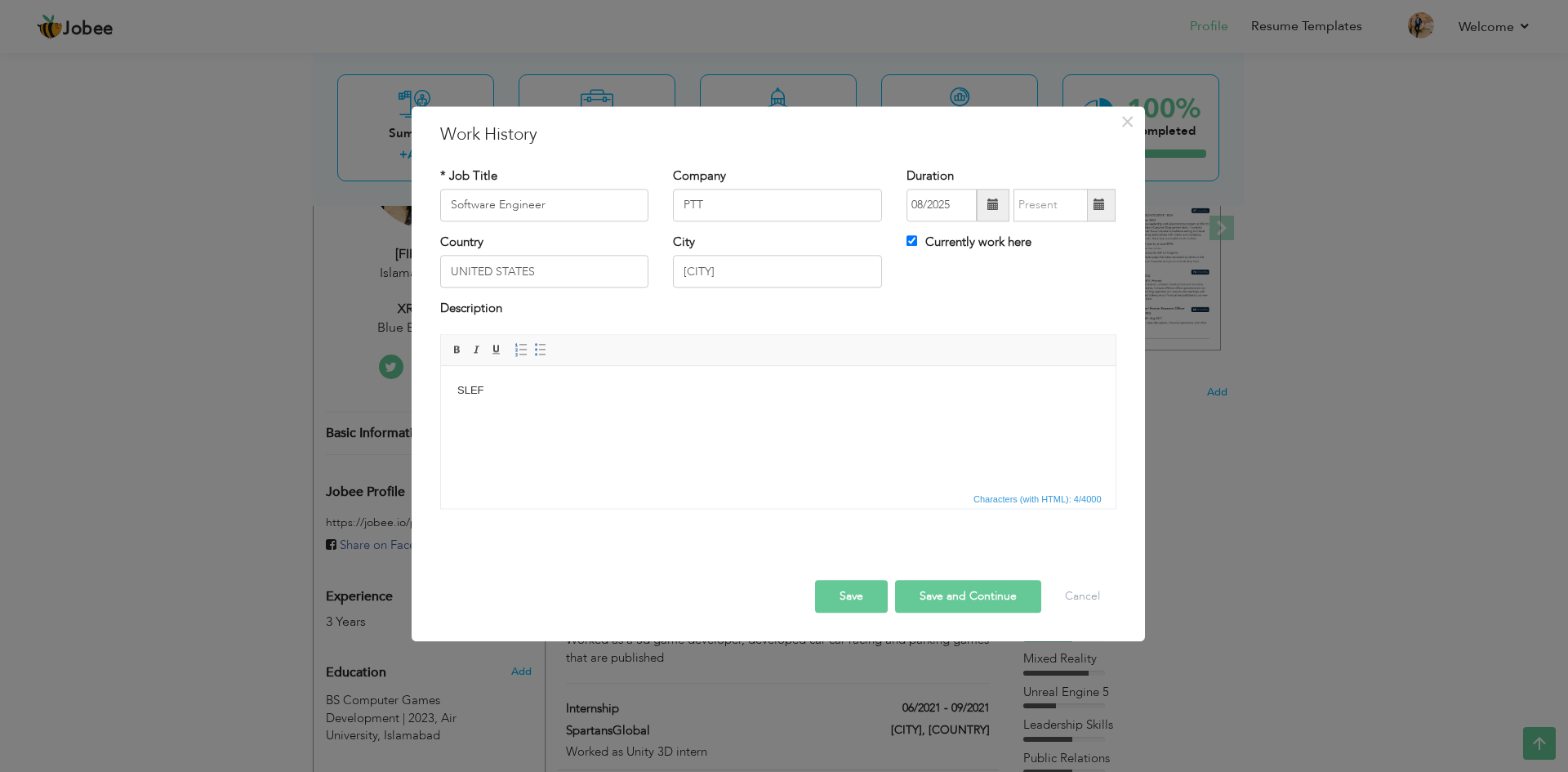 type 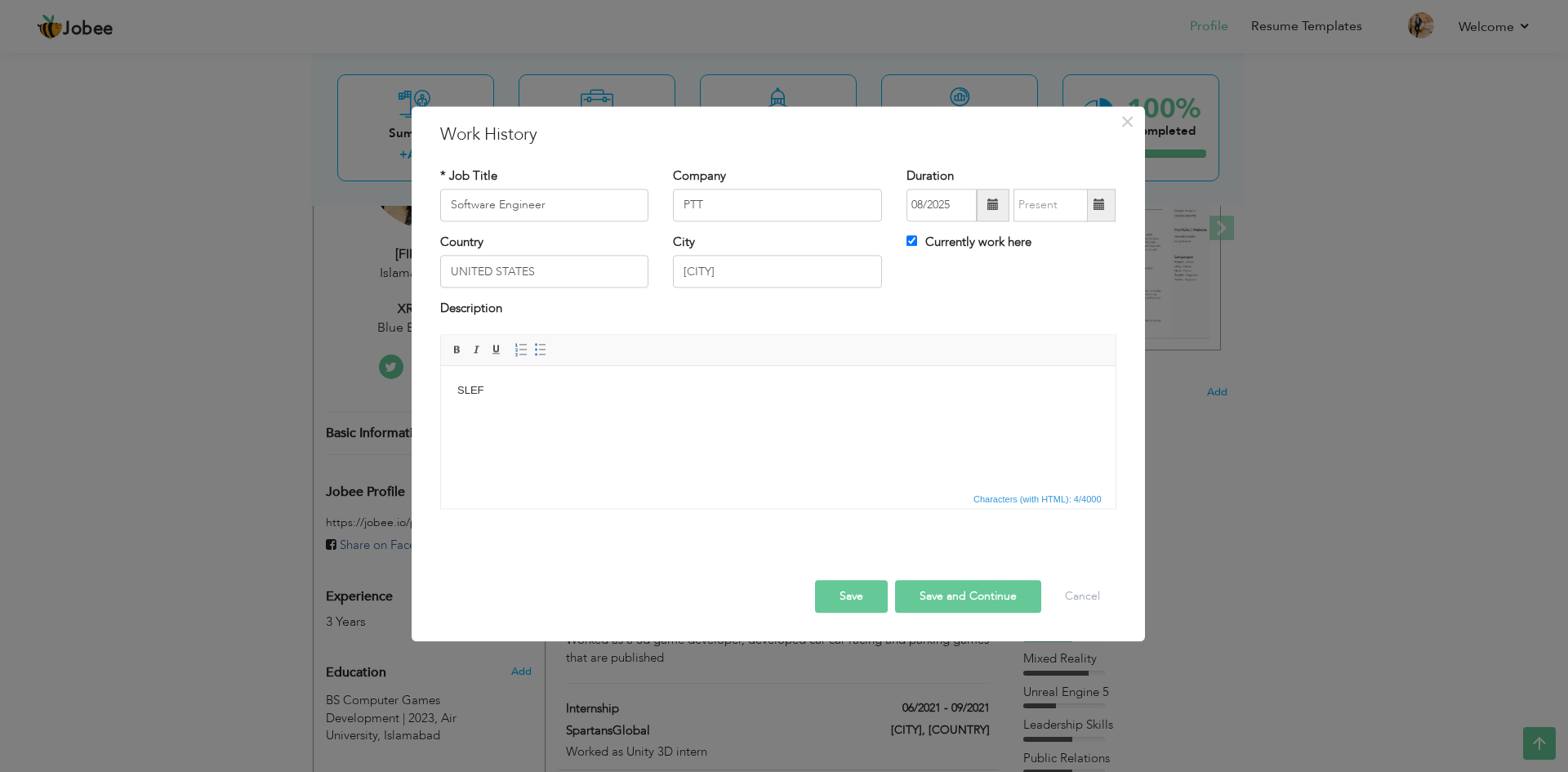 click on "SLEF" at bounding box center (777, 390) 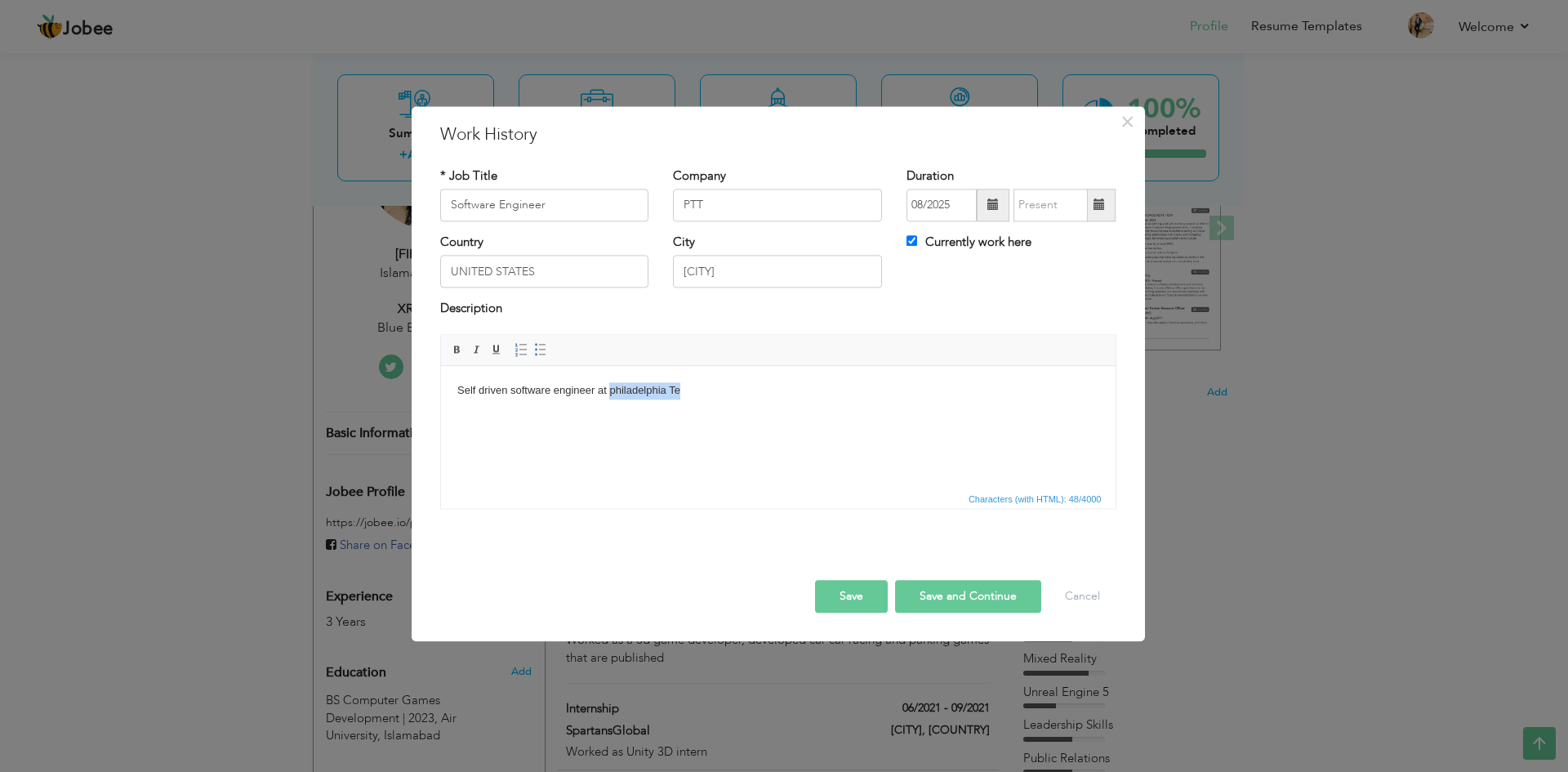 drag, startPoint x: 691, startPoint y: 394, endPoint x: 609, endPoint y: 395, distance: 82.01 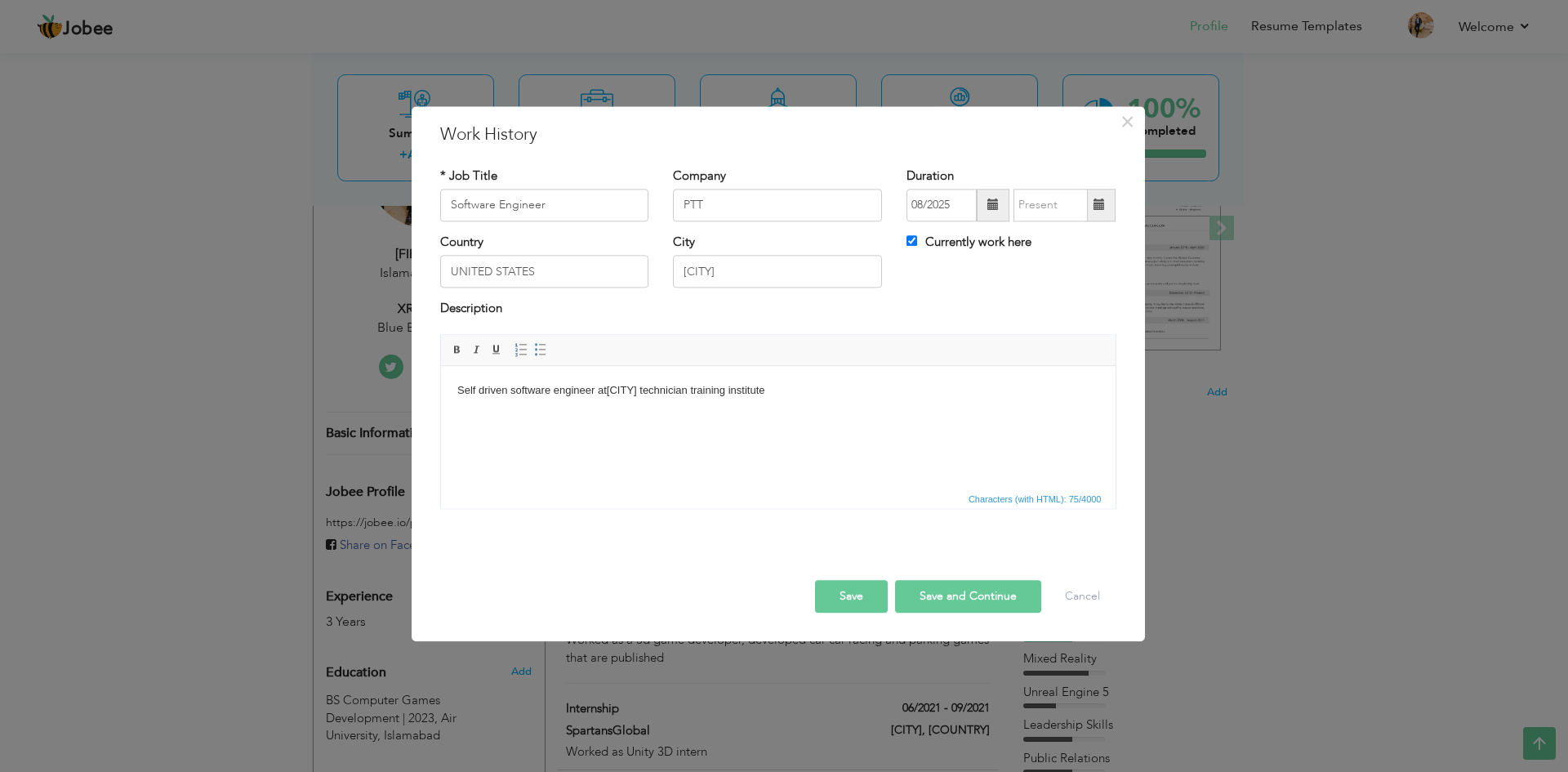 click on "Self driven software engineer at  philadelphia technician training institute" at bounding box center [777, 390] 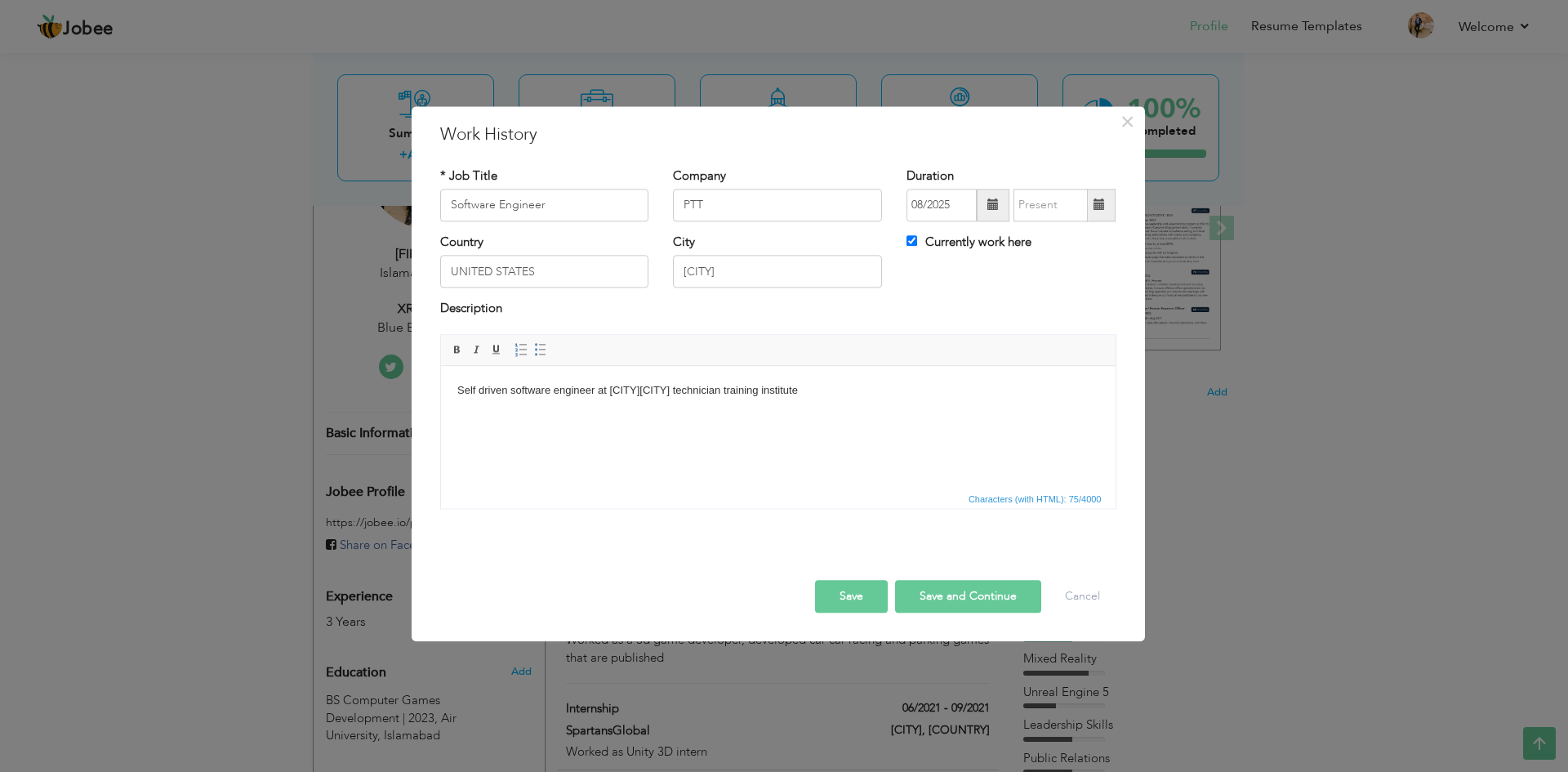 click on "Self driven software engineer at P hiladelphia technician training institute" at bounding box center (777, 390) 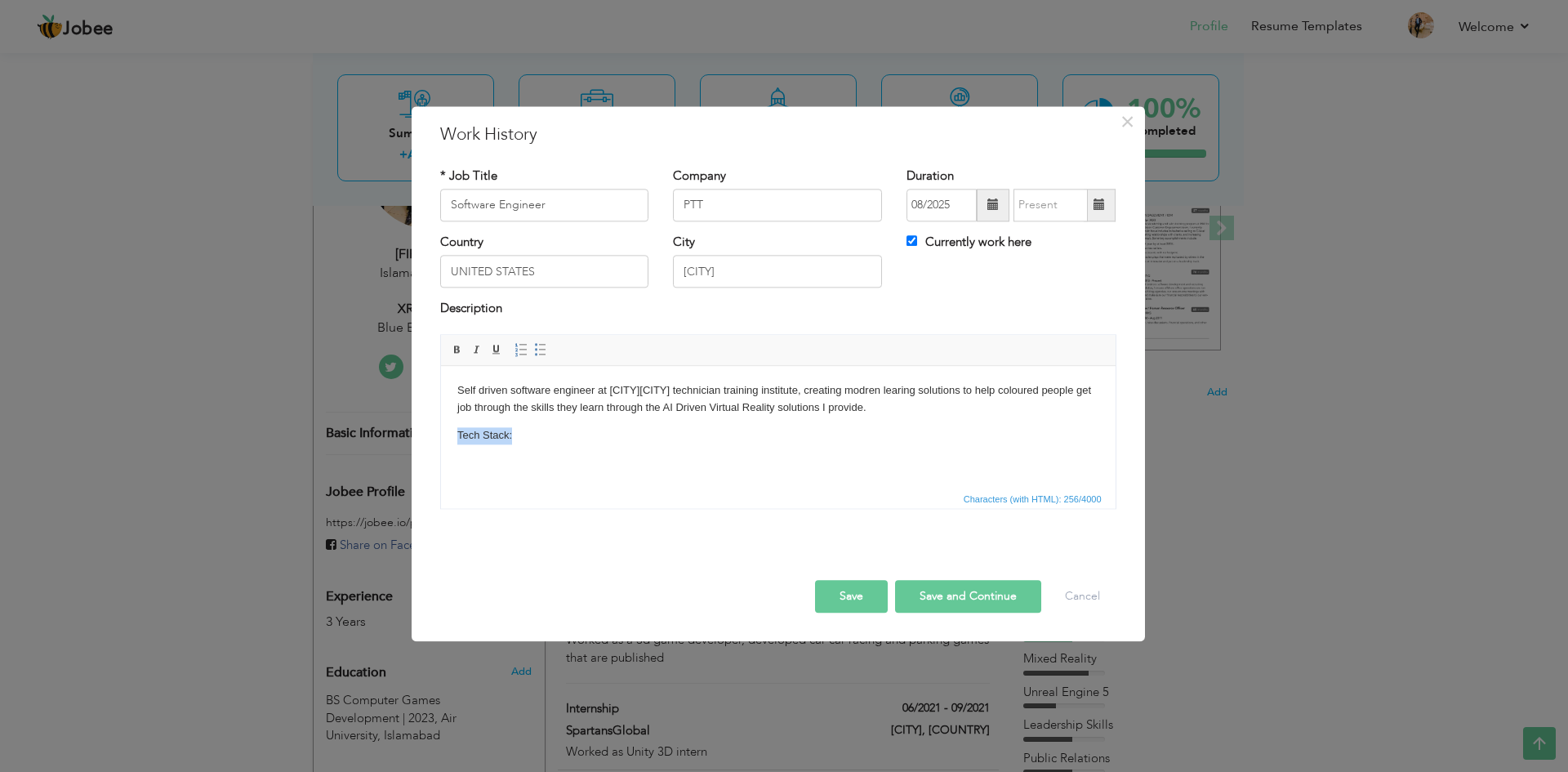 drag, startPoint x: 514, startPoint y: 438, endPoint x: 455, endPoint y: 431, distance: 59.4138 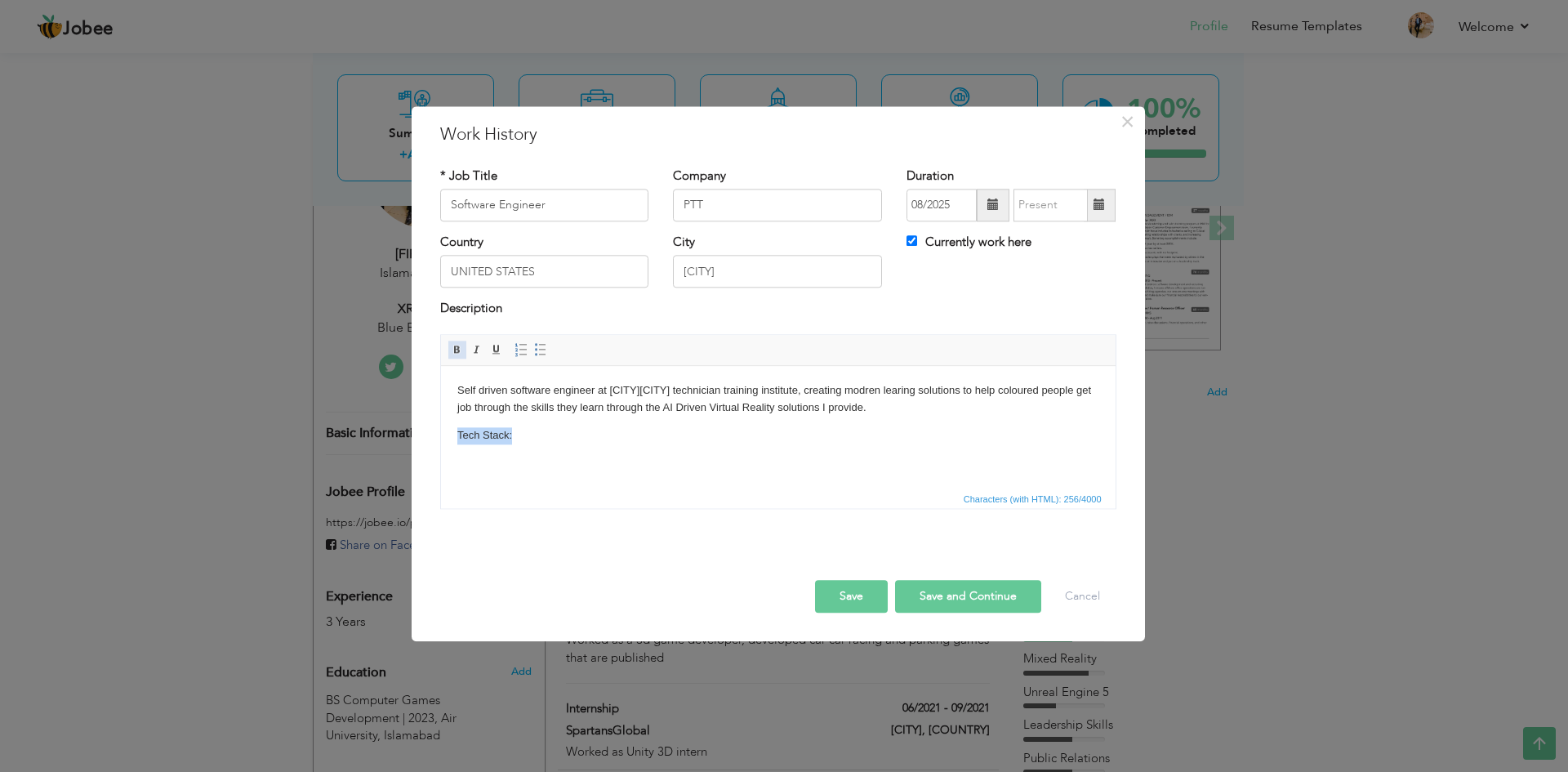click at bounding box center (457, 350) 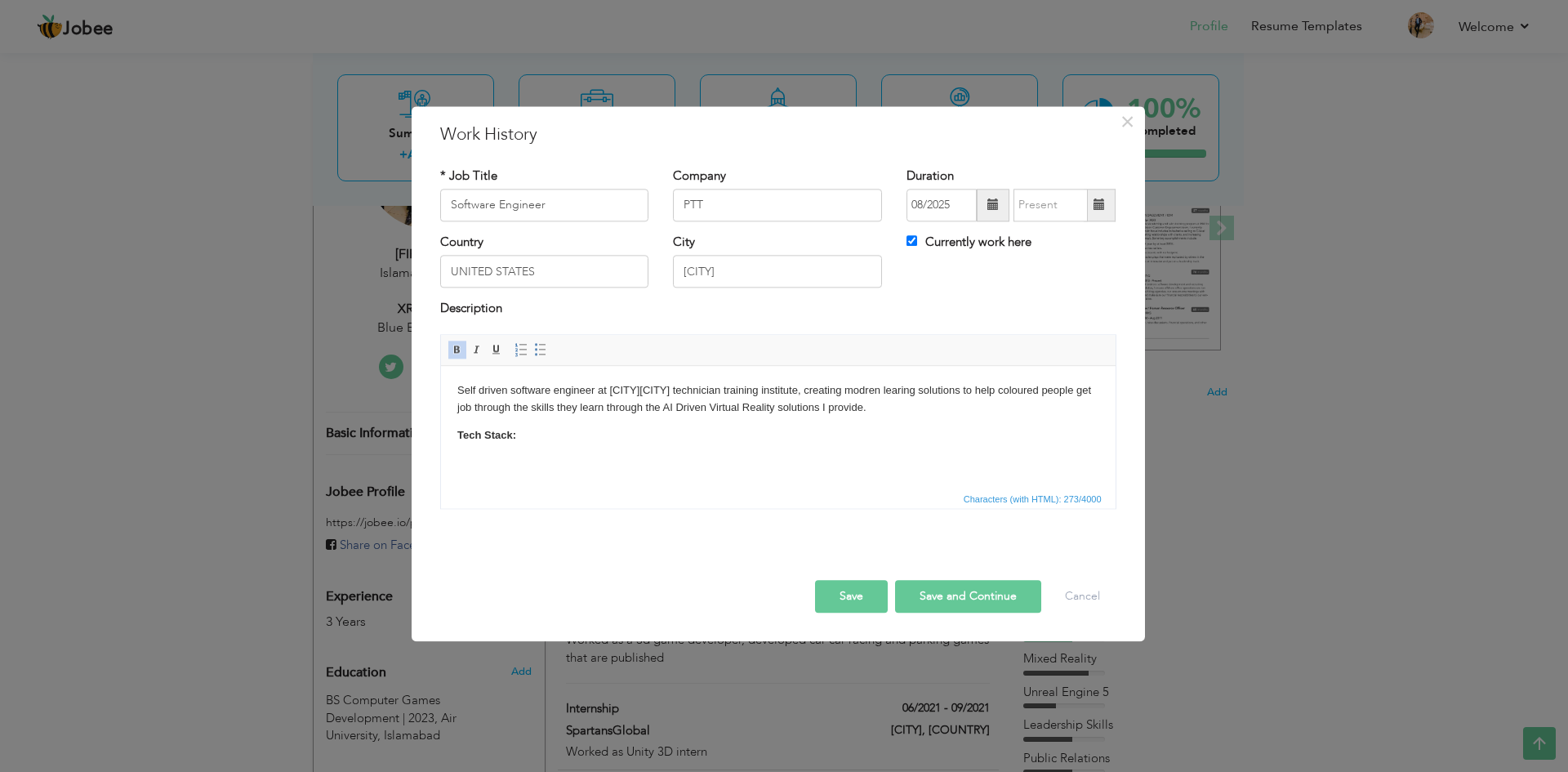 click on "Tech Stack:" at bounding box center [777, 435] 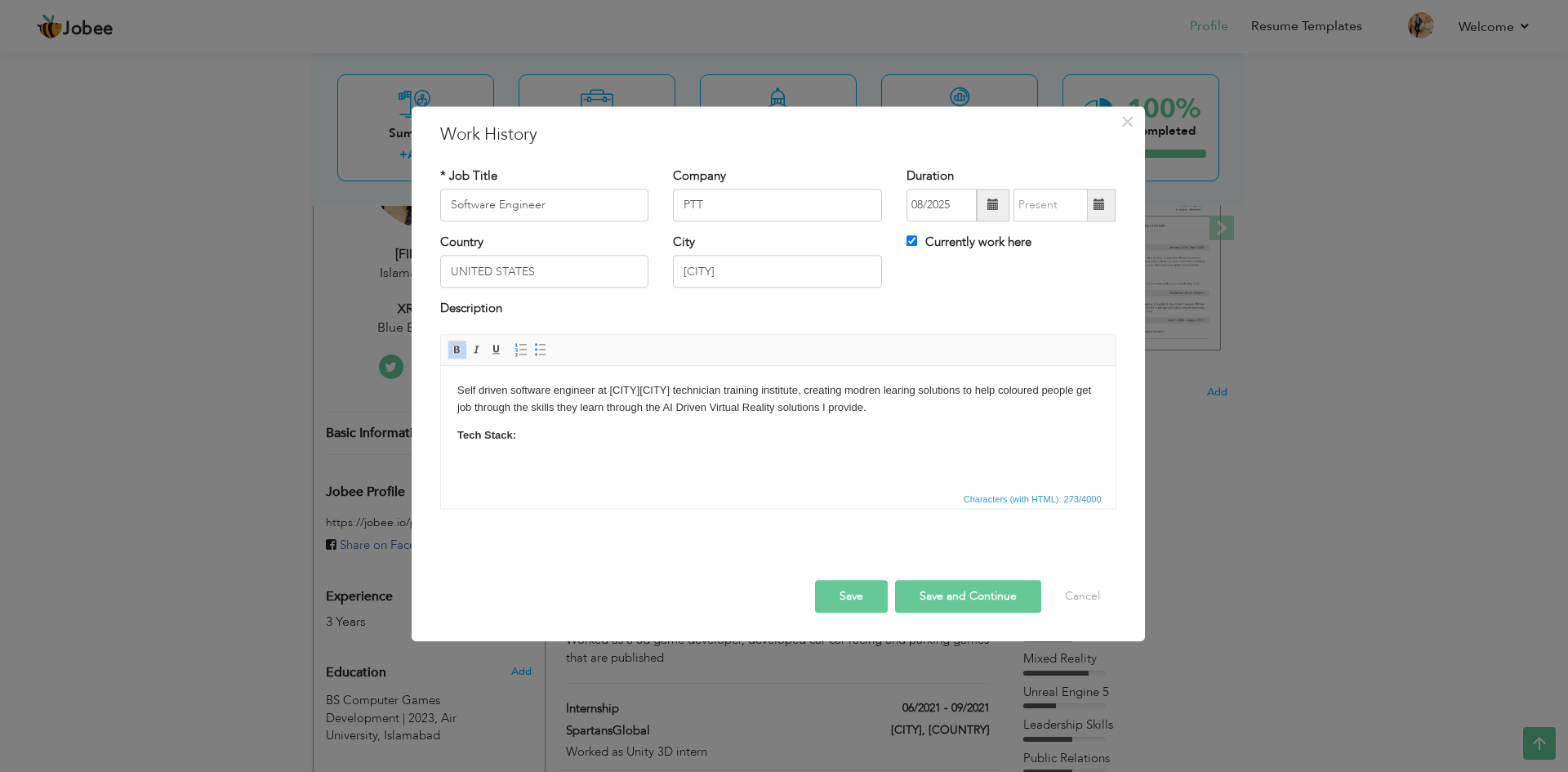 click on "Tech Stack:" at bounding box center [777, 435] 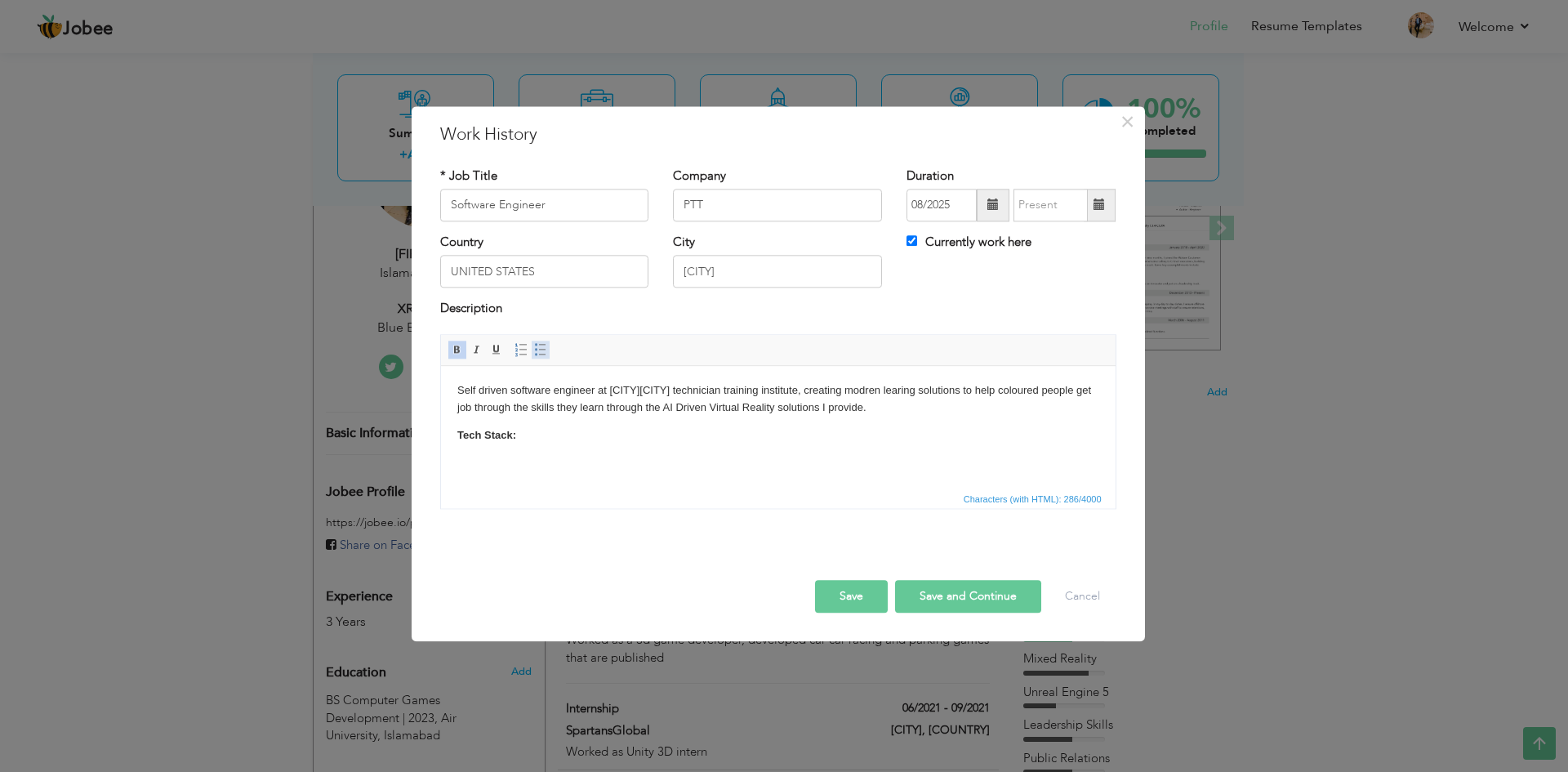 click at bounding box center (541, 350) 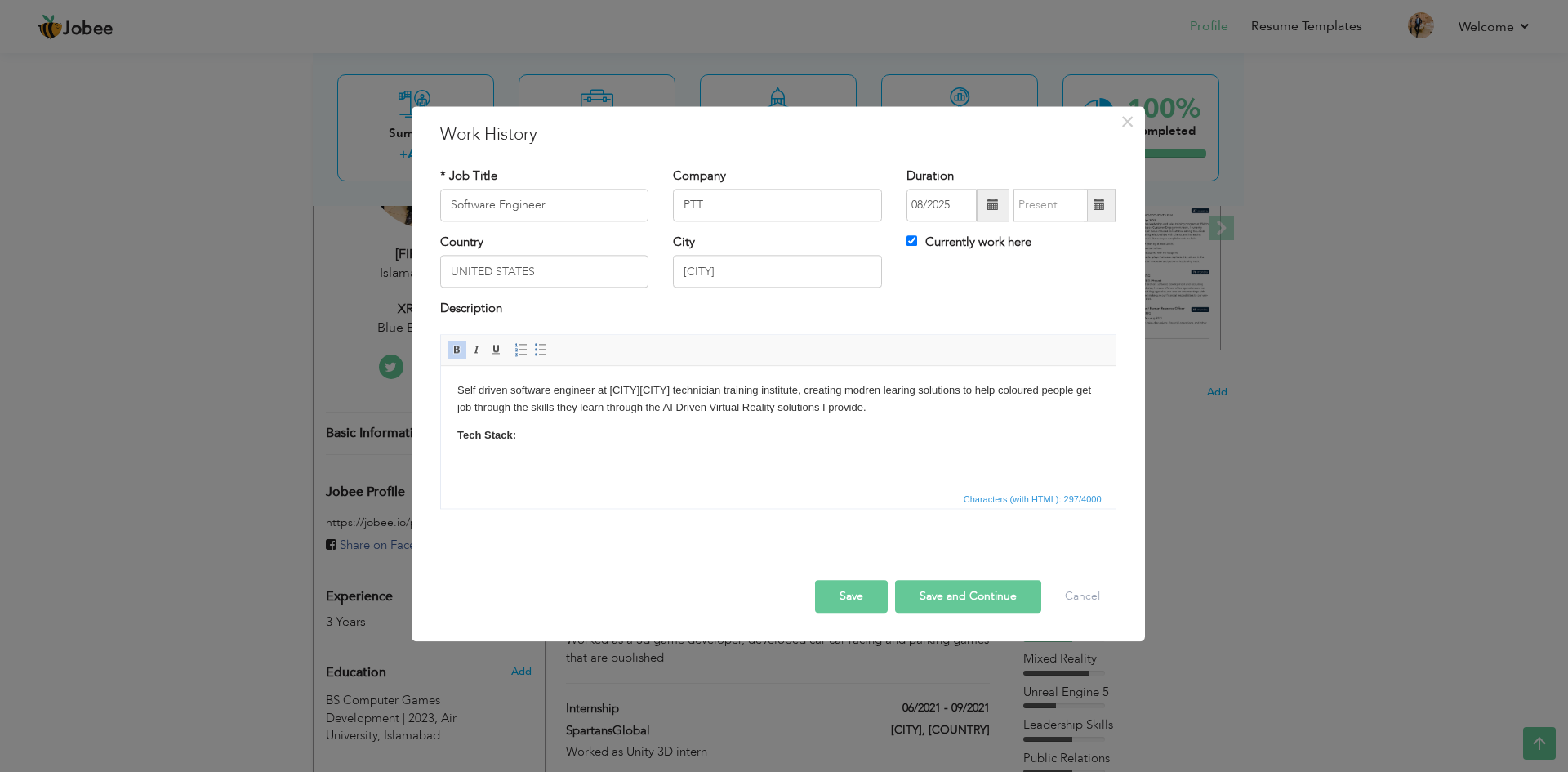 click on "Tech Stack:" at bounding box center (777, 435) 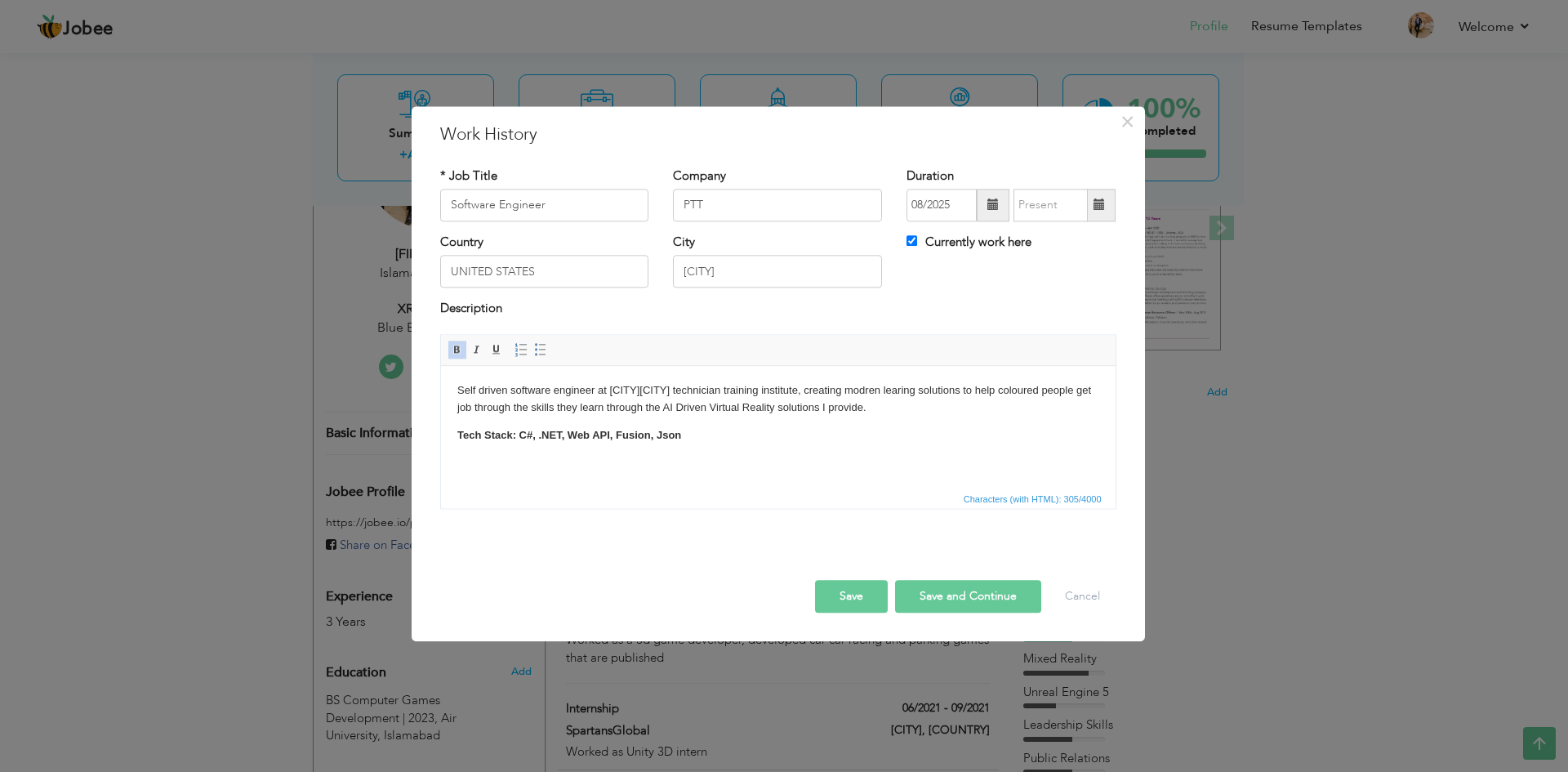 click on "Tech Stack: C#, .NET, Web API, Fusion, Json" at bounding box center [777, 435] 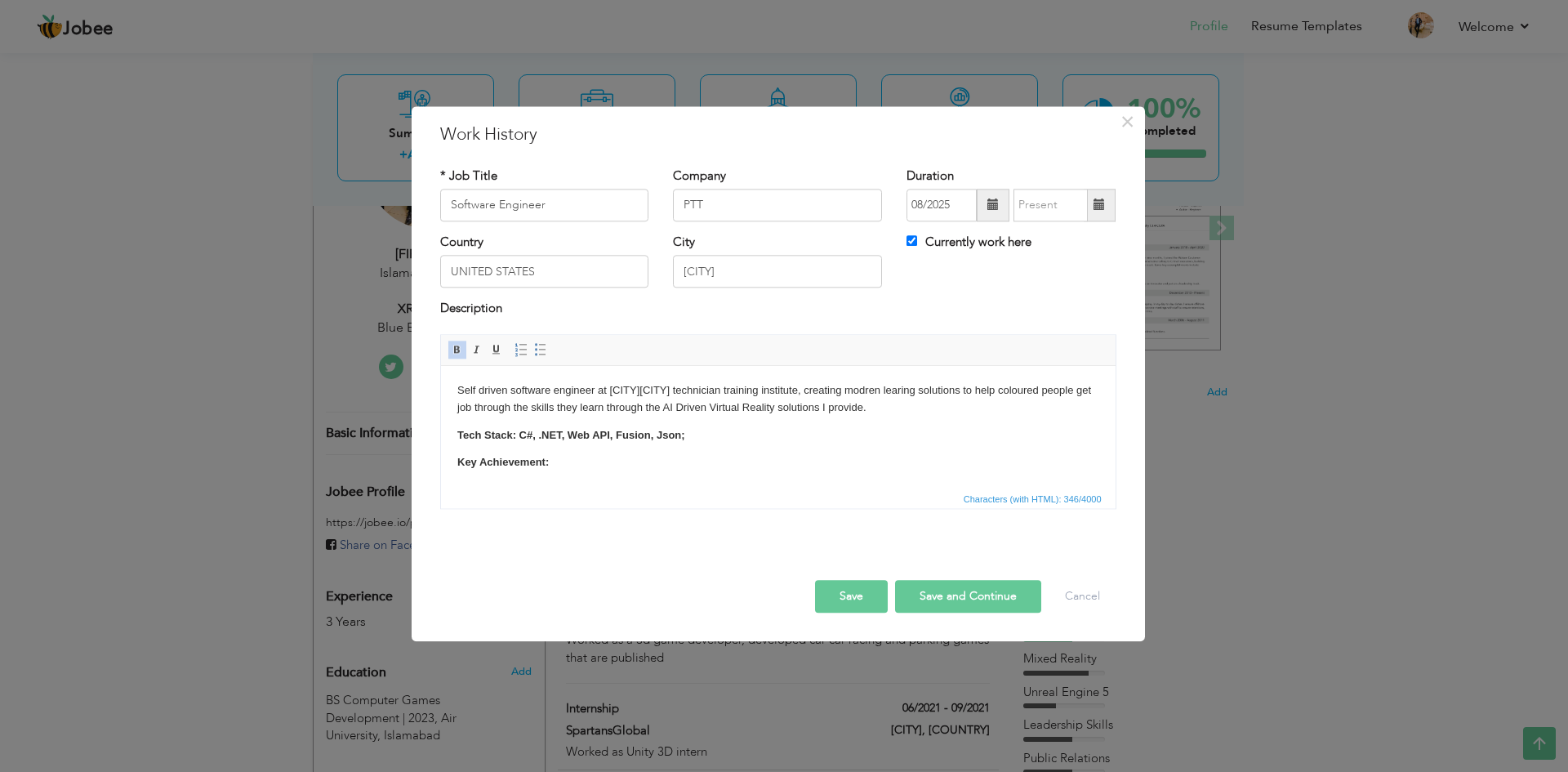 scroll, scrollTop: 7, scrollLeft: 0, axis: vertical 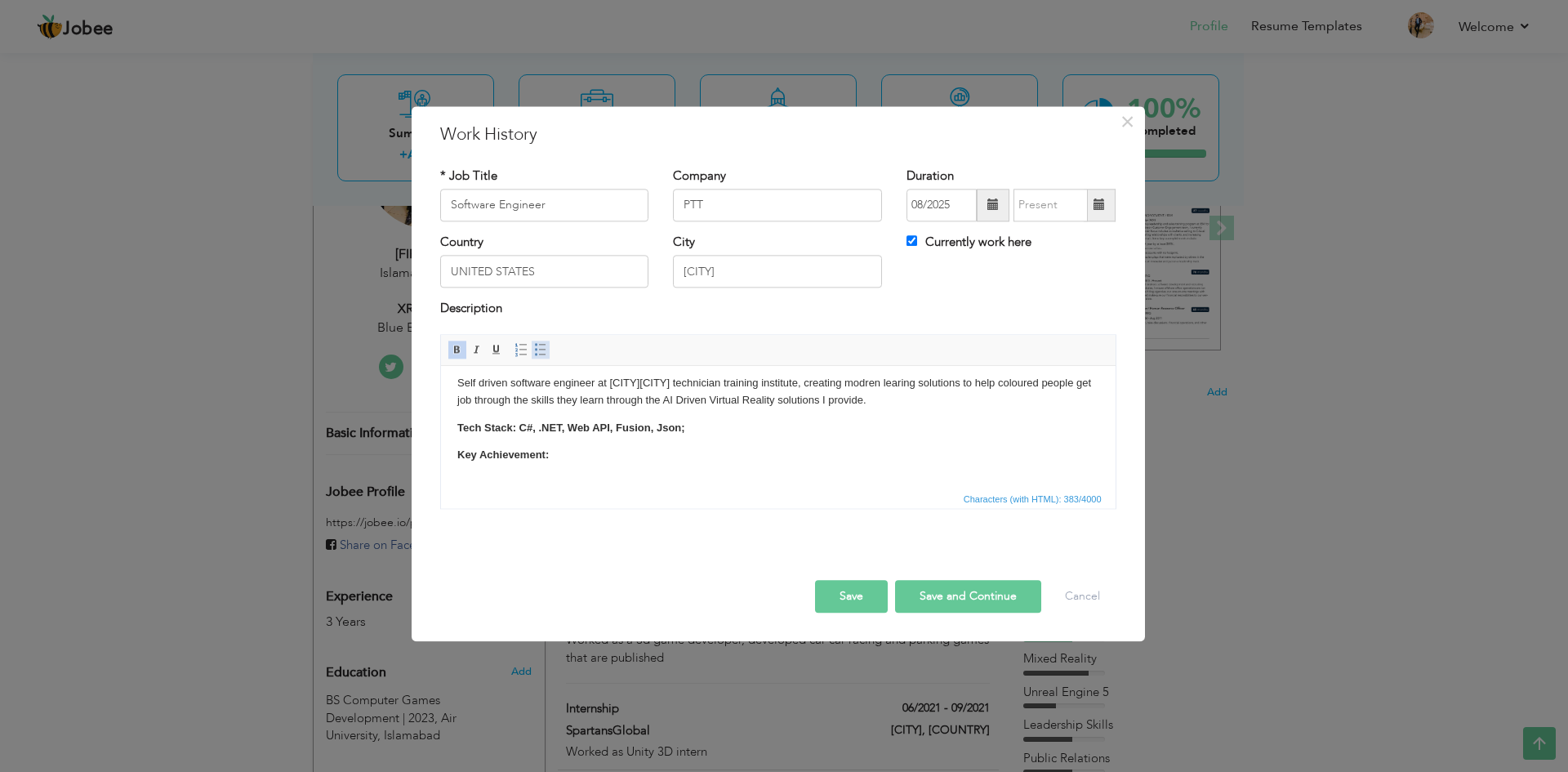 click at bounding box center (541, 350) 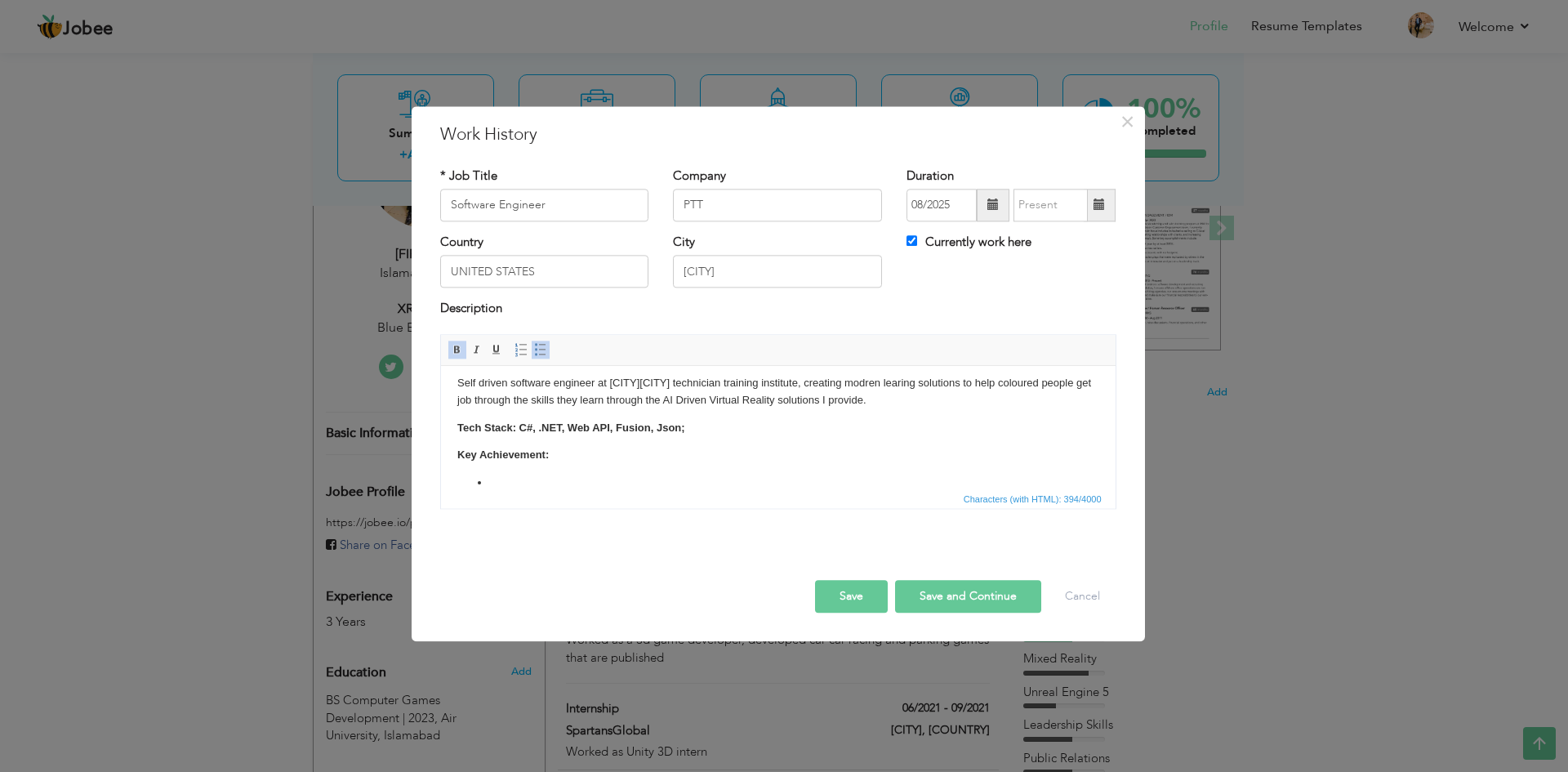 scroll, scrollTop: 8, scrollLeft: 0, axis: vertical 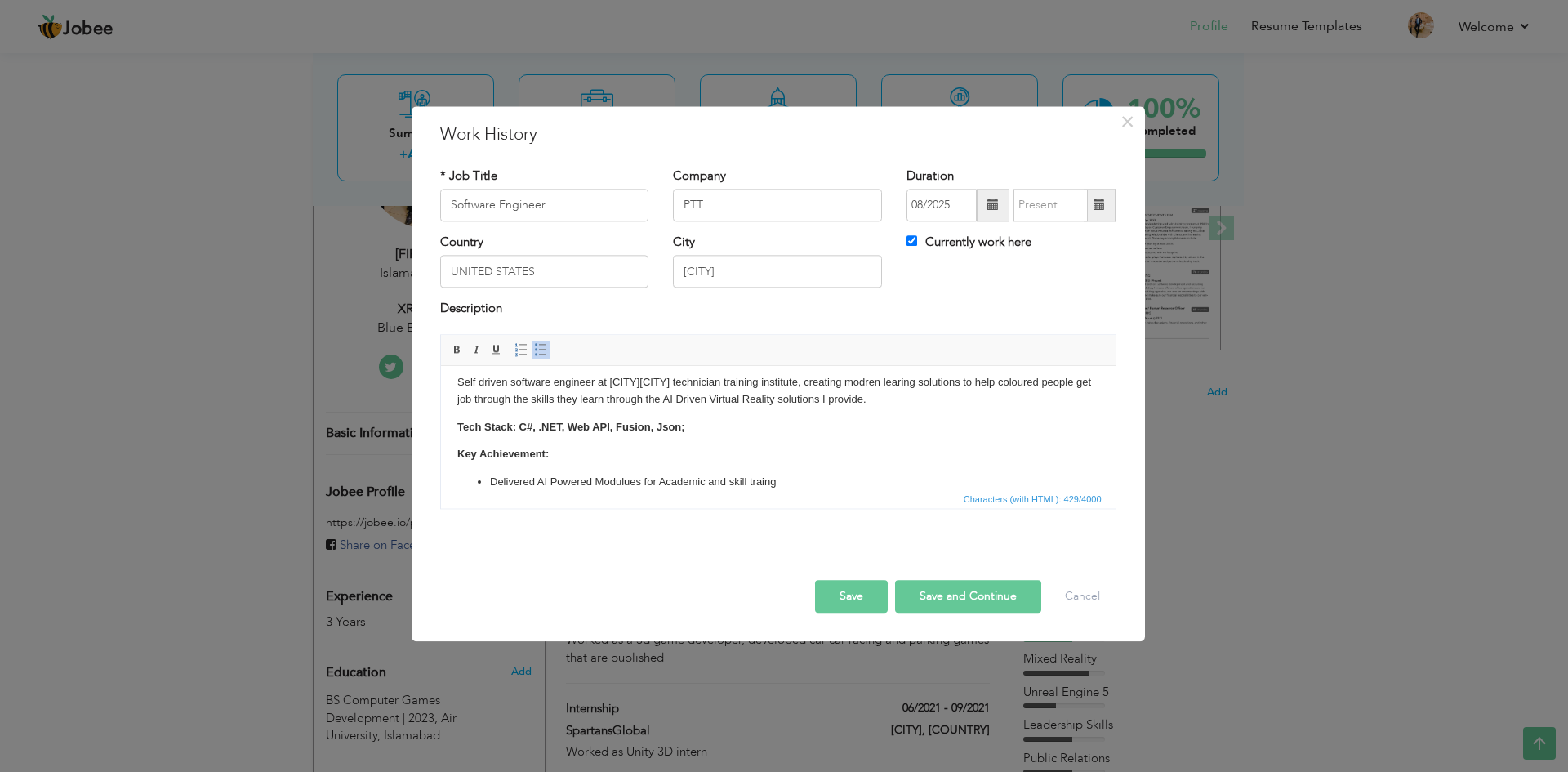 click on "Delivered AI Powered Modulues for Academic and skill traing" at bounding box center (777, 482) 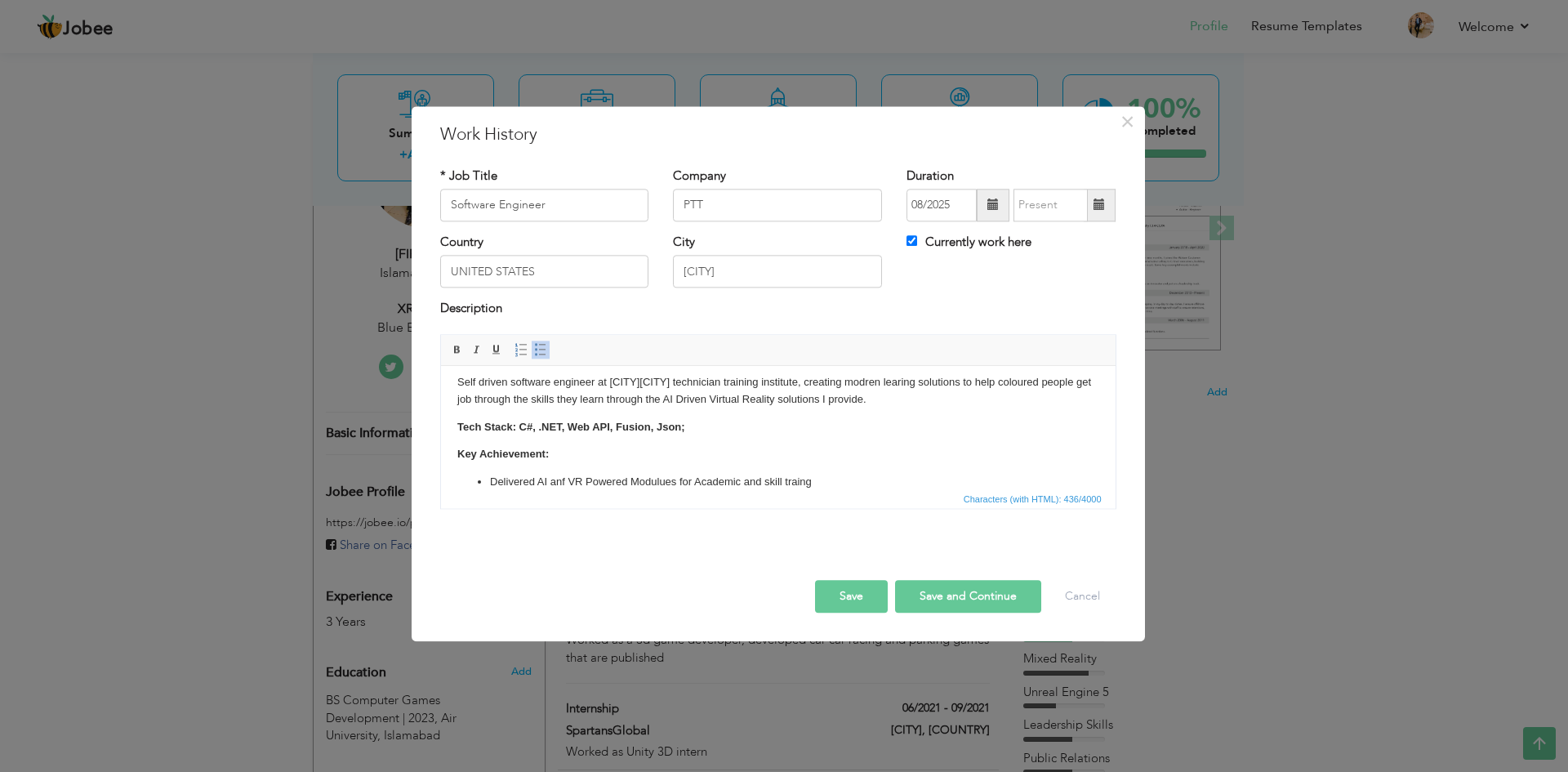 click on "Delivered AI anf VR Powered Modulues for Academic and skill traing" at bounding box center (777, 482) 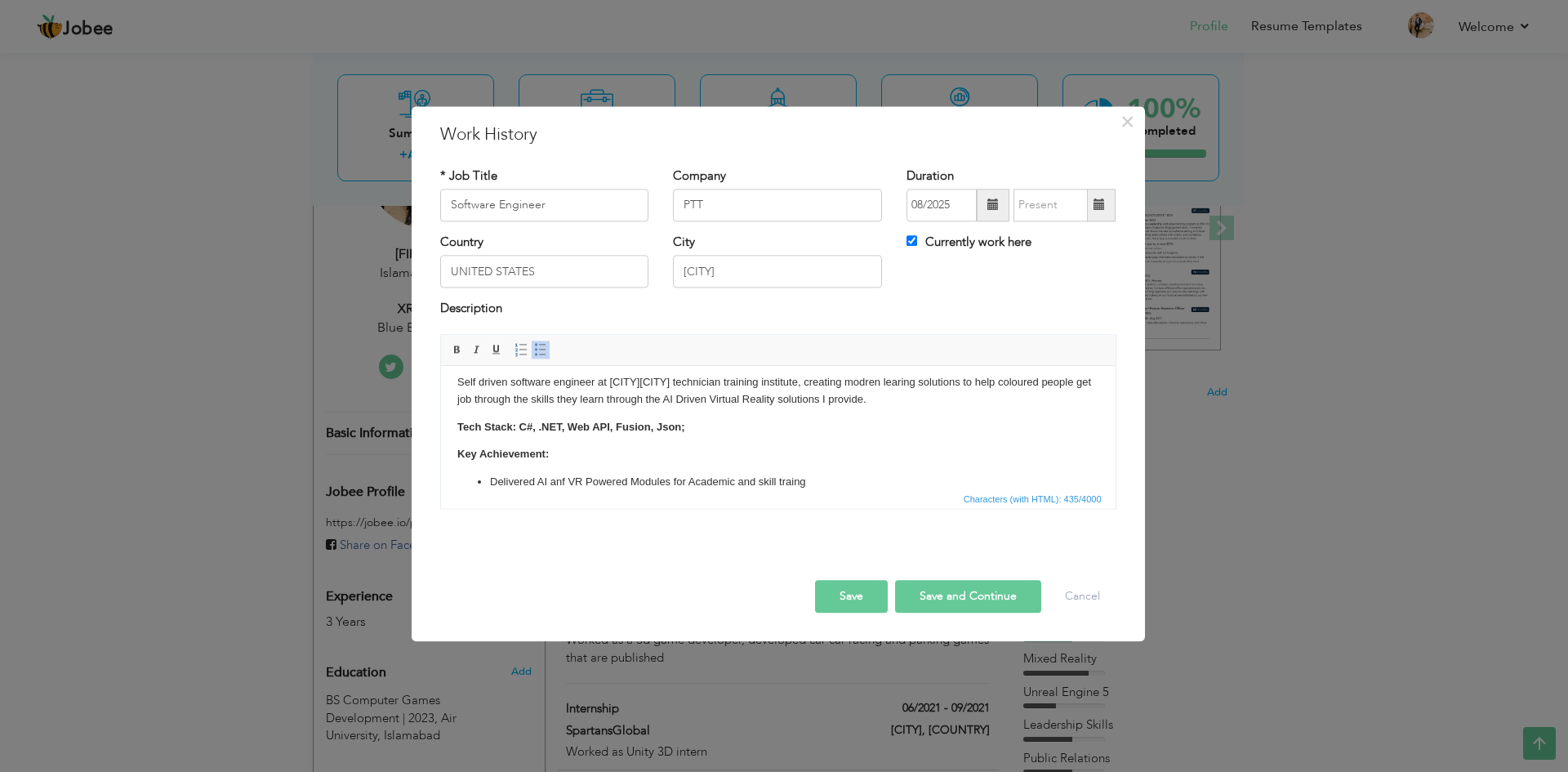 click on "Delivered AI anf VR Powered Modul es for Academic and skill traing" at bounding box center (777, 482) 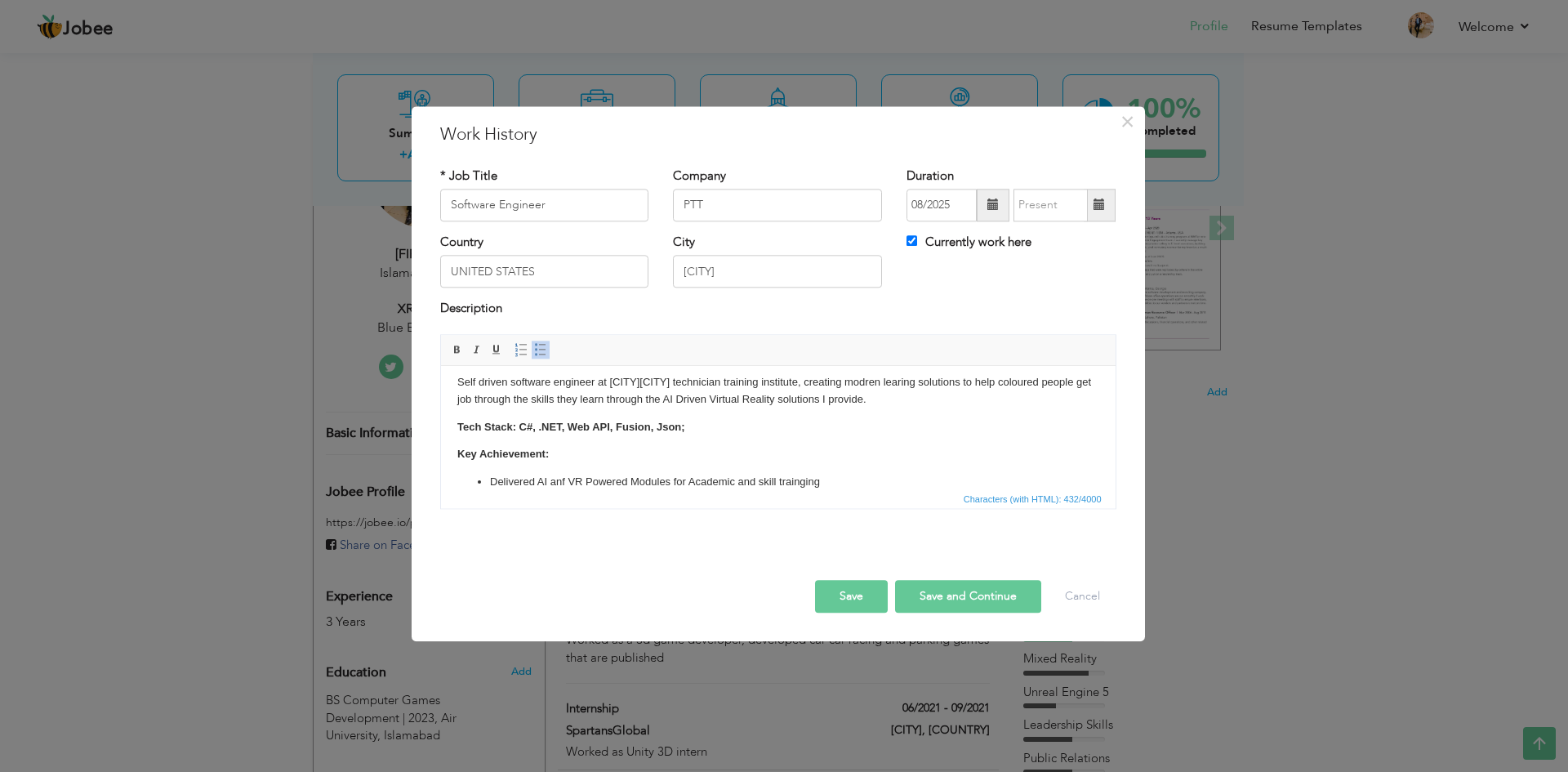 click on "Delivered AI anf VR Powered Modul es for Academic and skill trainging" at bounding box center [777, 482] 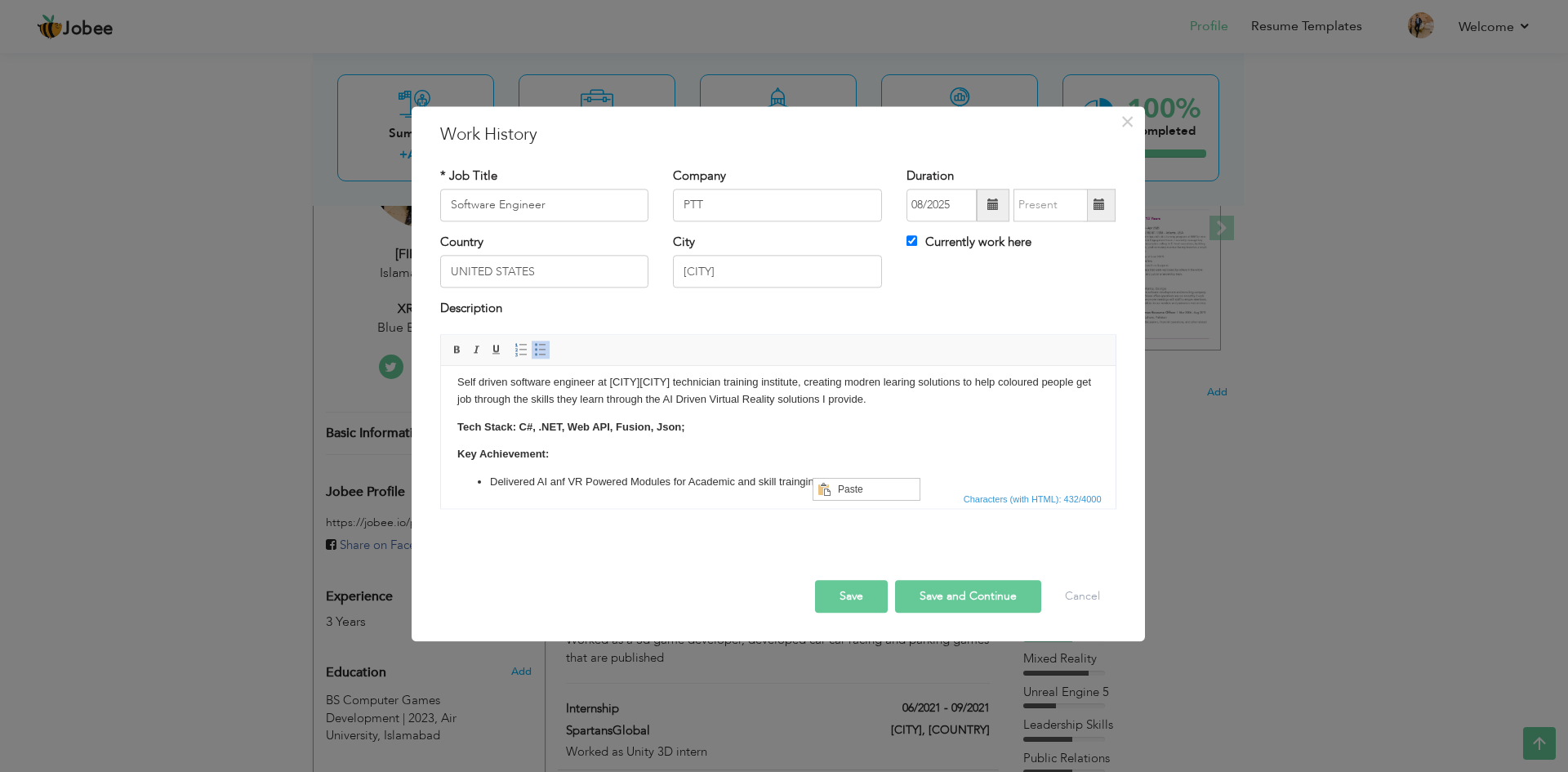 scroll, scrollTop: 0, scrollLeft: 0, axis: both 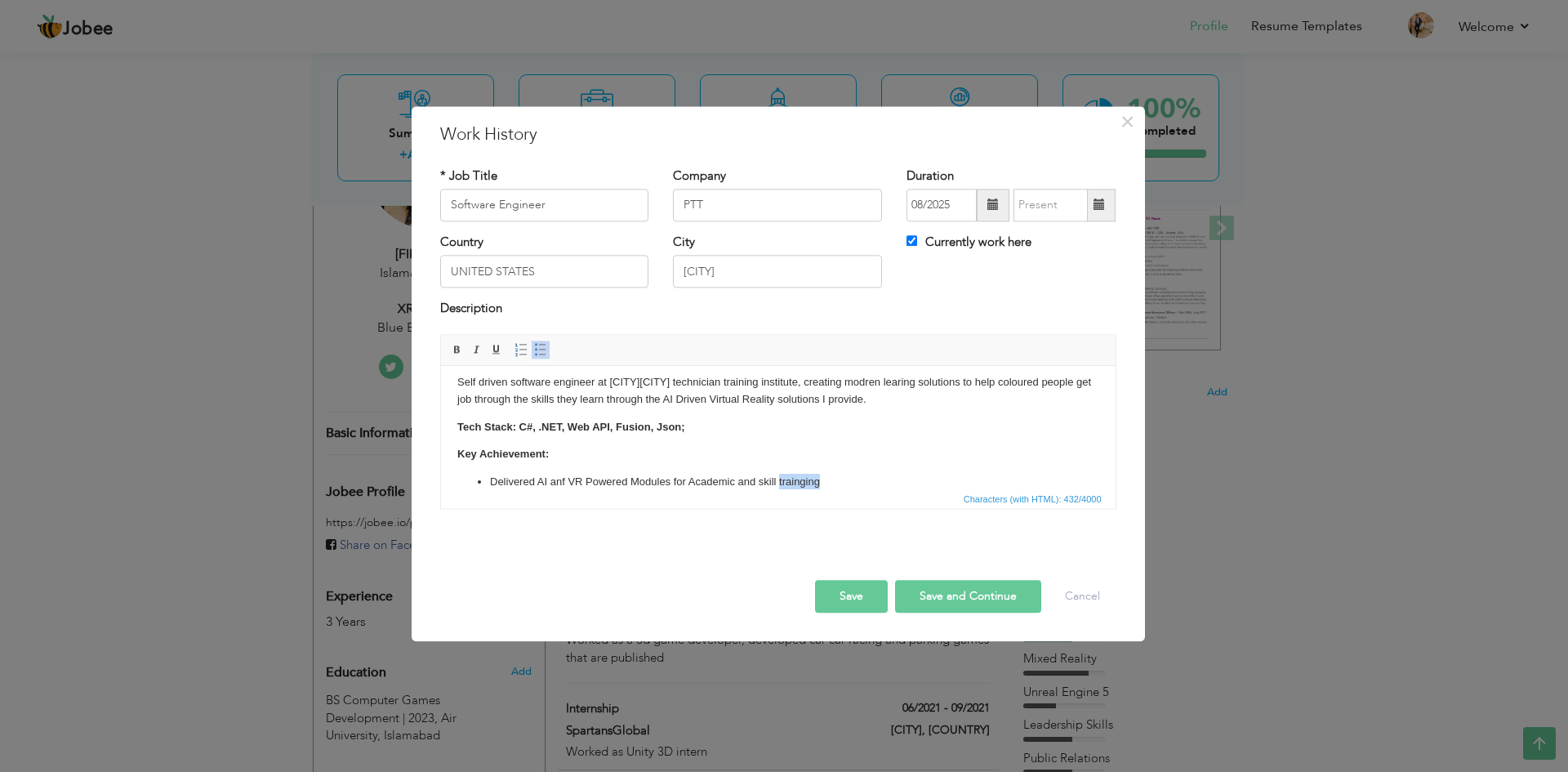 click on "Delivered AI anf VR Powered Modul es for Academic and skill trainging" at bounding box center (777, 482) 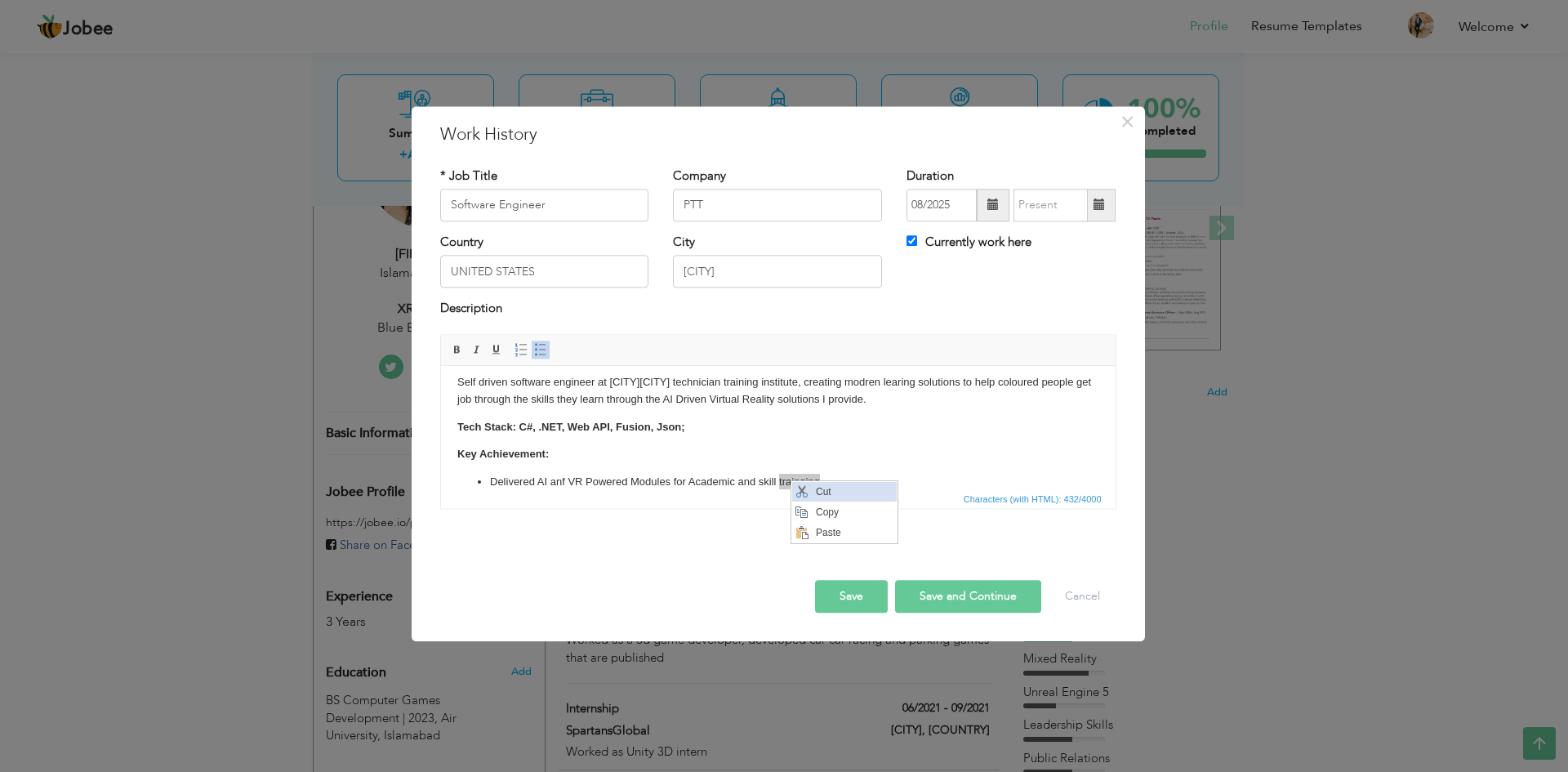 click on "Cut" at bounding box center (853, 492) 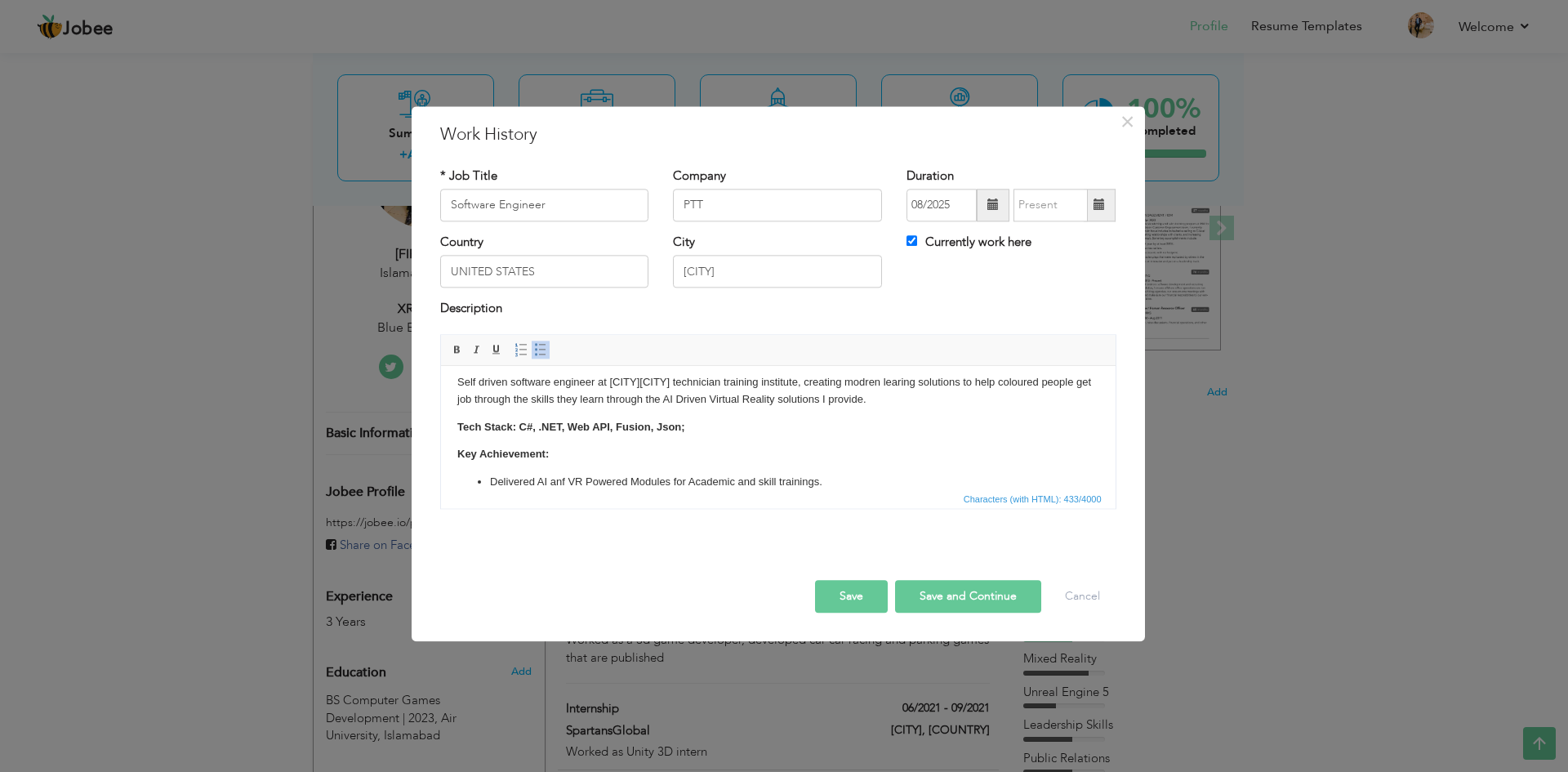 scroll, scrollTop: 25, scrollLeft: 0, axis: vertical 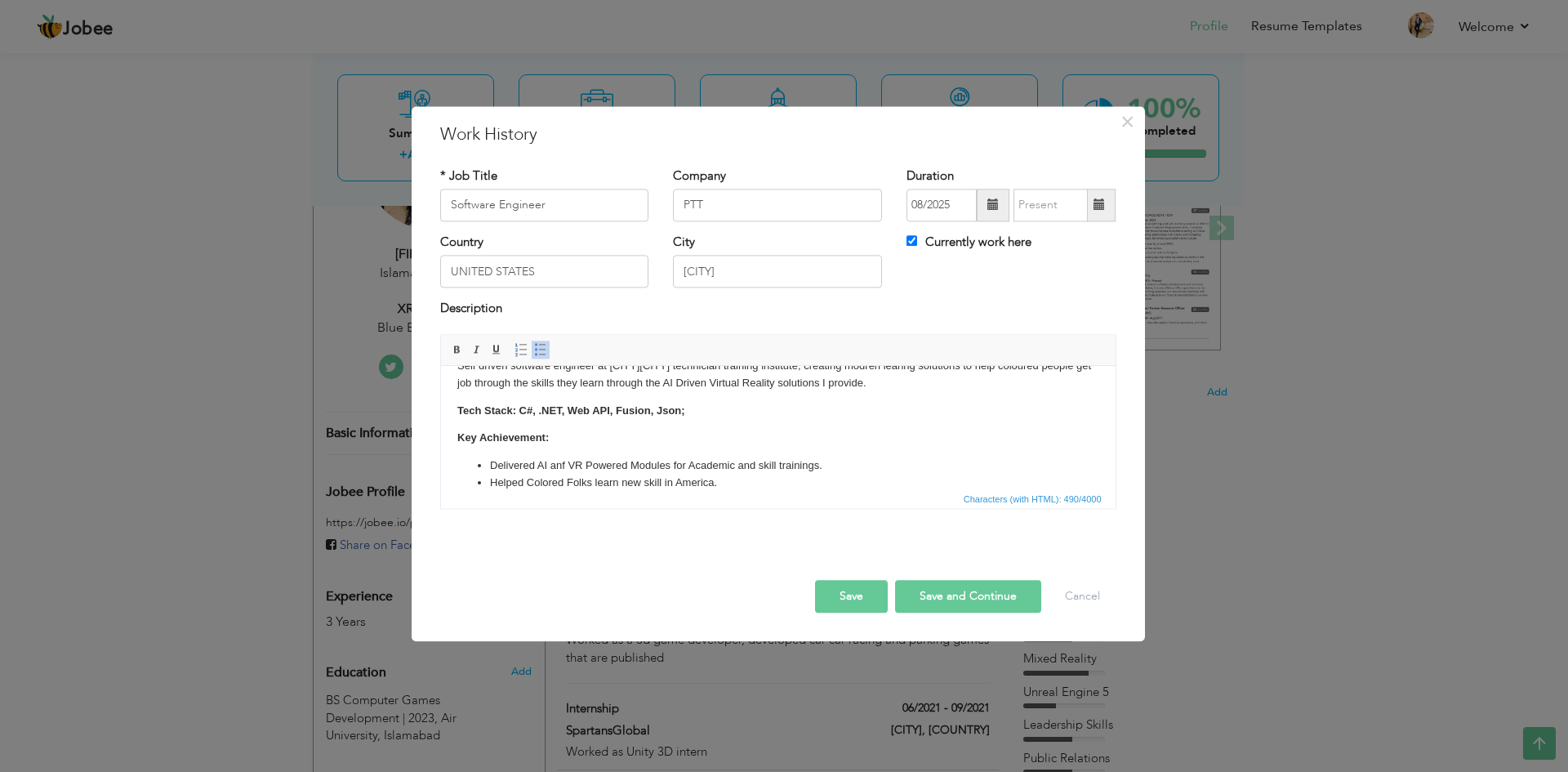 click on "Save" at bounding box center [851, 596] 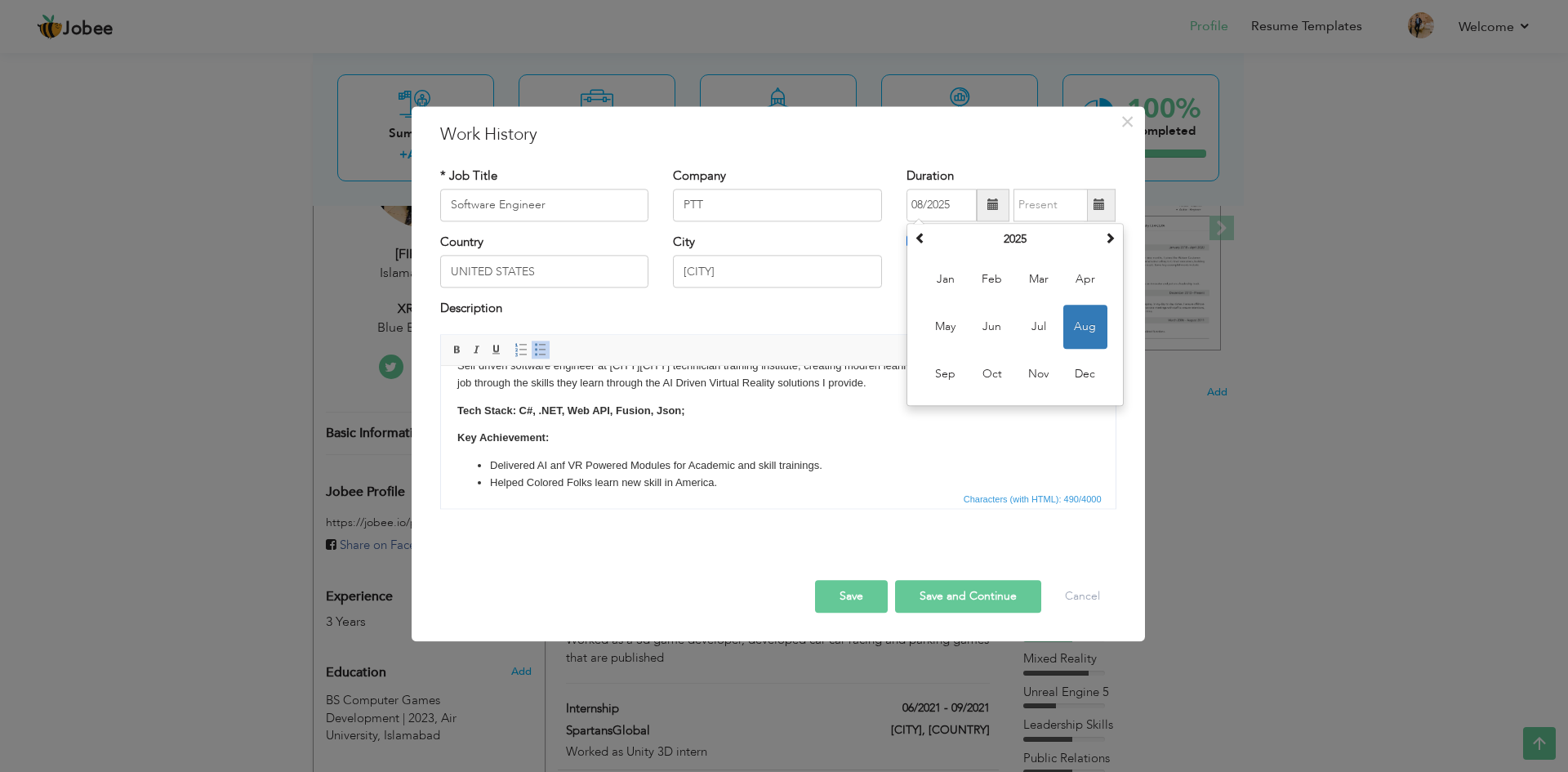 click on "Save" at bounding box center (851, 596) 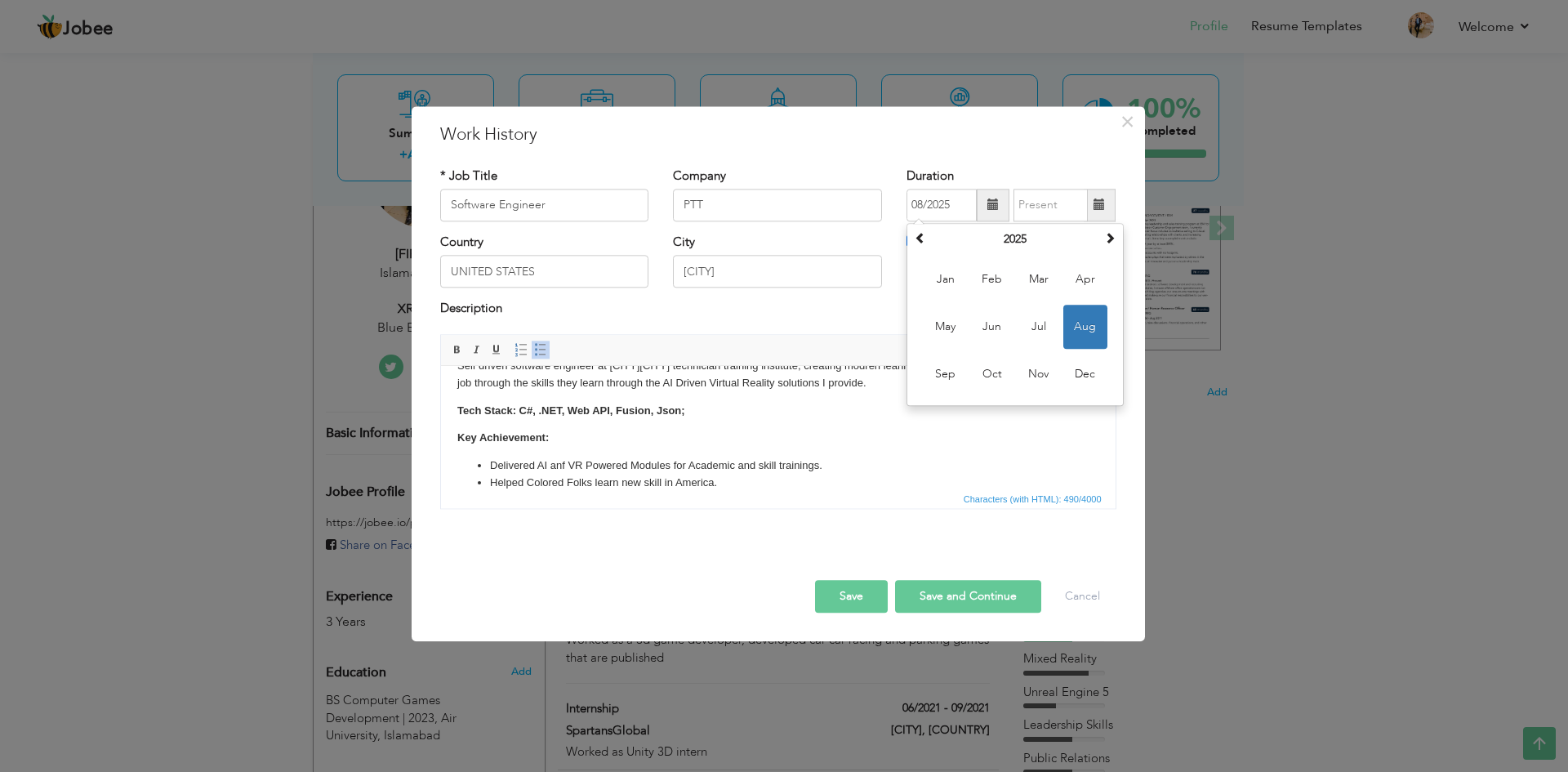 click on "City
Philadelphia" at bounding box center [777, 266] 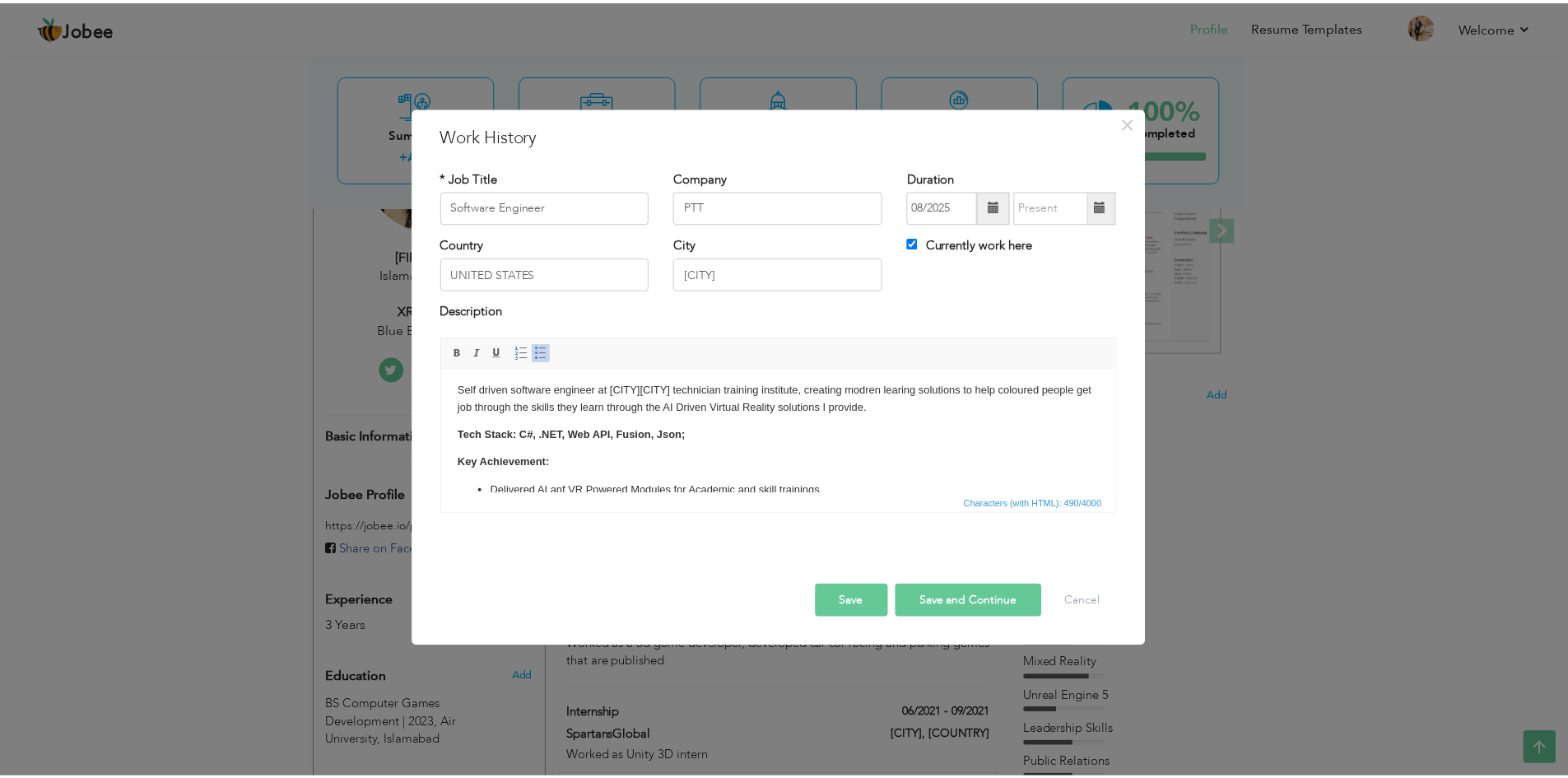 scroll, scrollTop: 0, scrollLeft: 0, axis: both 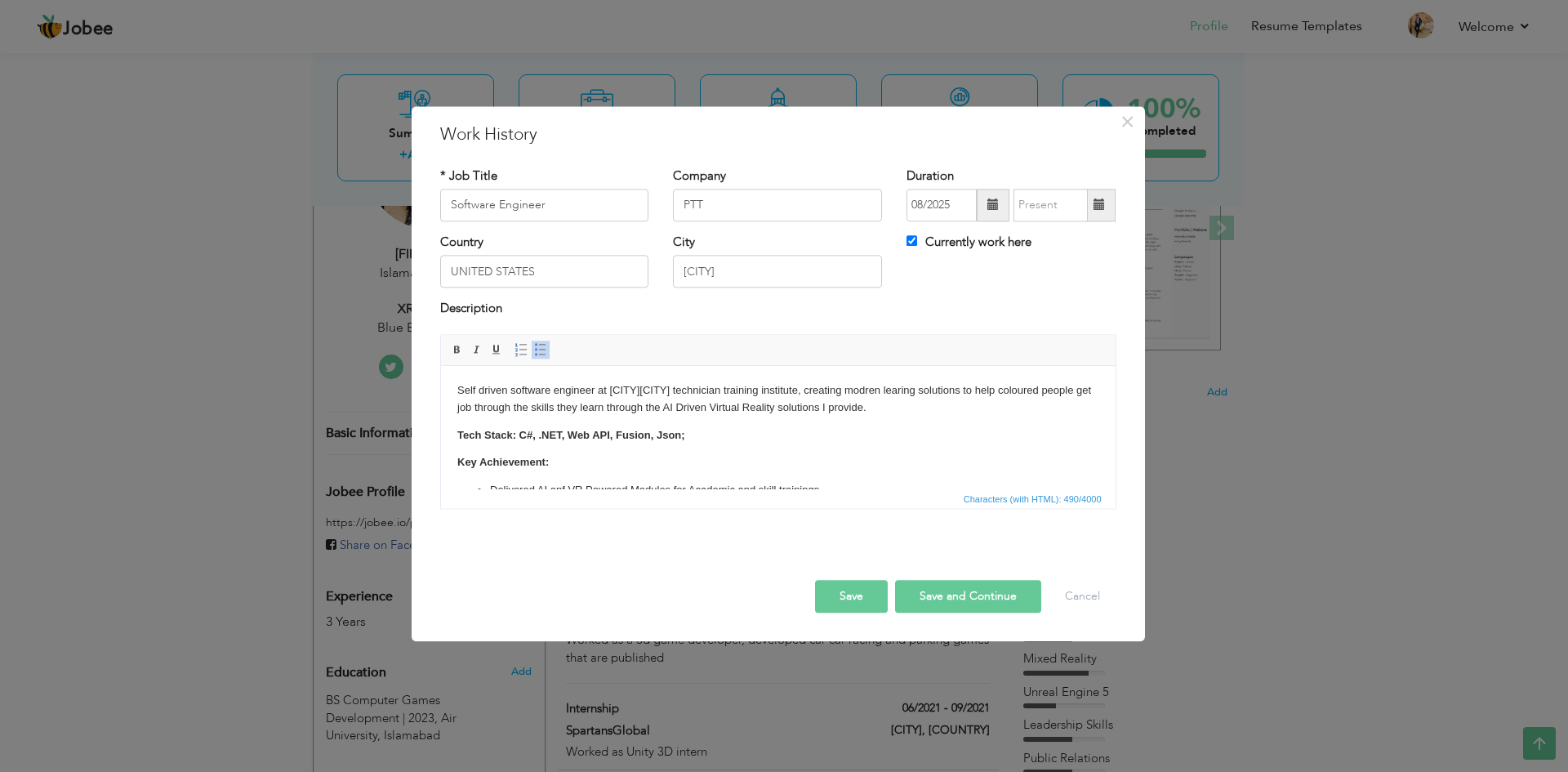 click at bounding box center [993, 205] 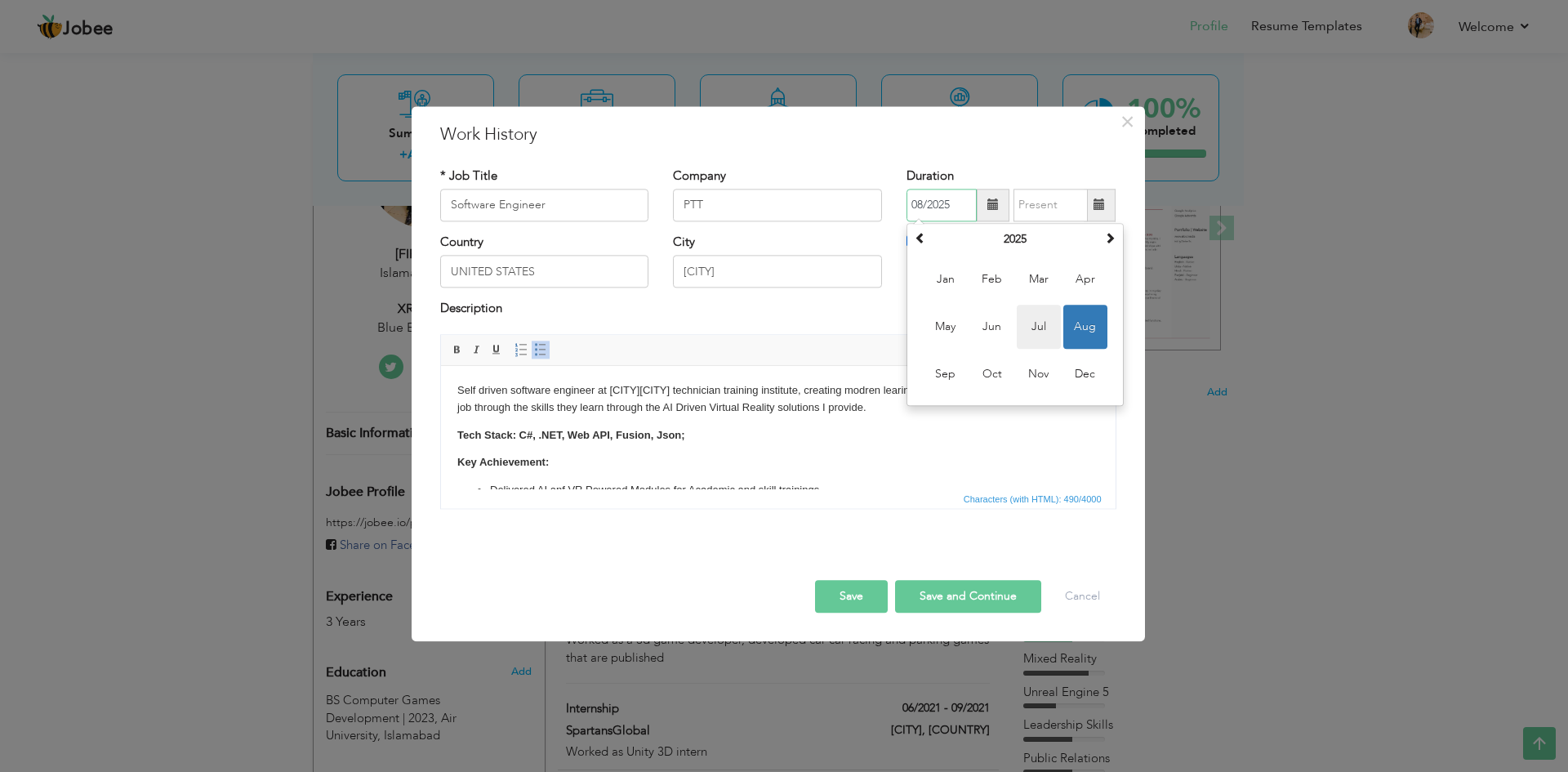 click on "Jul" at bounding box center (1039, 327) 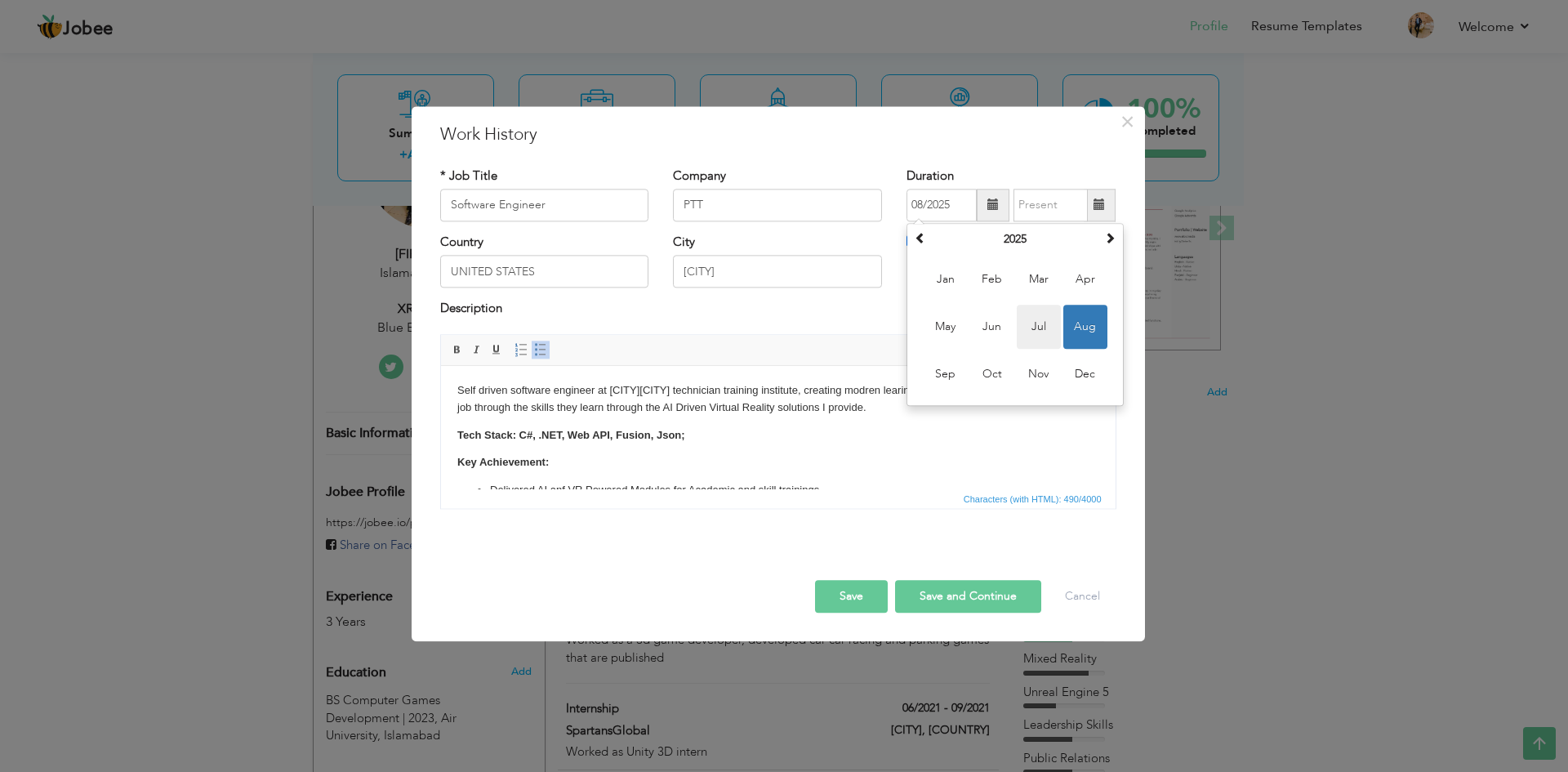 type on "07/2025" 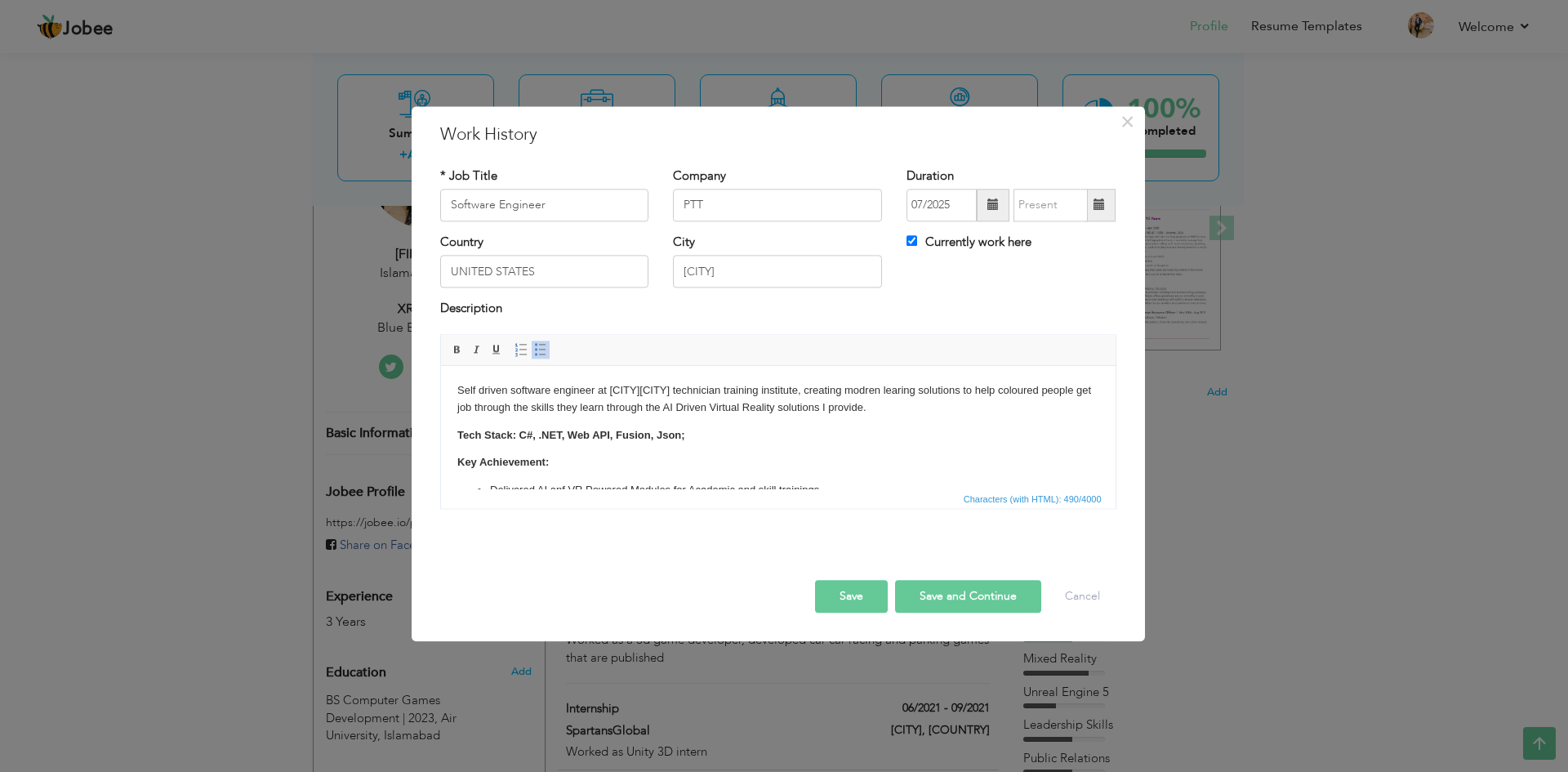 click on "Save" at bounding box center (851, 596) 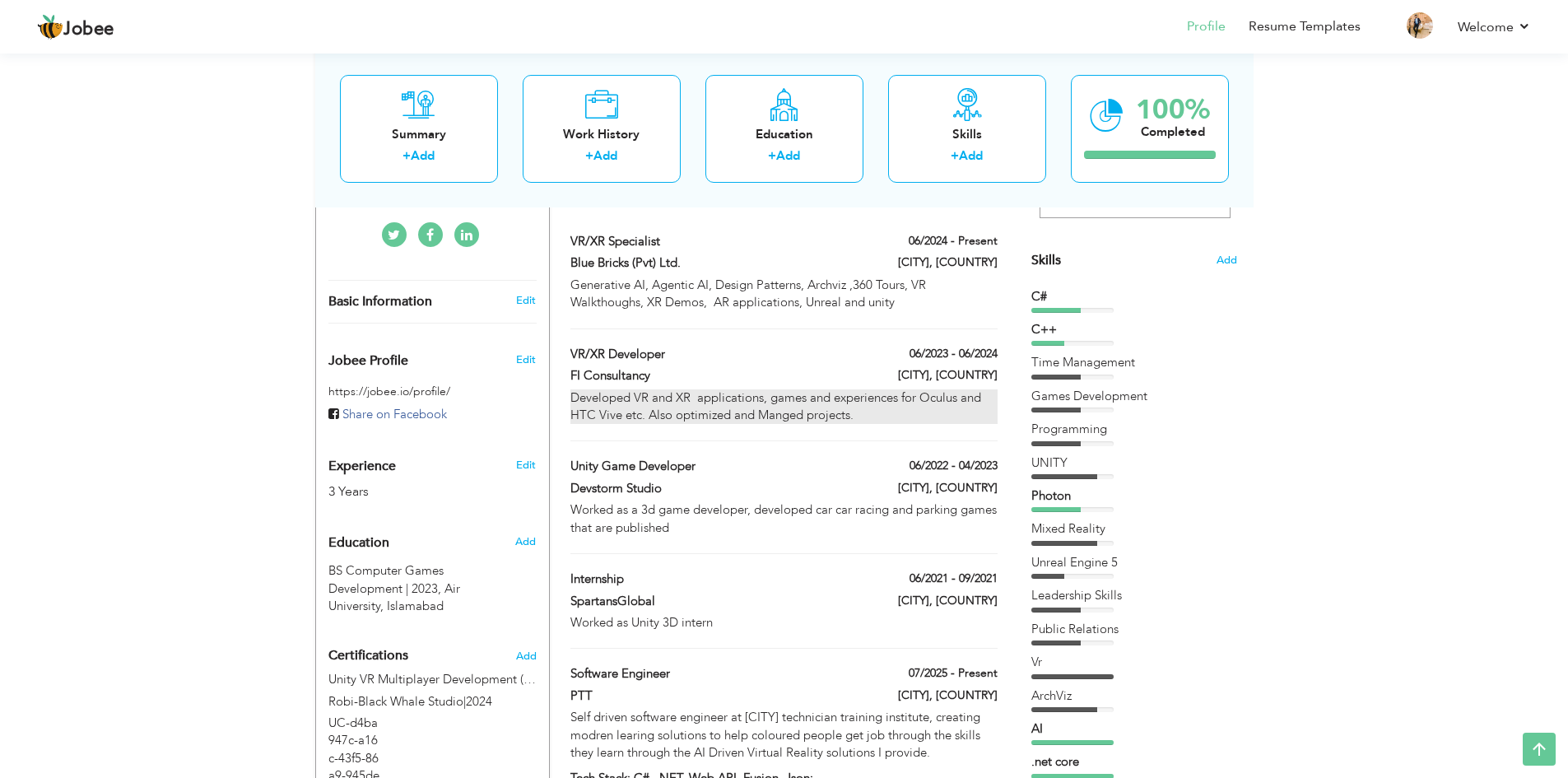 scroll, scrollTop: 165, scrollLeft: 0, axis: vertical 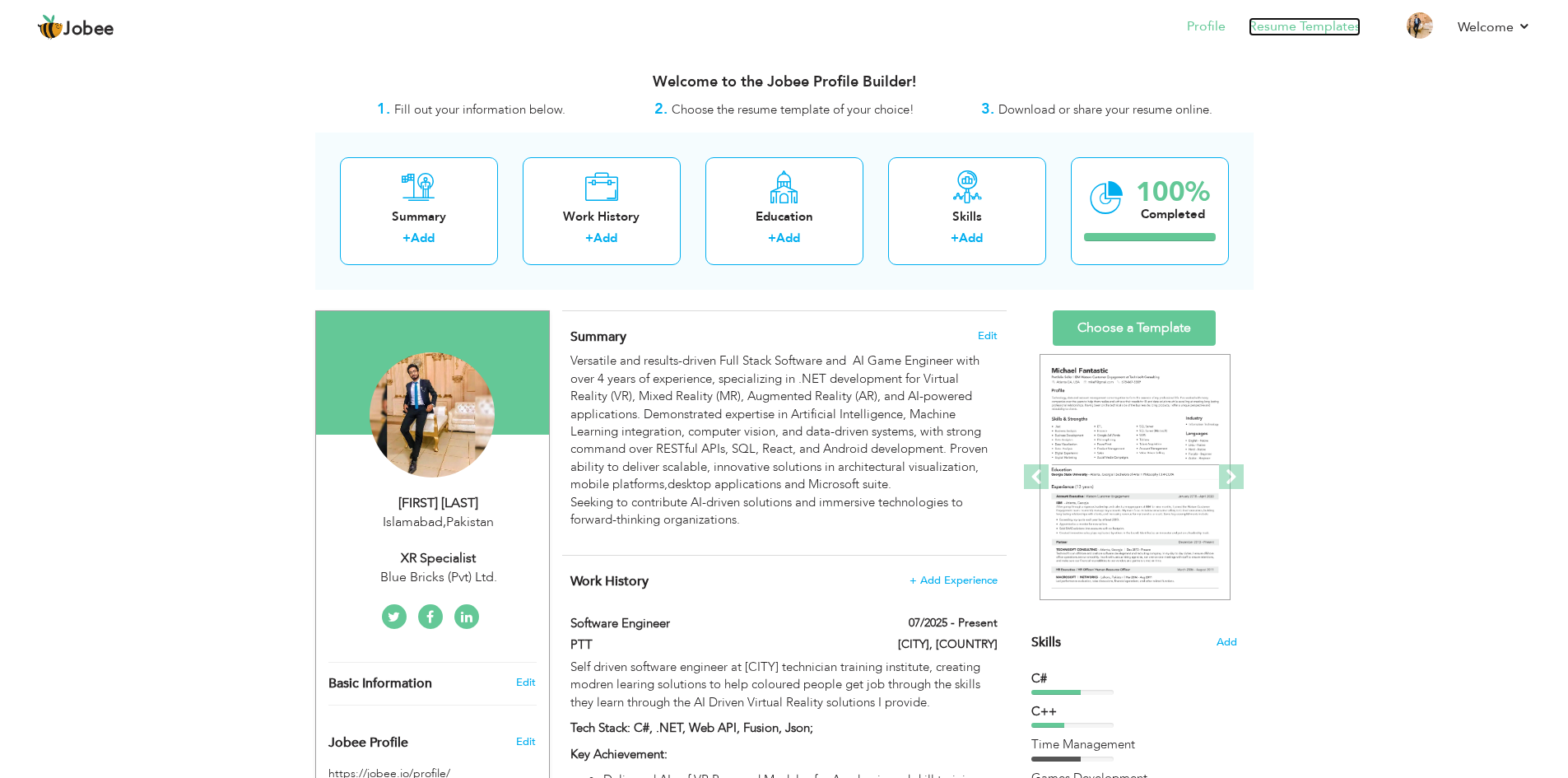 click on "Resume Templates" at bounding box center (1305, 26) 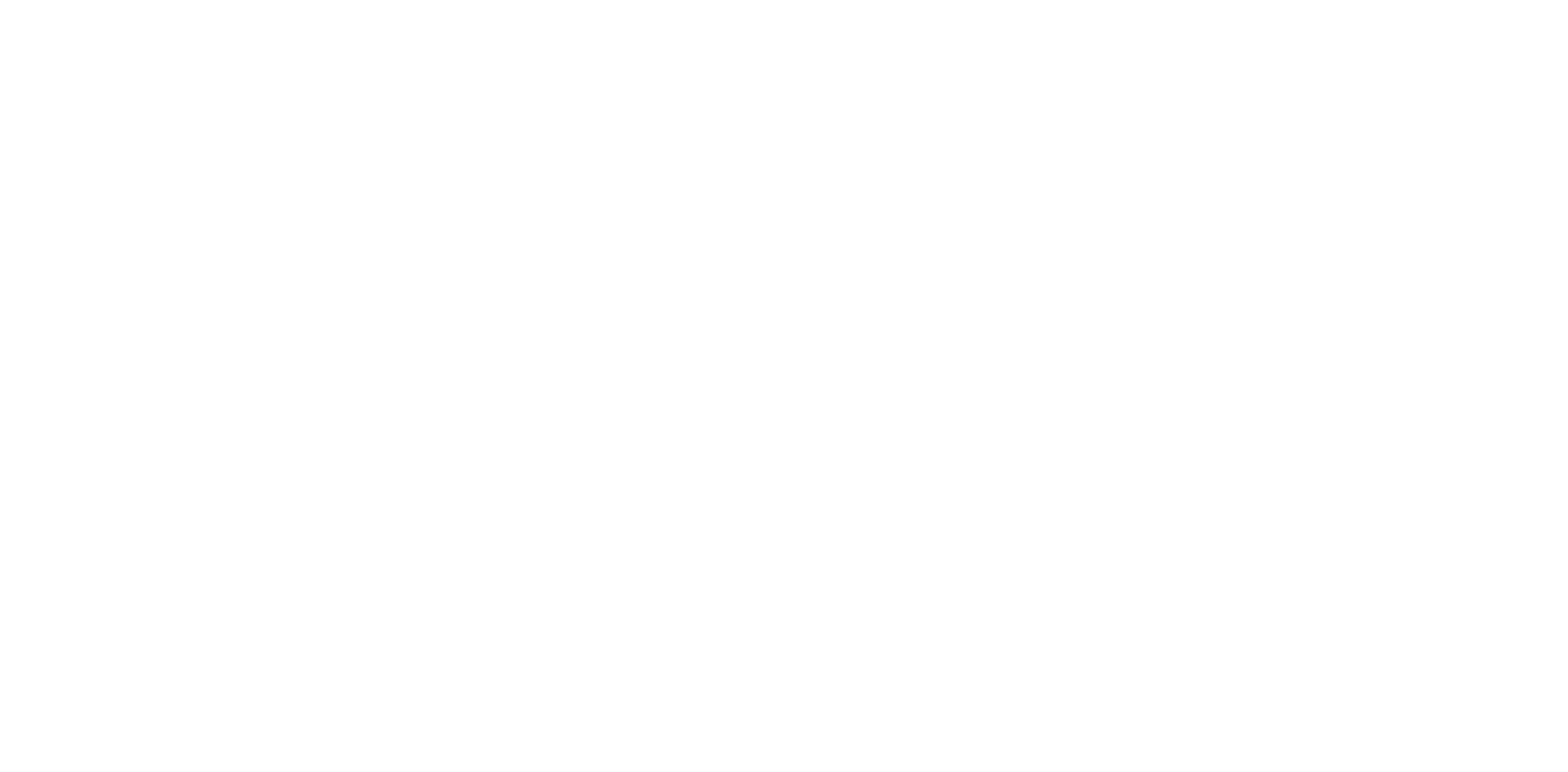 scroll, scrollTop: 0, scrollLeft: 0, axis: both 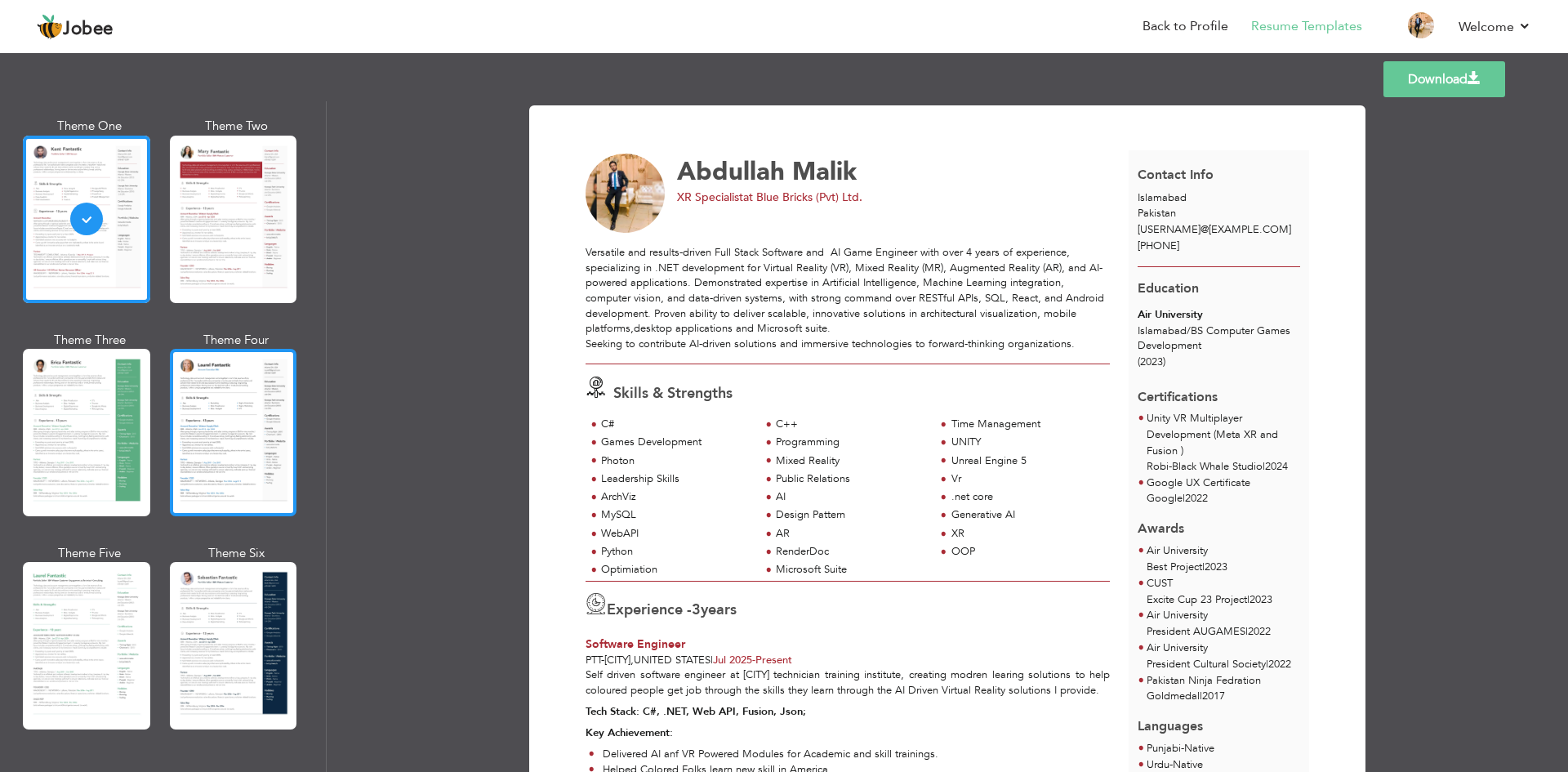 click at bounding box center (234, 432) 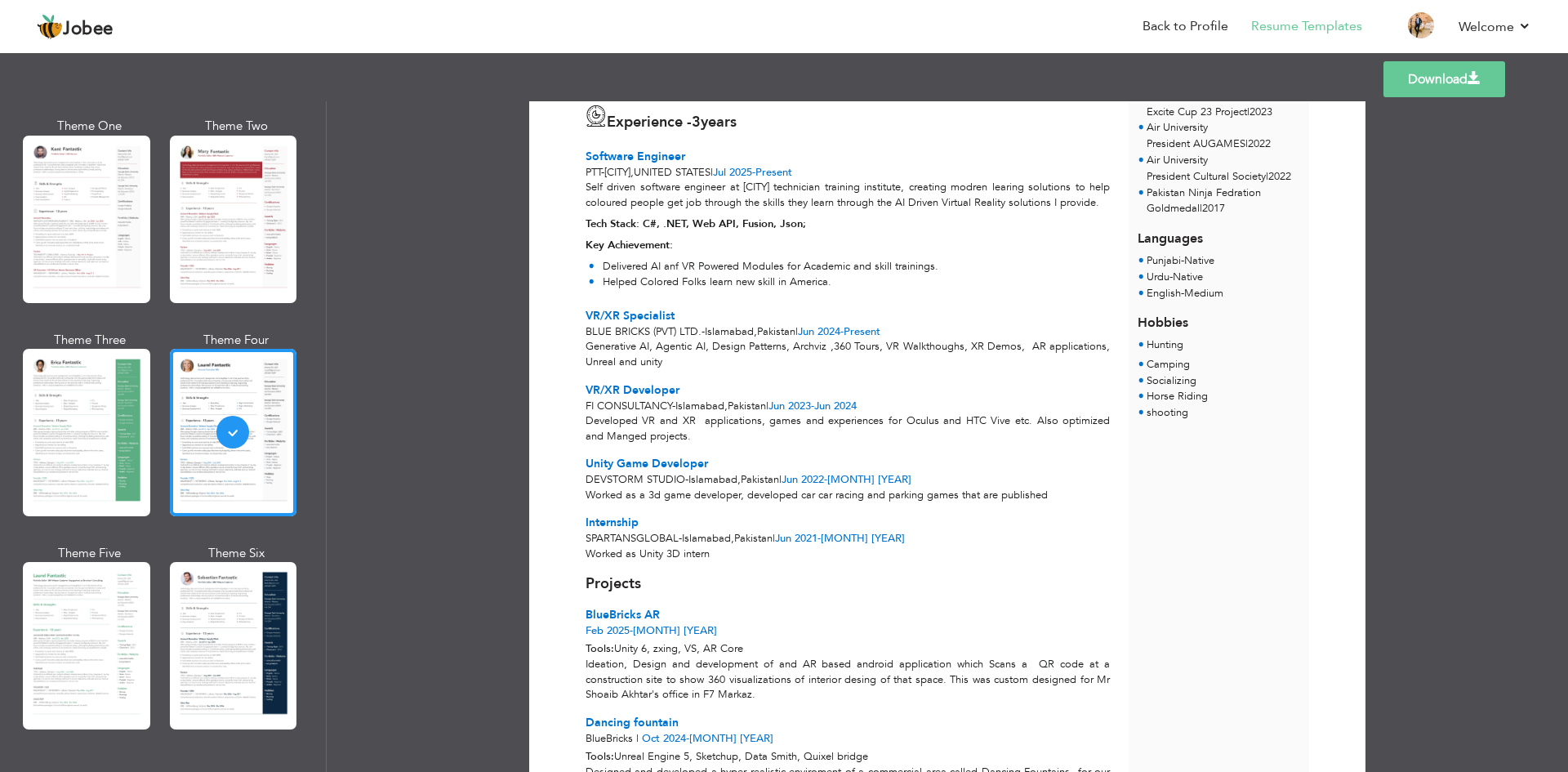 scroll, scrollTop: 408, scrollLeft: 0, axis: vertical 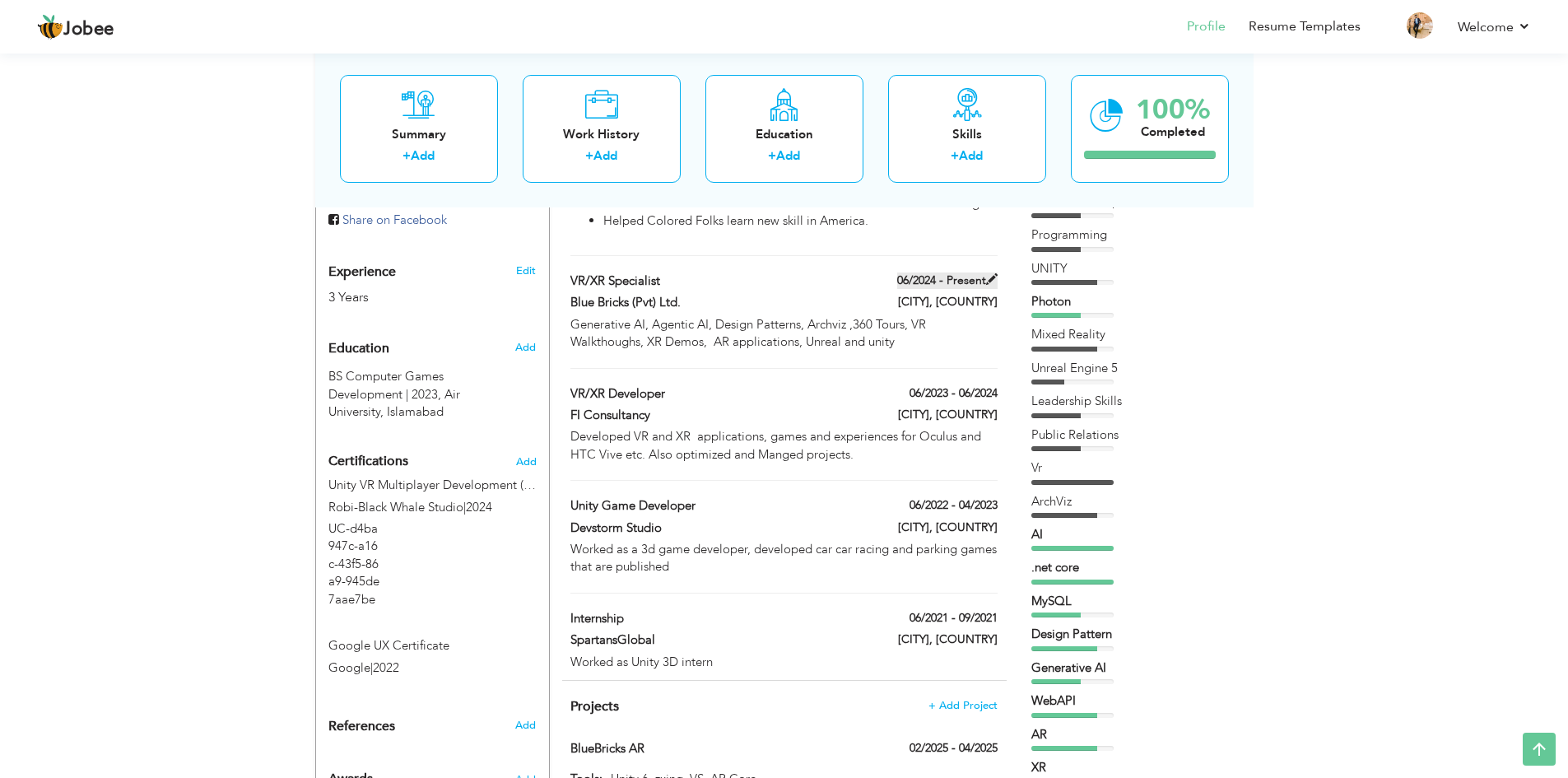 click at bounding box center (992, 279) 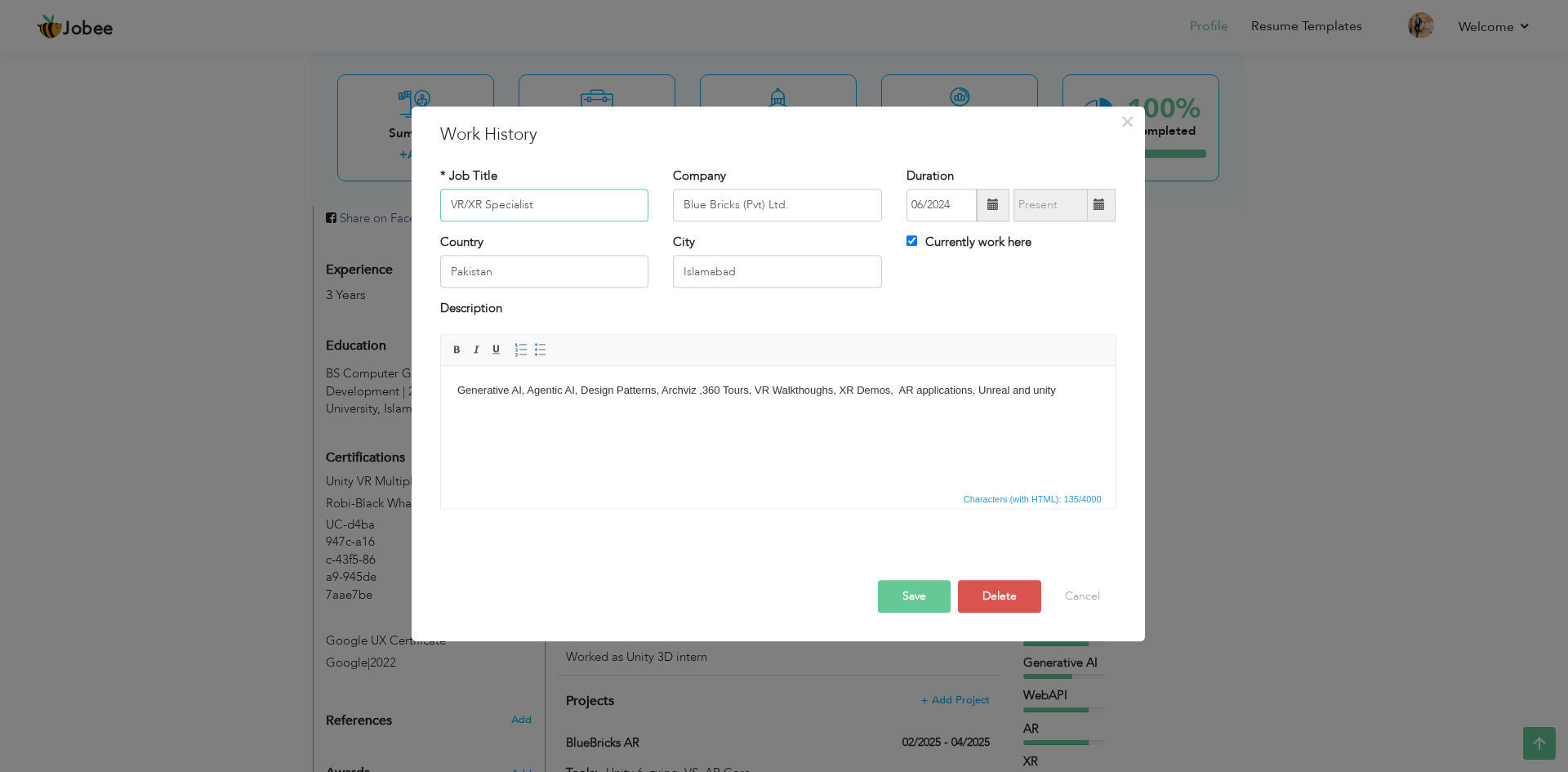 drag, startPoint x: 467, startPoint y: 207, endPoint x: 432, endPoint y: 206, distance: 35.014283 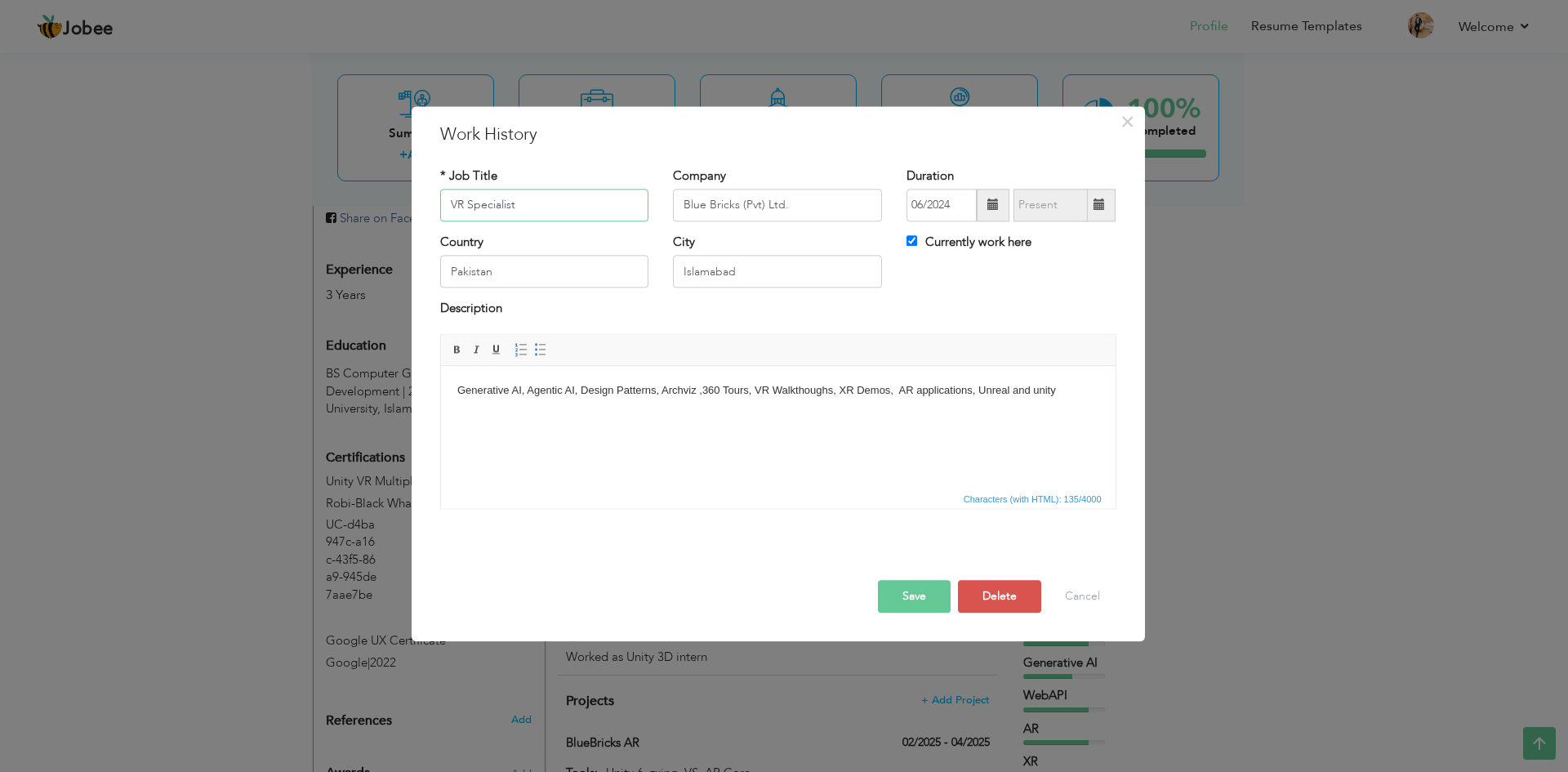 type on "VR Specialist" 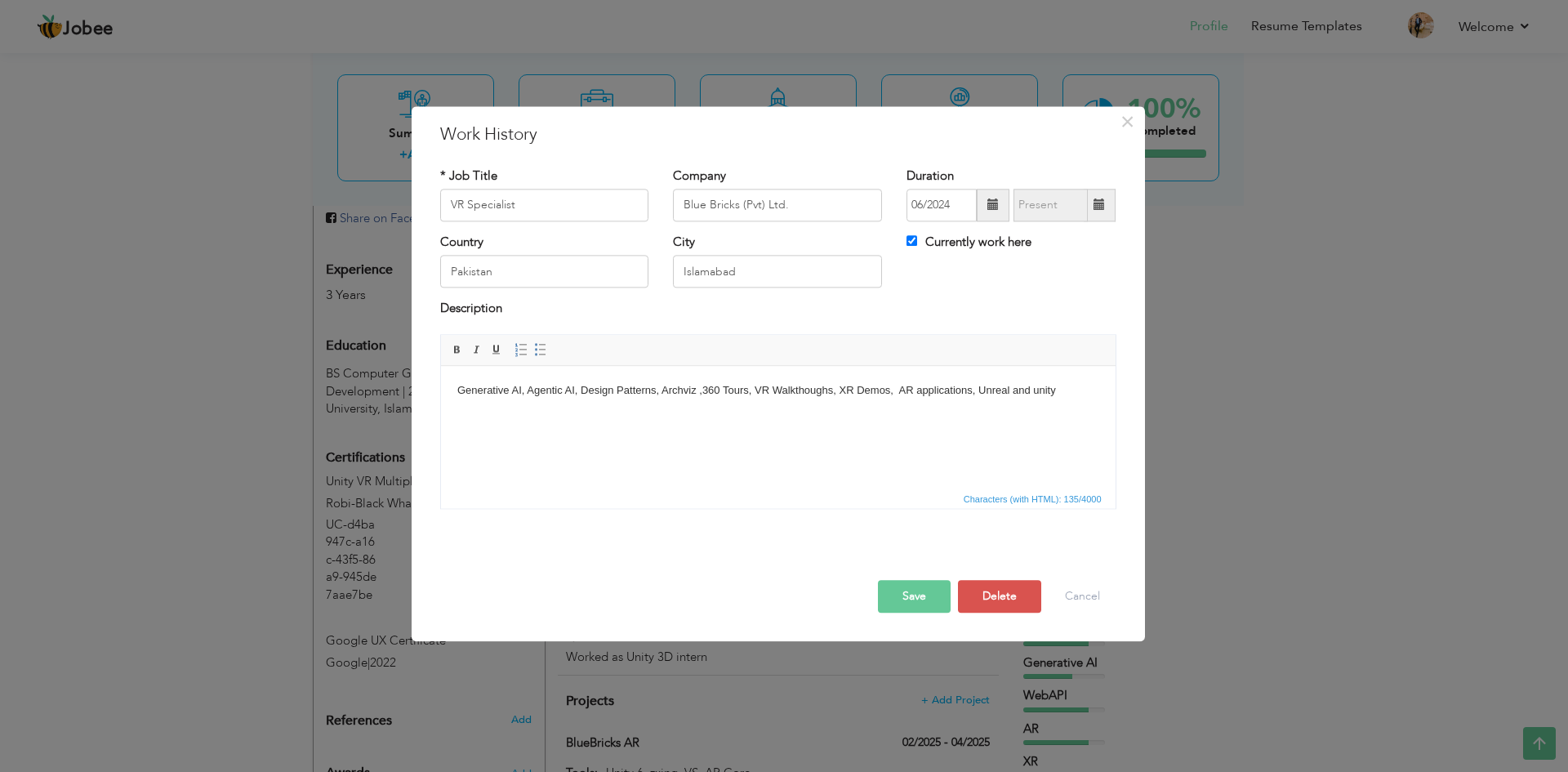 drag, startPoint x: 1083, startPoint y: 395, endPoint x: 347, endPoint y: 448, distance: 737.90582 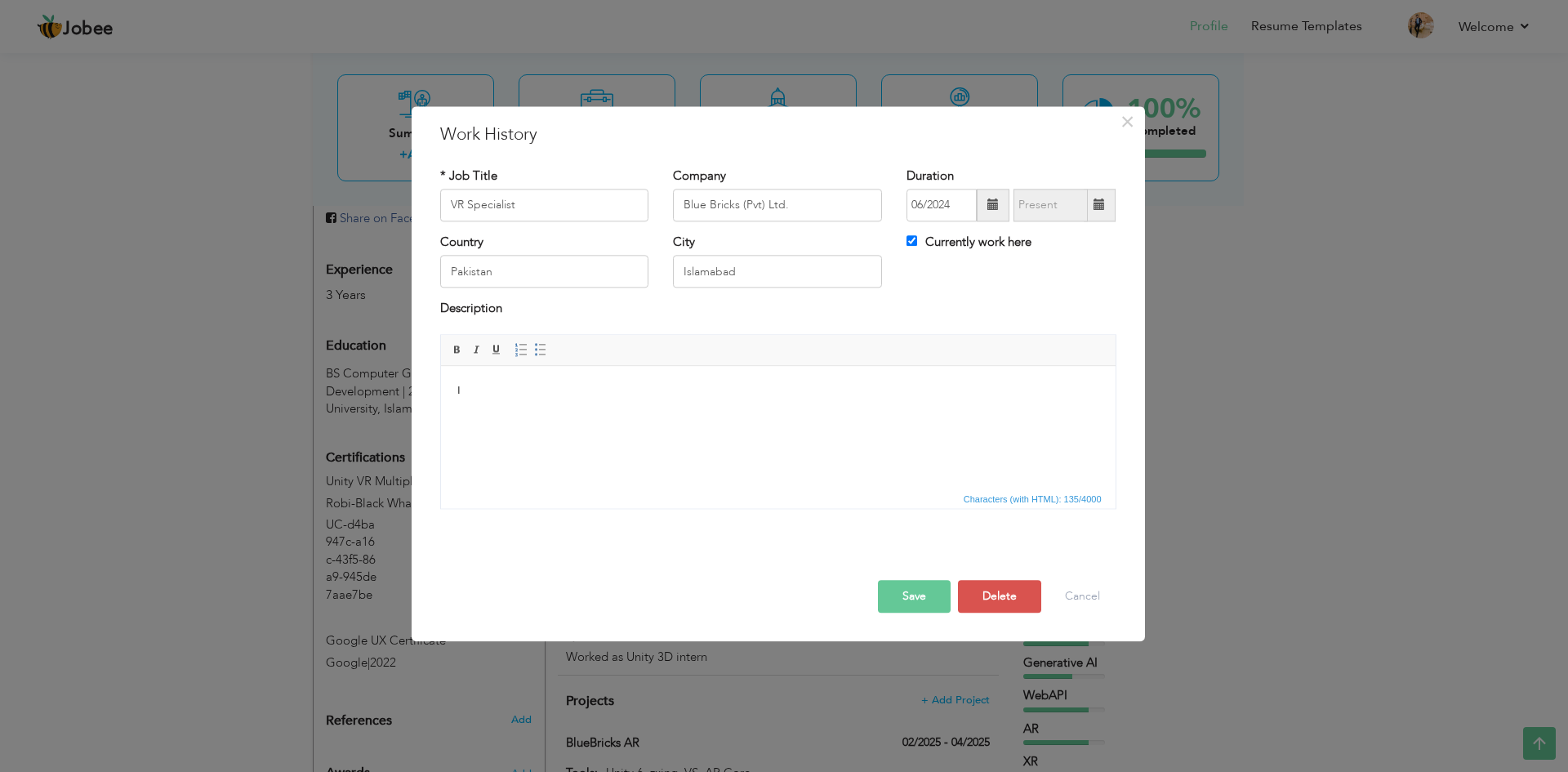 type 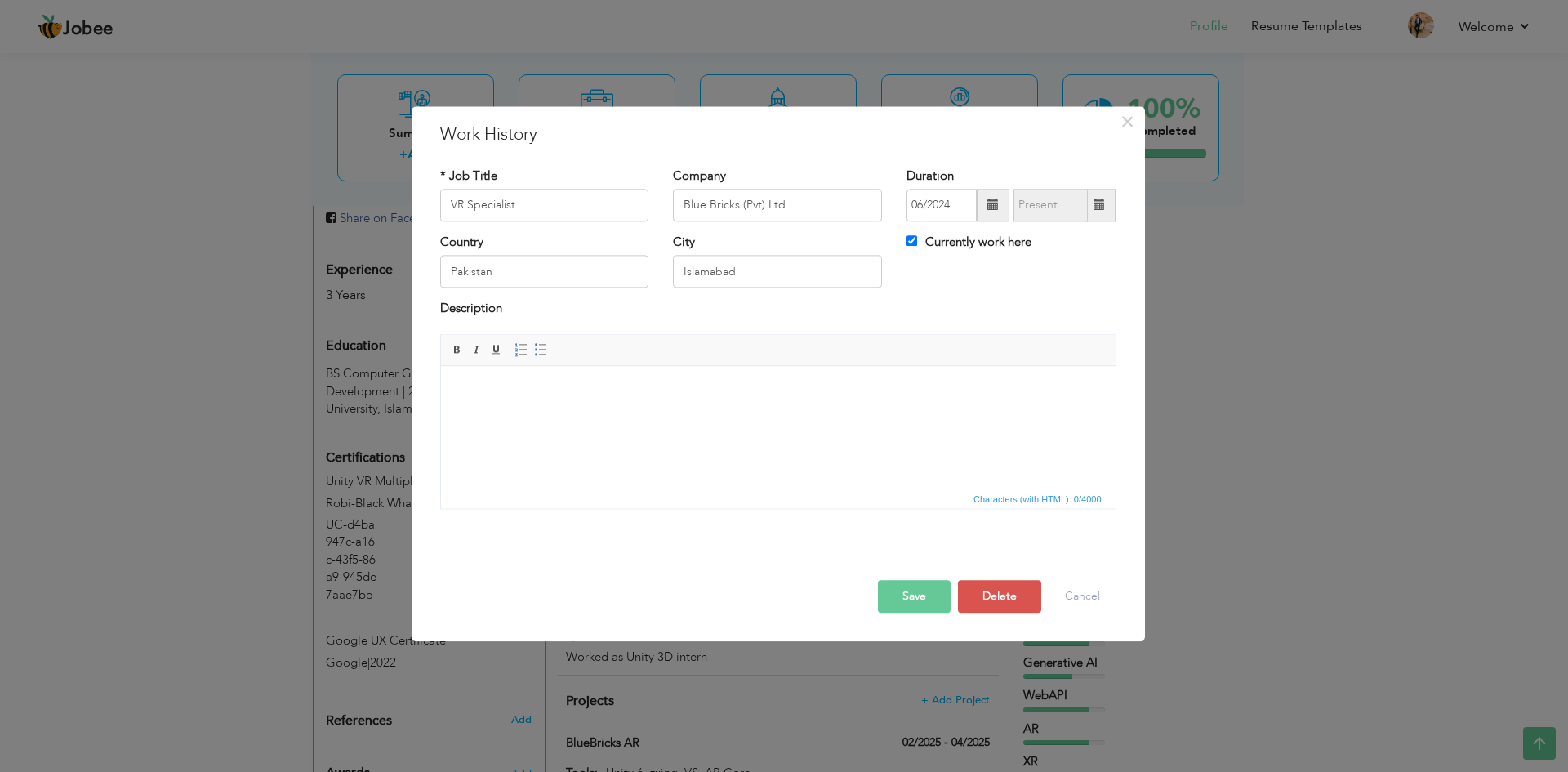 drag, startPoint x: 853, startPoint y: 759, endPoint x: 486, endPoint y: 431, distance: 492.21235 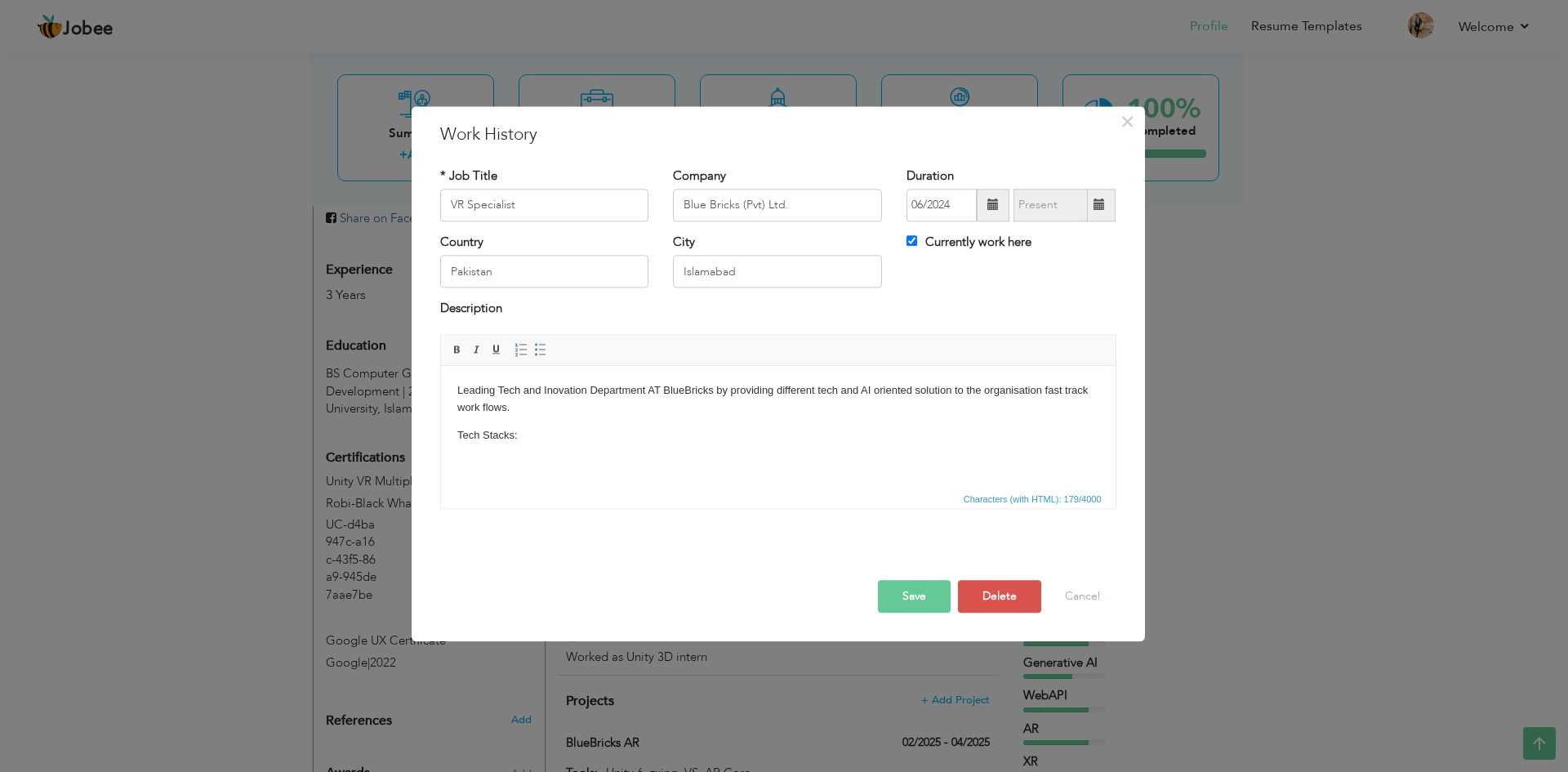drag, startPoint x: 533, startPoint y: 437, endPoint x: 443, endPoint y: 435, distance: 90.022219 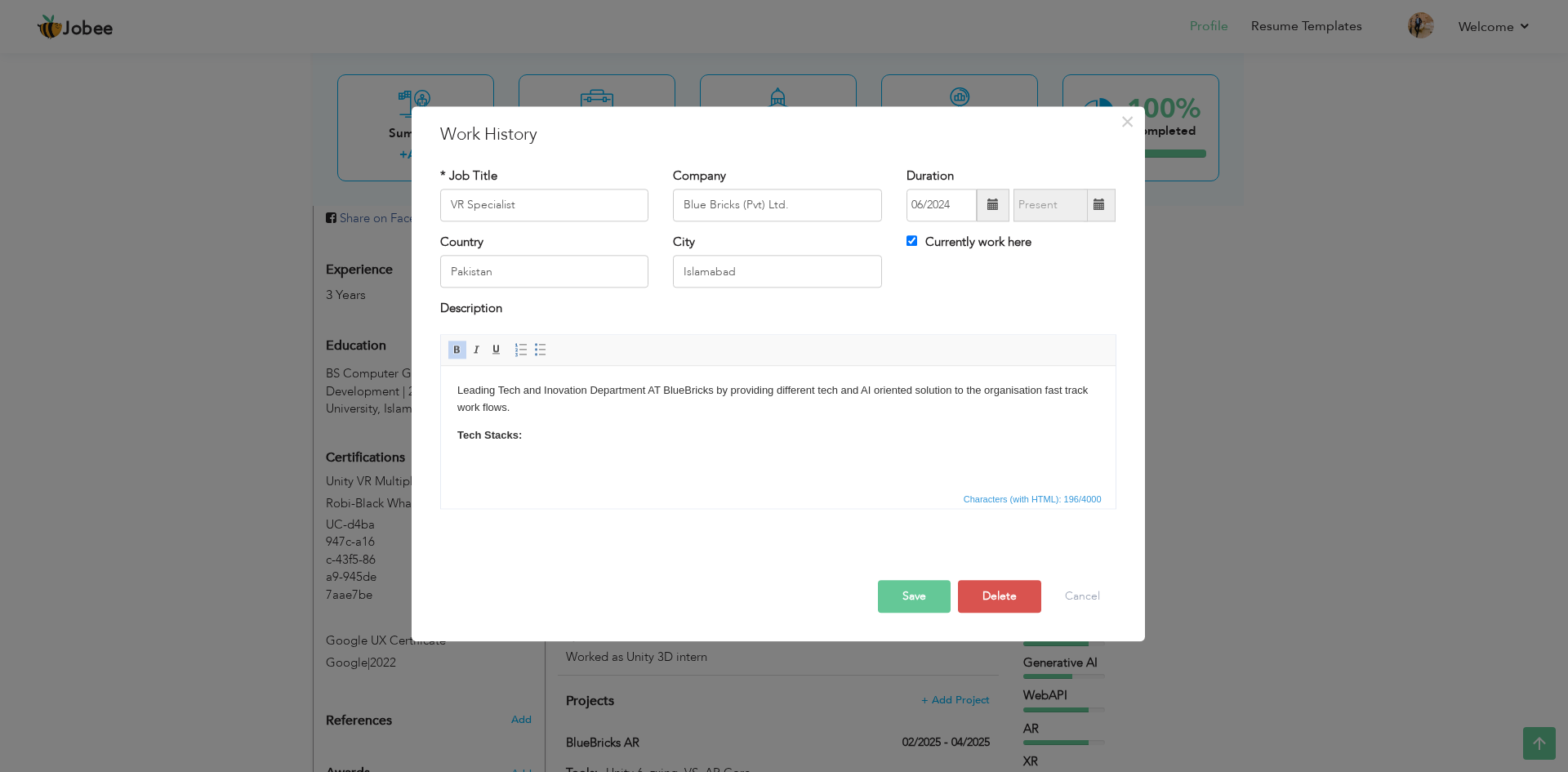 click on "Leading Tech and Inovation Department AT BlueBricks by providing different tech and AI oriented solution to the organisation fast track work flows. Tech Stacks:" at bounding box center [777, 413] 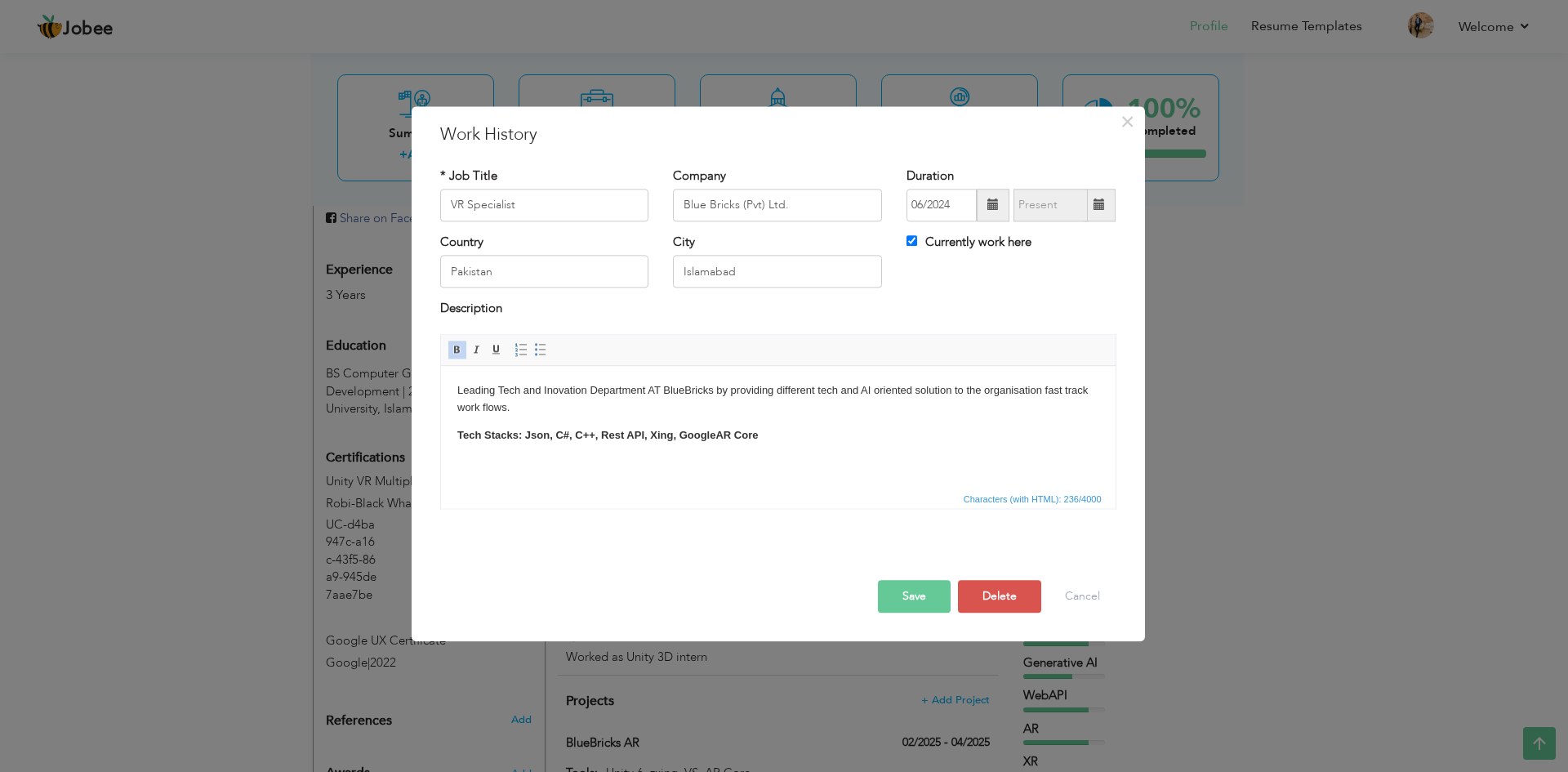 click on "Tech Stacks: Json, C#, C++, Rest API, Xing, Google  AR Core" at bounding box center [777, 435] 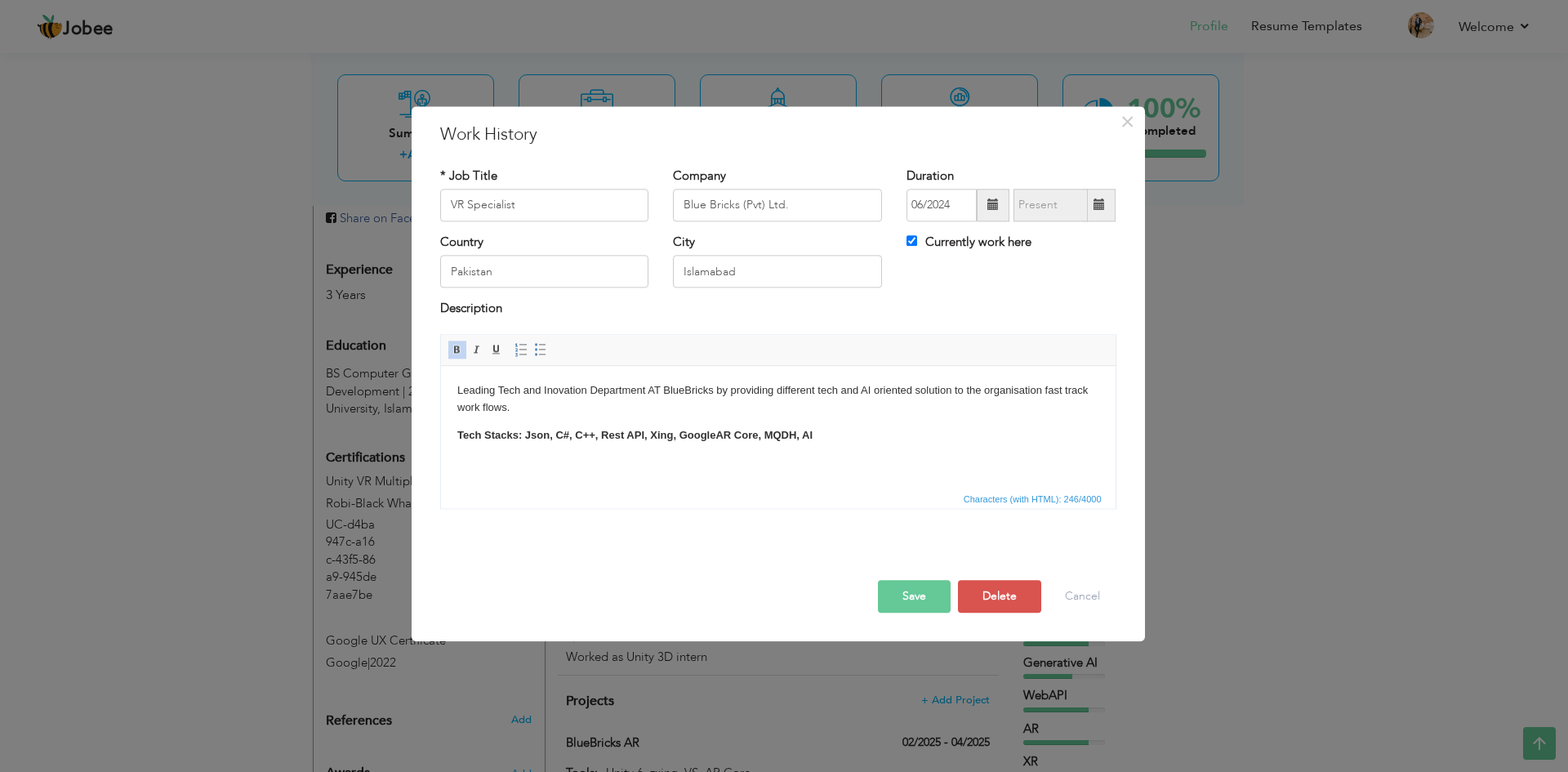 click on "Tech Stacks: Json, C#, C++, Rest API, Xing, Google  AR Core, MQDH, AI" at bounding box center (777, 435) 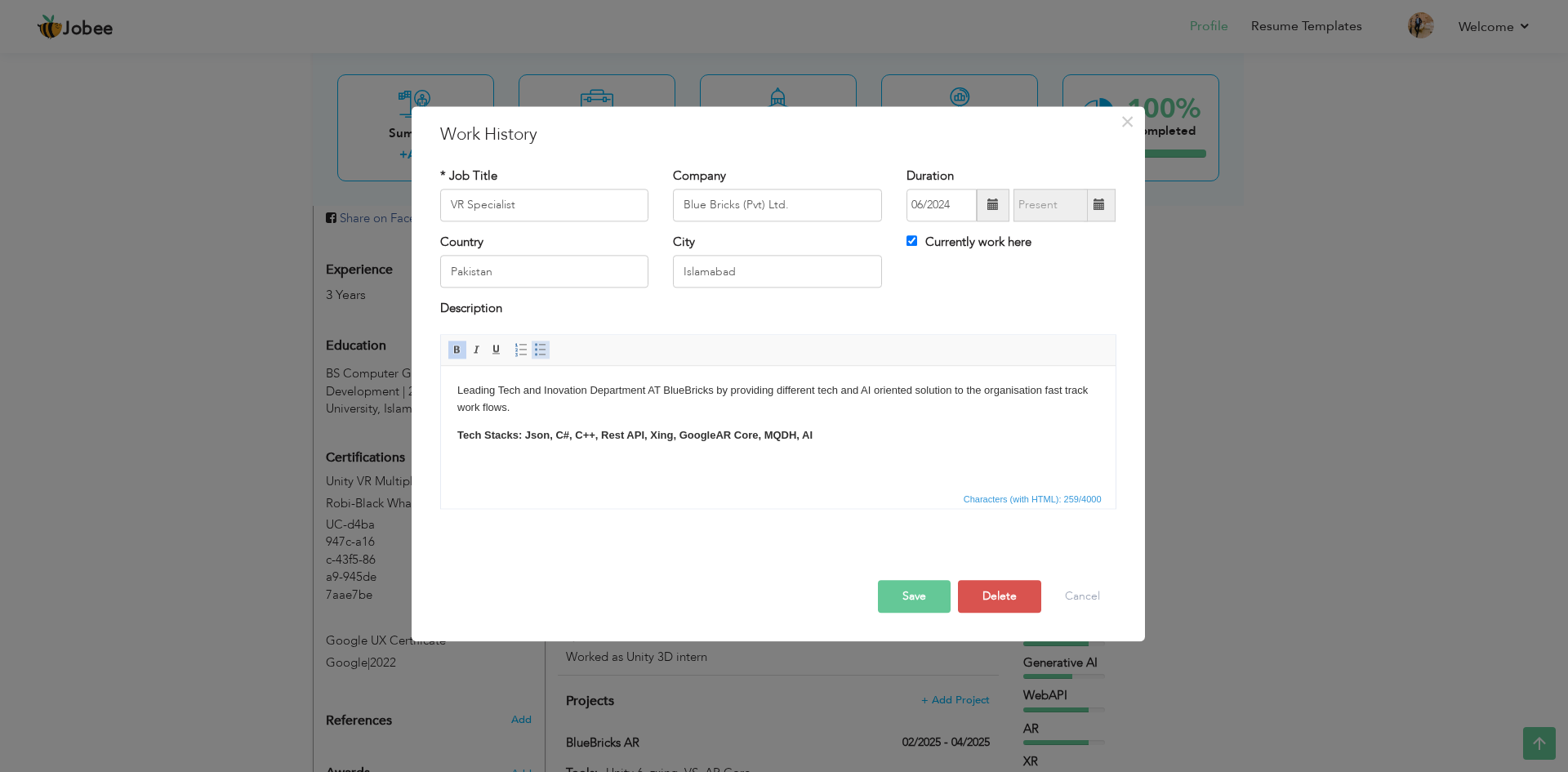 click at bounding box center [541, 350] 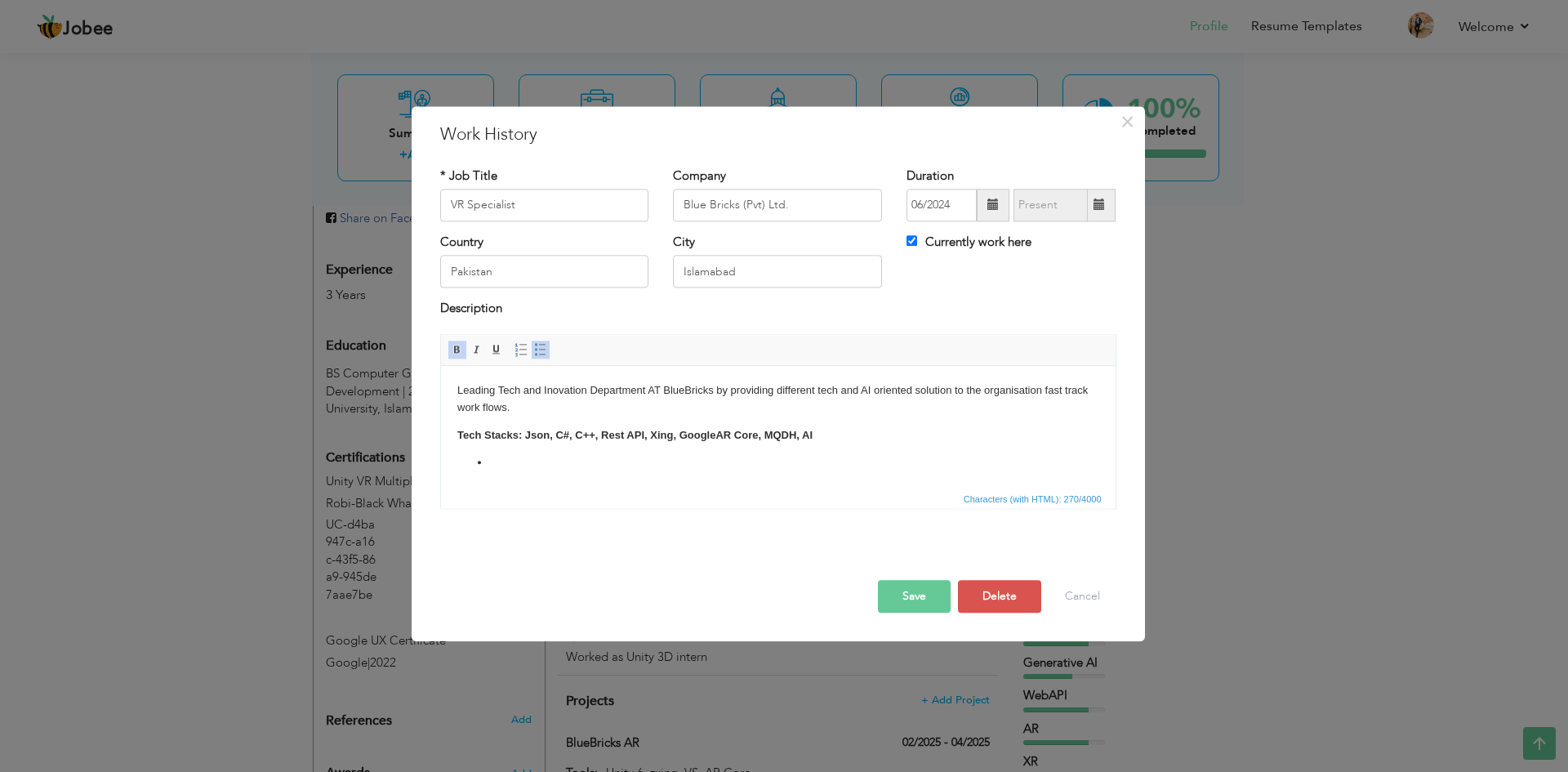 click on "Leading Tech and Inovation Department AT BlueBricks by providing different tech and AI oriented solution to the organisation fast track work flows. Tech Stacks: Json, C#, C++, Rest API, Xing, Google  AR Core, MQDH, AI ​​​​​​​" at bounding box center (777, 426) 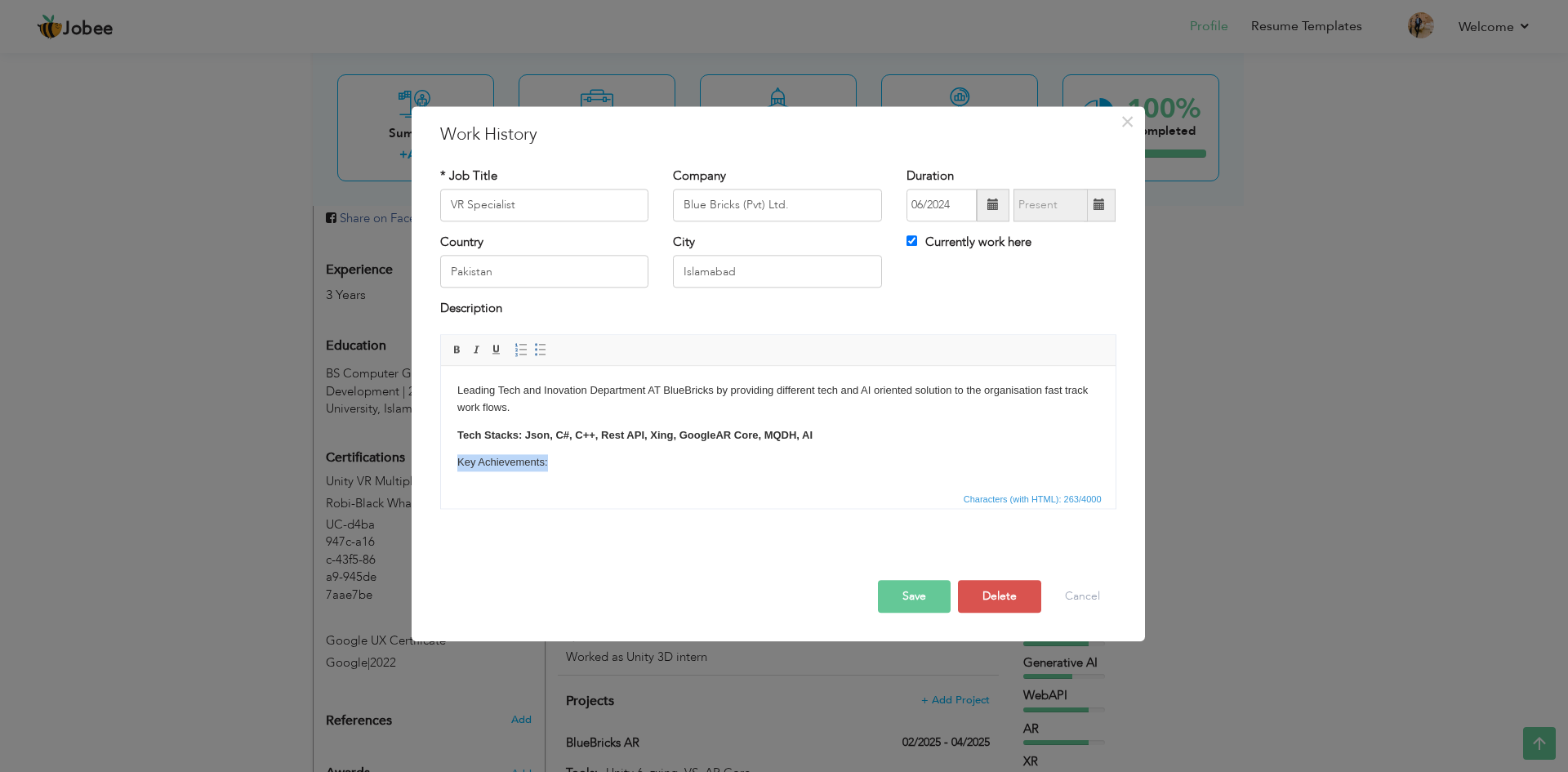 drag, startPoint x: 551, startPoint y: 454, endPoint x: 444, endPoint y: 453, distance: 107.00467 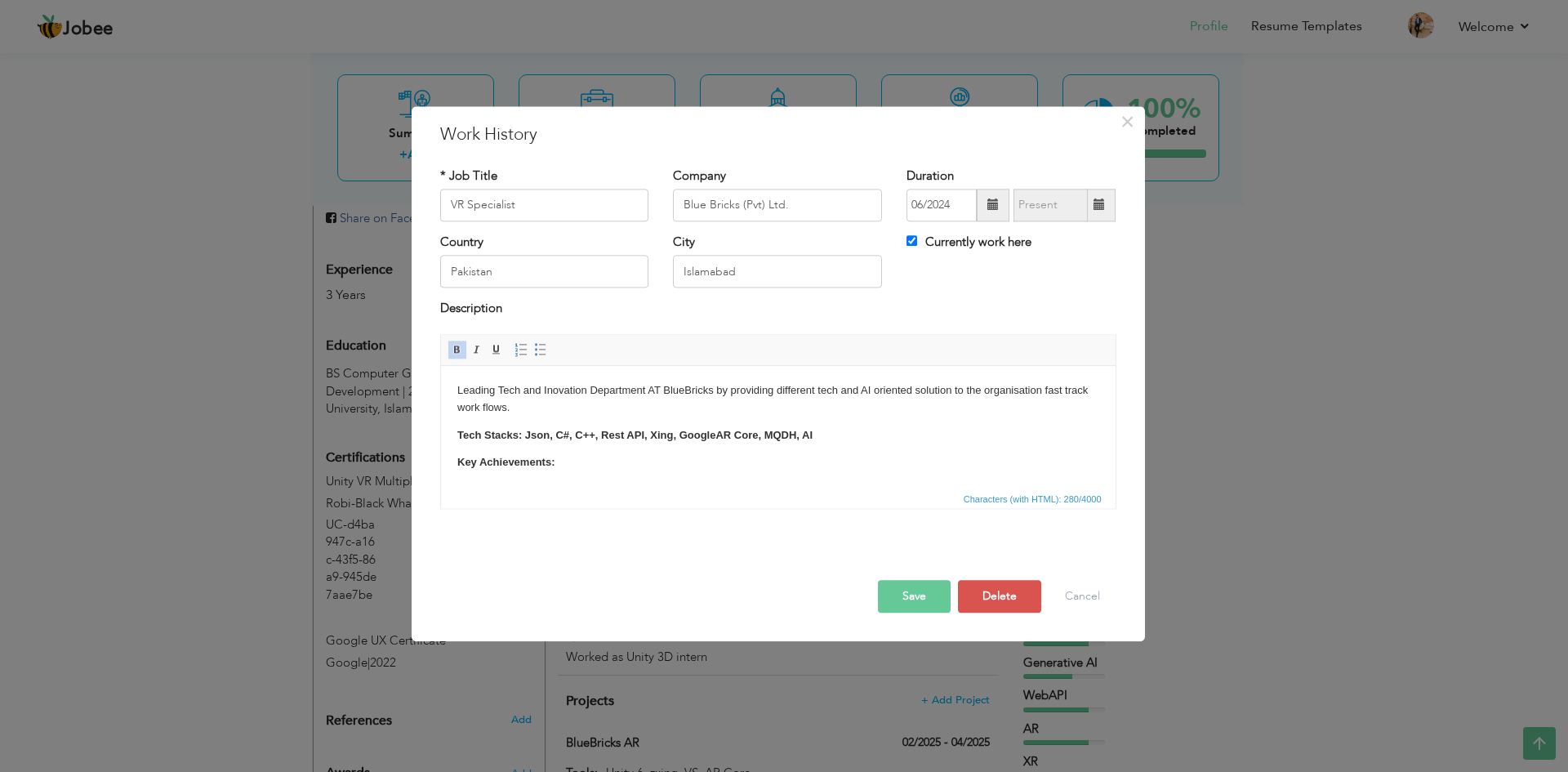 click on "Leading Tech and Inovation Department AT BlueBricks by providing different tech and AI oriented solution to the organisation fast track work flows. Tech Stacks: Json, C#, C++, Rest API, Xing, Google  AR Core, MQDH, AI Key Achievements:" at bounding box center (777, 426) 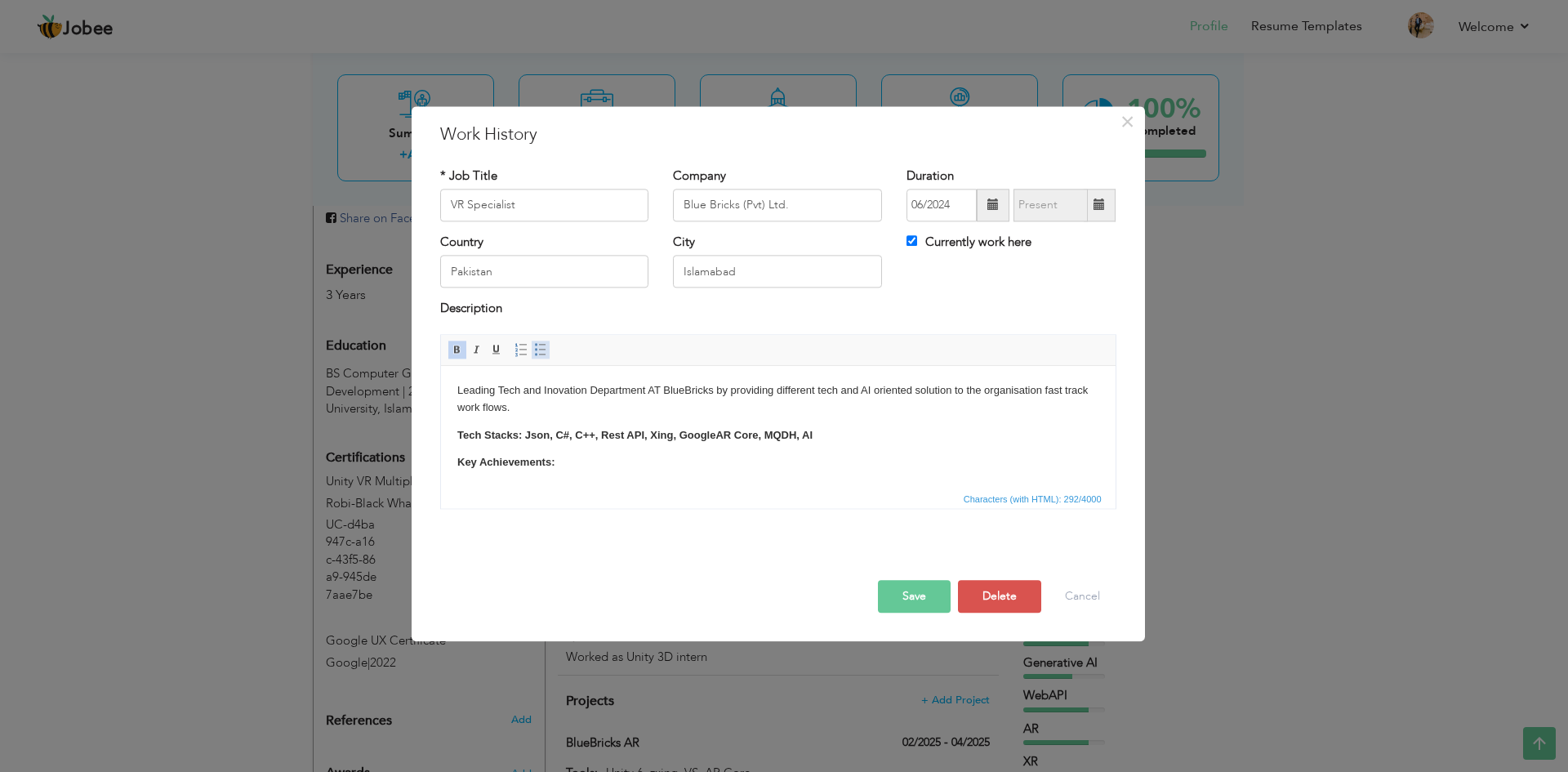 click at bounding box center (541, 350) 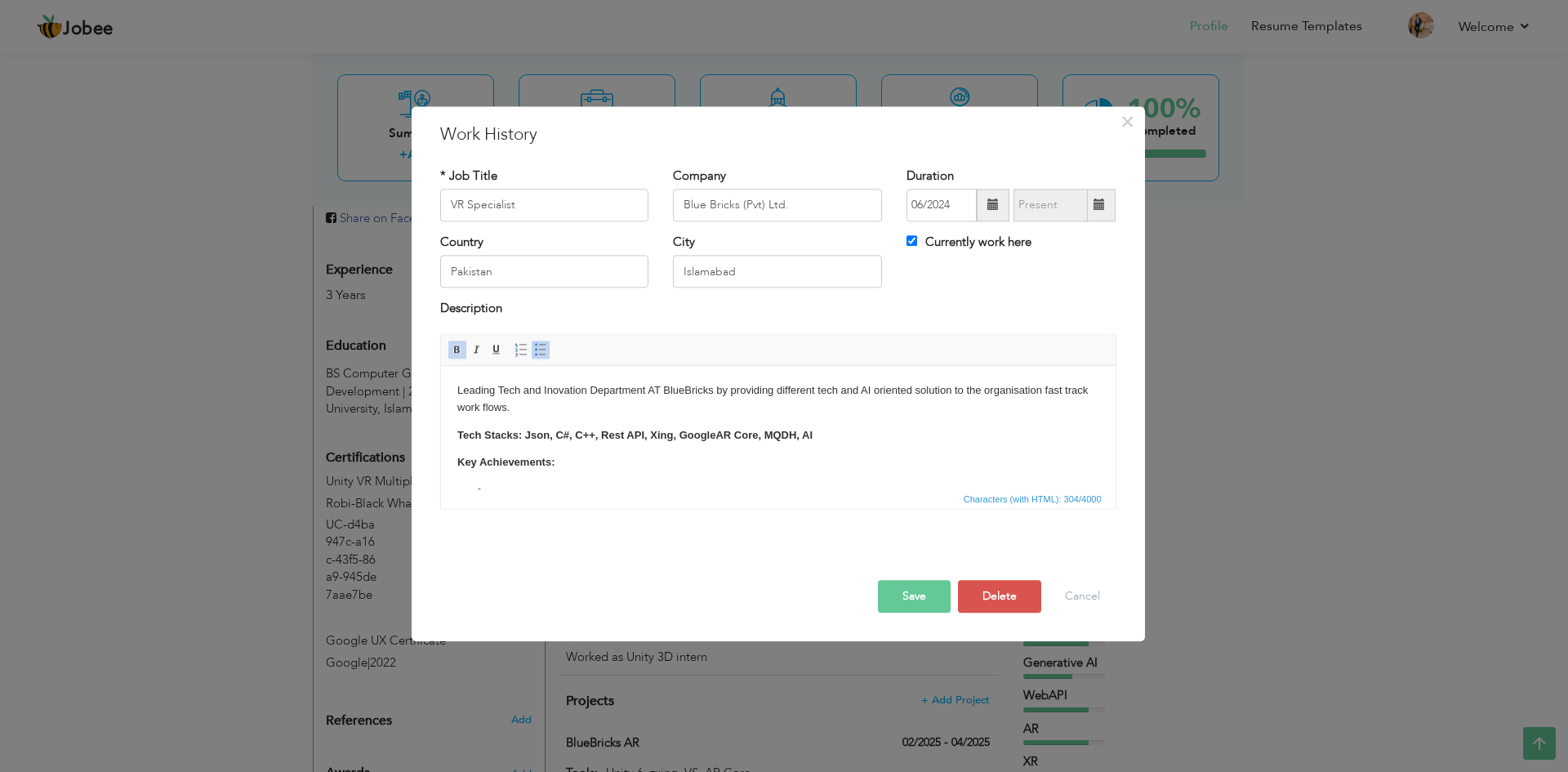 click at bounding box center [541, 350] 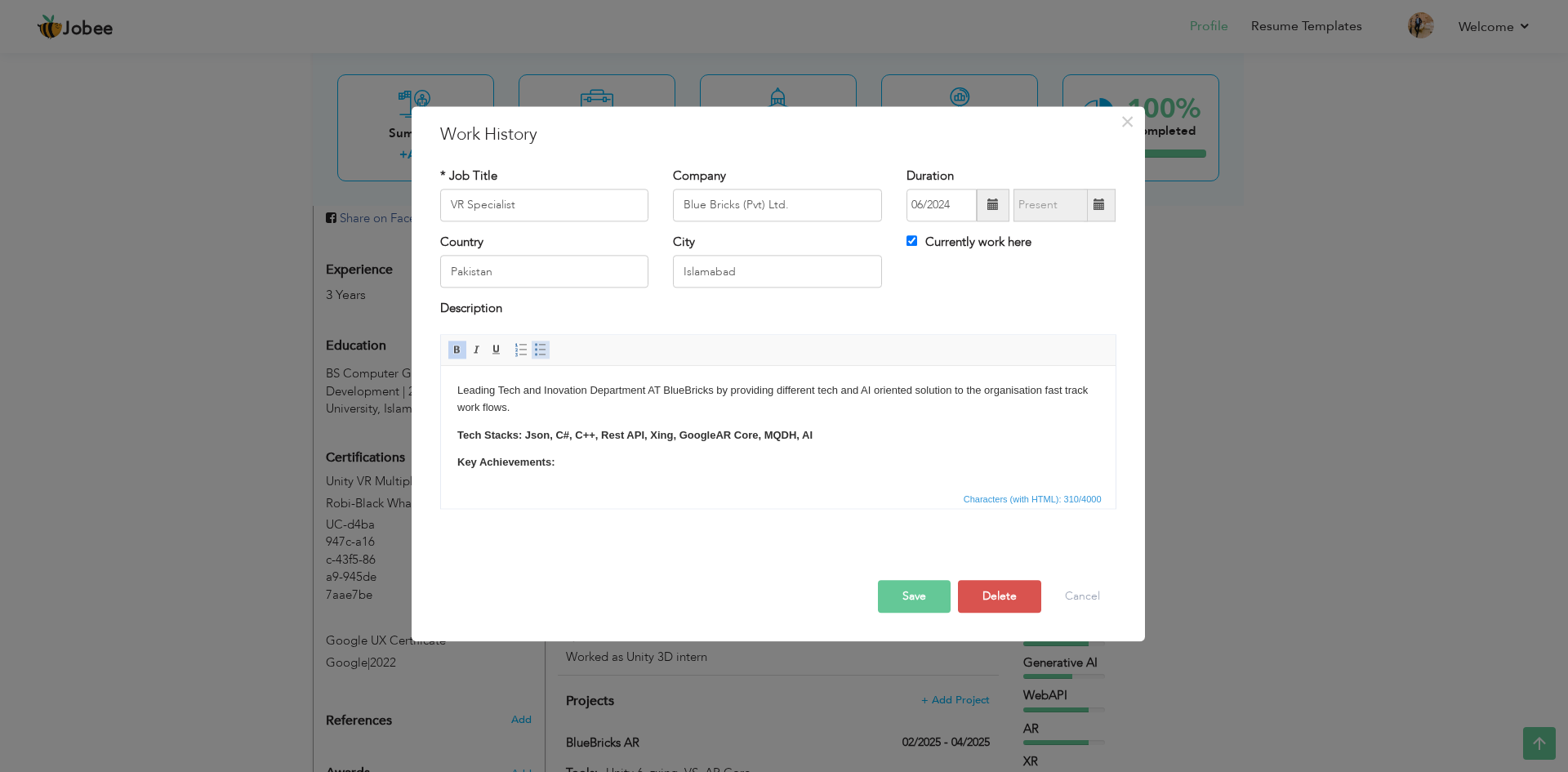 click at bounding box center (541, 350) 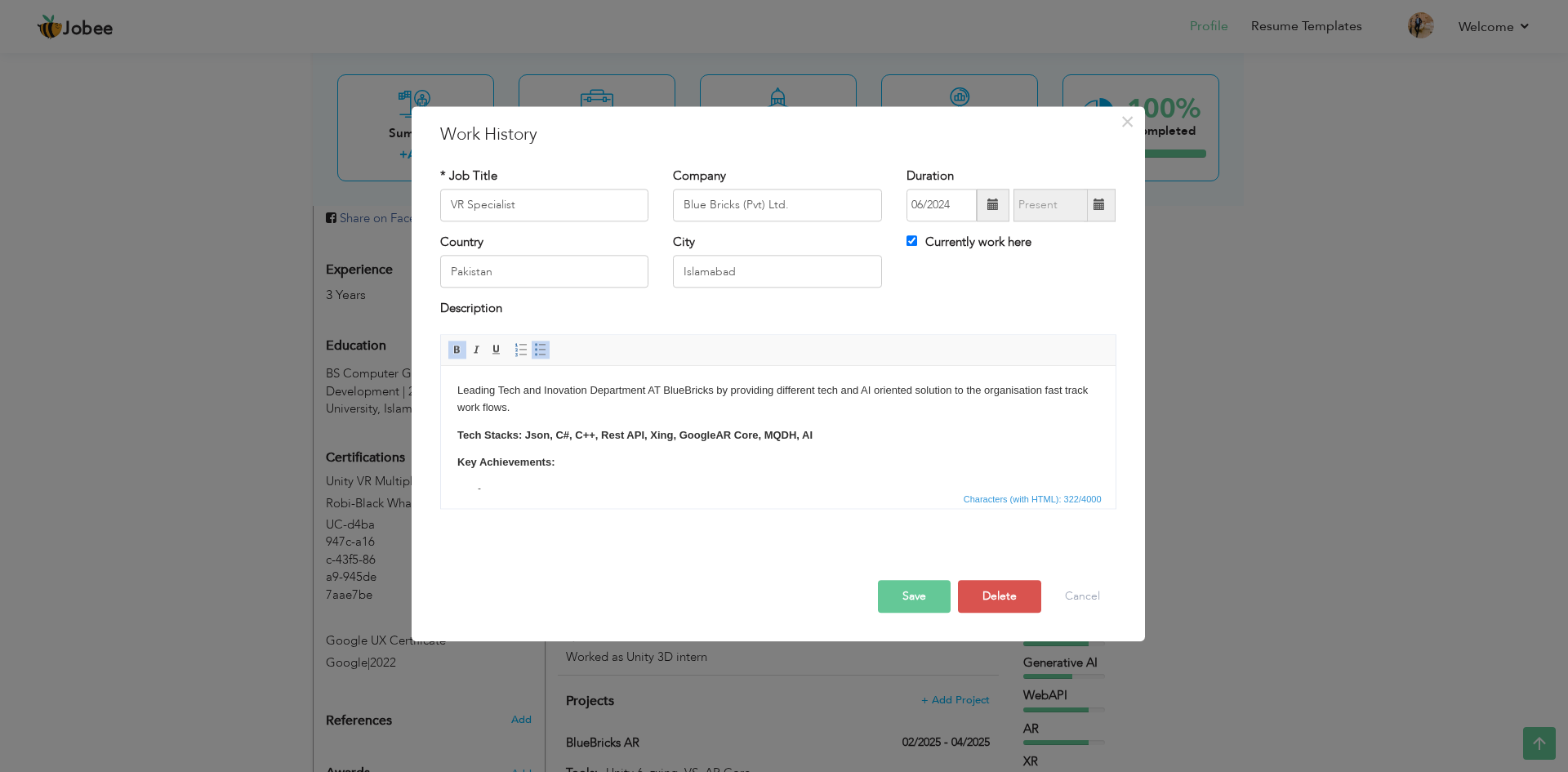 click at bounding box center (541, 350) 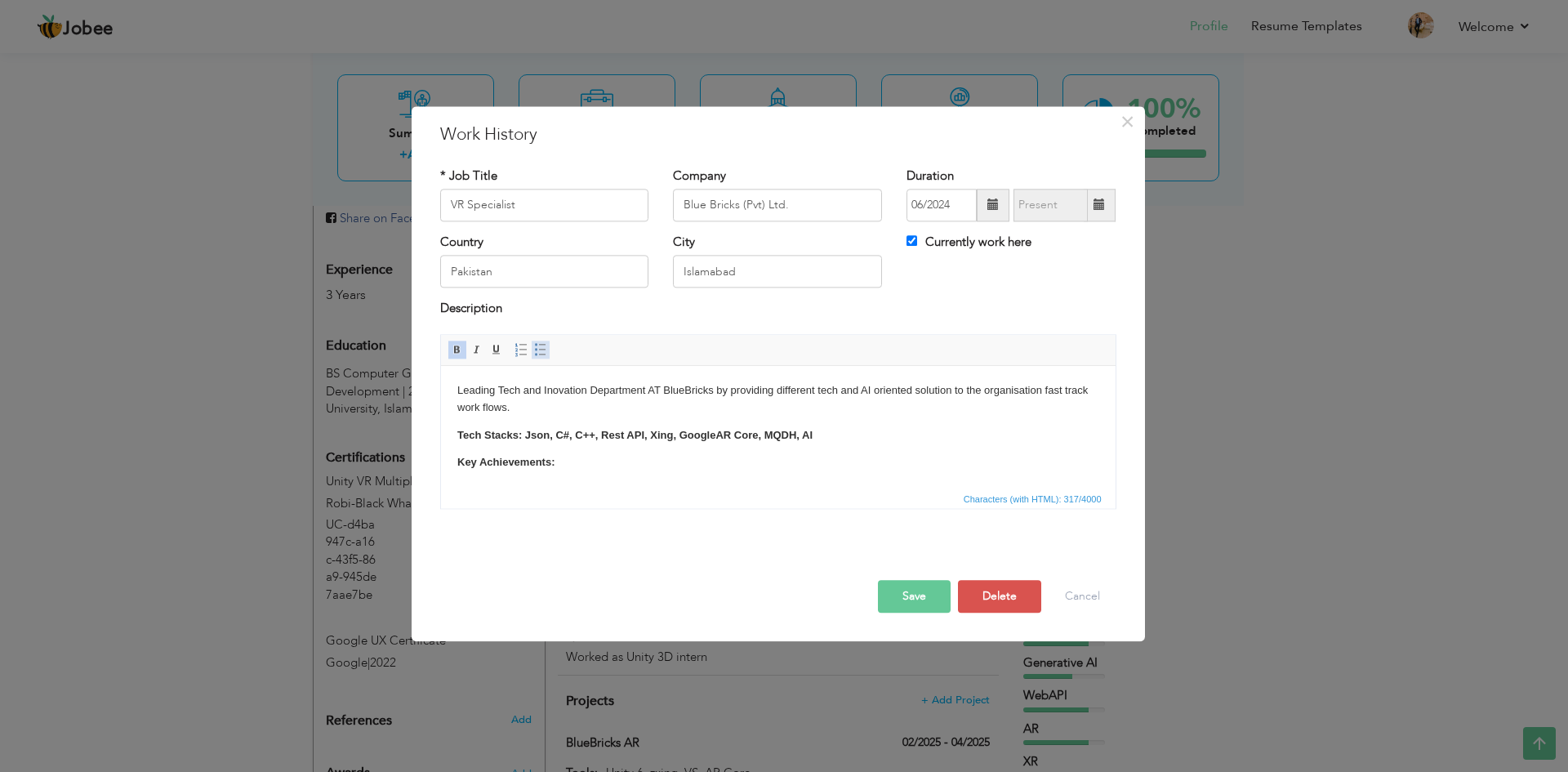 click at bounding box center [541, 350] 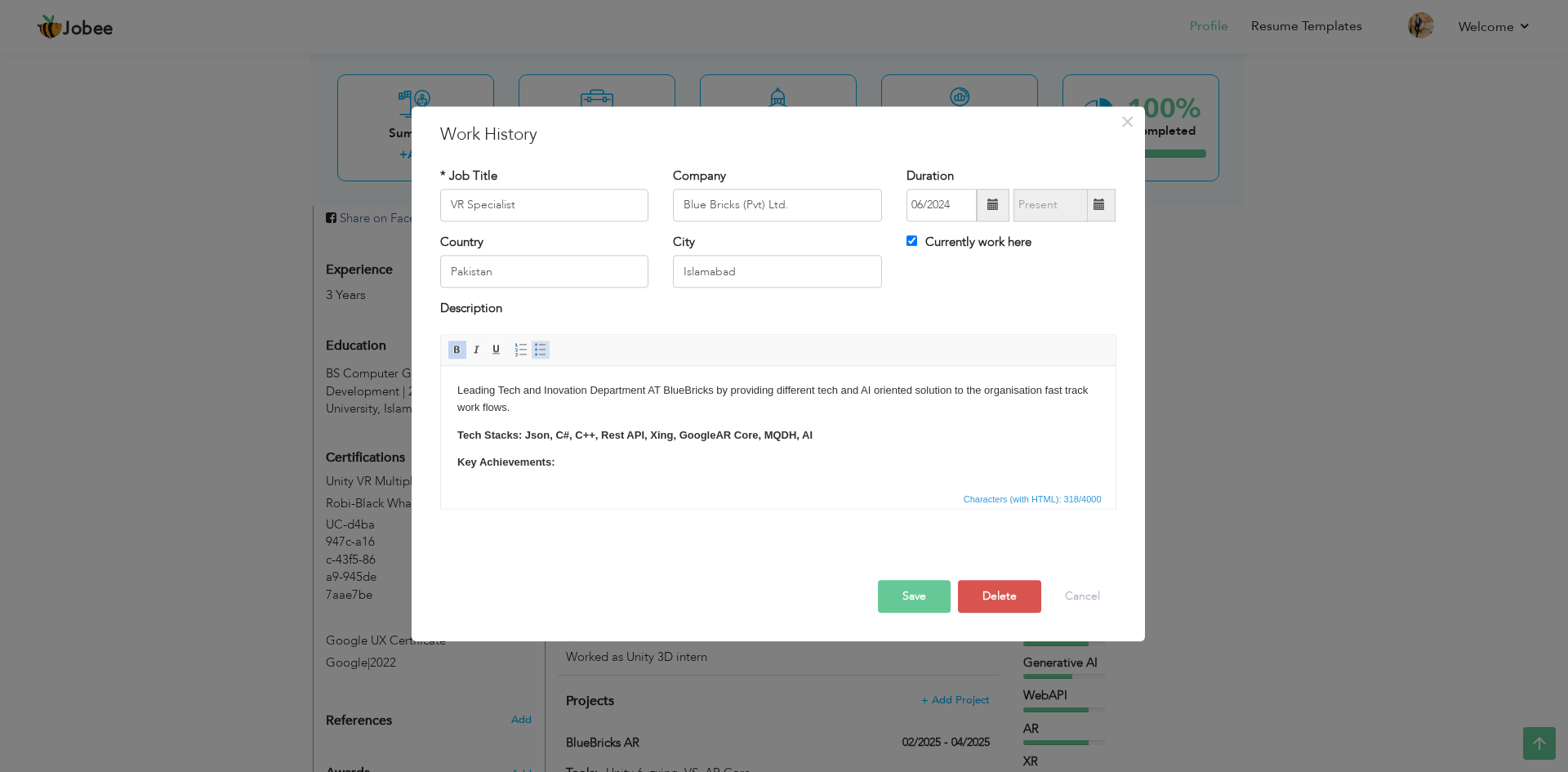 click at bounding box center (541, 350) 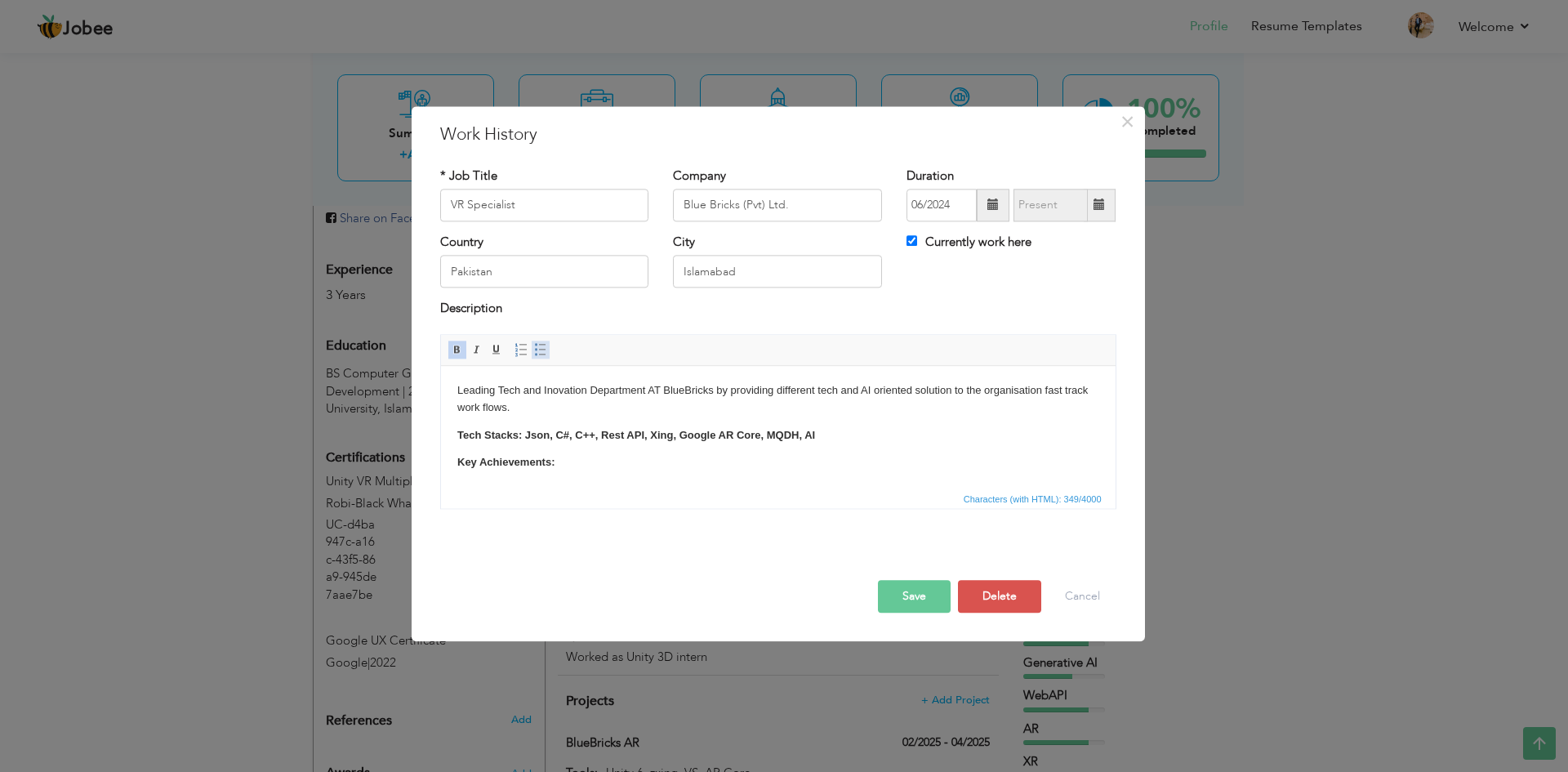 scroll, scrollTop: 7, scrollLeft: 0, axis: vertical 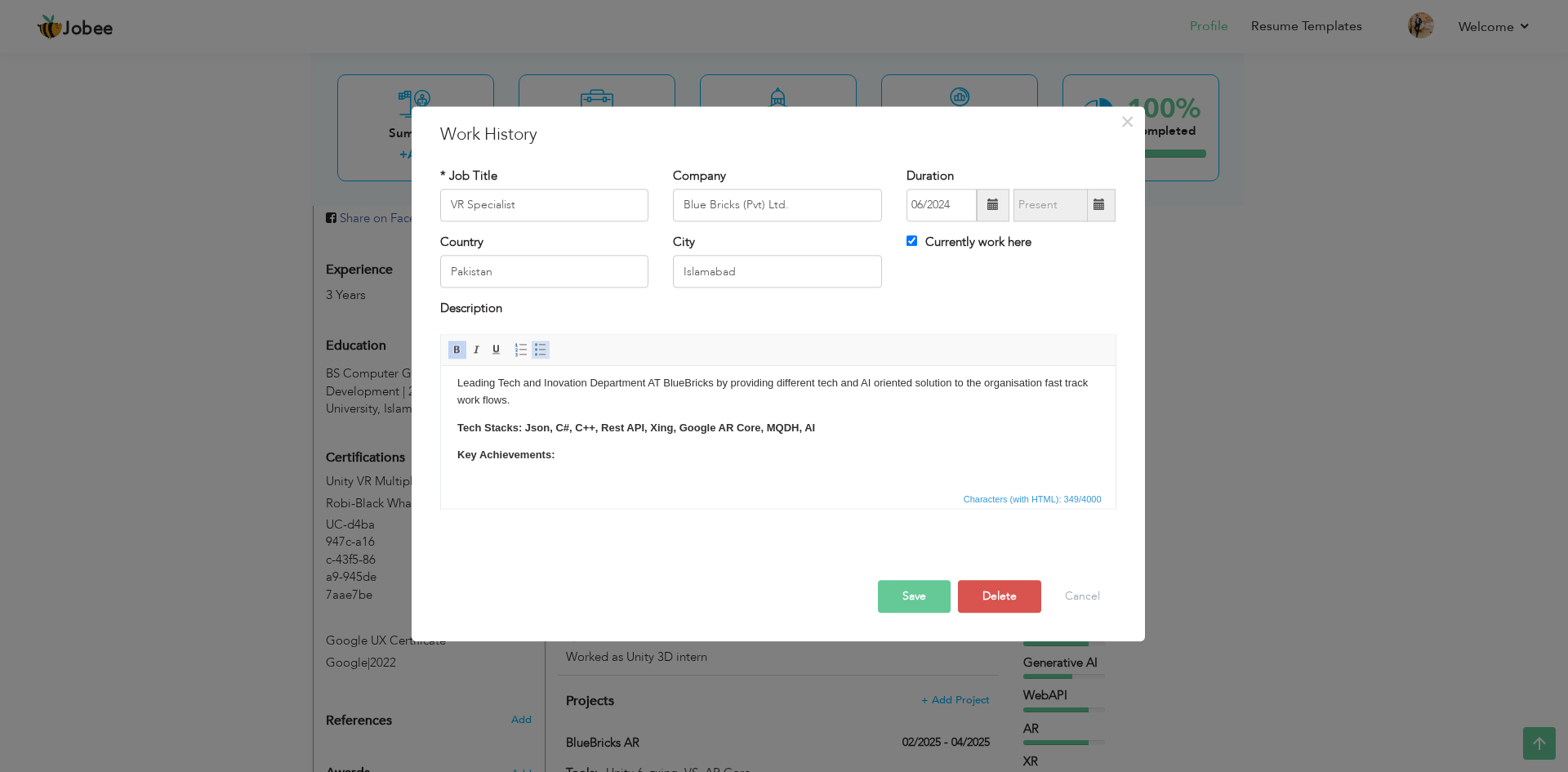 click on "Insert/Remove Bulleted List" at bounding box center (541, 350) 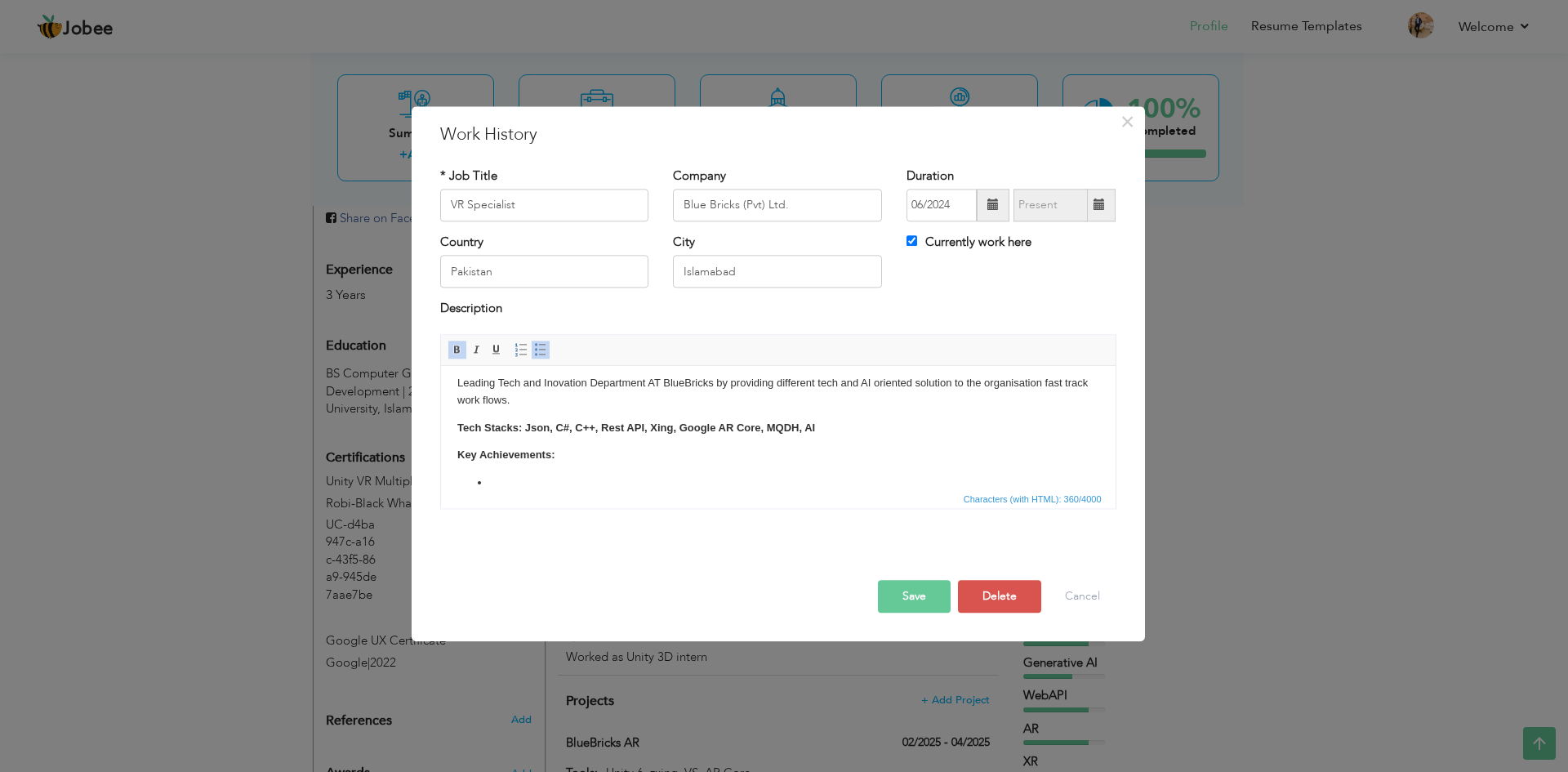 scroll, scrollTop: 8, scrollLeft: 0, axis: vertical 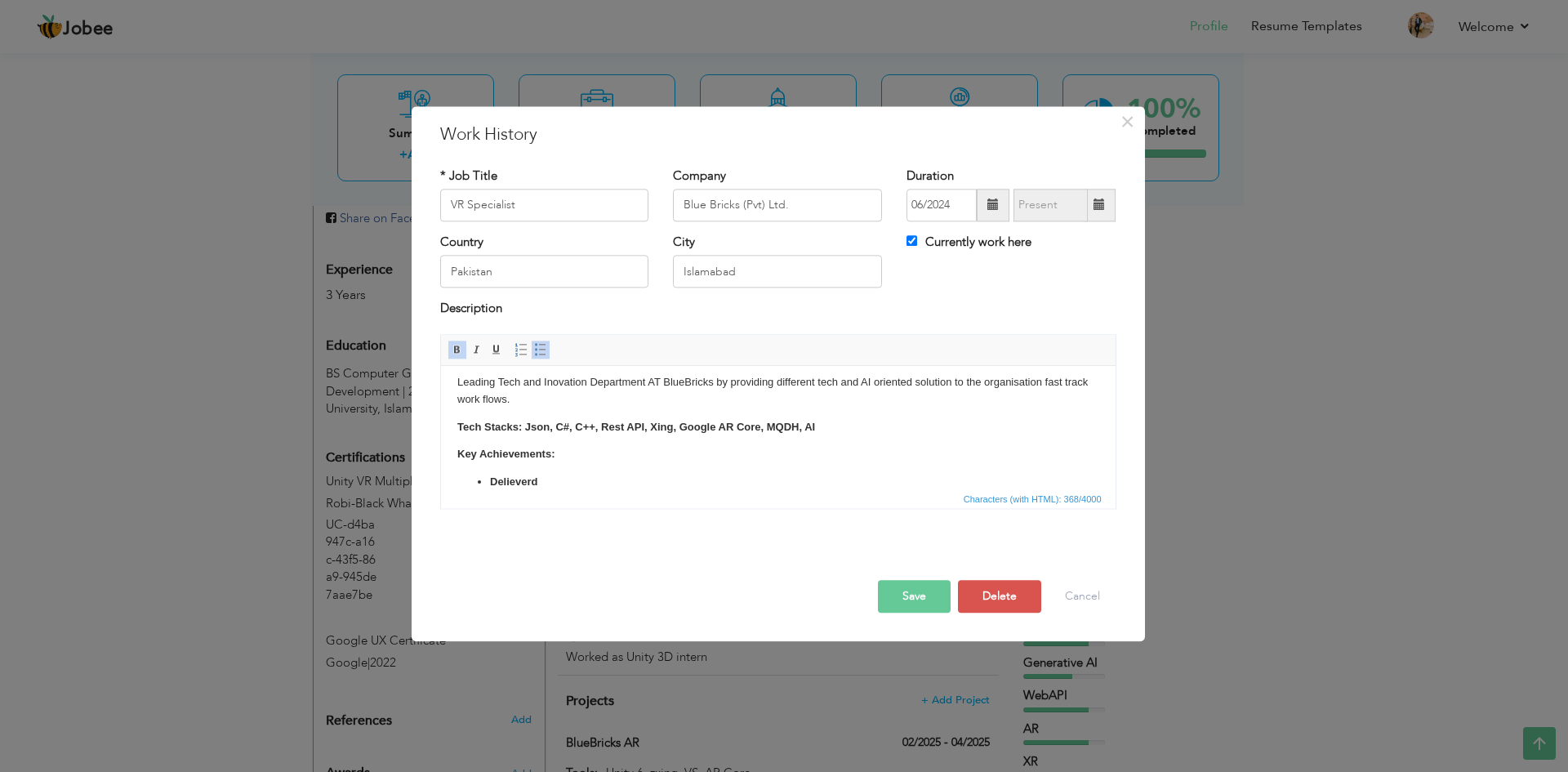 click on "Delieverd" at bounding box center (513, 481) 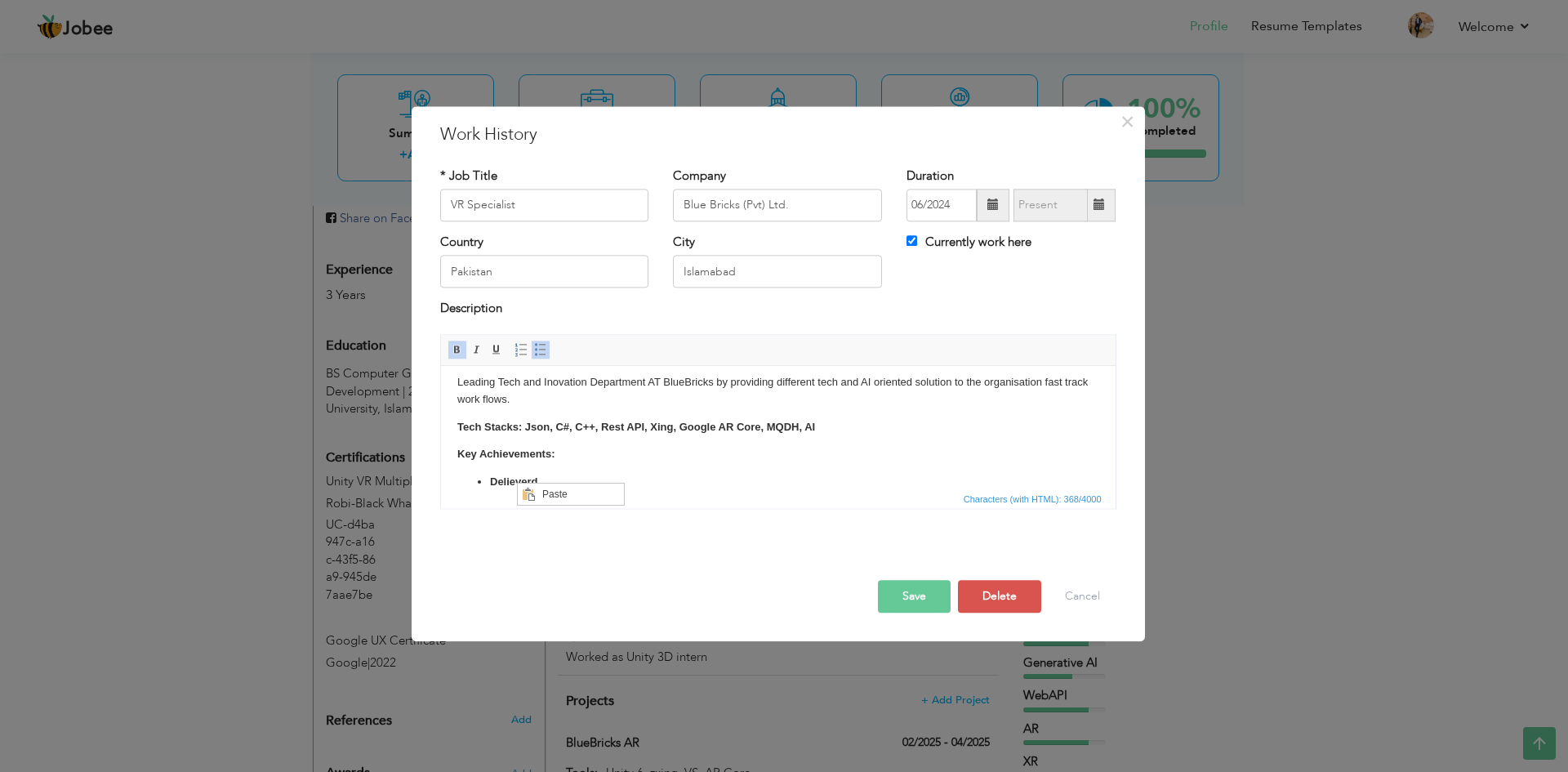 scroll, scrollTop: 0, scrollLeft: 0, axis: both 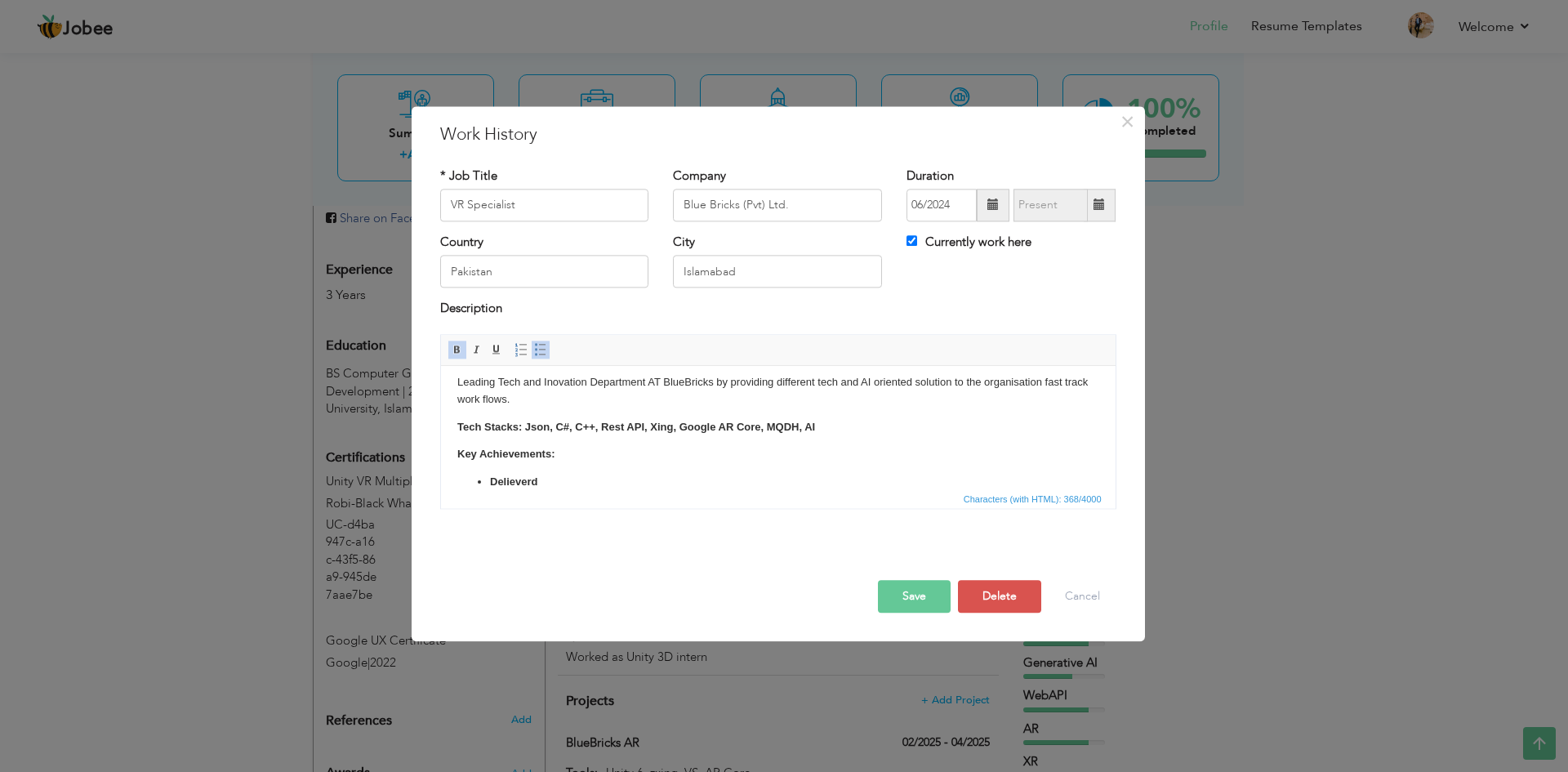 click on "Delieverd" at bounding box center [513, 481] 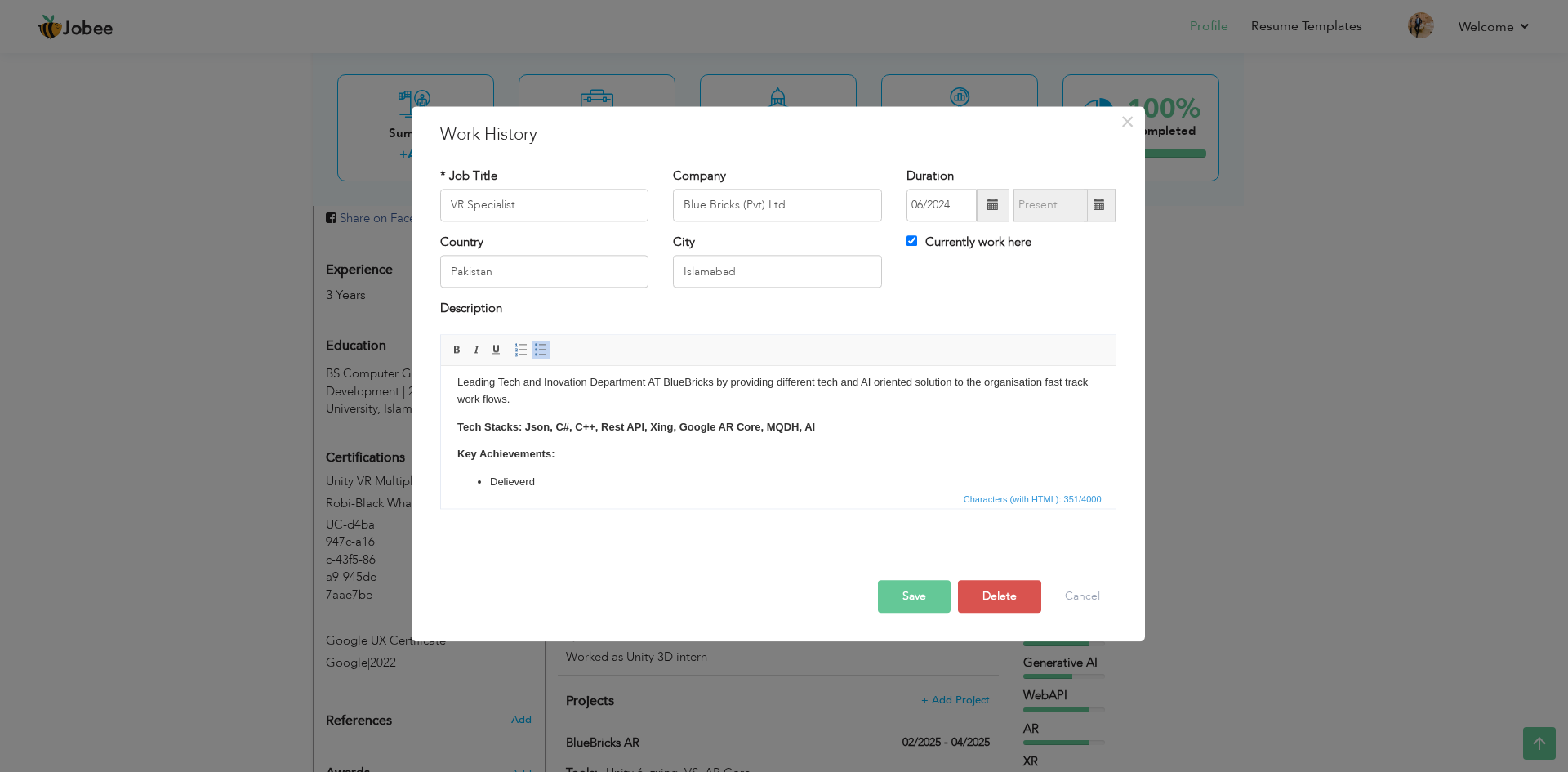 click on "Delieverd" at bounding box center (777, 482) 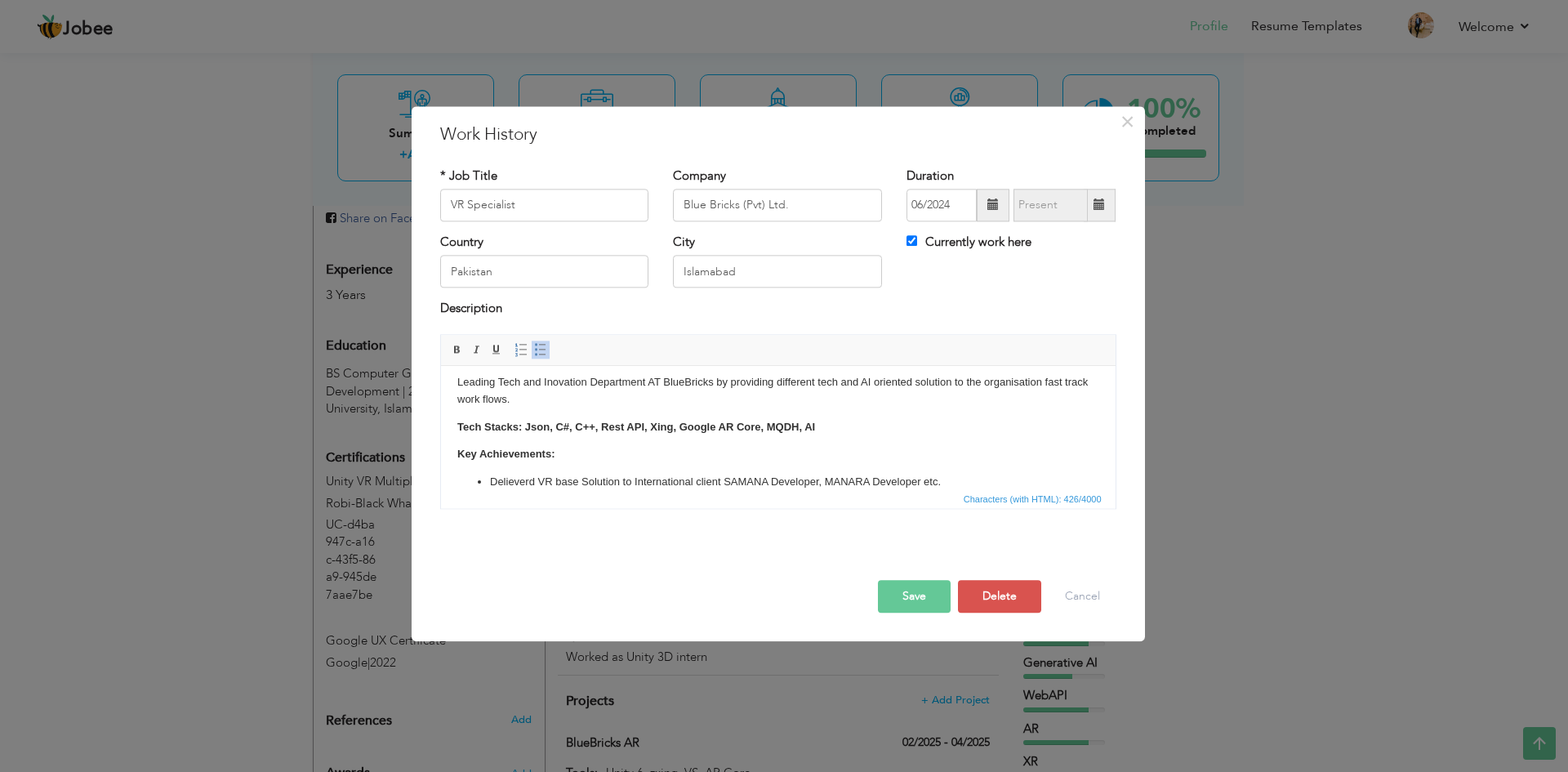 scroll, scrollTop: 25, scrollLeft: 0, axis: vertical 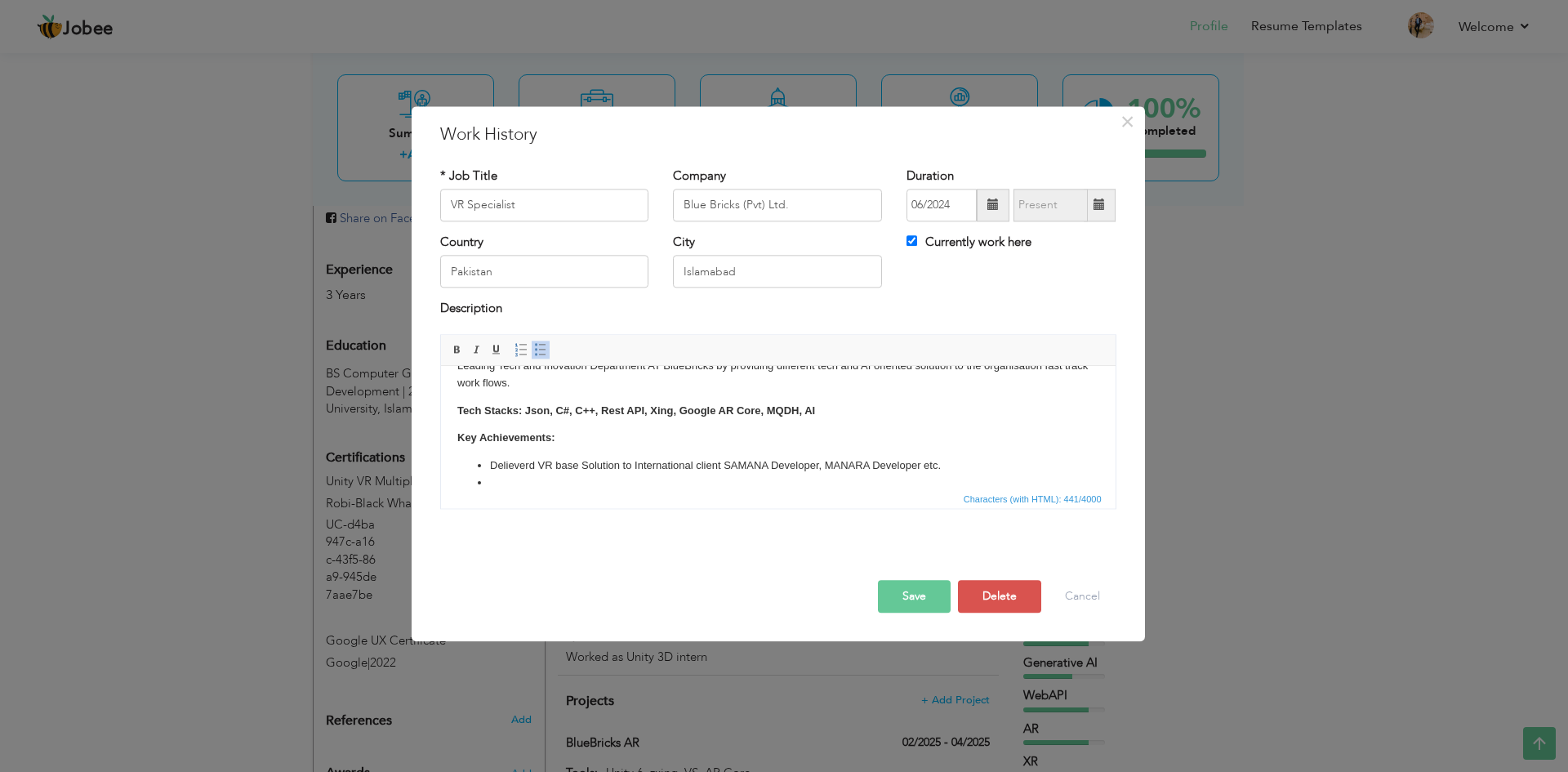 click on "Leading Tech and Inovation Department AT BlueBricks by providing different tech and AI oriented solution to the organisation fast track work flows. Tech Stacks: Json, C#, C++, Rest API, Xing, Google AR Core, MQDH, AI Key Achievements: ​​​​​​​​​​​​​​​​​​​​​ Delieverd VR base Solution to International client SAMANA Developer, MANARA Developer etc." at bounding box center [777, 425] 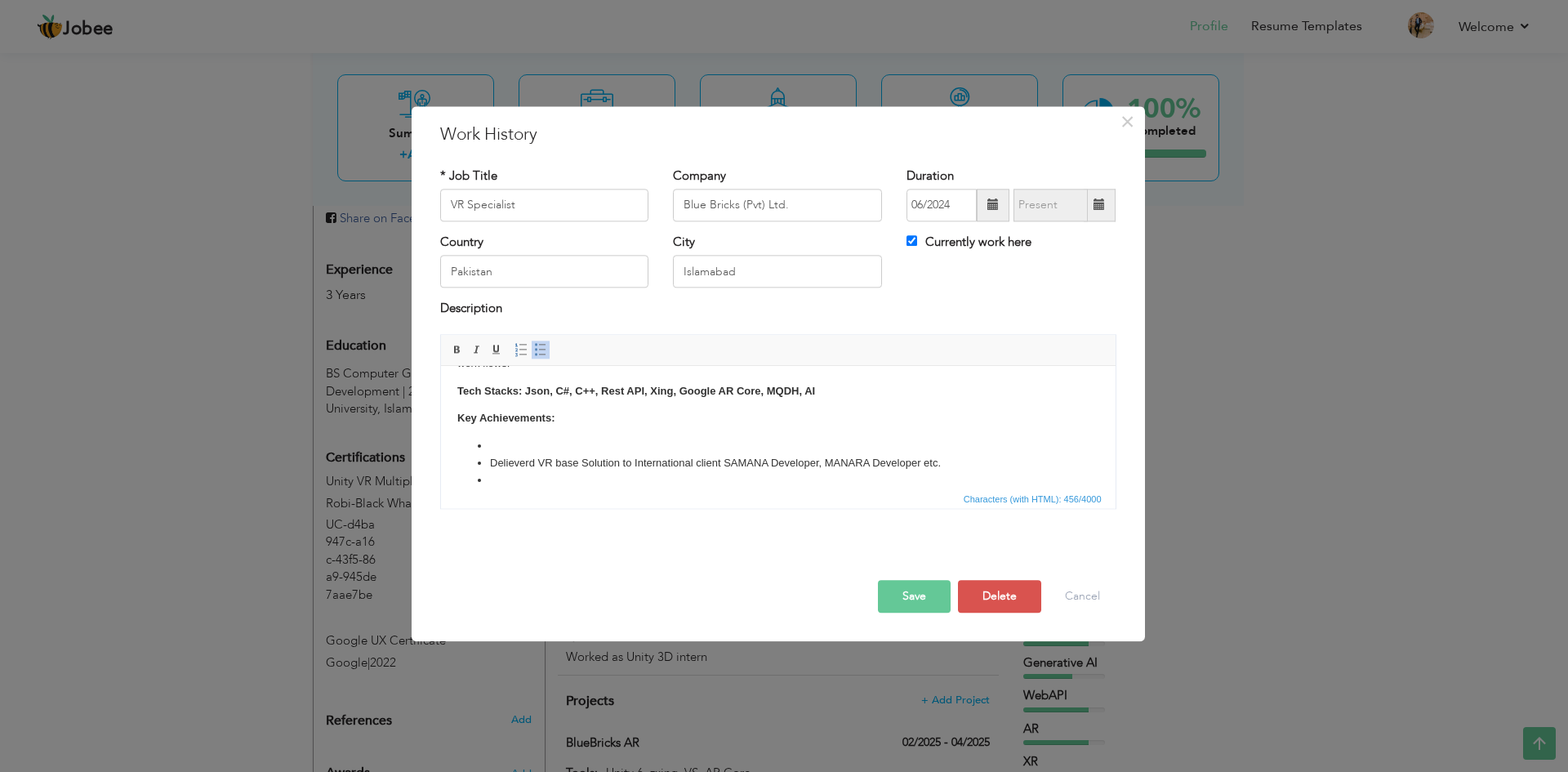 scroll, scrollTop: 61, scrollLeft: 0, axis: vertical 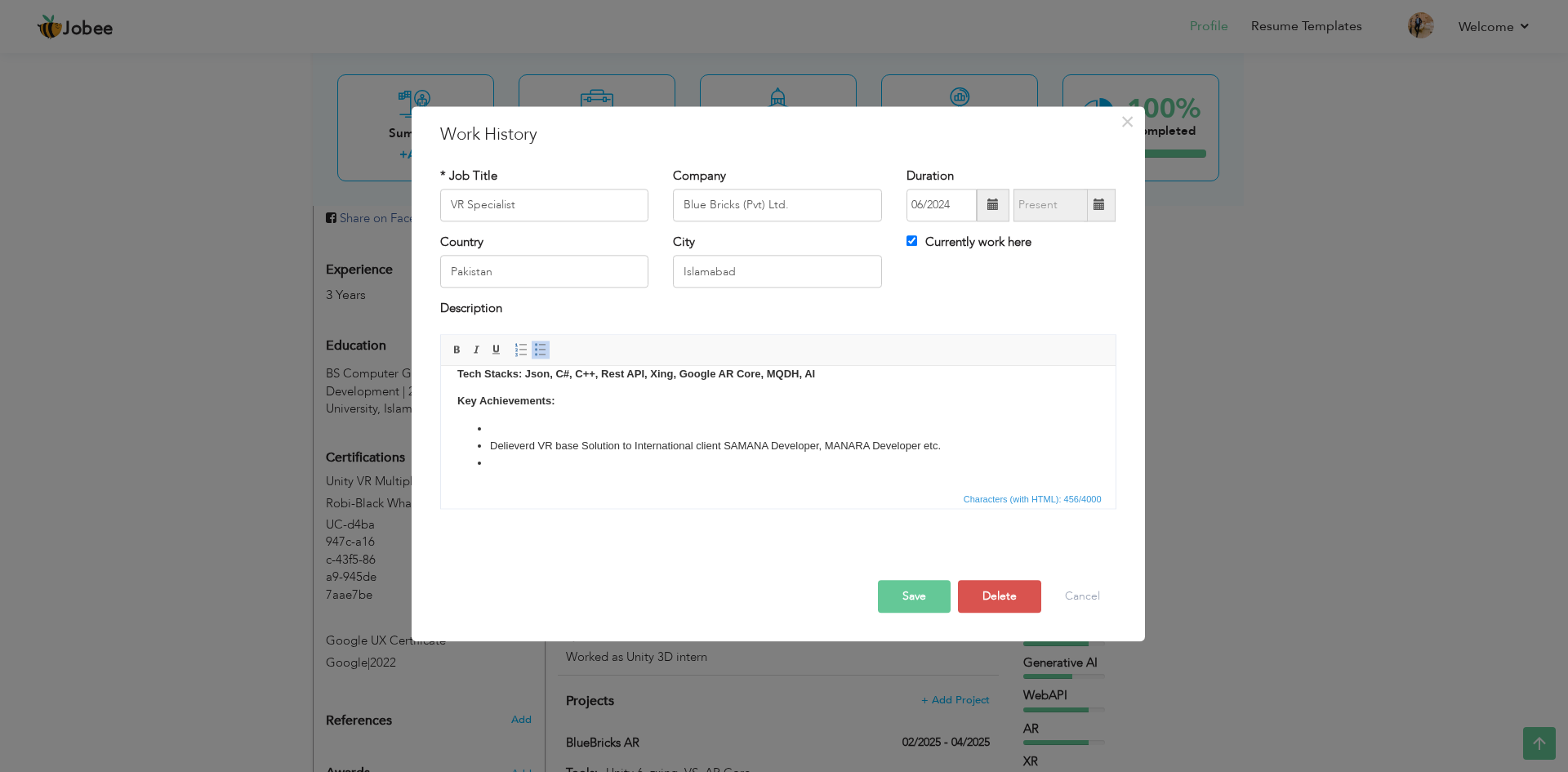 click at bounding box center (777, 429) 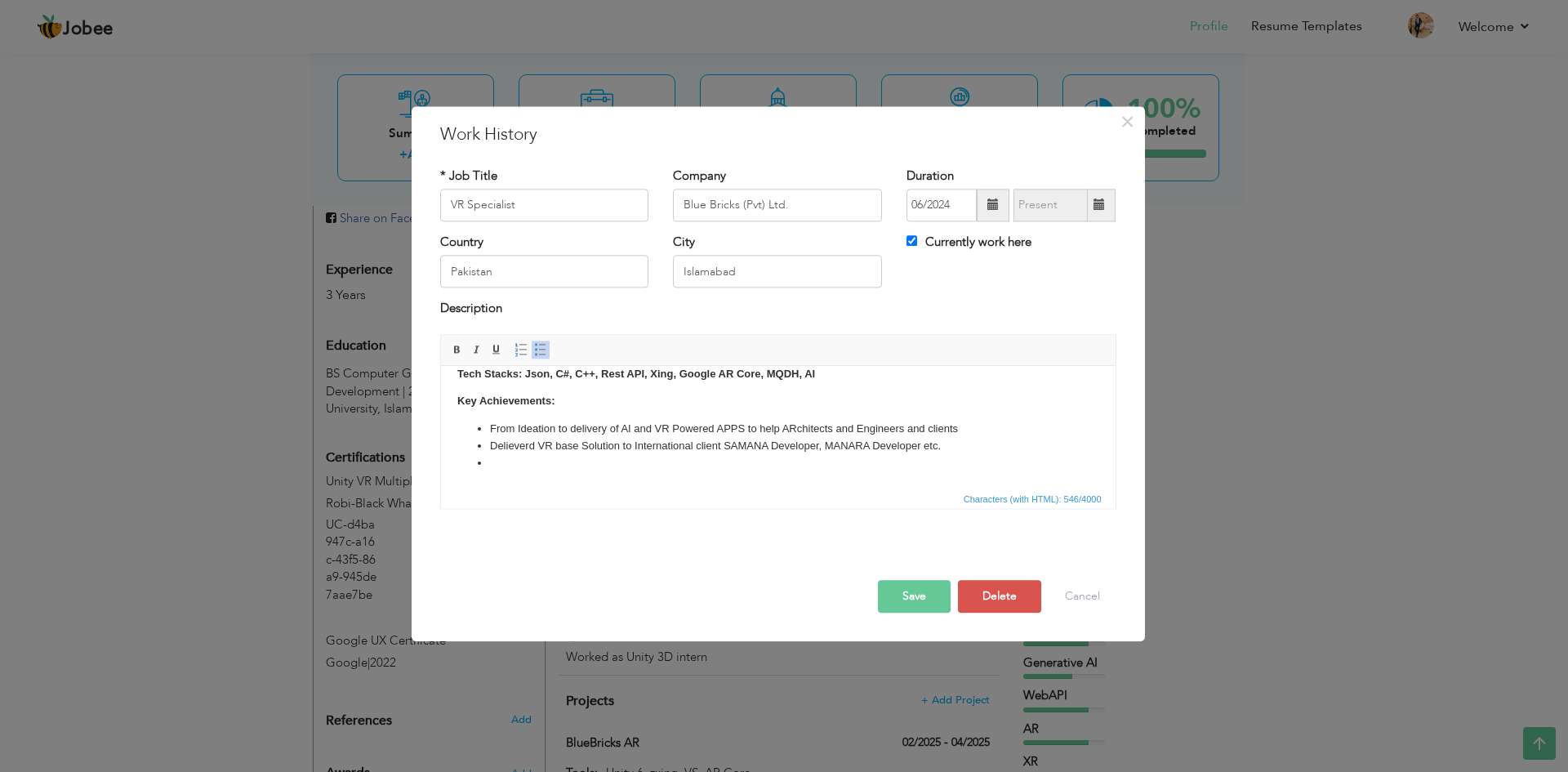 click on "From Ideation to delivery of AI and VR Powered APPS to help ARchitects and Engineers and clients" at bounding box center [777, 429] 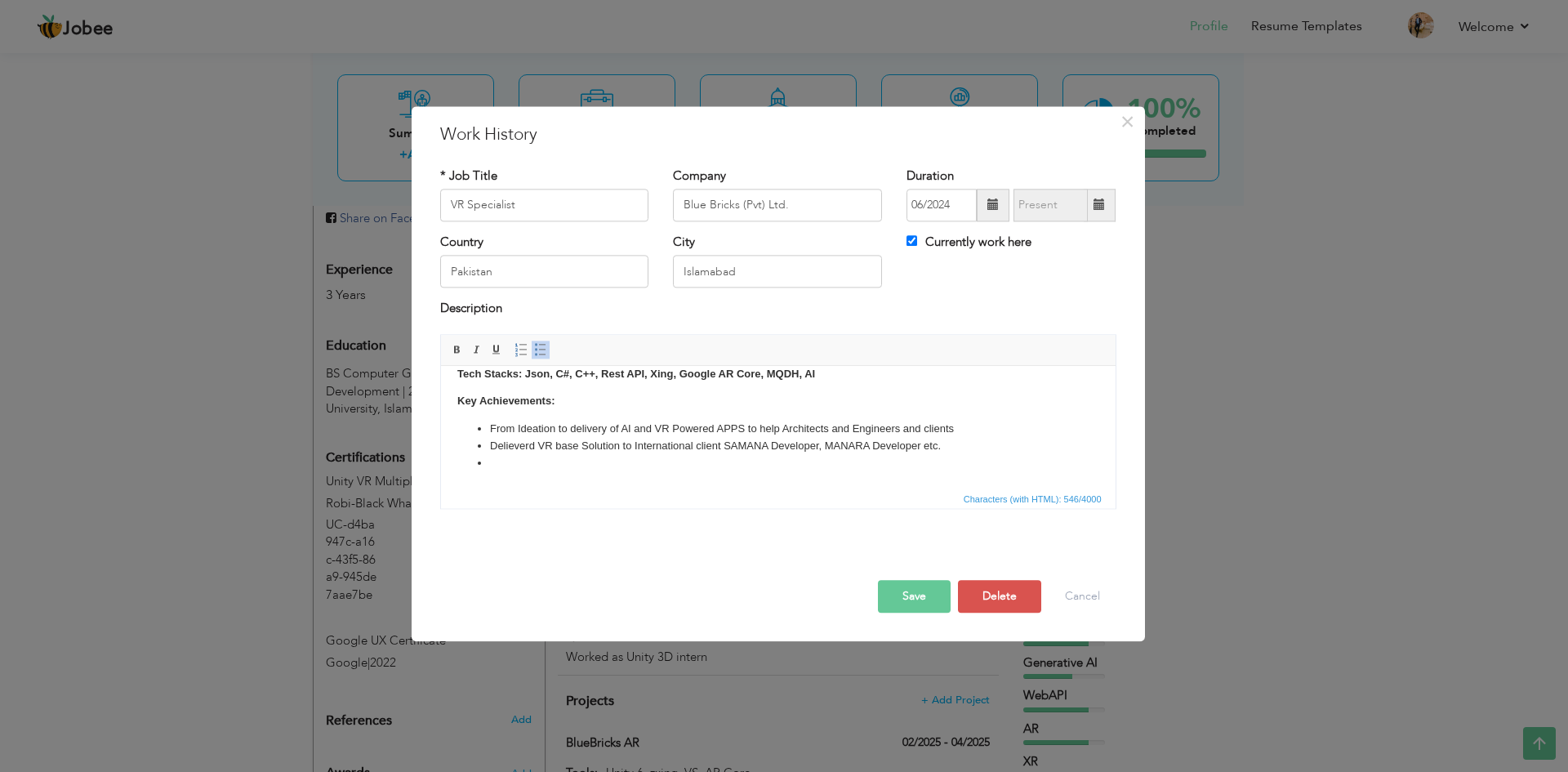 click on "From Ideation to delivery of AI and VR Powered APPS to help Ar chitects and Engineers and clients" at bounding box center (777, 429) 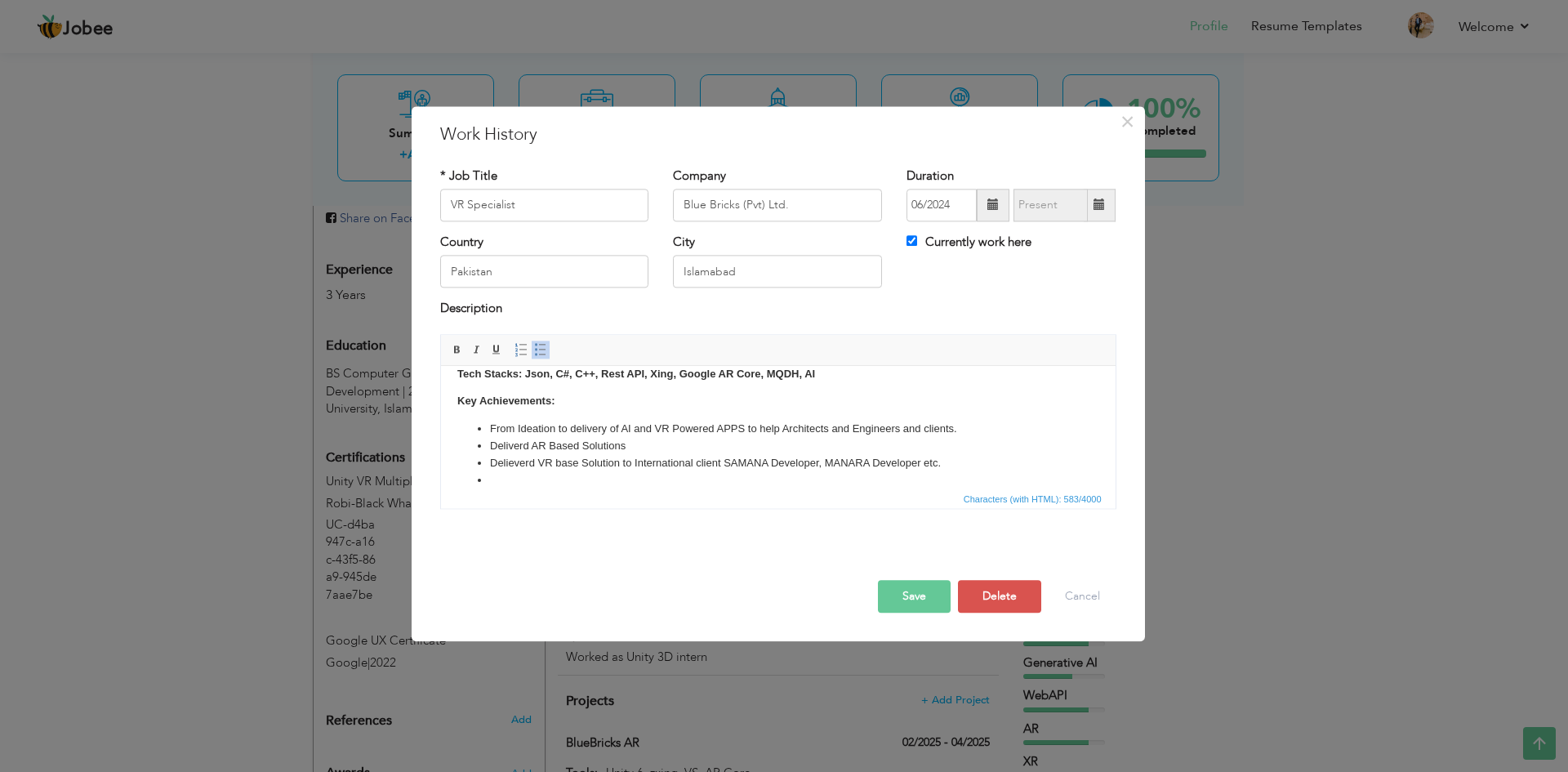 click on "Leading Tech and Inovation Department AT BlueBricks by providing different tech and AI oriented solution to the organisation fast track work flows. Tech Stacks: Json, C#, C++, Rest API, Xing, Google AR Core, MQDH, AI Key Achievements: ​​​​​​​​​​​​​​​​​​​​​ From Ideation to delivery of AI and VR Powered APPS to help Ar chitects and Engineers and clients. Deliverd AR Based Solutions Delieverd VR base Solution to International client SAMANA Developer, MANARA Developer etc." at bounding box center [777, 404] 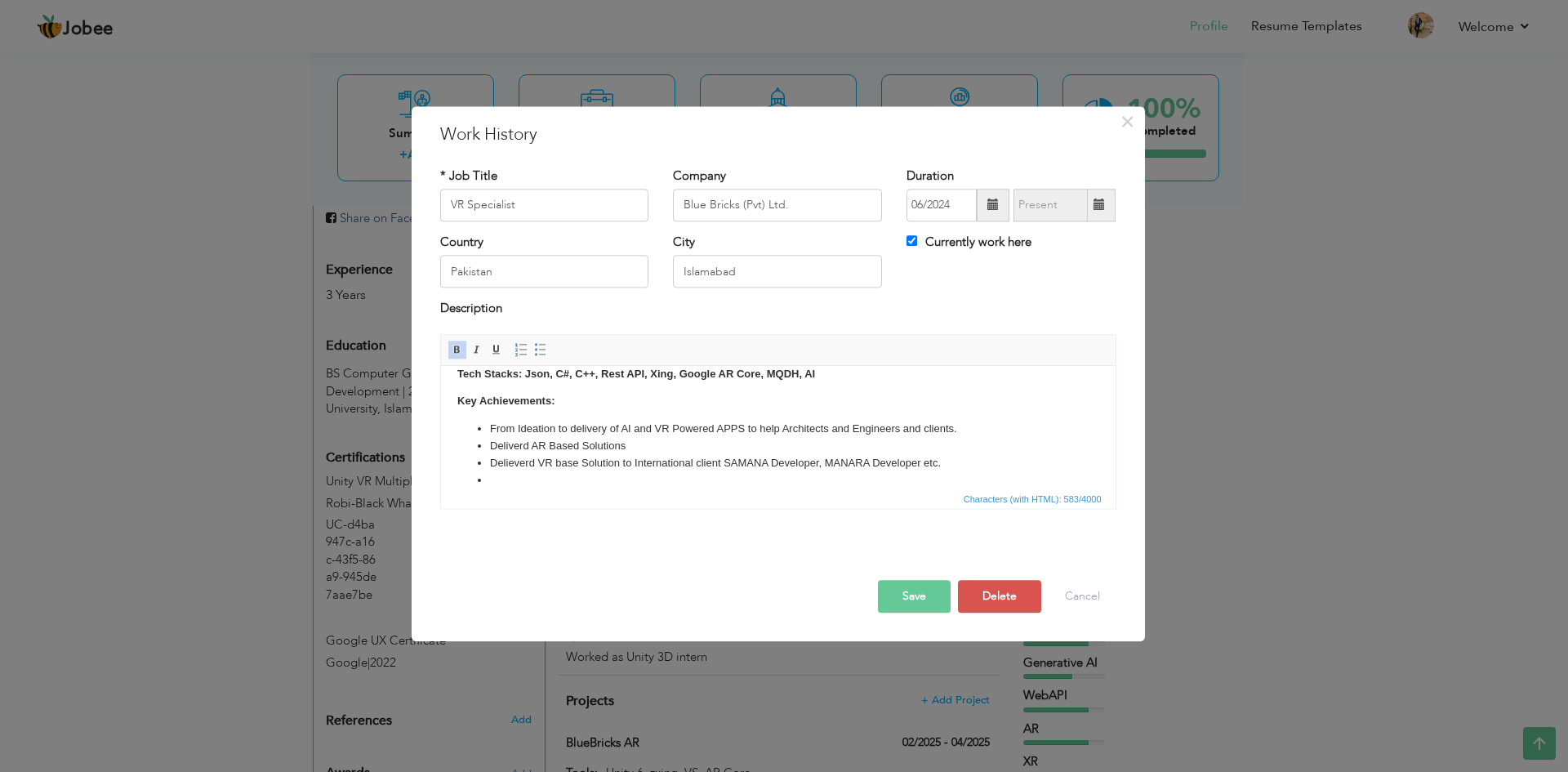 click on "From Ideation to delivery of AI and VR Powered APPS to help Ar chitects and Engineers and clients. Deliverd AR Based Solutions Delieverd VR base Solution to International client SAMANA Developer, MANARA Developer etc." at bounding box center [777, 454] 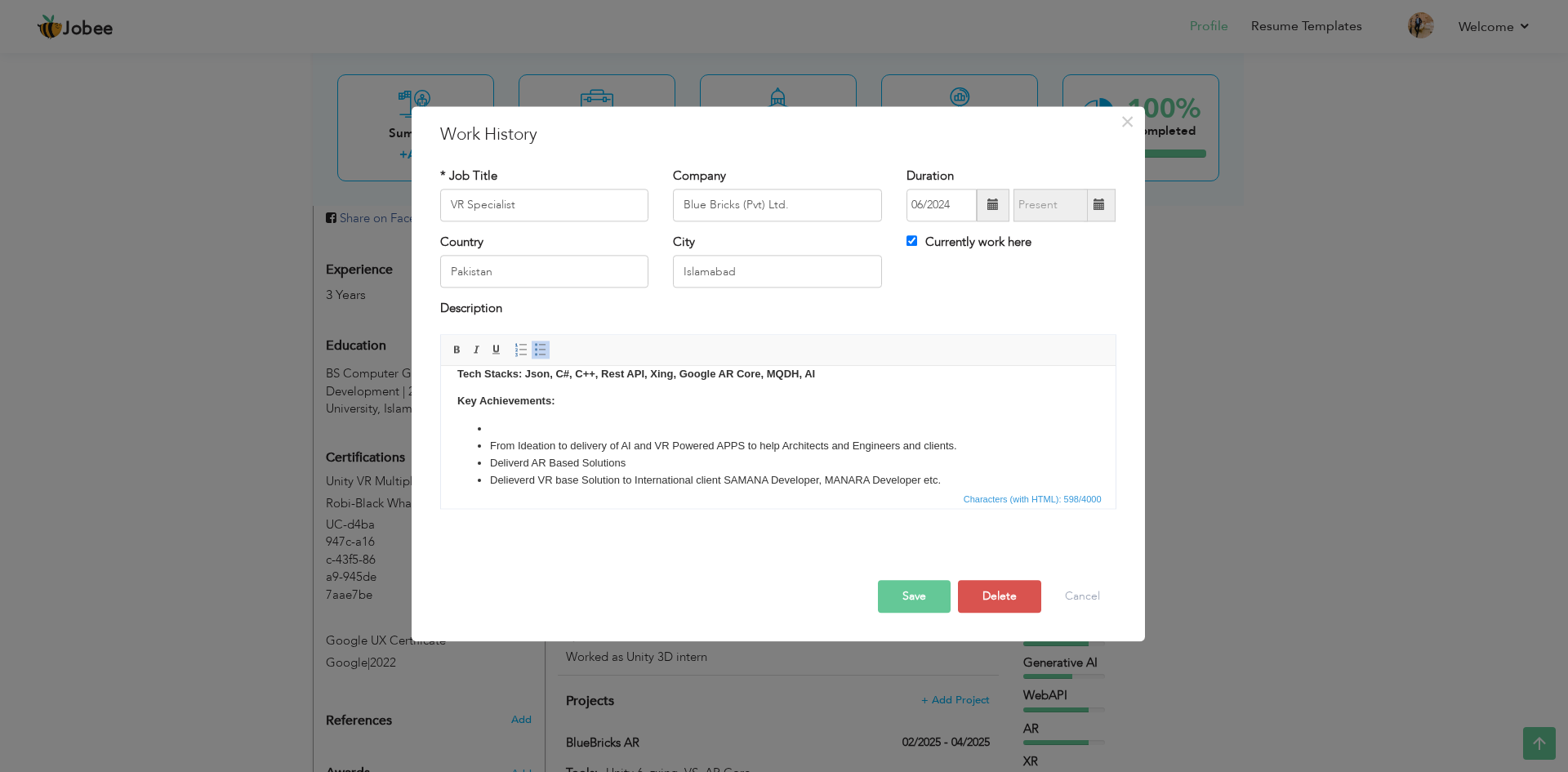 click at bounding box center [777, 429] 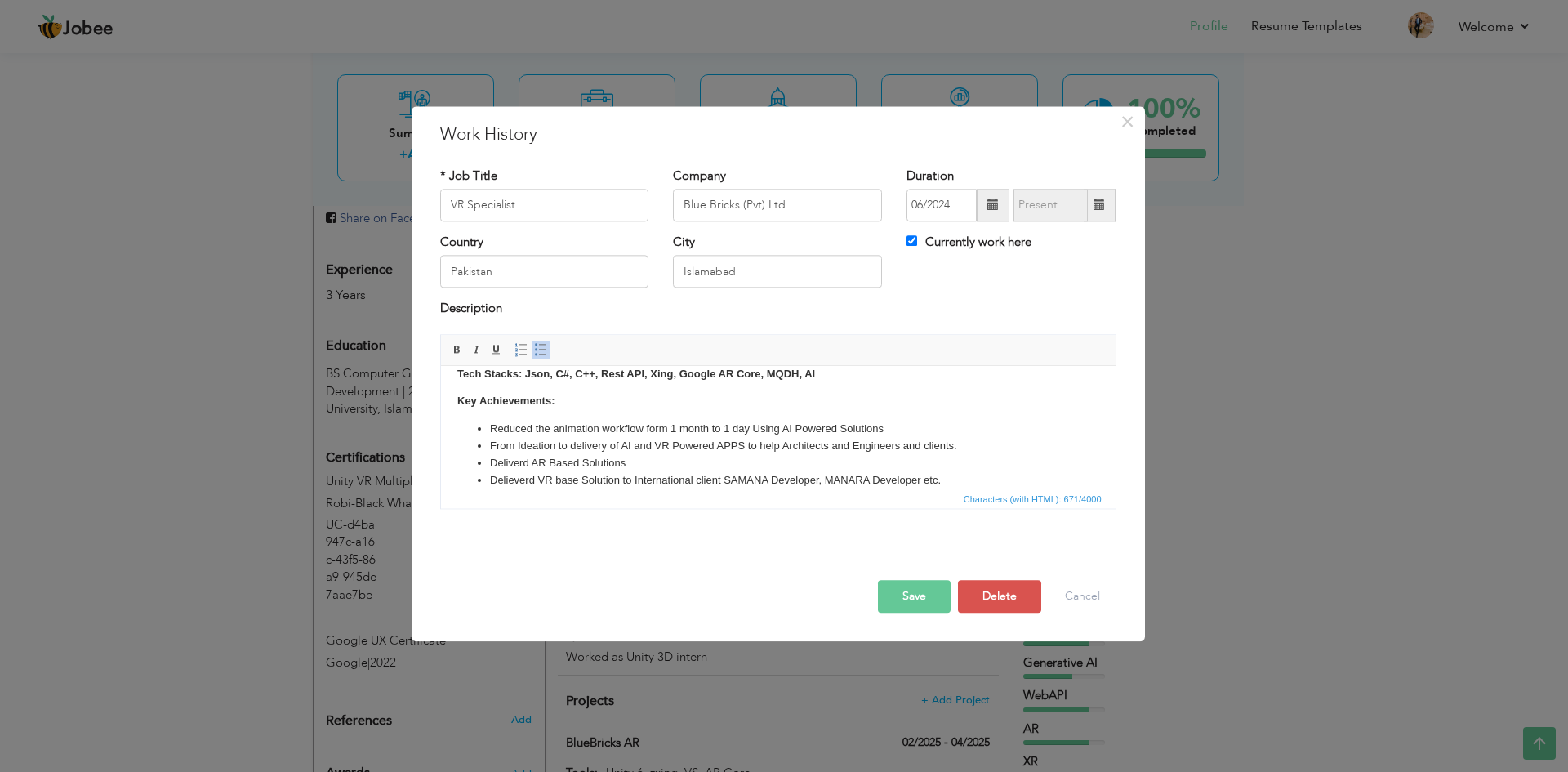 click on "Reduced the animation workflow form 1 month to 1 day Using AI Powered Sol utions" at bounding box center (777, 429) 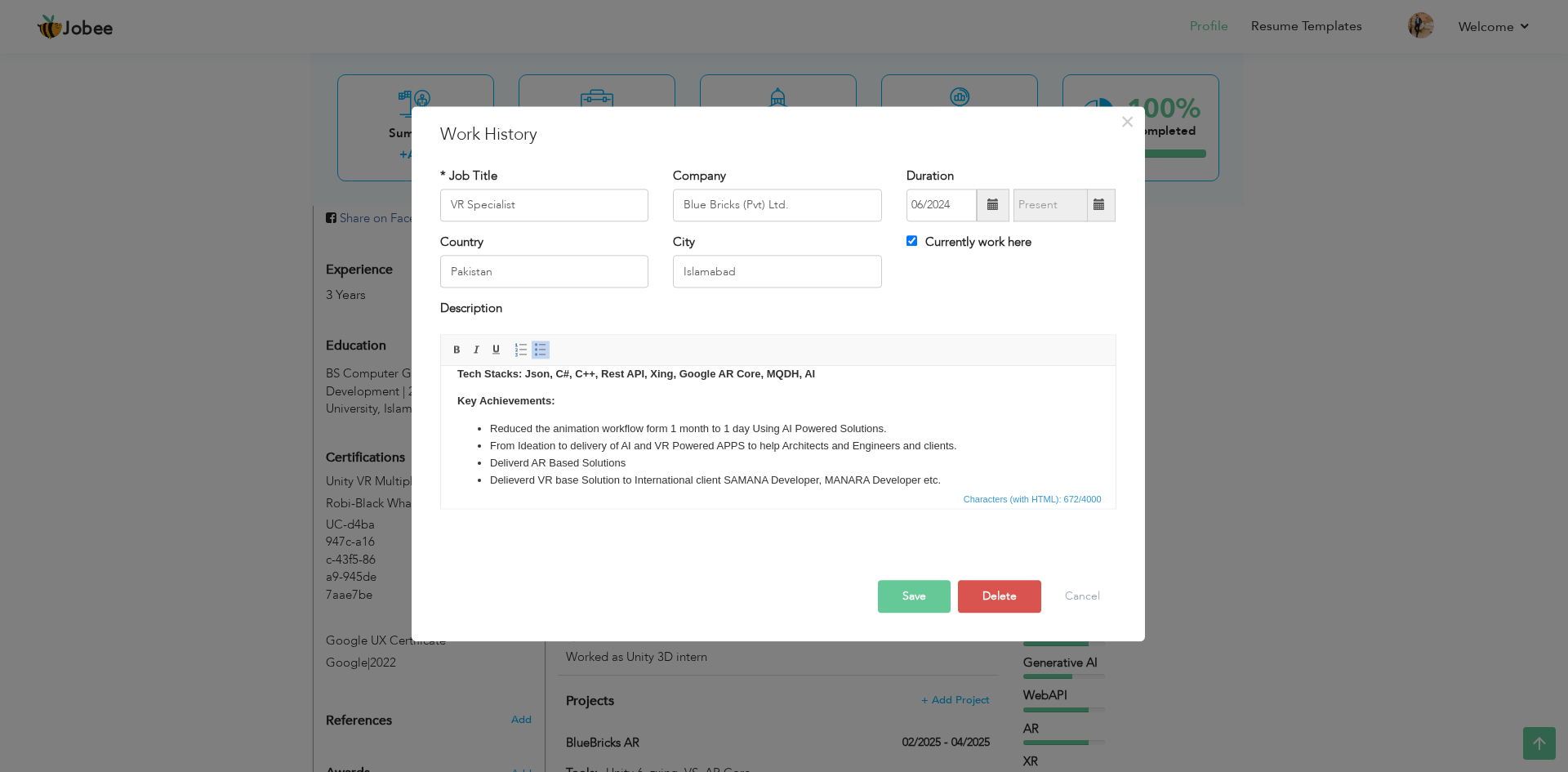 click on "From Ideation to delivery of AI and VR Powered APPS to help Ar chitects and Engineers and clients." at bounding box center (777, 446) 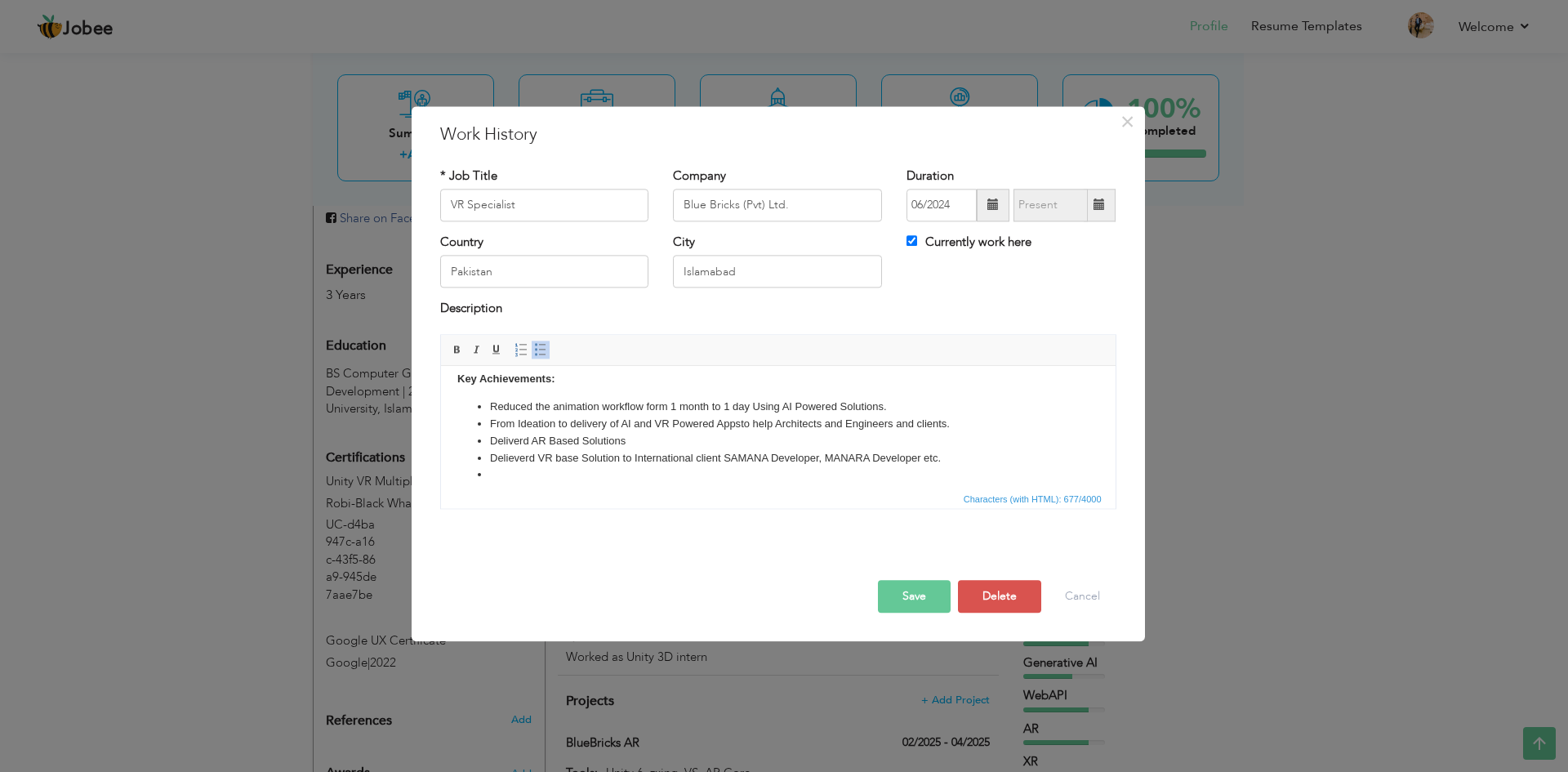 scroll, scrollTop: 95, scrollLeft: 0, axis: vertical 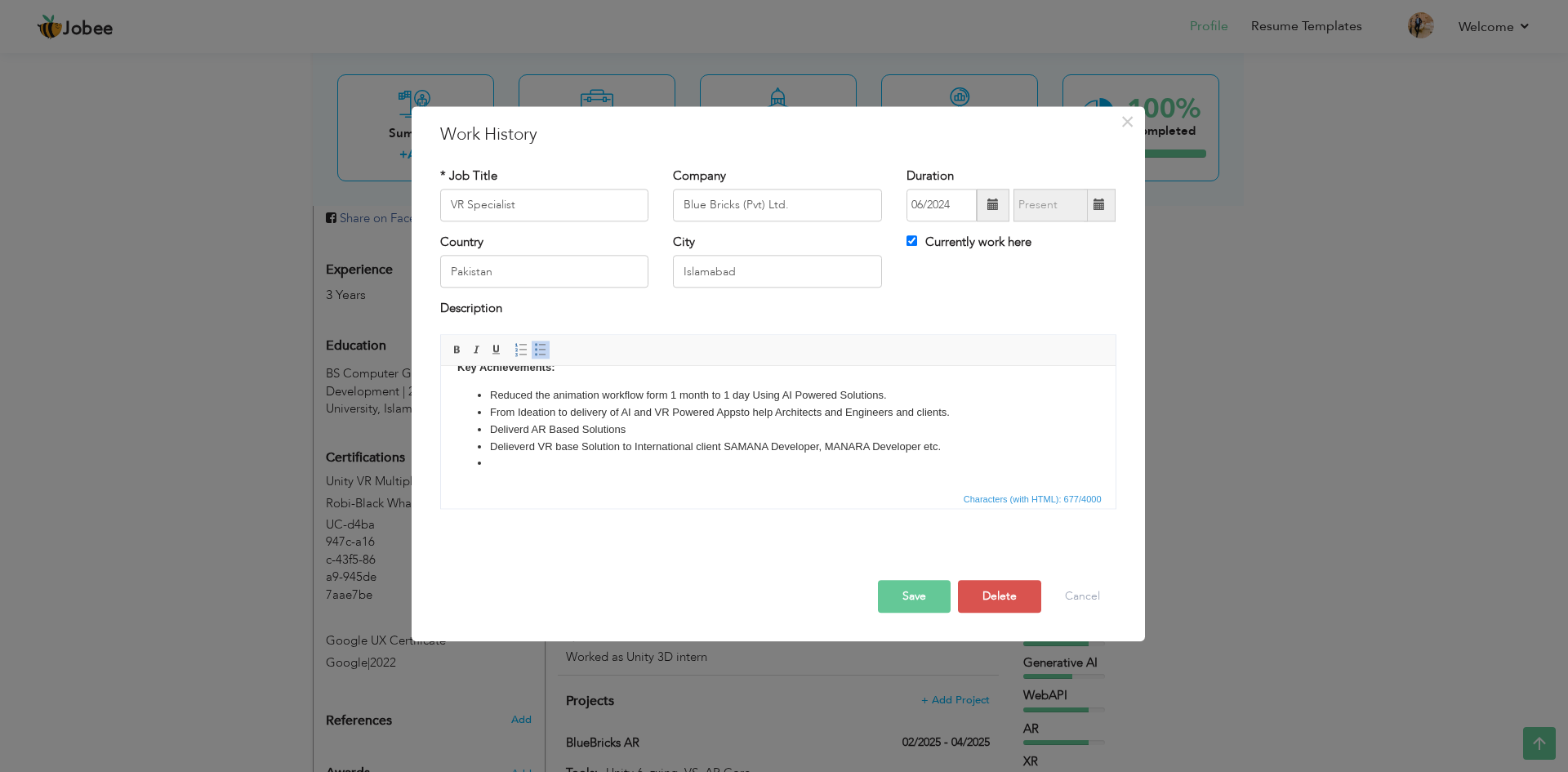 click at bounding box center (777, 463) 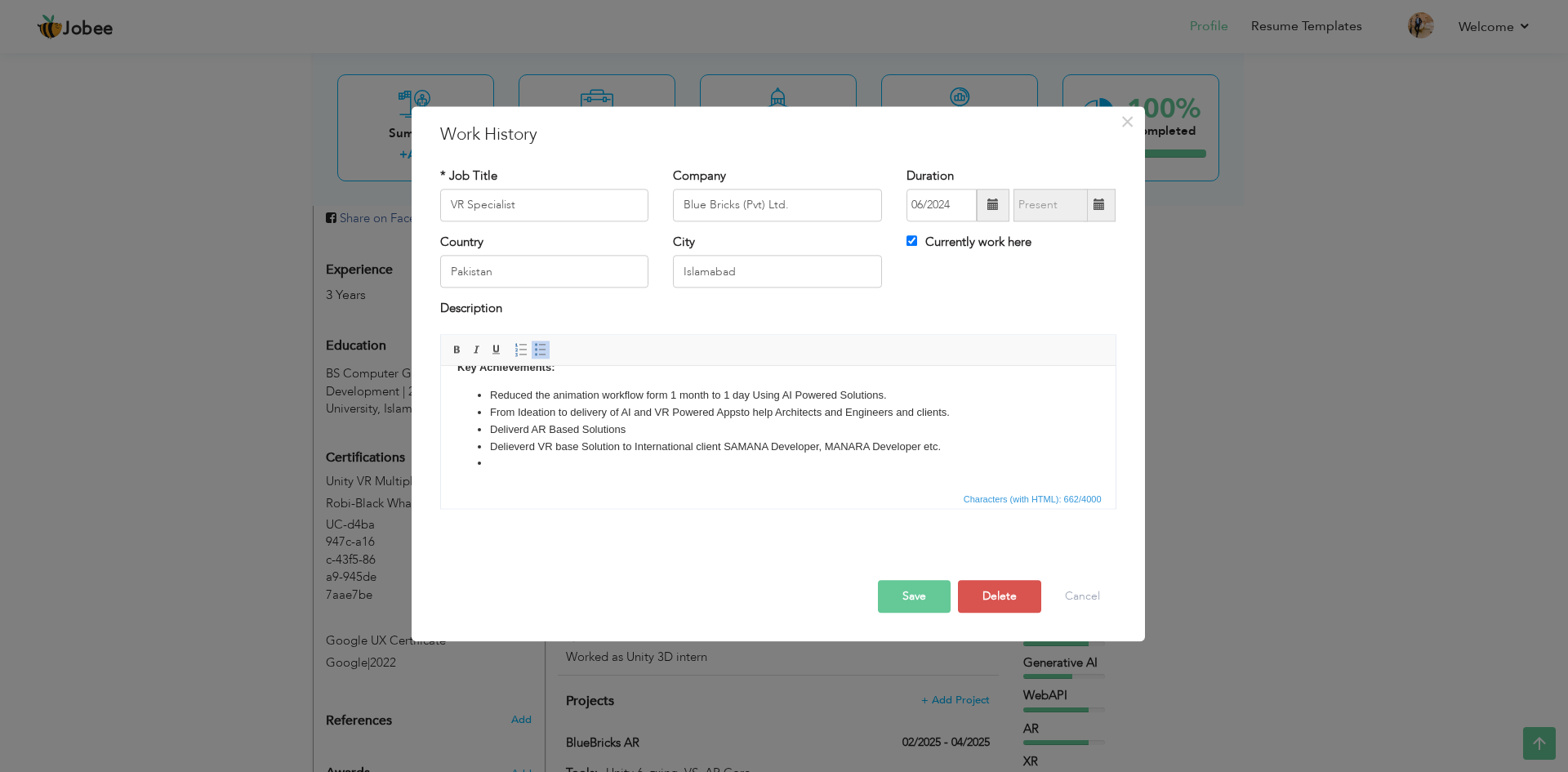 scroll, scrollTop: 78, scrollLeft: 0, axis: vertical 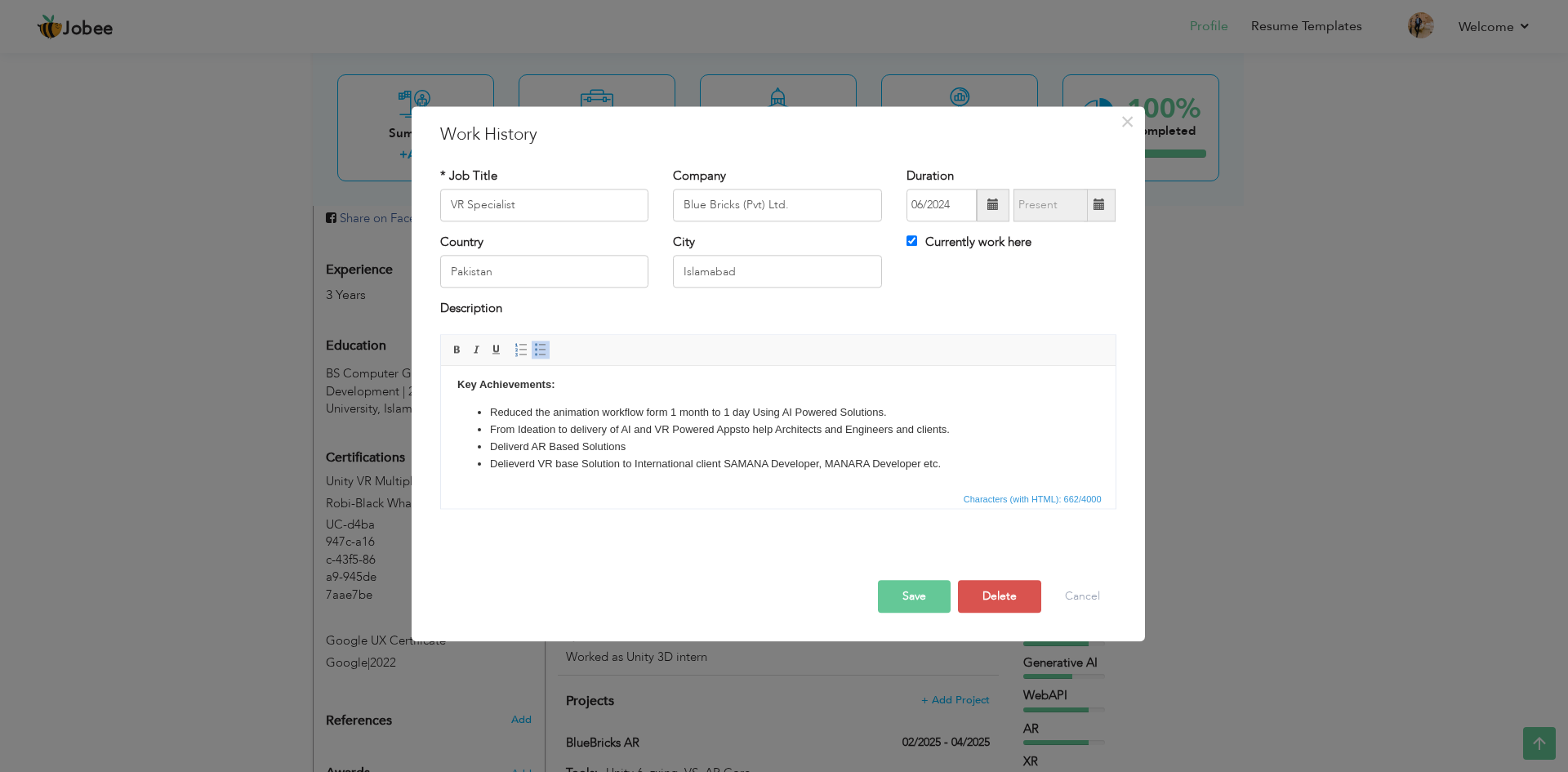 click on "Save" at bounding box center (914, 596) 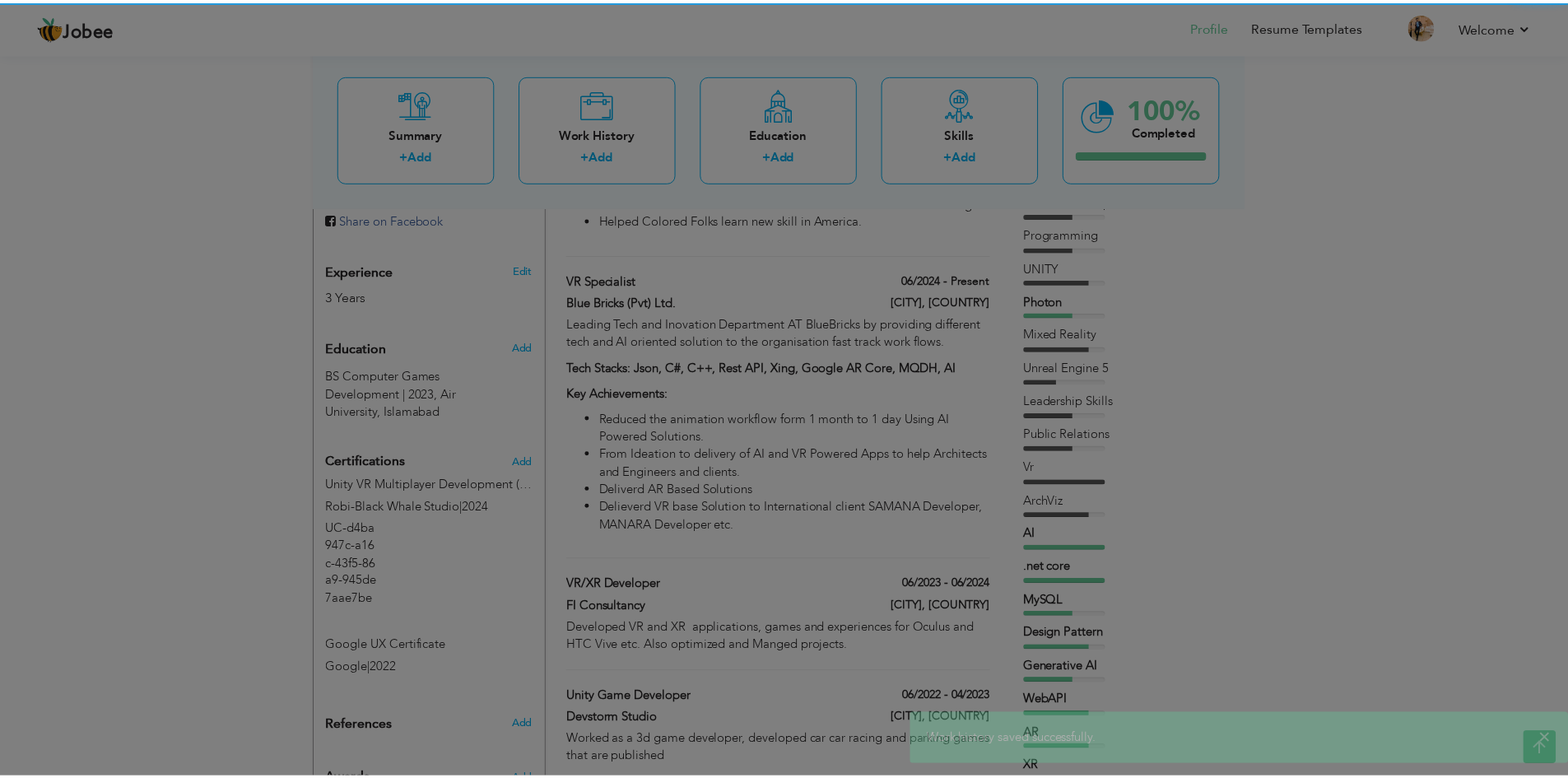 scroll, scrollTop: 0, scrollLeft: 0, axis: both 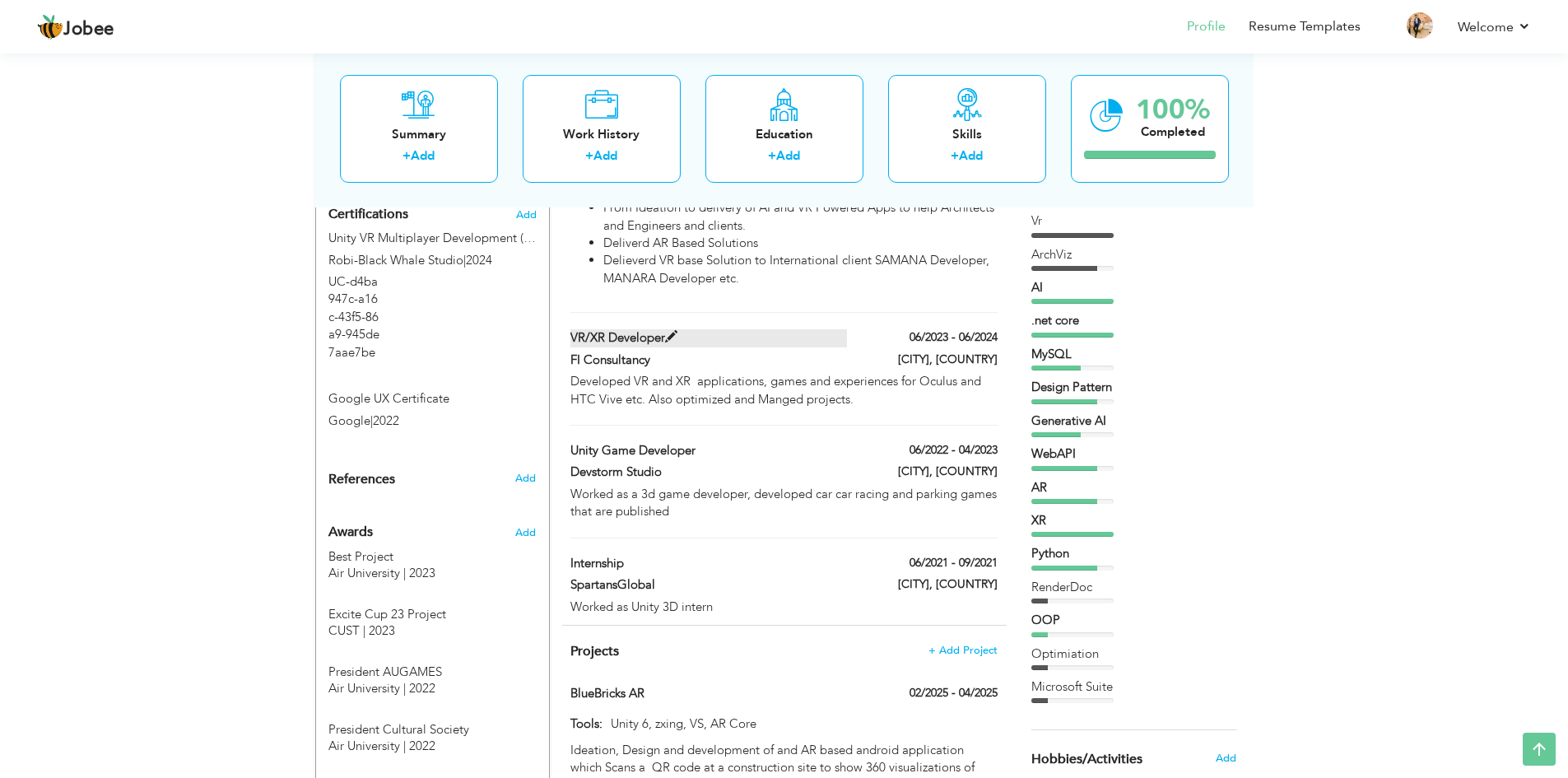 click on "VR/XR Developer" at bounding box center (709, 338) 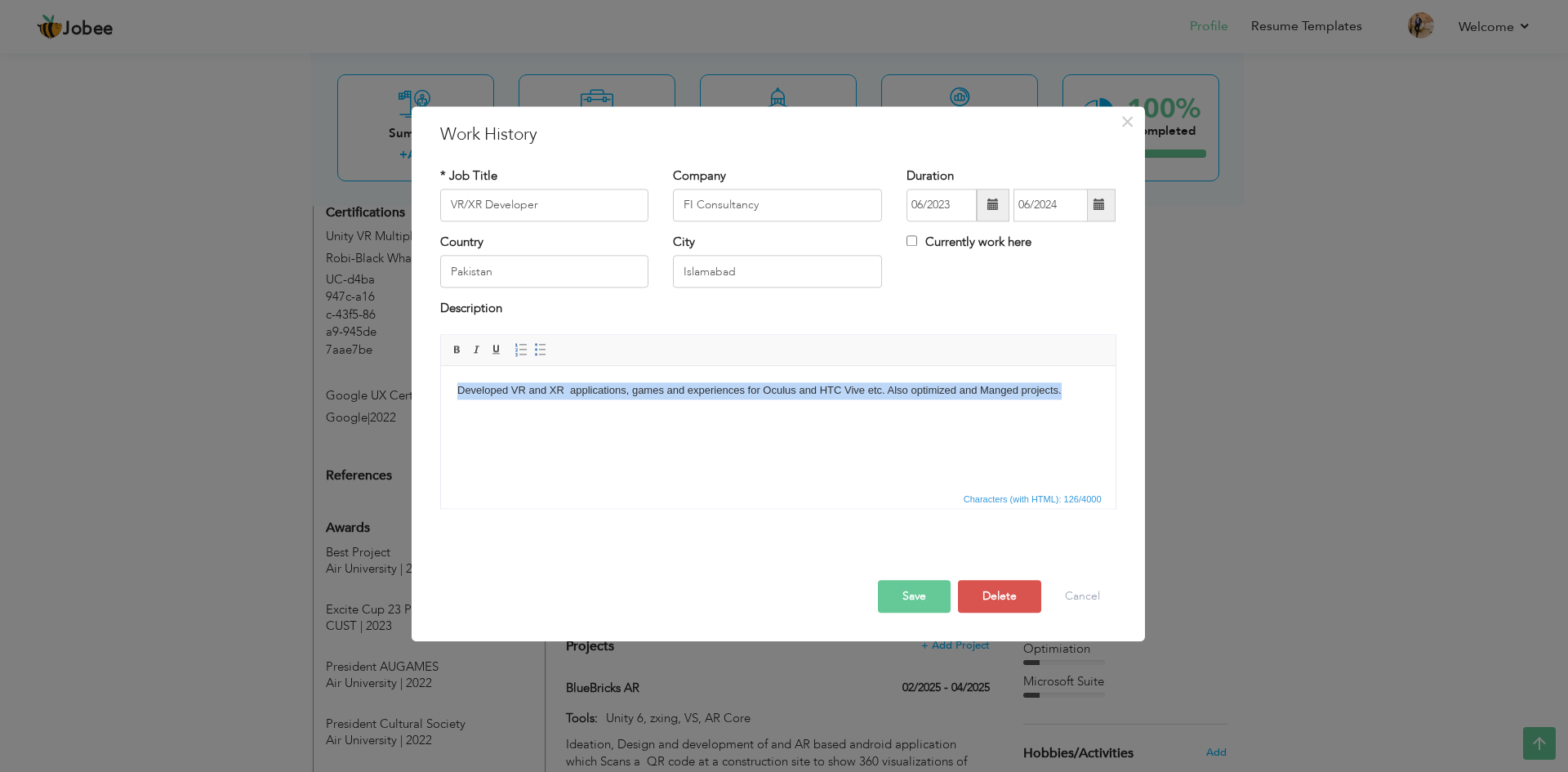 drag, startPoint x: 1065, startPoint y: 397, endPoint x: 853, endPoint y: 707, distance: 375.55825 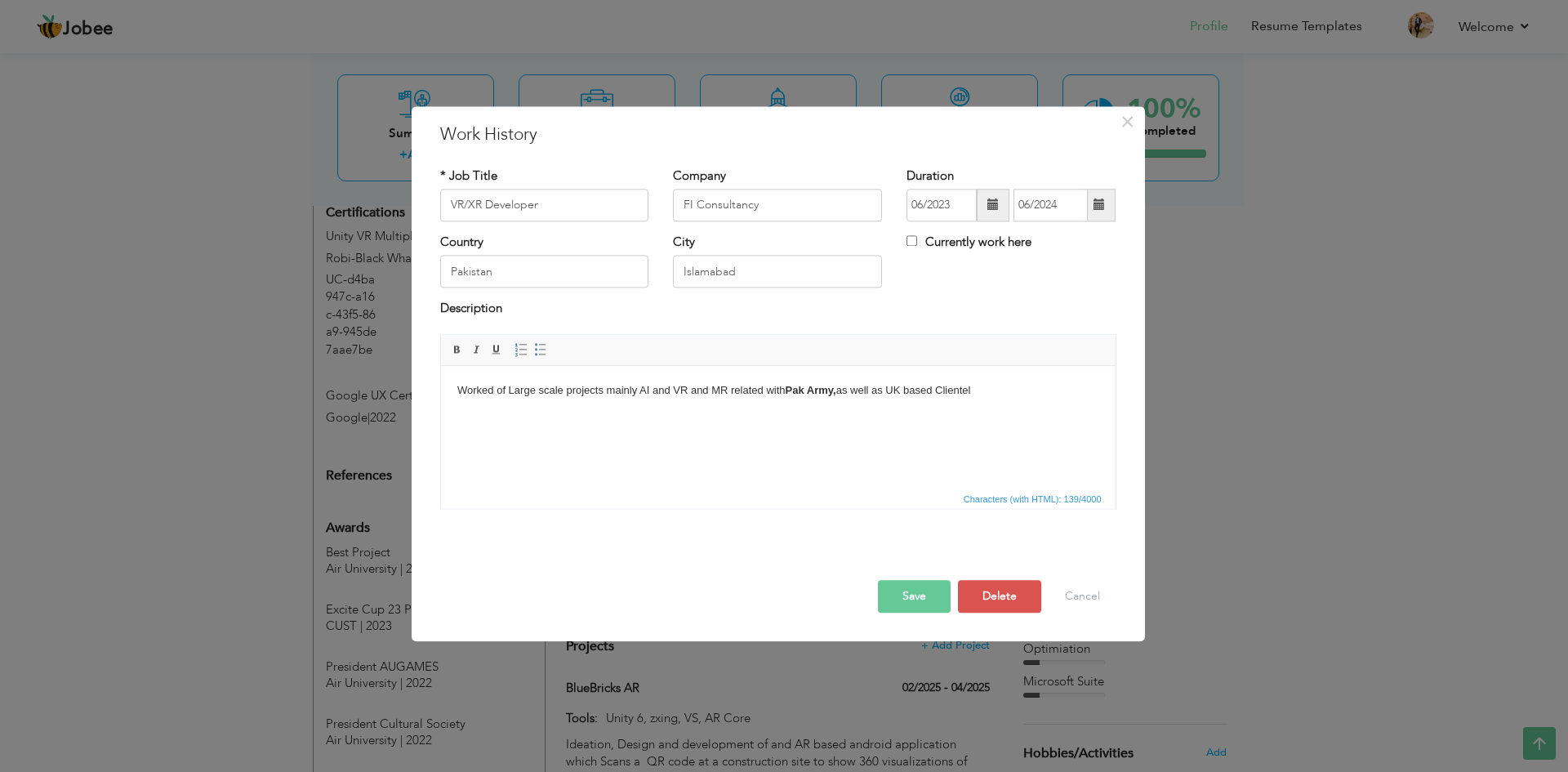 click on "Worked of Large scale projects mainly AI and VR and MR related with  Pak Army,  as well as UK based Clientel" at bounding box center [777, 390] 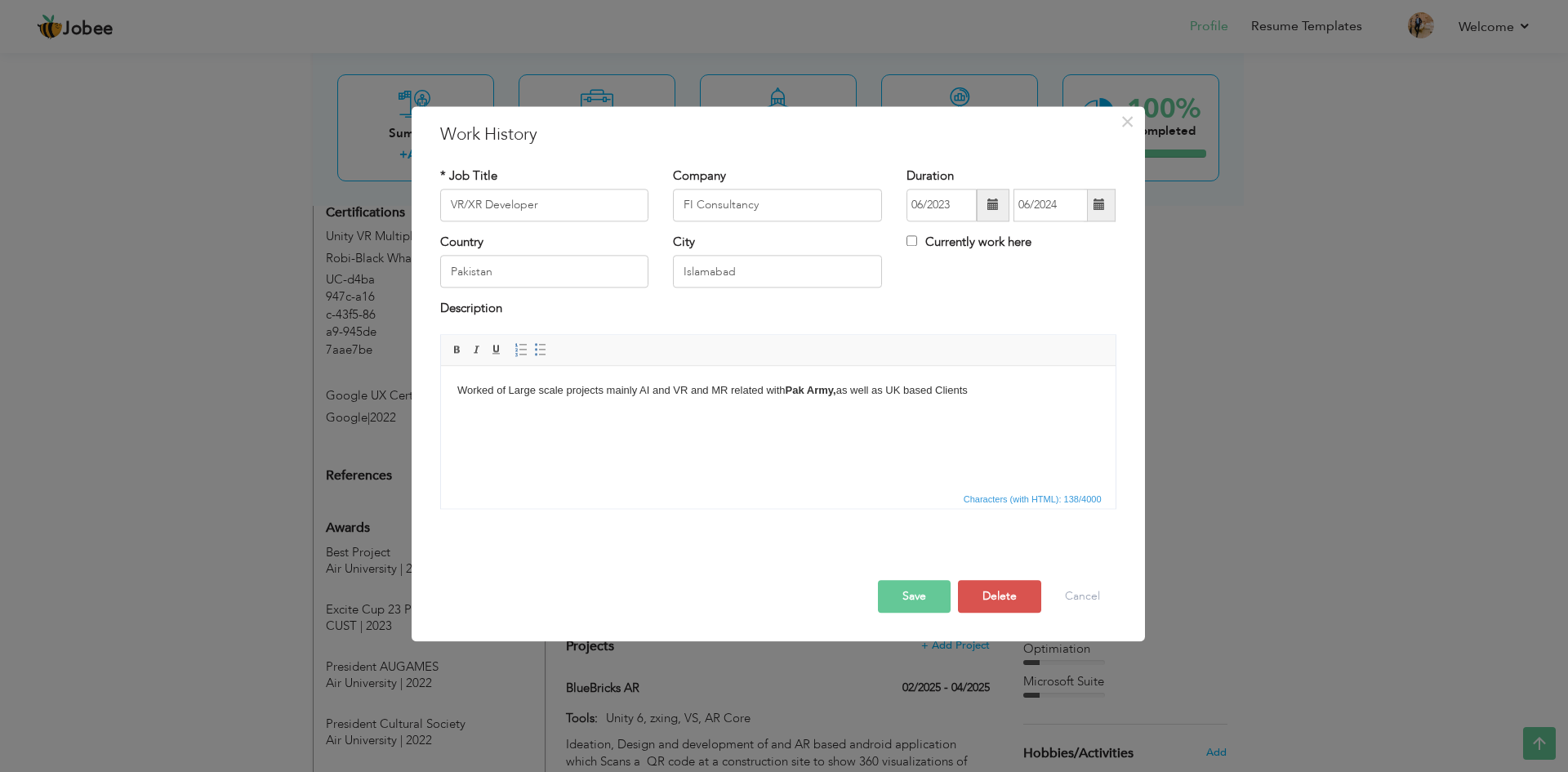 click on "Worked of Large scale projects mainly AI and VR and MR related with  Pak Army,  as well as UK based Clients" at bounding box center [777, 390] 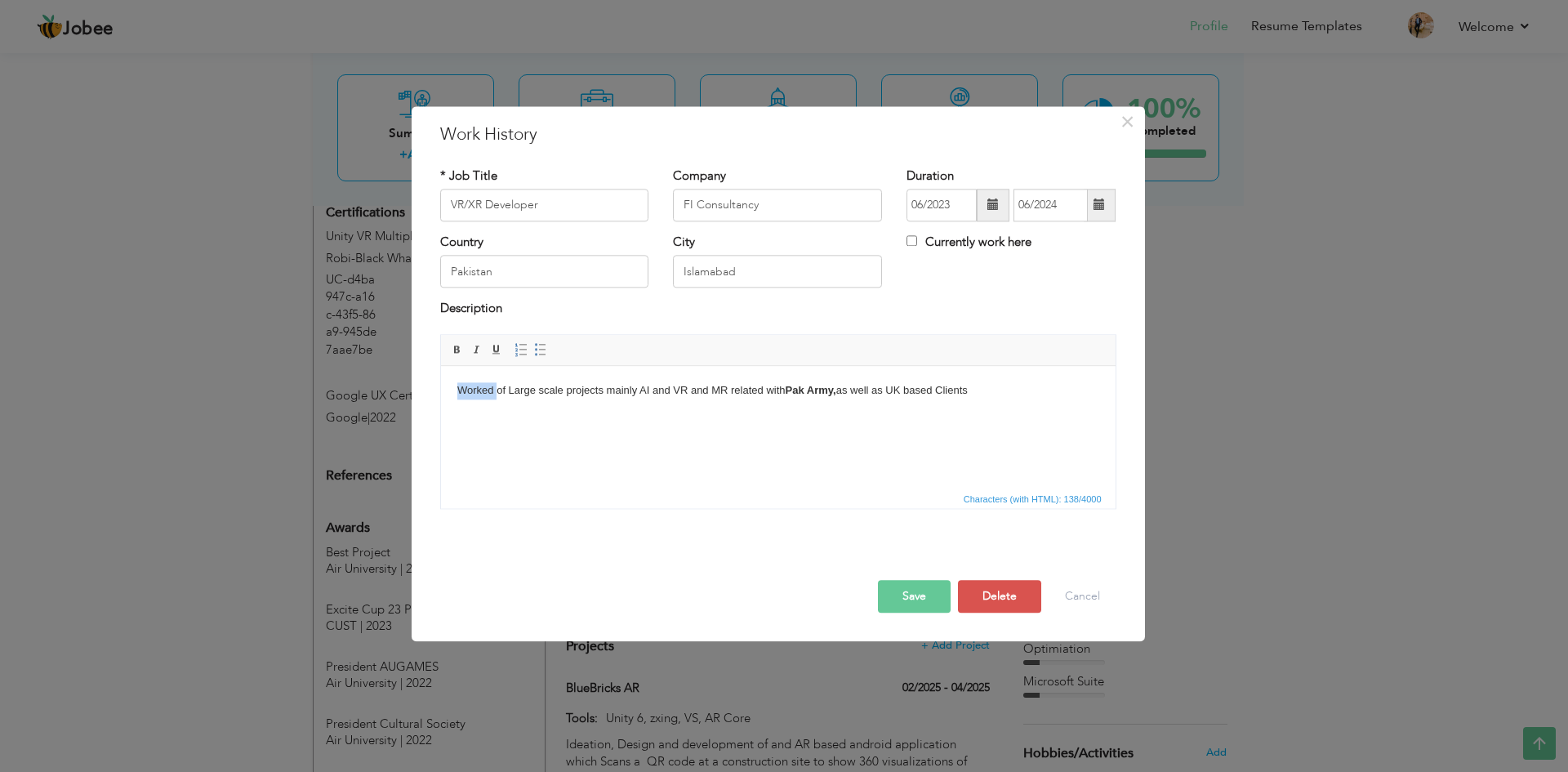 click on "Worked of Large scale projects mainly AI and VR and MR related with  Pak Army,  as well as UK based Clients" at bounding box center (777, 390) 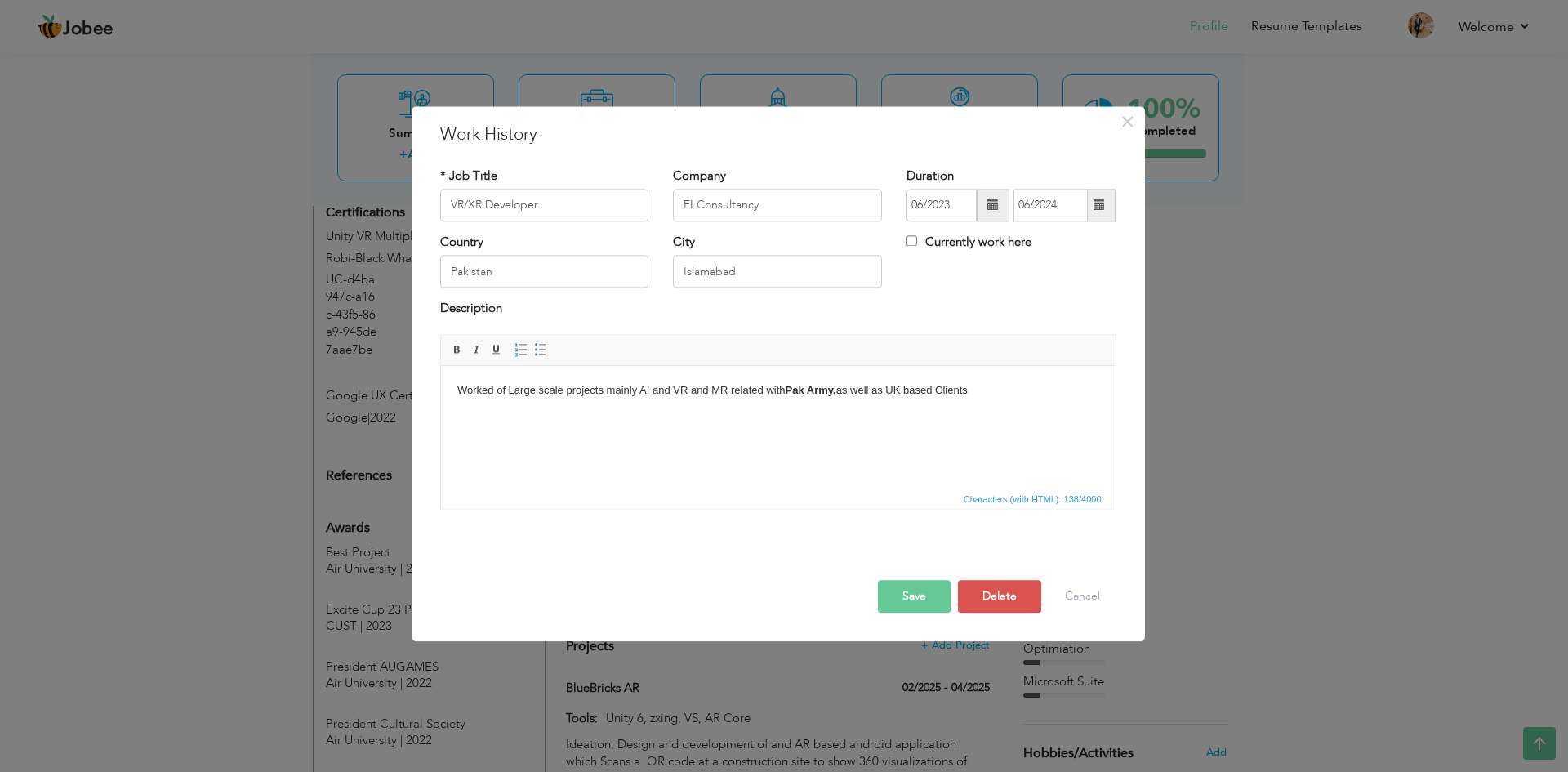 click on "Worked of Large scale projects mainly AI and VR and MR related with  Pak Army,  as well as UK based Clients" at bounding box center [777, 390] 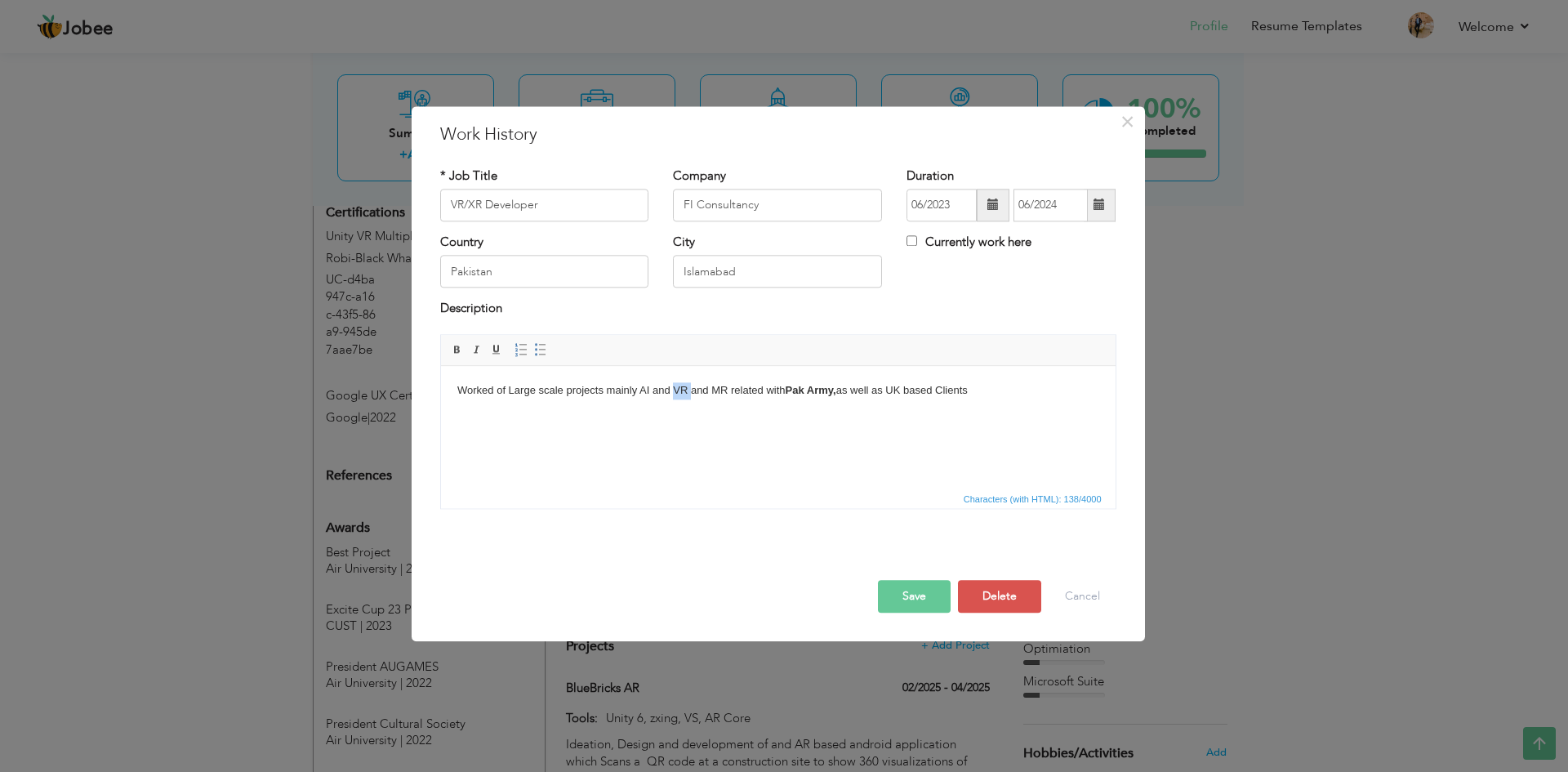 click on "Worked of Large scale projects mainly AI and VR and MR related with  Pak Army,  as well as UK based Clients" at bounding box center (777, 390) 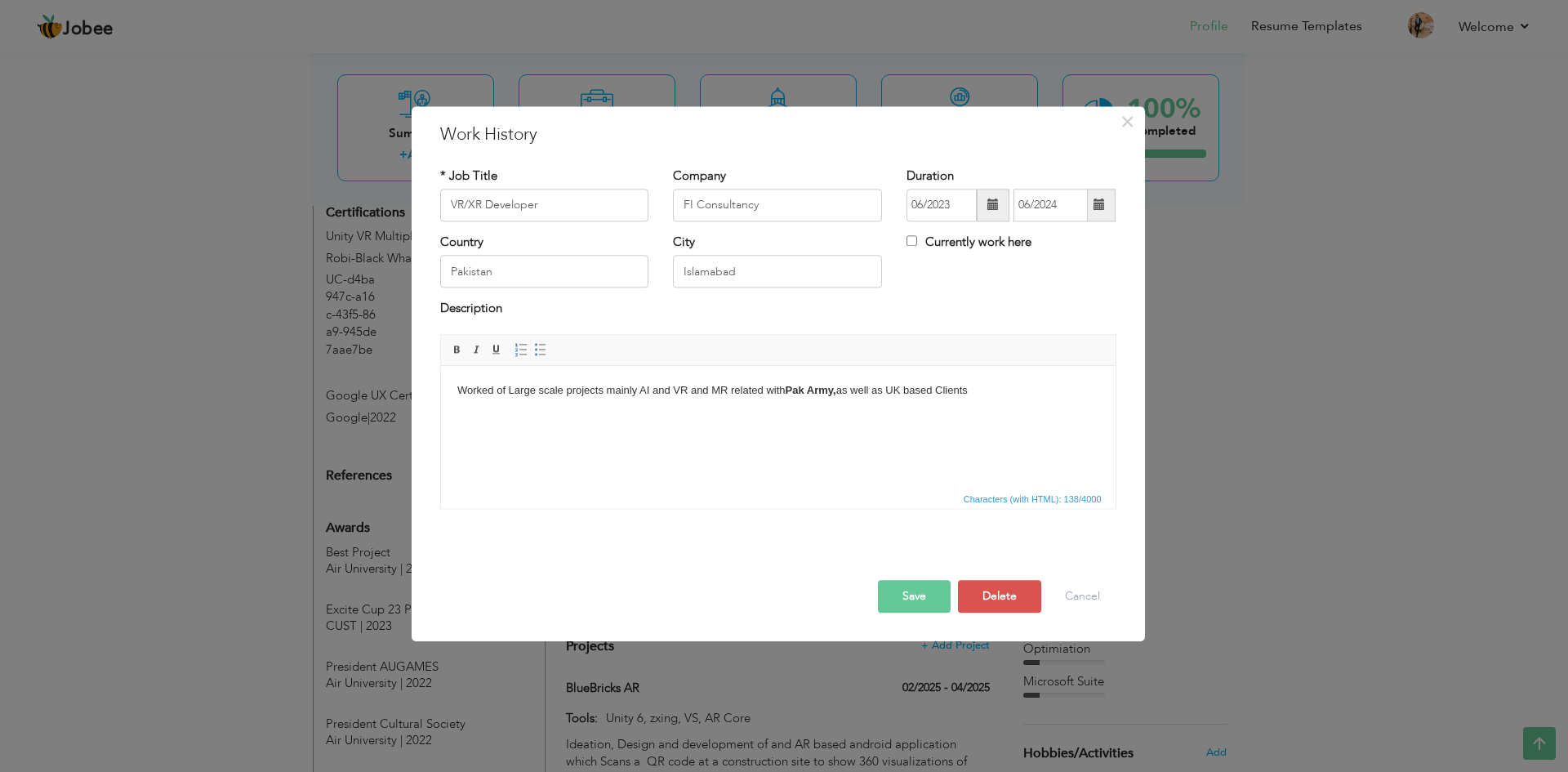 click on "Worked of Large scale projects mainly AI and VR and MR related with  Pak Army,  as well as UK based Clients" at bounding box center (777, 390) 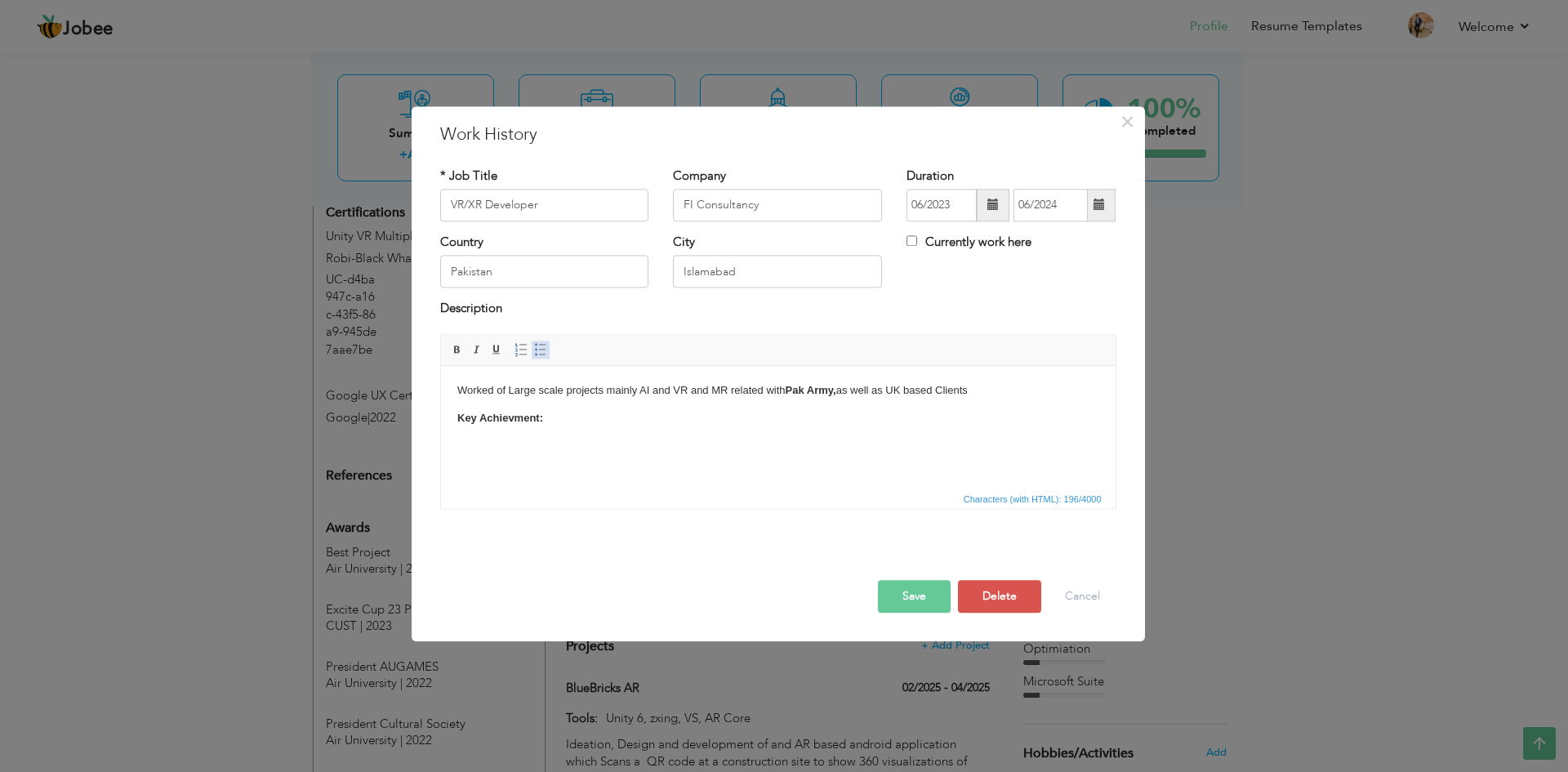 click at bounding box center (541, 350) 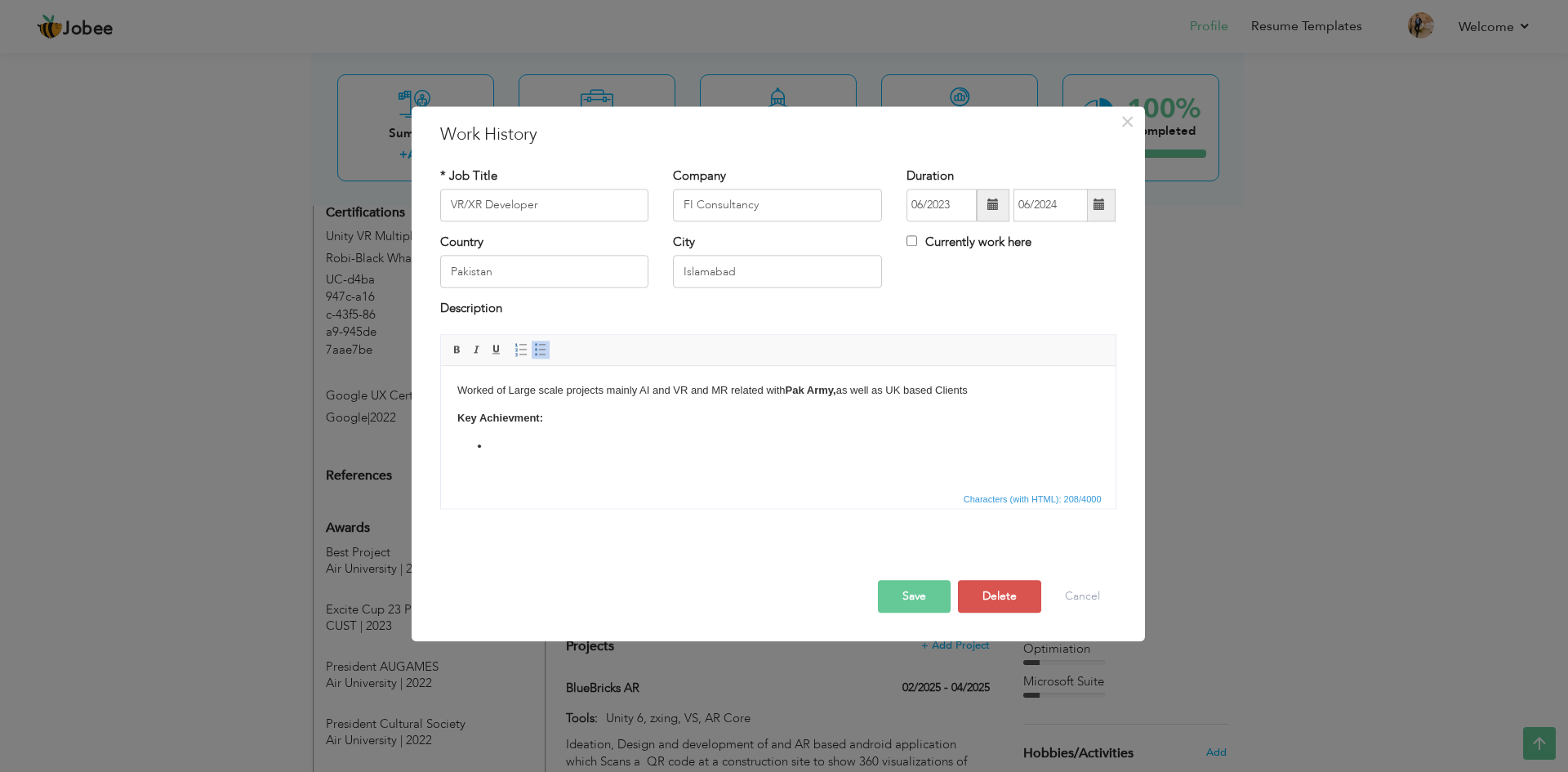 click at bounding box center (777, 446) 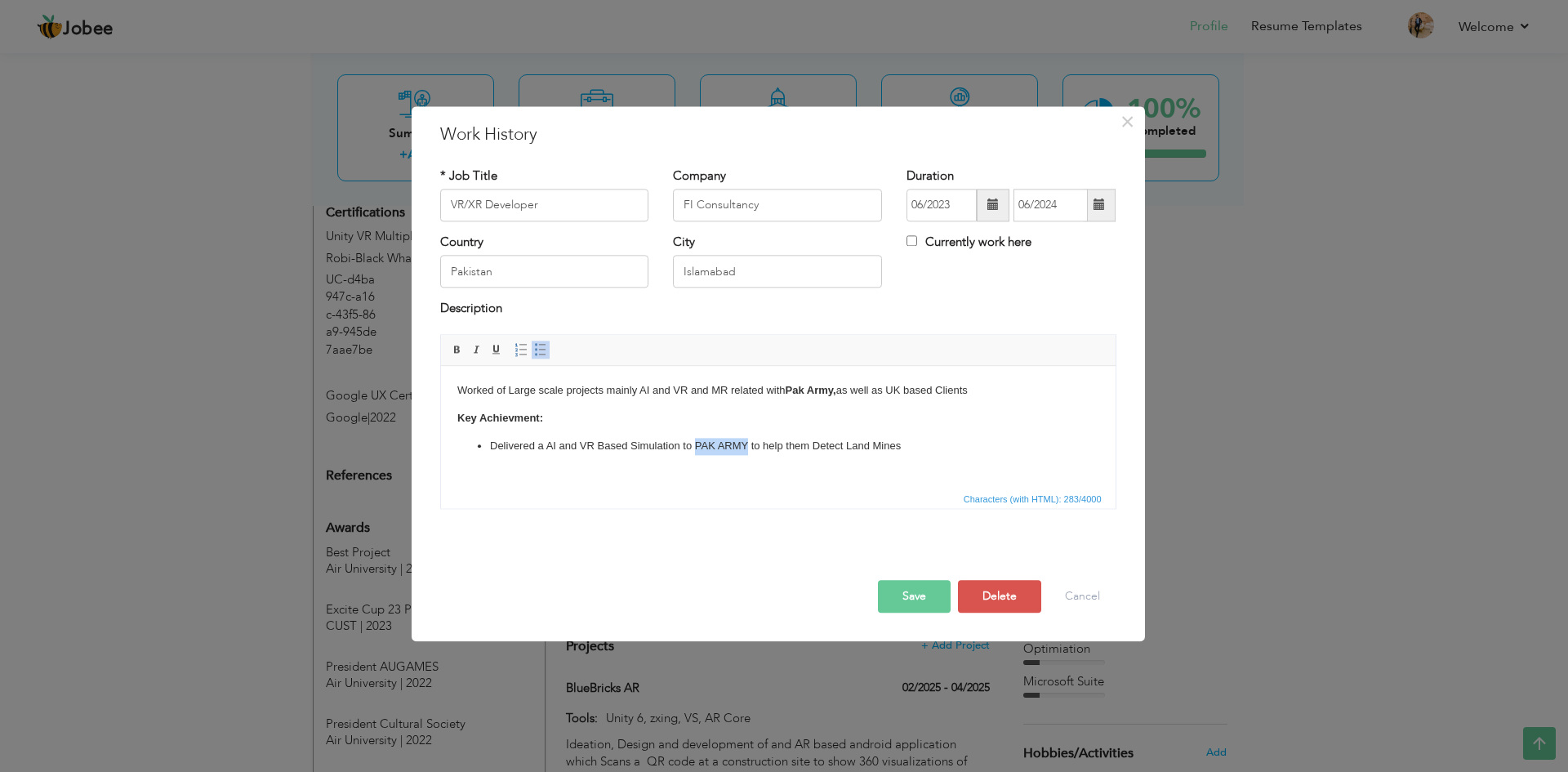 drag, startPoint x: 747, startPoint y: 444, endPoint x: 697, endPoint y: 445, distance: 50.009999 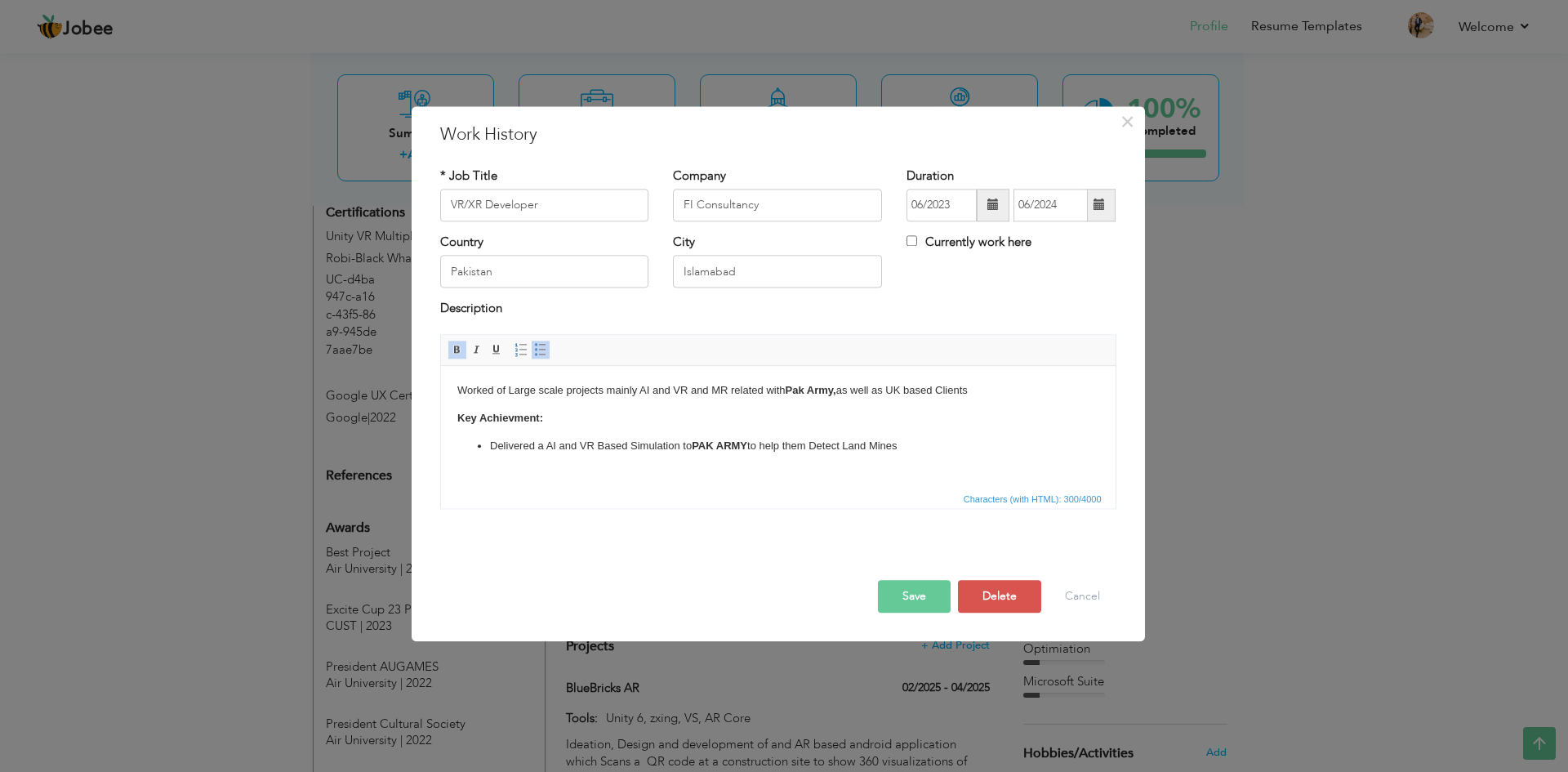 click on "Worked of Large scale projects mainly AI and VR and MR related with  Pak Army,  as well as UK based Clients  Key Achievment: Delivered a AI and VR Based Simulation to  PAK ARMY  to help them Detect Land Mines" at bounding box center (777, 418) 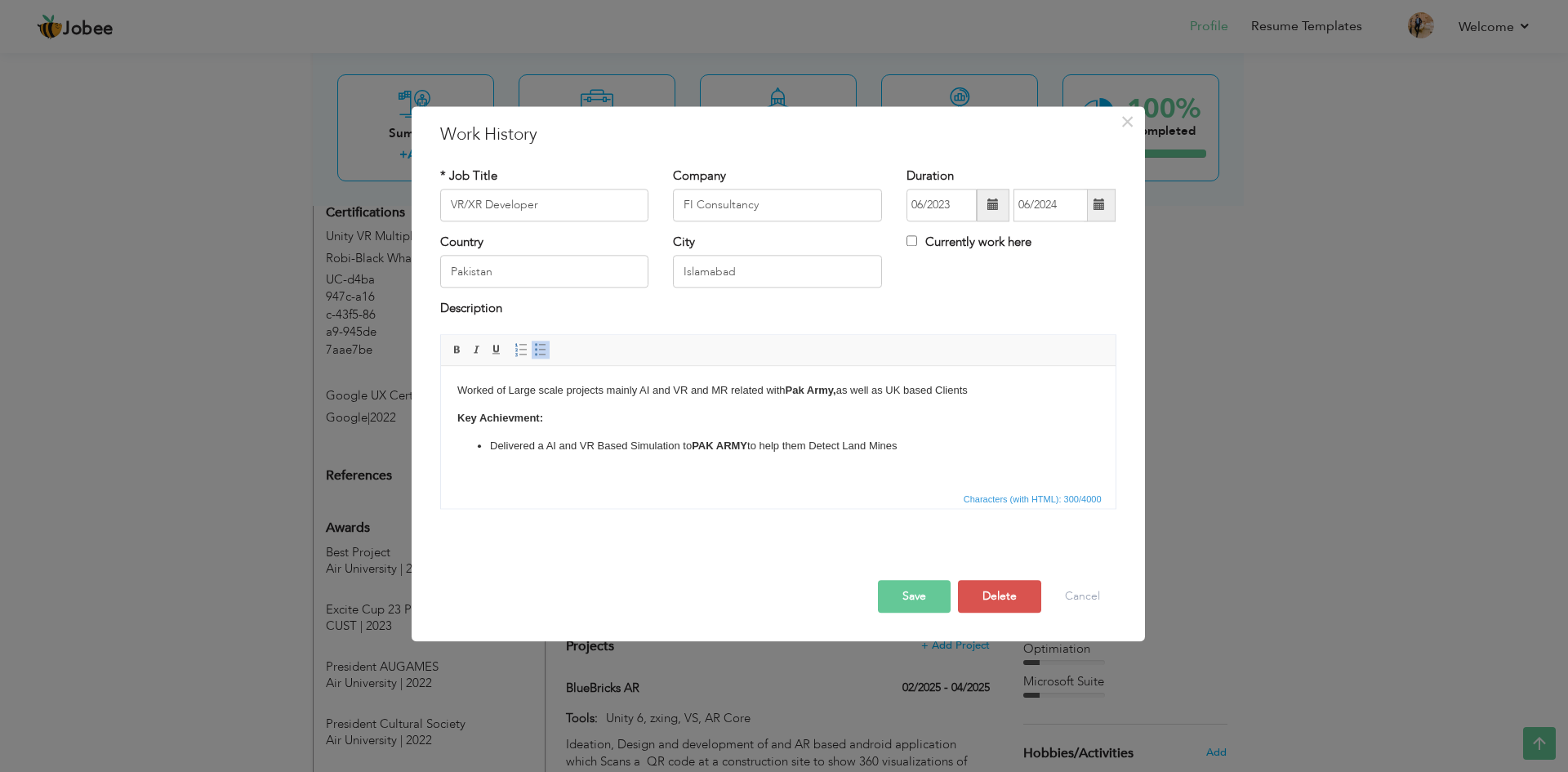 click on "Delivered a AI and VR Based Simulation to  PAK ARMY  to help them Detect Land Mines" at bounding box center [777, 446] 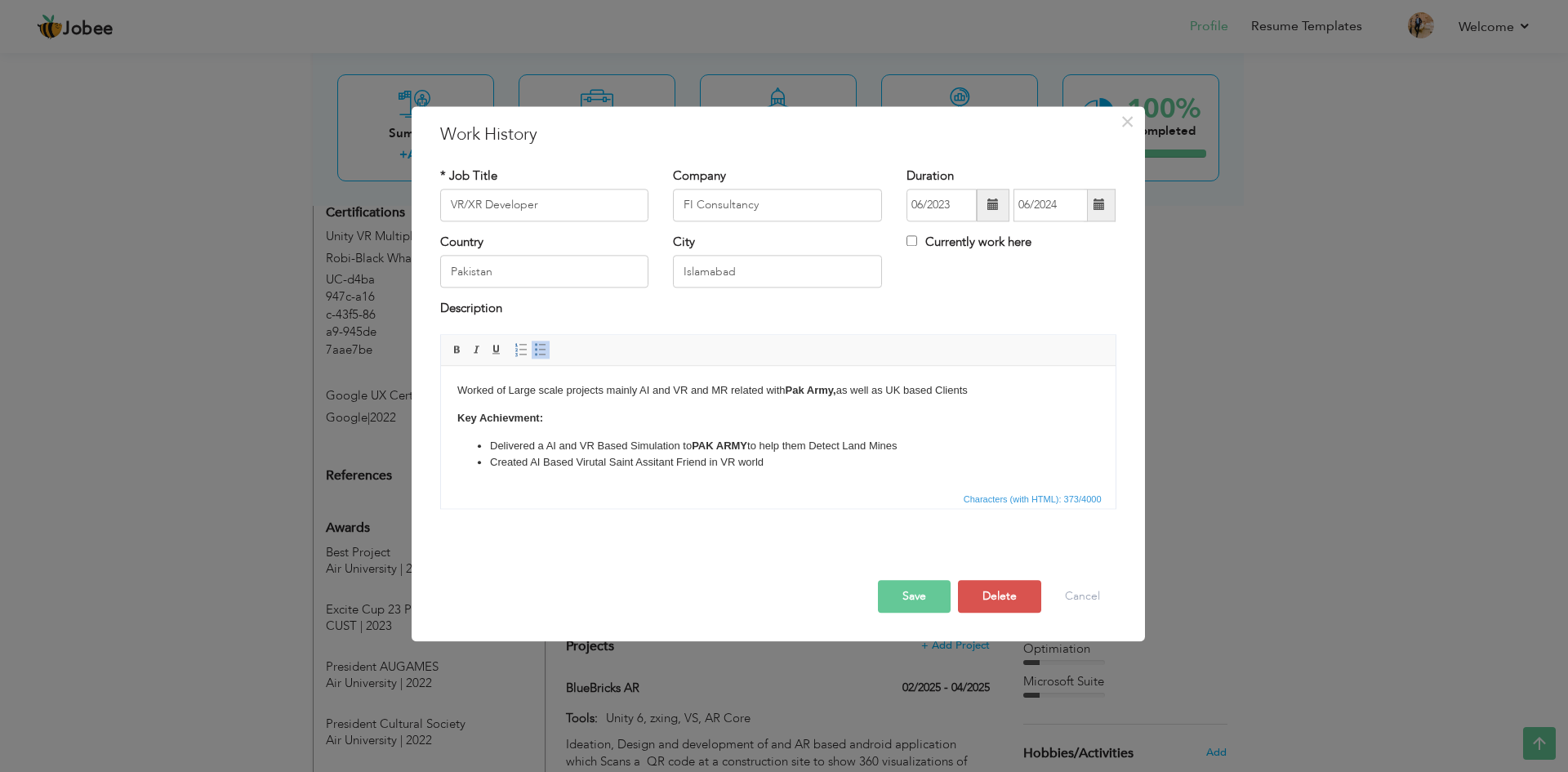 click on "Created AI Based Virutal Saint Assitant Friend in VR world" at bounding box center [777, 462] 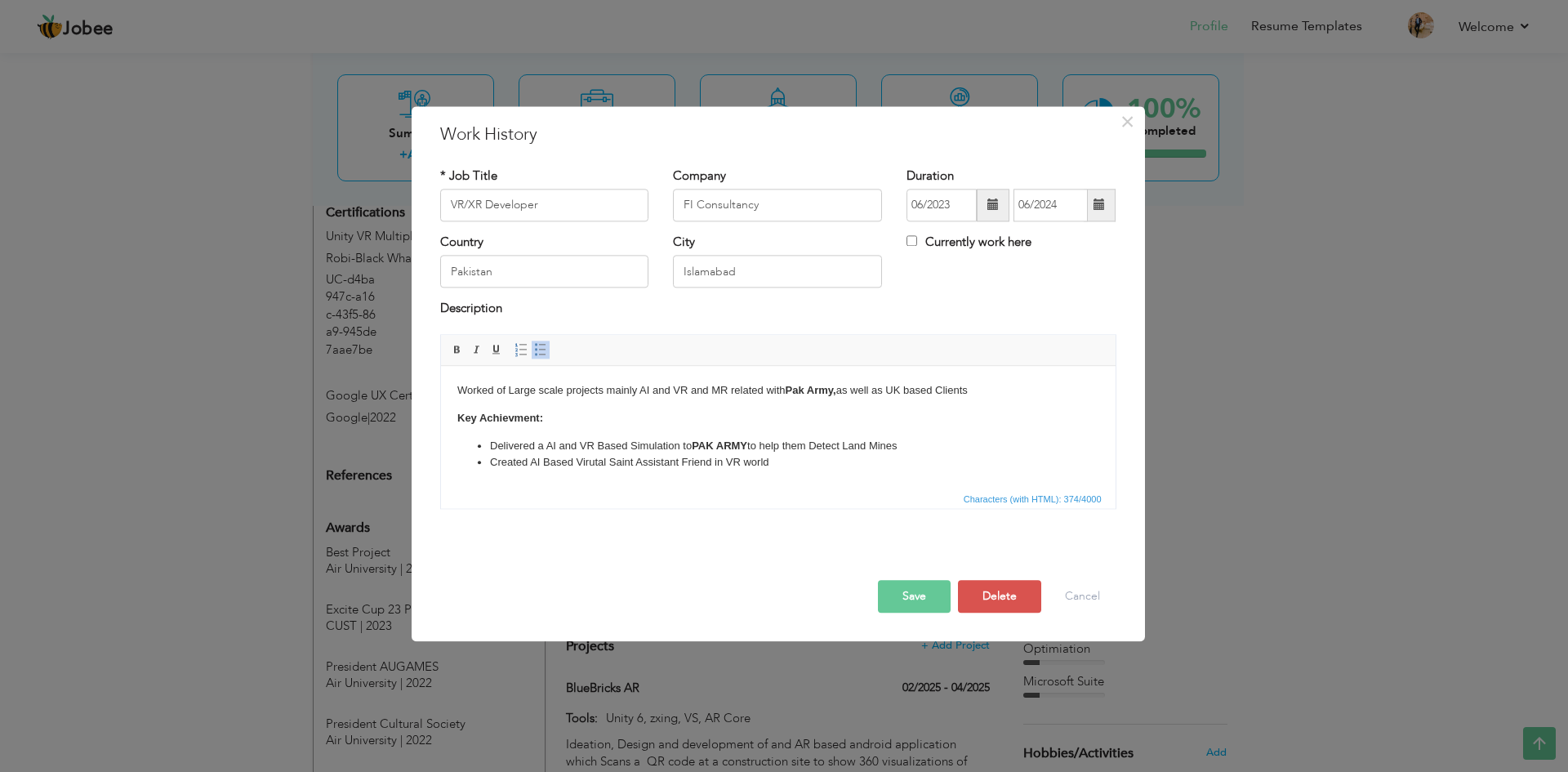 click on "Created AI Based Virutal Saint Assistant Friend in VR world" at bounding box center (777, 462) 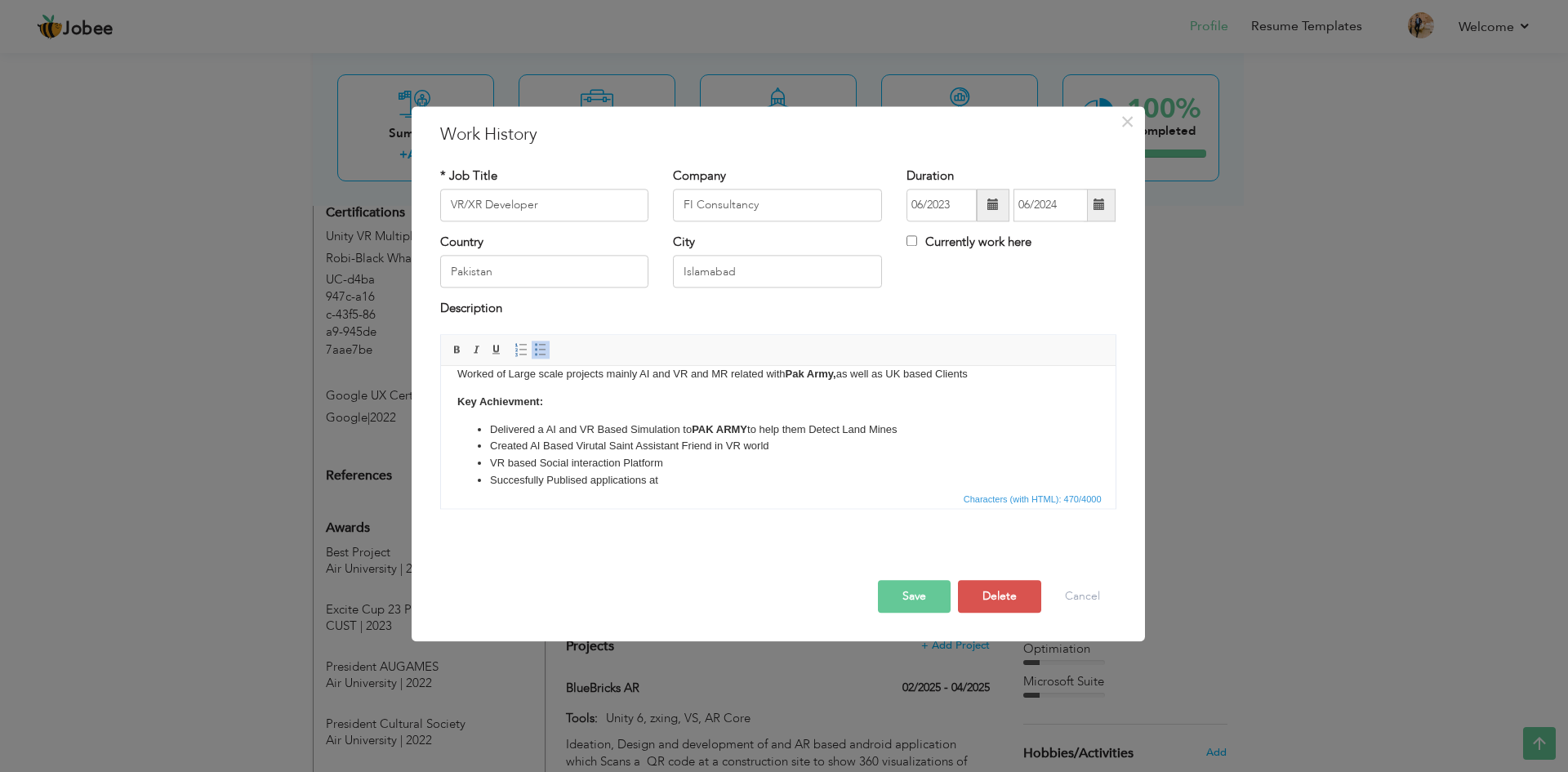 scroll, scrollTop: 18, scrollLeft: 0, axis: vertical 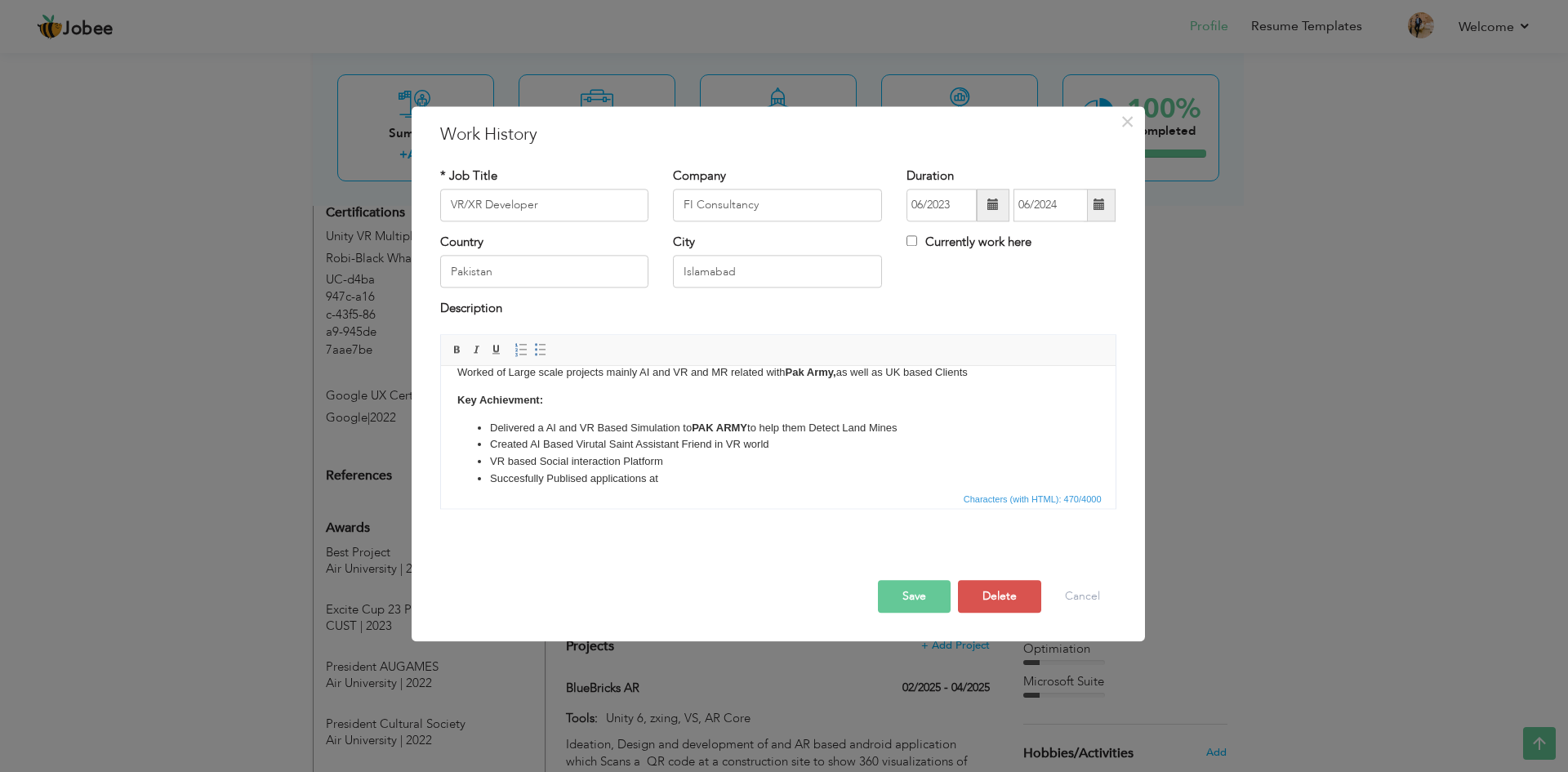 click on "VR based Social interaction Platform" at bounding box center [777, 462] 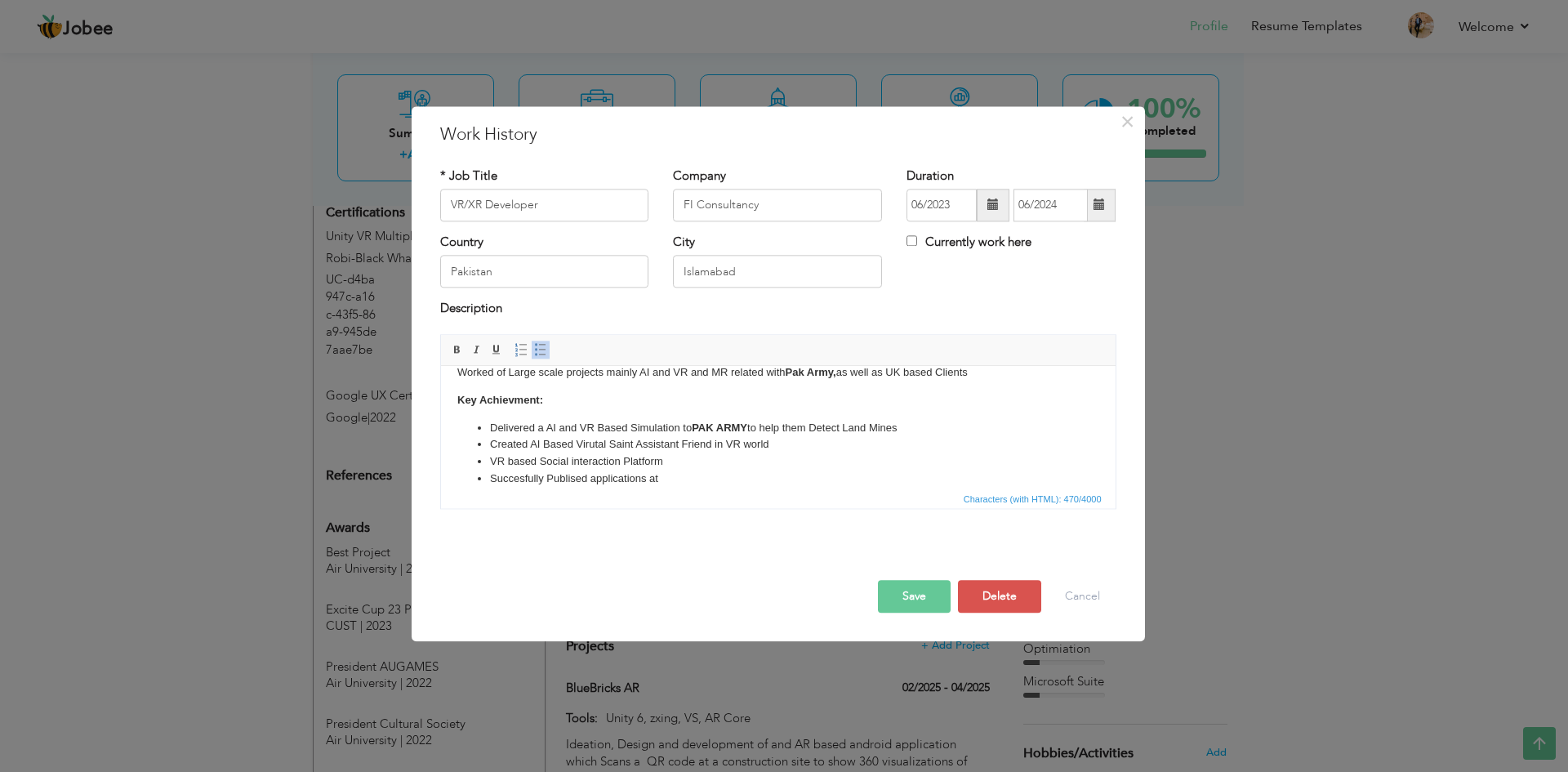 click on "Succesfully Publised applications at" at bounding box center [777, 479] 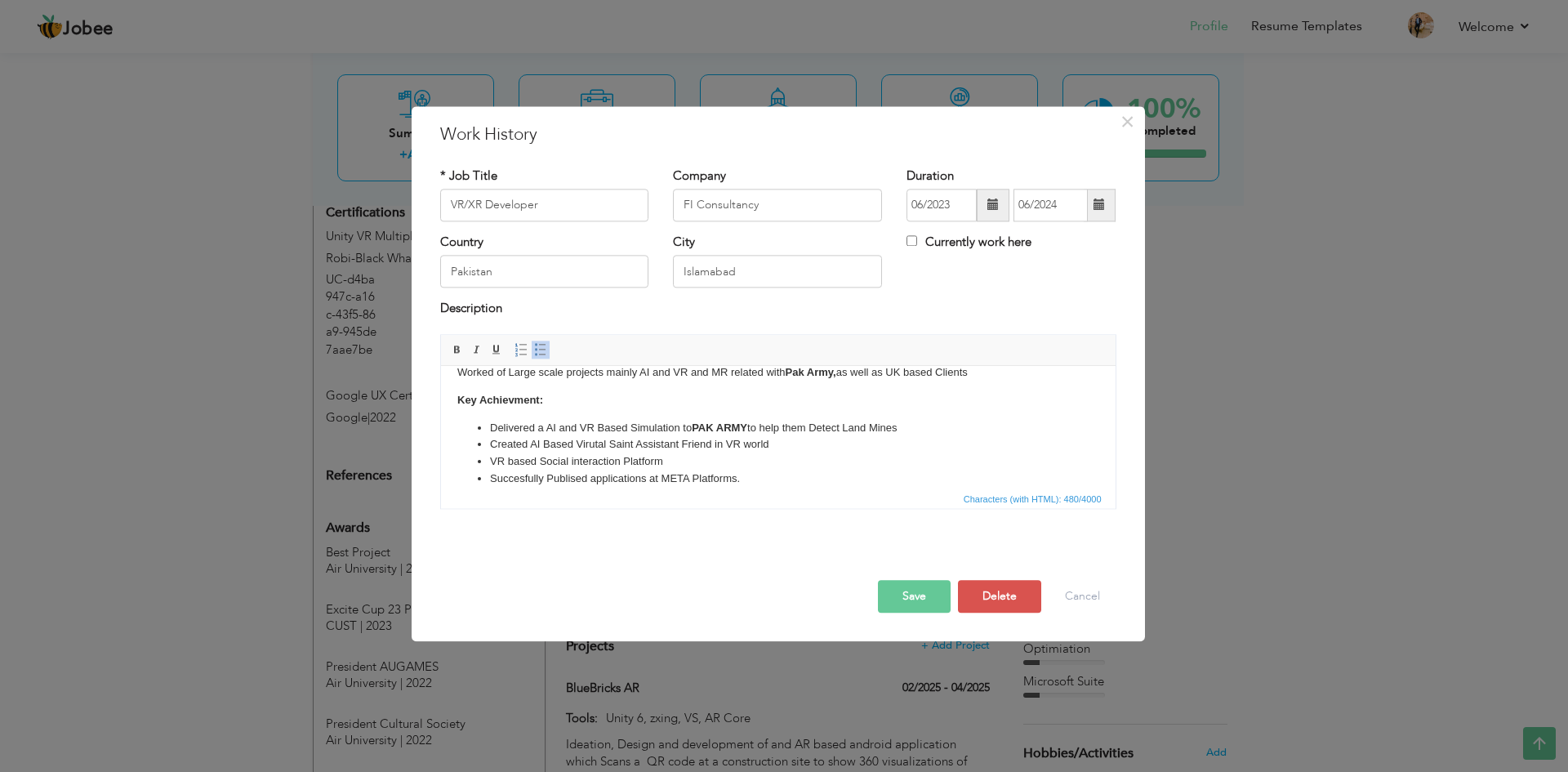 click on "Succesfully Publised applications at META Platforms." at bounding box center [777, 479] 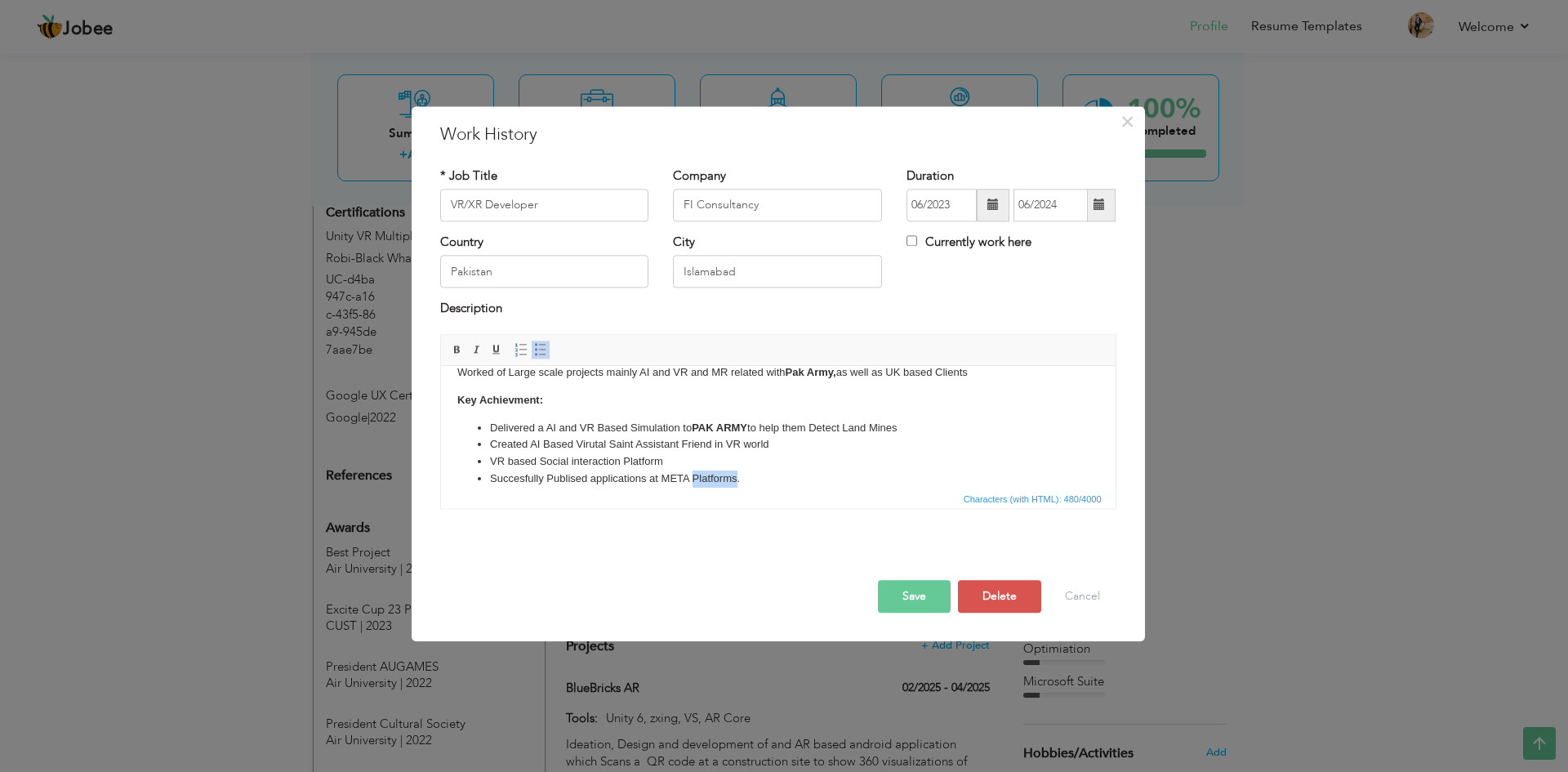 click on "Succesfully Publised applications at META Platforms." at bounding box center (777, 479) 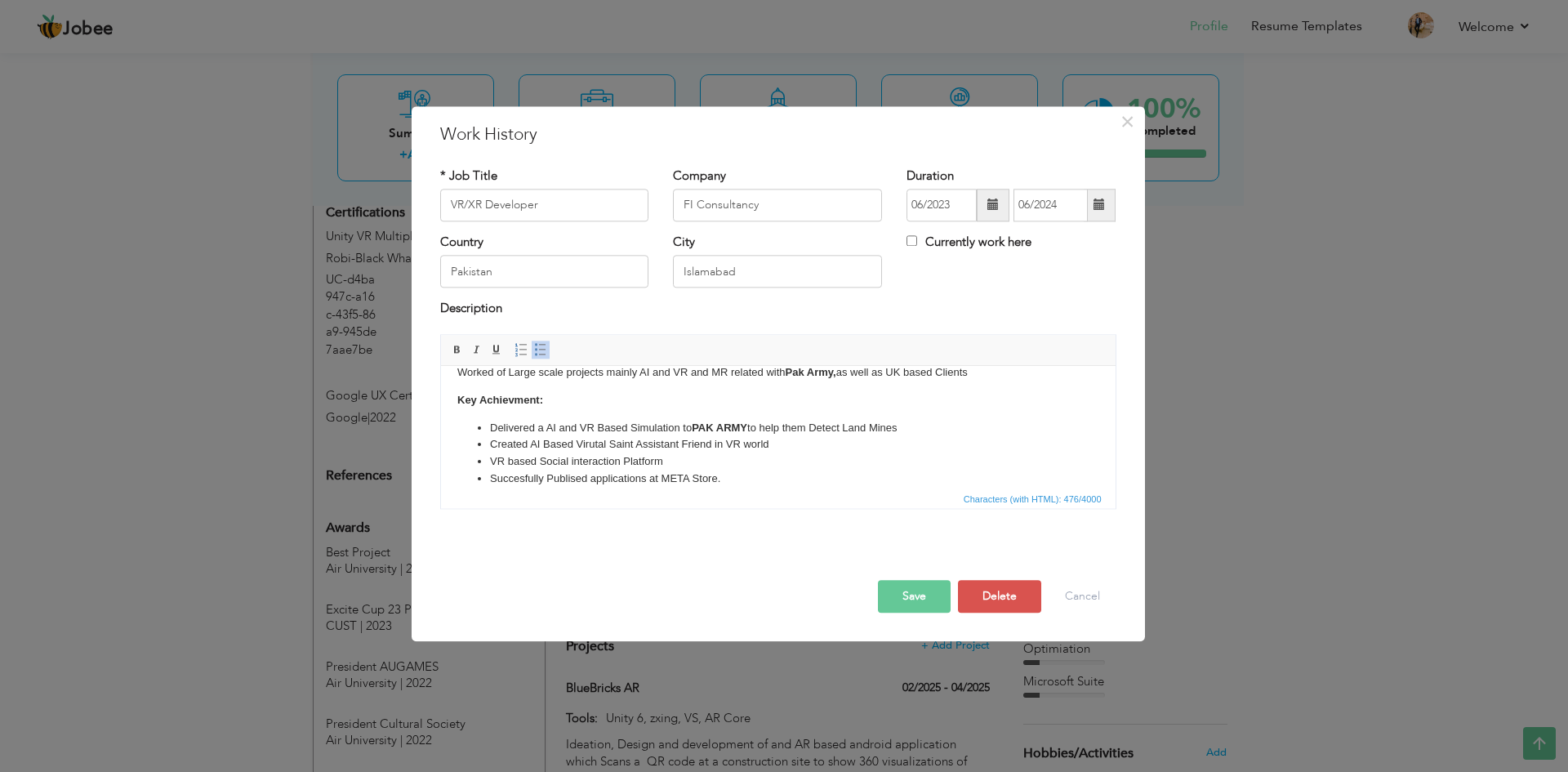 click on "Succesfully Publised applications at META Store." at bounding box center [777, 479] 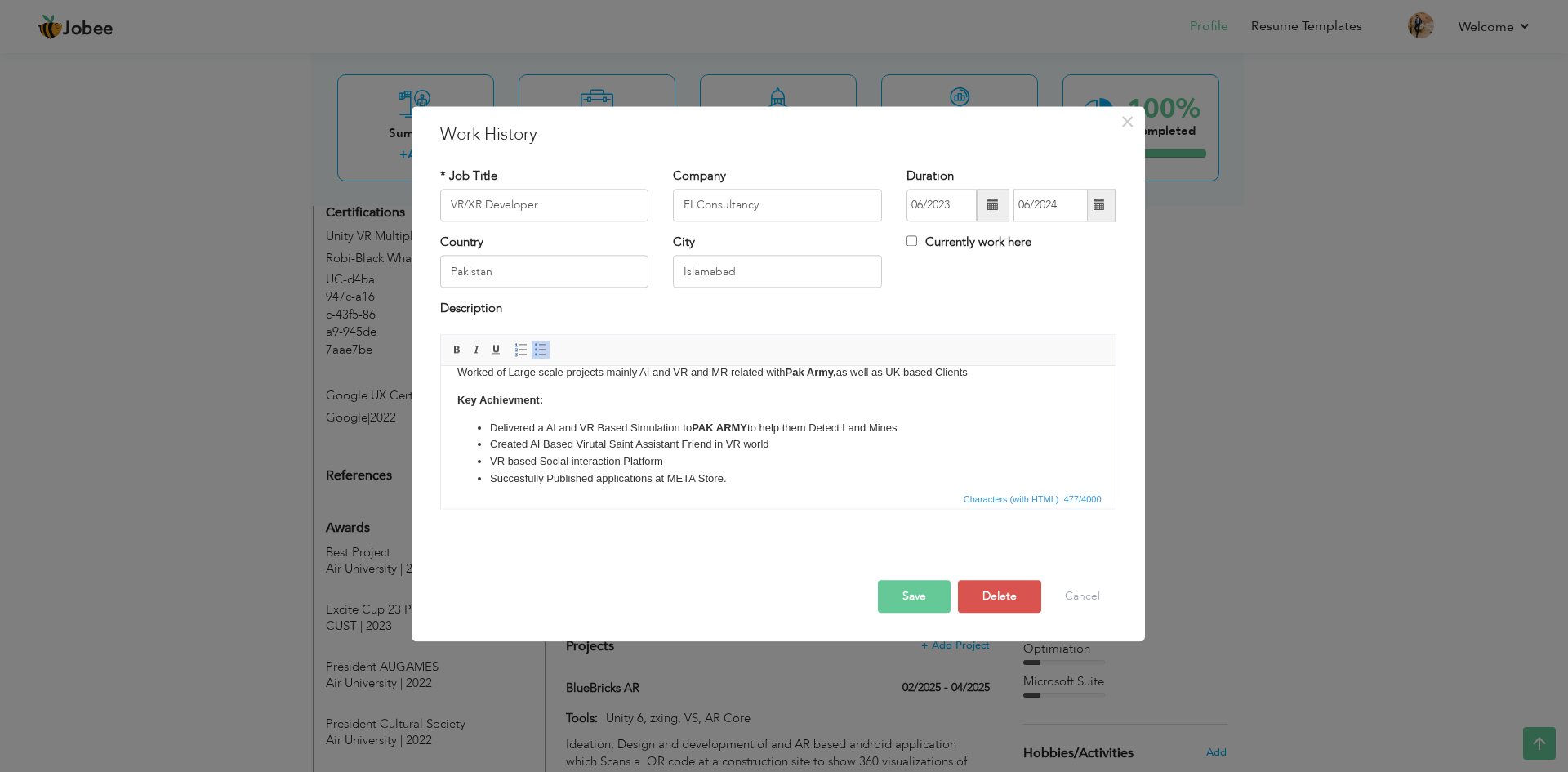 click on "Created AI Based Virutal Saint Assistant Friend in VR world" at bounding box center (777, 444) 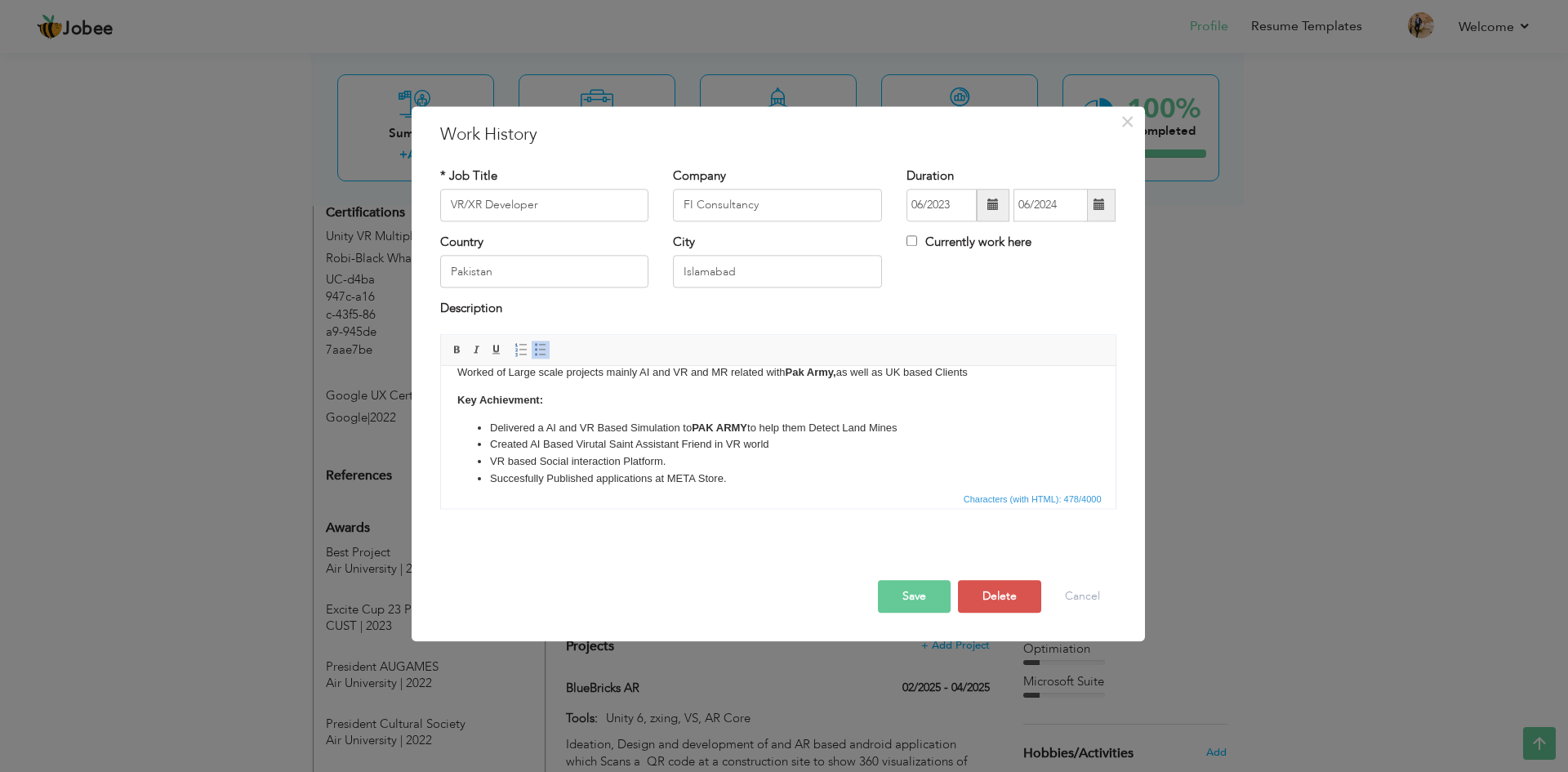 click on "Created AI Based Virutal Saint Assistant Friend in VR world" at bounding box center (777, 444) 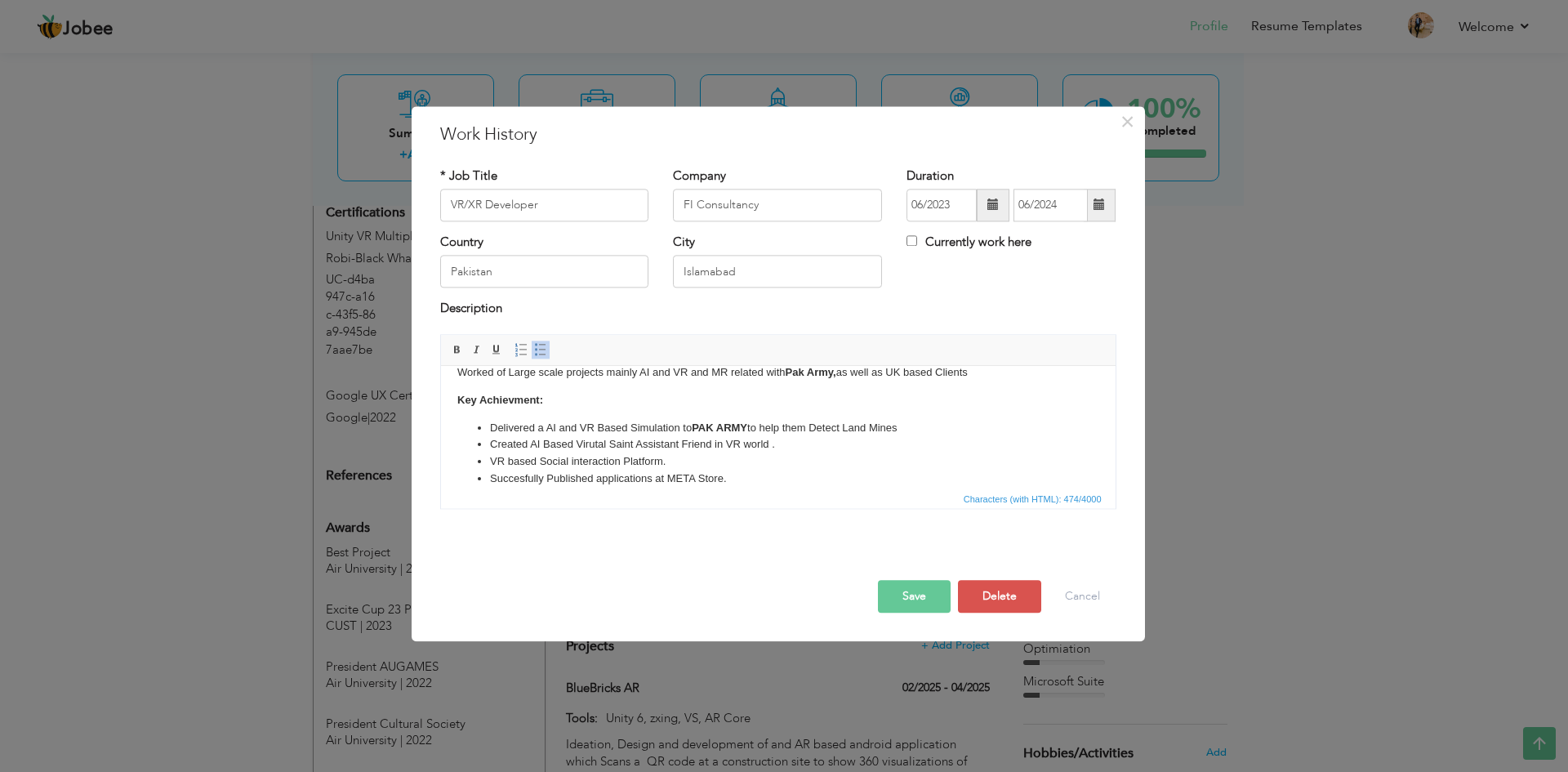 click on "Delivered a AI and VR Based Simulation to  PAK ARMY  to help them Detect Land Mines" at bounding box center (777, 428) 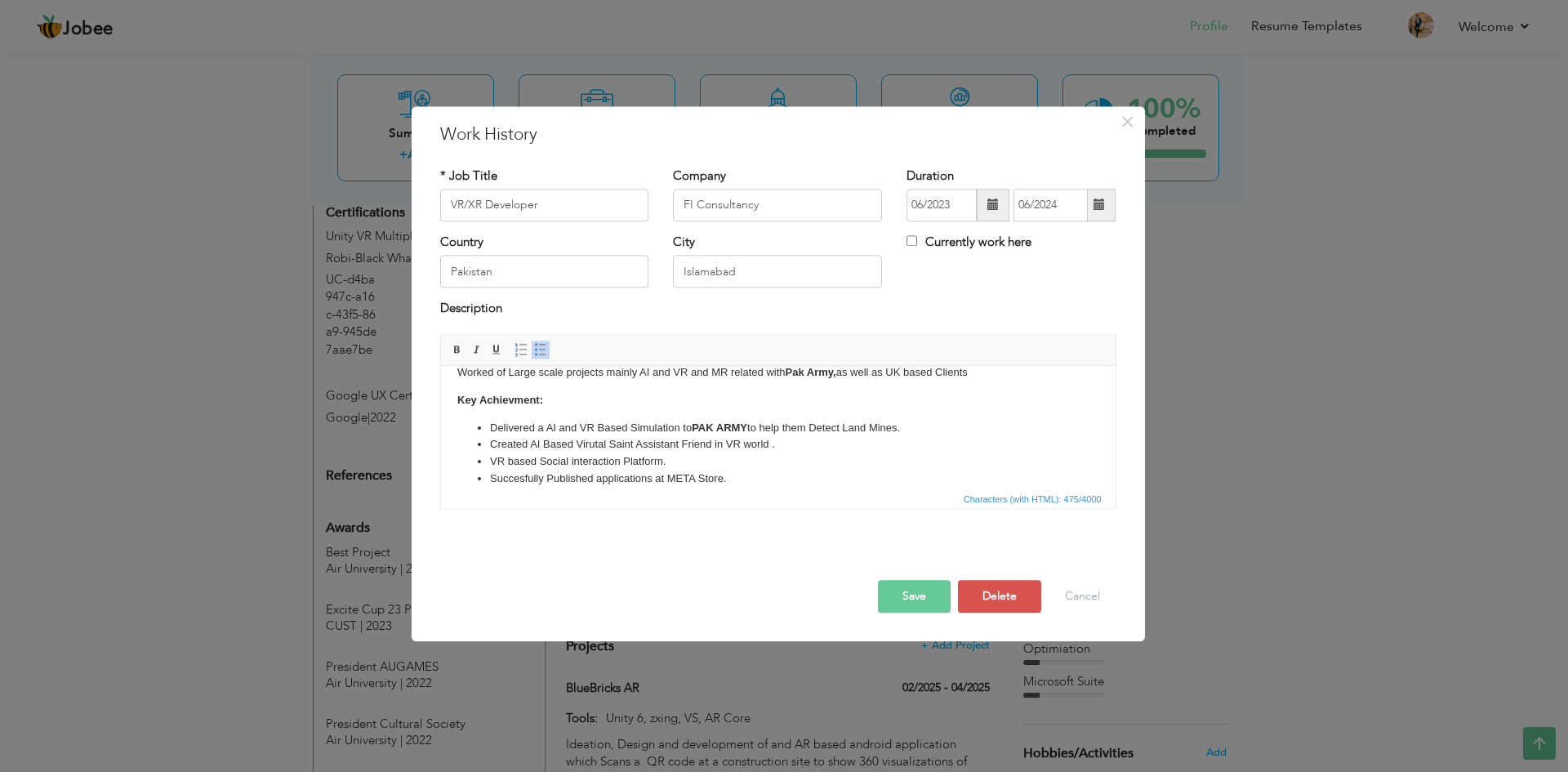 click on "Worked of Large scale projects mainly AI and VR and MR related with  Pak Army,  as well as UK based Clients" at bounding box center [777, 373] 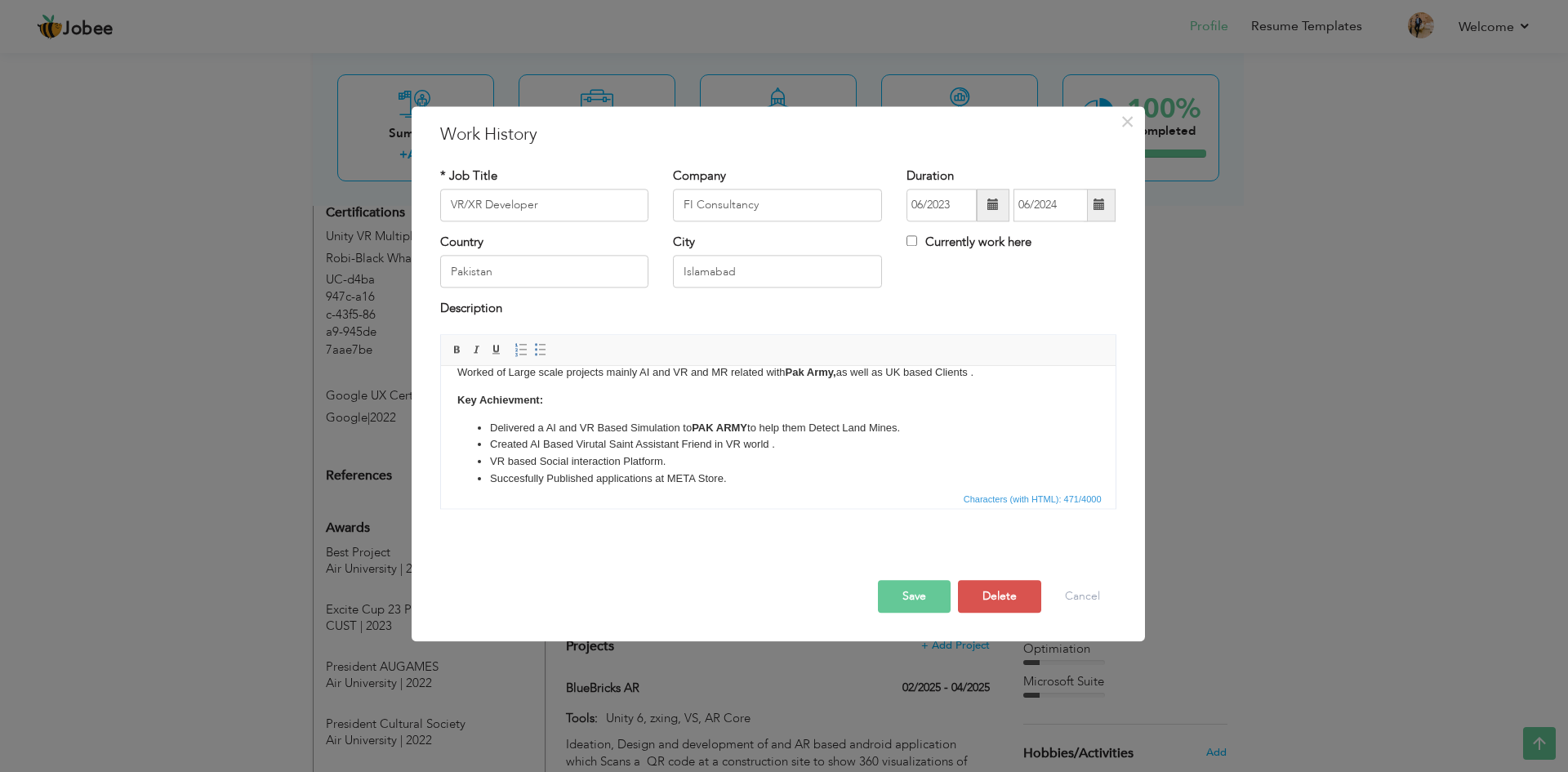 click on "Save" at bounding box center [914, 596] 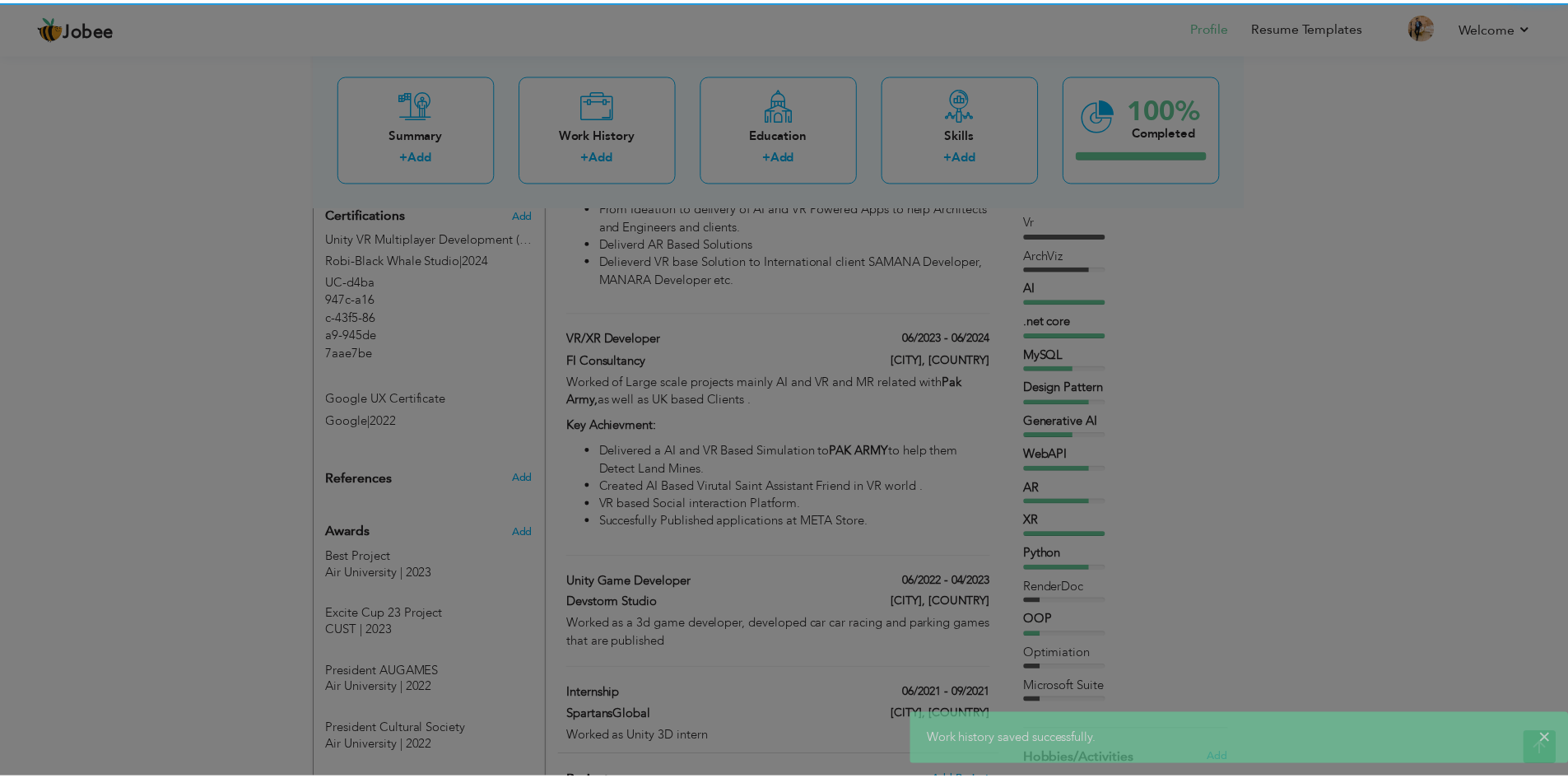 scroll, scrollTop: 0, scrollLeft: 0, axis: both 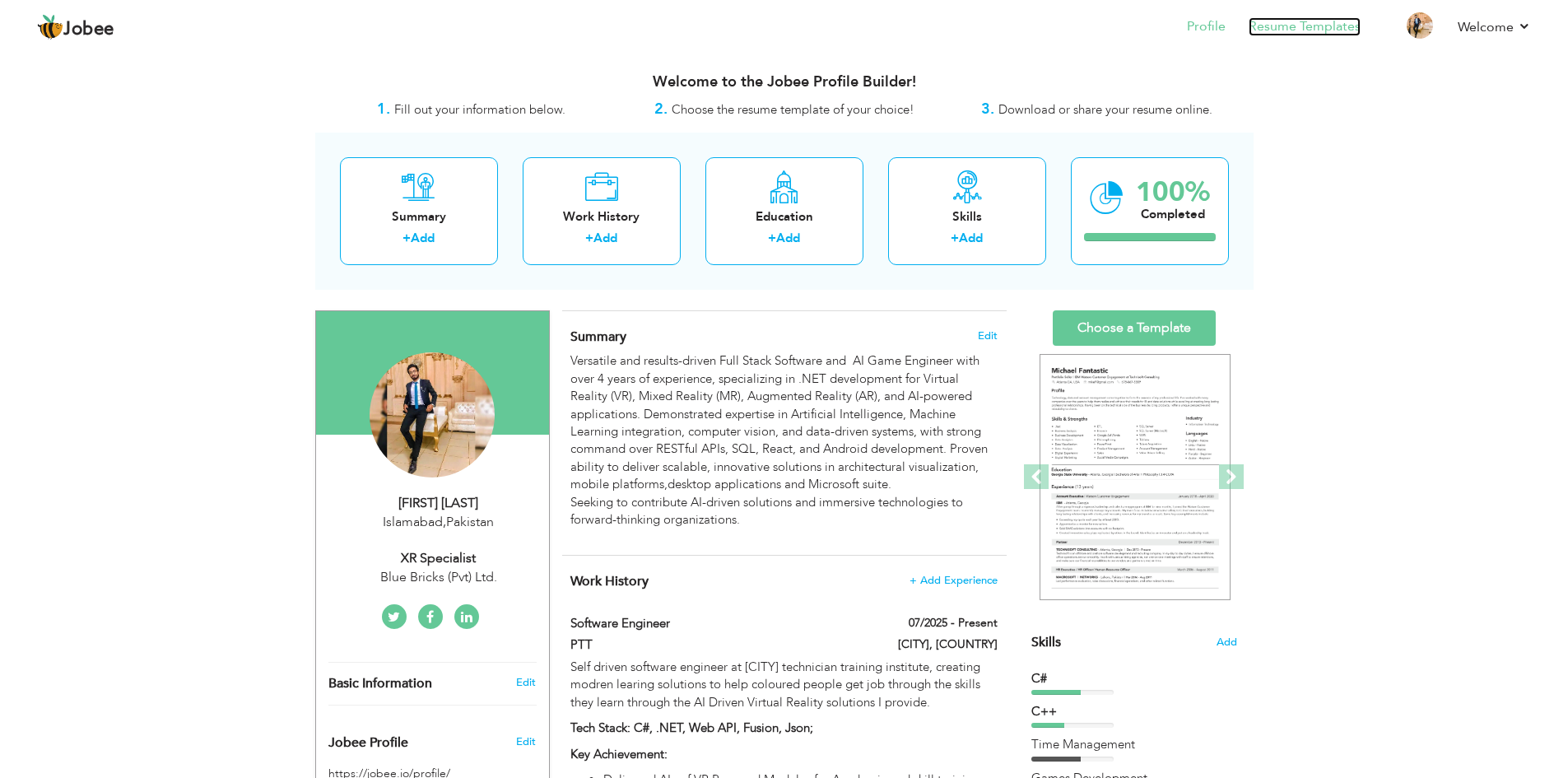 click on "Resume Templates" at bounding box center (1305, 26) 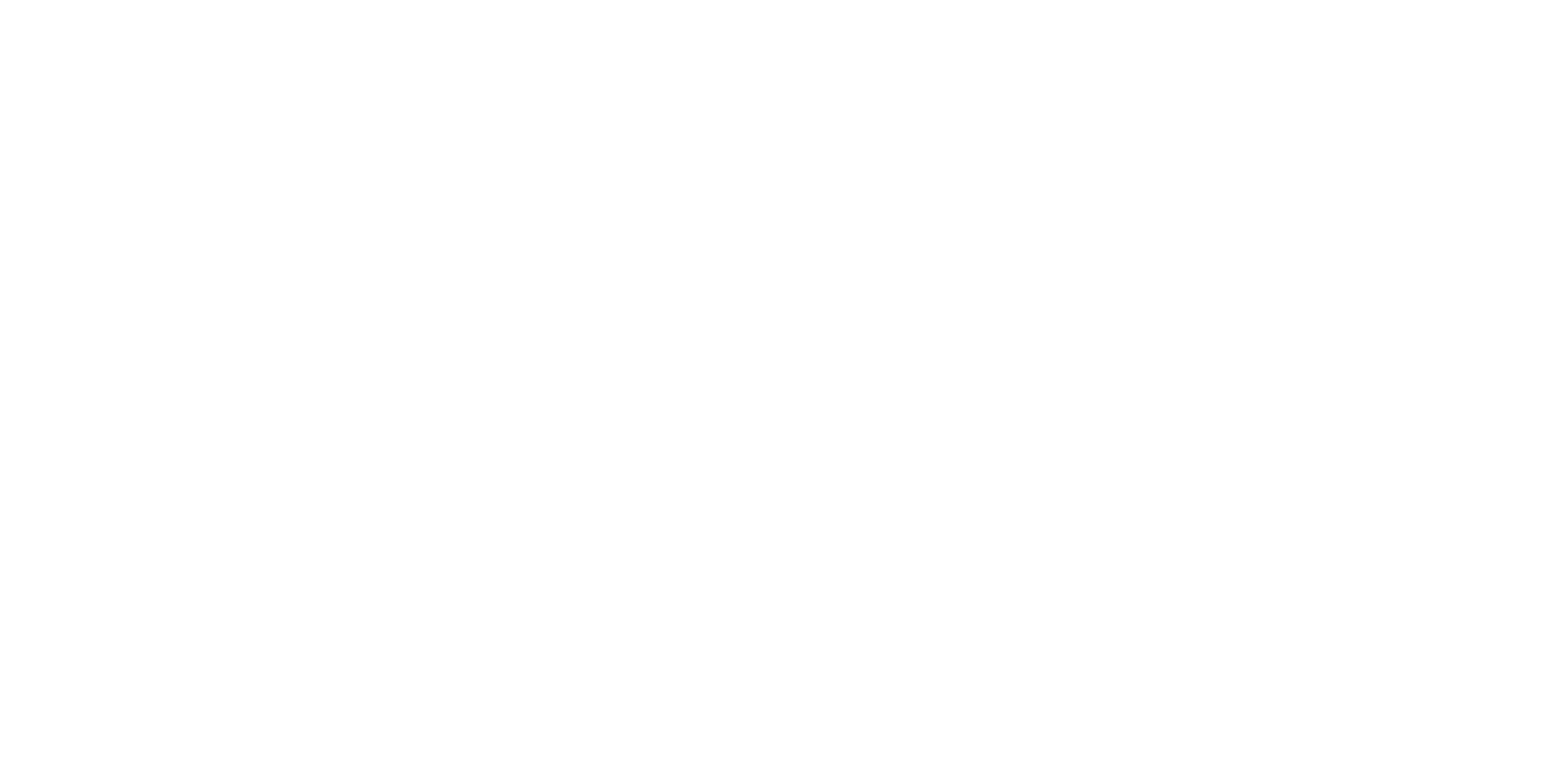 scroll, scrollTop: 0, scrollLeft: 0, axis: both 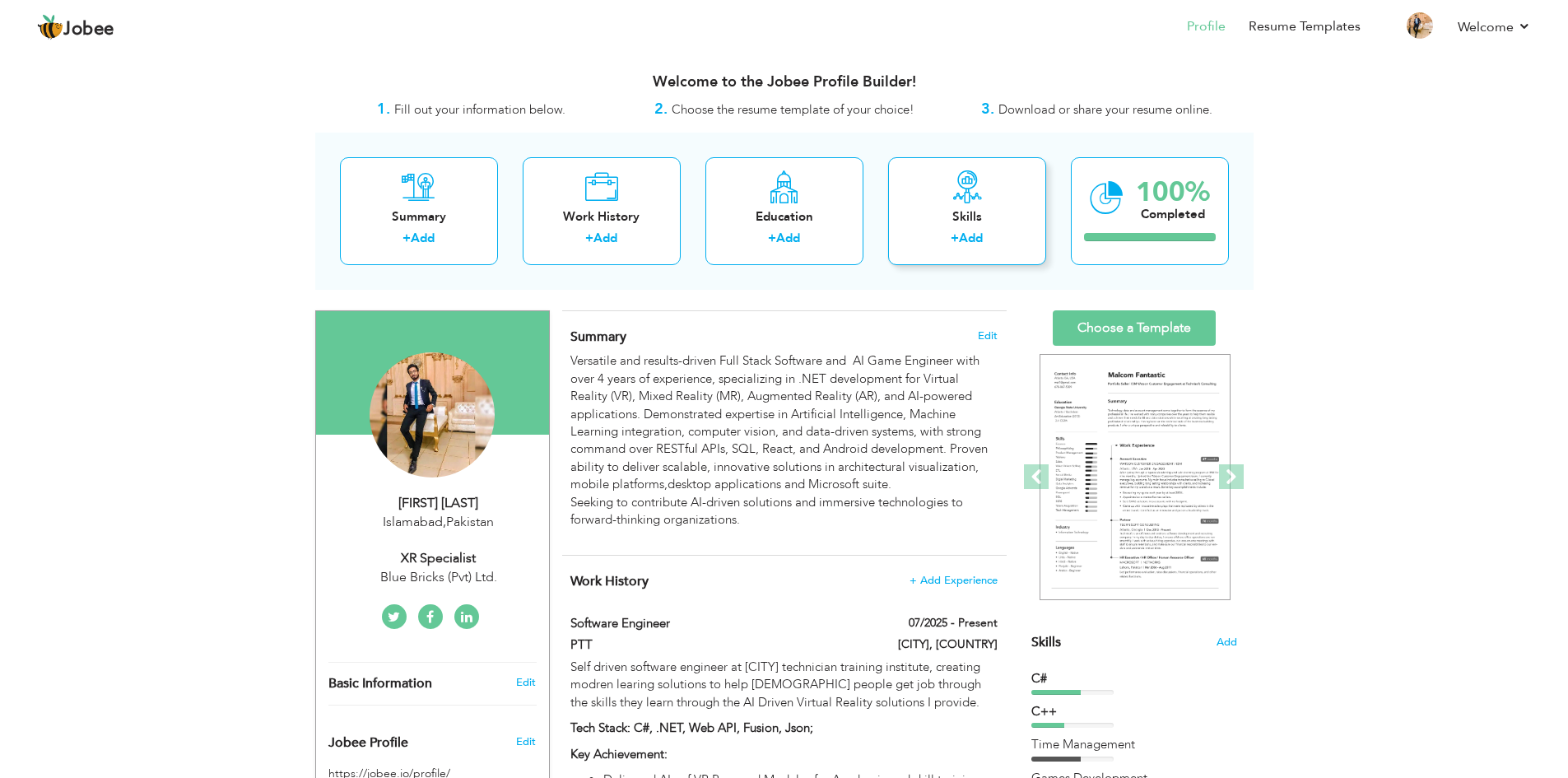 click on "Skills" at bounding box center (967, 217) 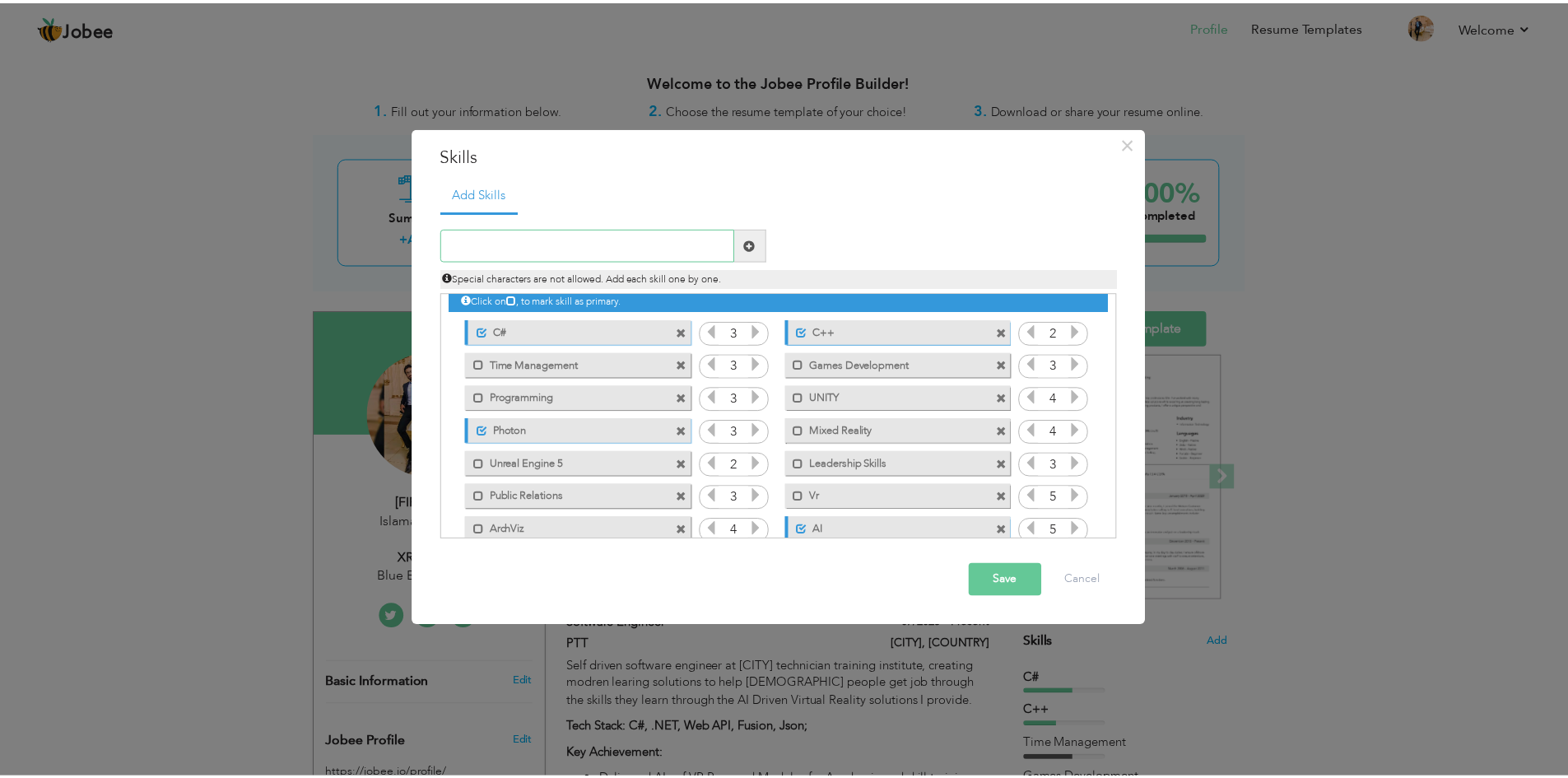 scroll, scrollTop: 0, scrollLeft: 0, axis: both 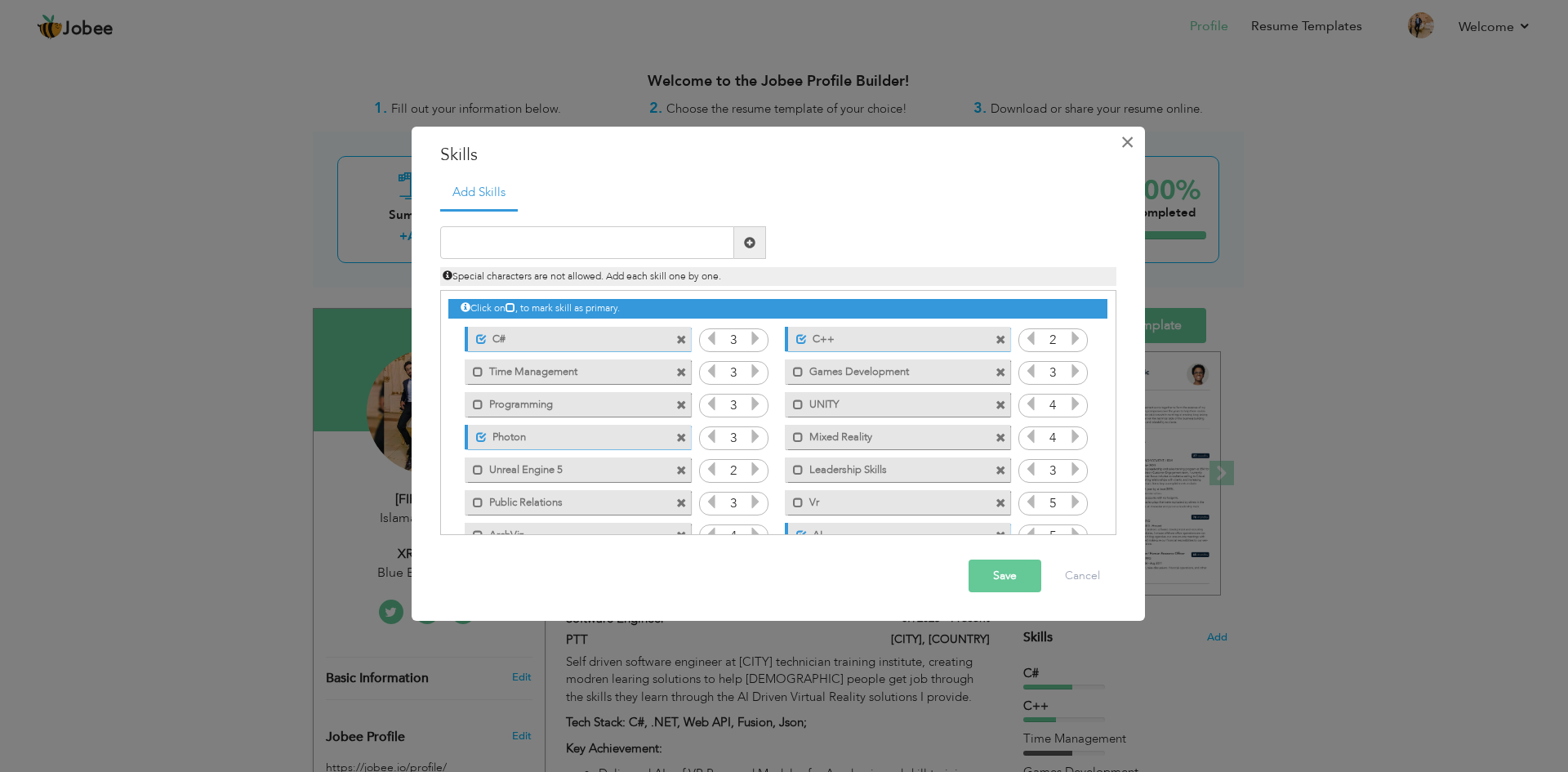click on "×" at bounding box center [1127, 142] 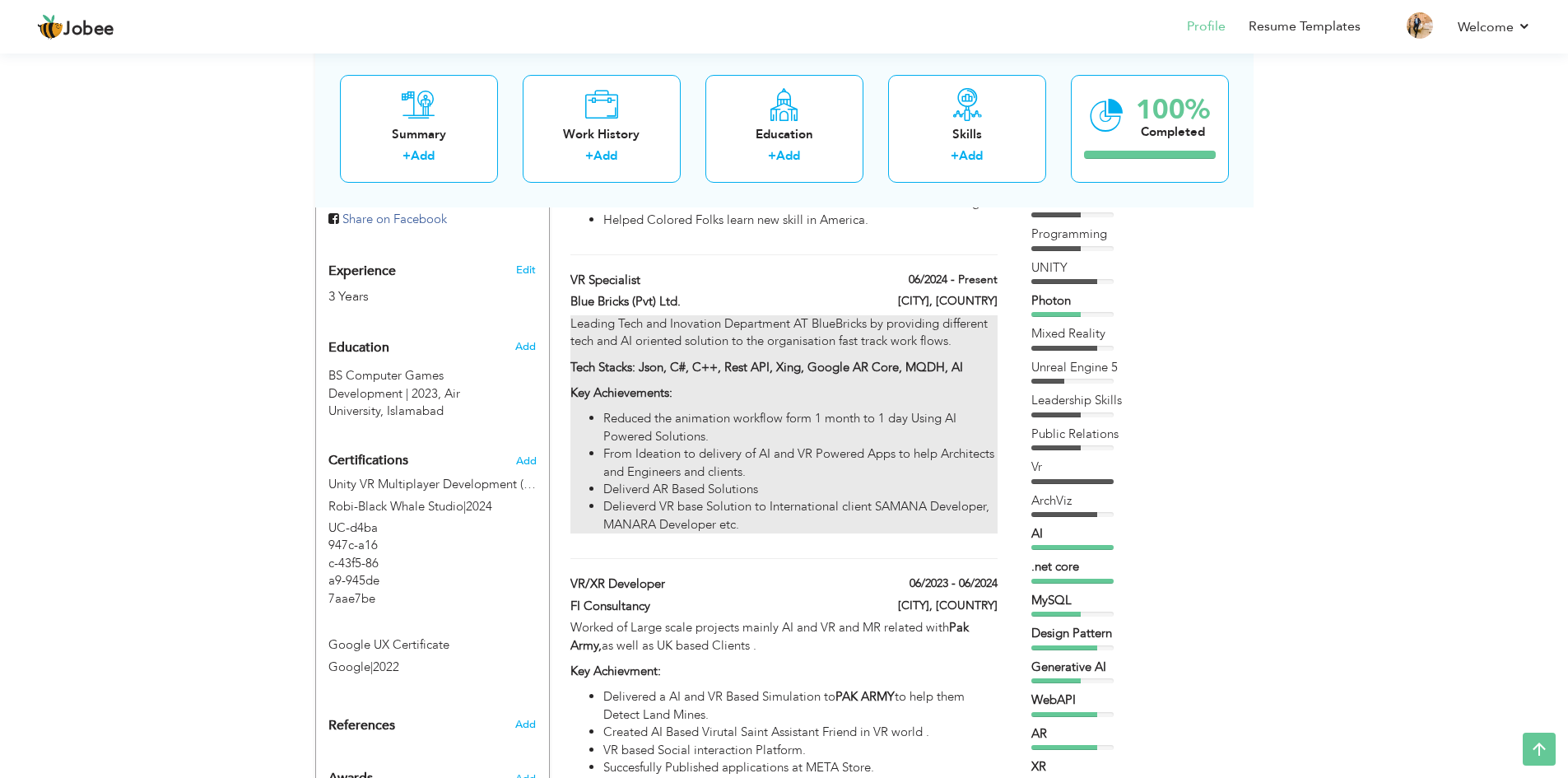 scroll, scrollTop: 576, scrollLeft: 0, axis: vertical 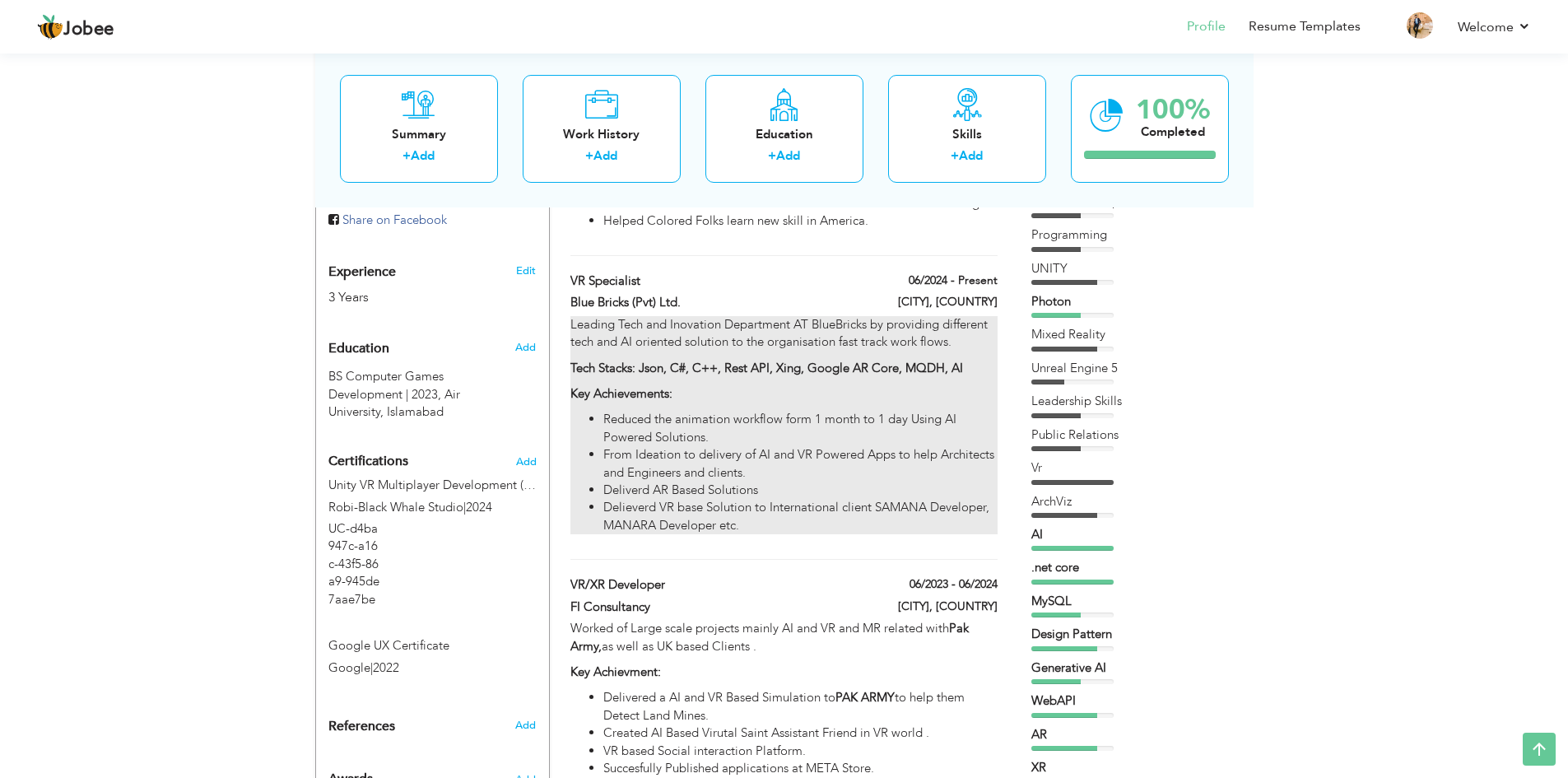 click on "Key Achievements: ​​​​​​​​​​​​​​" at bounding box center [784, 394] 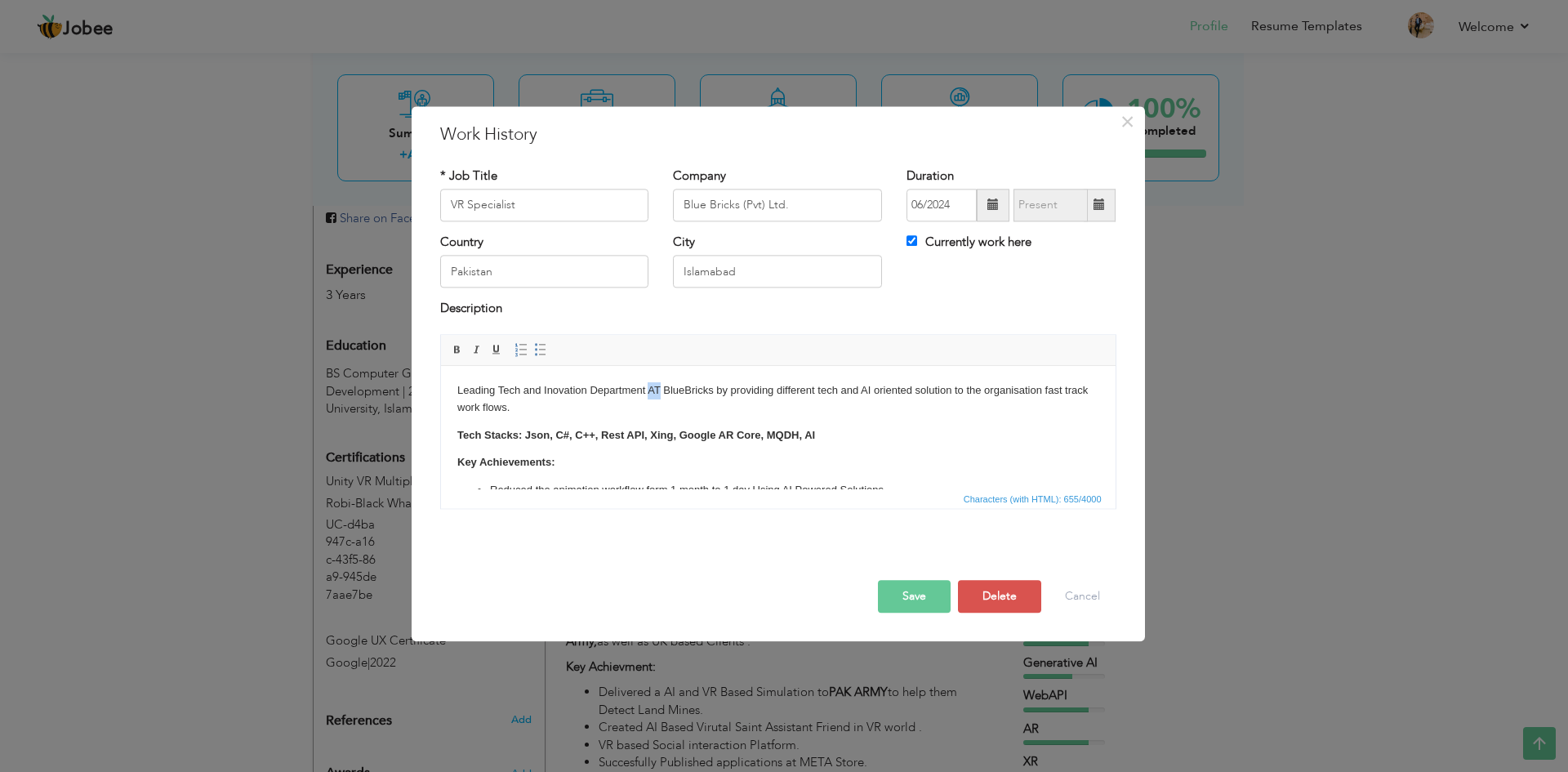 drag, startPoint x: 659, startPoint y: 388, endPoint x: 646, endPoint y: 387, distance: 13.0384 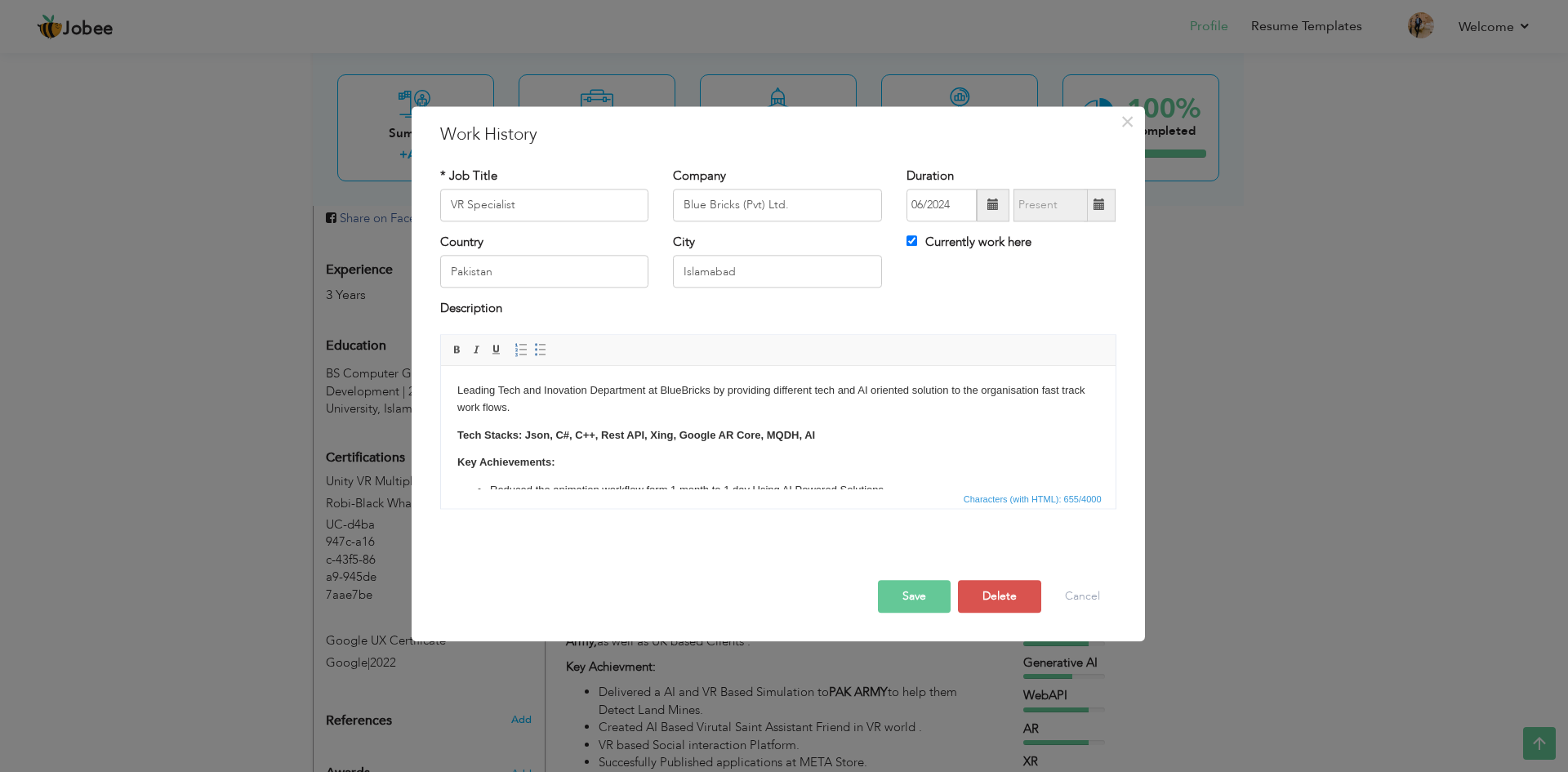 click on "Leading Tech and Inovation Department at BlueBricks by providing different tech and AI oriented solution to the organisation fast track work flows." at bounding box center (777, 399) 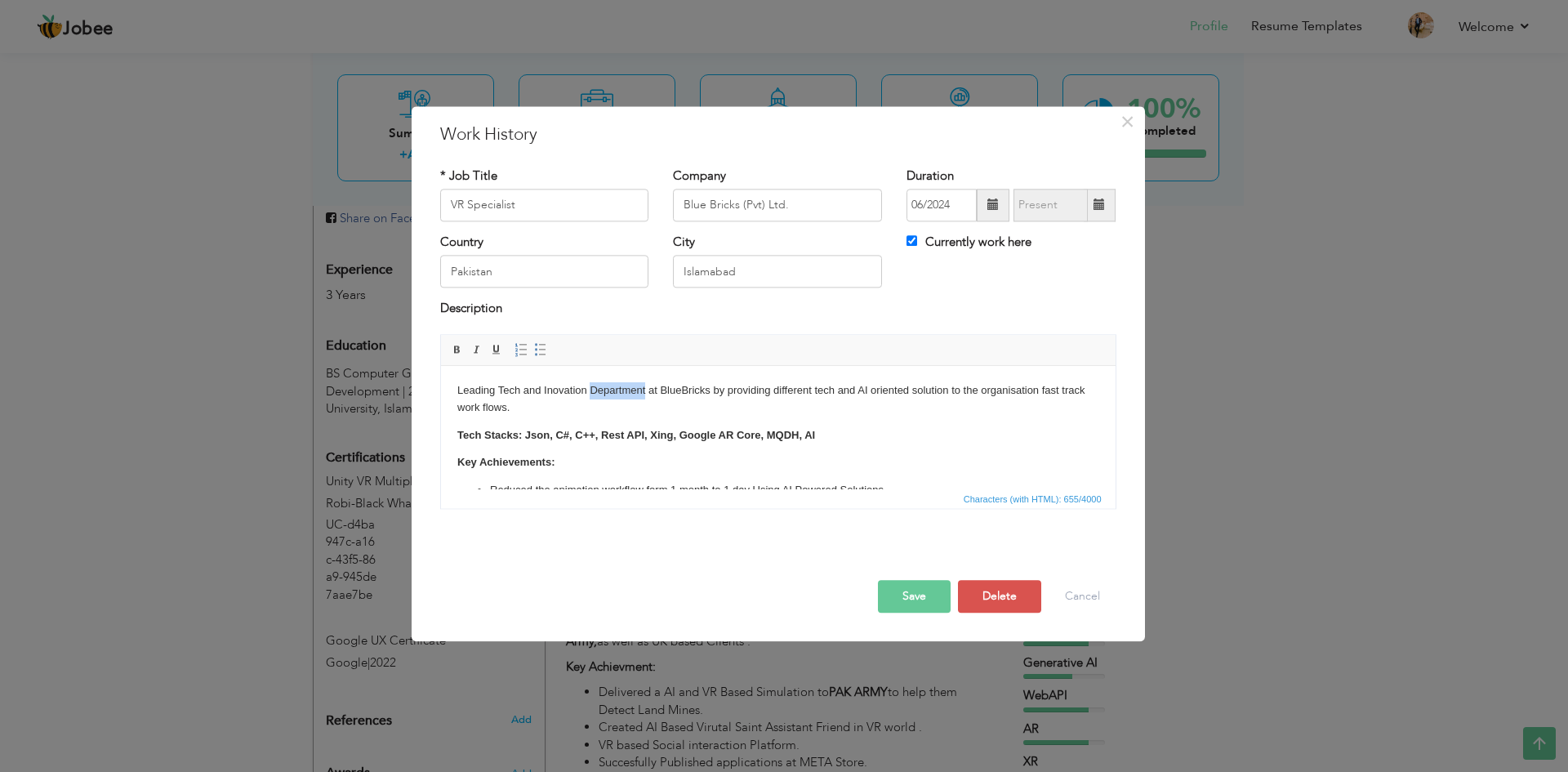 click on "Leading Tech and Inovation Department at BlueBricks by providing different tech and AI oriented solution to the organisation fast track work flows." at bounding box center [777, 399] 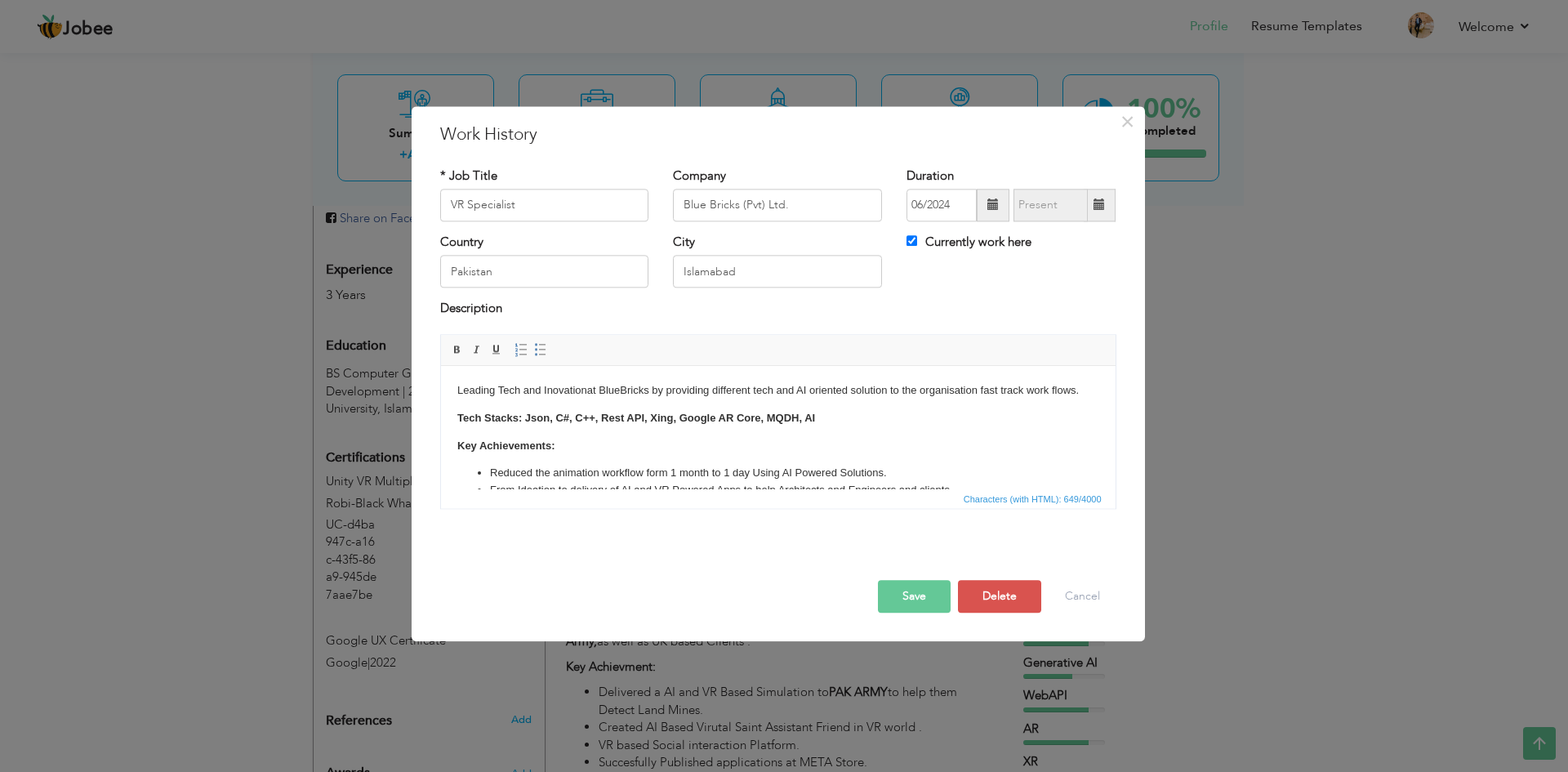 click on "Save" at bounding box center (914, 596) 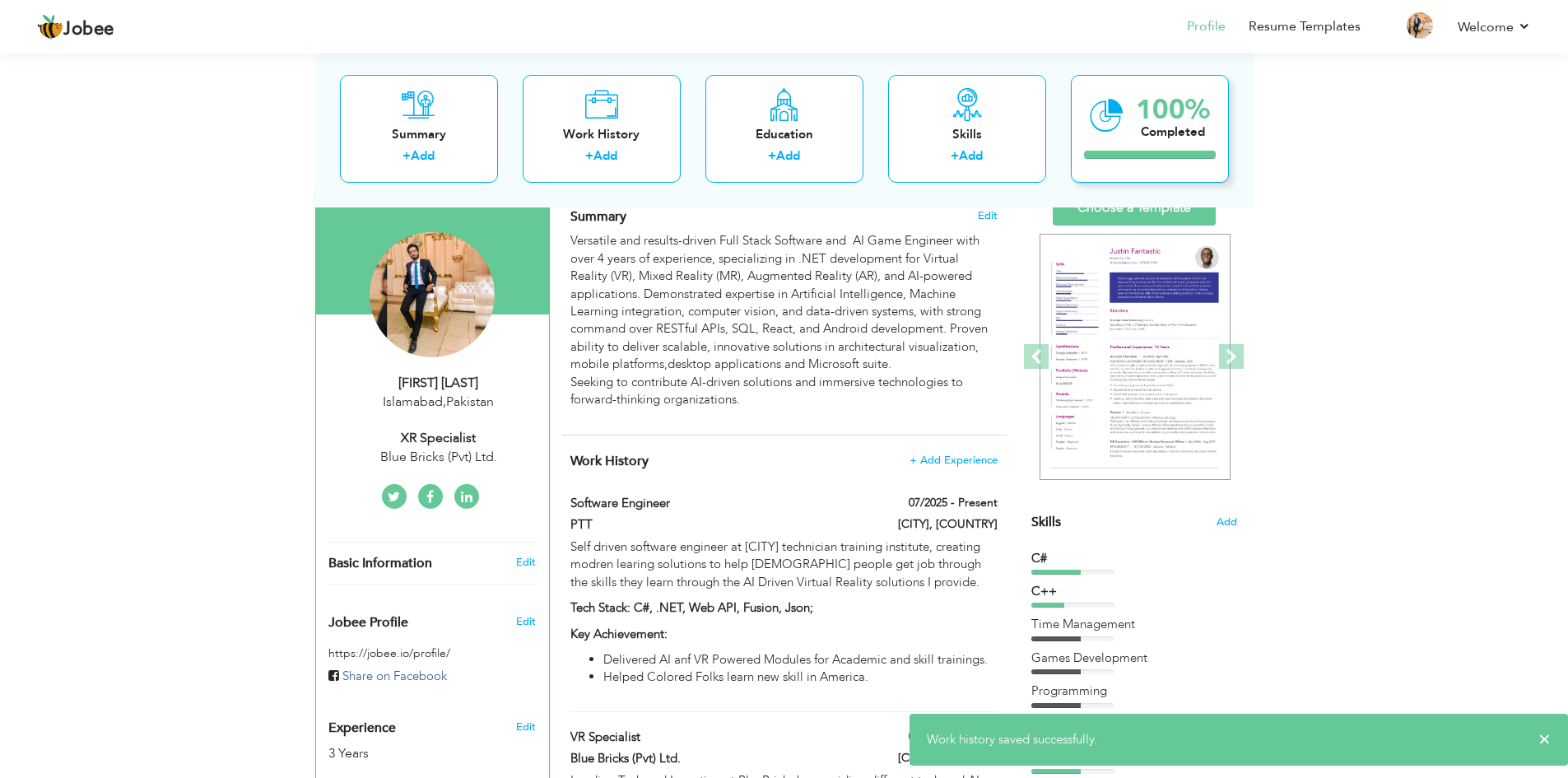 scroll, scrollTop: 0, scrollLeft: 0, axis: both 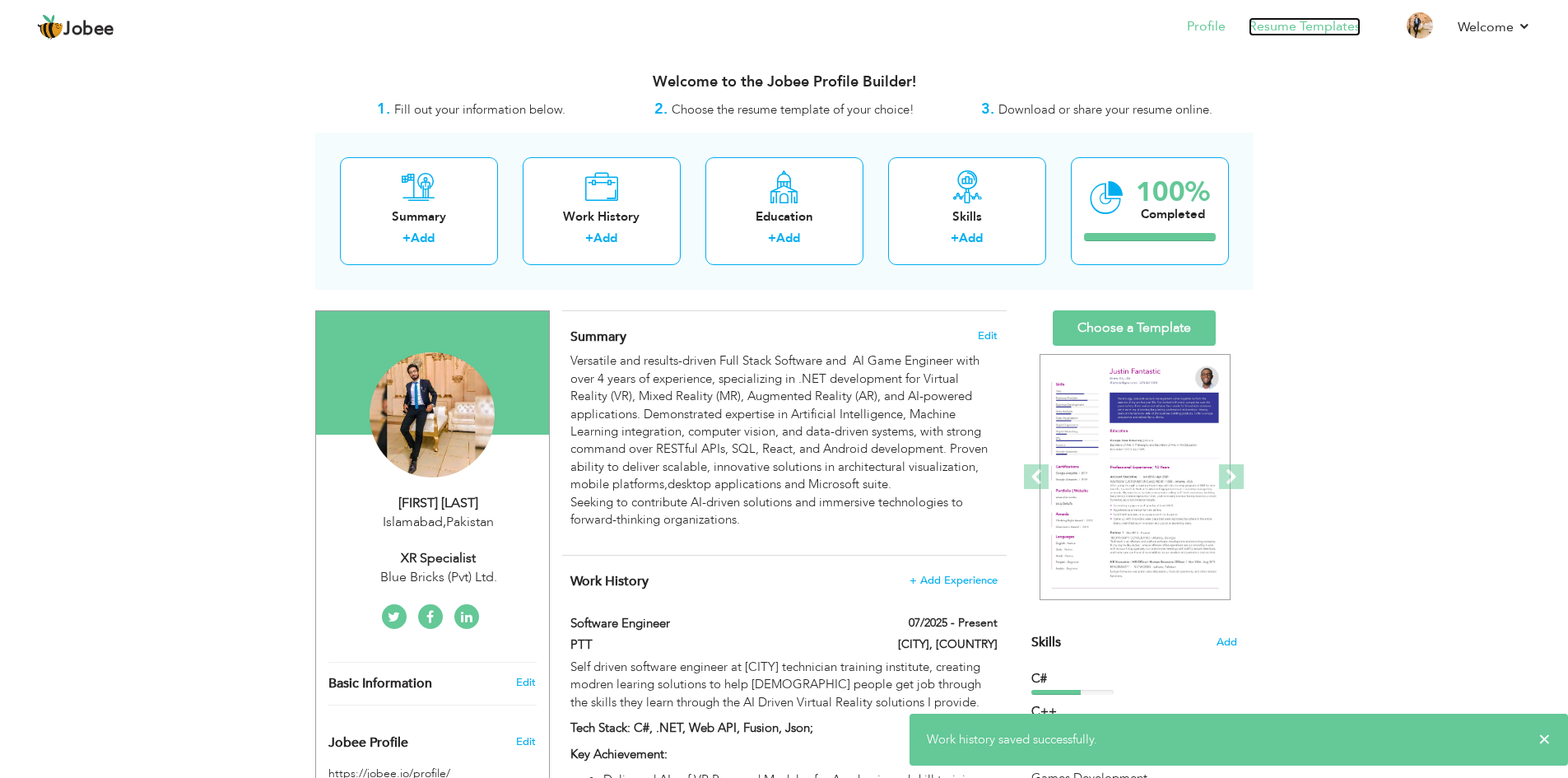 click on "Resume Templates" at bounding box center [1305, 26] 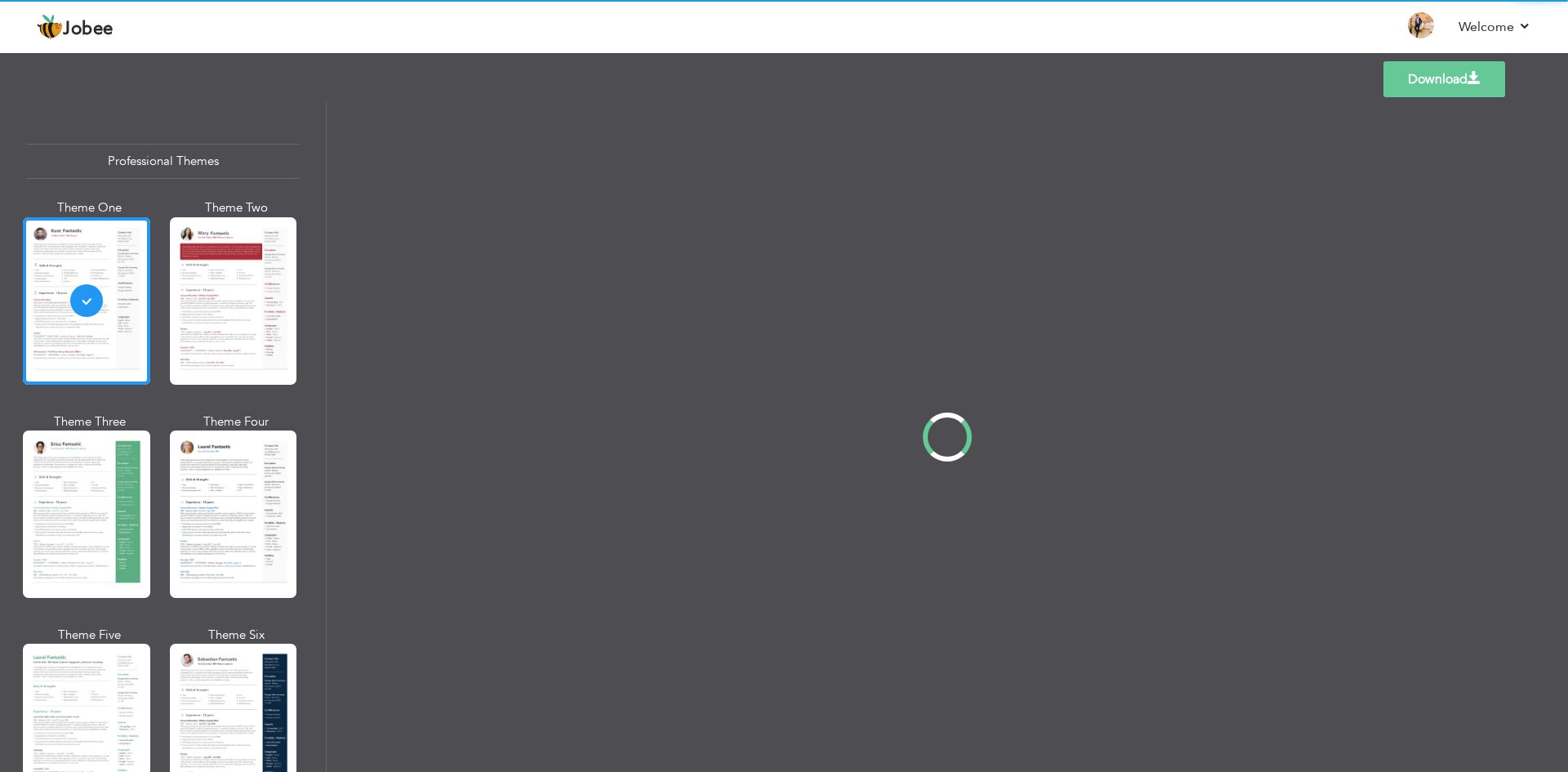 scroll, scrollTop: 0, scrollLeft: 0, axis: both 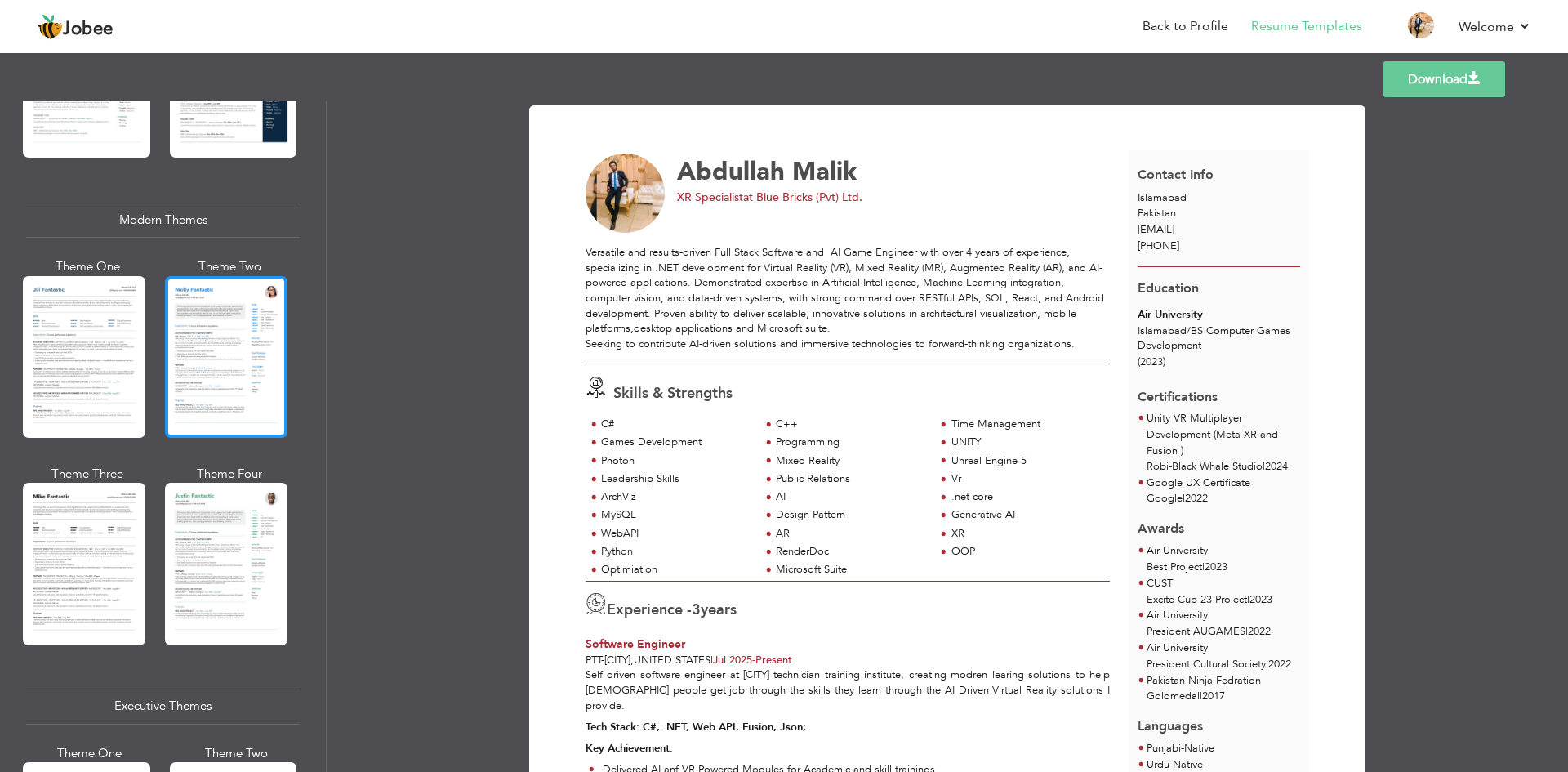 click at bounding box center (226, 357) 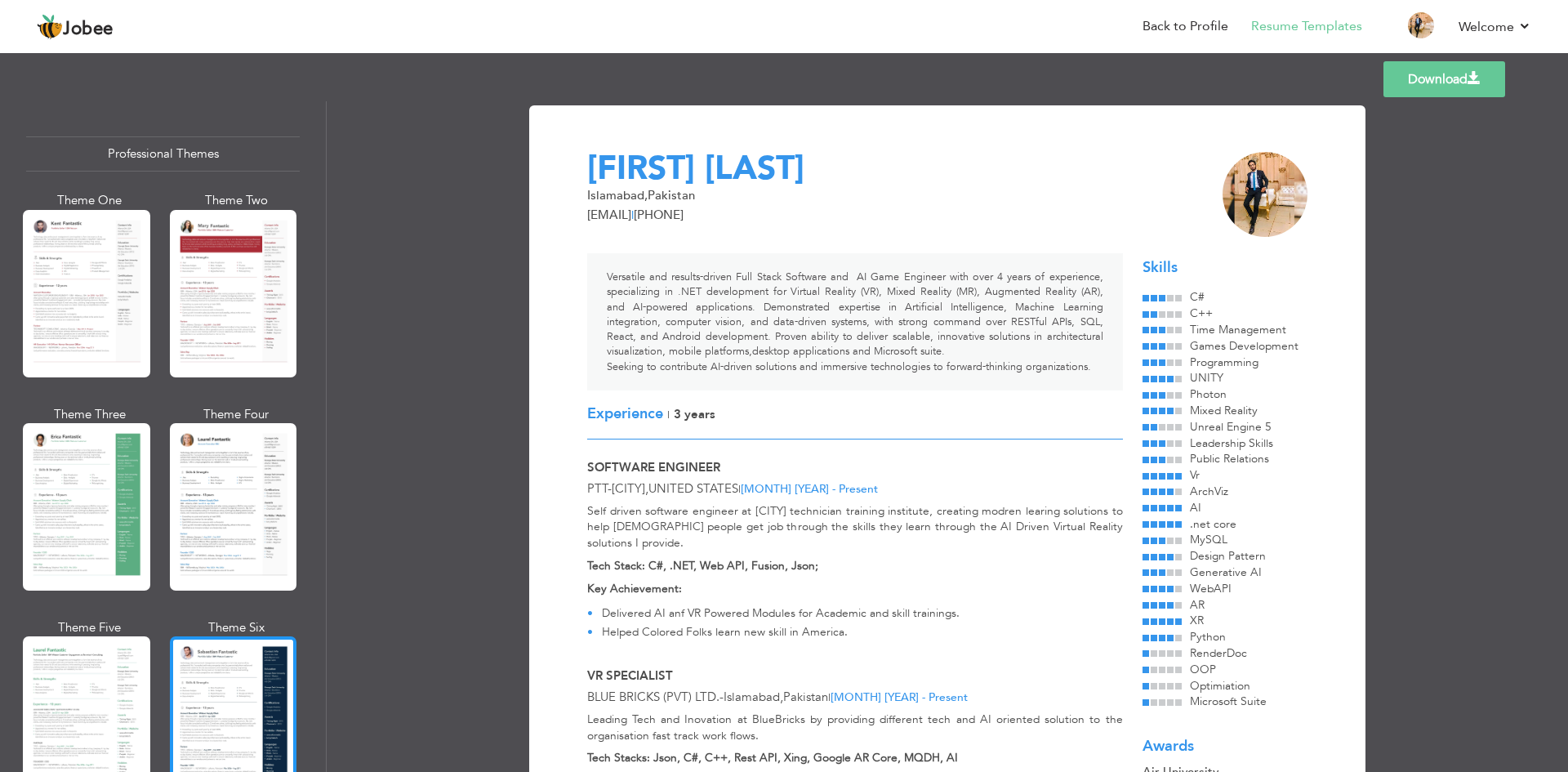 scroll, scrollTop: 0, scrollLeft: 0, axis: both 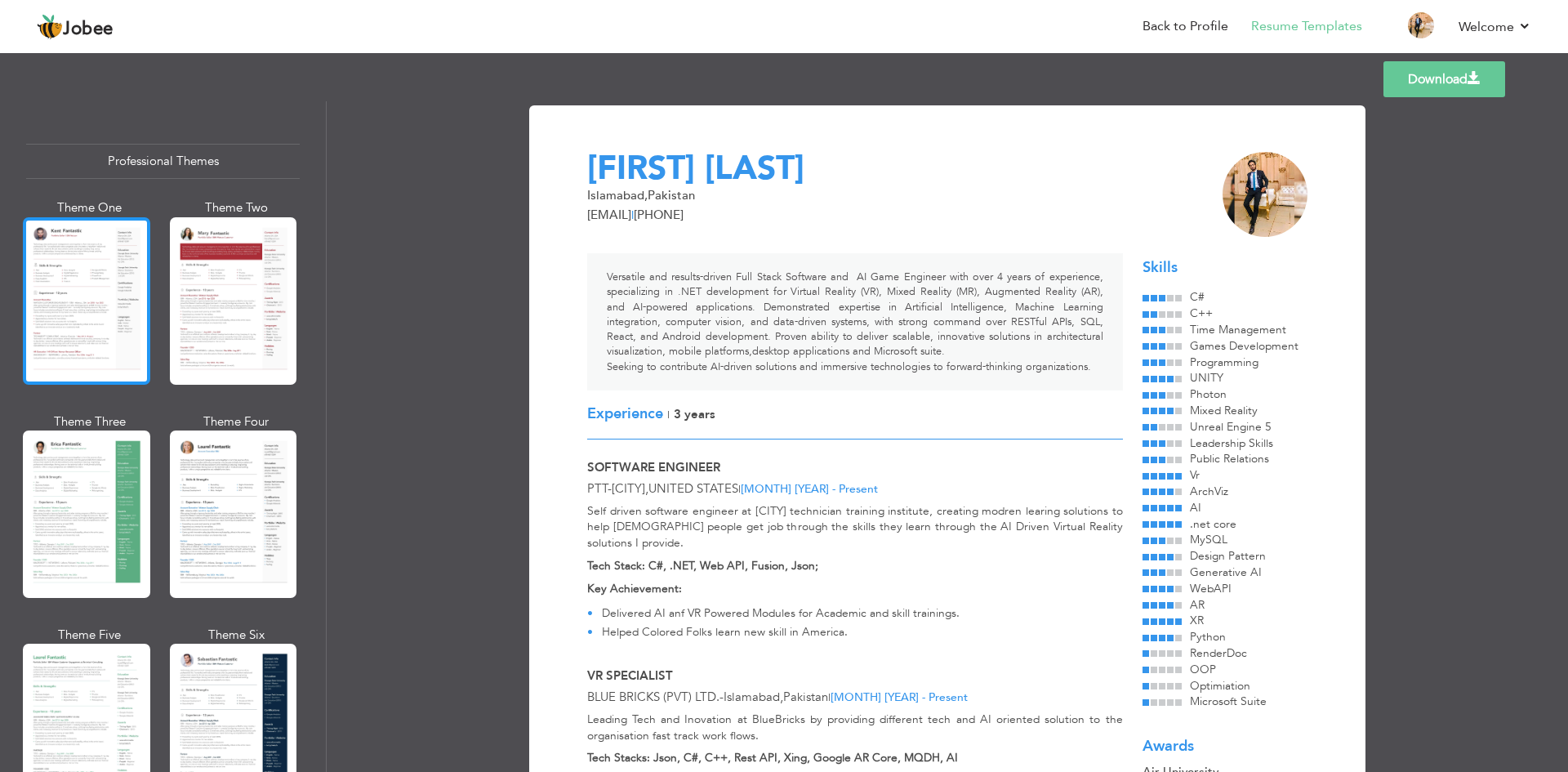 click at bounding box center [87, 301] 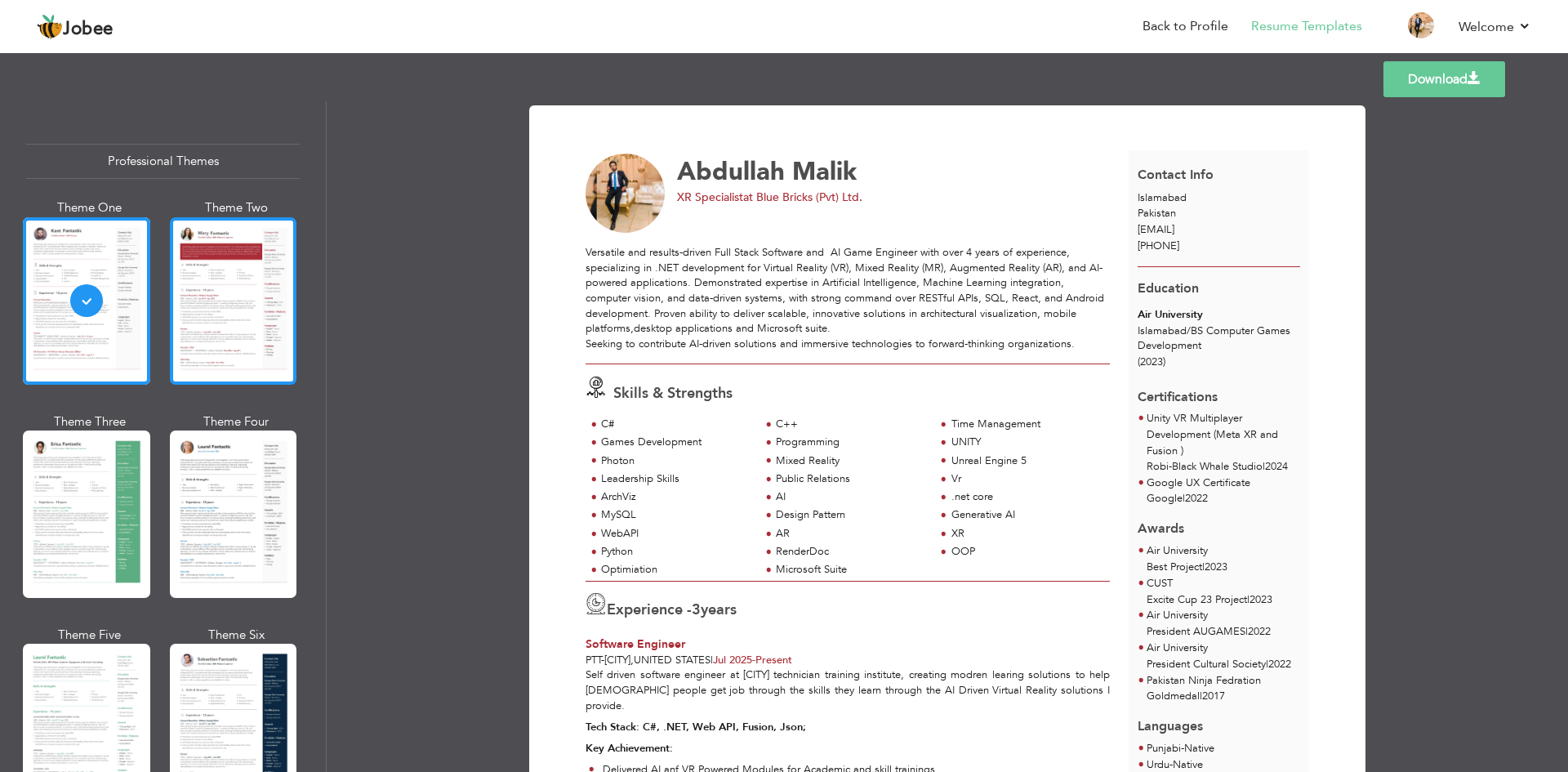 click at bounding box center (234, 301) 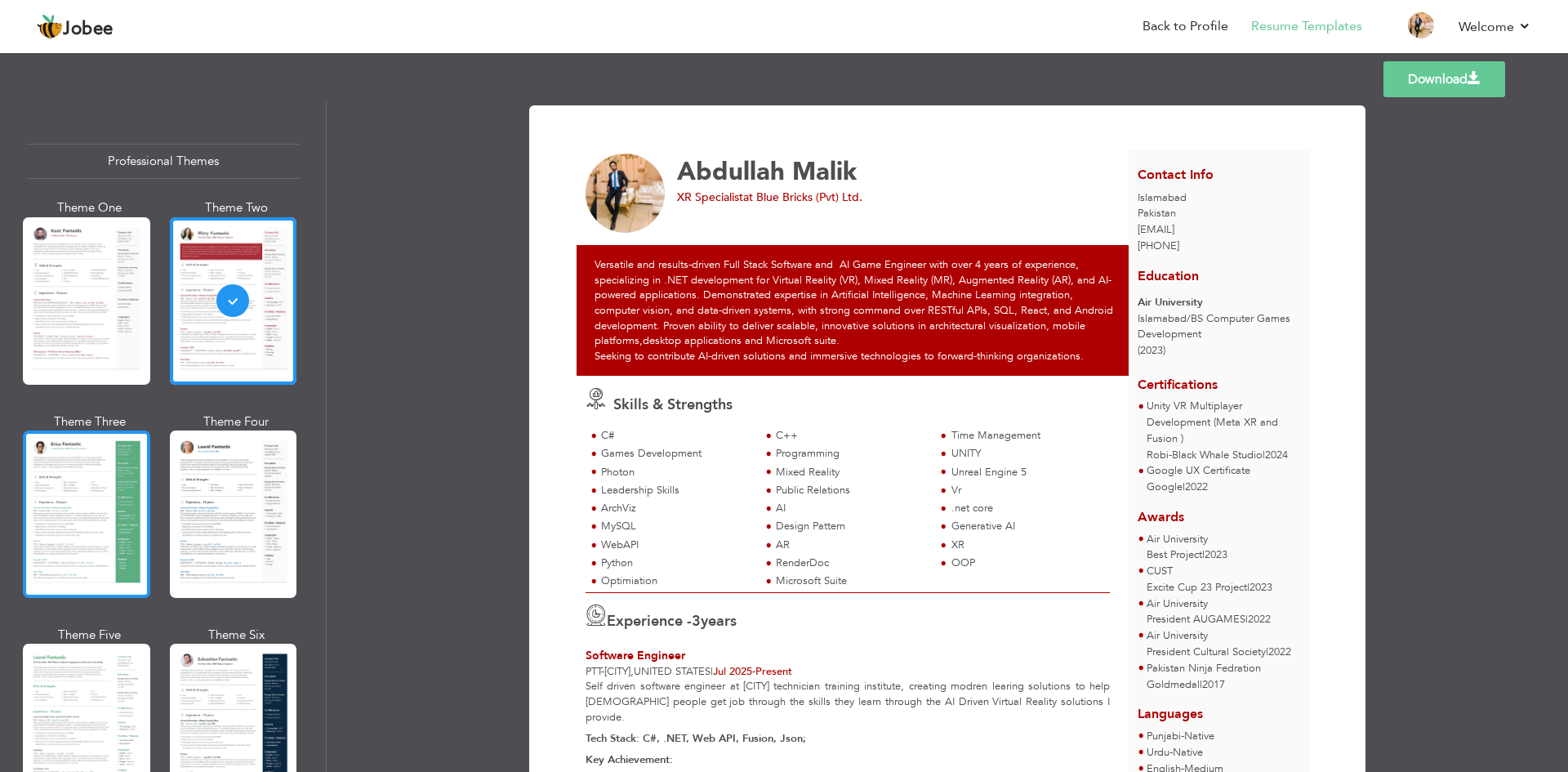click at bounding box center (87, 514) 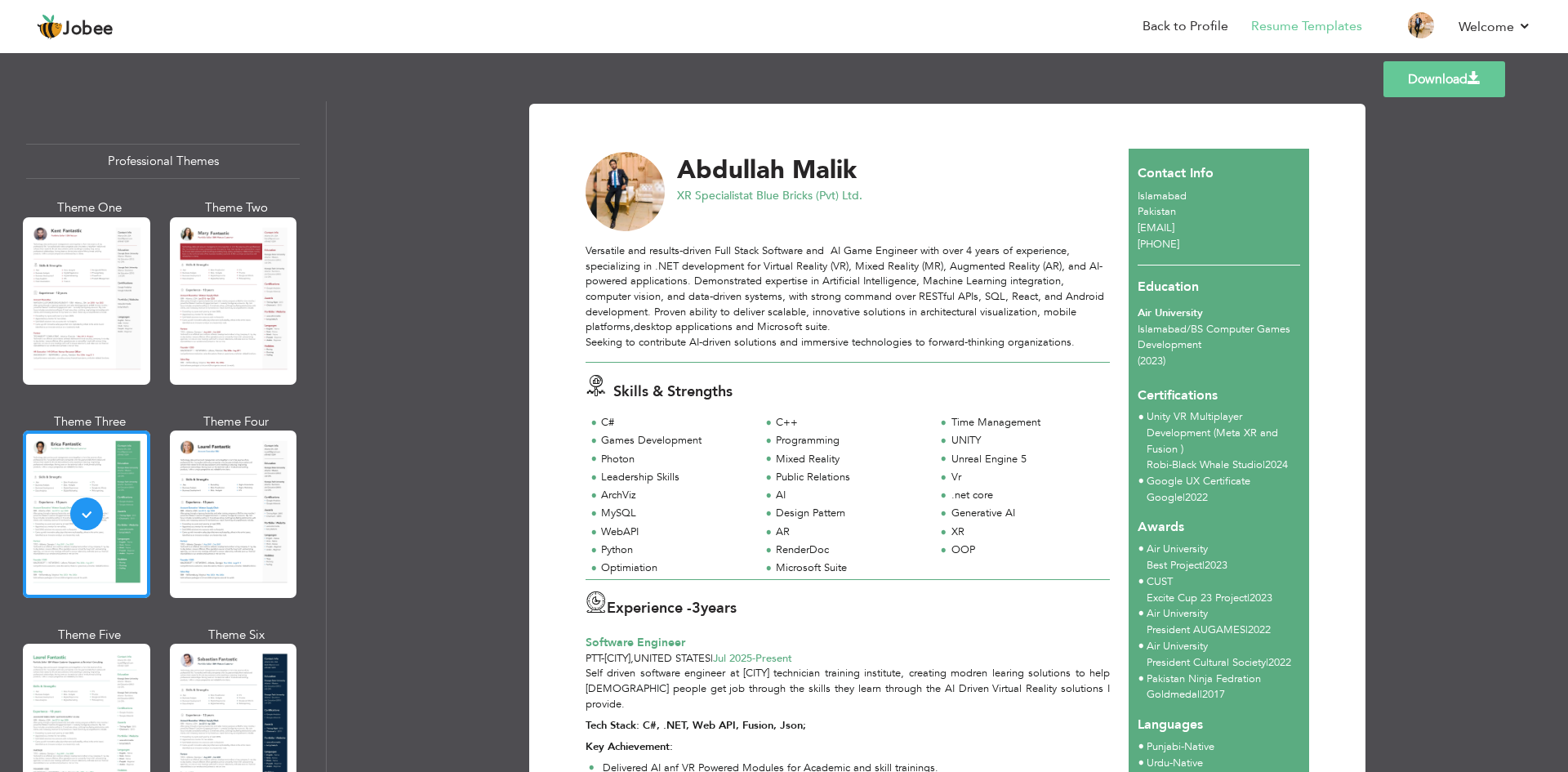 scroll, scrollTop: 0, scrollLeft: 0, axis: both 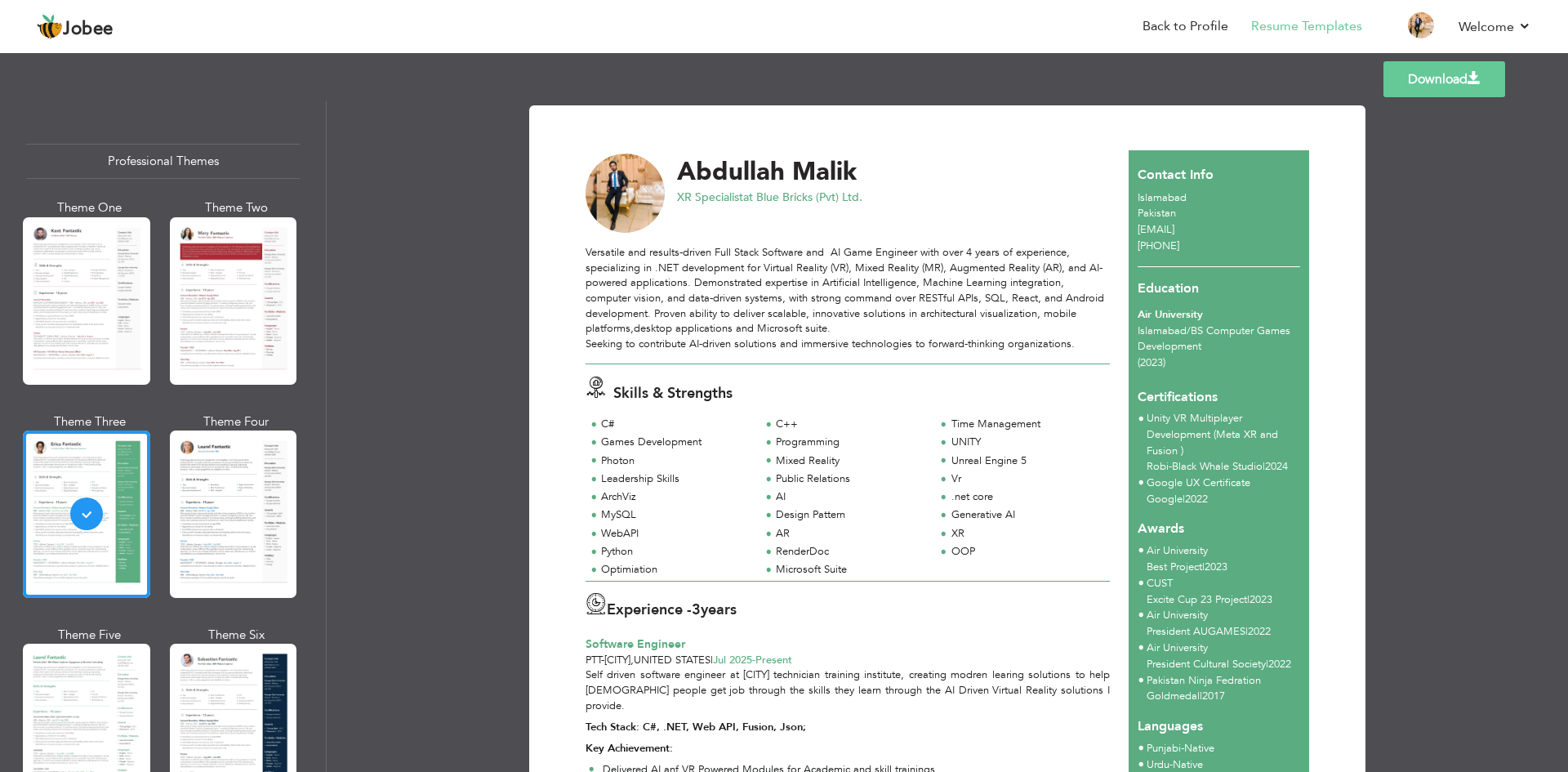 click at bounding box center (234, 514) 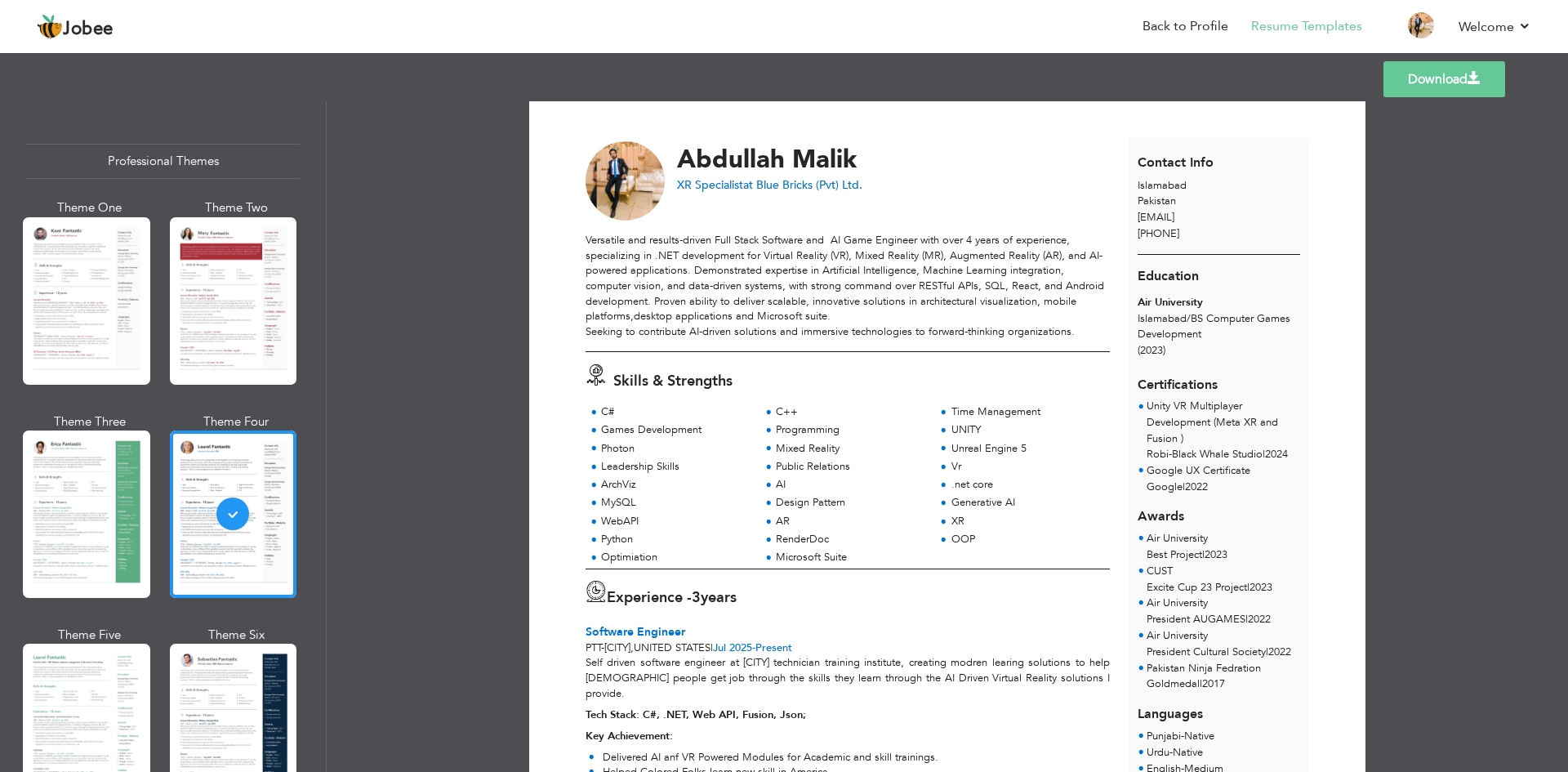 scroll, scrollTop: 0, scrollLeft: 0, axis: both 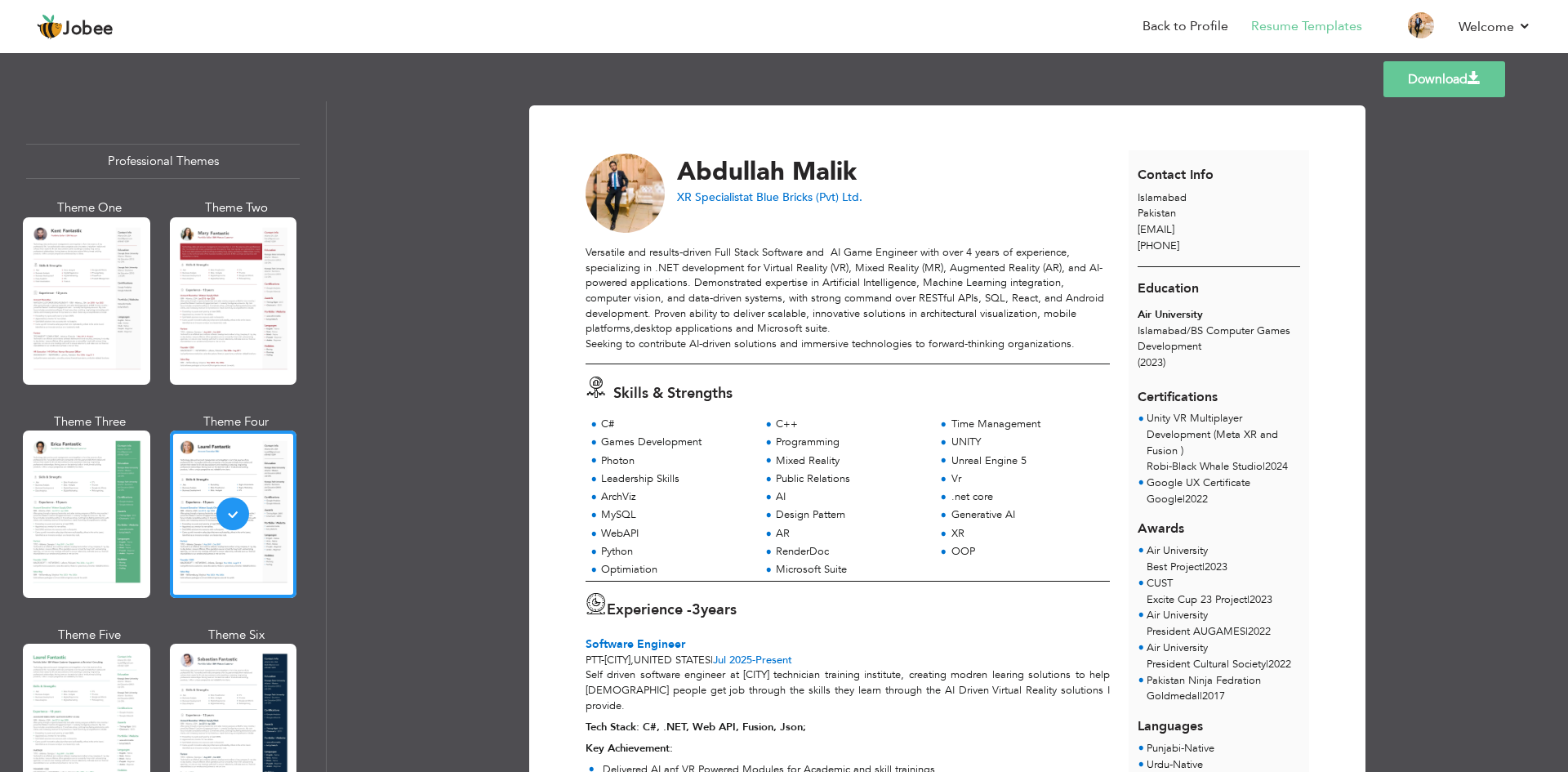 click on "Download" at bounding box center [1444, 79] 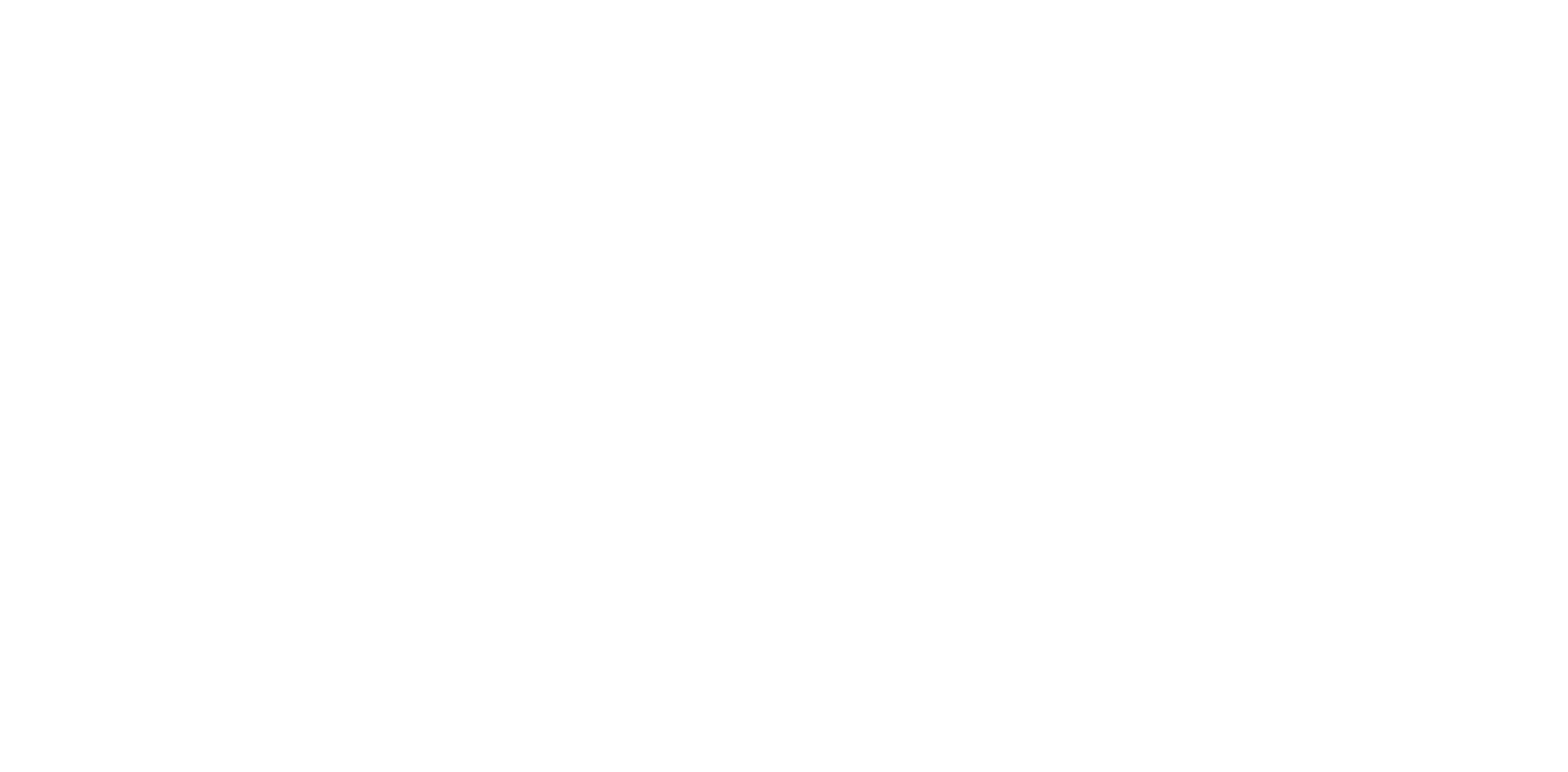 scroll, scrollTop: 0, scrollLeft: 0, axis: both 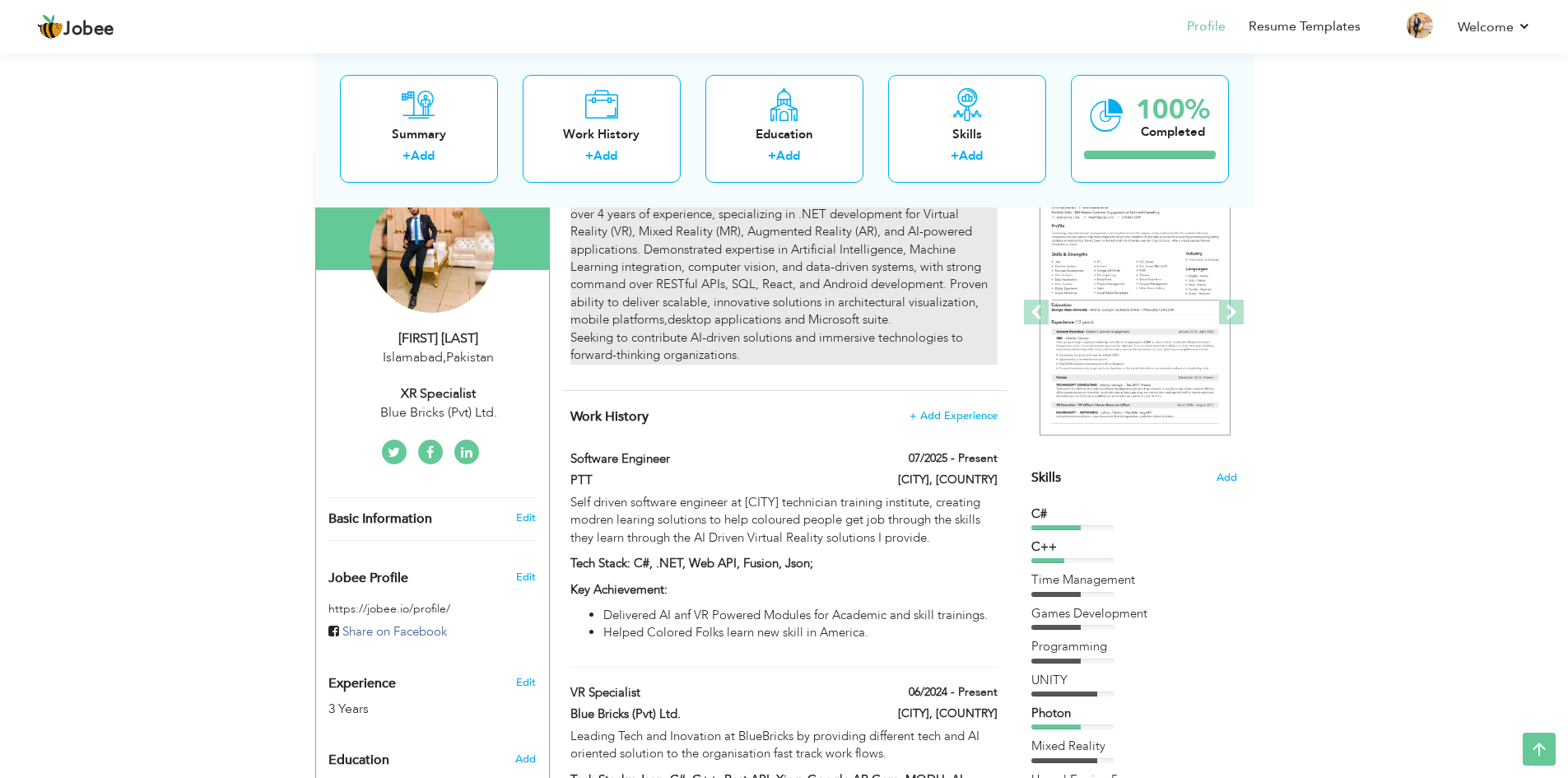 click on "Versatile and results-driven Full Stack Software and  AI Game Engineer with over 4 years of experience, specializing in .NET development for Virtual Reality (VR), Mixed Reality (MR), Augmented Reality (AR), and AI-powered applications. Demonstrated expertise in Artificial Intelligence, Machine Learning integration, computer vision, and data-driven systems, with strong command over RESTful APIs, SQL, React, and Android development. Proven ability to deliver scalable, innovative solutions in architectural visualization, mobile platforms,desktop applications and Microsoft suite.
Seeking to contribute AI-driven solutions and immersive technologies to forward-thinking organizations." at bounding box center [784, 276] 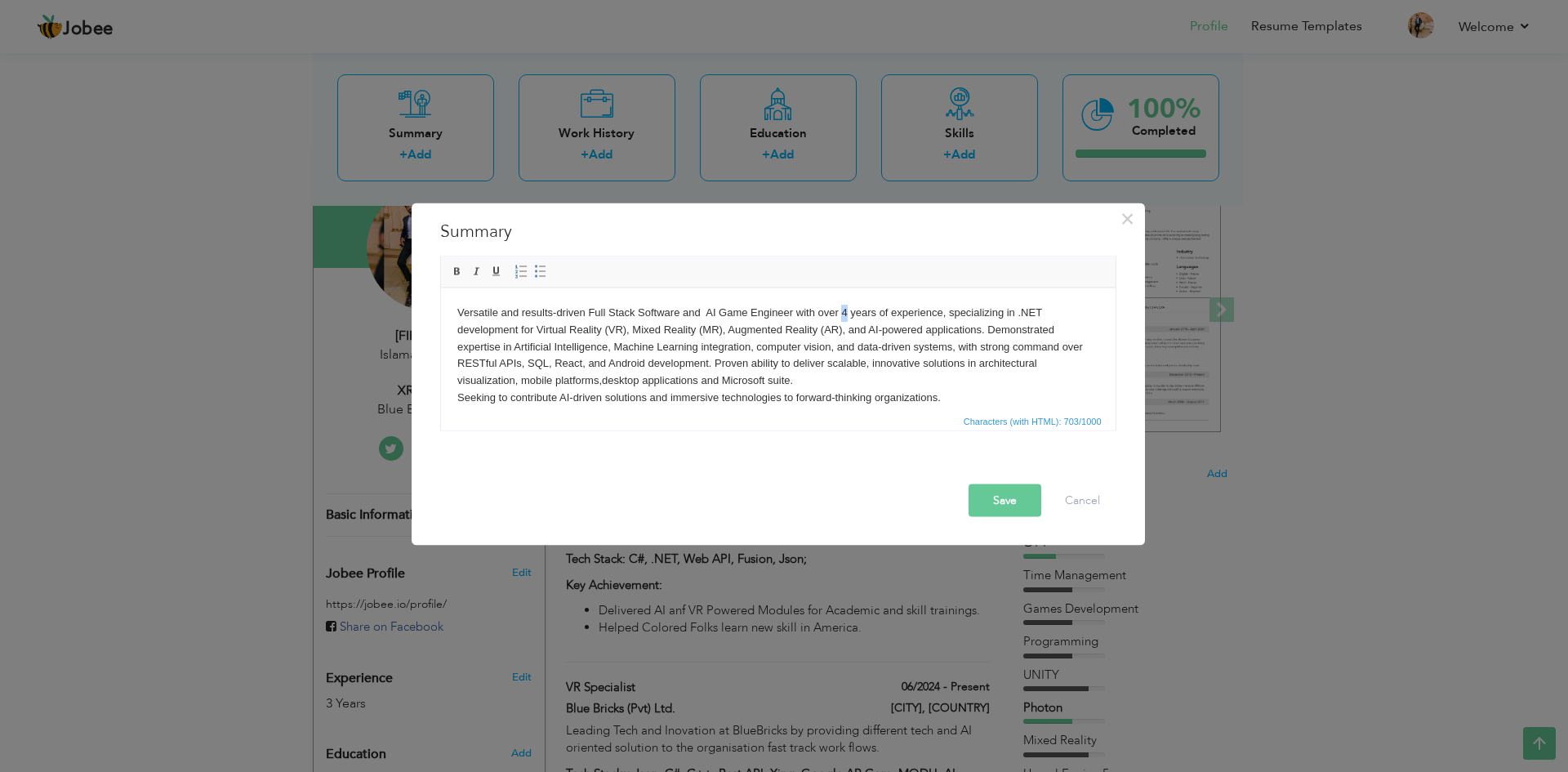 click on "Versatile and results-driven Full Stack Software and  AI Game Engineer with over 4 years of experience, specializing in .NET development for Virtual Reality (VR), Mixed Reality (MR), Augmented Reality (AR), and AI-powered applications. Demonstrated expertise in Artificial Intelligence, Machine Learning integration, computer vision, and data-driven systems, with strong command over RESTful APIs, SQL, React, and Android development. Proven ability to deliver scalable, innovative solutions in architectural visualization, mobile platforms,desktop applications and Microsoft suite. Seeking to contribute AI-driven solutions and immersive technologies to forward-thinking organizations." at bounding box center [777, 355] 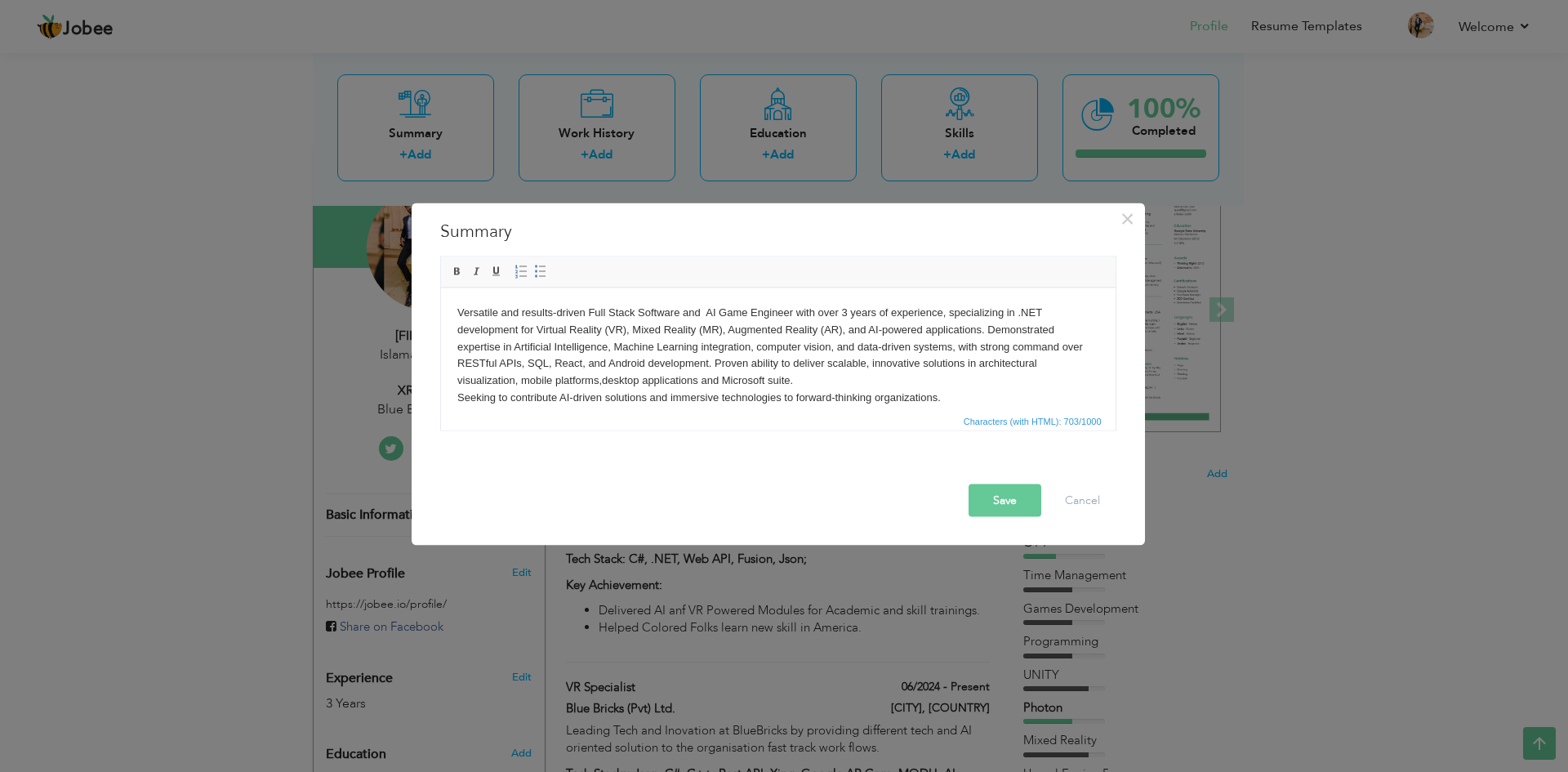 click on "Versatile and results-driven Full Stack Software and  AI Game Engineer with over 3 years of experience, specializing in .NET development for Virtual Reality (VR), Mixed Reality (MR), Augmented Reality (AR), and AI-powered applications. Demonstrated expertise in Artificial Intelligence, Machine Learning integration, computer vision, and data-driven systems, with strong command over RESTful APIs, SQL, React, and Android development. Proven ability to deliver scalable, innovative solutions in architectural visualization, mobile platforms,desktop applications and Microsoft suite. Seeking to contribute AI-driven solutions and immersive technologies to forward-thinking organizations." at bounding box center (777, 355) 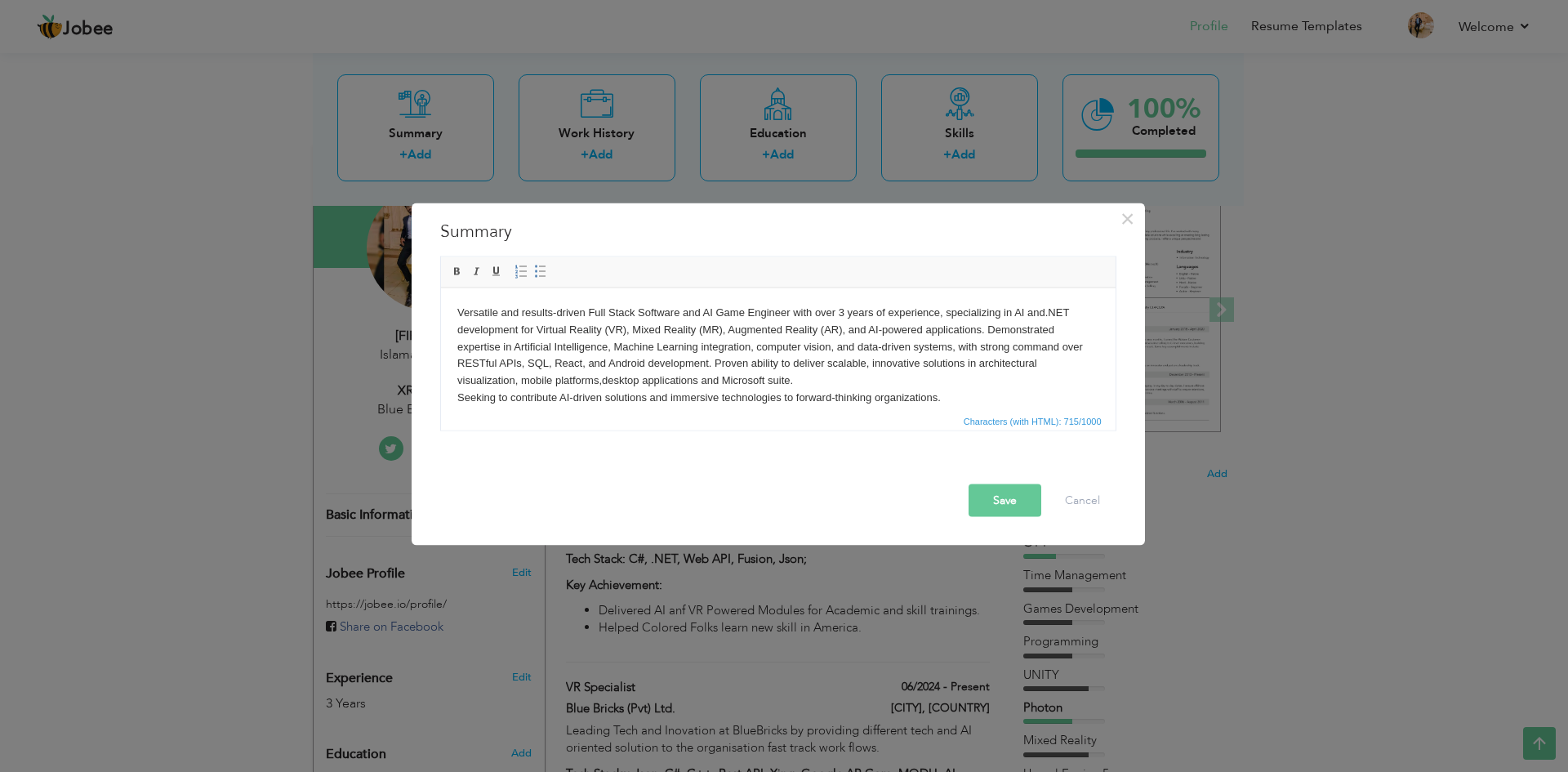 click on "Save" at bounding box center [1004, 500] 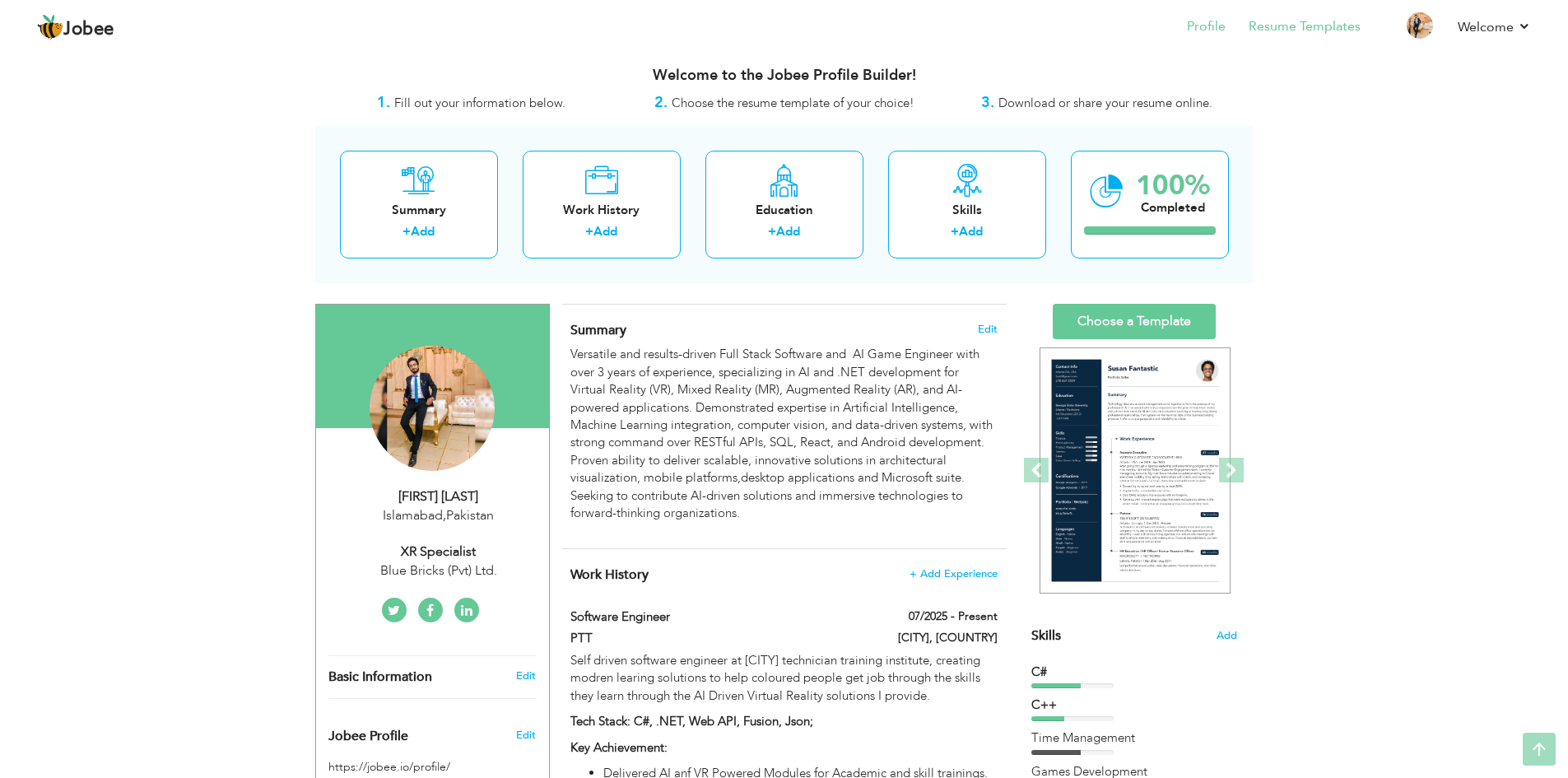 scroll, scrollTop: 0, scrollLeft: 0, axis: both 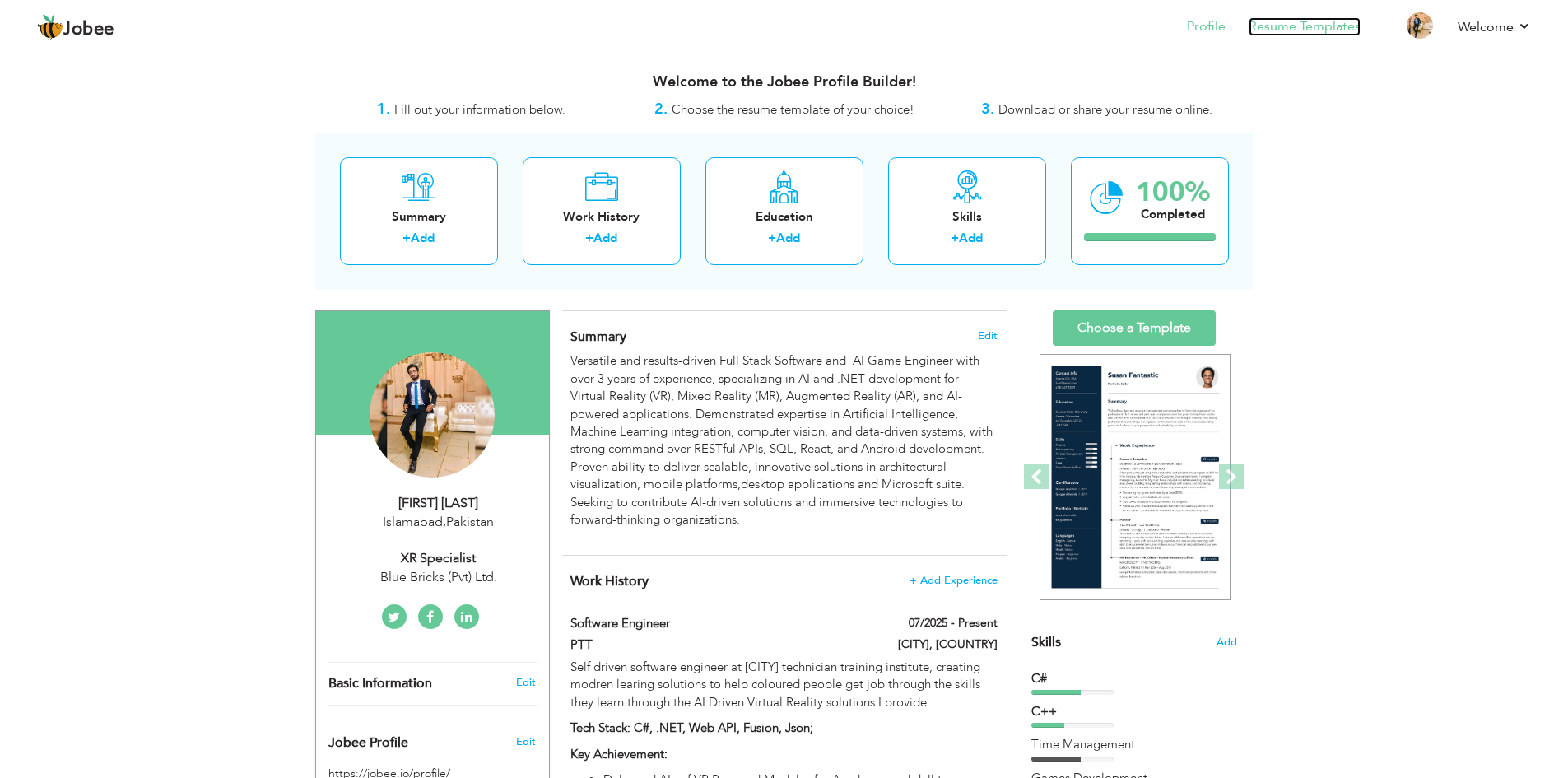 click on "Resume Templates" at bounding box center [1305, 26] 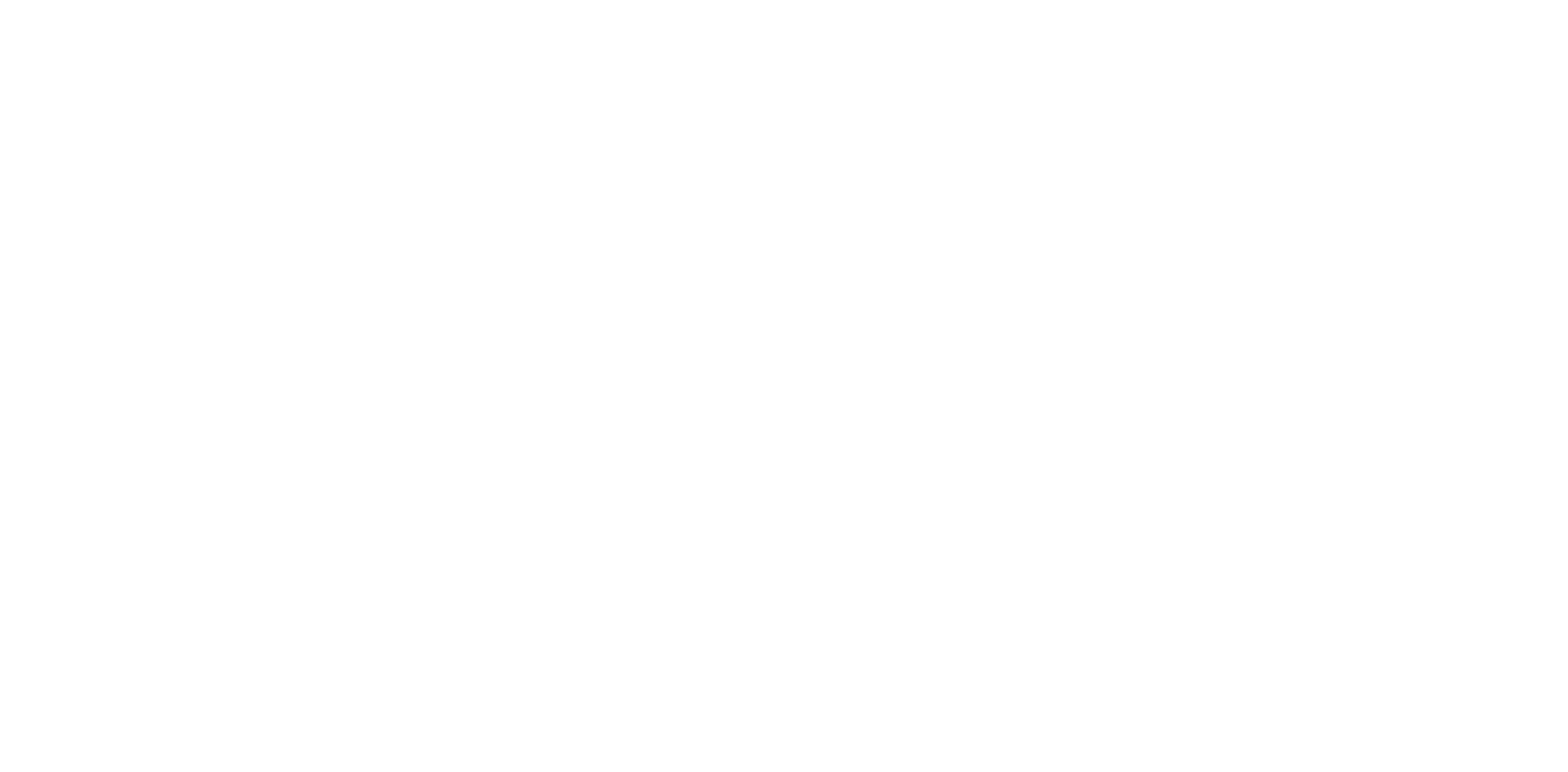 scroll, scrollTop: 0, scrollLeft: 0, axis: both 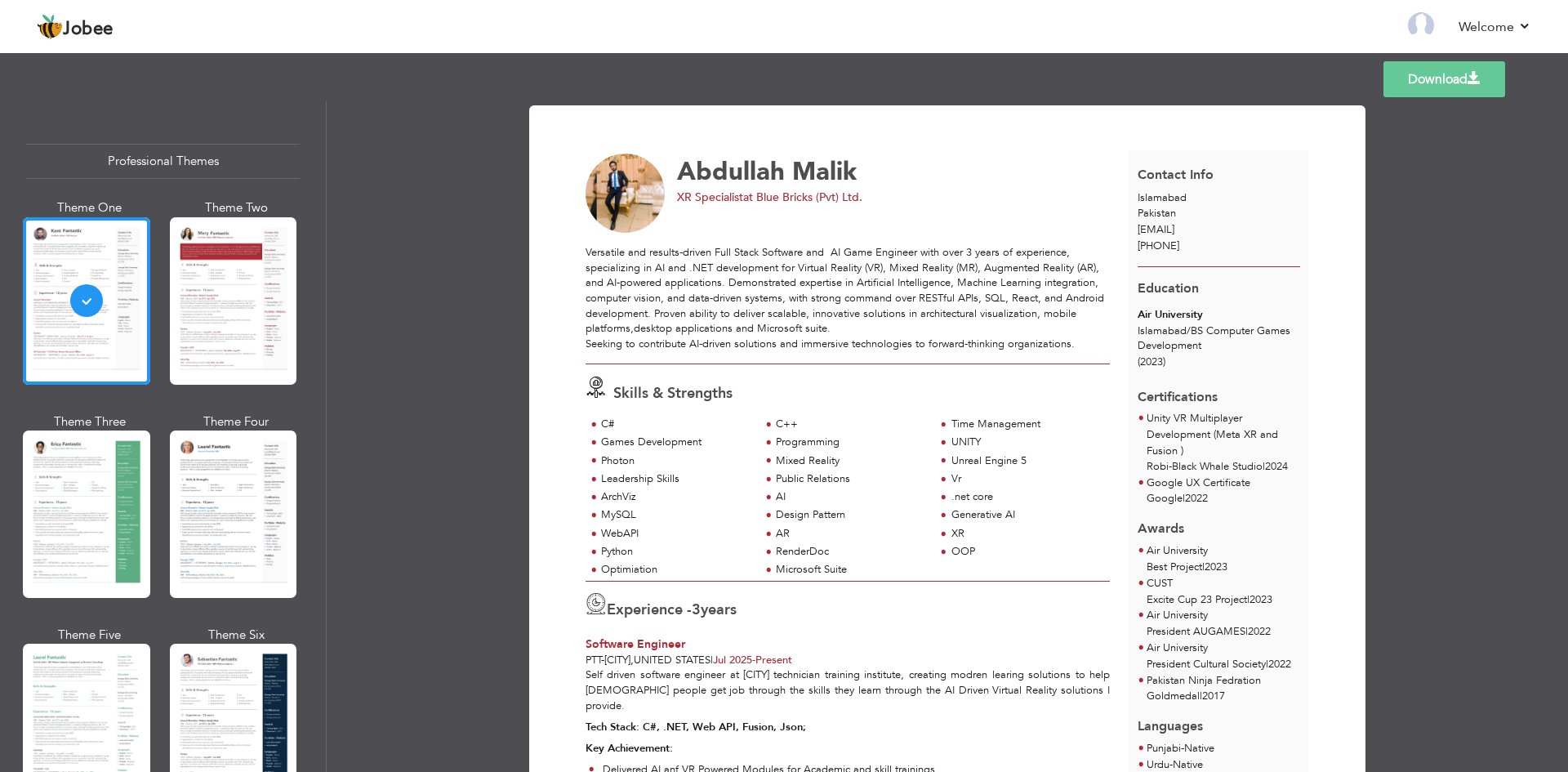 click at bounding box center (1474, 78) 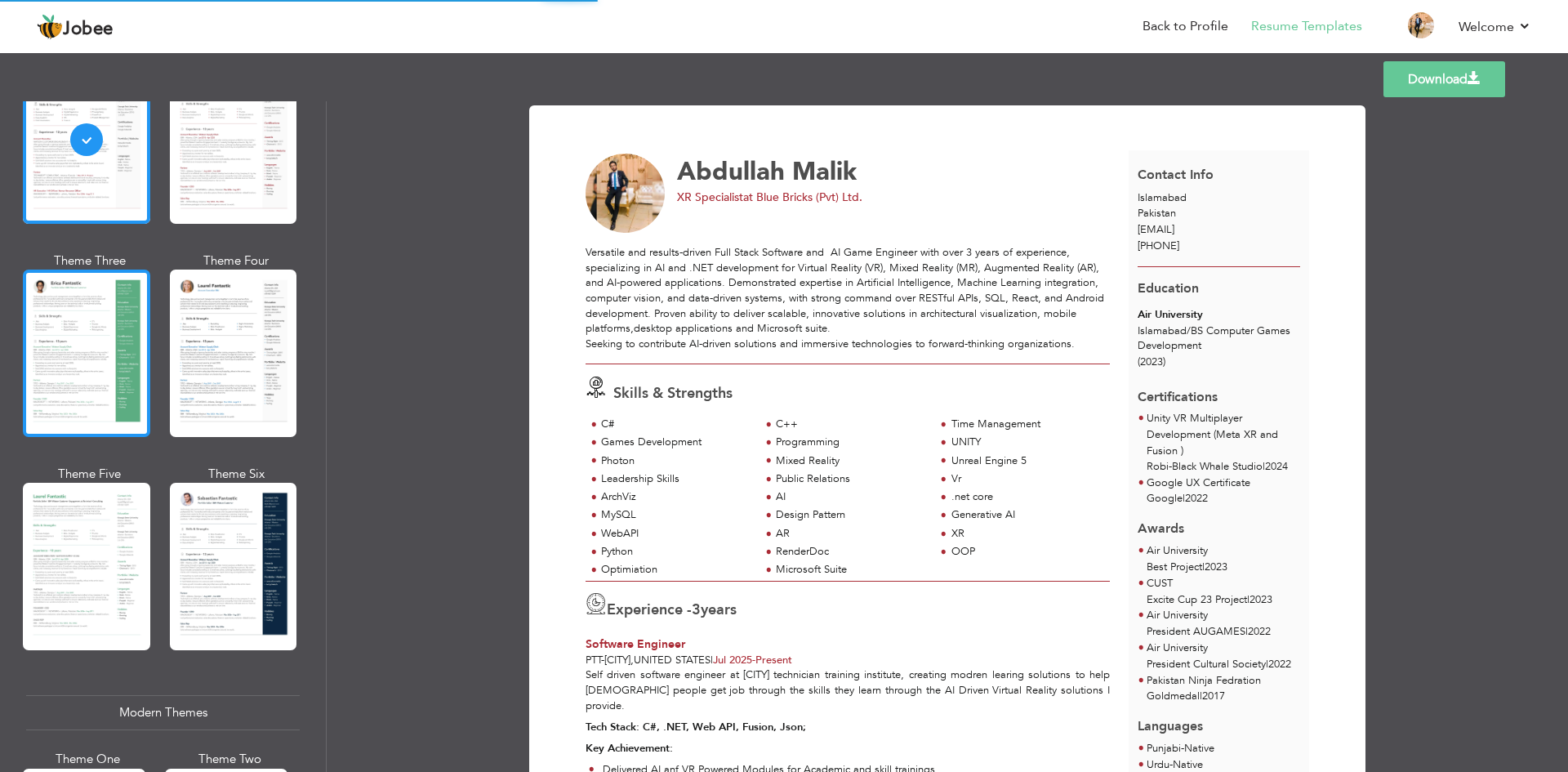scroll, scrollTop: 163, scrollLeft: 0, axis: vertical 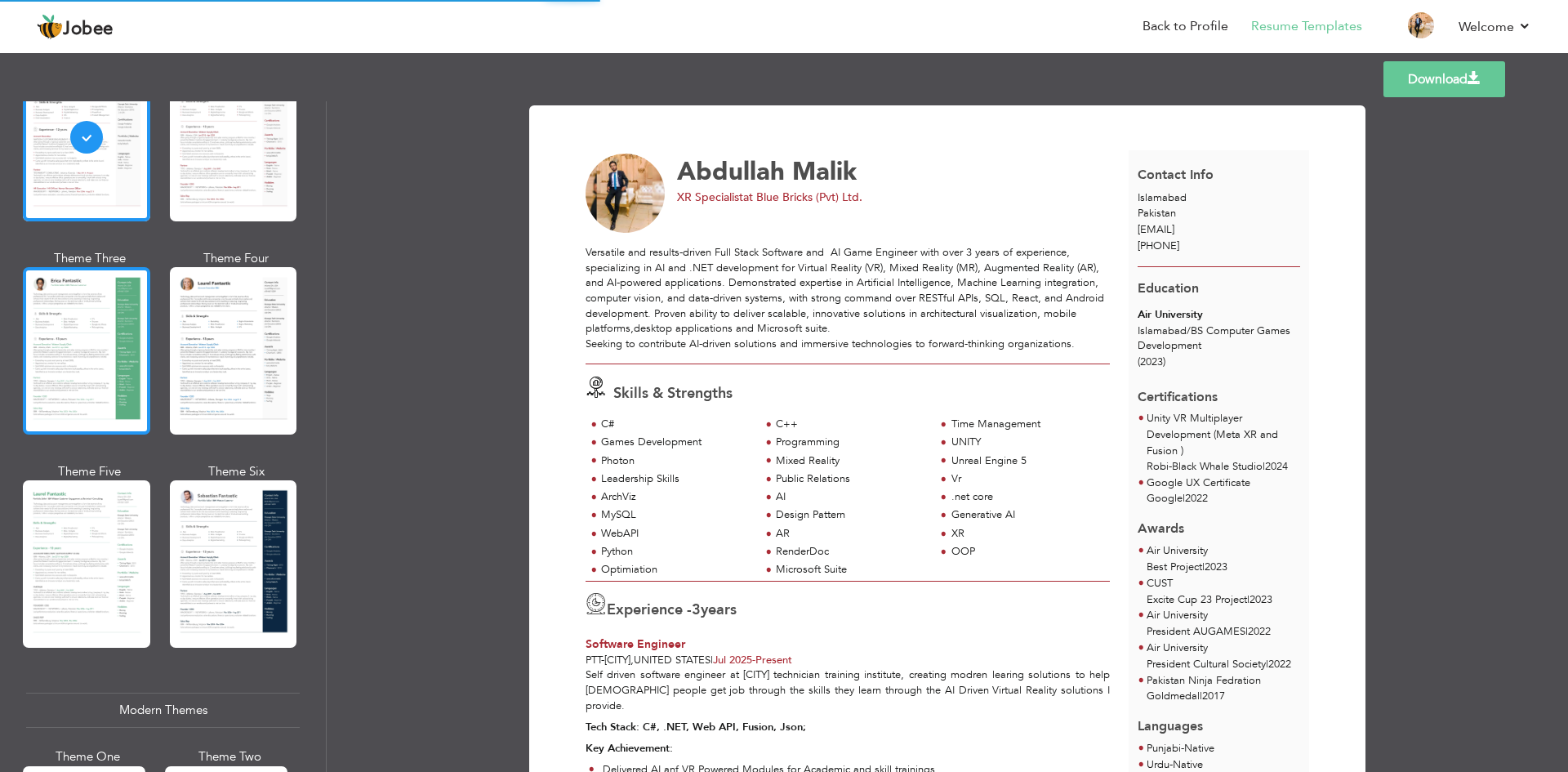 click at bounding box center (87, 350) 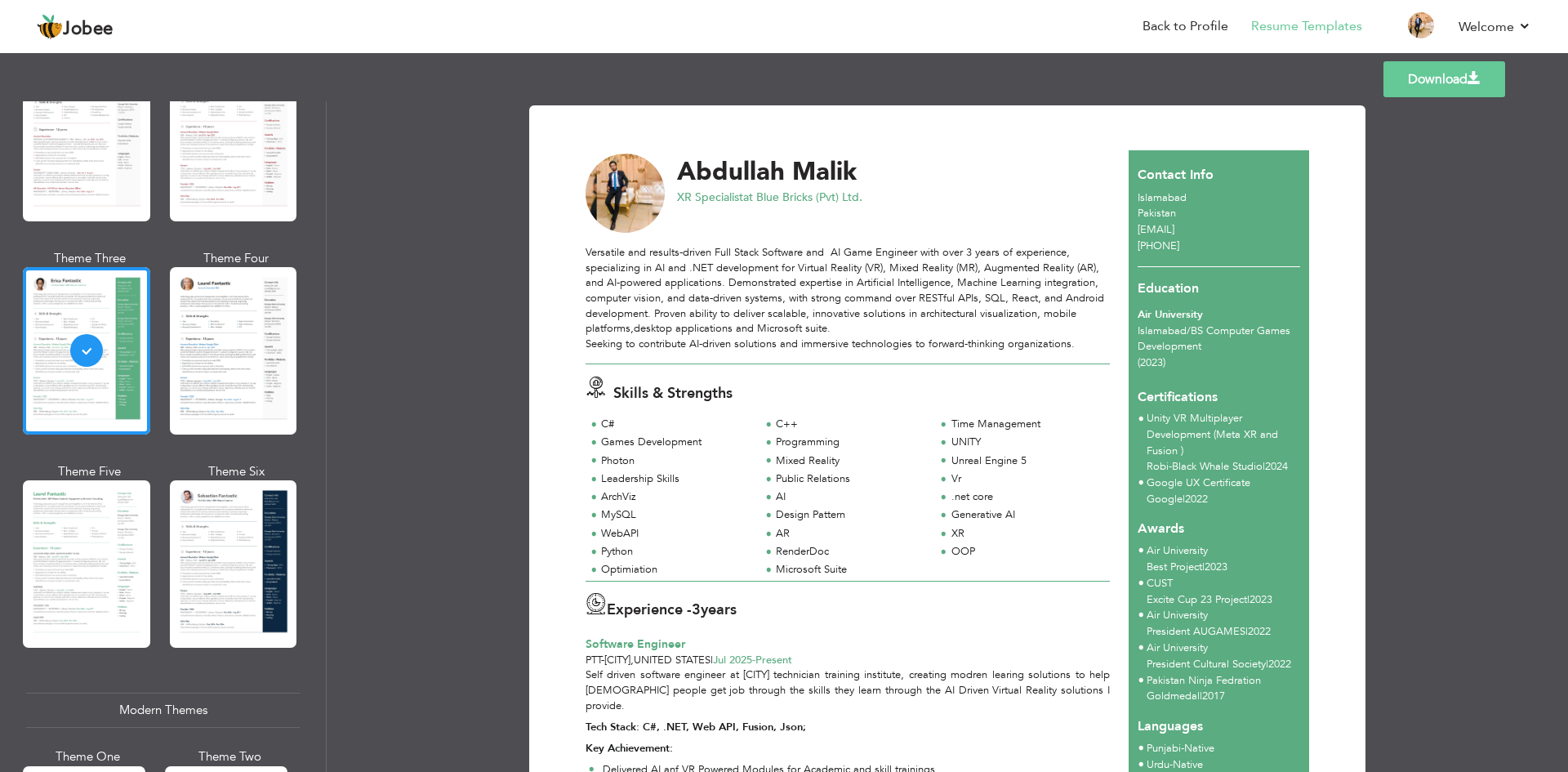 click at bounding box center [234, 350] 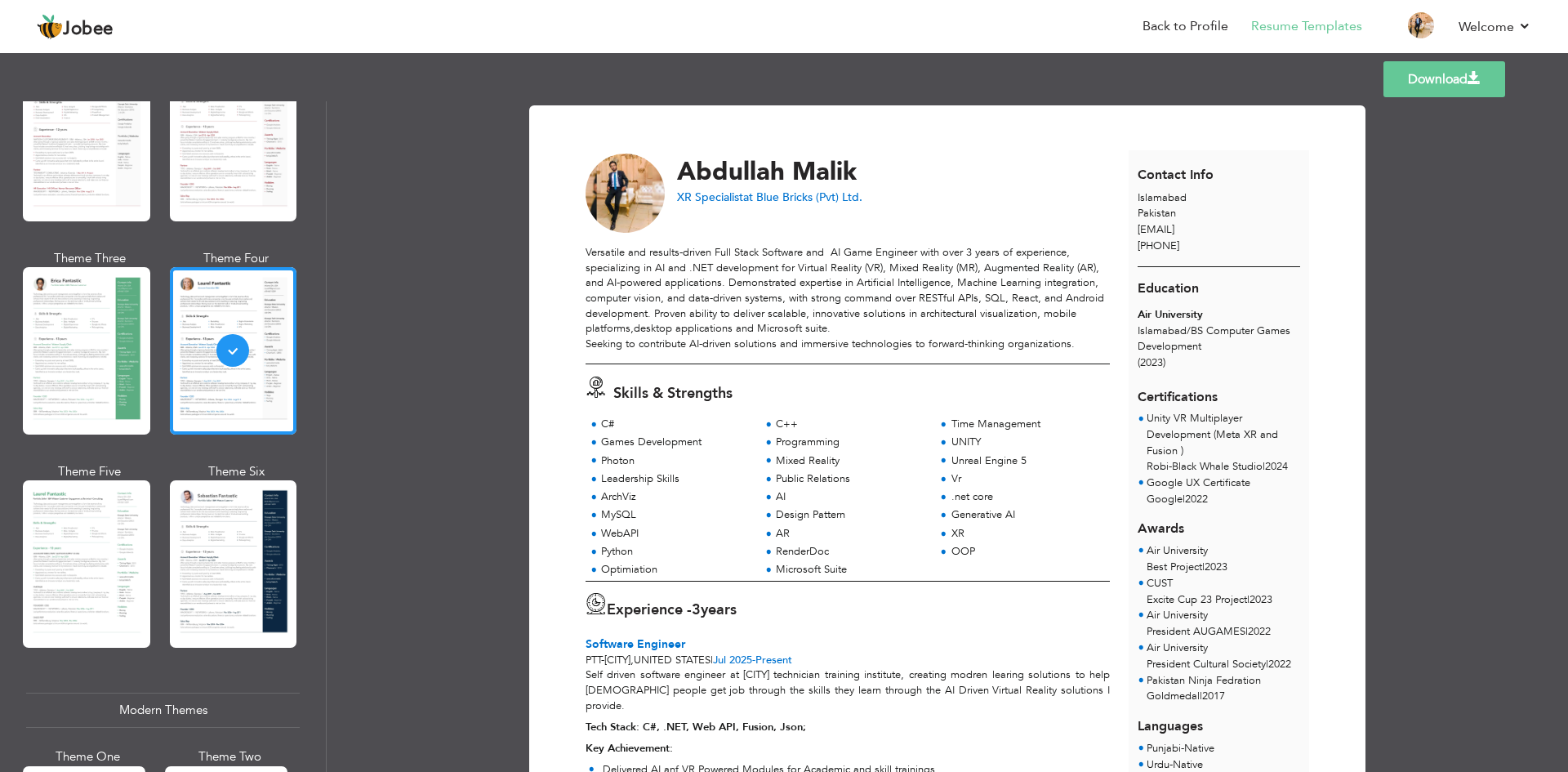click on "Download
[FIRST]   [LAST]
XR Specialist  at Blue Bricks (Pvt) Ltd.
Seeking to contribute AI-driven solutions and immersive technologies to forward-thinking organizations.
[NUMBER]" at bounding box center (947, 436) 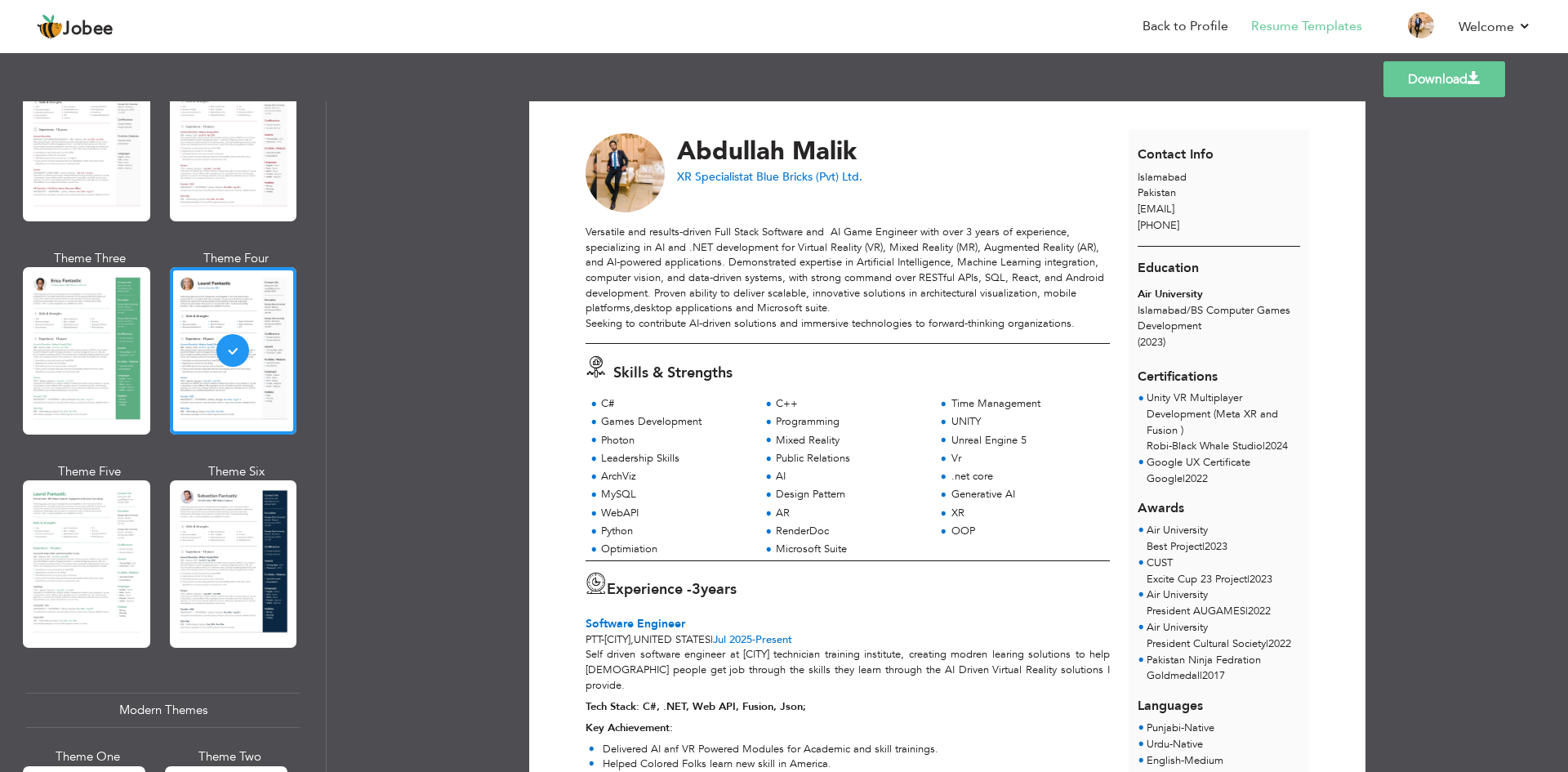 scroll, scrollTop: 0, scrollLeft: 0, axis: both 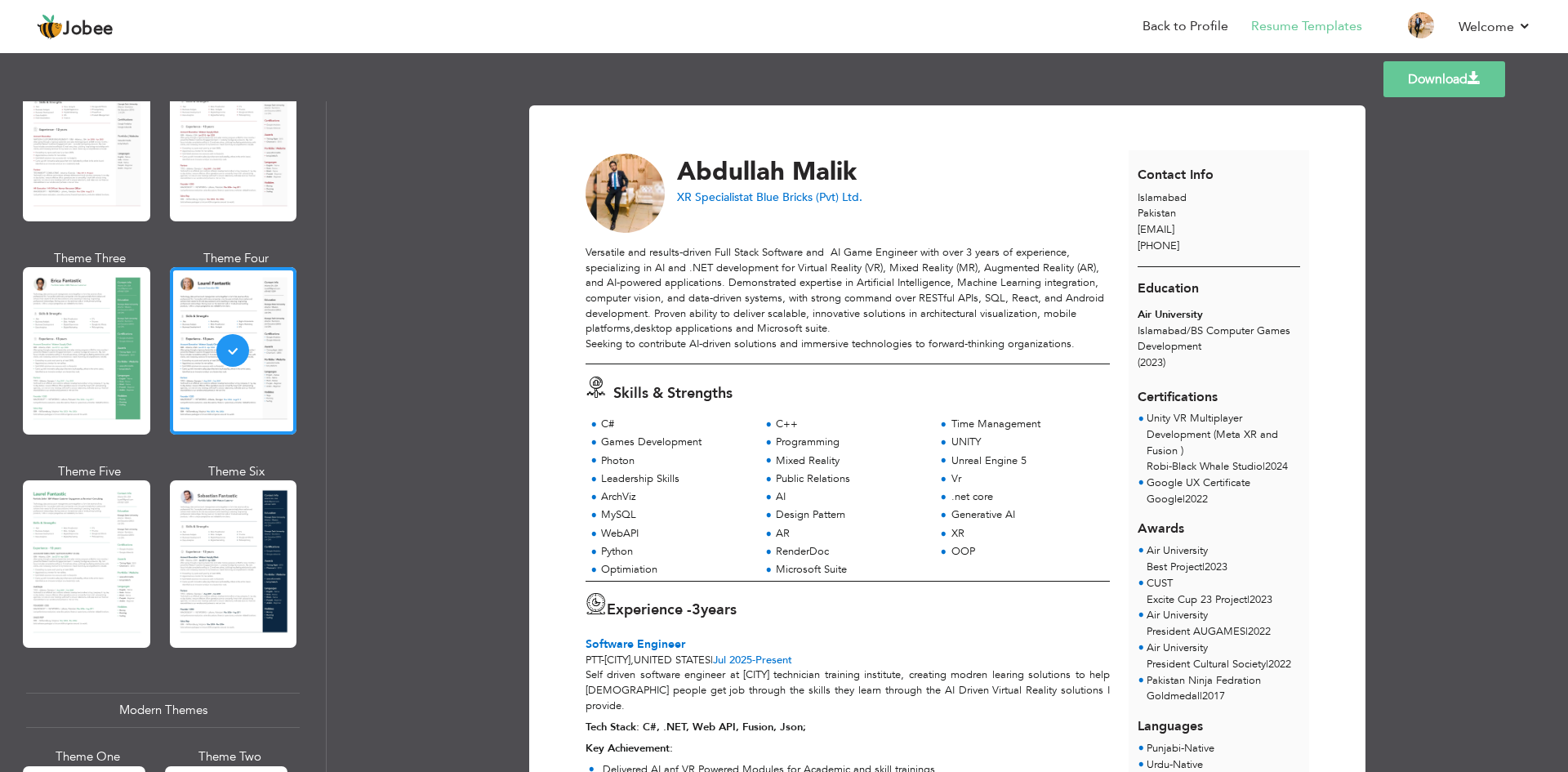 click at bounding box center [1474, 78] 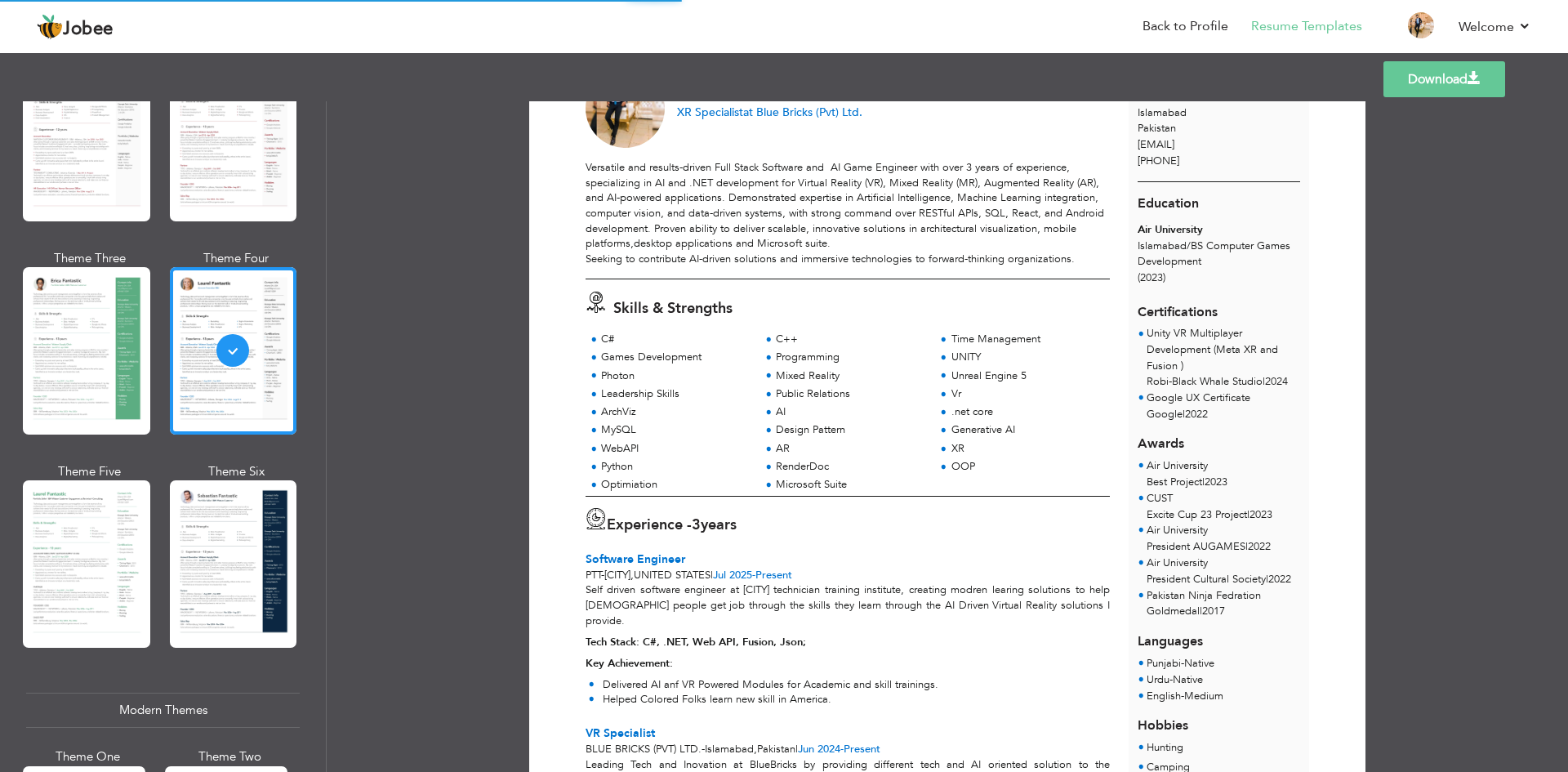 scroll, scrollTop: 0, scrollLeft: 0, axis: both 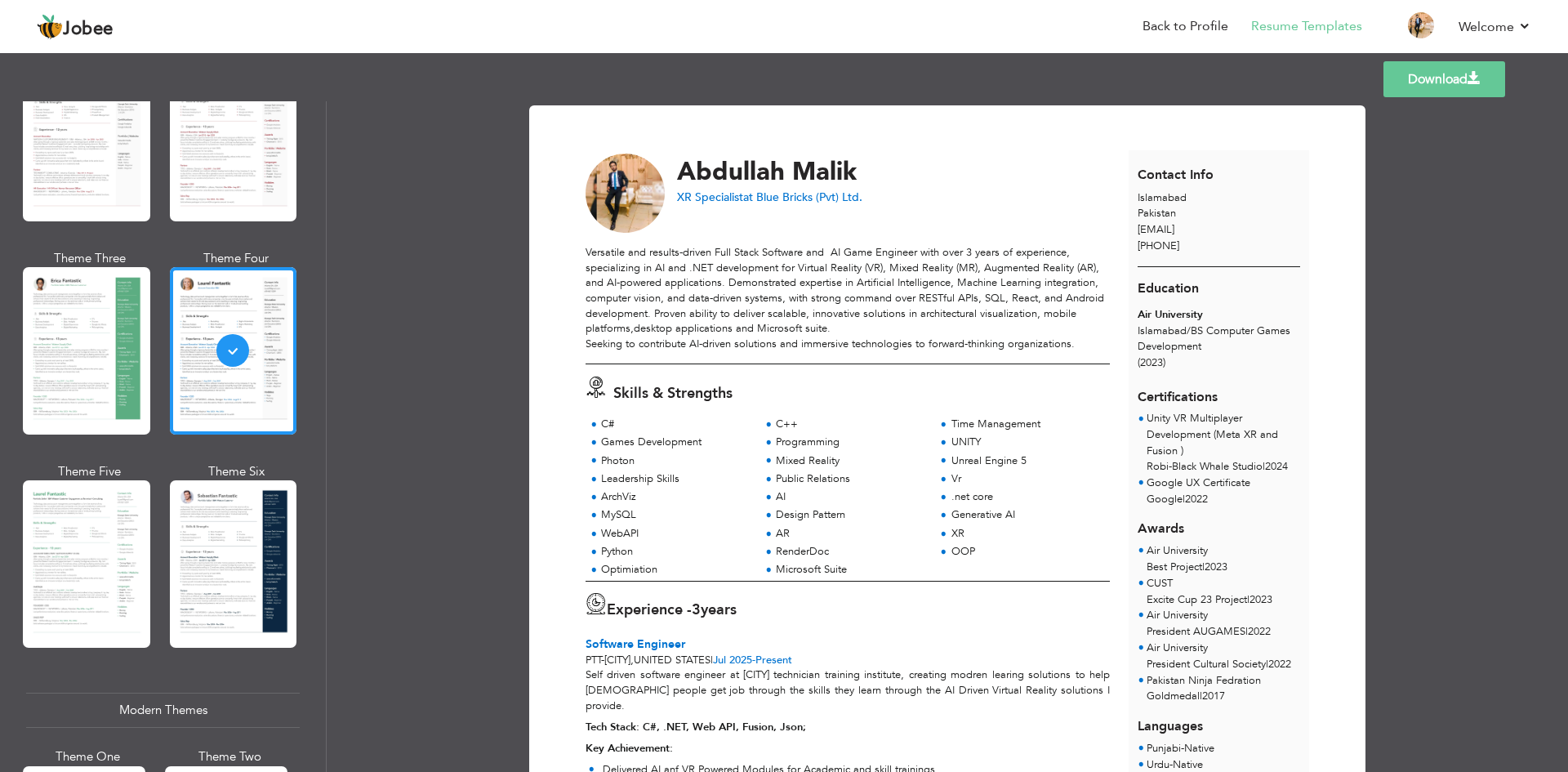 click on "Download" at bounding box center [1444, 79] 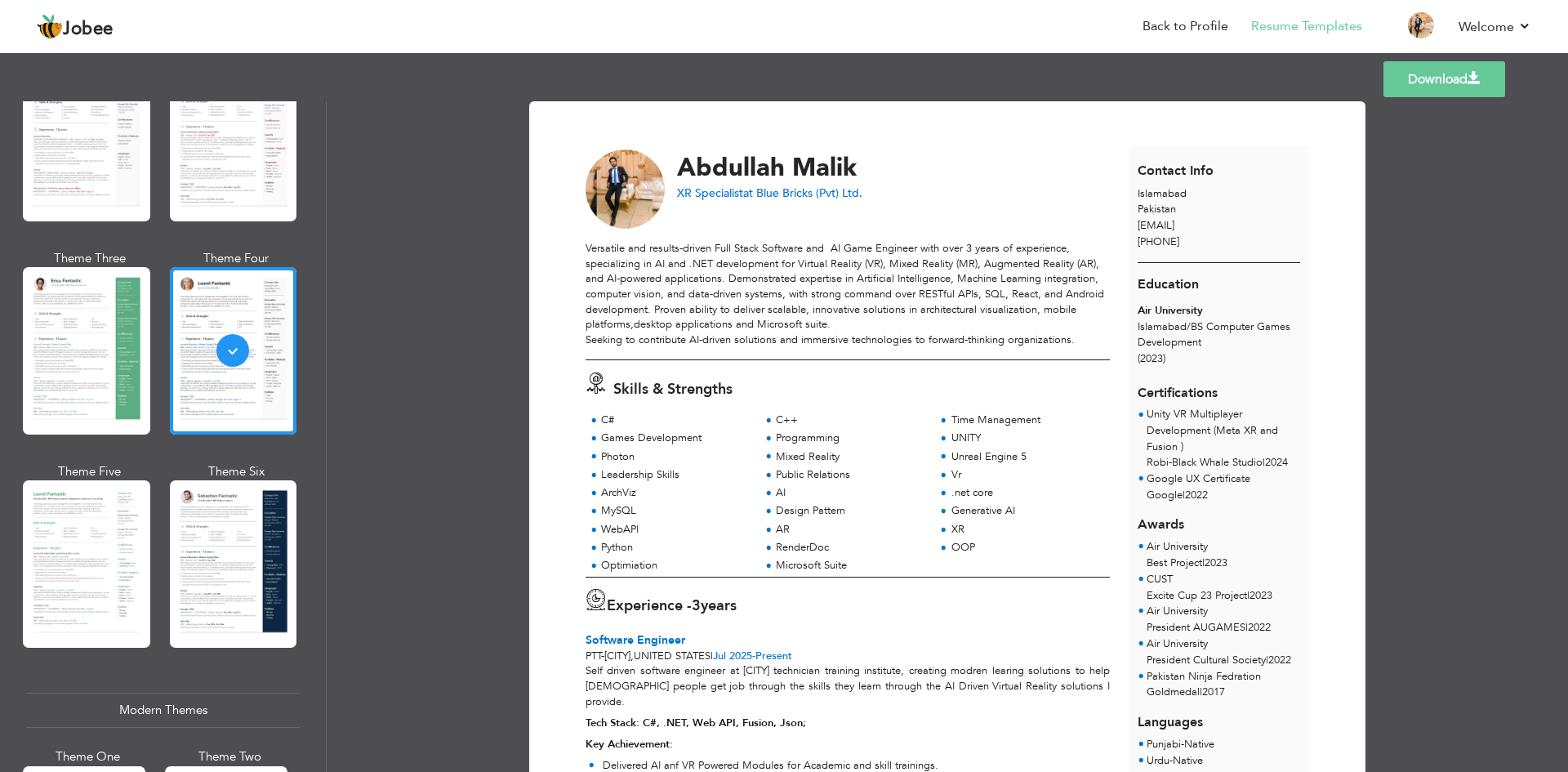 scroll, scrollTop: 0, scrollLeft: 0, axis: both 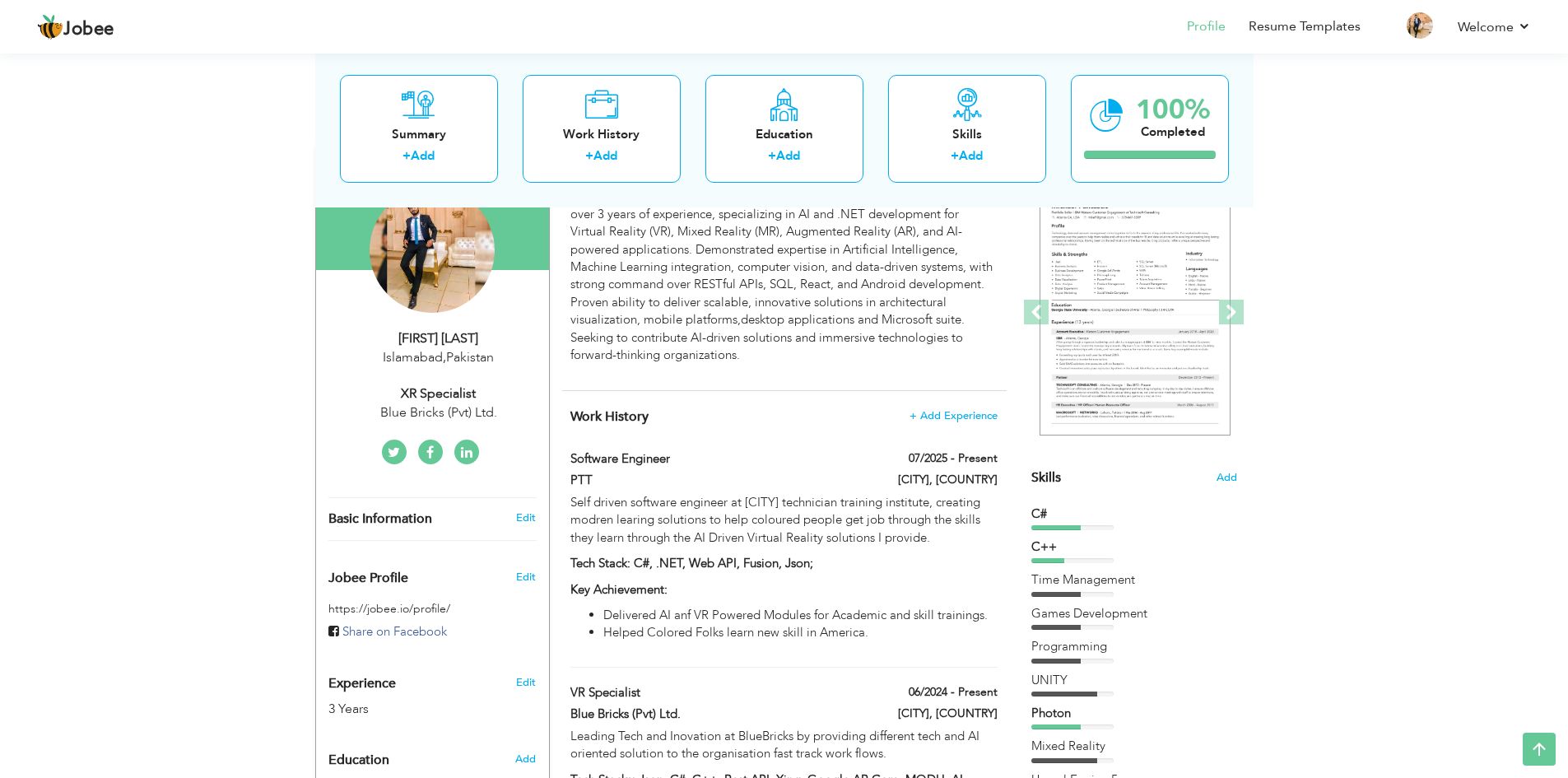 click on "Blue Bricks (Pvt) Ltd." at bounding box center [439, 412] 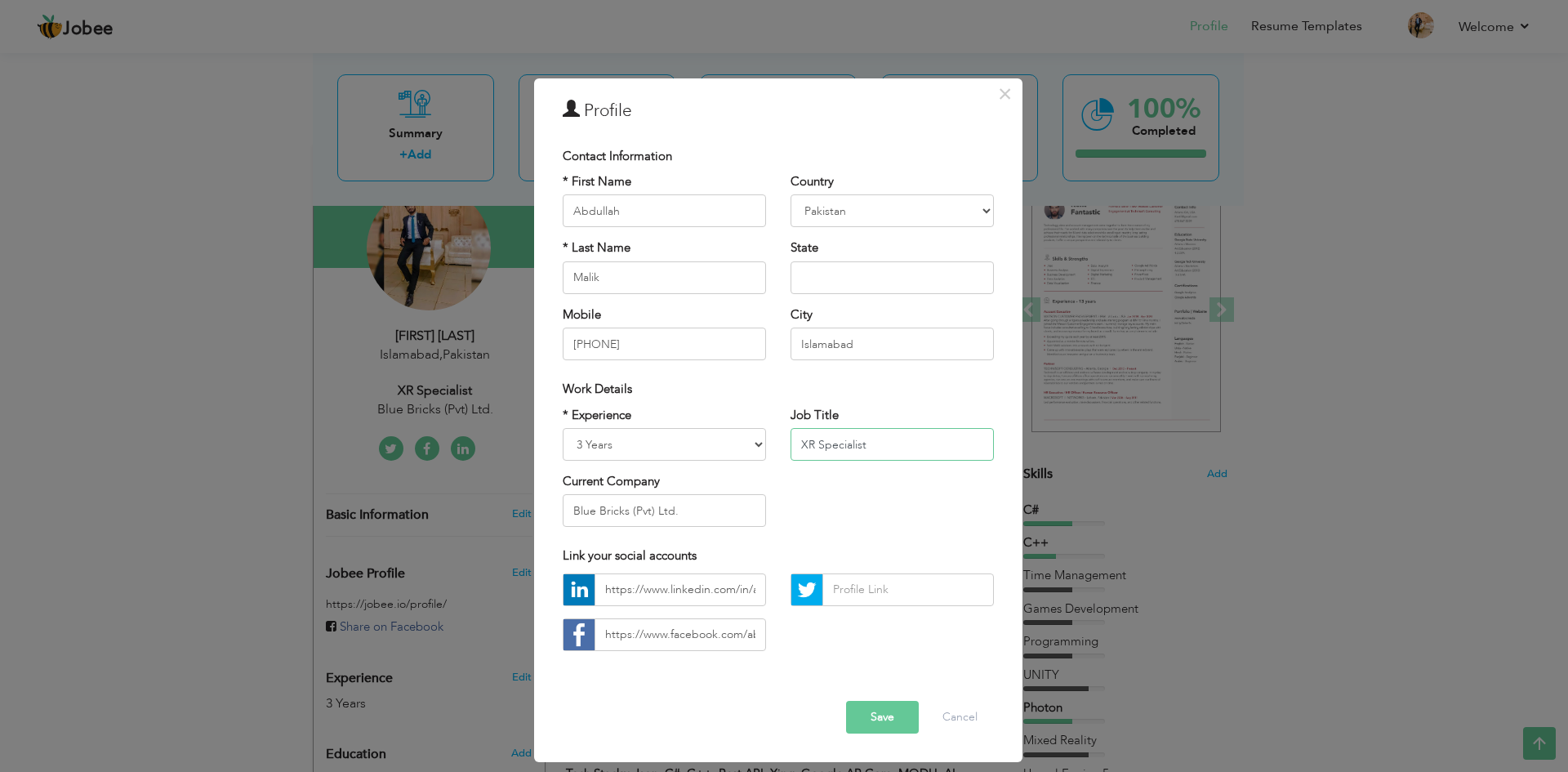 drag, startPoint x: 883, startPoint y: 444, endPoint x: 751, endPoint y: 448, distance: 132.06059 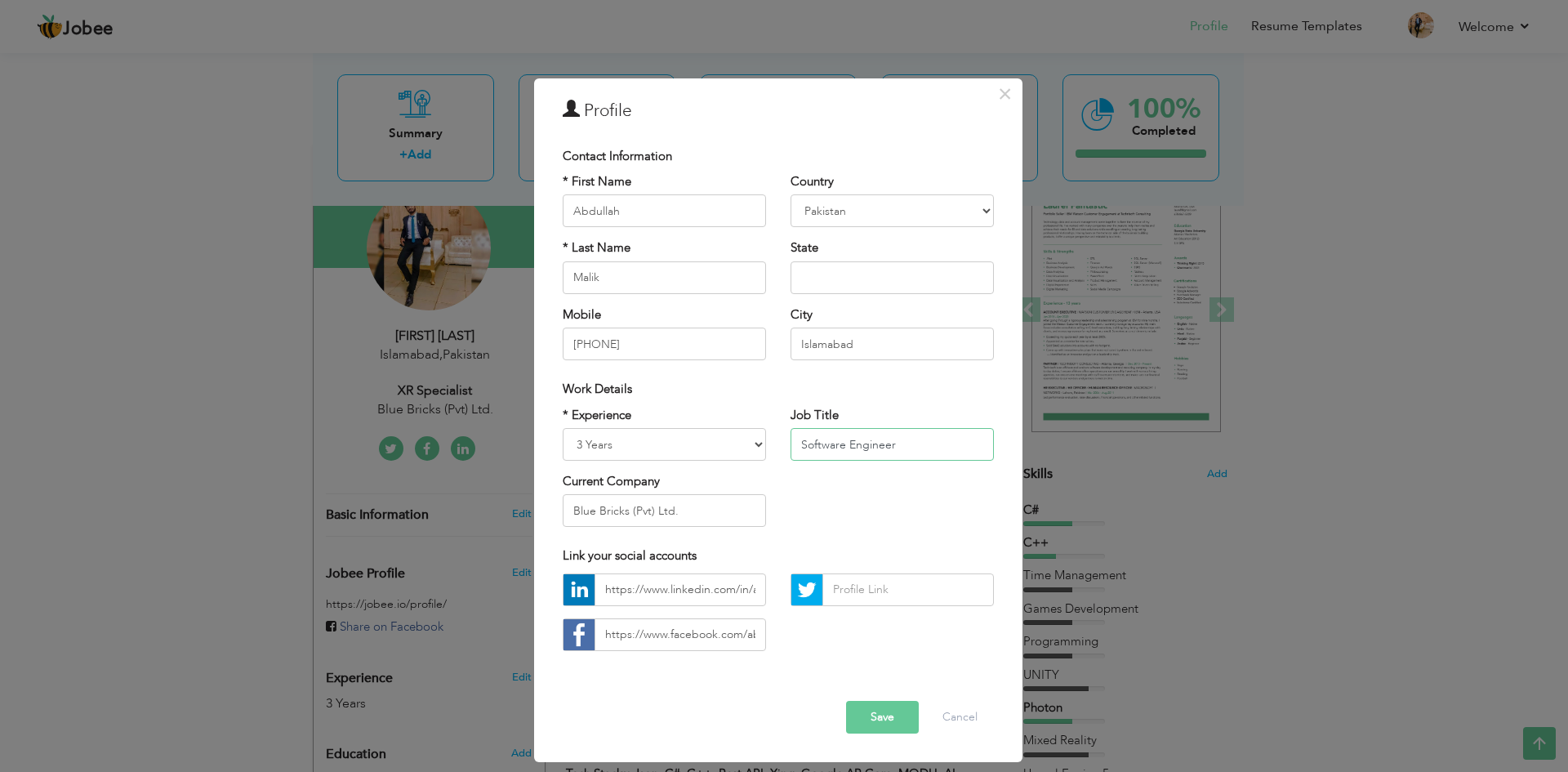 type on "Software Engineer" 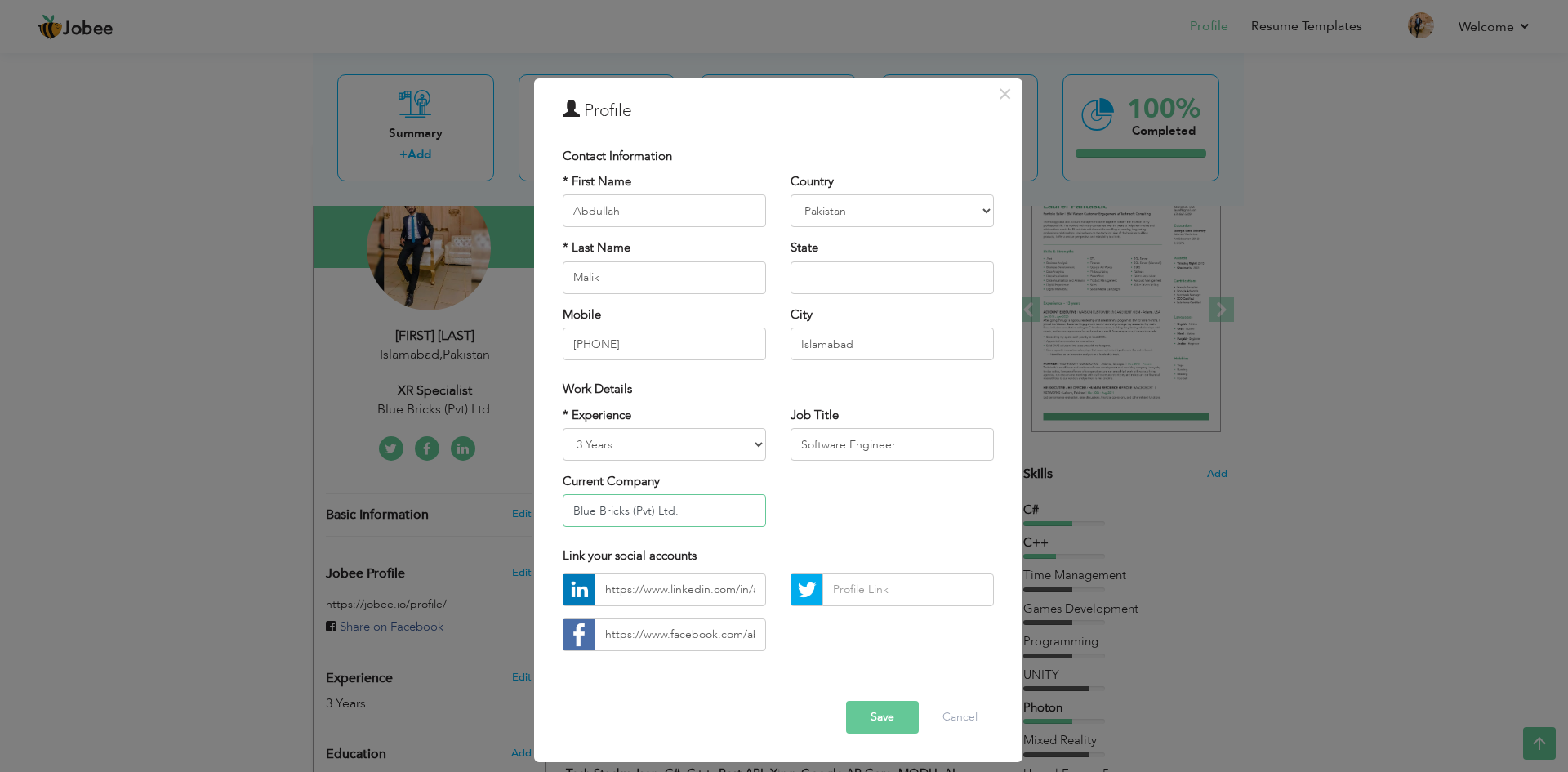 click on "Blue Bricks (Pvt) Ltd." at bounding box center (664, 511) 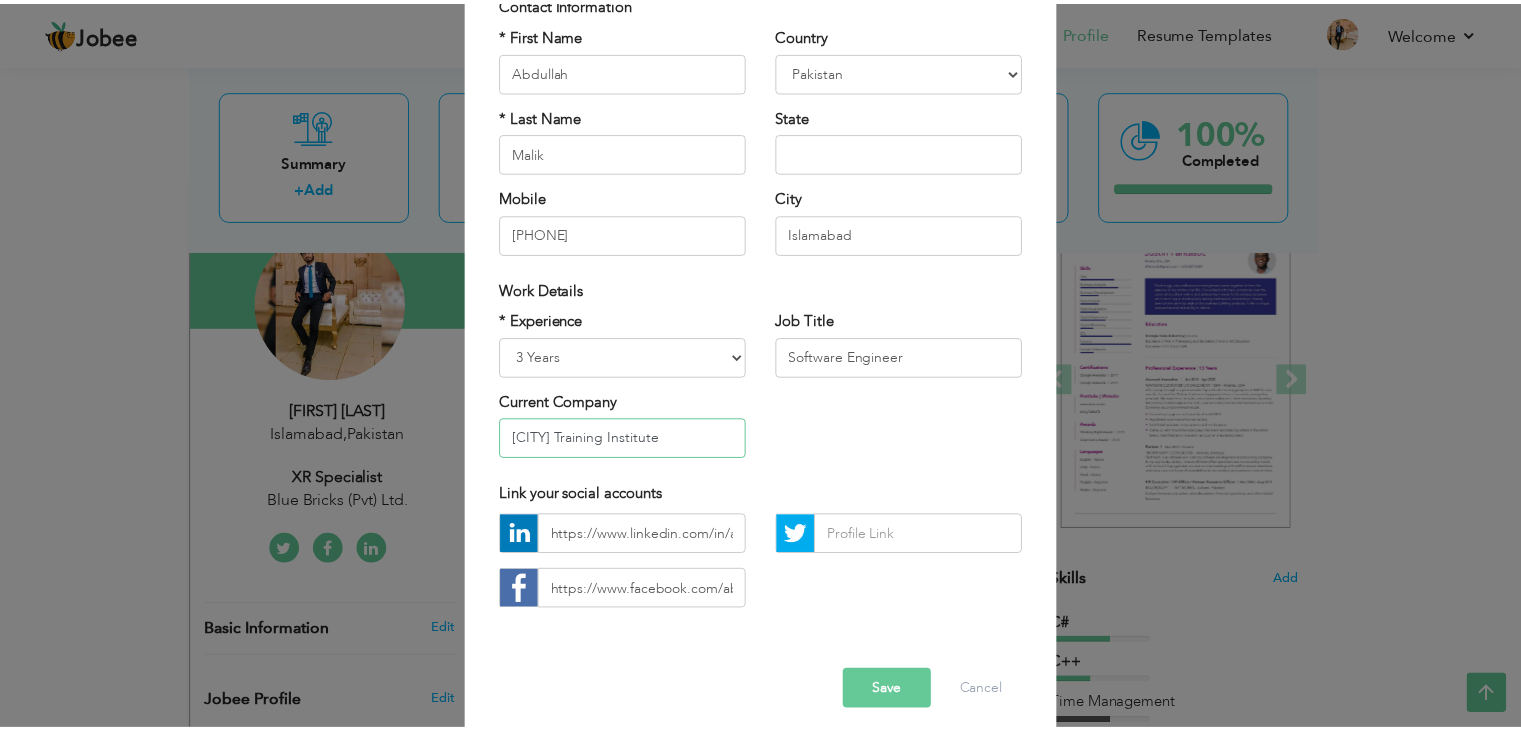 scroll, scrollTop: 181, scrollLeft: 0, axis: vertical 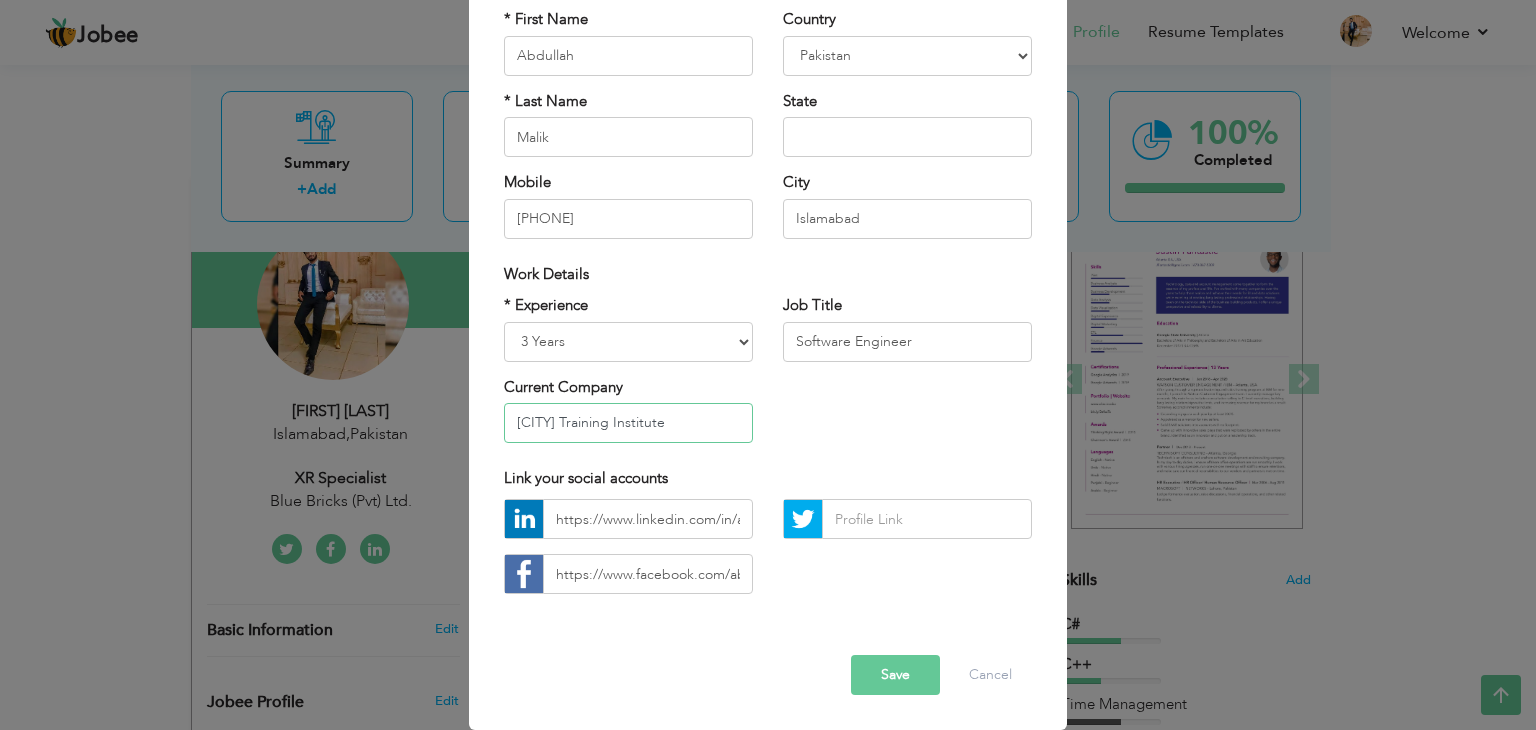 click on "[CITY] Training Institute" at bounding box center (628, 423) 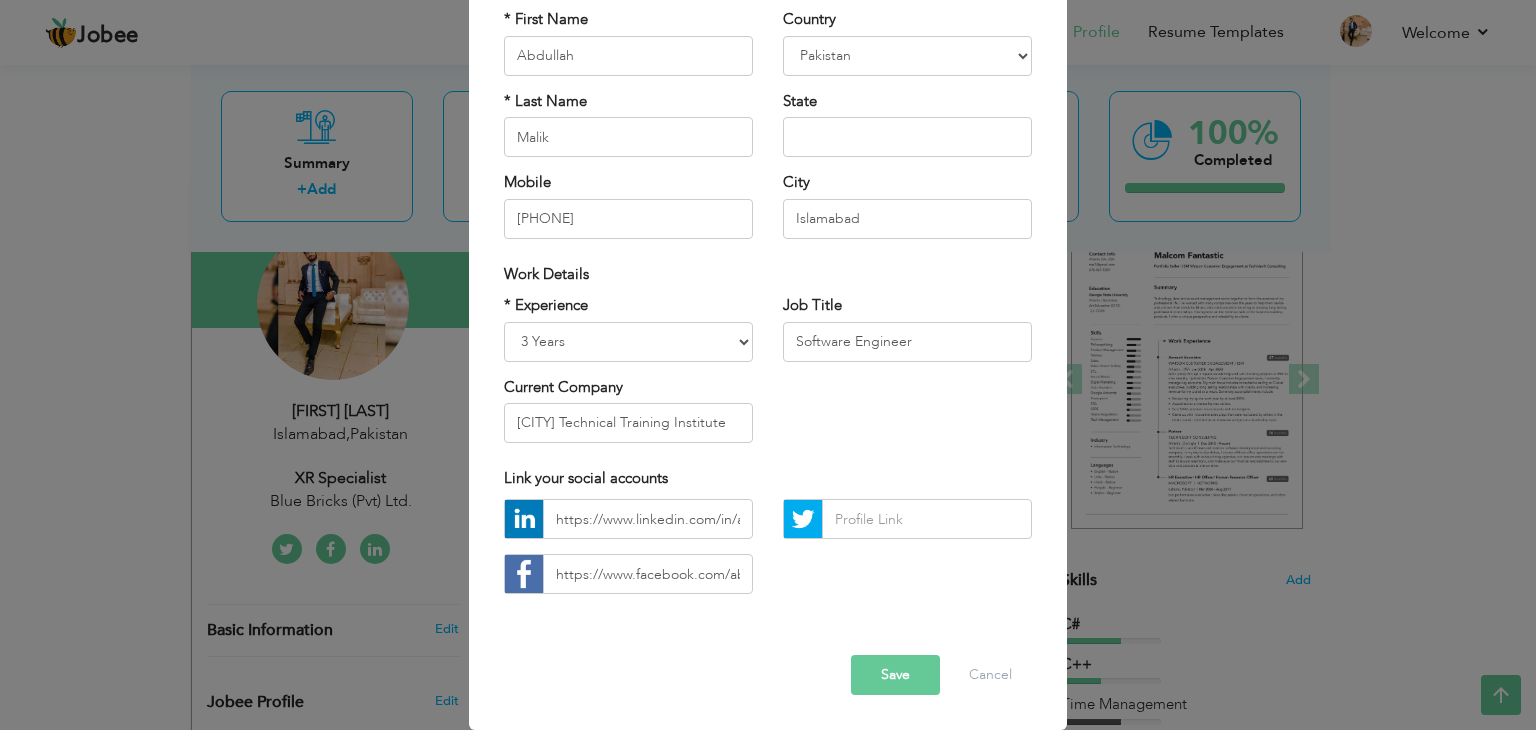 click on "Save" at bounding box center [895, 675] 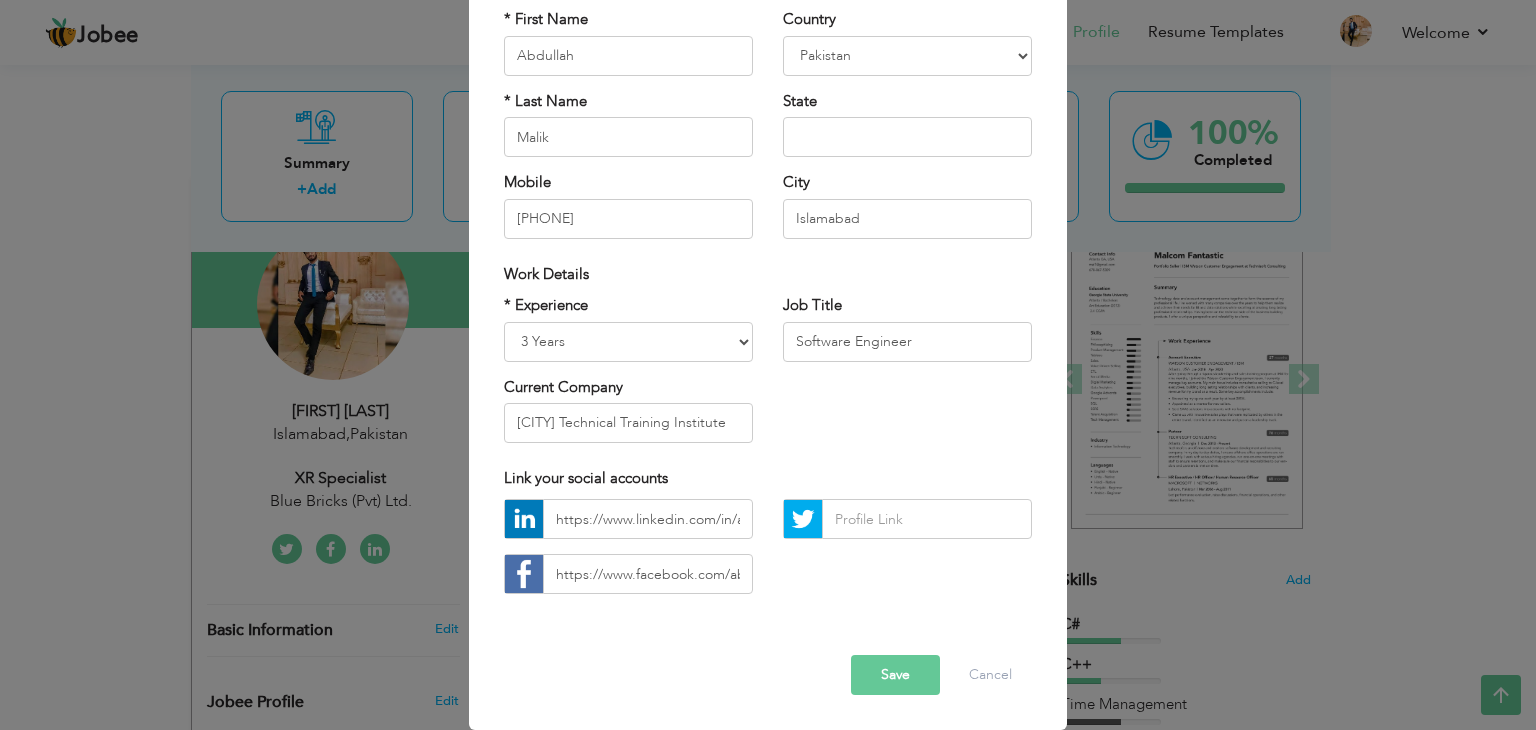 click on "×
Profile
Contact Information
* First Name
[FIRST]
* Last Name
[LAST]" at bounding box center [768, 365] 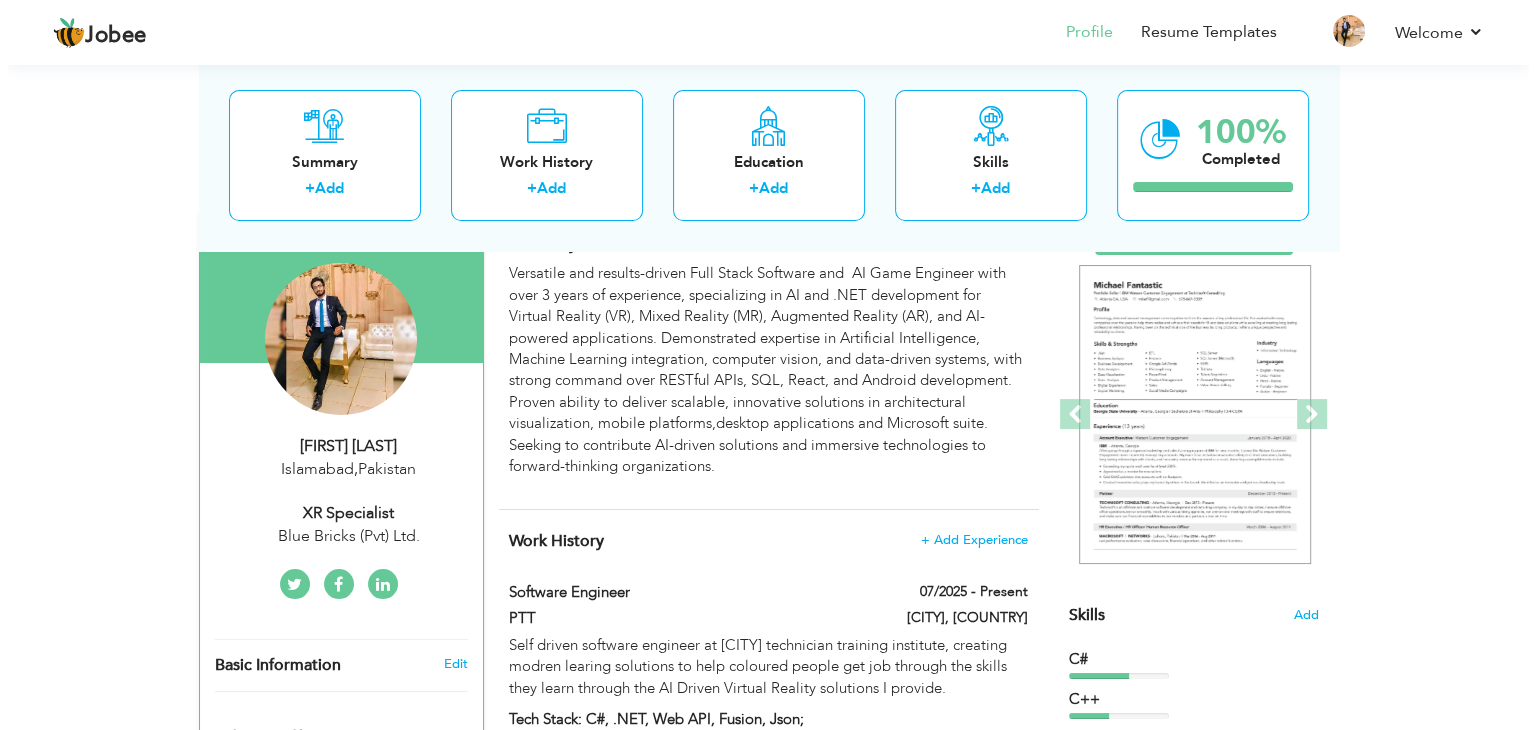 scroll, scrollTop: 200, scrollLeft: 0, axis: vertical 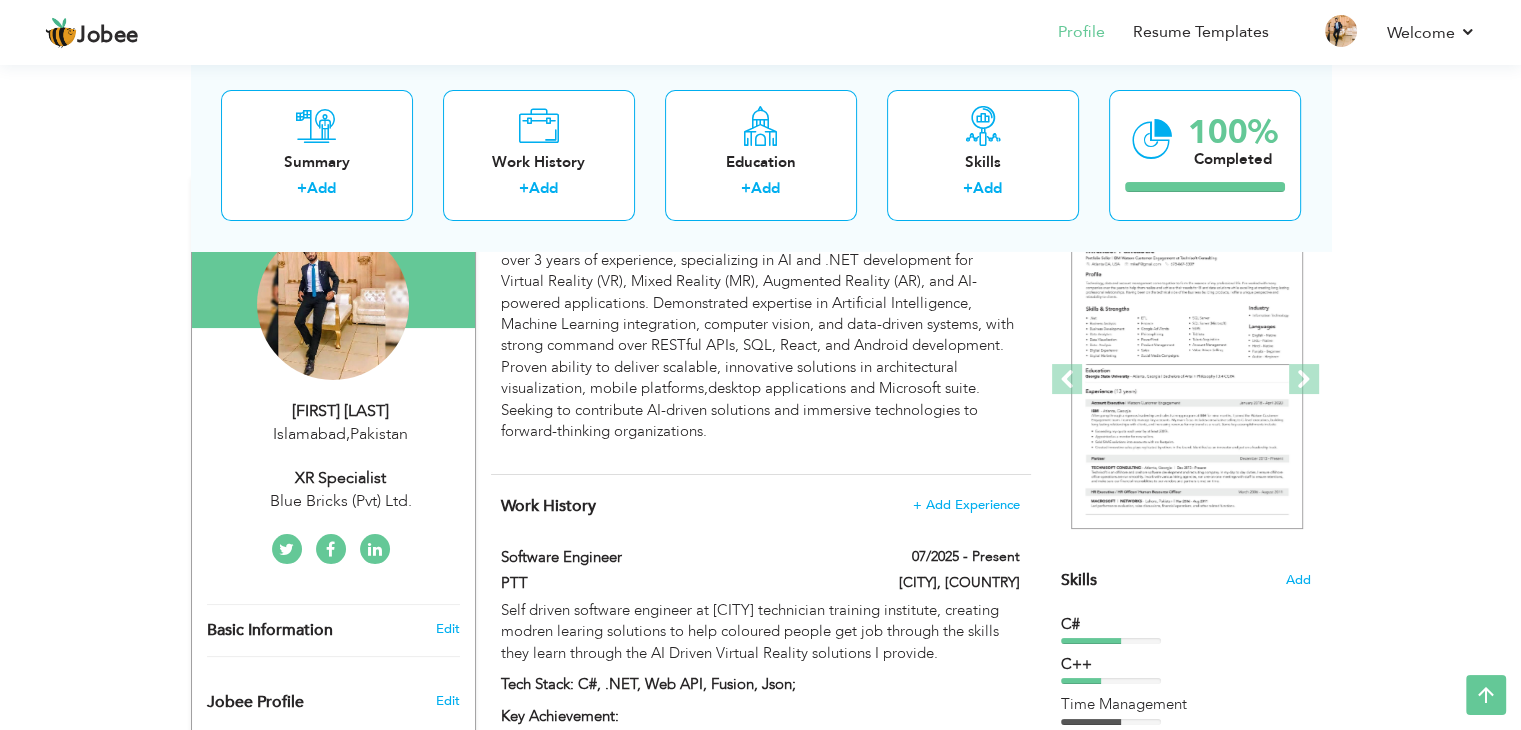 click on "XR Specialist" at bounding box center (341, 478) 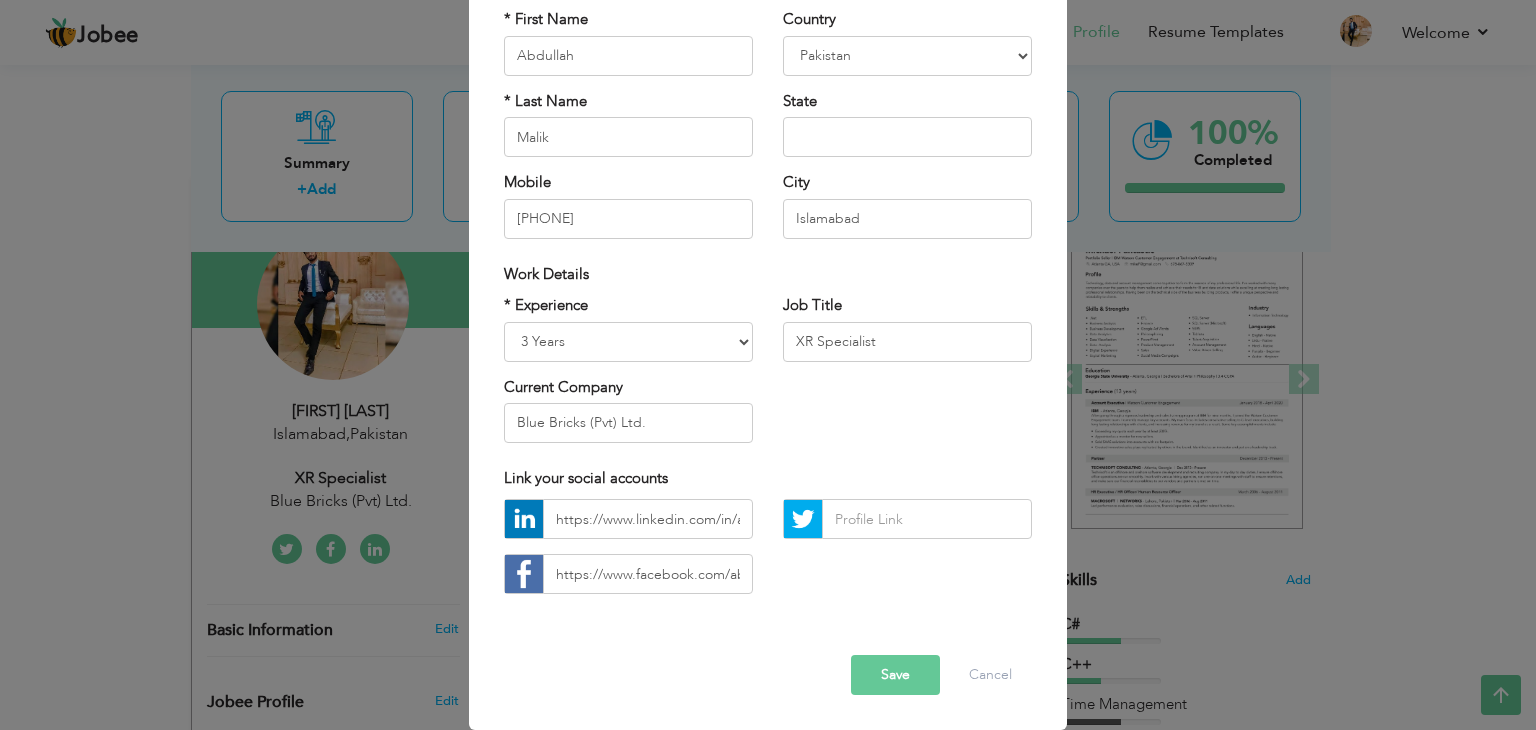 scroll, scrollTop: 0, scrollLeft: 0, axis: both 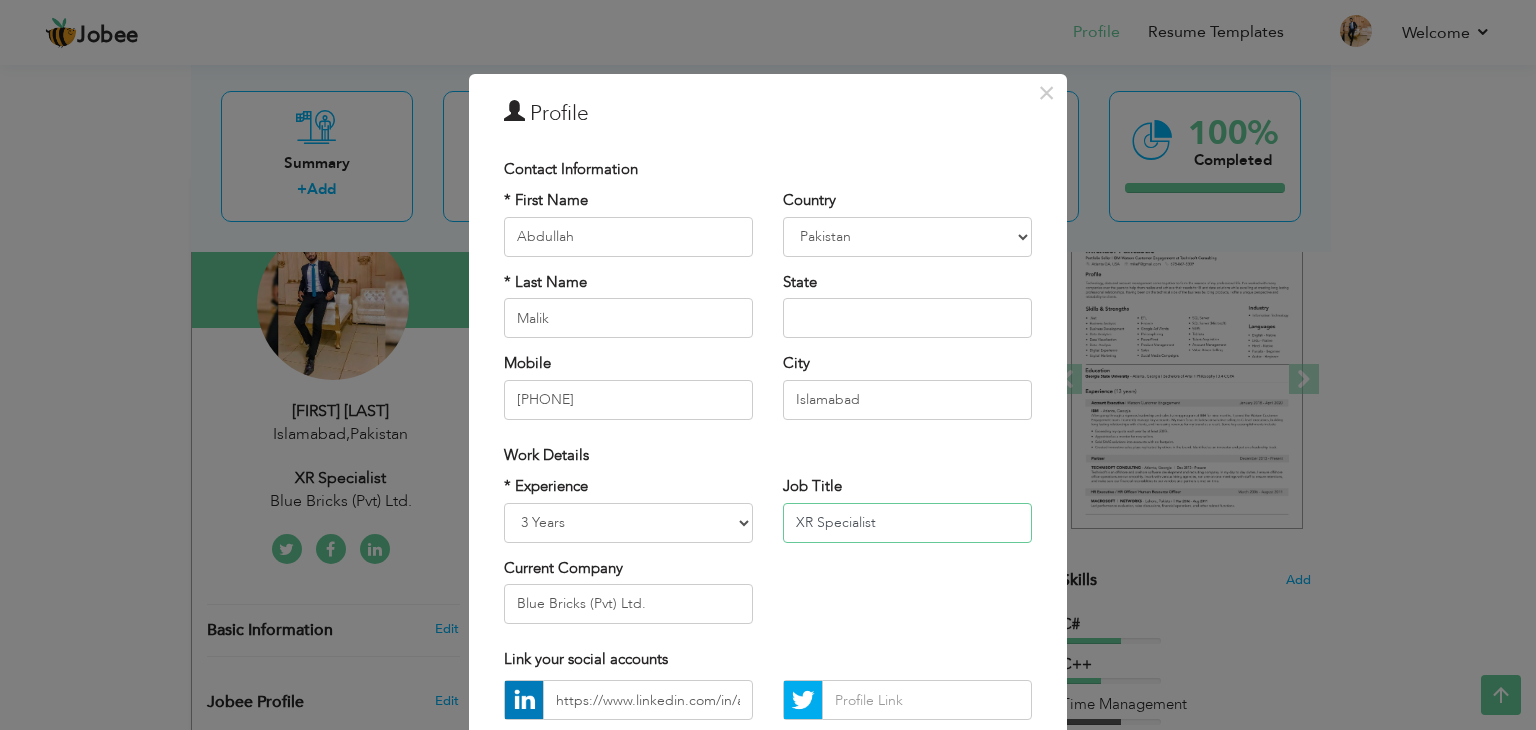 drag, startPoint x: 856, startPoint y: 527, endPoint x: 648, endPoint y: 545, distance: 208.77739 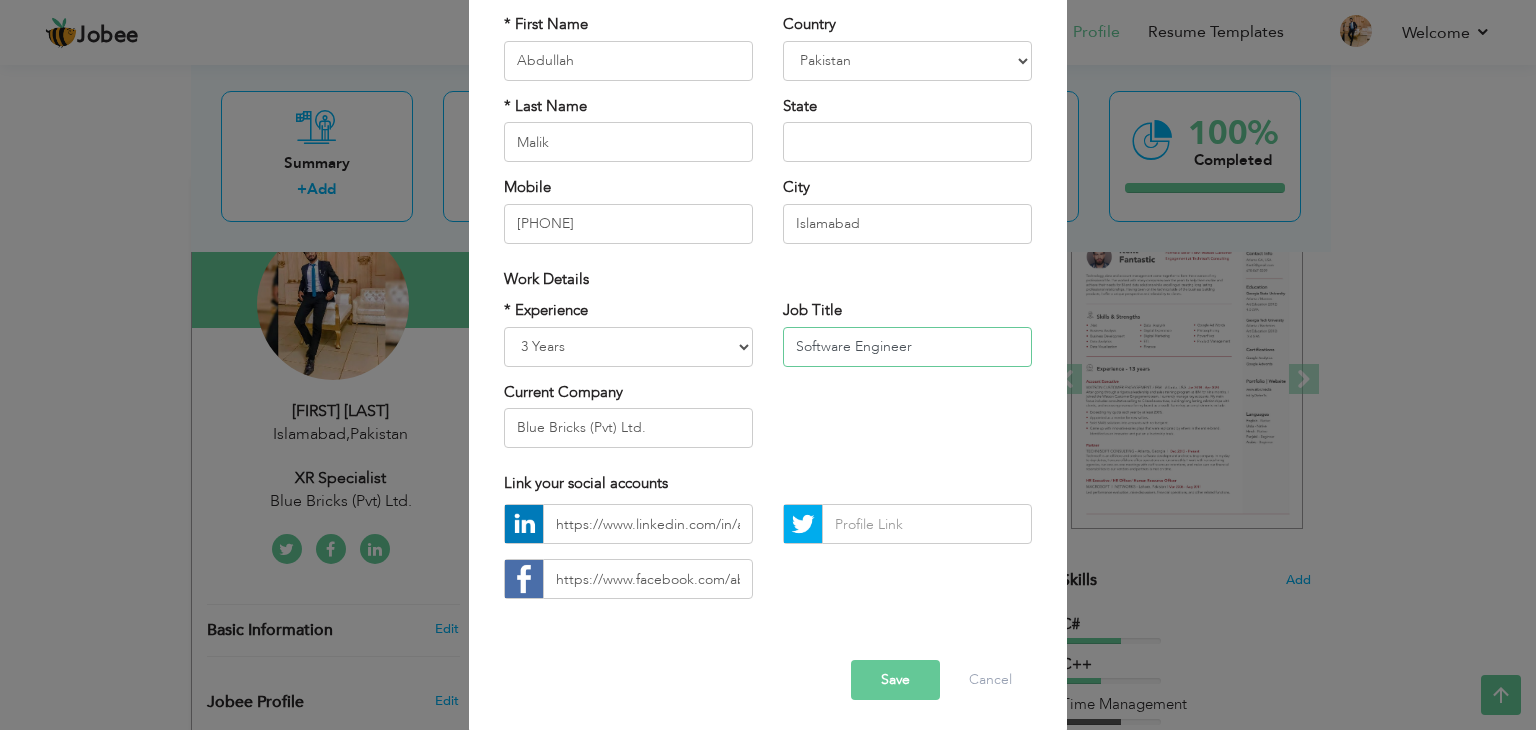 scroll, scrollTop: 181, scrollLeft: 0, axis: vertical 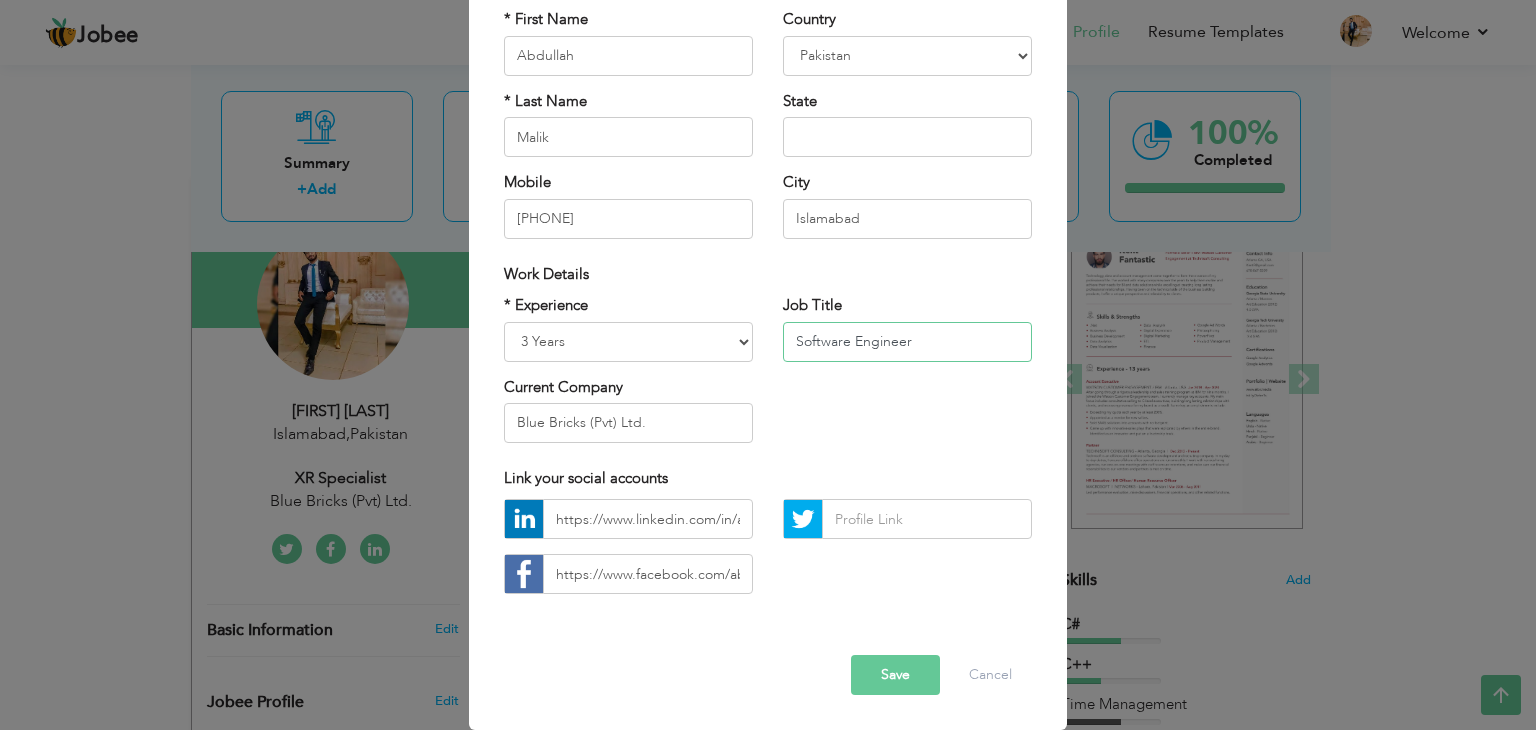 type on "Software Engineer" 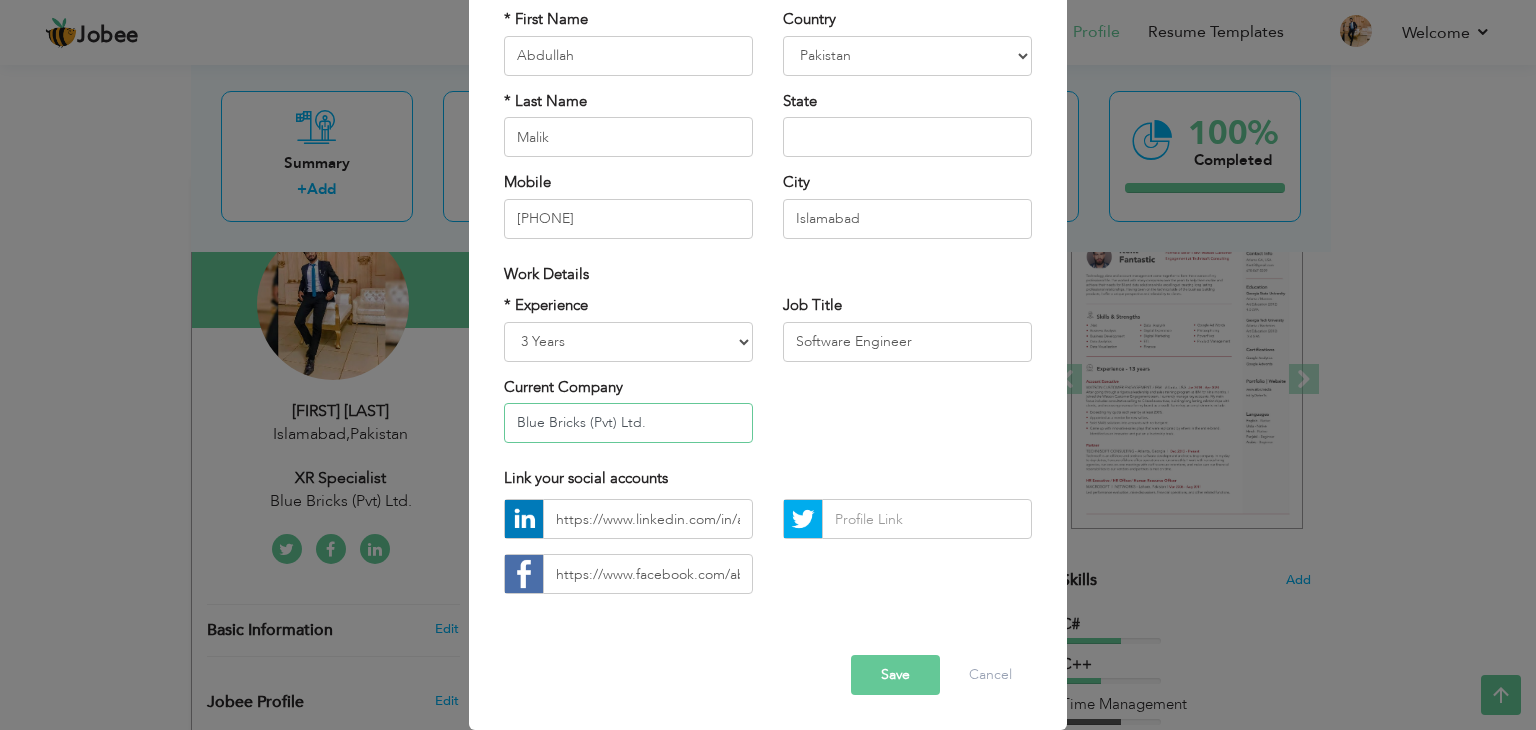 click on "Blue Bricks (Pvt) Ltd." at bounding box center (628, 423) 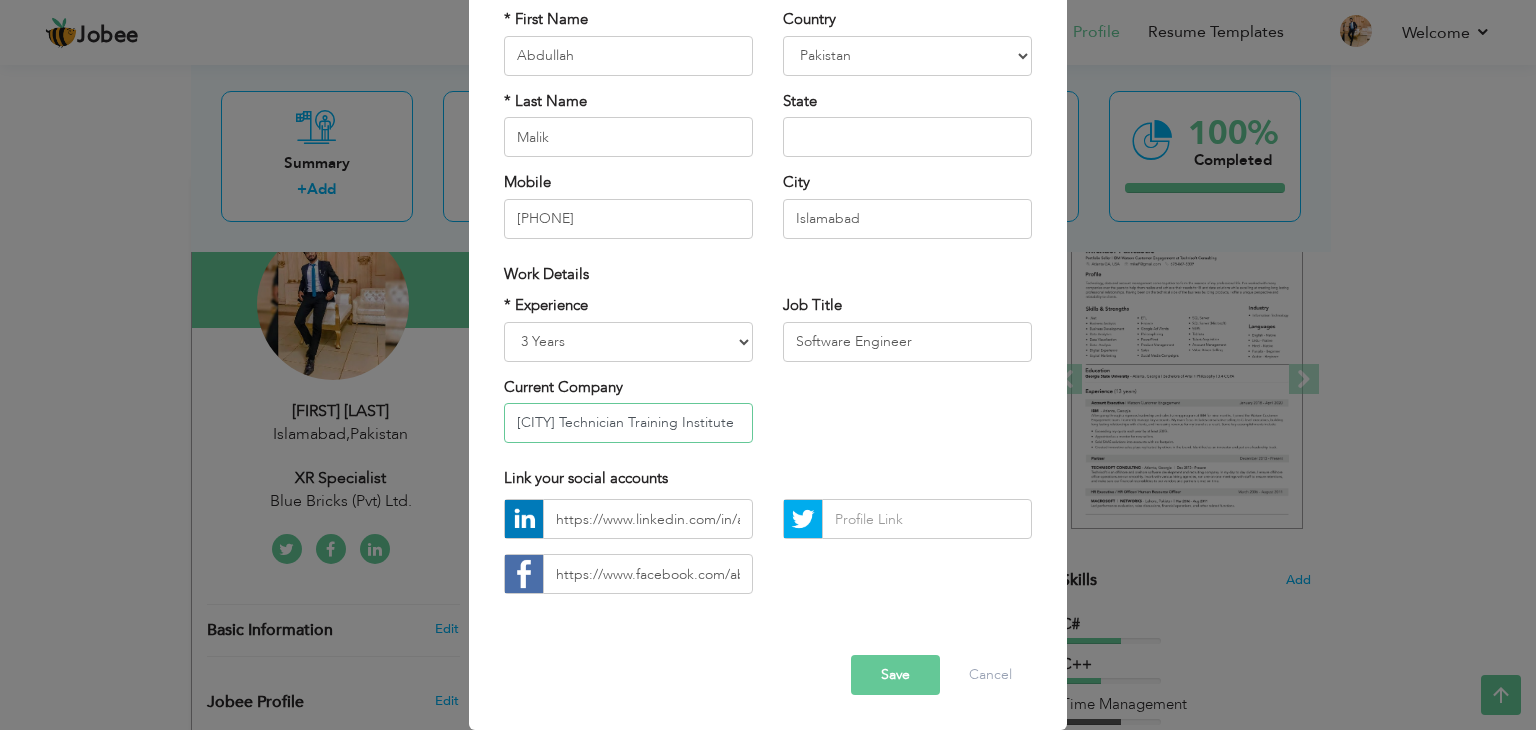 scroll, scrollTop: 0, scrollLeft: 32, axis: horizontal 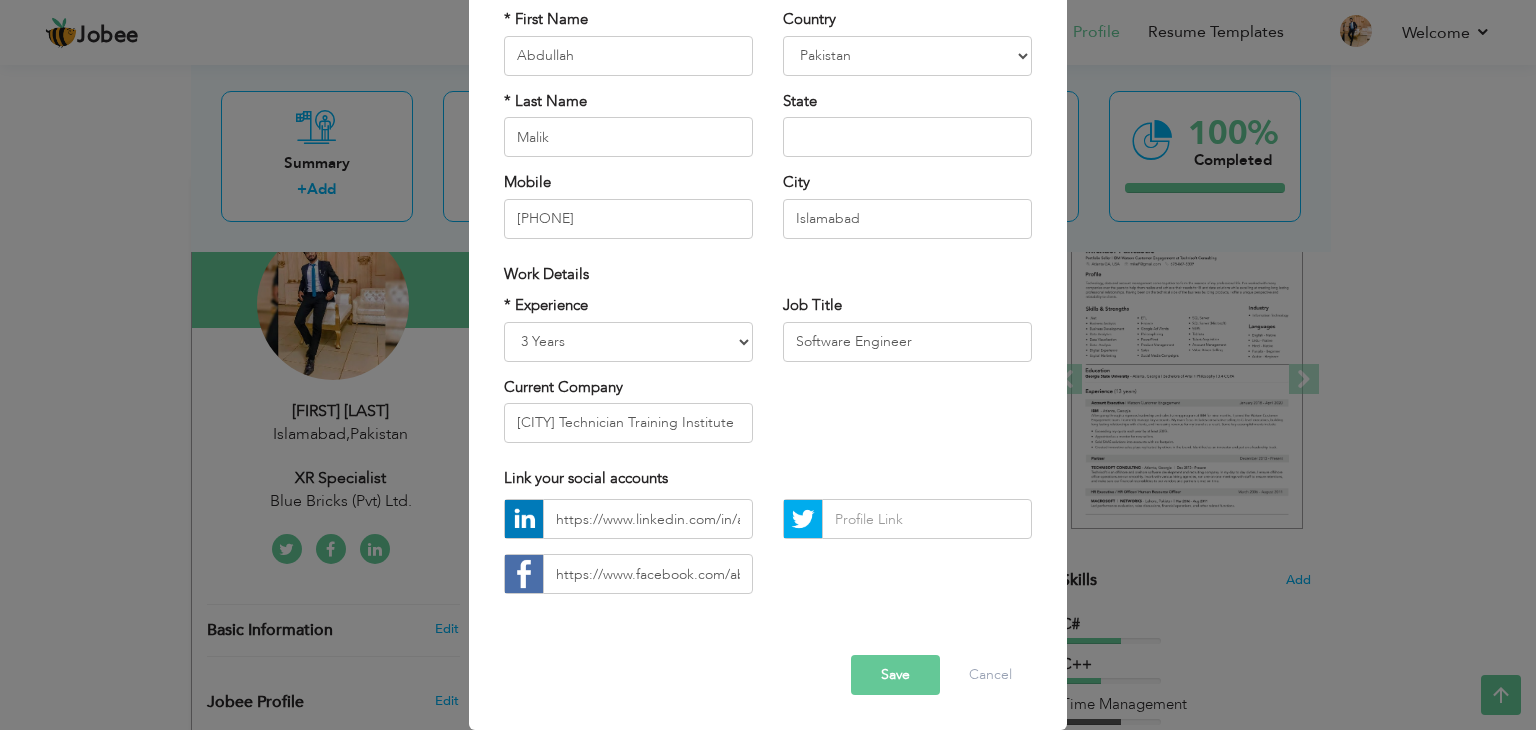 click on "Save" at bounding box center (895, 675) 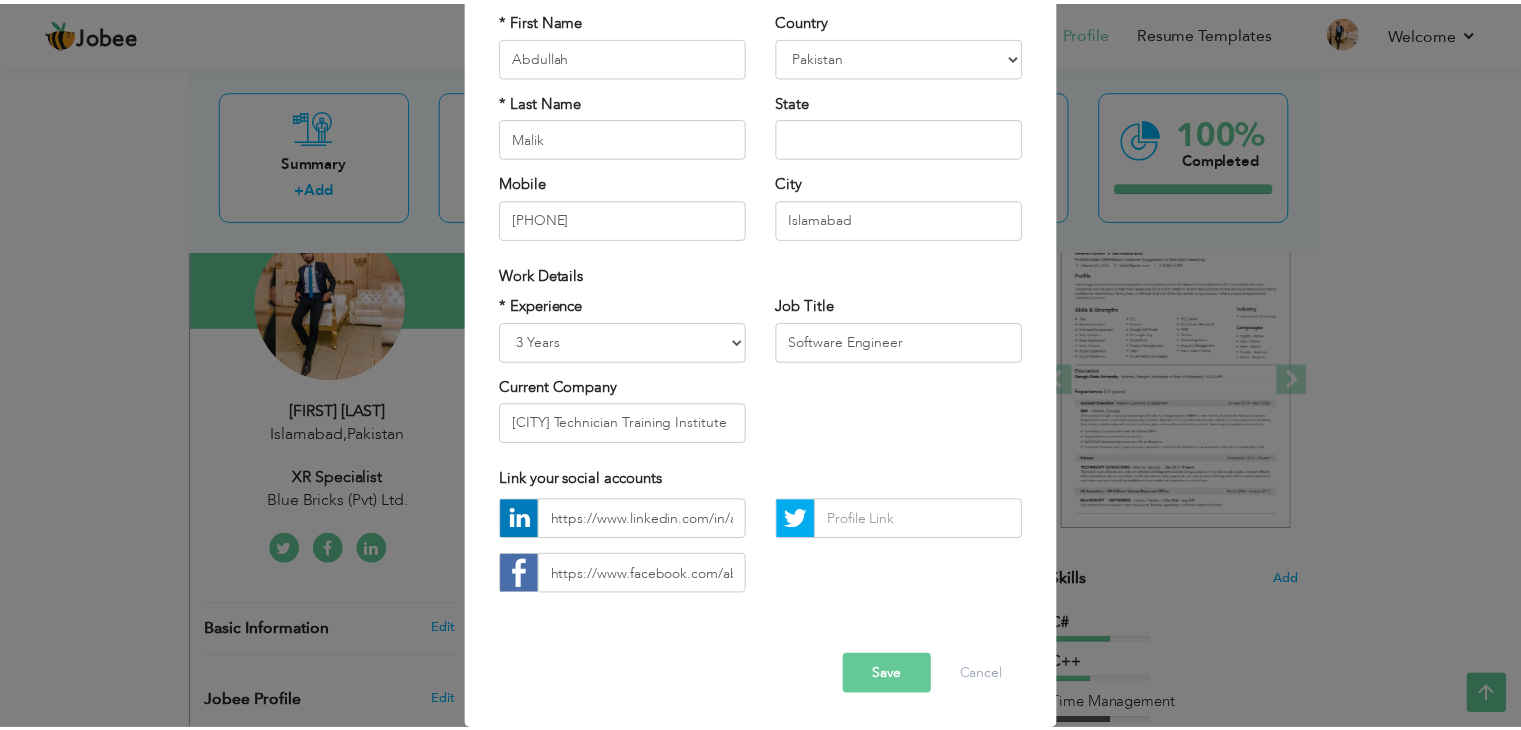 scroll, scrollTop: 0, scrollLeft: 0, axis: both 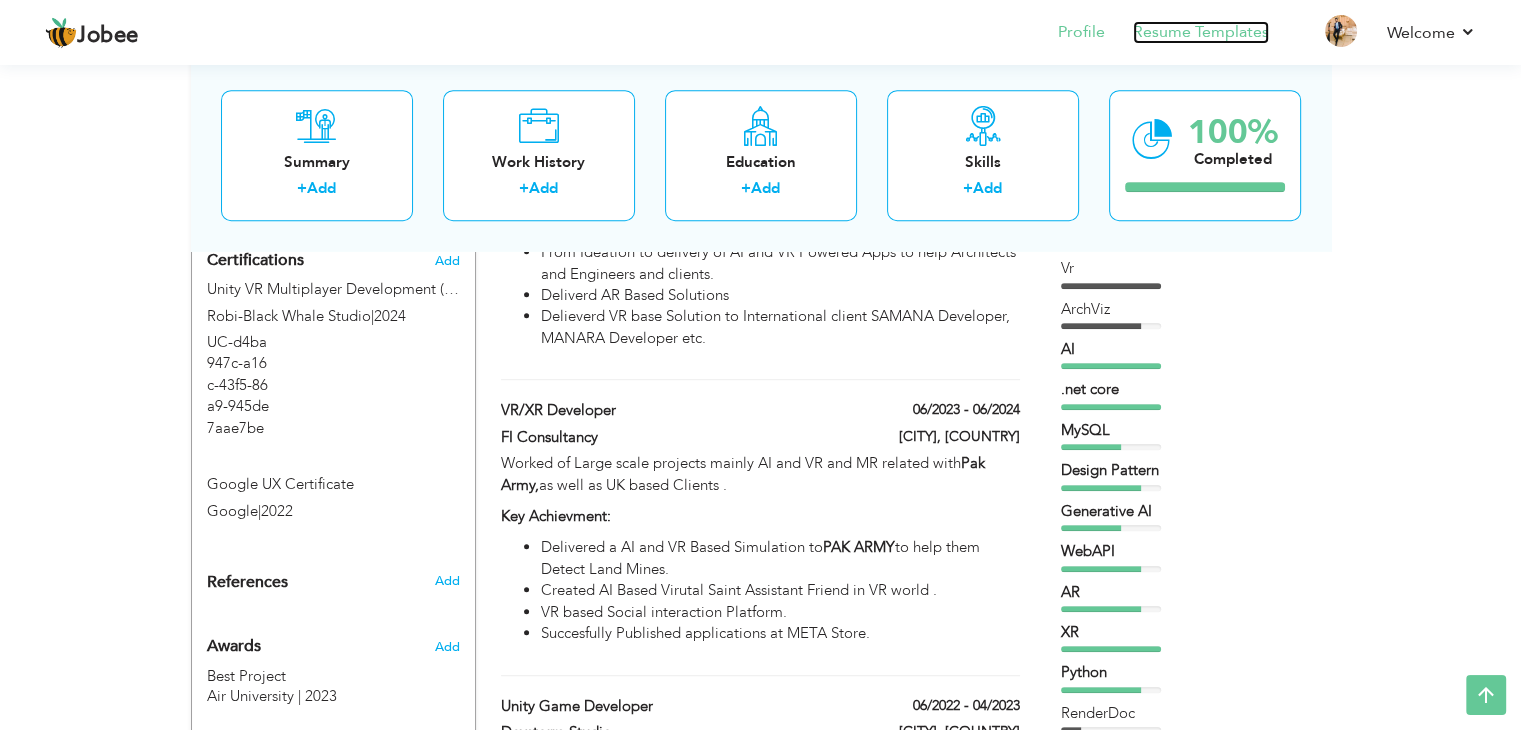 click on "Resume Templates" at bounding box center [1201, 32] 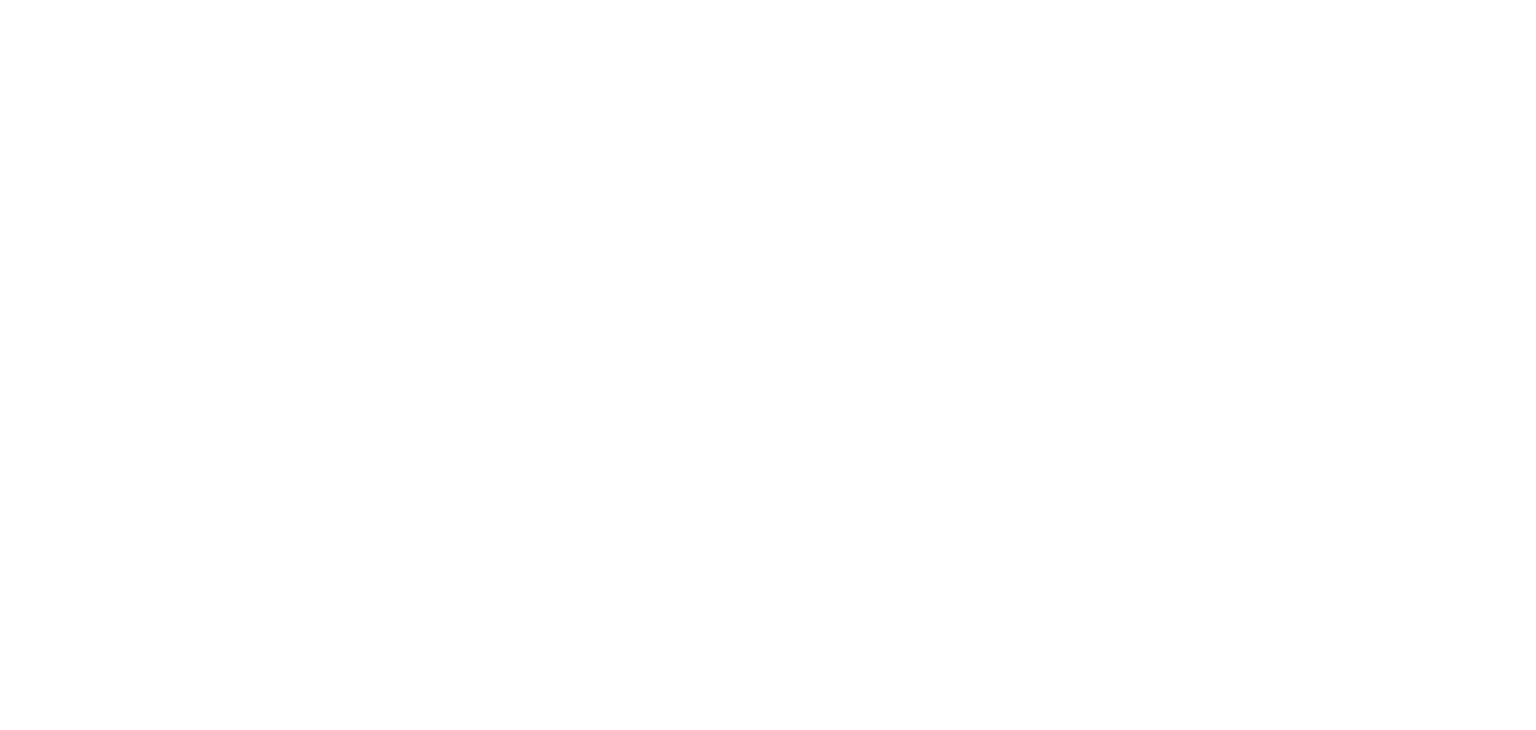 scroll, scrollTop: 0, scrollLeft: 0, axis: both 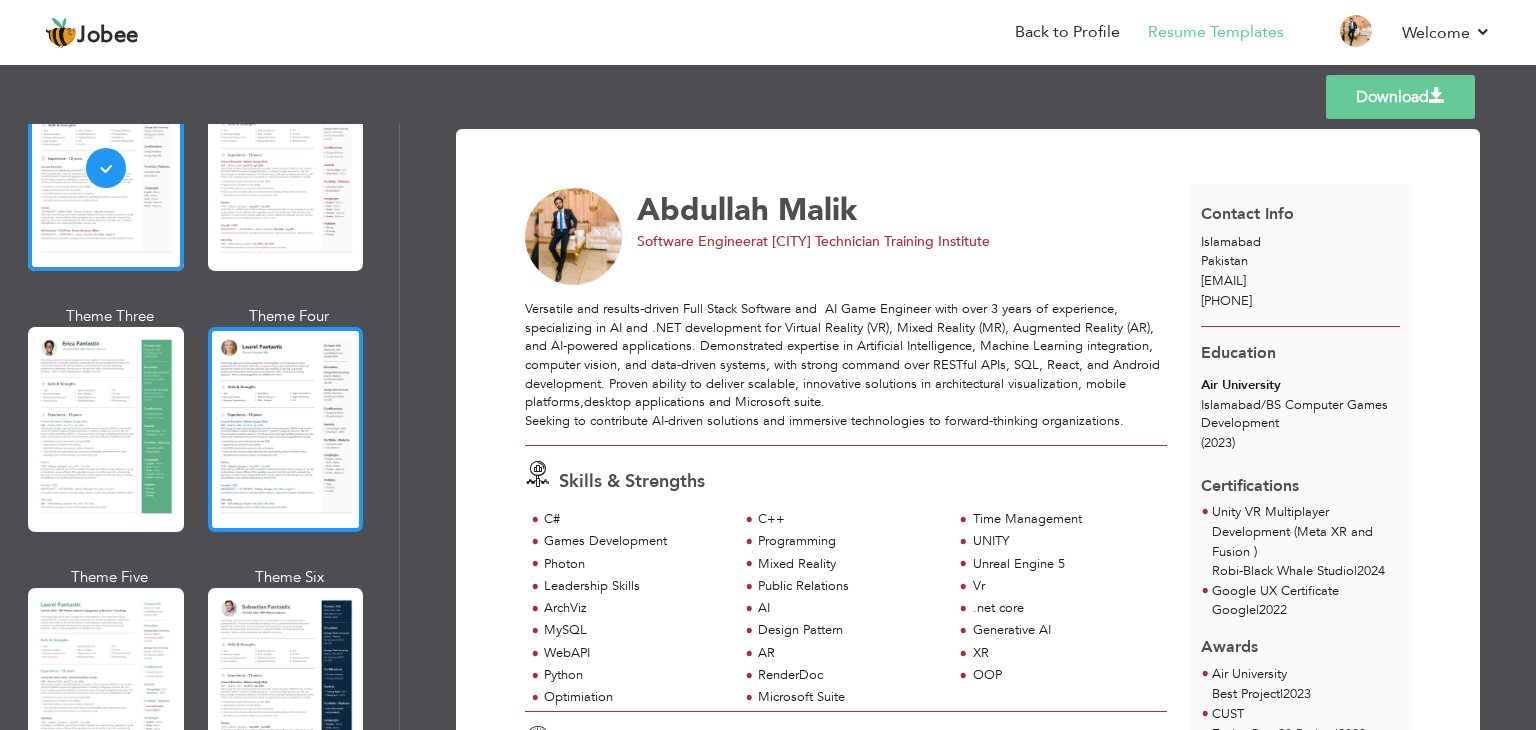 click at bounding box center [286, 429] 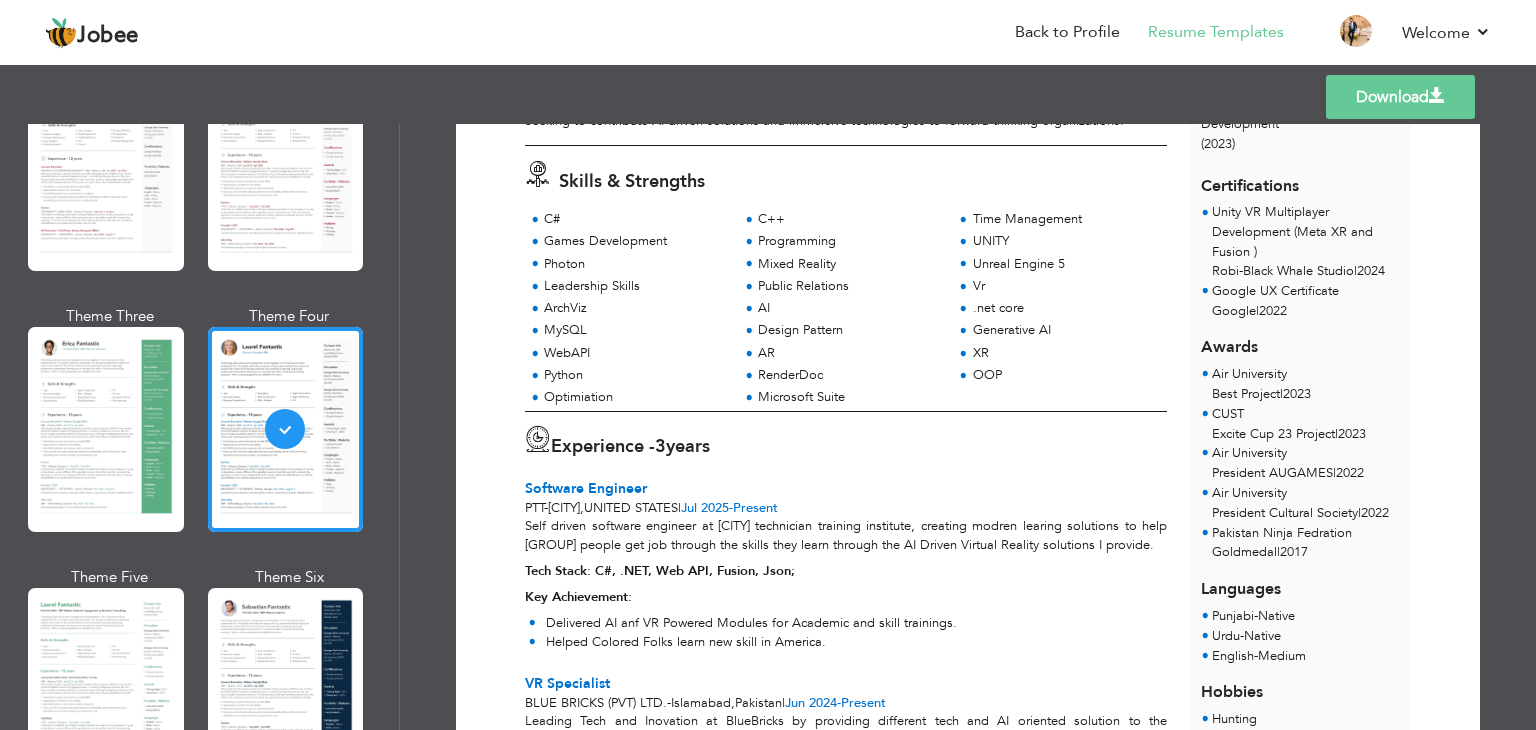 scroll, scrollTop: 400, scrollLeft: 0, axis: vertical 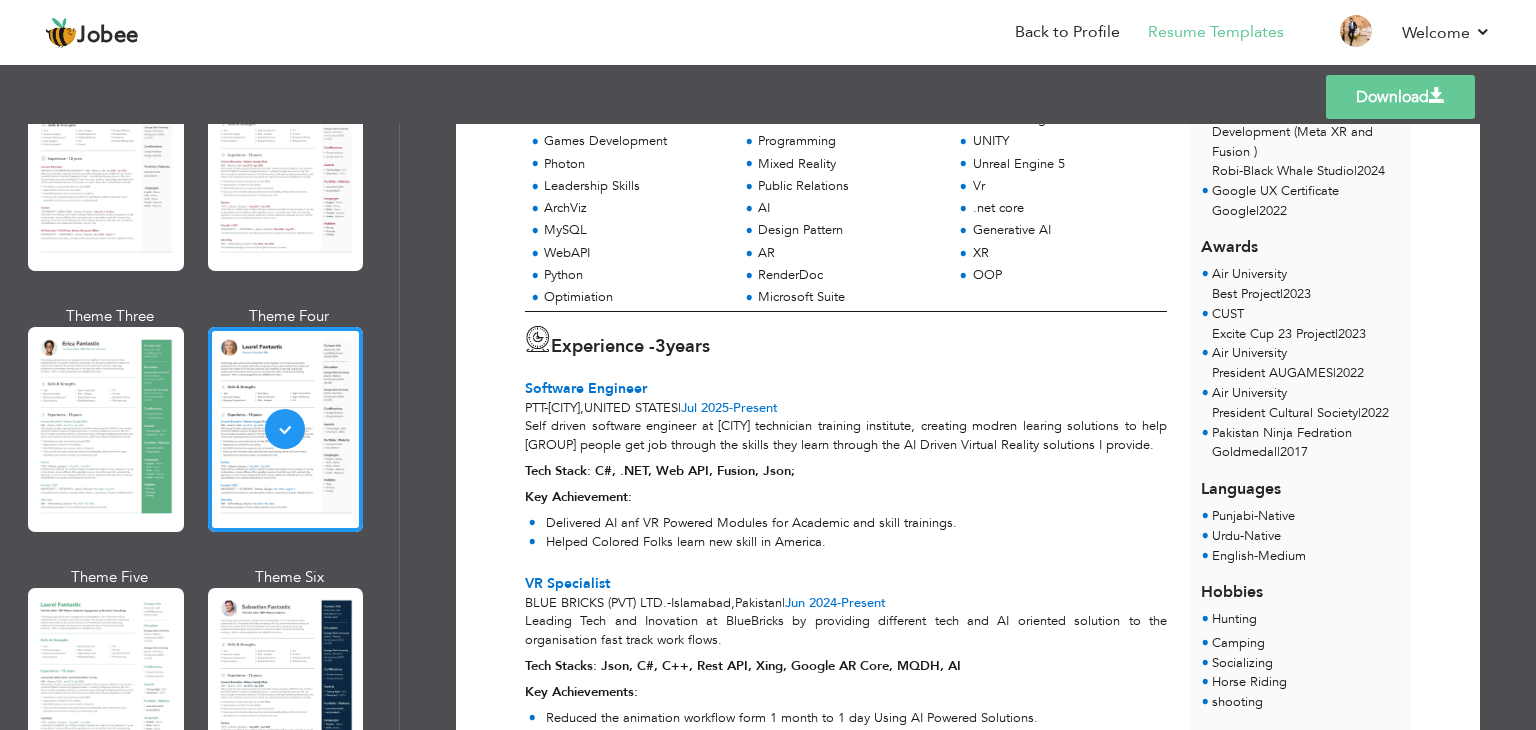 click on "Download" at bounding box center [1400, 97] 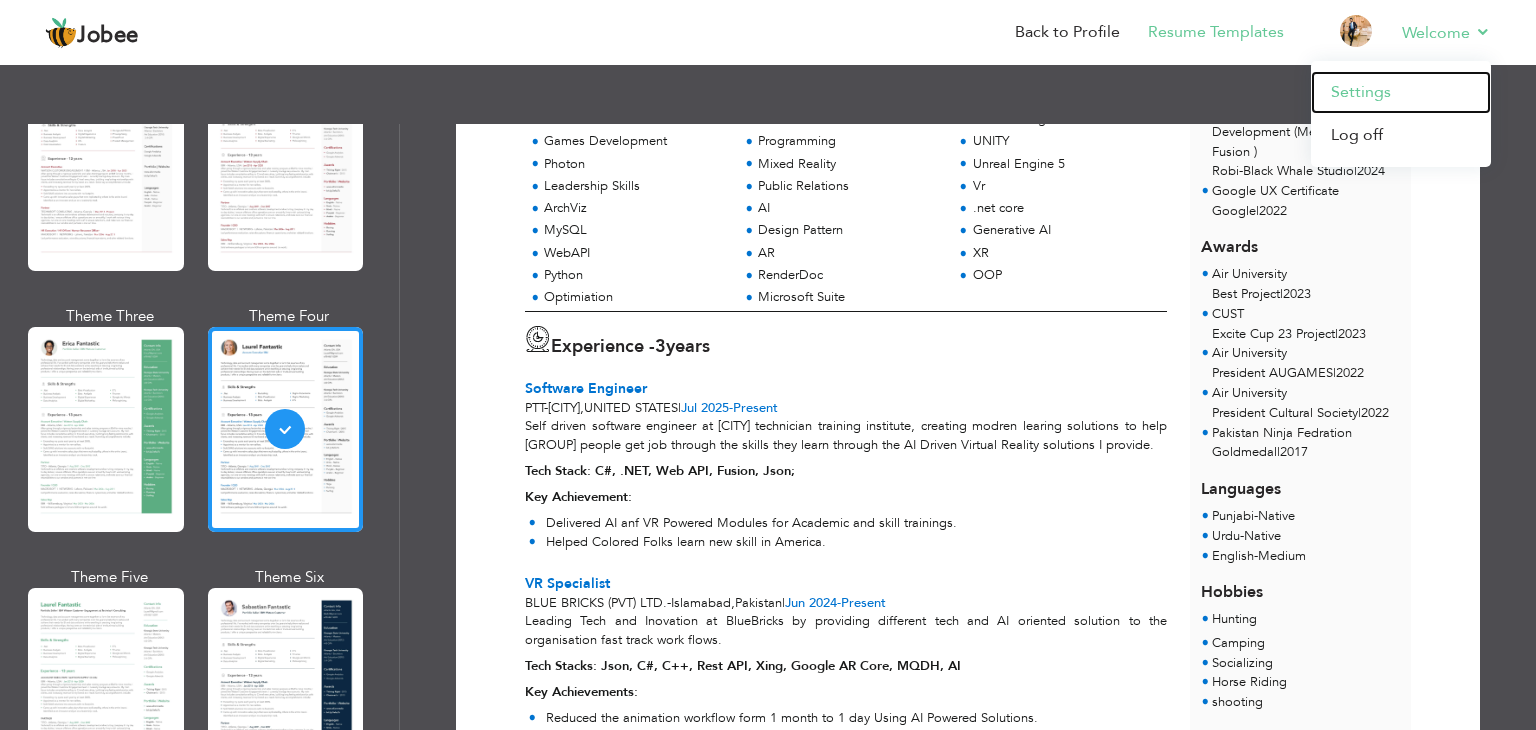 click on "Settings" at bounding box center (1401, 92) 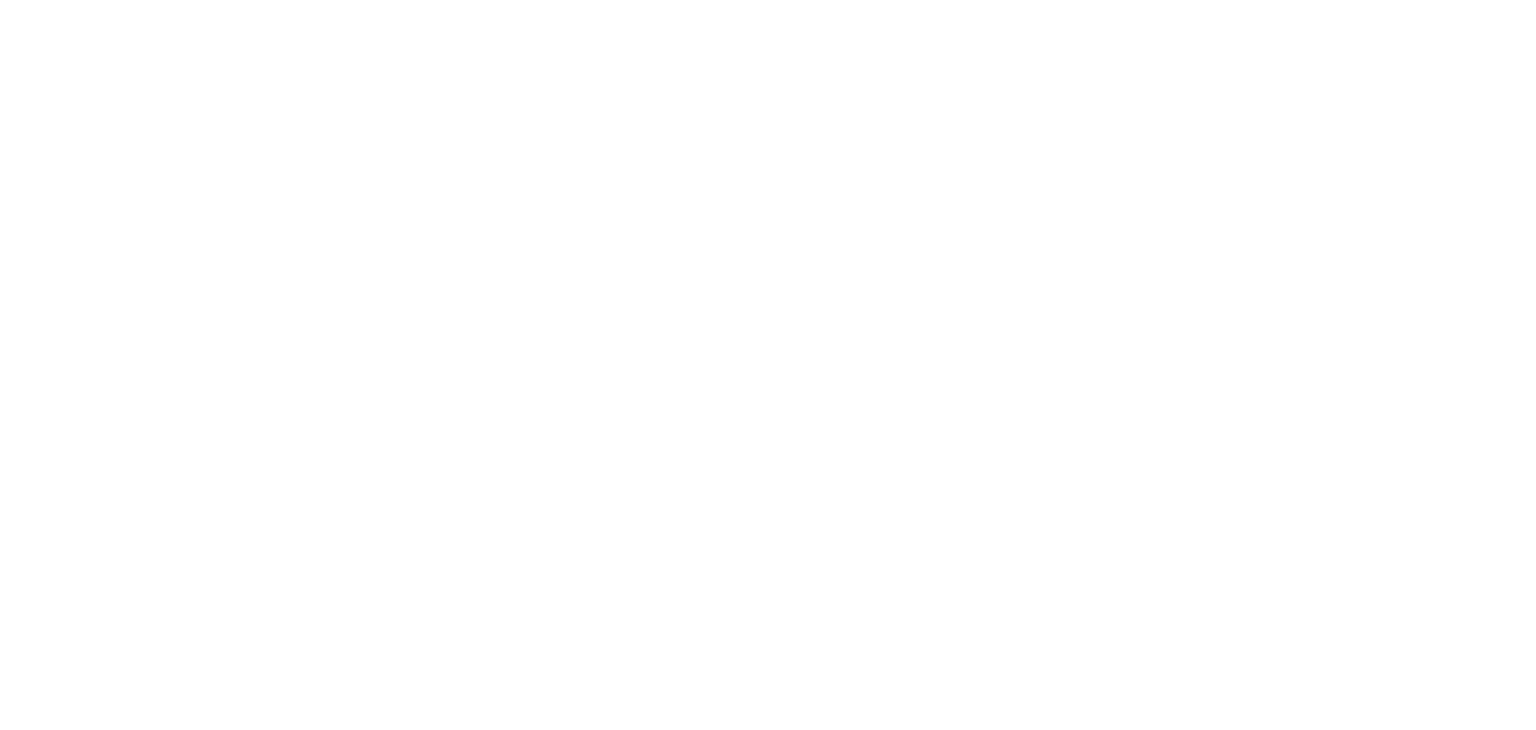 scroll, scrollTop: 0, scrollLeft: 0, axis: both 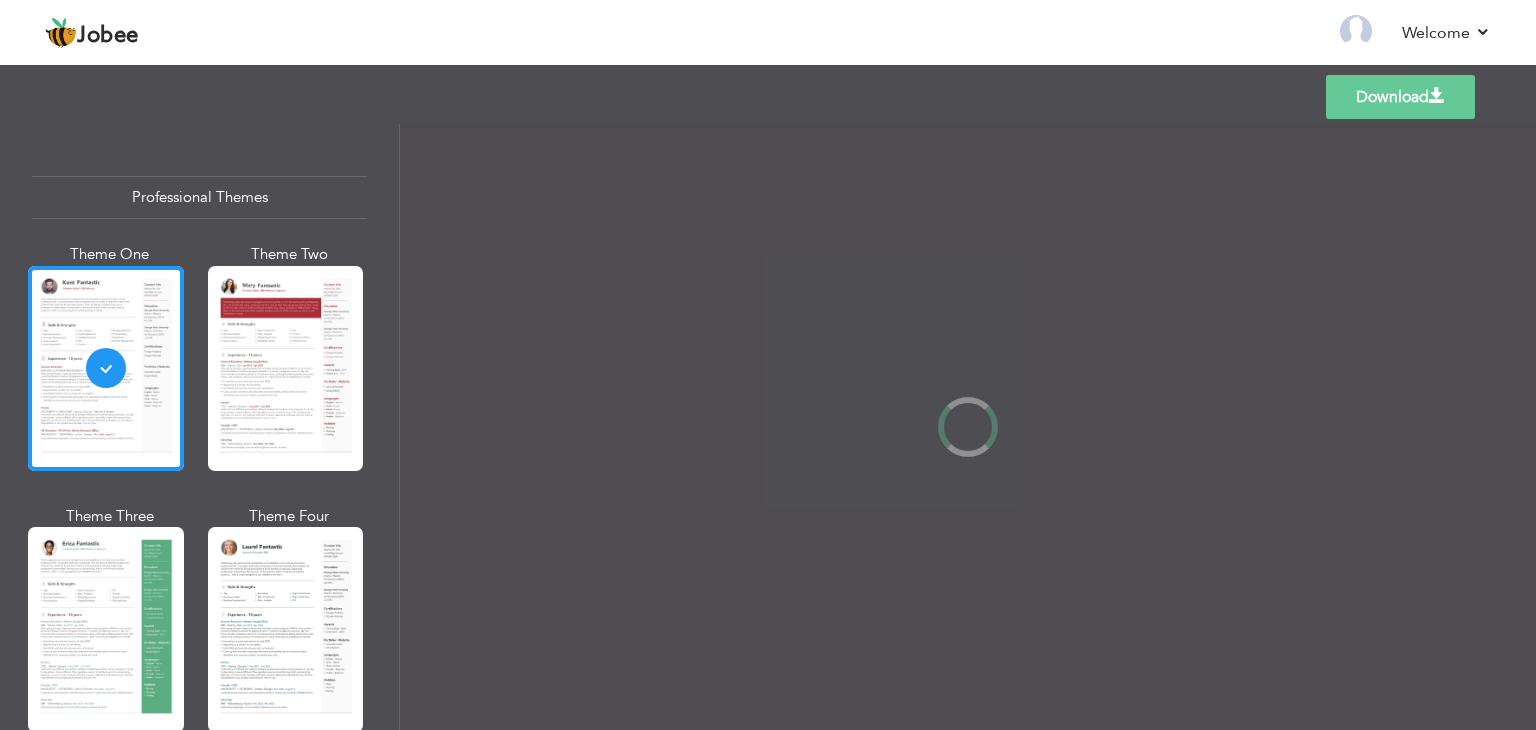 click on "Download" at bounding box center (1400, 97) 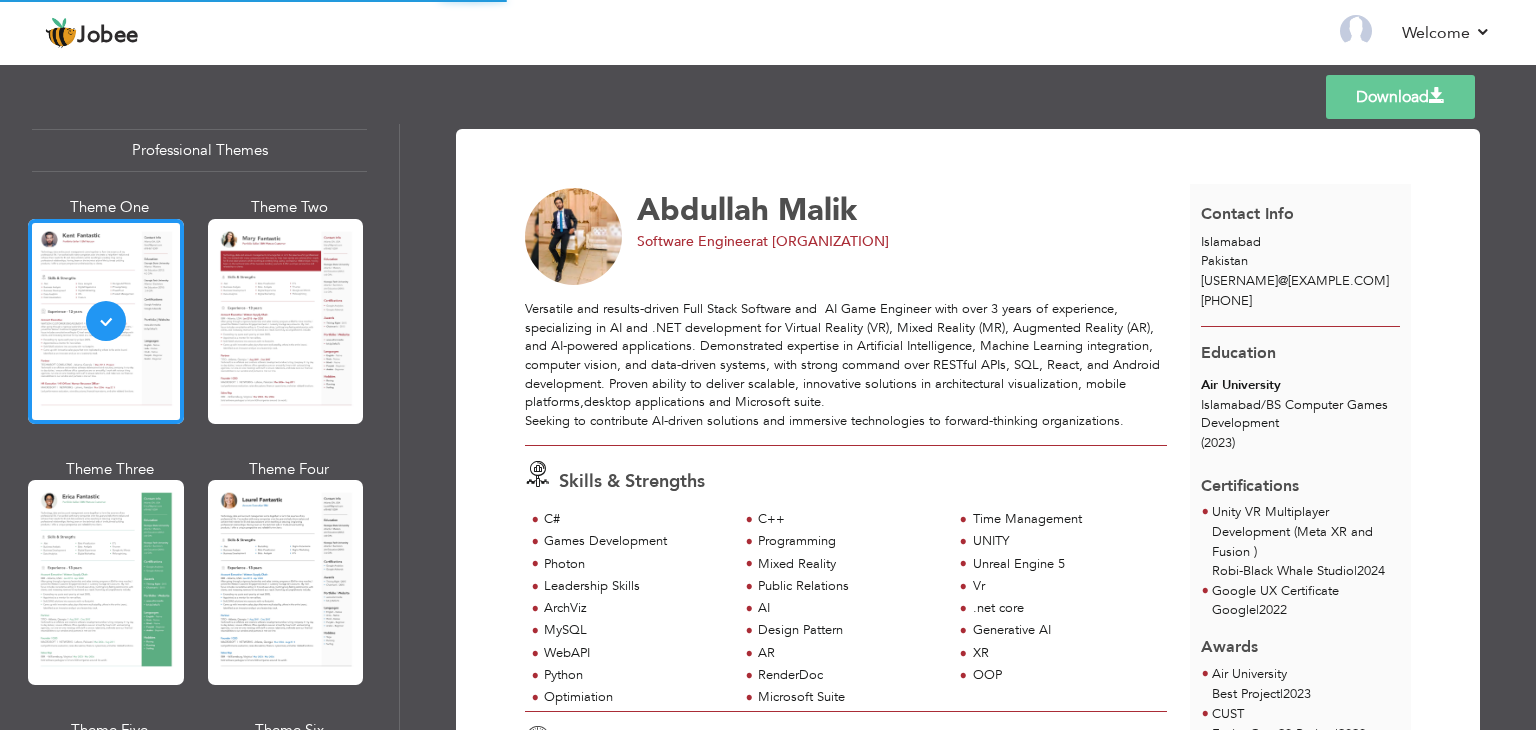 scroll, scrollTop: 200, scrollLeft: 0, axis: vertical 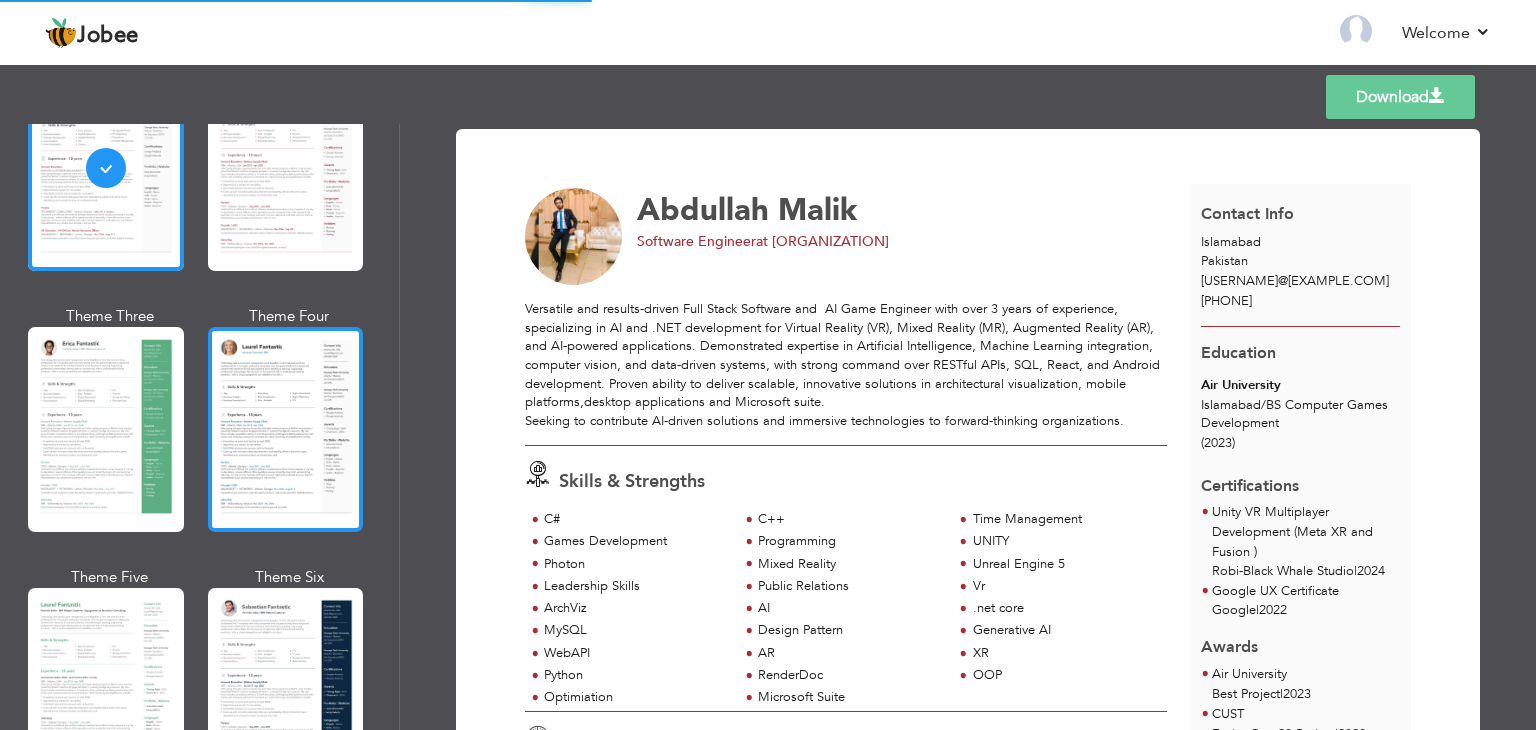 click at bounding box center [286, 429] 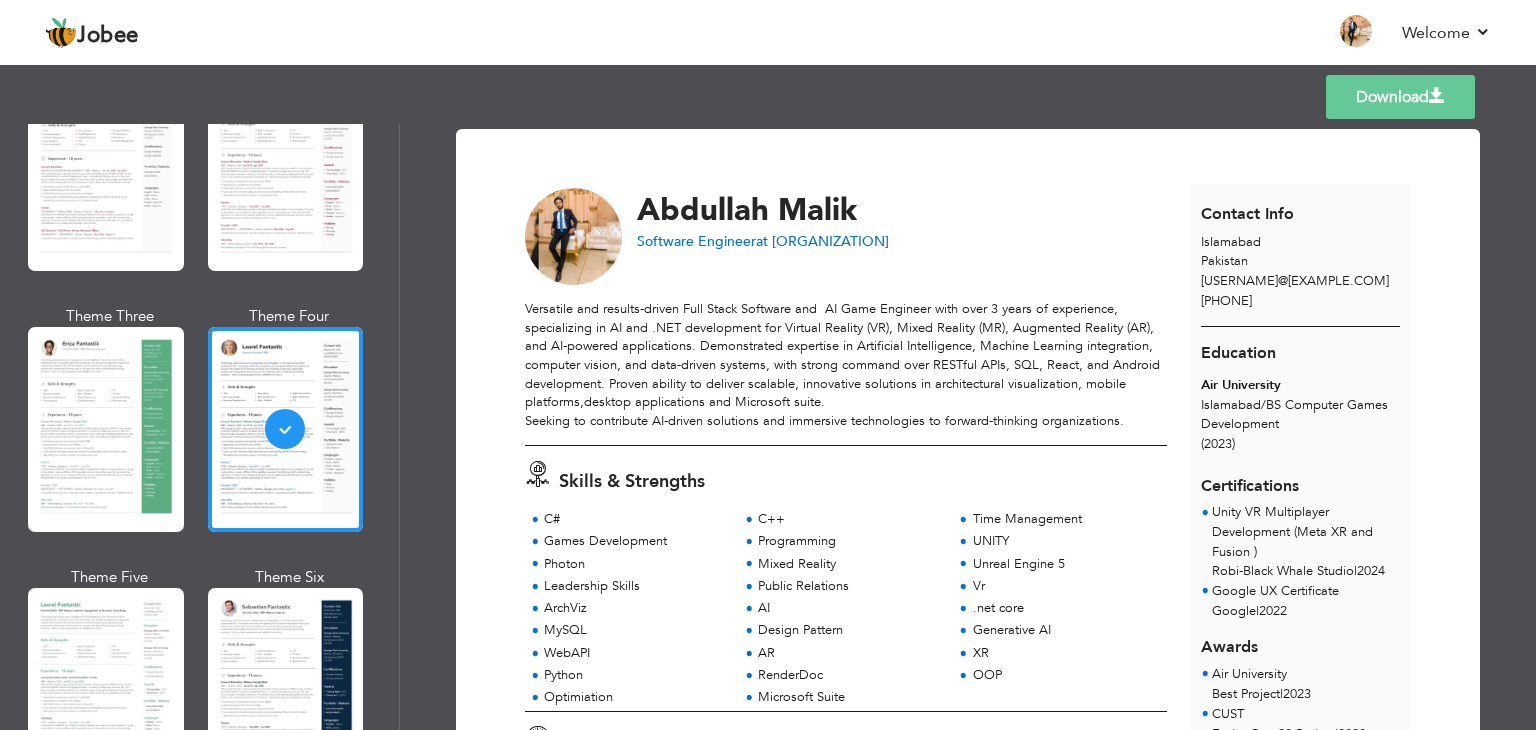 click on "Templates
Download" at bounding box center [768, 97] 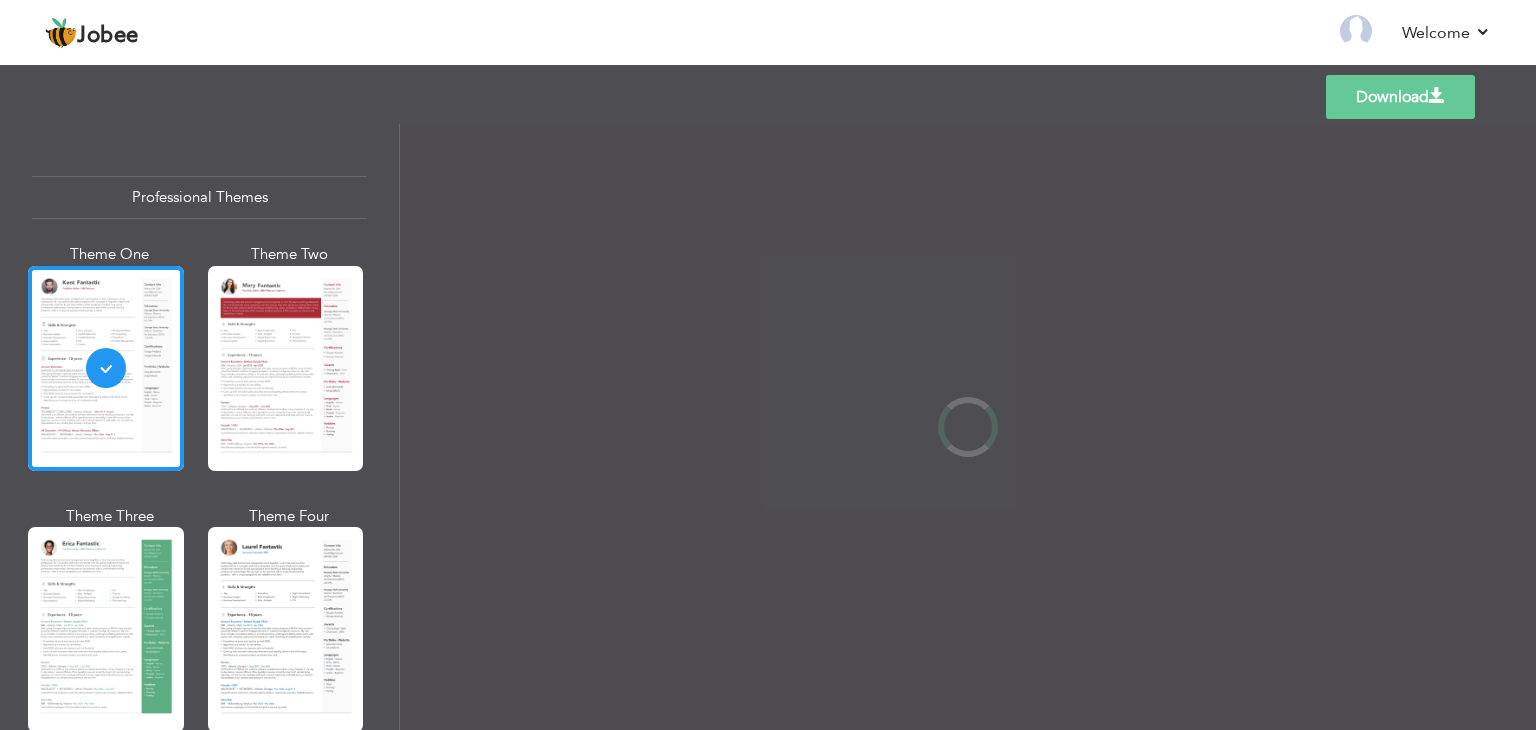 scroll, scrollTop: 0, scrollLeft: 0, axis: both 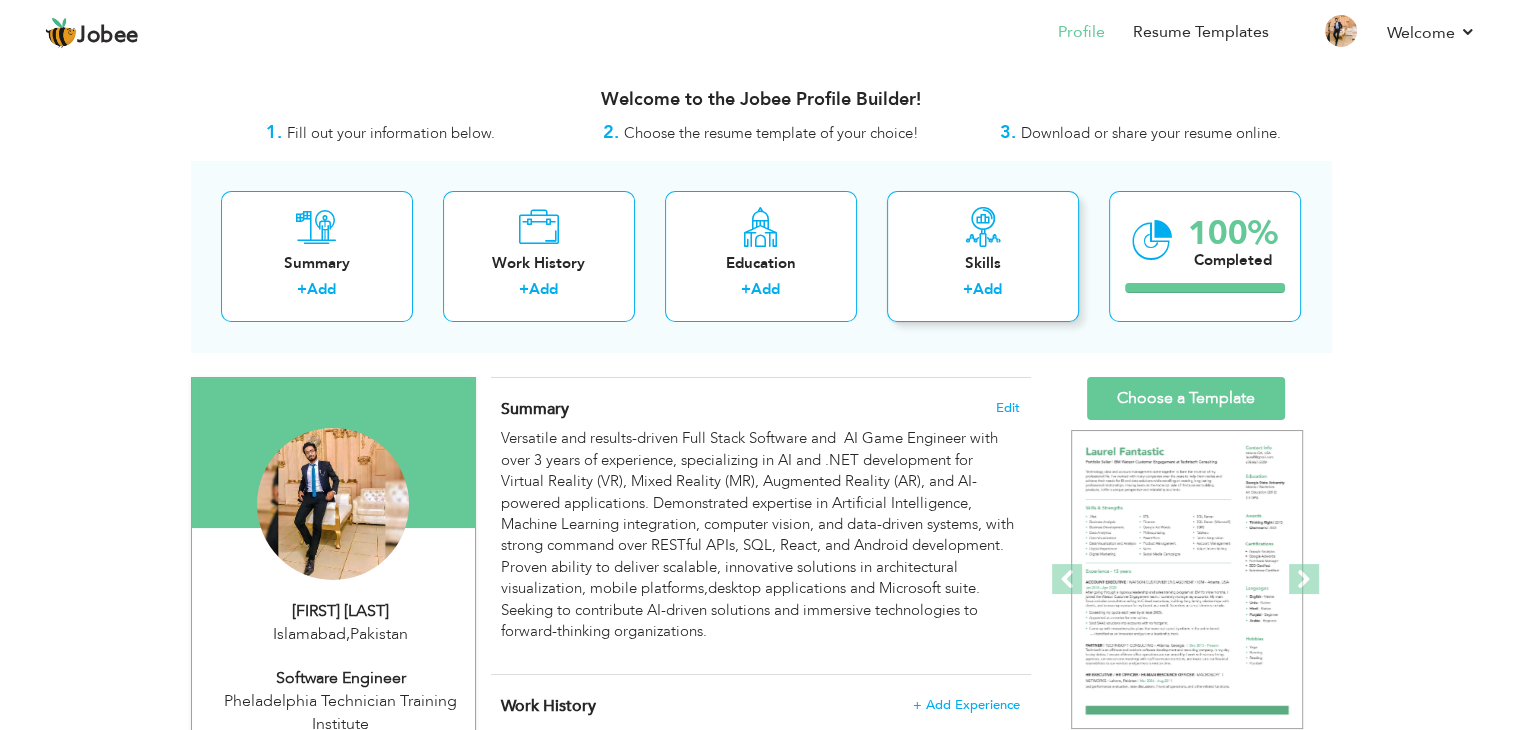click on "Add" at bounding box center (987, 289) 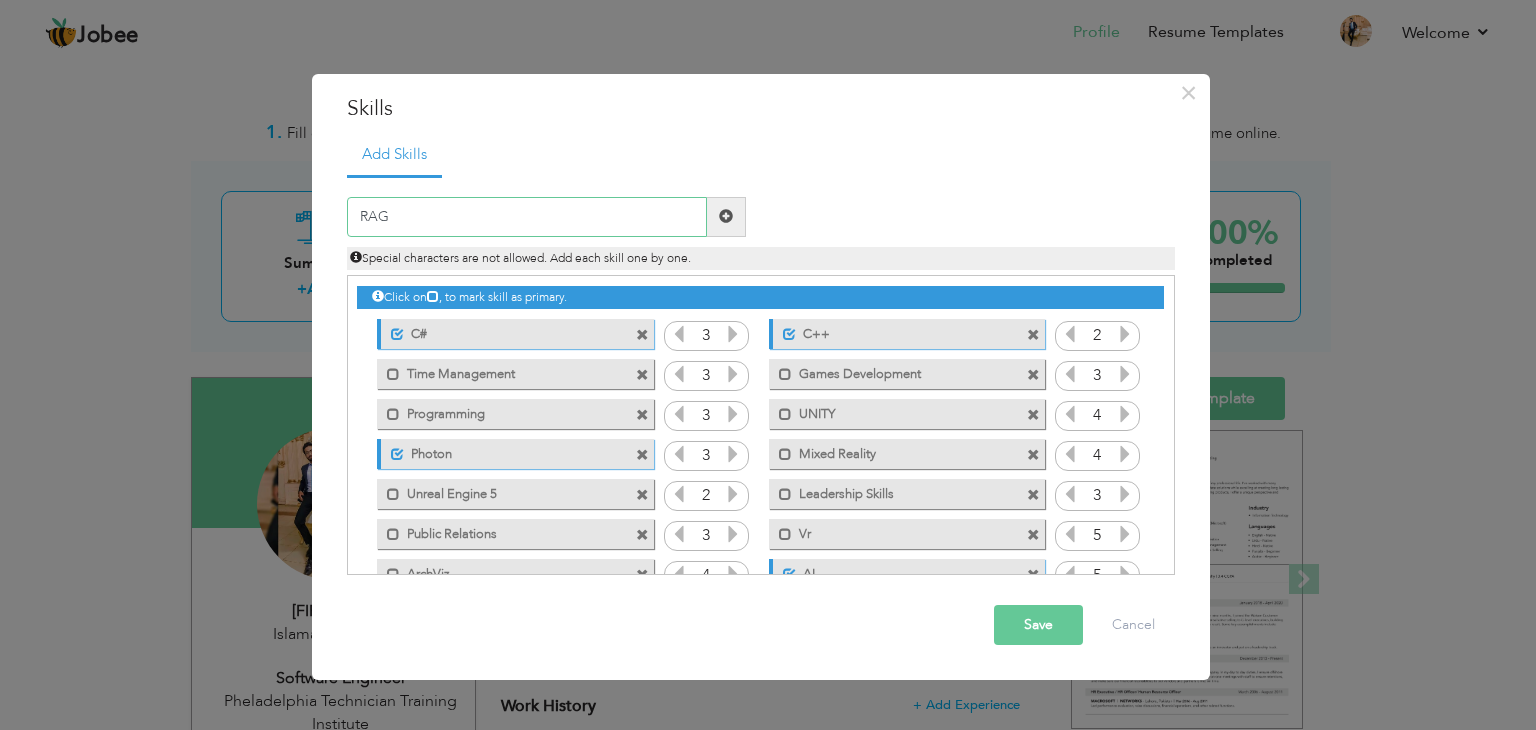 type on "RAG" 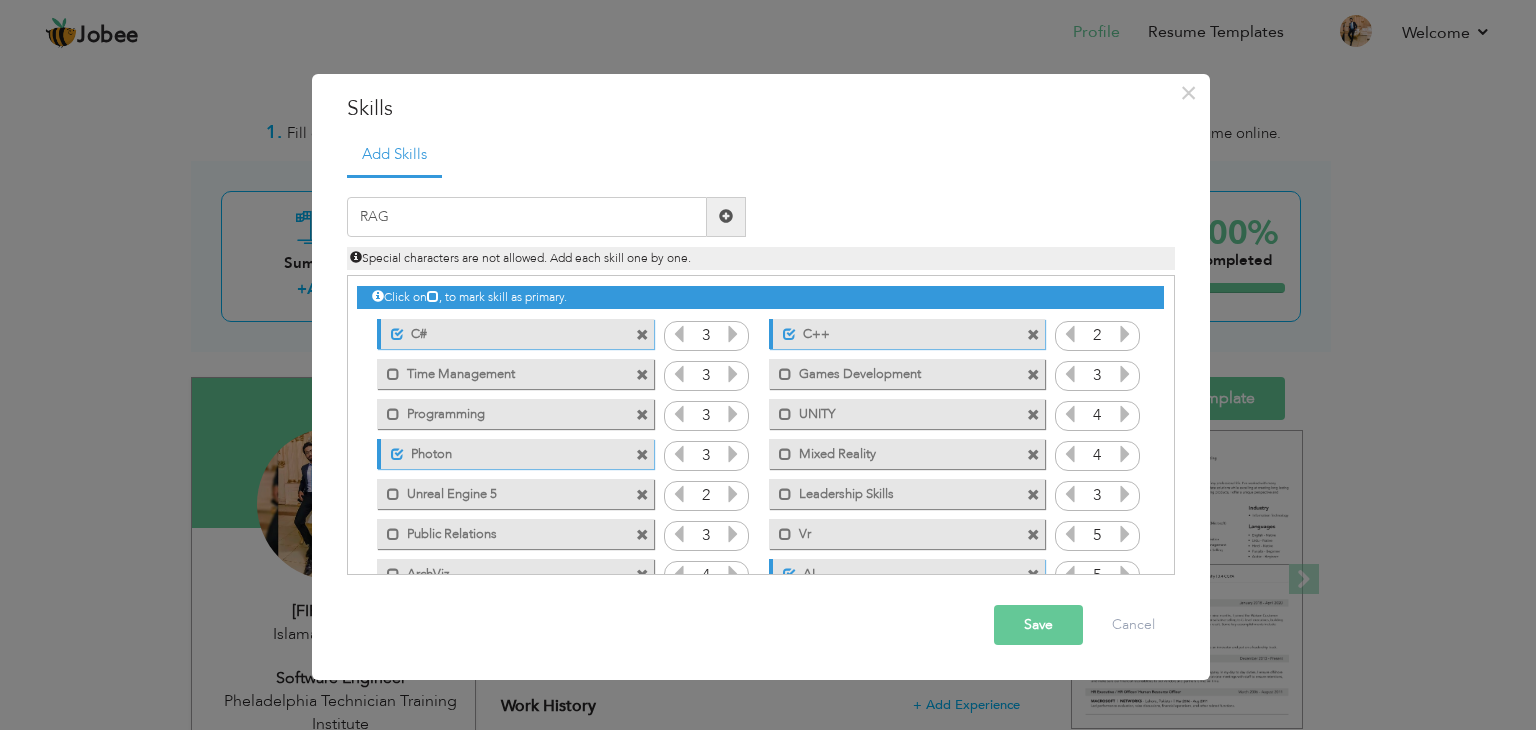 drag, startPoint x: 726, startPoint y: 209, endPoint x: 709, endPoint y: 216, distance: 18.384777 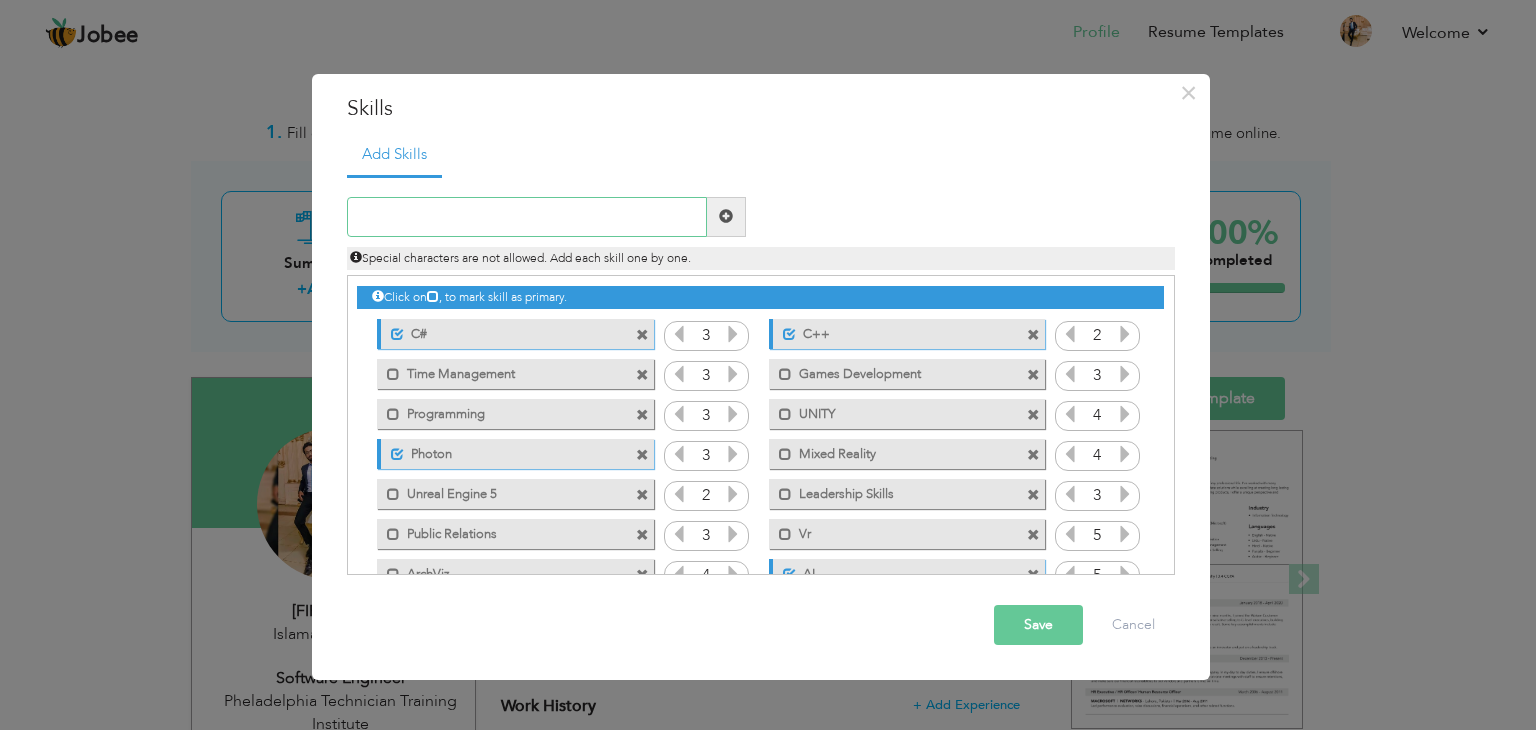 click at bounding box center [527, 217] 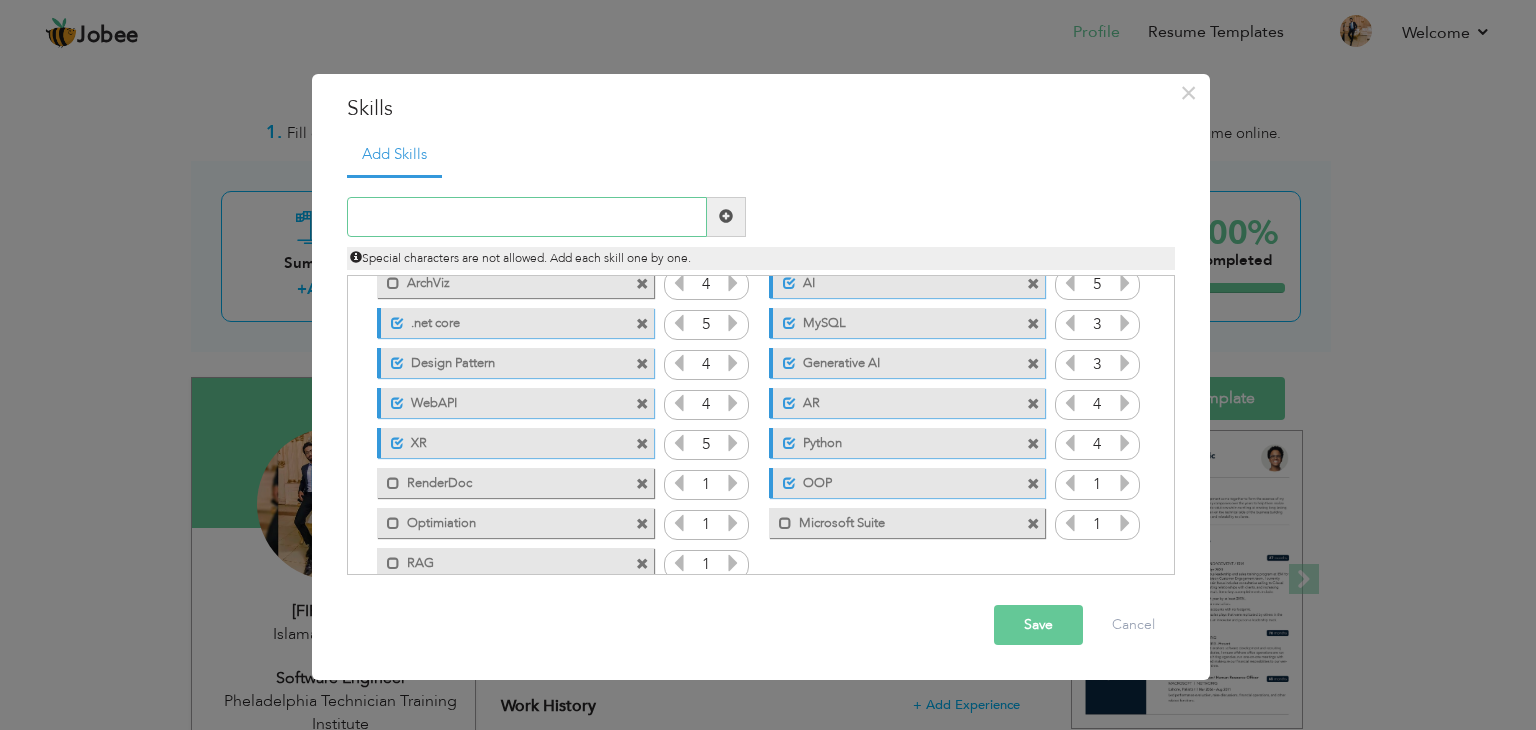 scroll, scrollTop: 324, scrollLeft: 0, axis: vertical 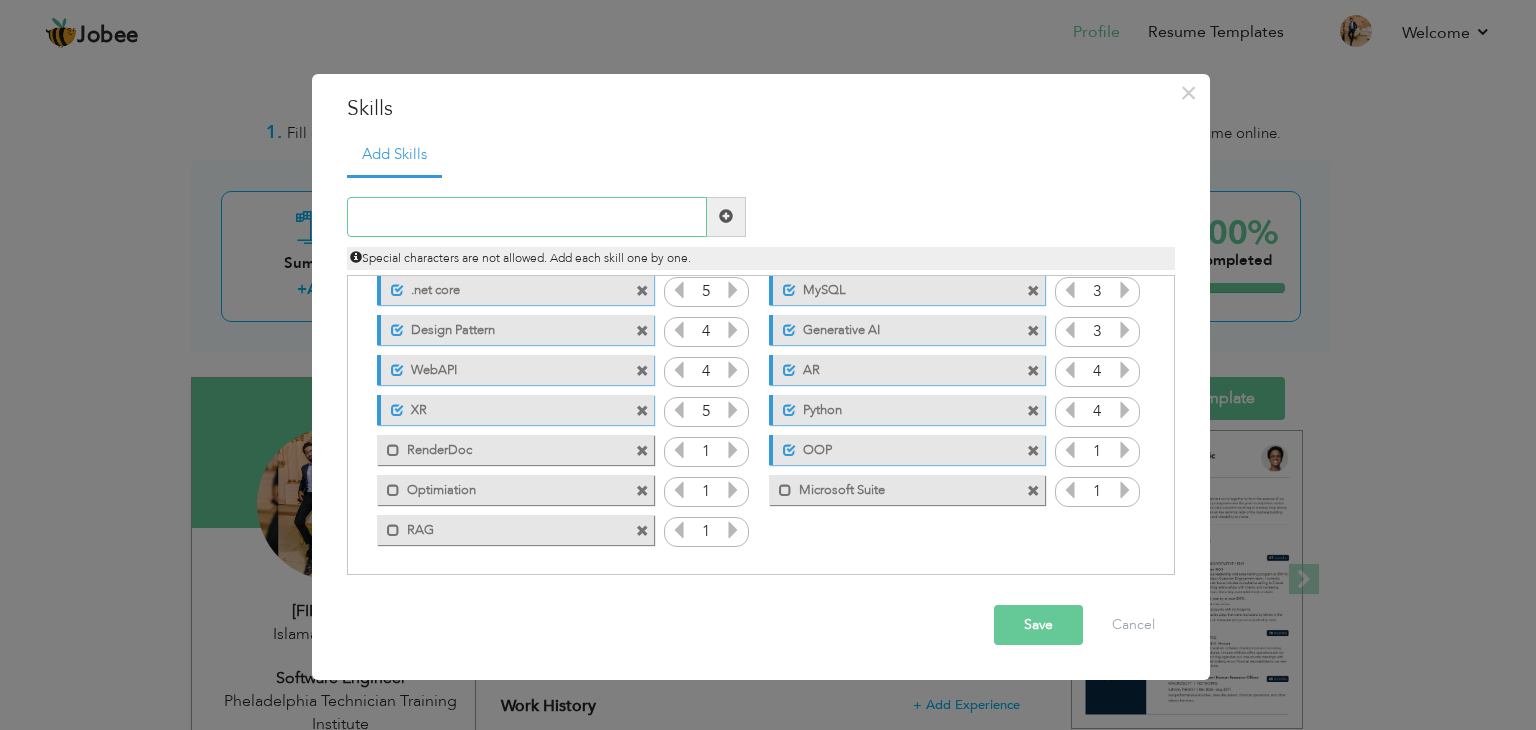 click at bounding box center [527, 217] 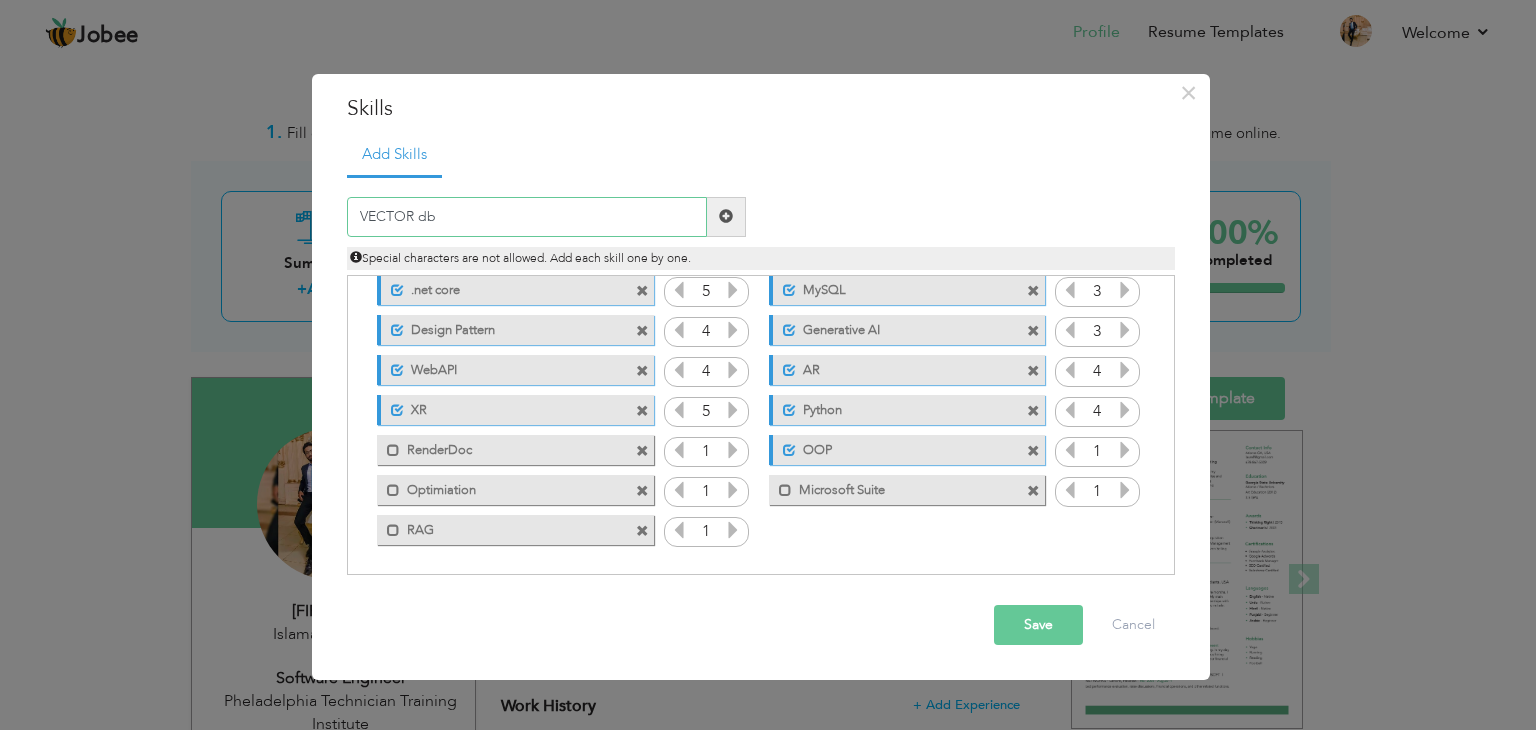 type on "VECTOR db" 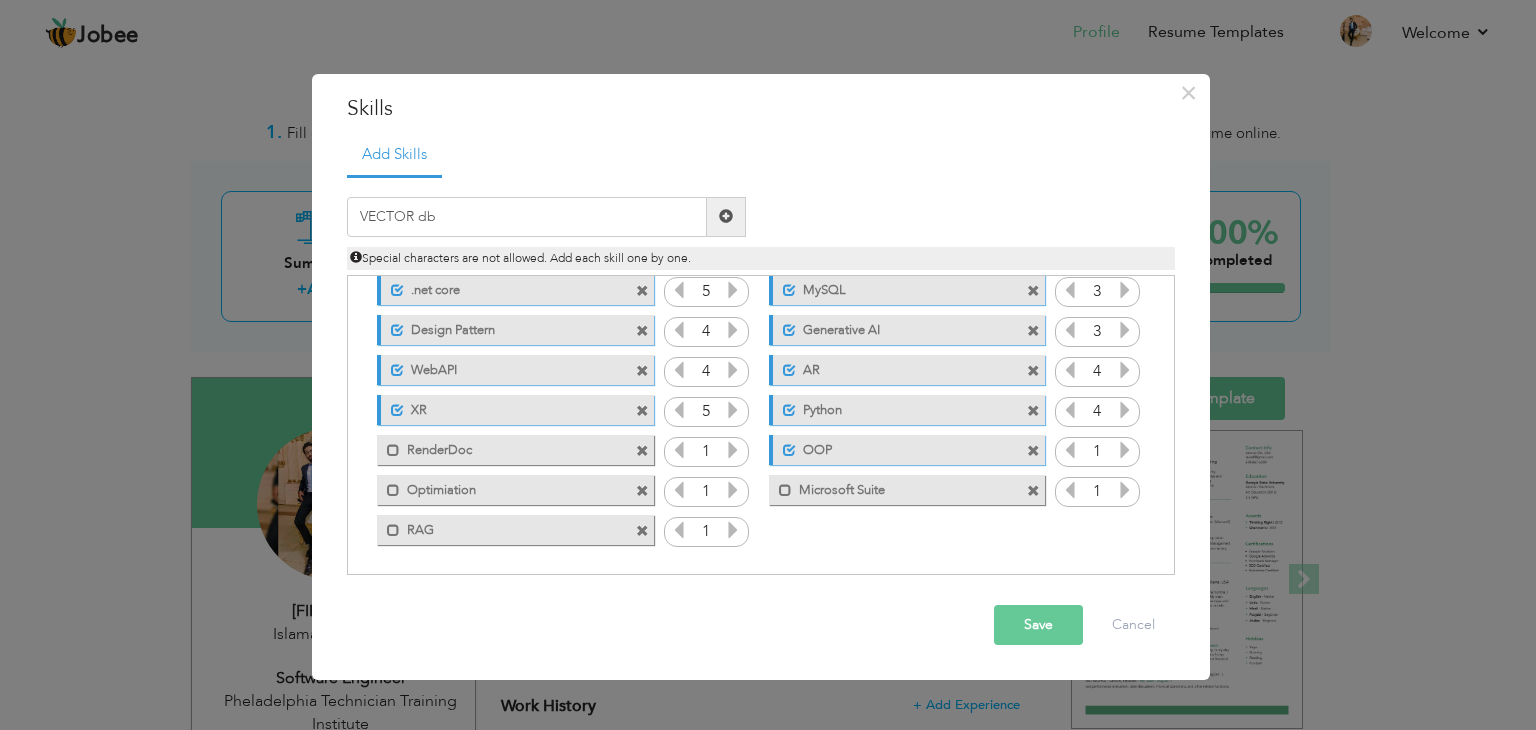 click at bounding box center (726, 216) 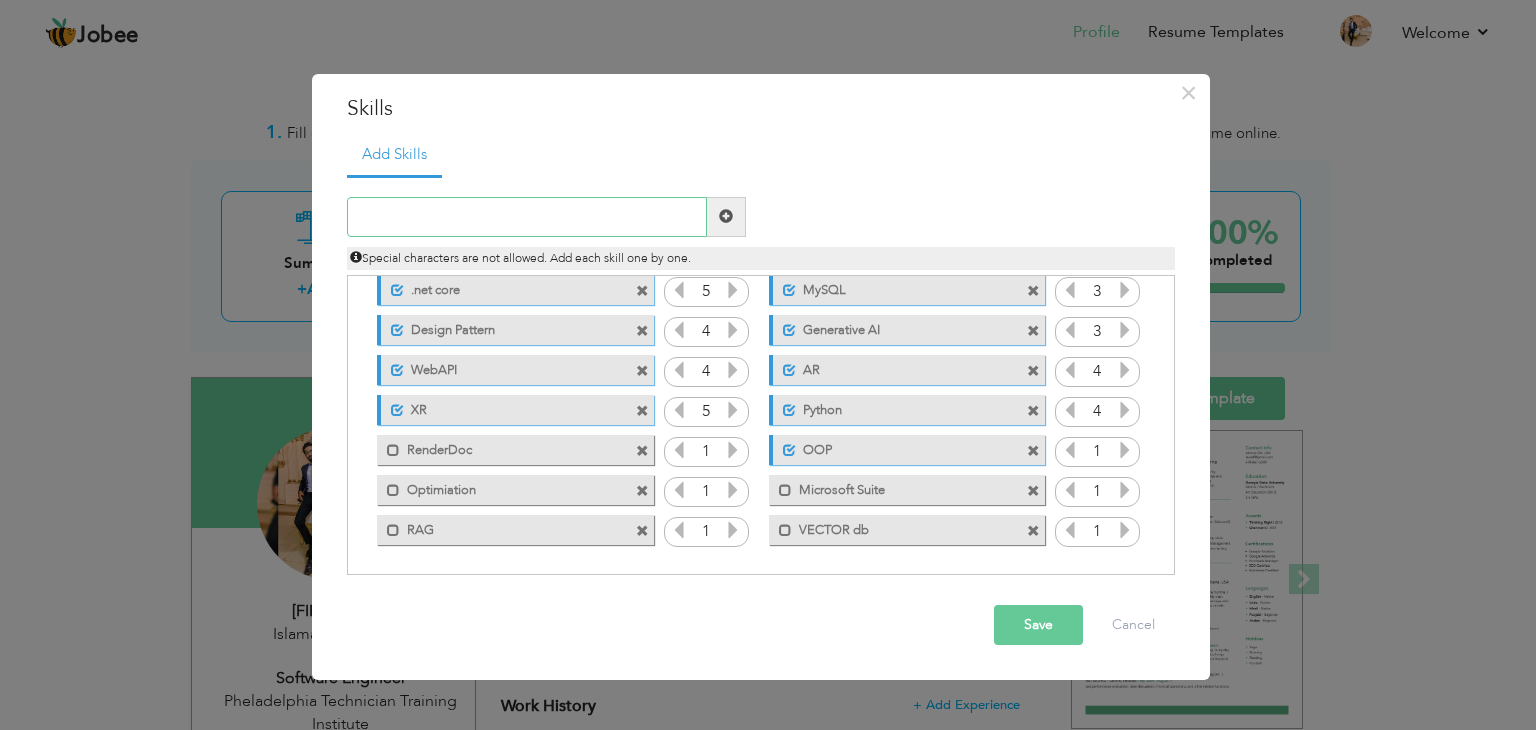 click at bounding box center (527, 217) 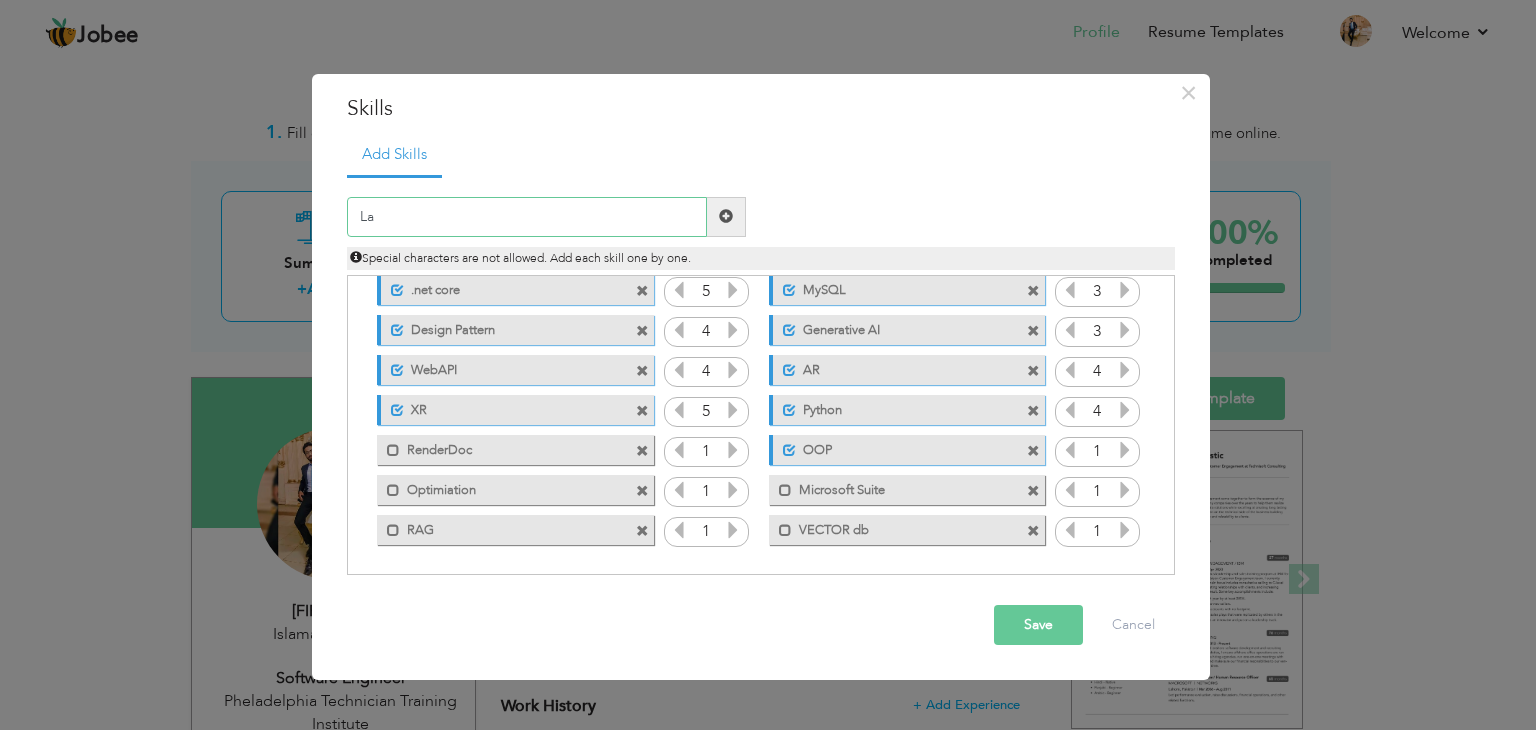 type on "L" 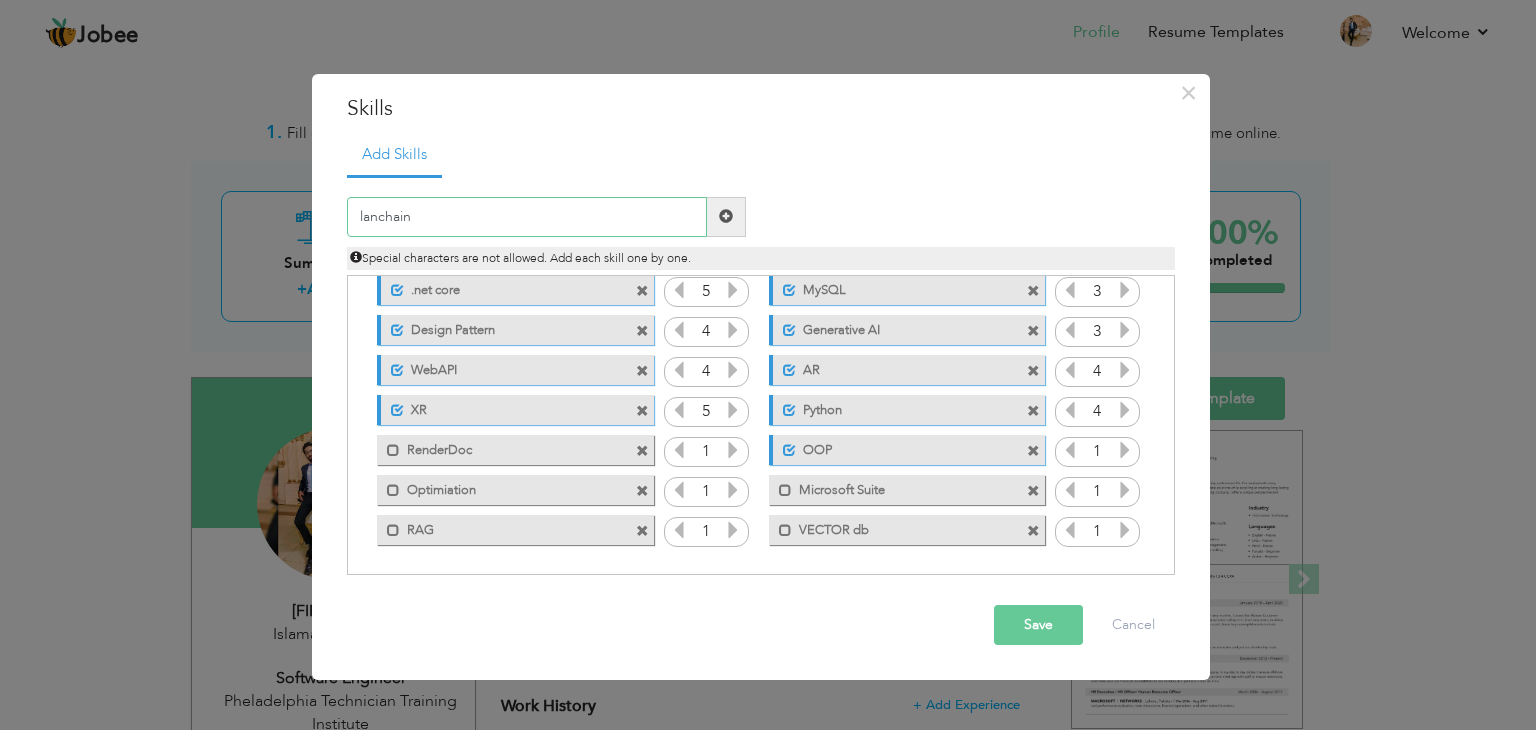 click on "lanchain" at bounding box center (527, 217) 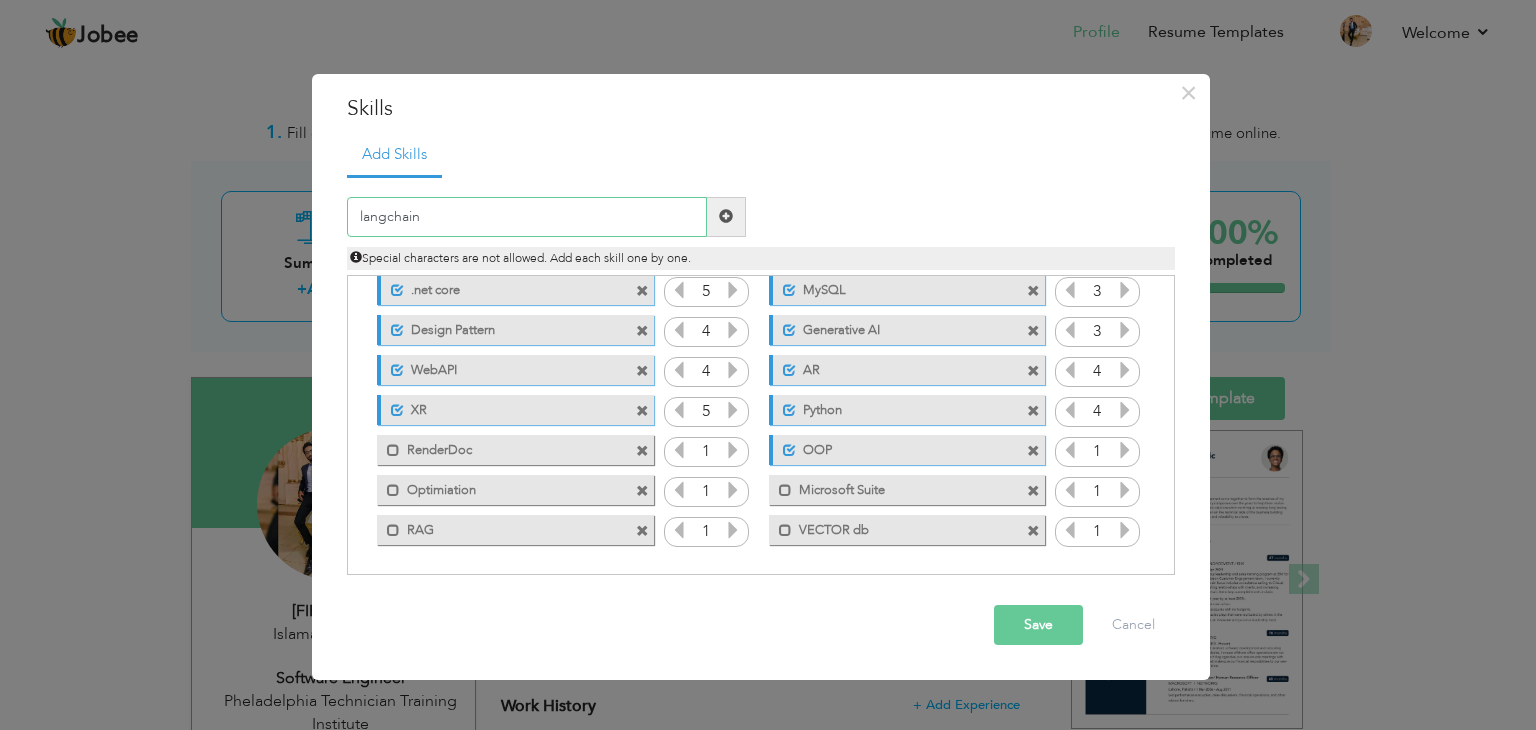 type on "langchain" 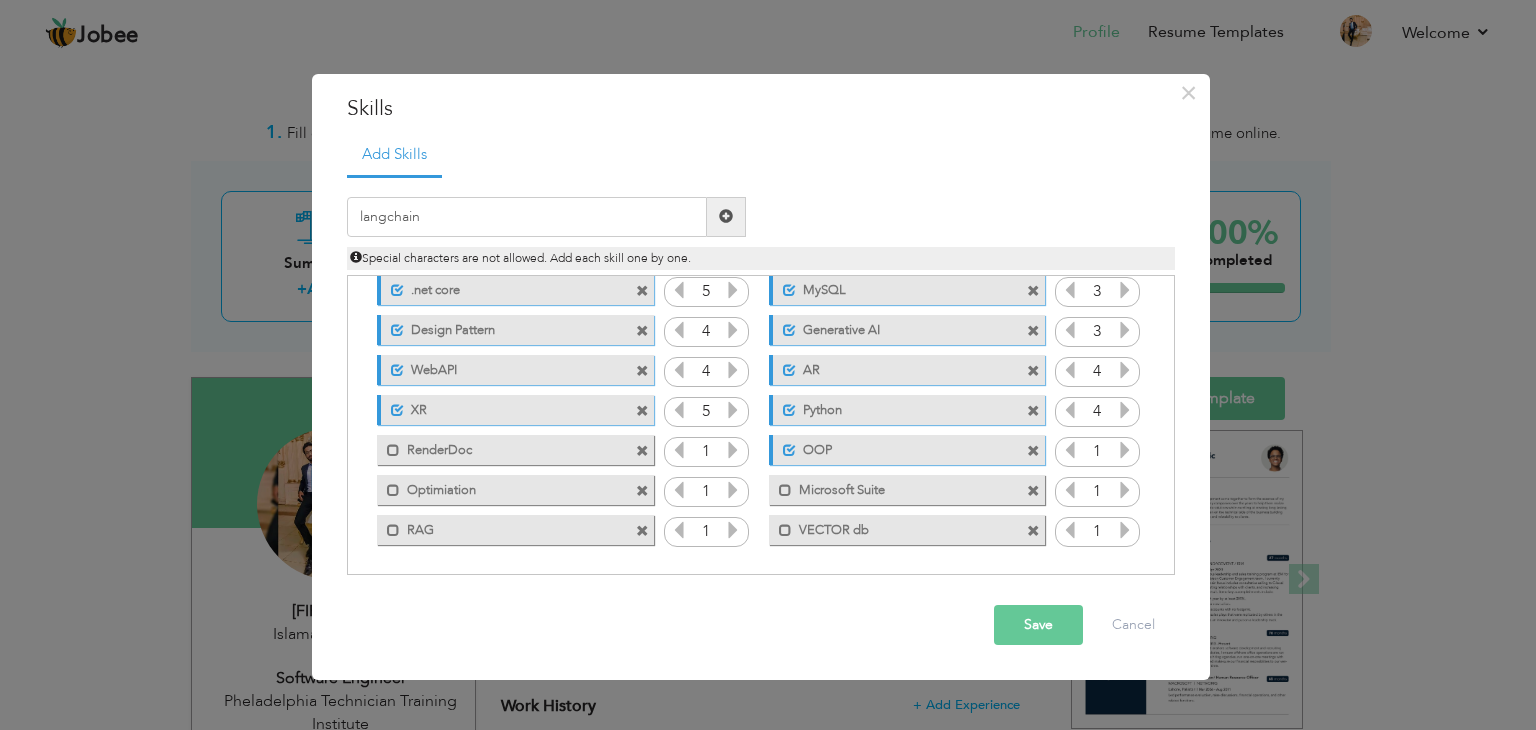 click at bounding box center [726, 216] 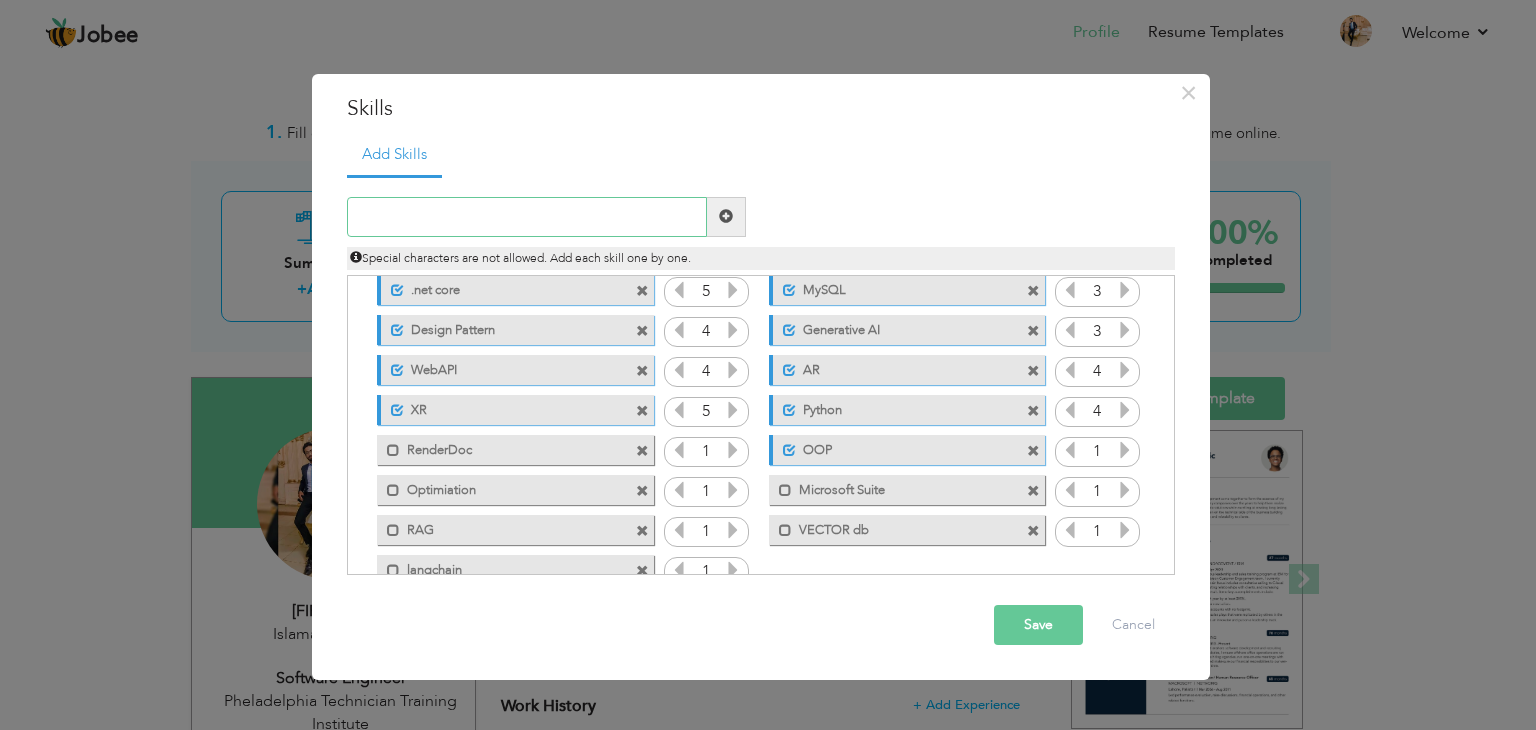 click at bounding box center (527, 217) 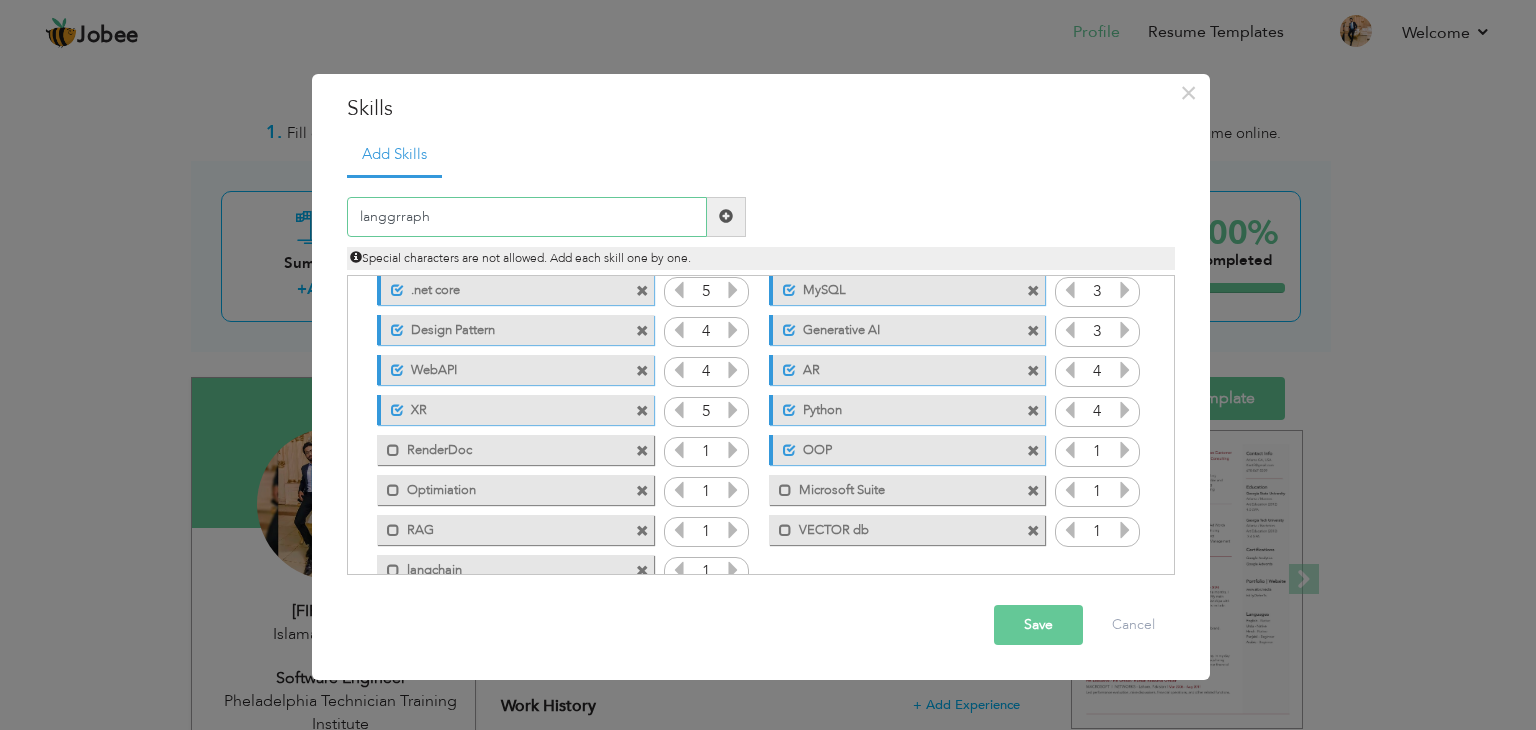 click on "langgrraph" at bounding box center [527, 217] 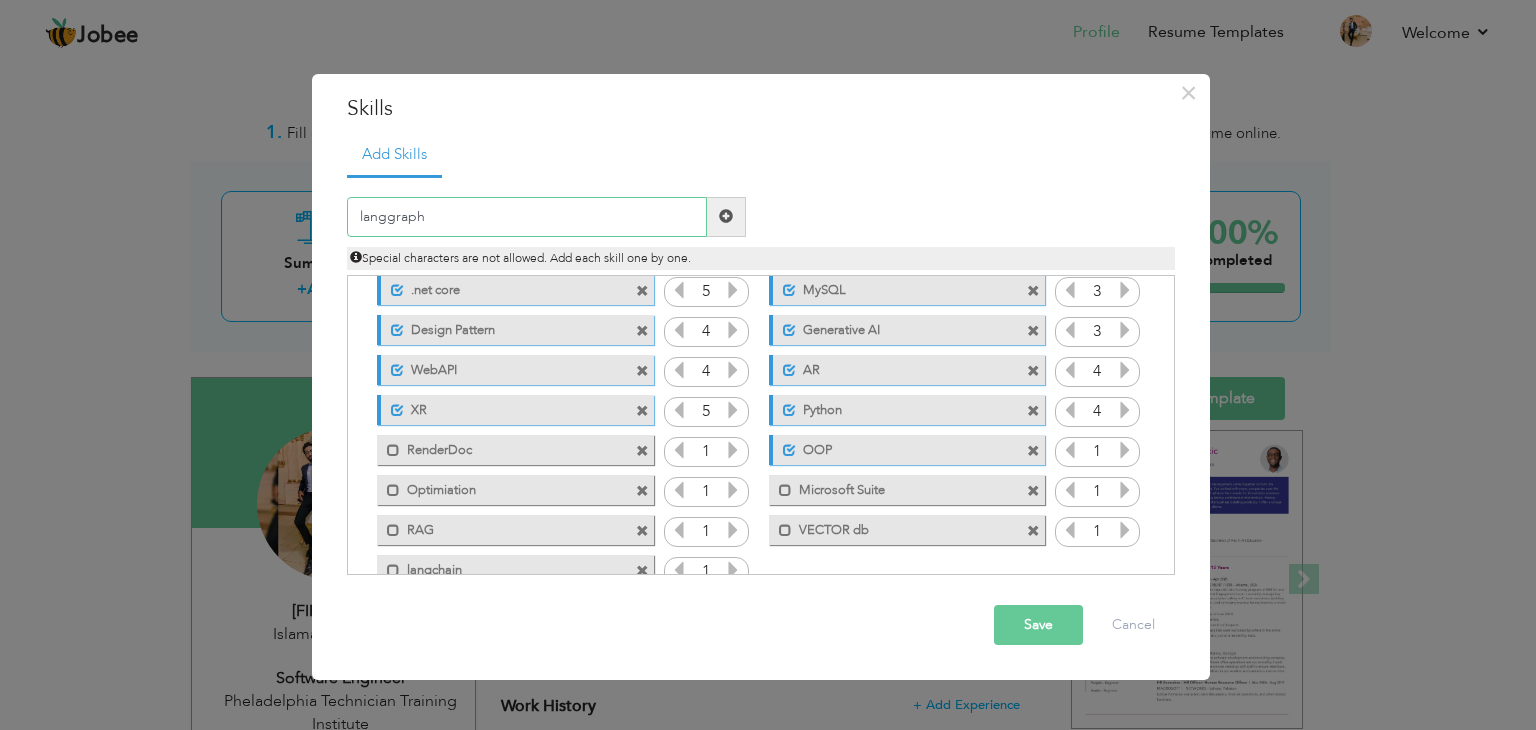 type on "langgraph" 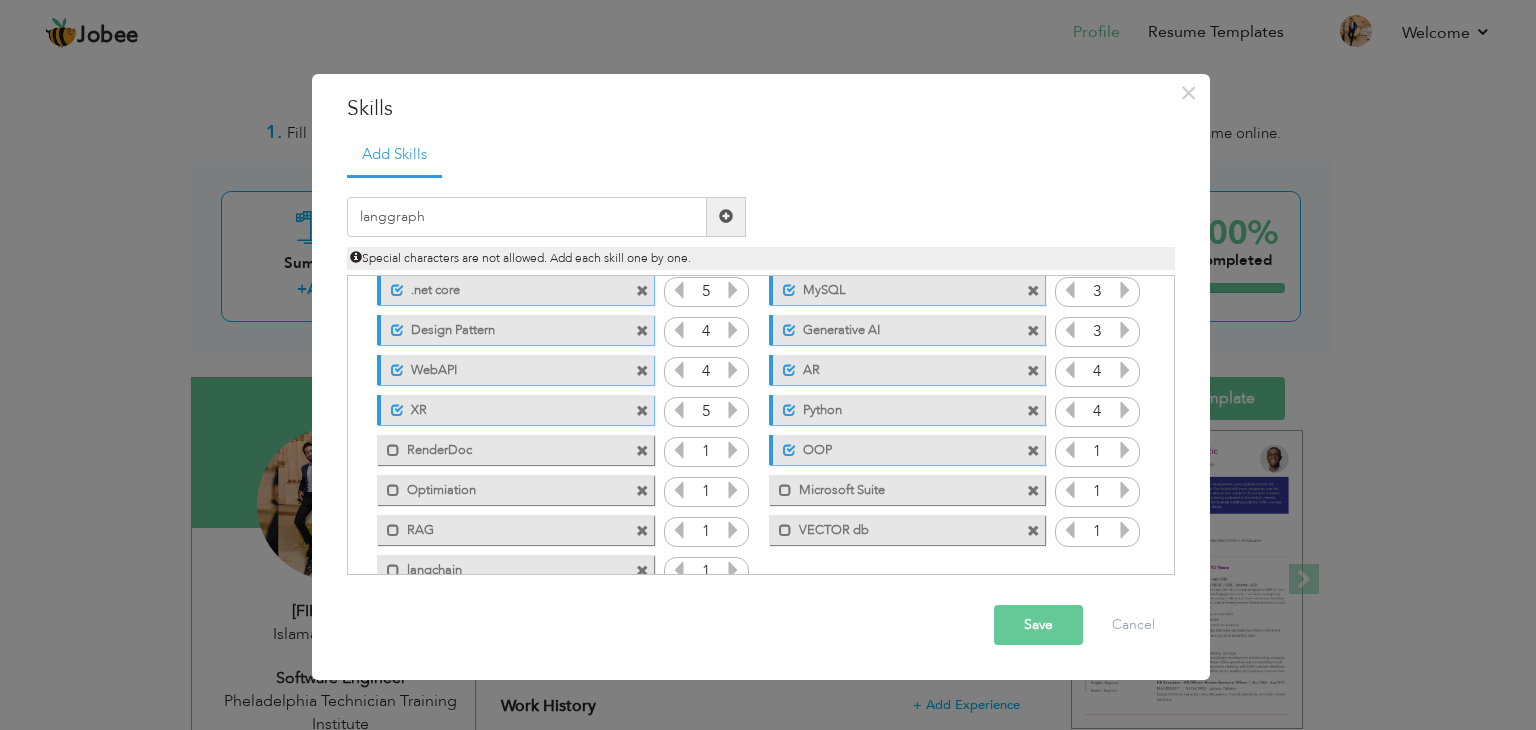 click at bounding box center (726, 217) 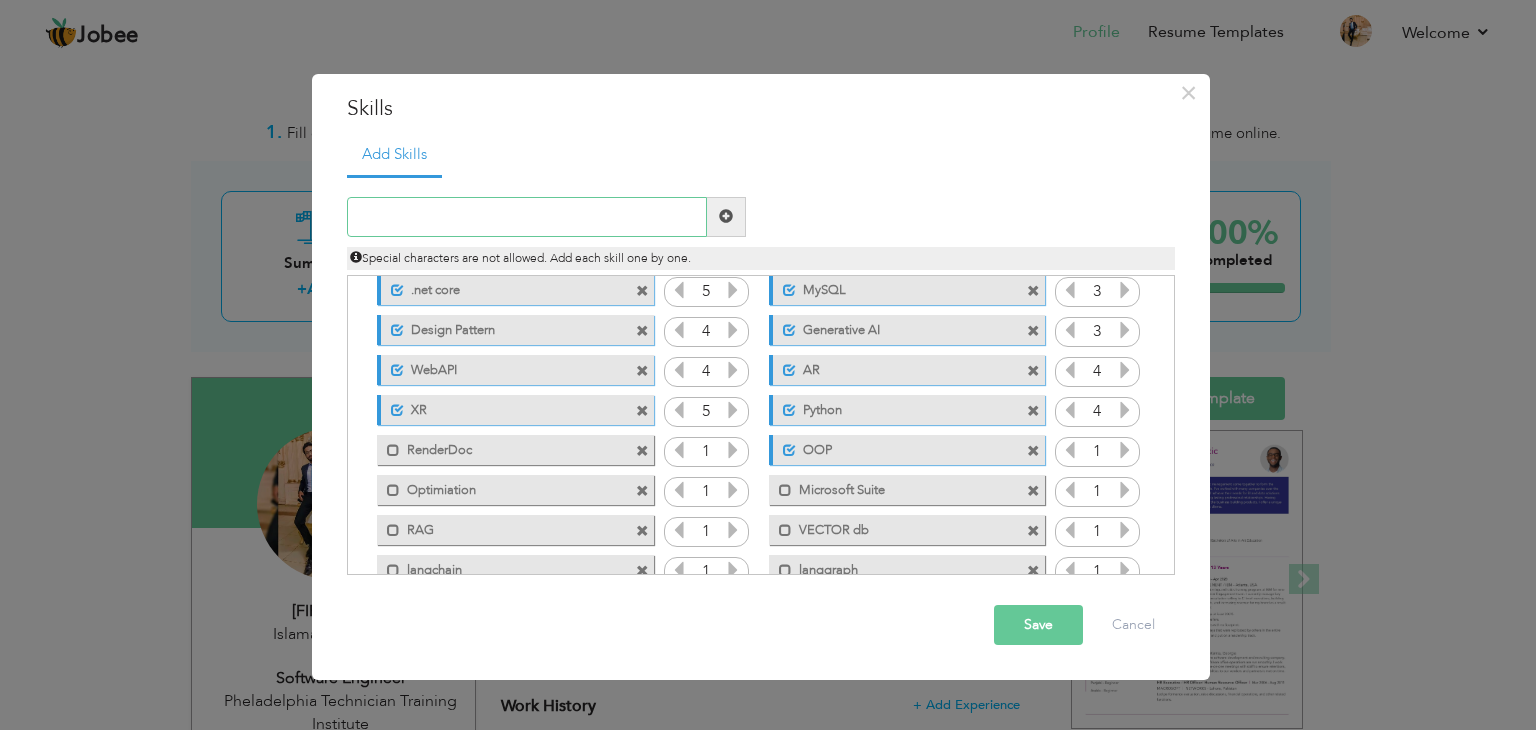 click at bounding box center [527, 217] 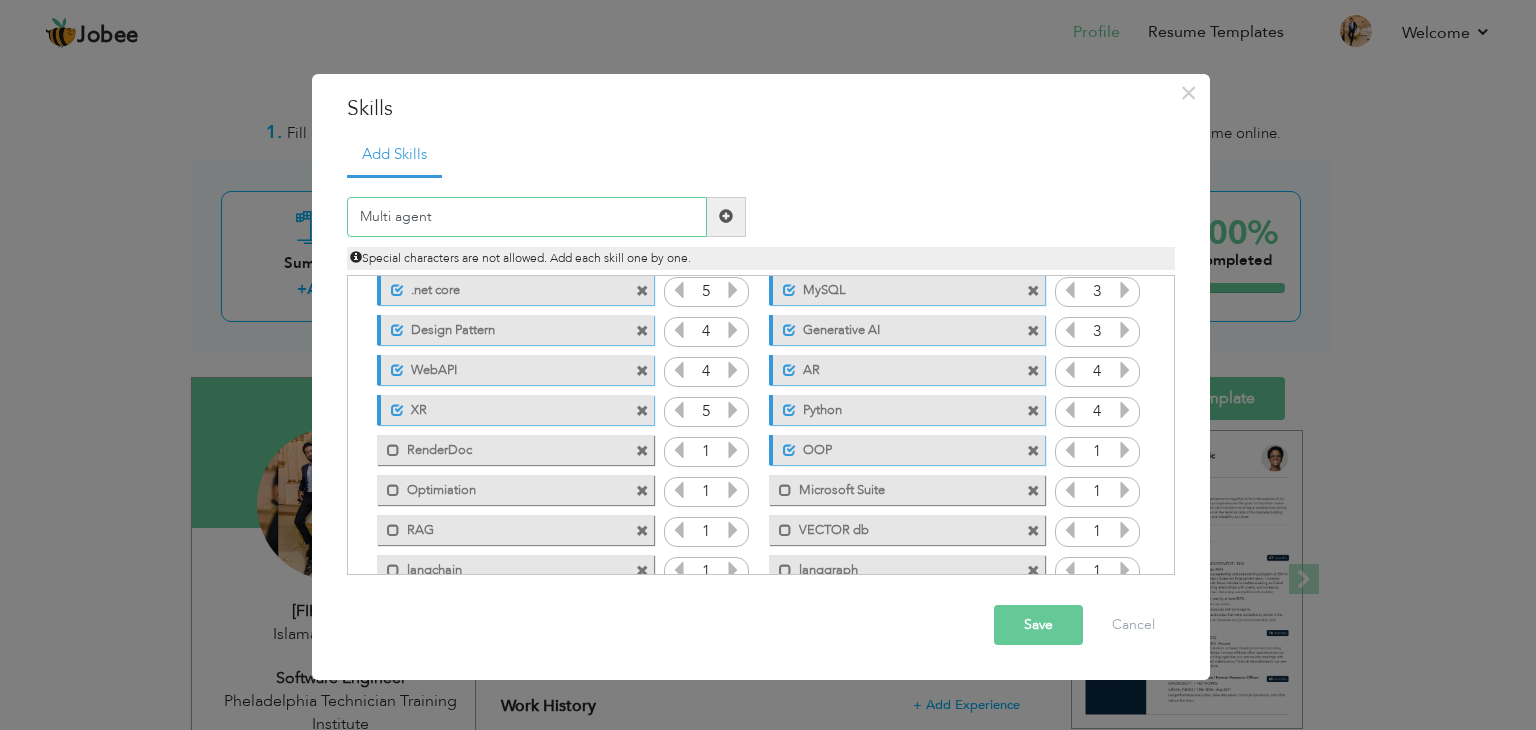 click on "Multi agent" at bounding box center [527, 217] 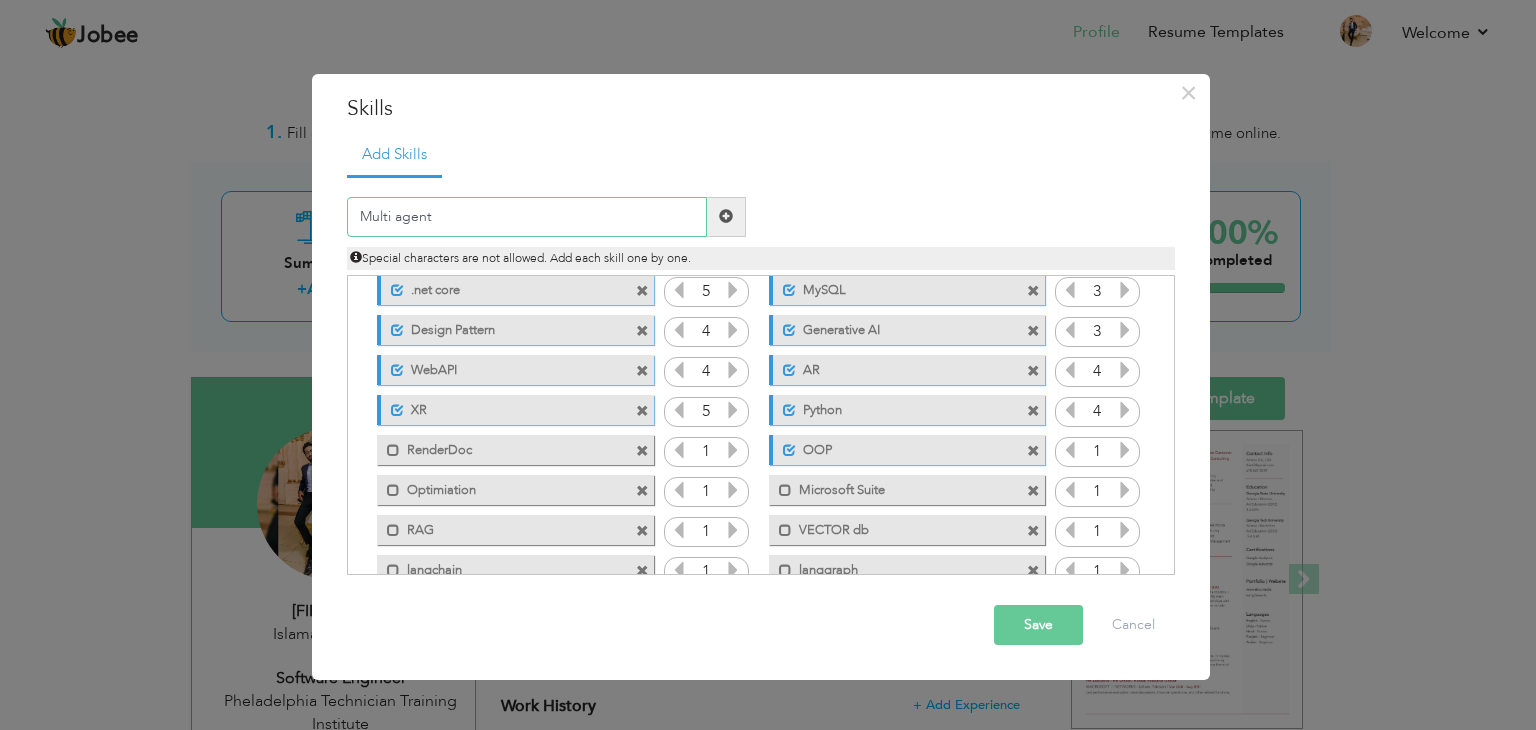 click on "Multi agent" at bounding box center [527, 217] 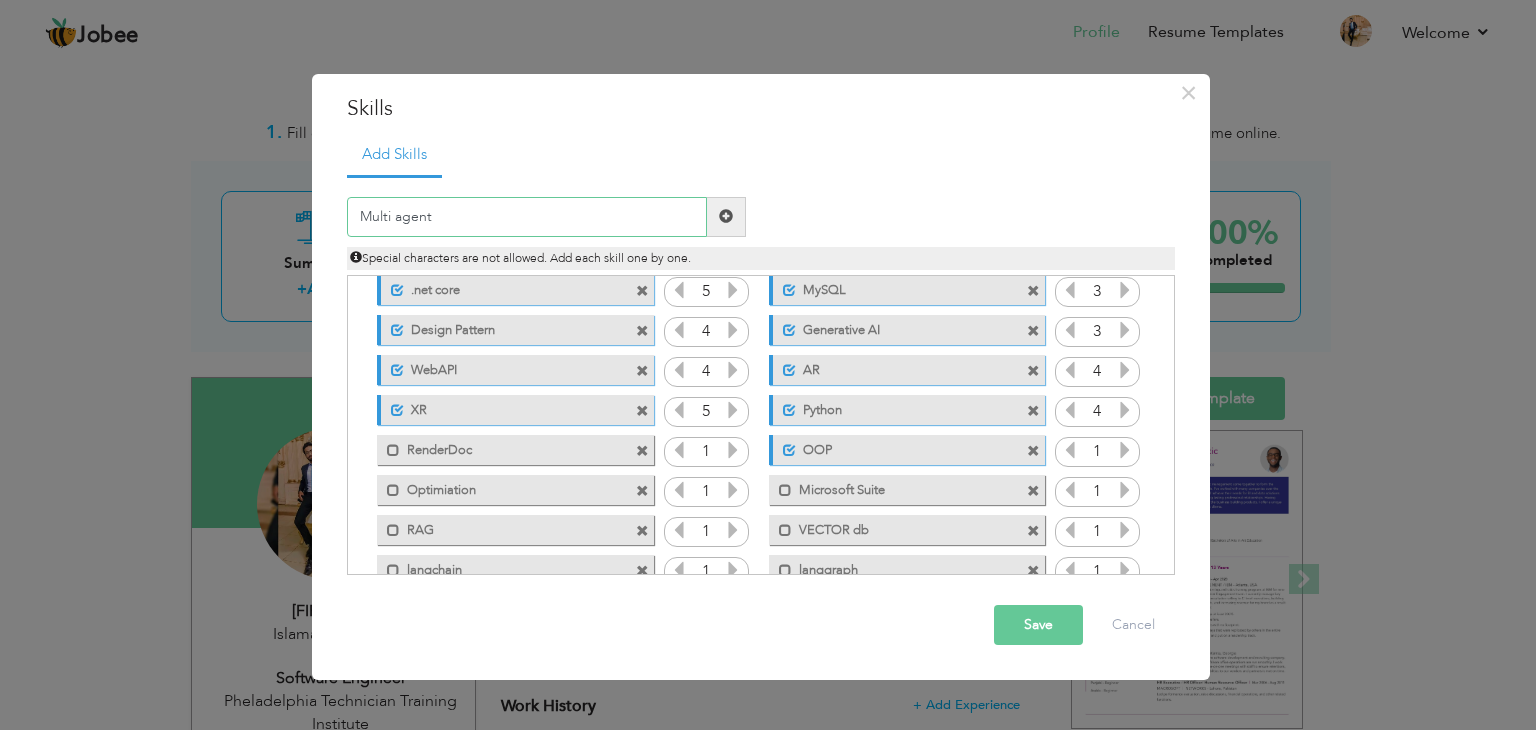 click on "Multi agent" at bounding box center (527, 217) 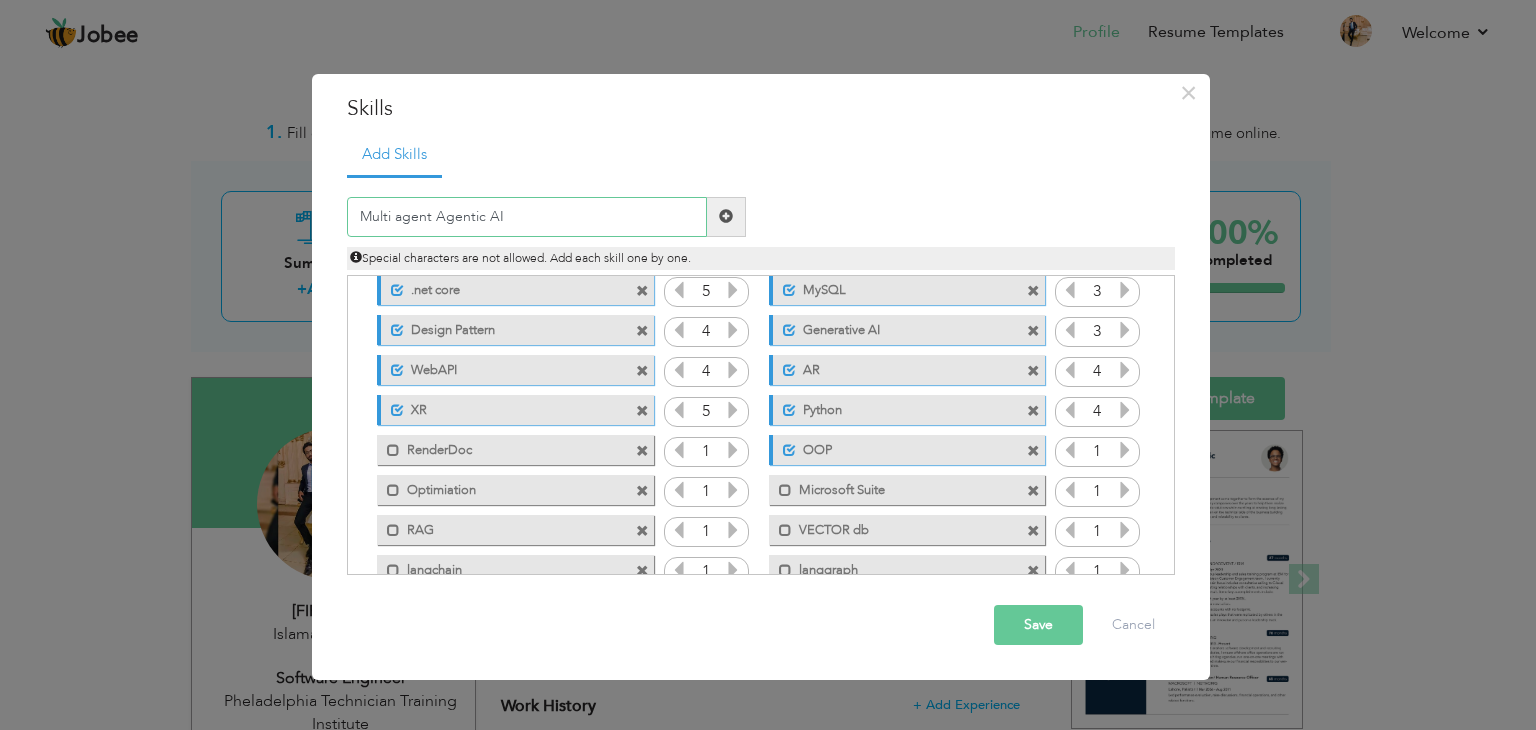 type on "Multi agent Agentic AI" 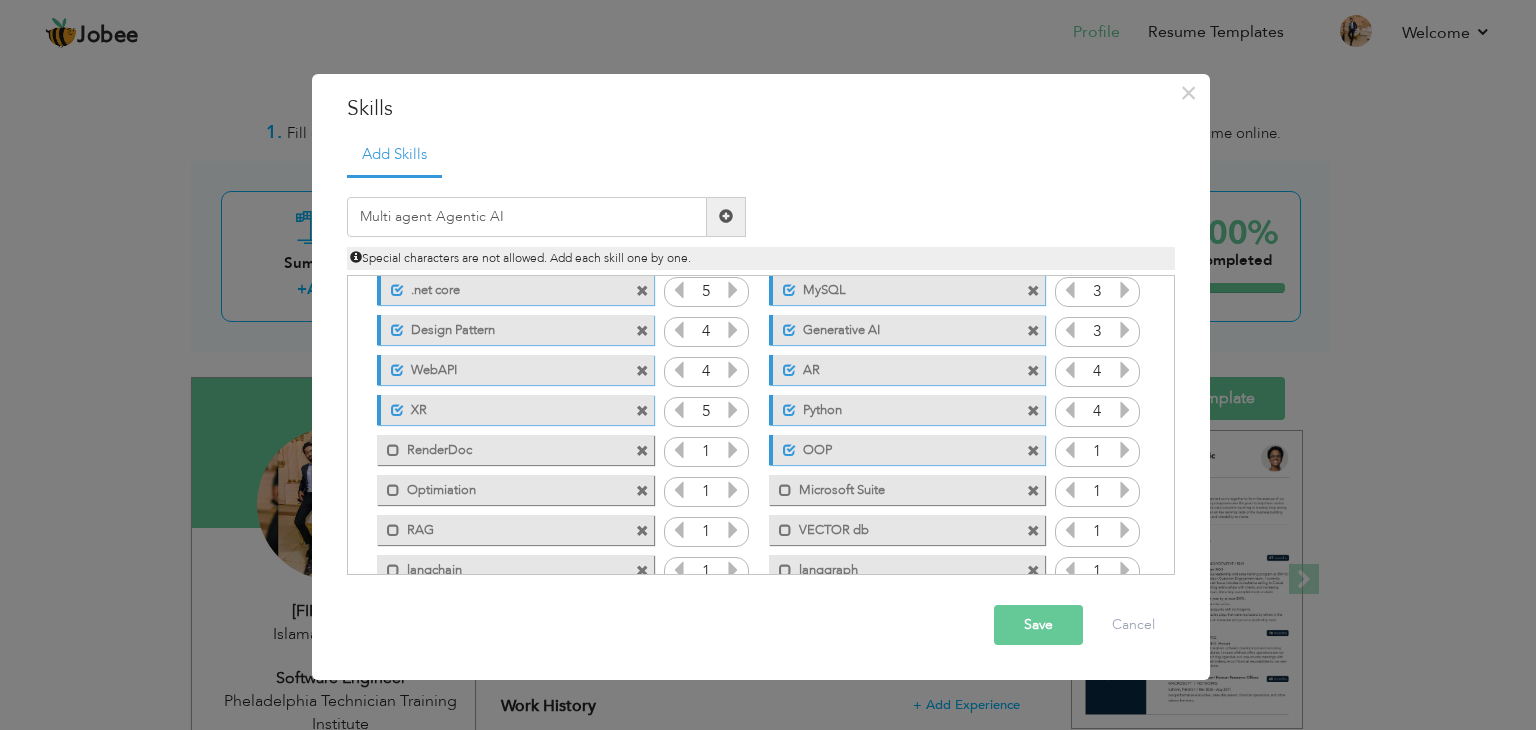 click on "Multi agent Agentic AI" at bounding box center (546, 217) 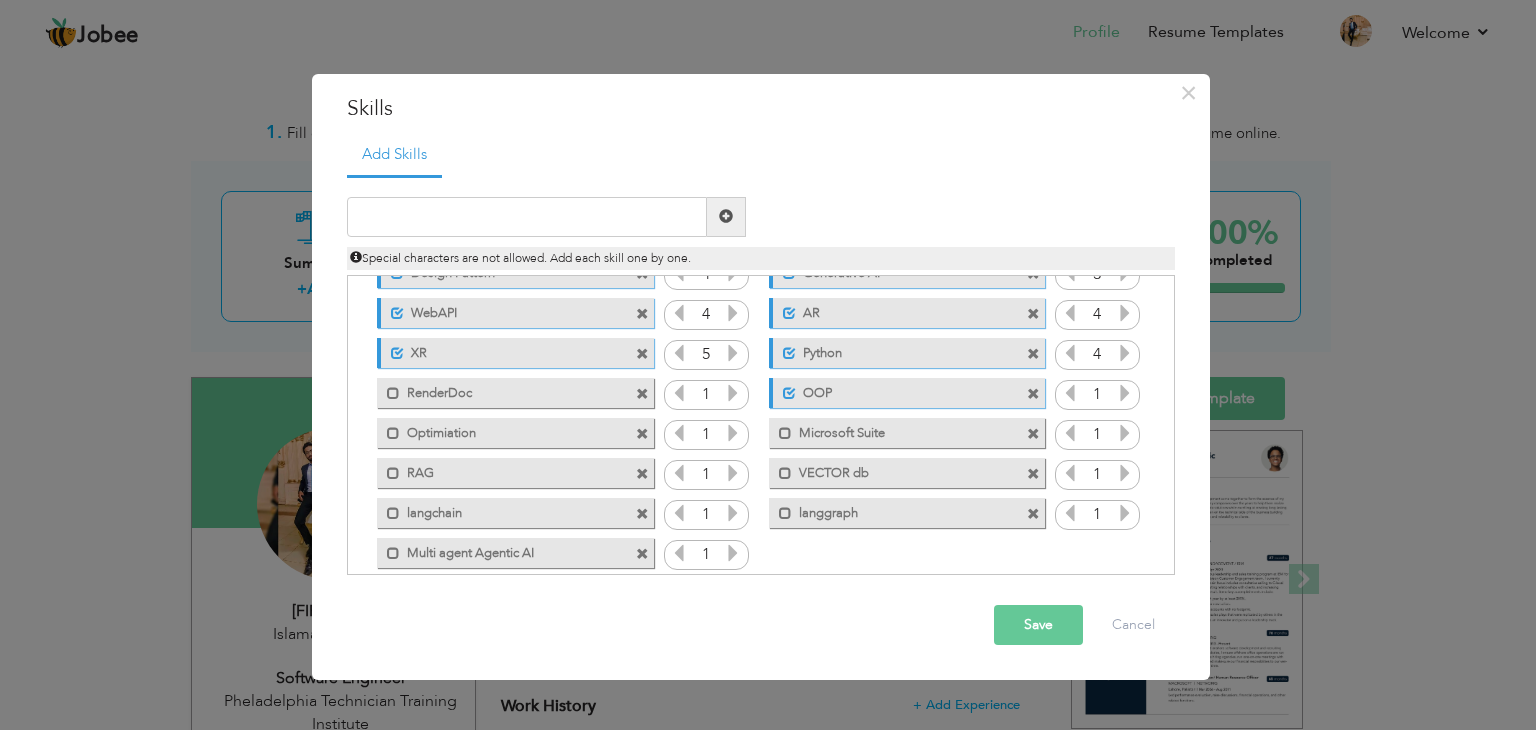 scroll, scrollTop: 404, scrollLeft: 0, axis: vertical 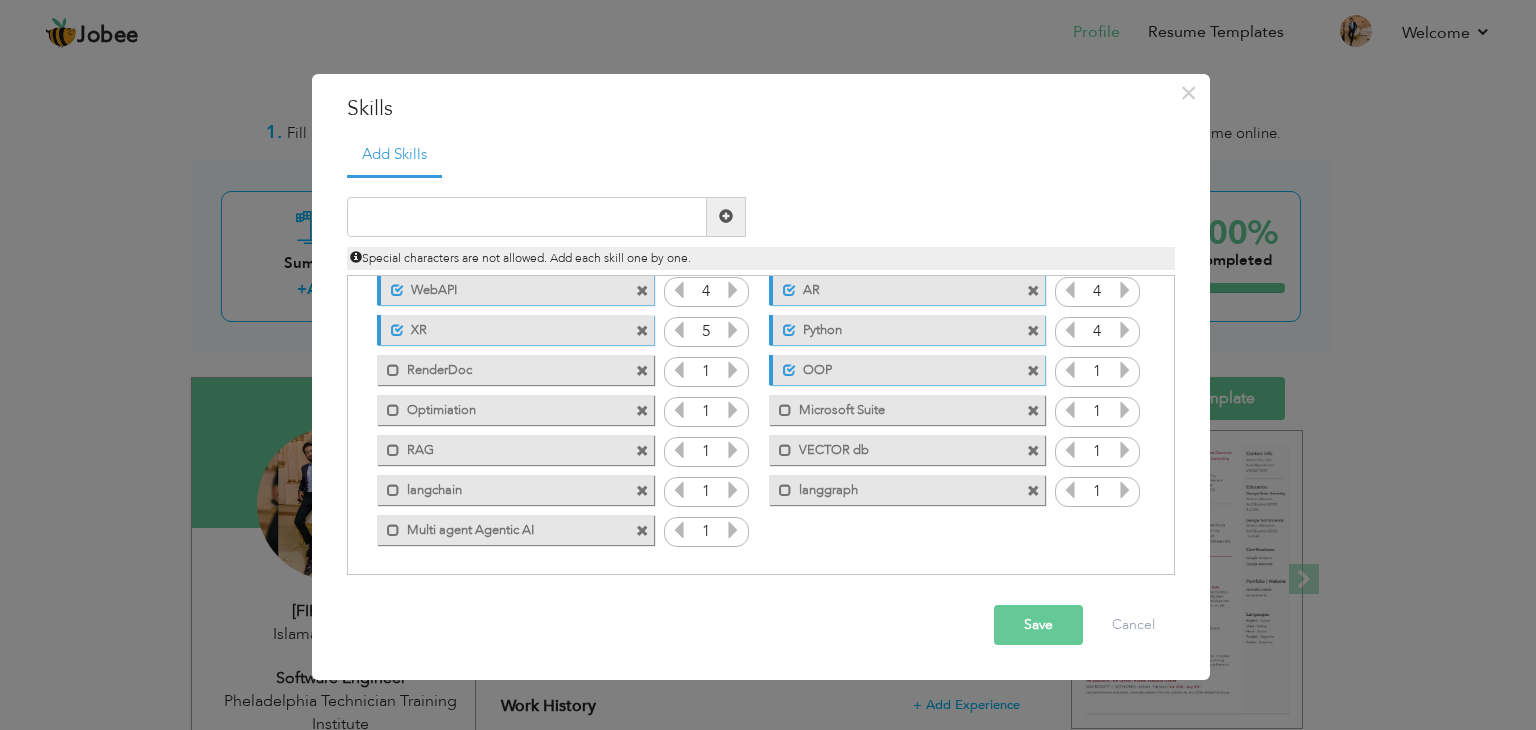 click on "Save" at bounding box center [1038, 625] 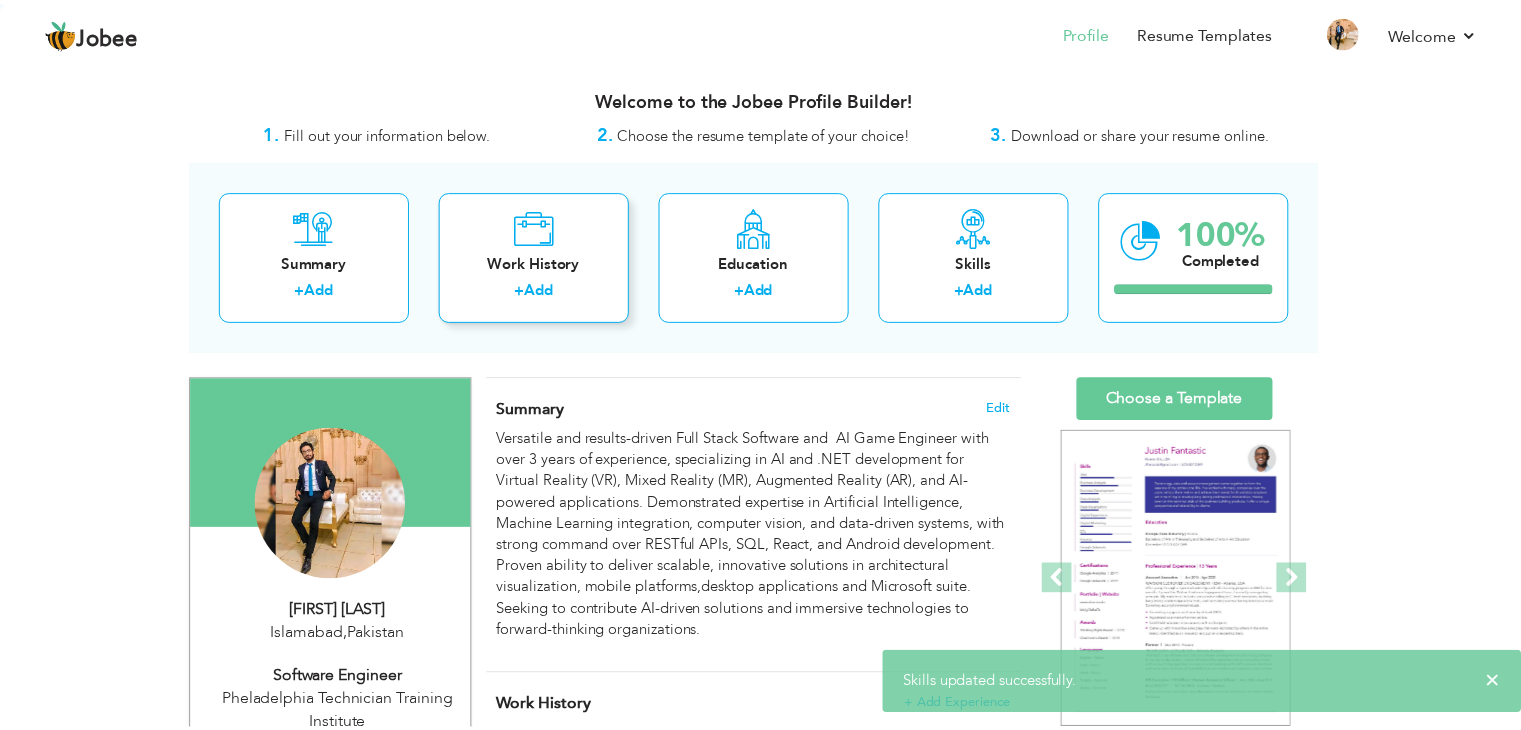 scroll, scrollTop: 0, scrollLeft: 0, axis: both 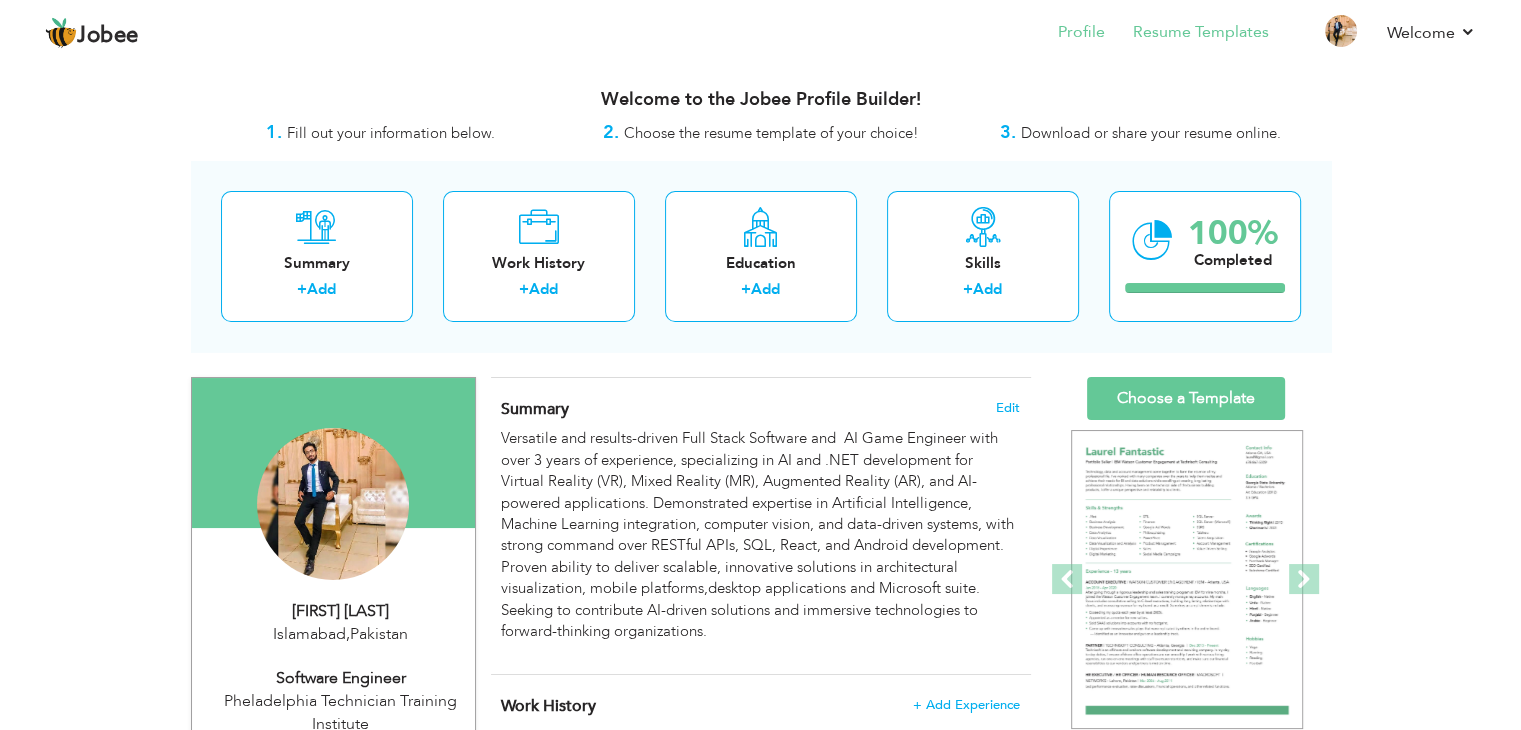 click on "Resume Templates" at bounding box center (1187, 34) 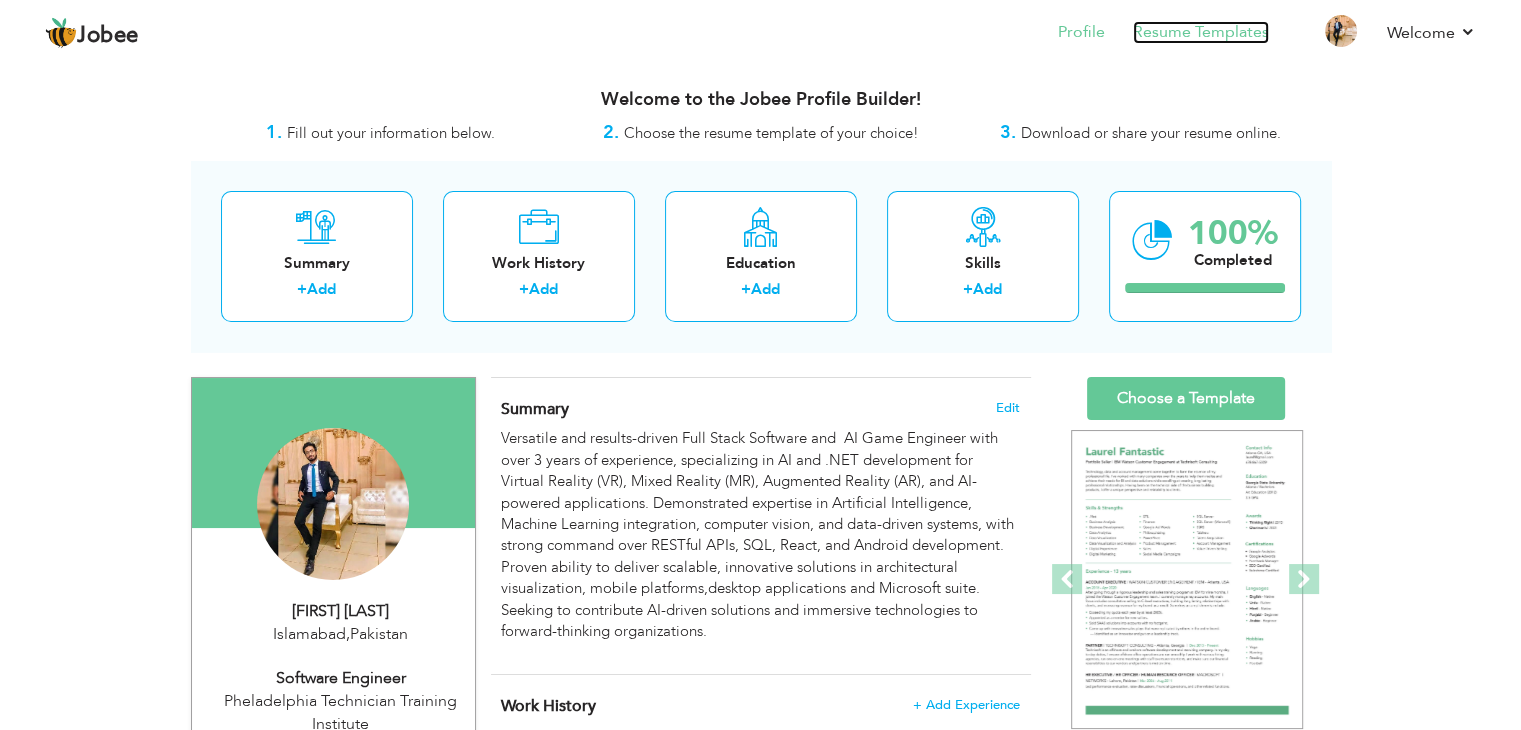 click on "Resume Templates" at bounding box center (1201, 32) 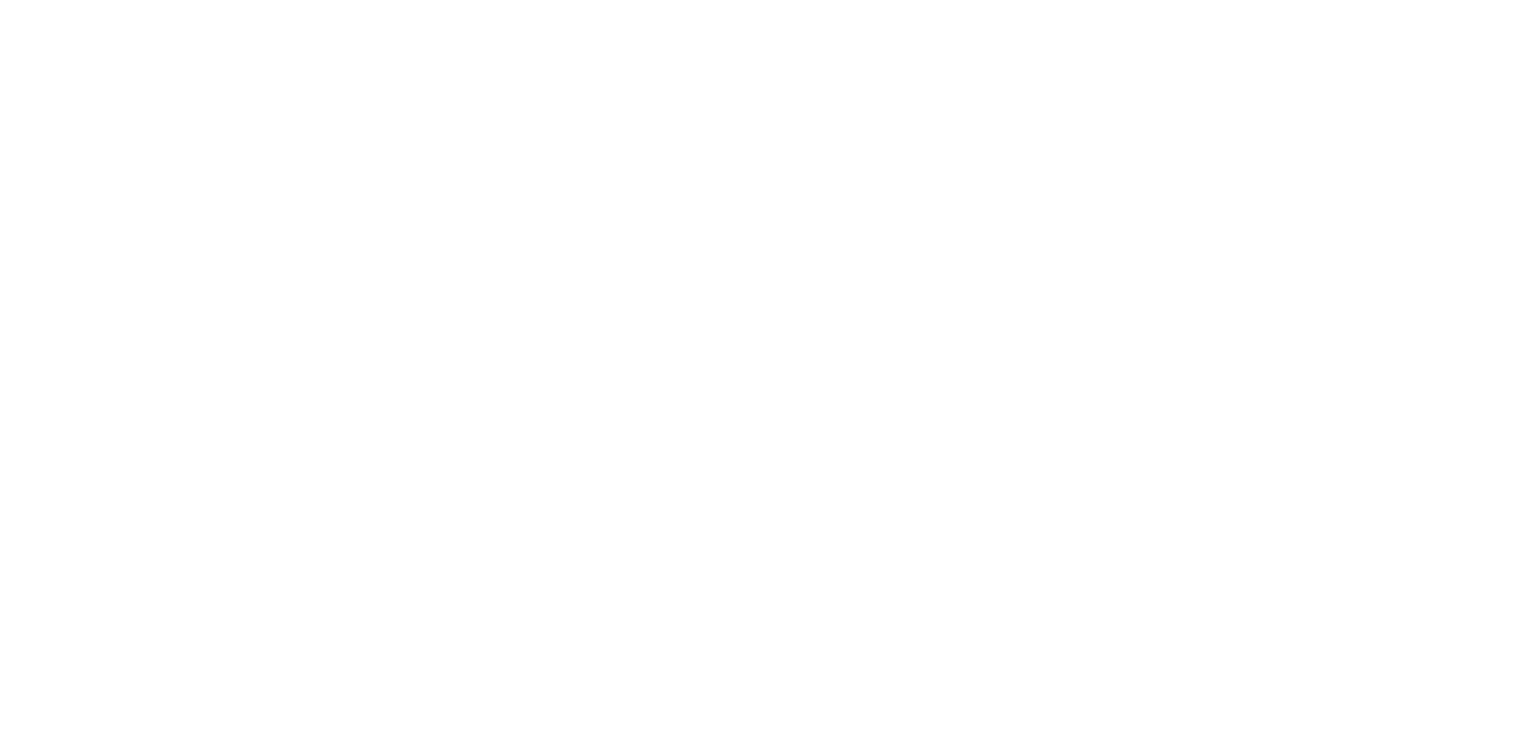 scroll, scrollTop: 0, scrollLeft: 0, axis: both 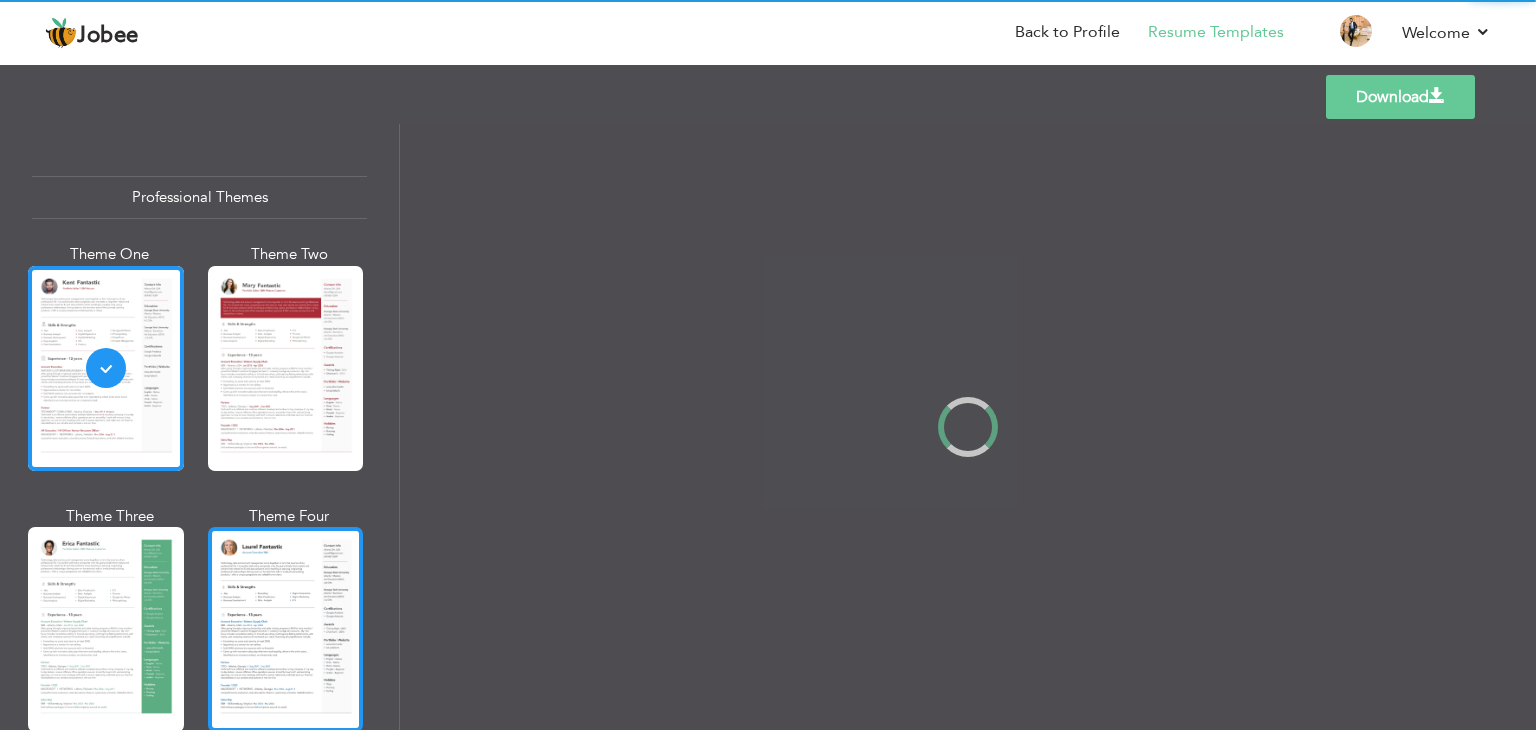 click at bounding box center (286, 629) 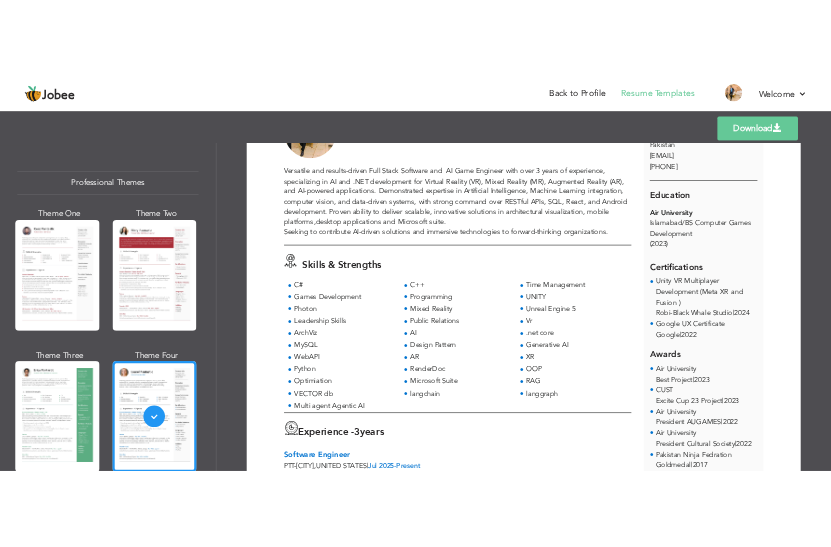 scroll, scrollTop: 100, scrollLeft: 0, axis: vertical 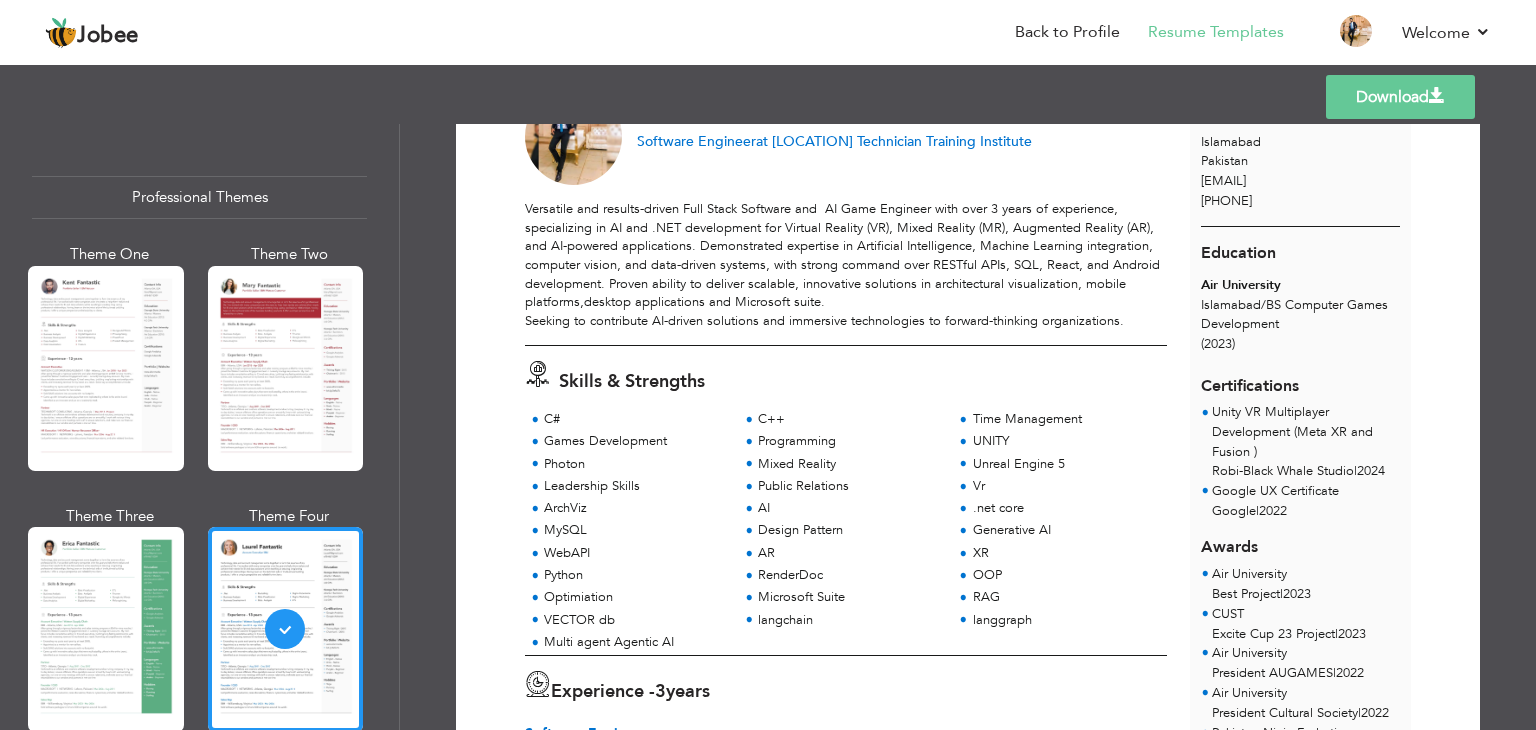 click on "Download" at bounding box center (1400, 97) 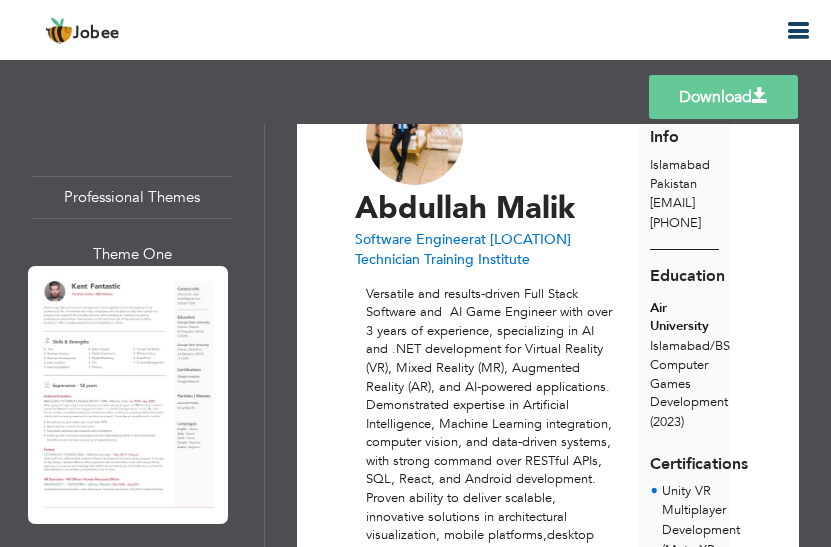 scroll, scrollTop: 100, scrollLeft: 0, axis: vertical 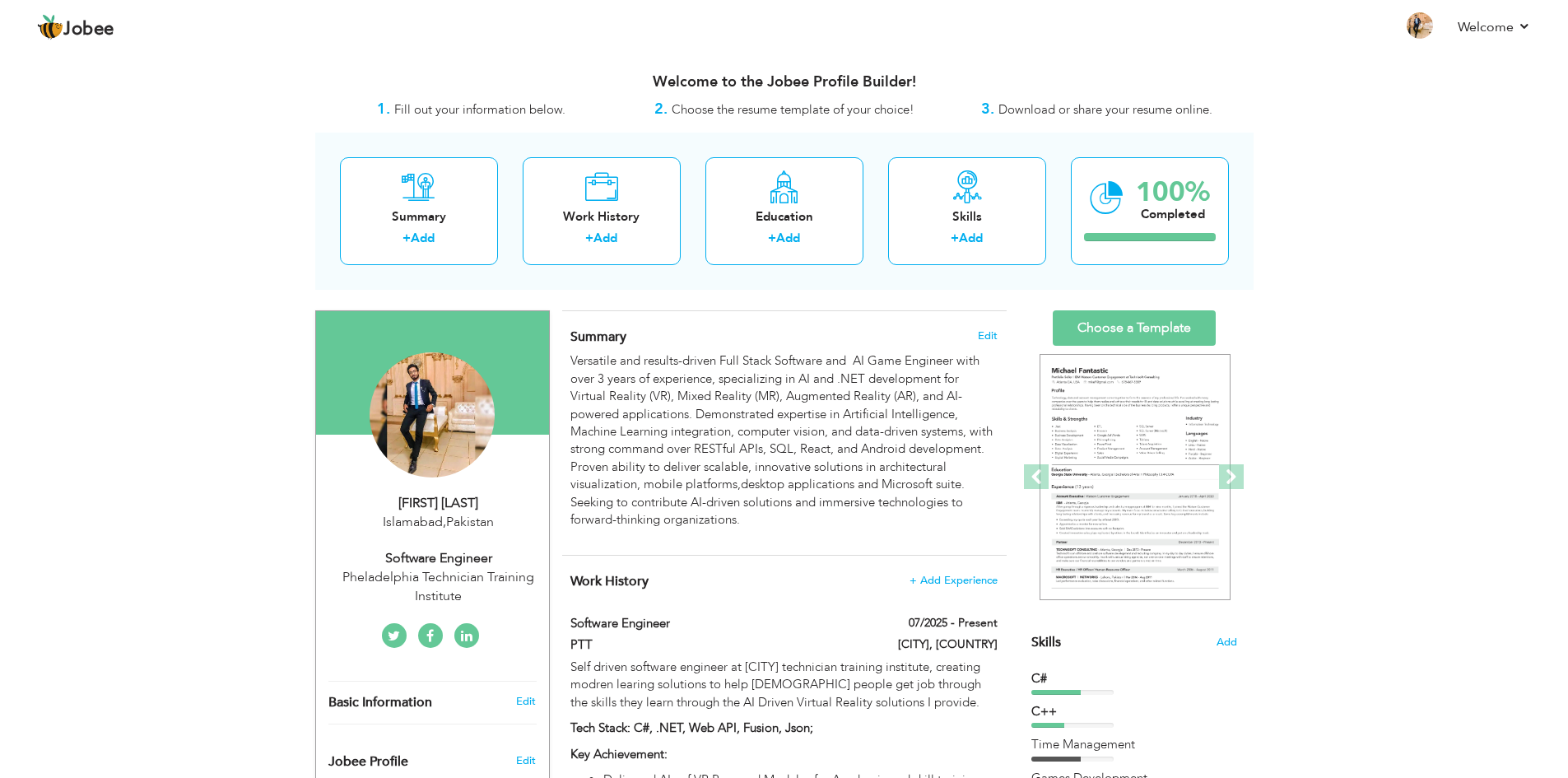 click on "Pheladelphia Technician Training Institute" at bounding box center [439, 587] 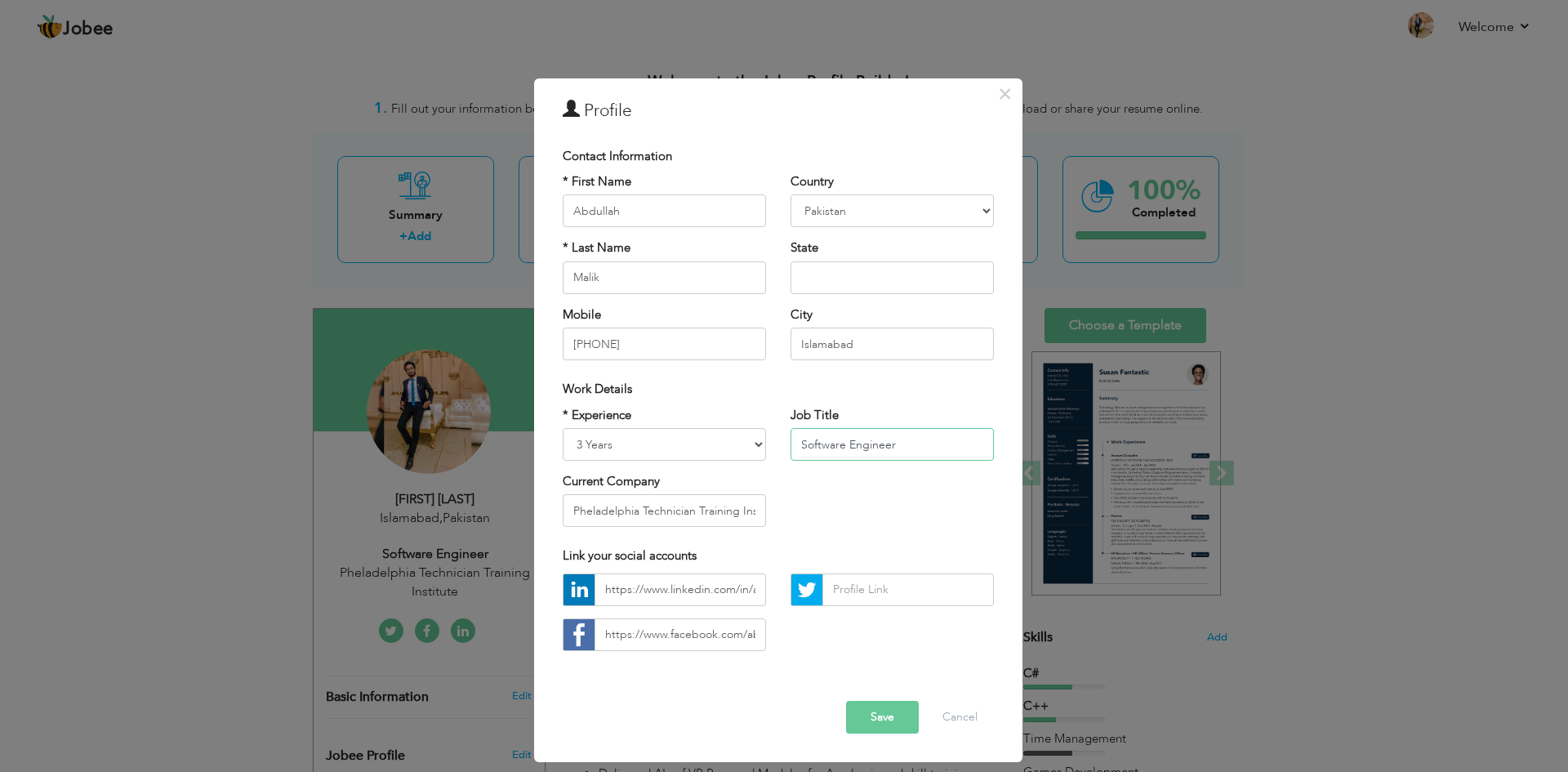 drag, startPoint x: 844, startPoint y: 448, endPoint x: 804, endPoint y: 448, distance: 40 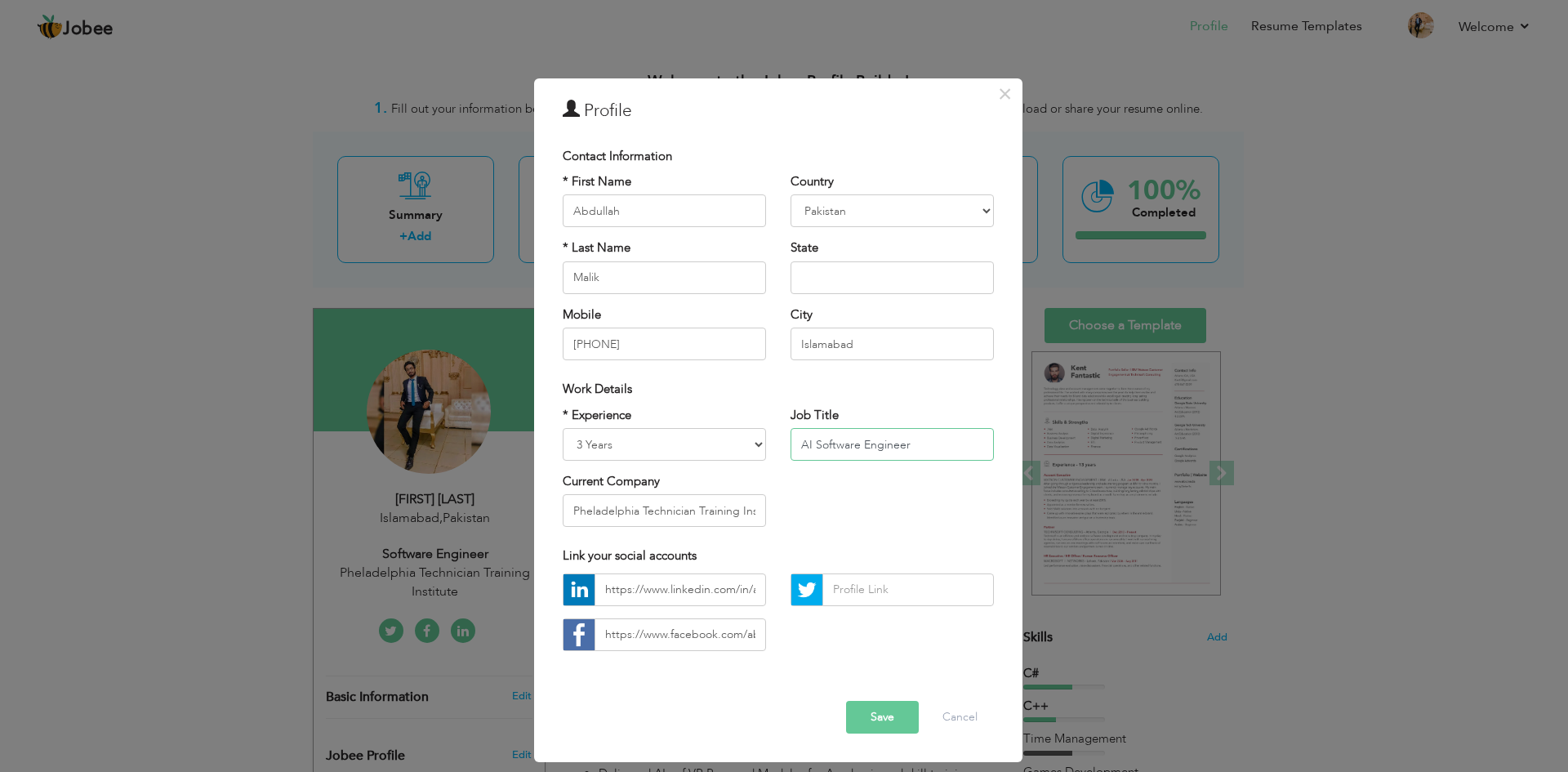 type on "AI Software Engineer" 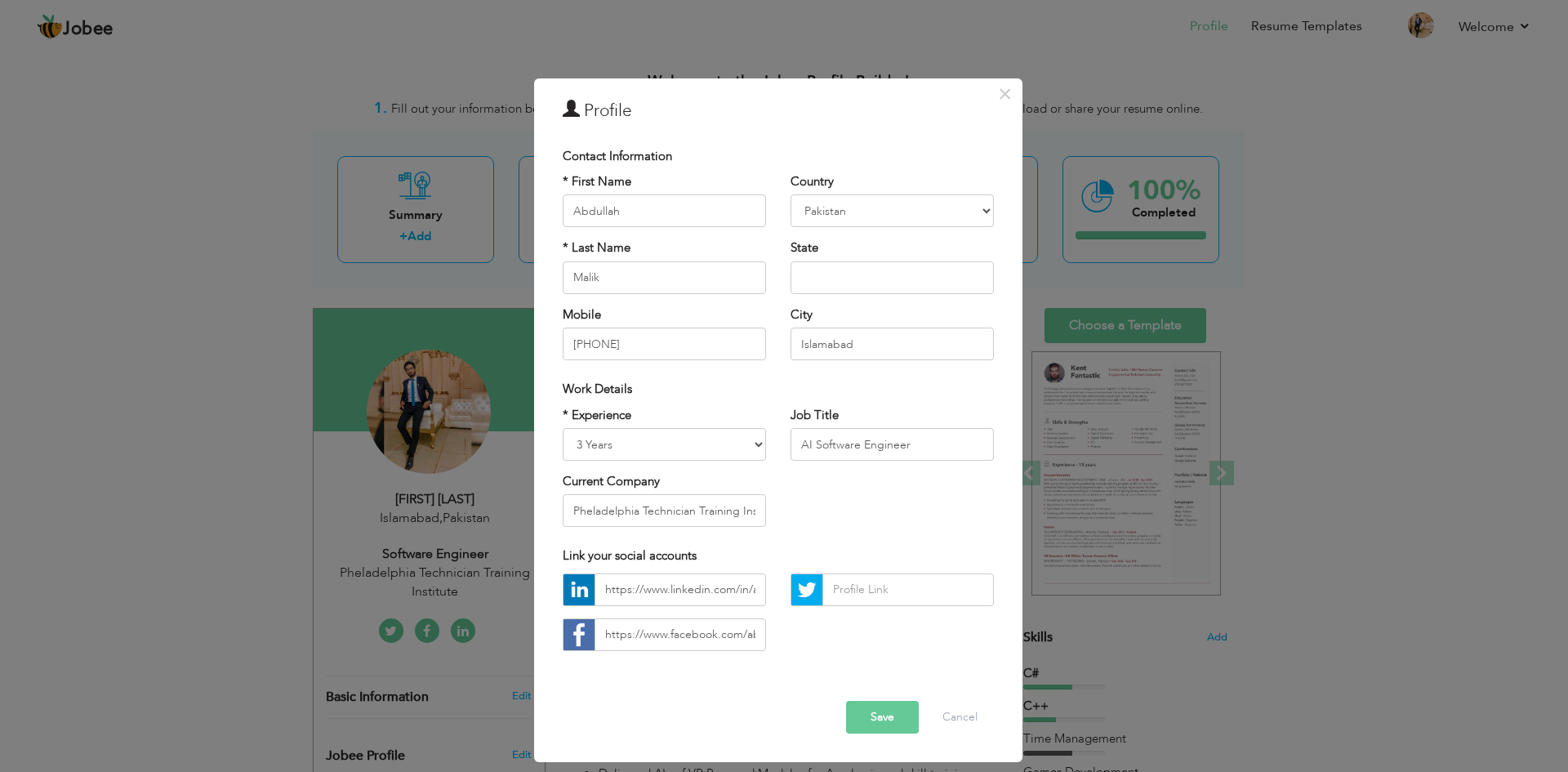 click on "Save" at bounding box center [882, 717] 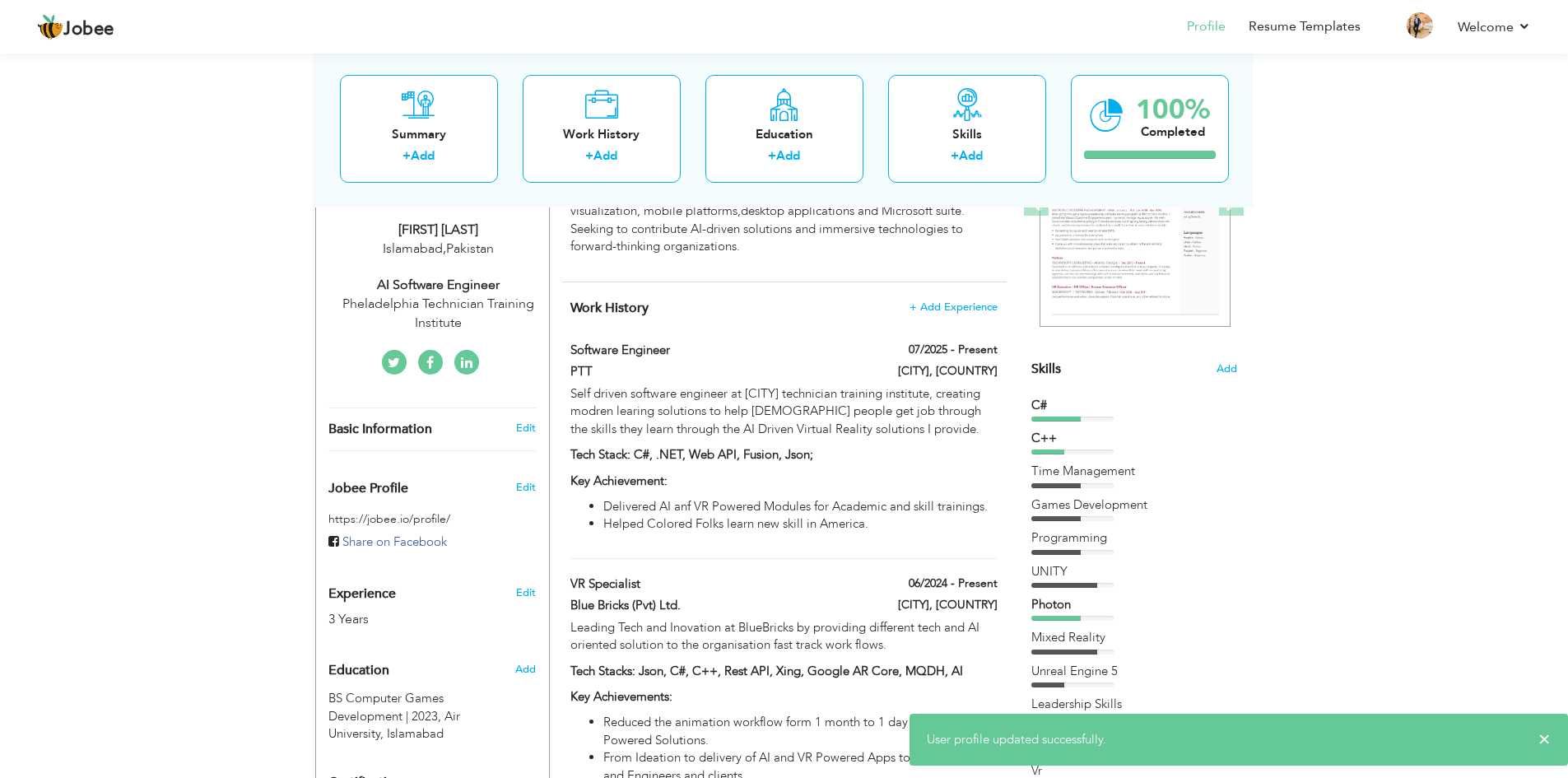 scroll, scrollTop: 329, scrollLeft: 0, axis: vertical 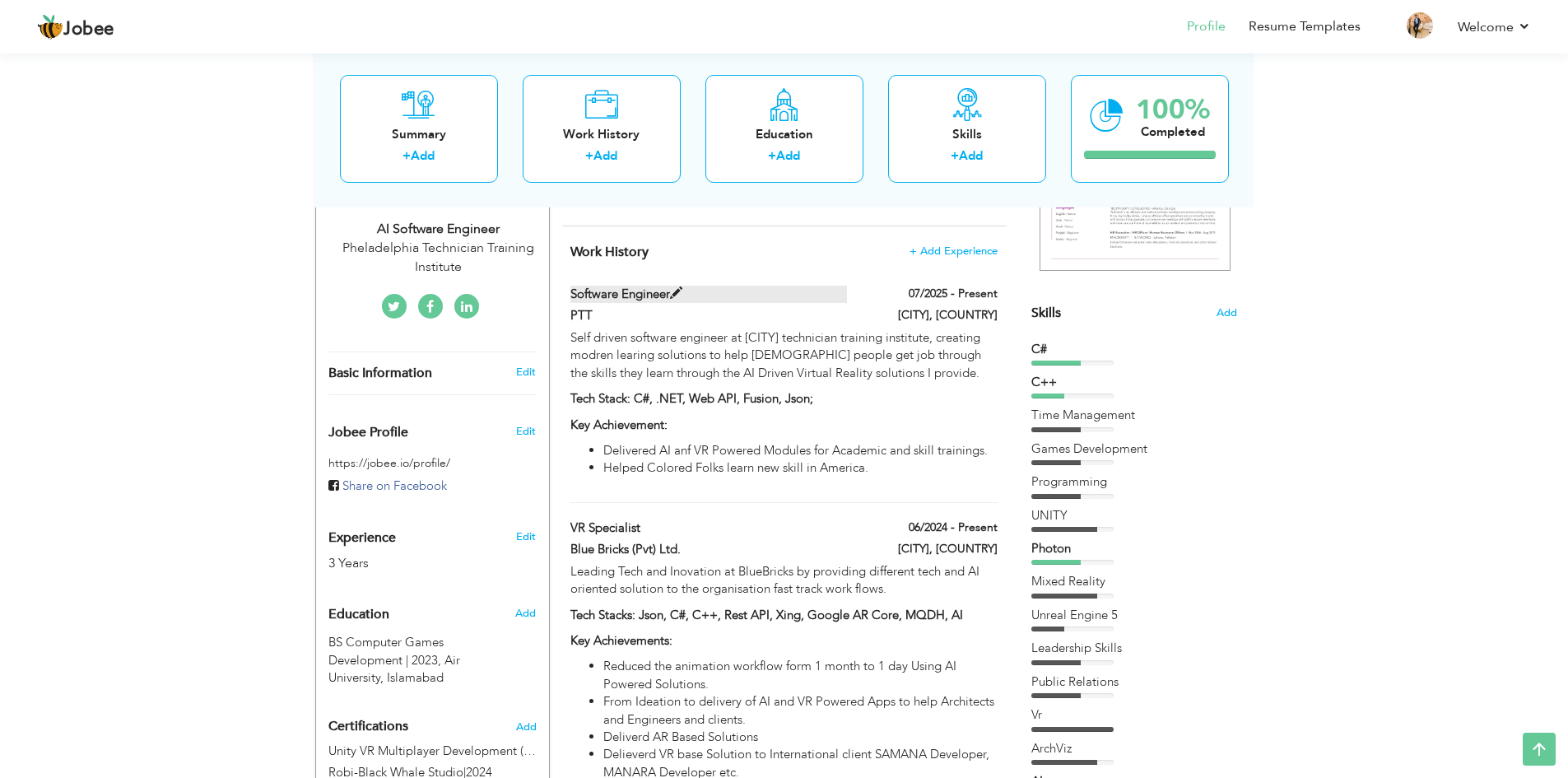 click on "Software Engineer" at bounding box center [709, 294] 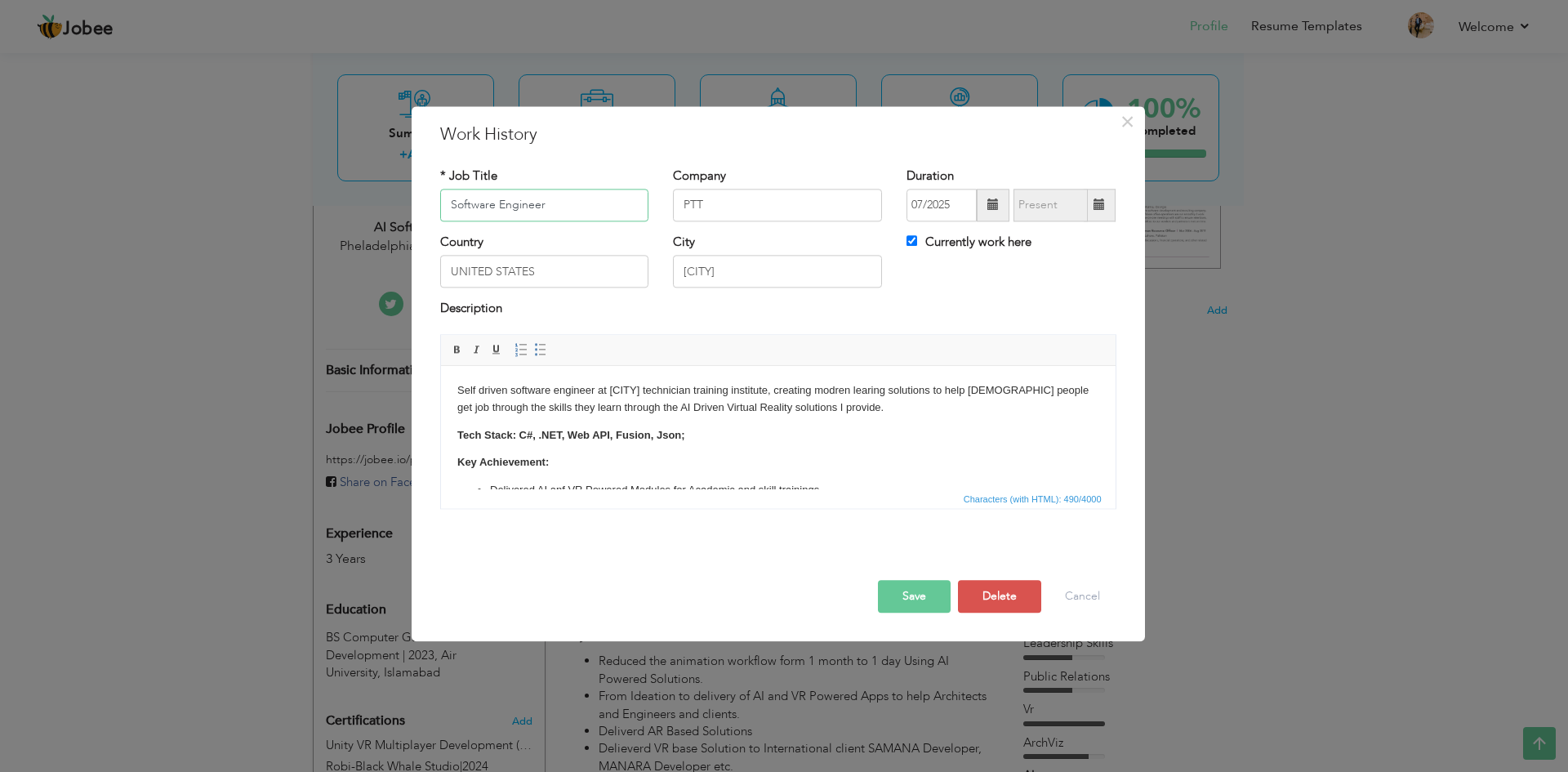 click on "Software Engineer" at bounding box center (545, 205) 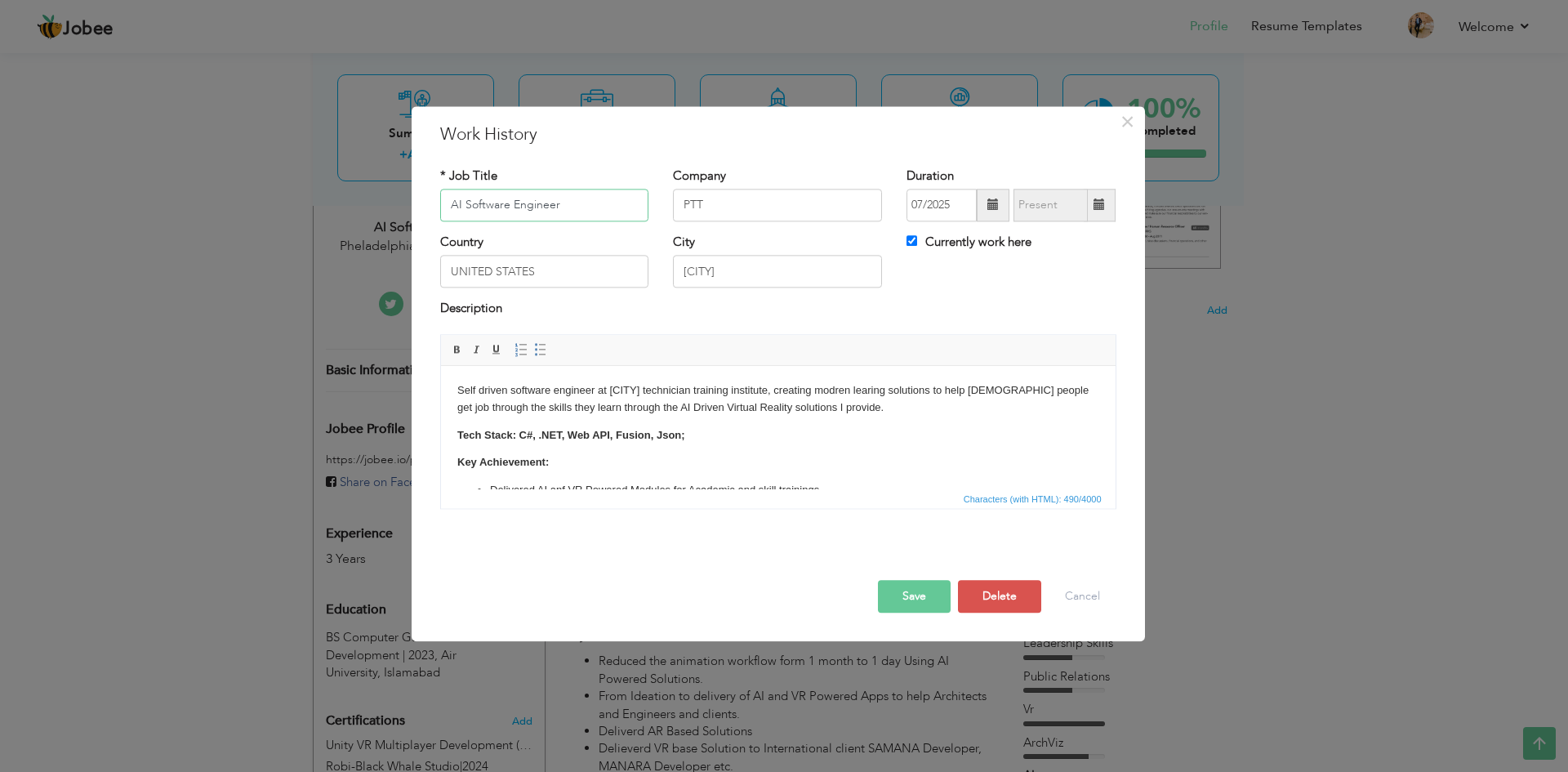 type on "AI Software Engineer" 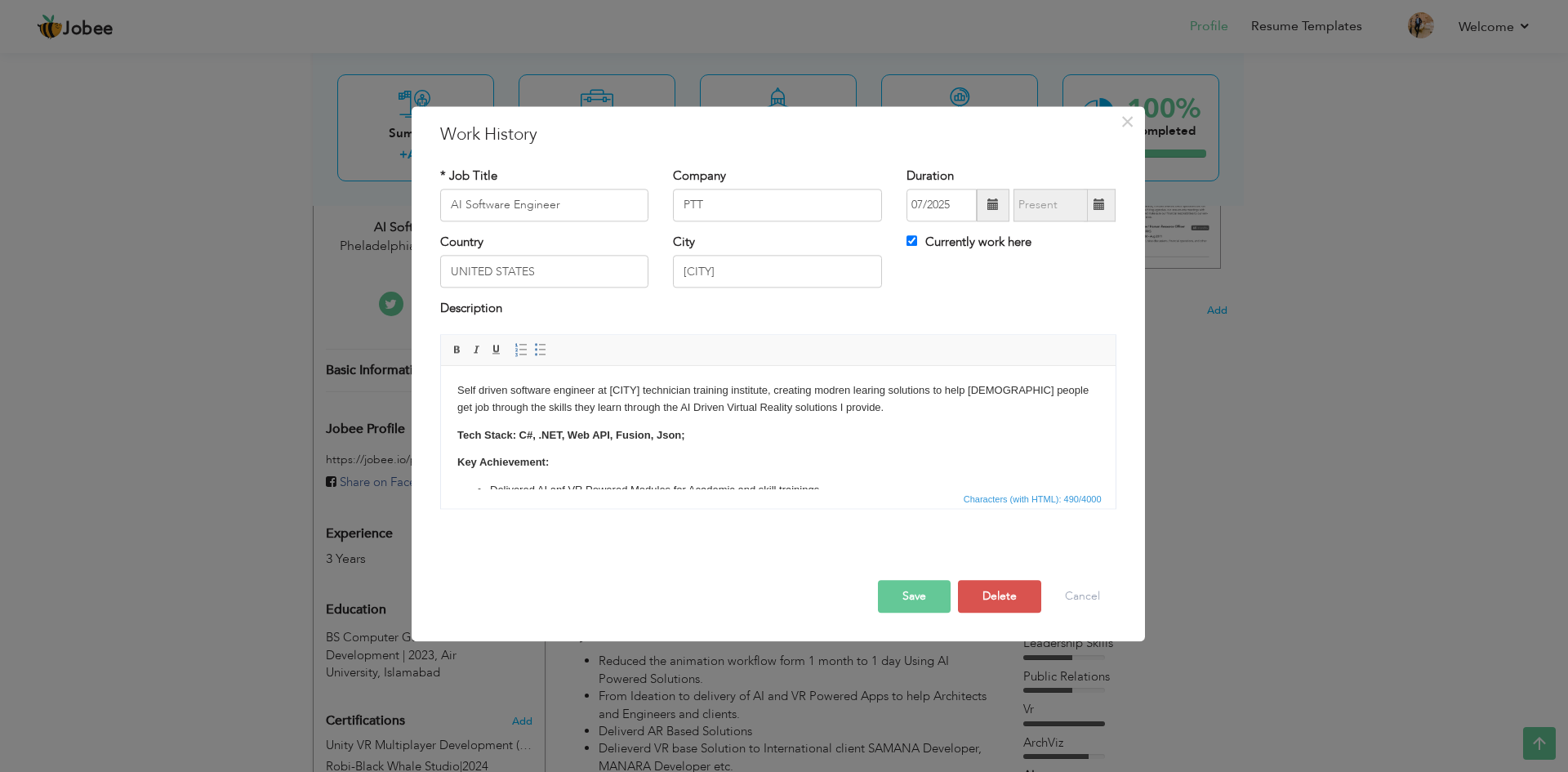 click on "Save" at bounding box center (914, 596) 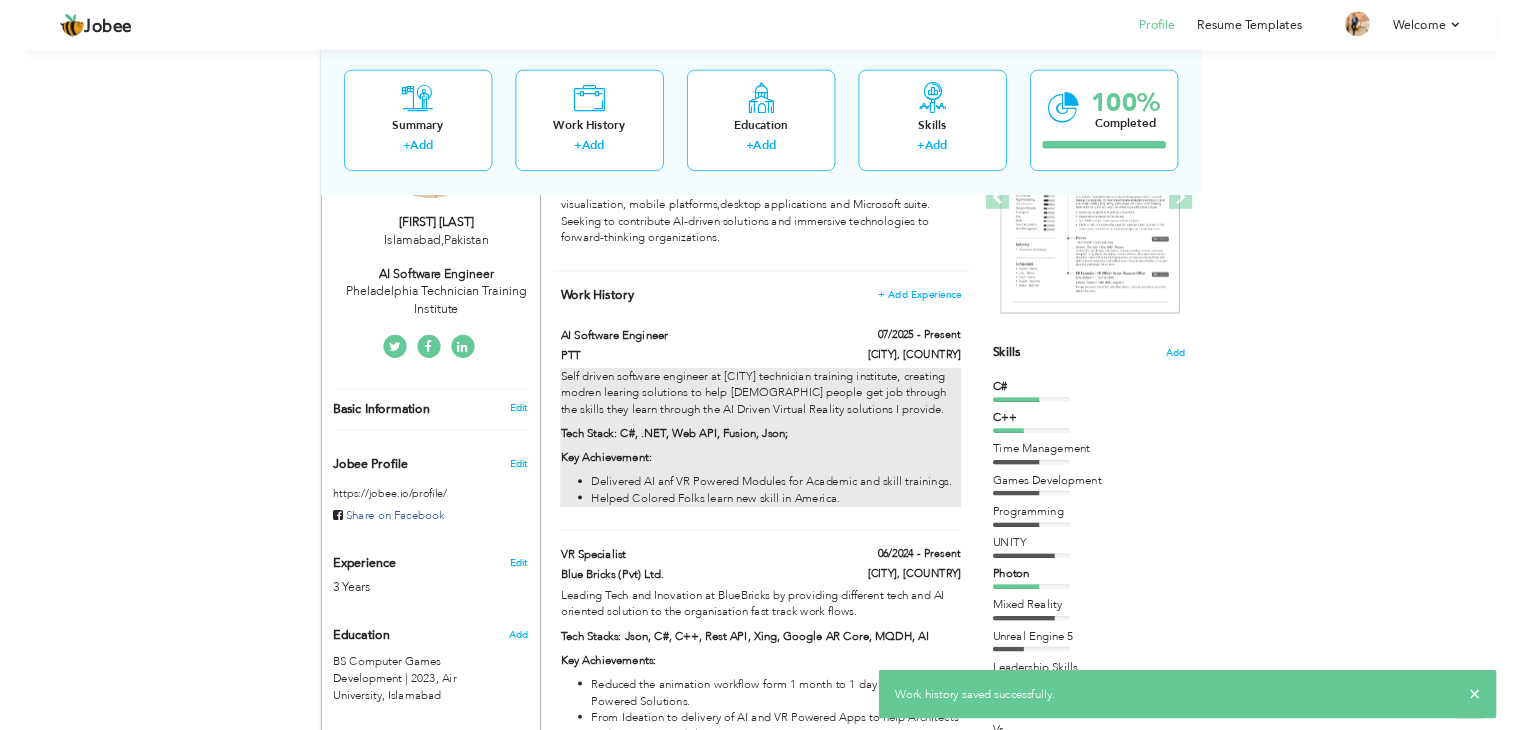 scroll, scrollTop: 100, scrollLeft: 0, axis: vertical 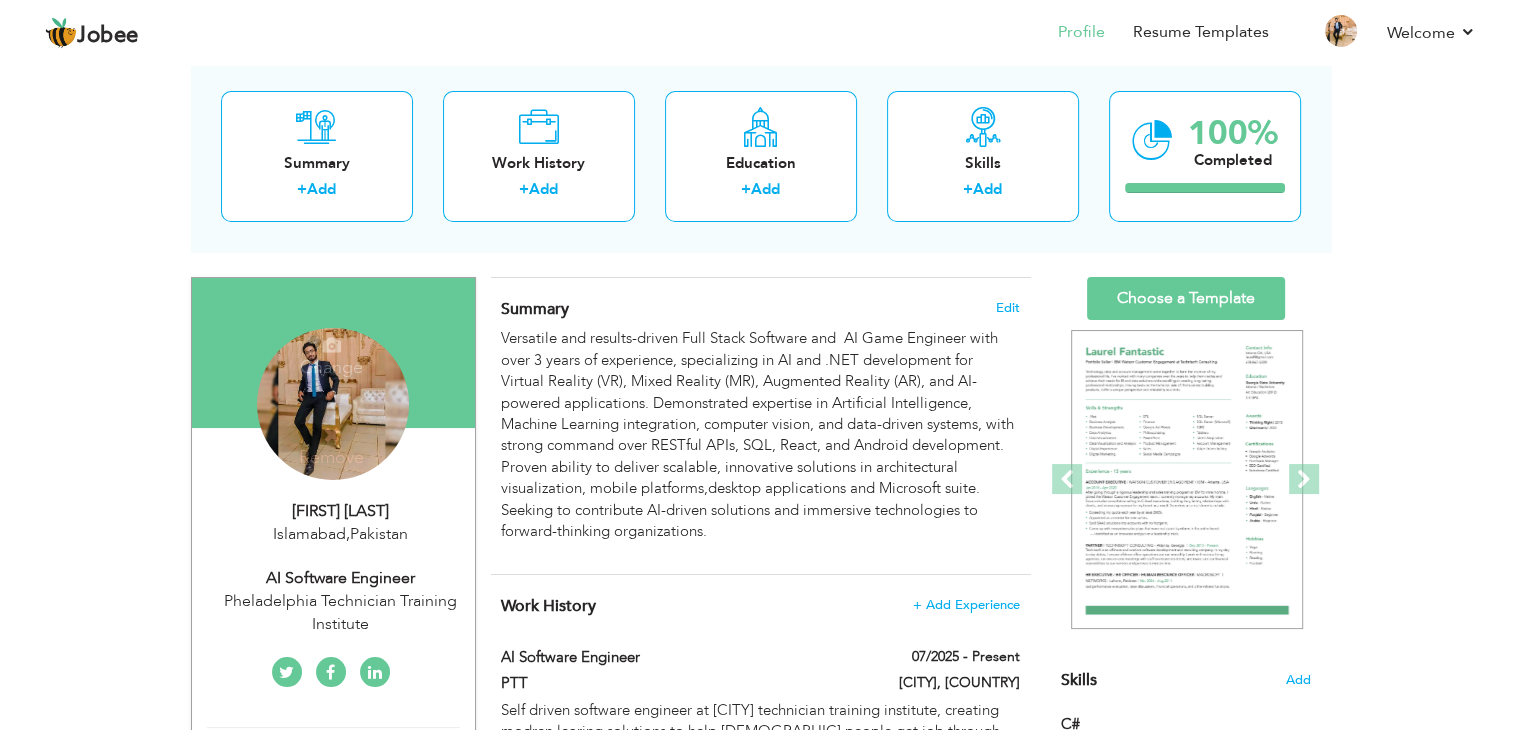 click on "Change
Remove" at bounding box center (333, 404) 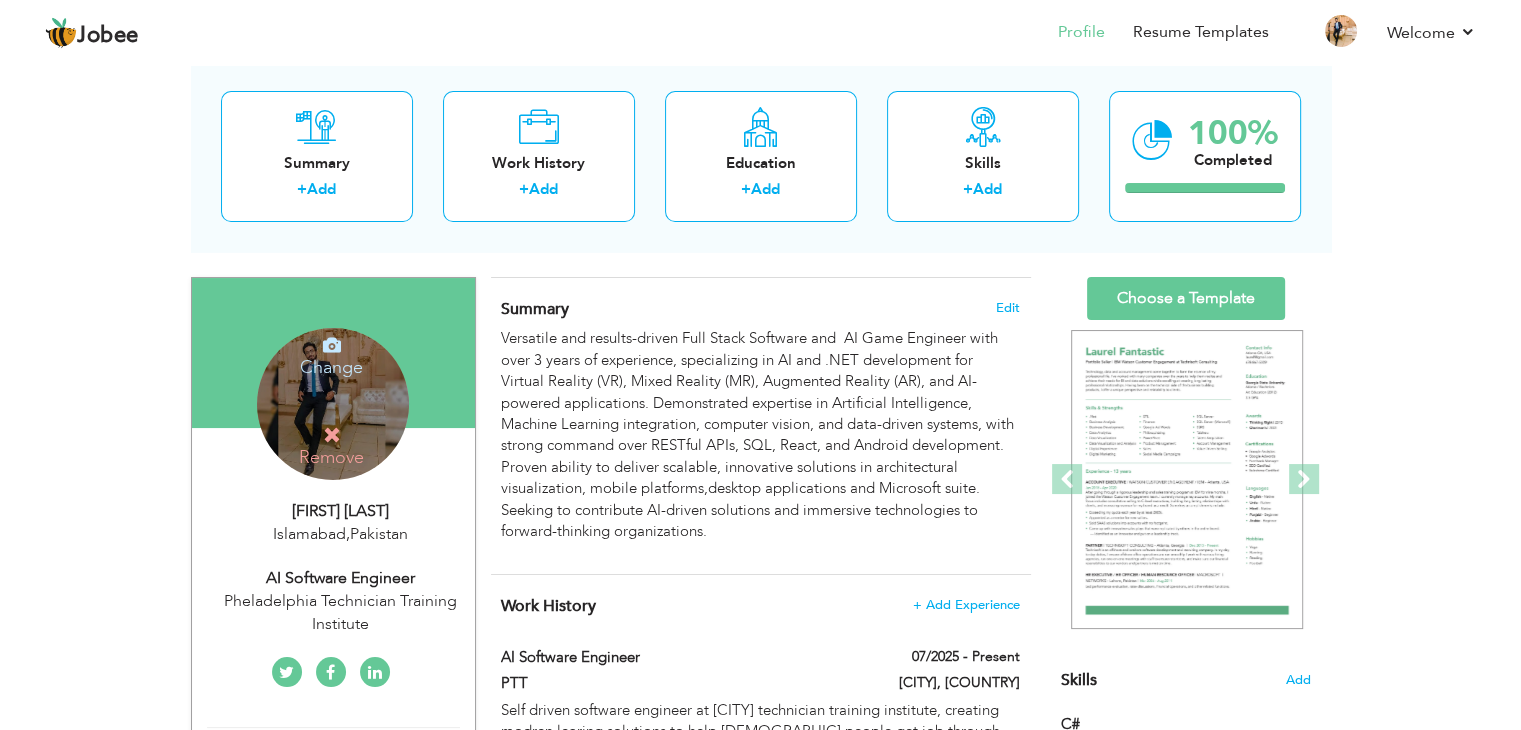 click at bounding box center (332, 345) 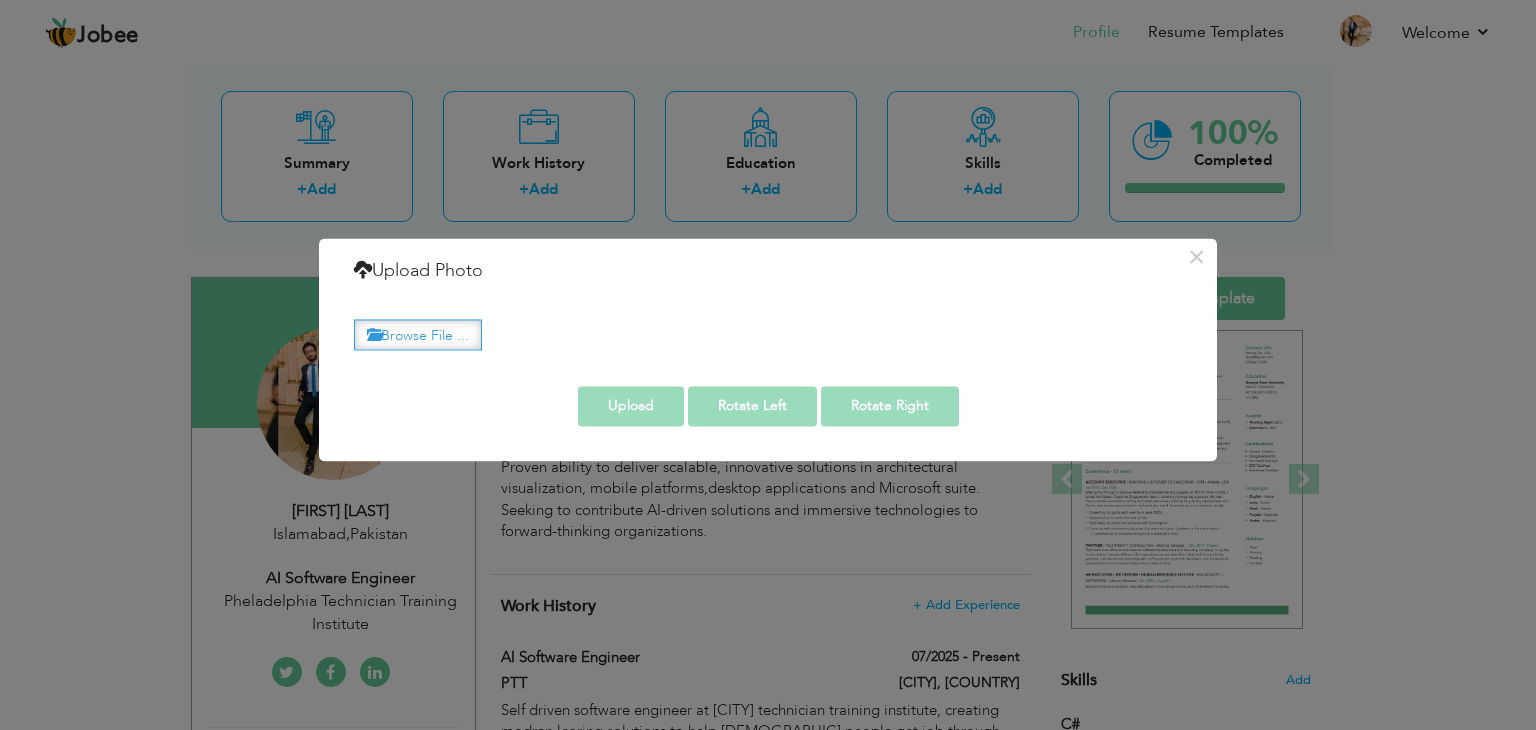 click on "Browse File ..." at bounding box center [418, 334] 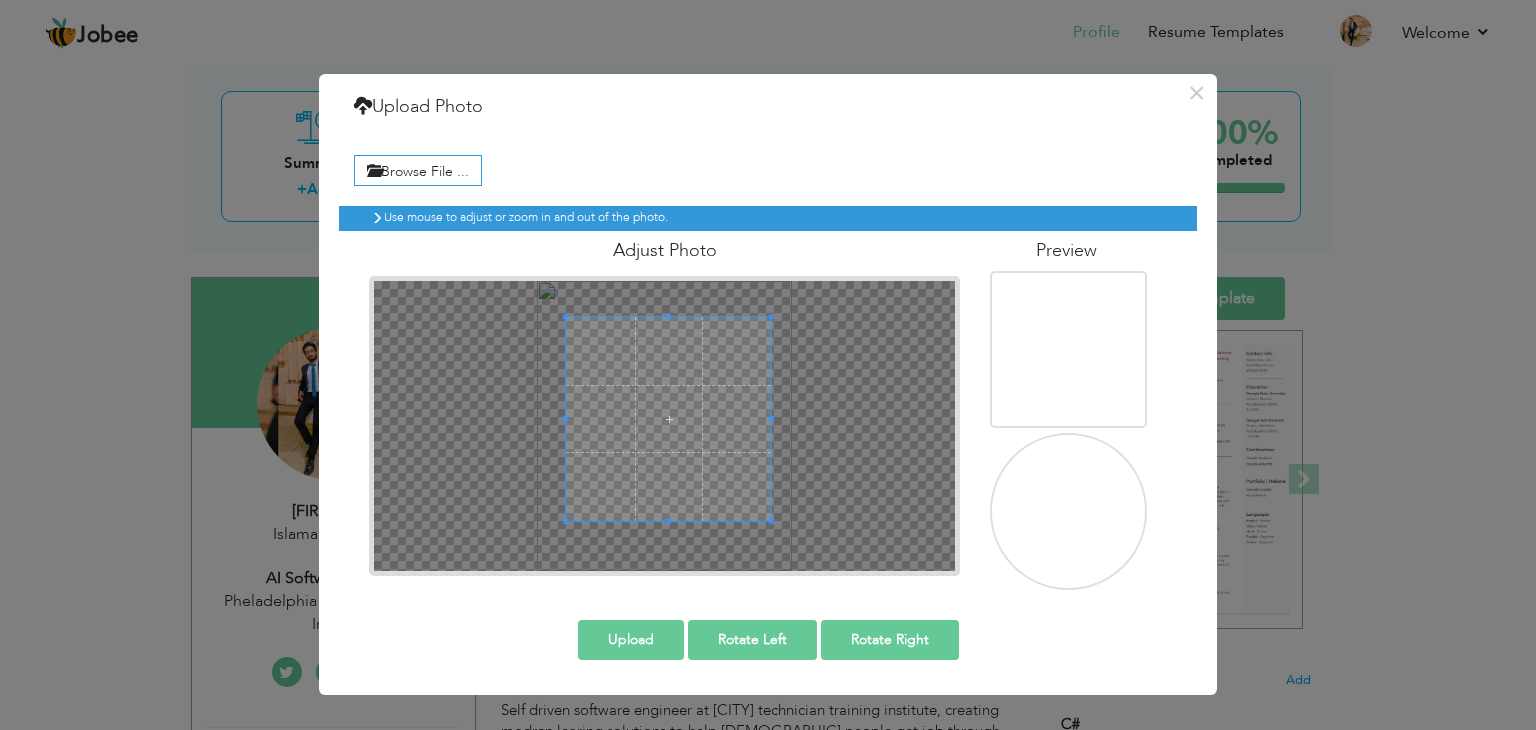 click at bounding box center [668, 419] 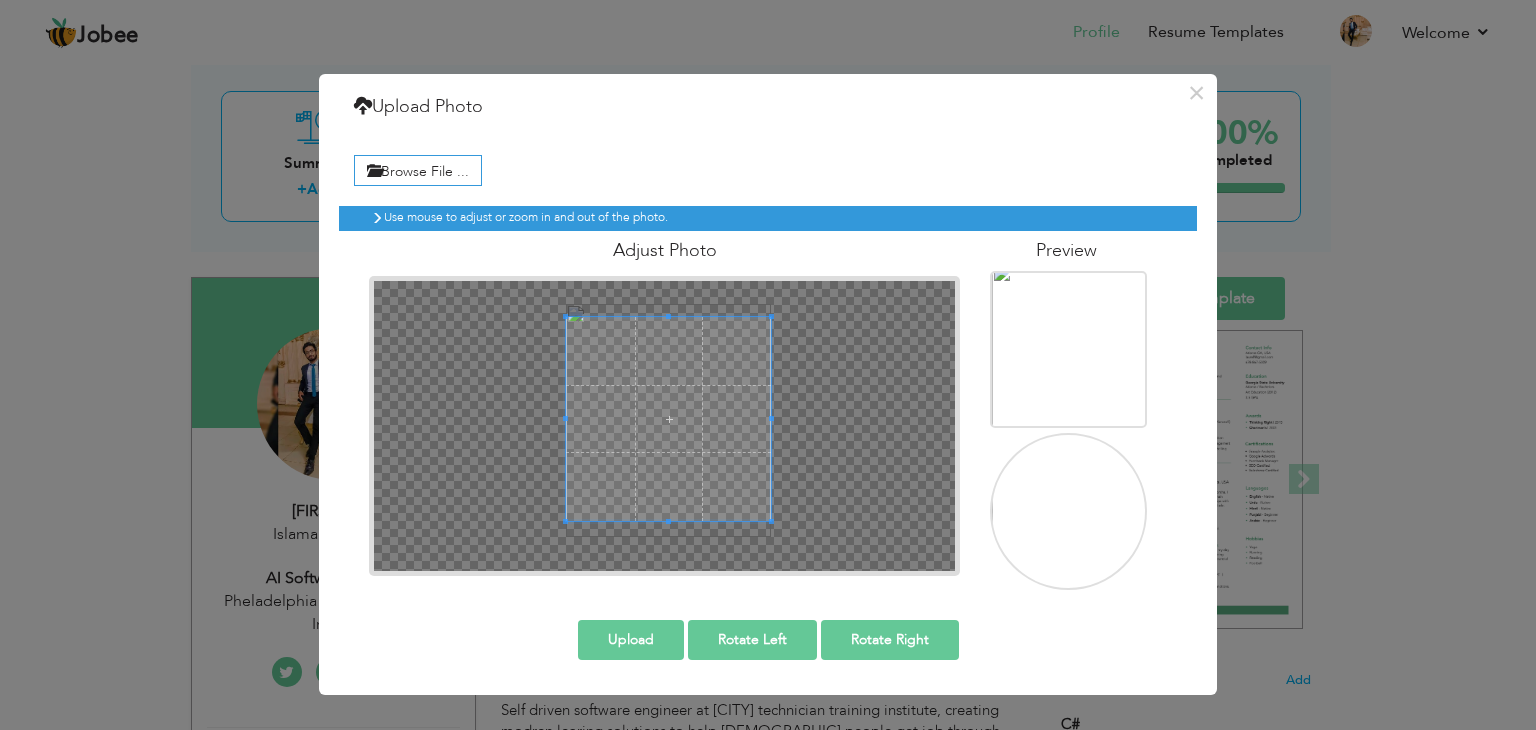 click on "Upload" at bounding box center [631, 640] 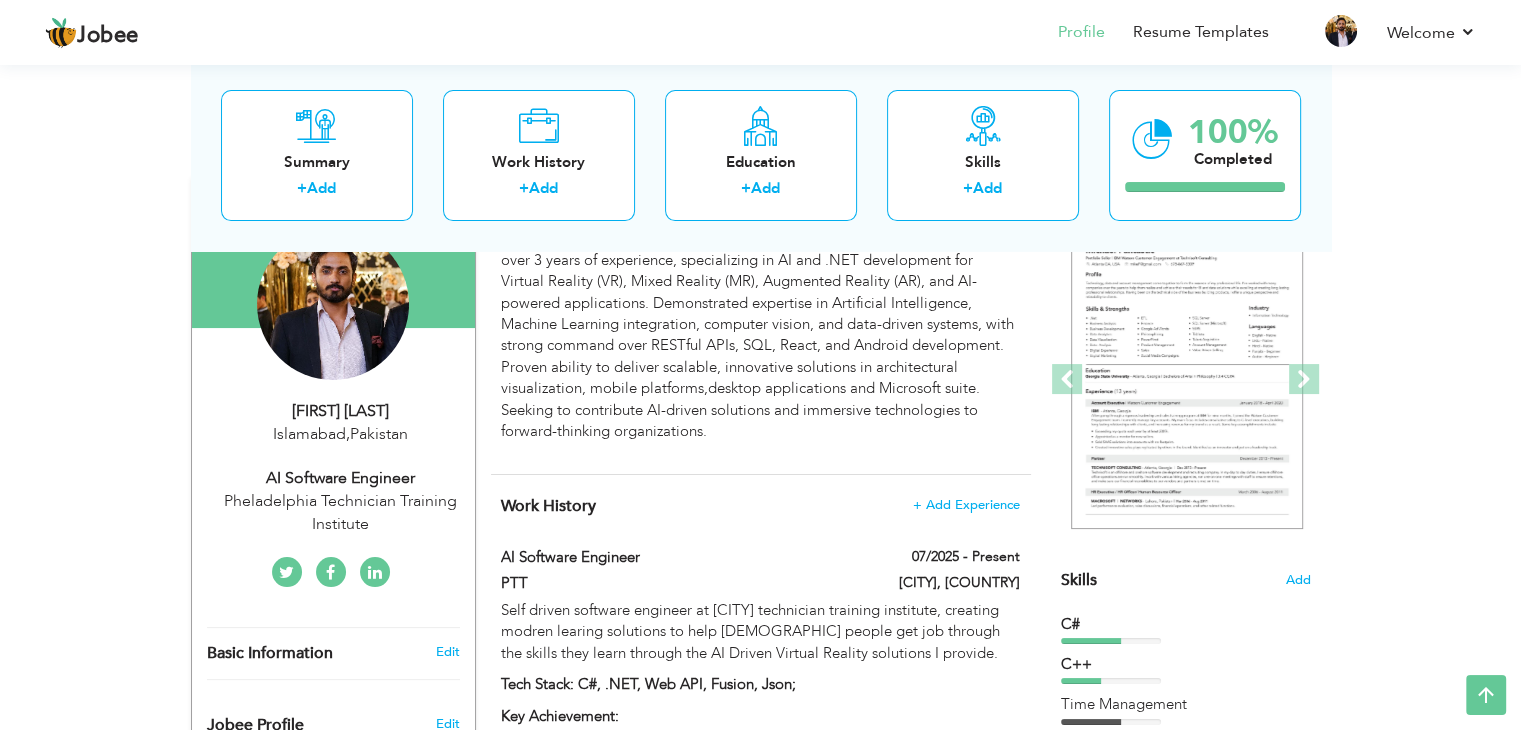 scroll, scrollTop: 100, scrollLeft: 0, axis: vertical 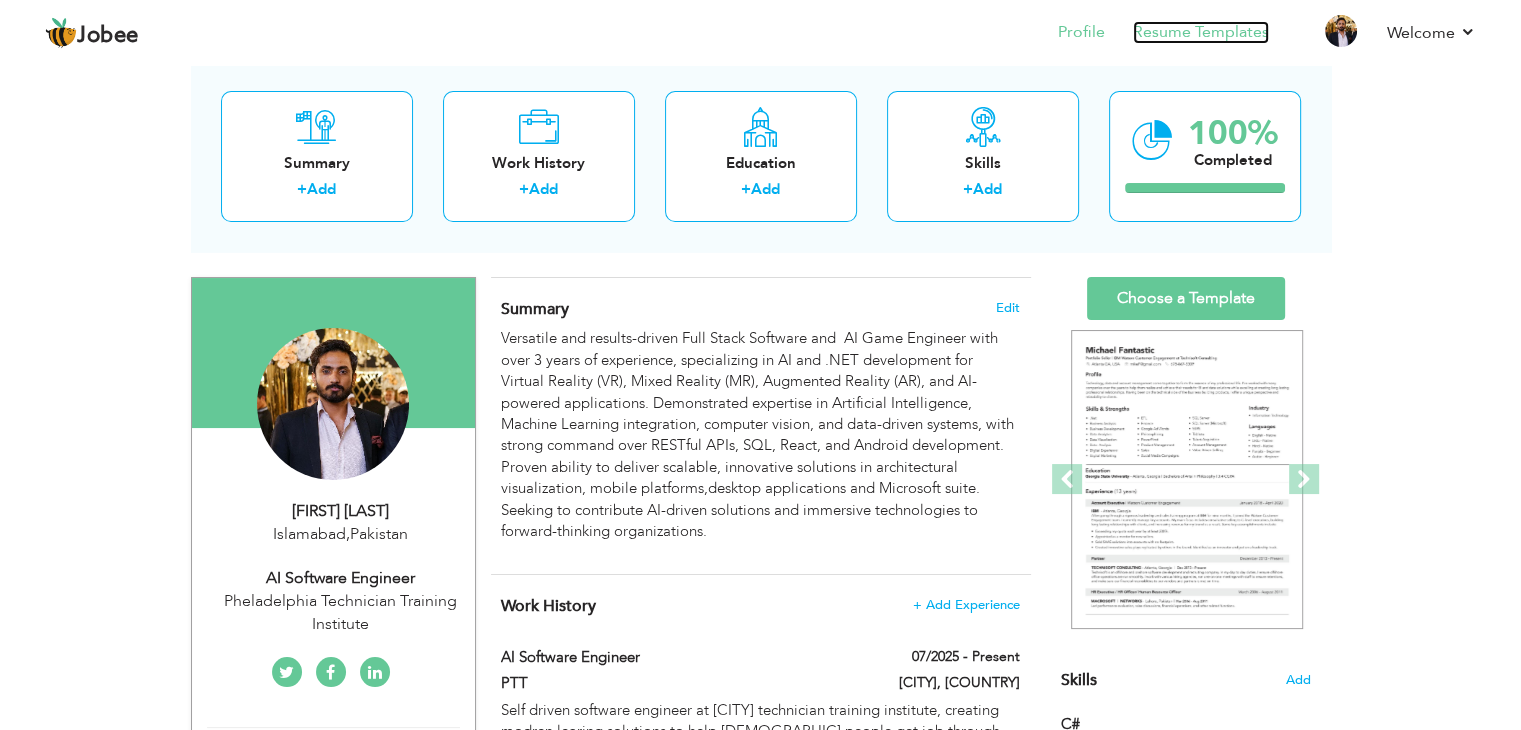 click on "Resume Templates" at bounding box center (1201, 32) 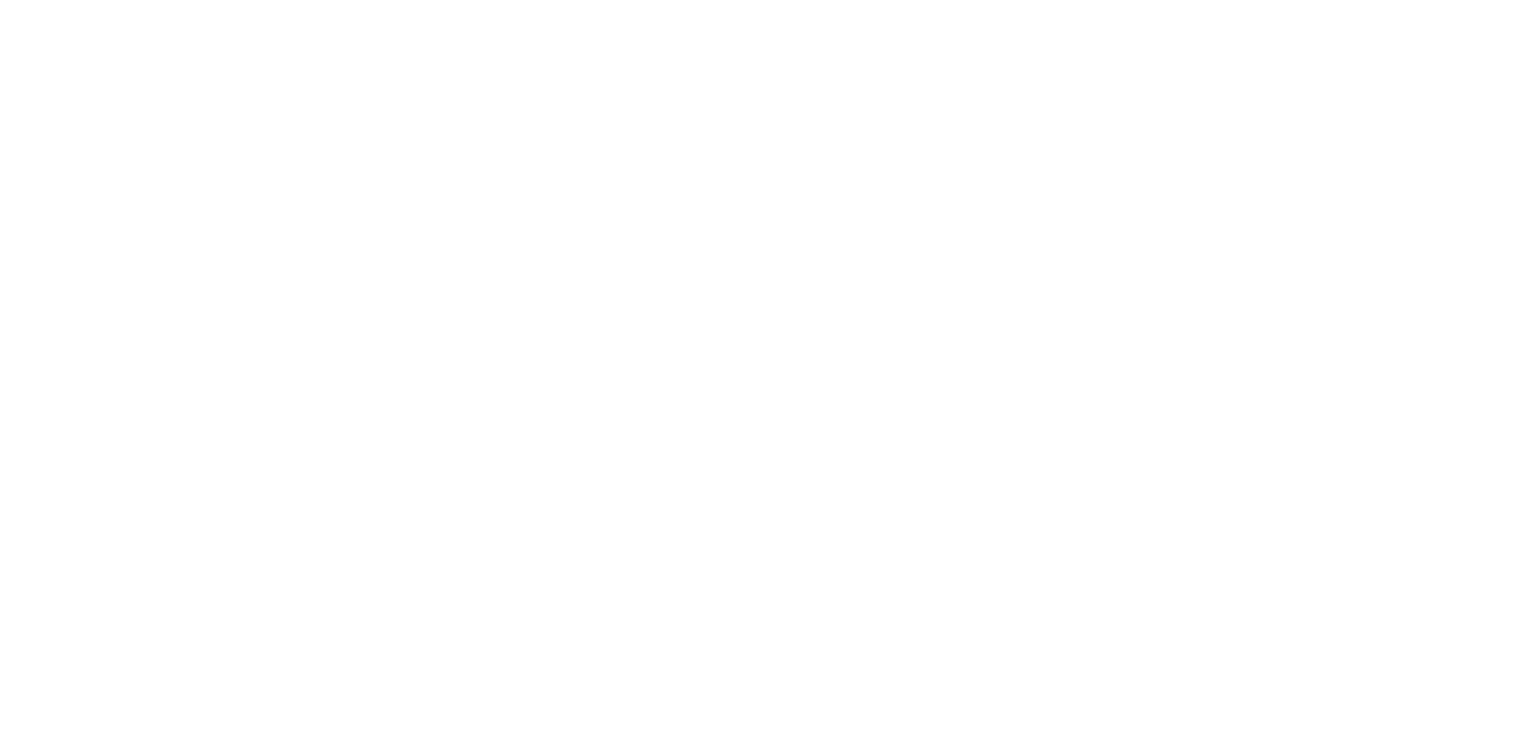 scroll, scrollTop: 0, scrollLeft: 0, axis: both 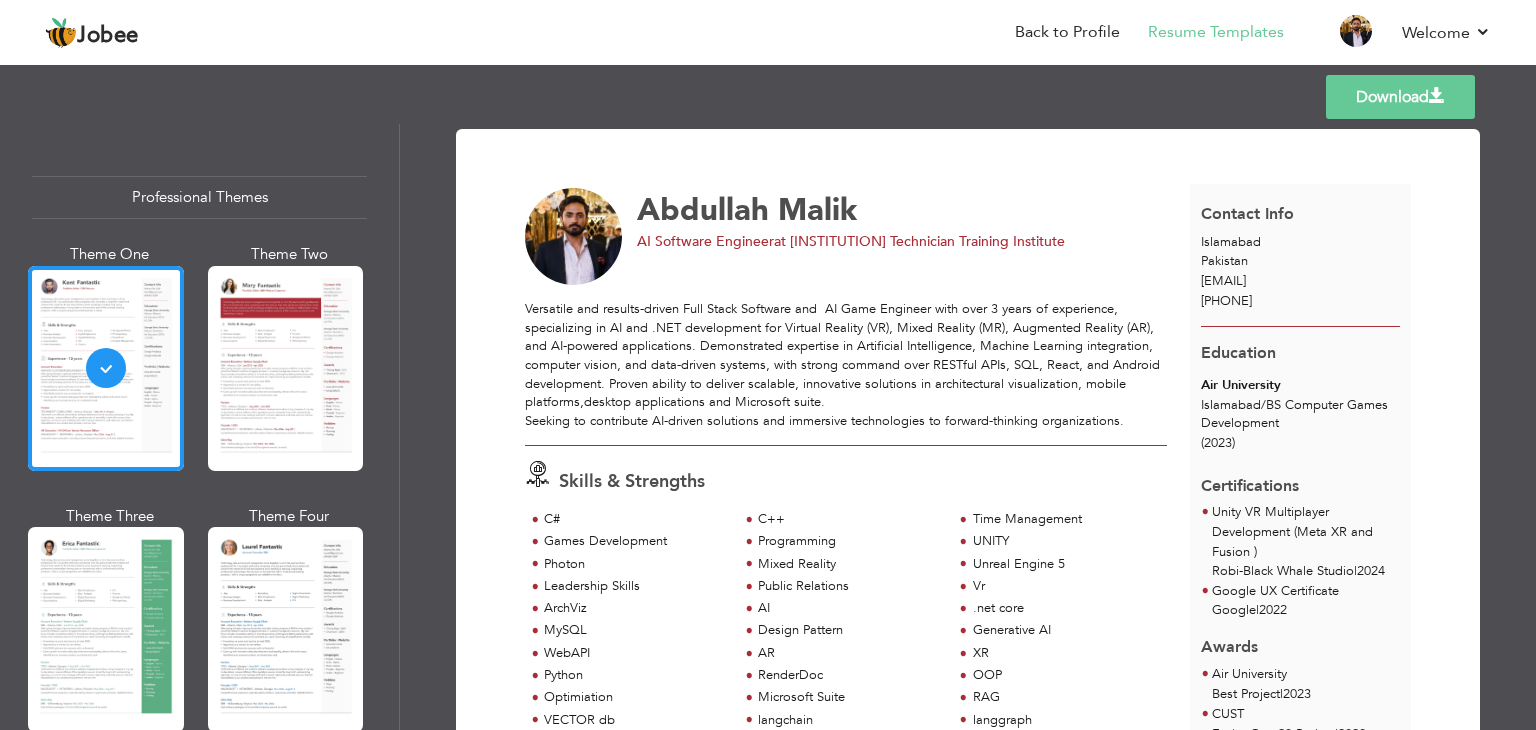 click at bounding box center (286, 629) 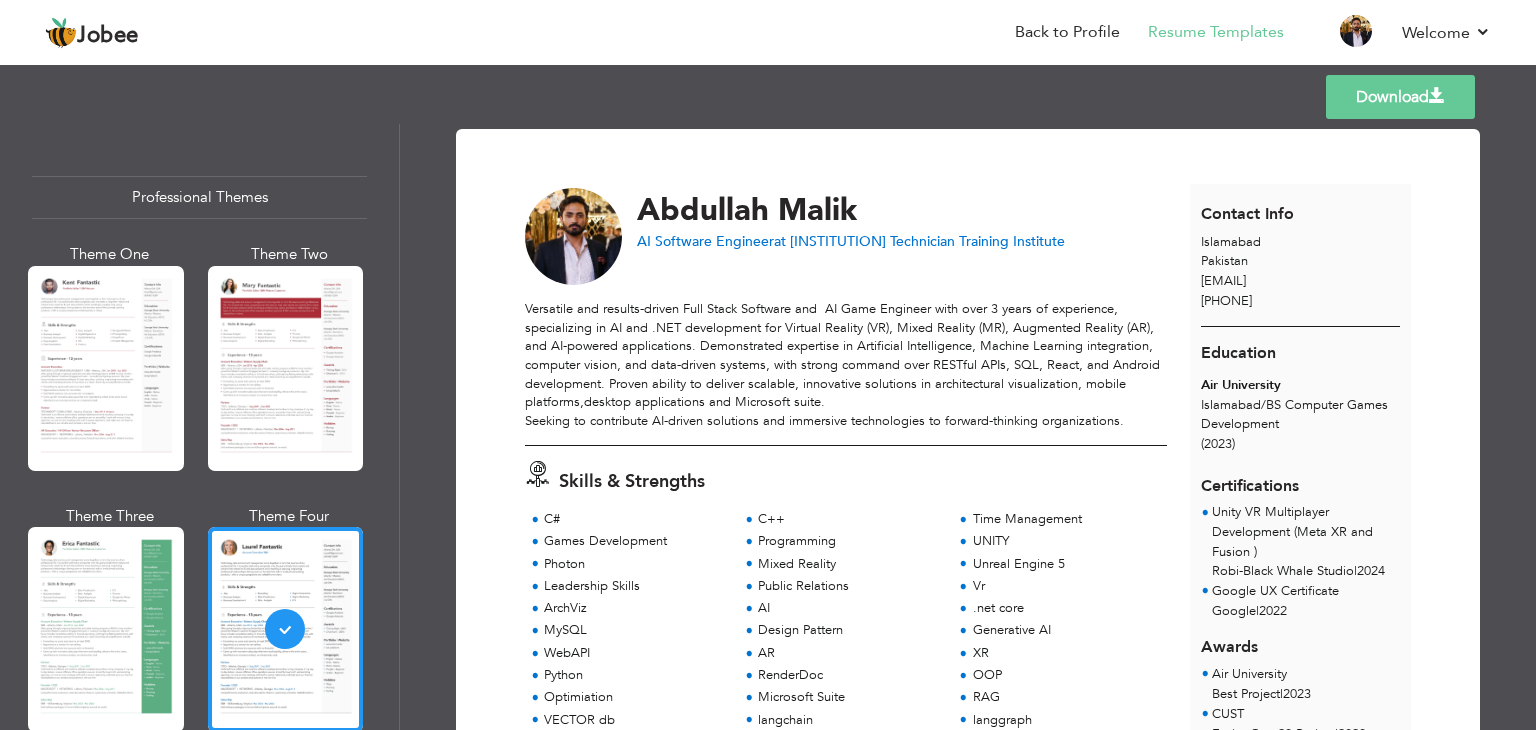 click on "Download" at bounding box center (1400, 97) 